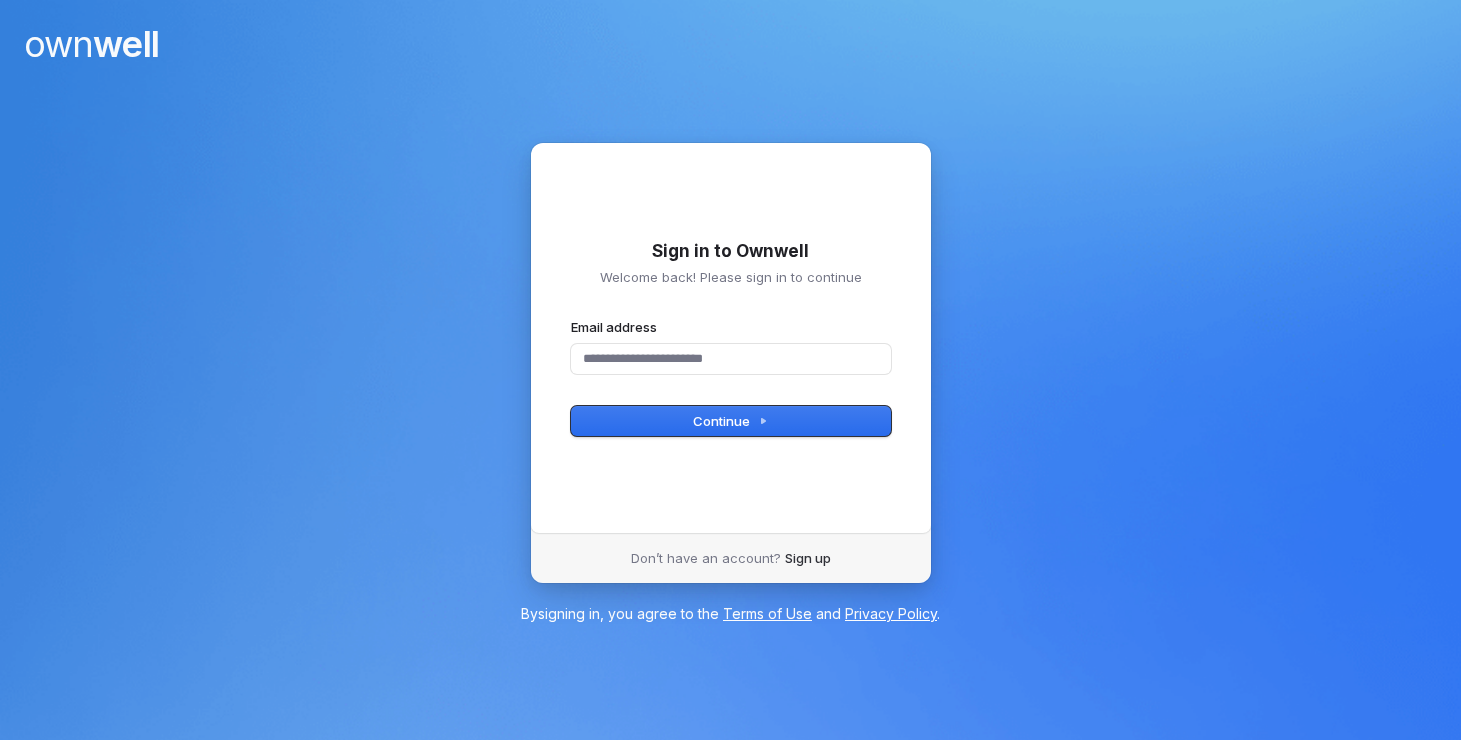 scroll, scrollTop: 0, scrollLeft: 0, axis: both 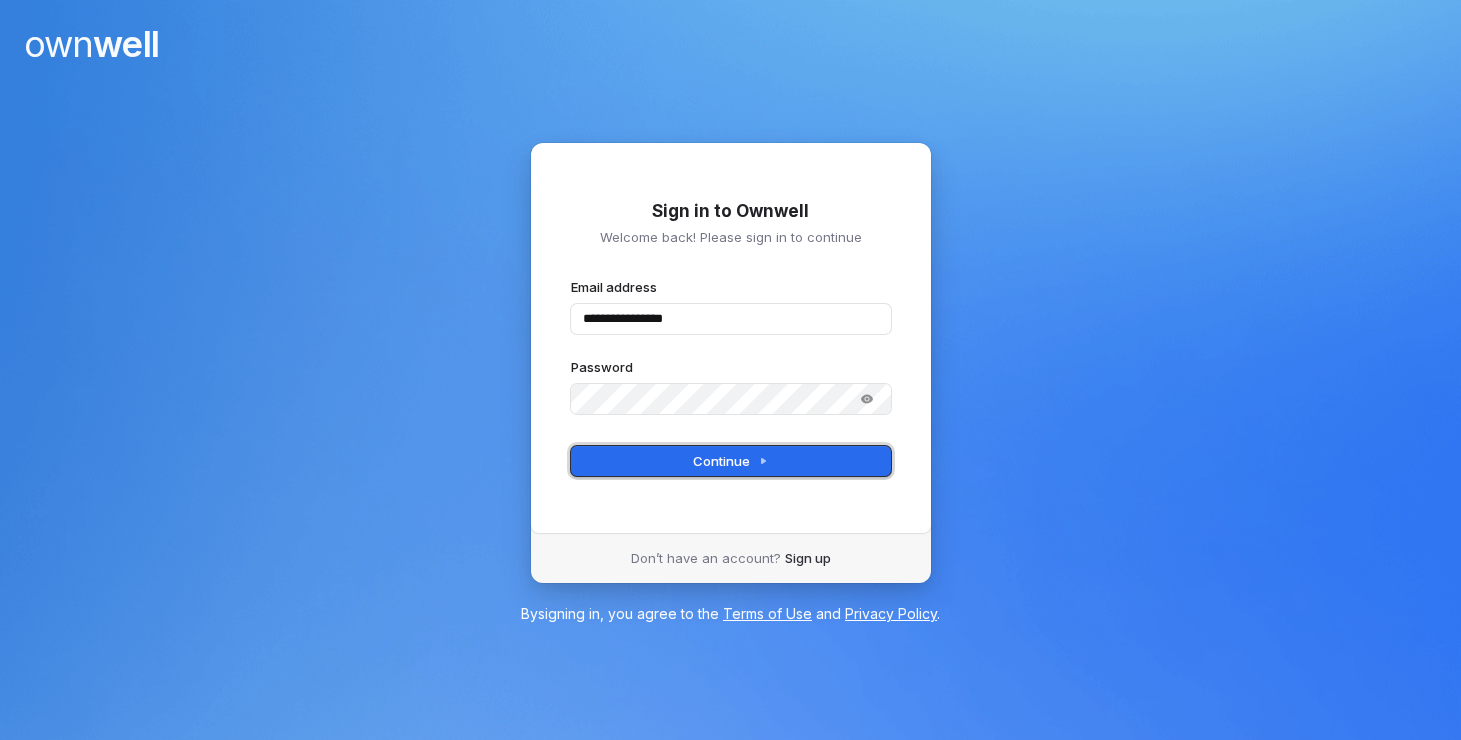 click on "Continue" at bounding box center (731, 461) 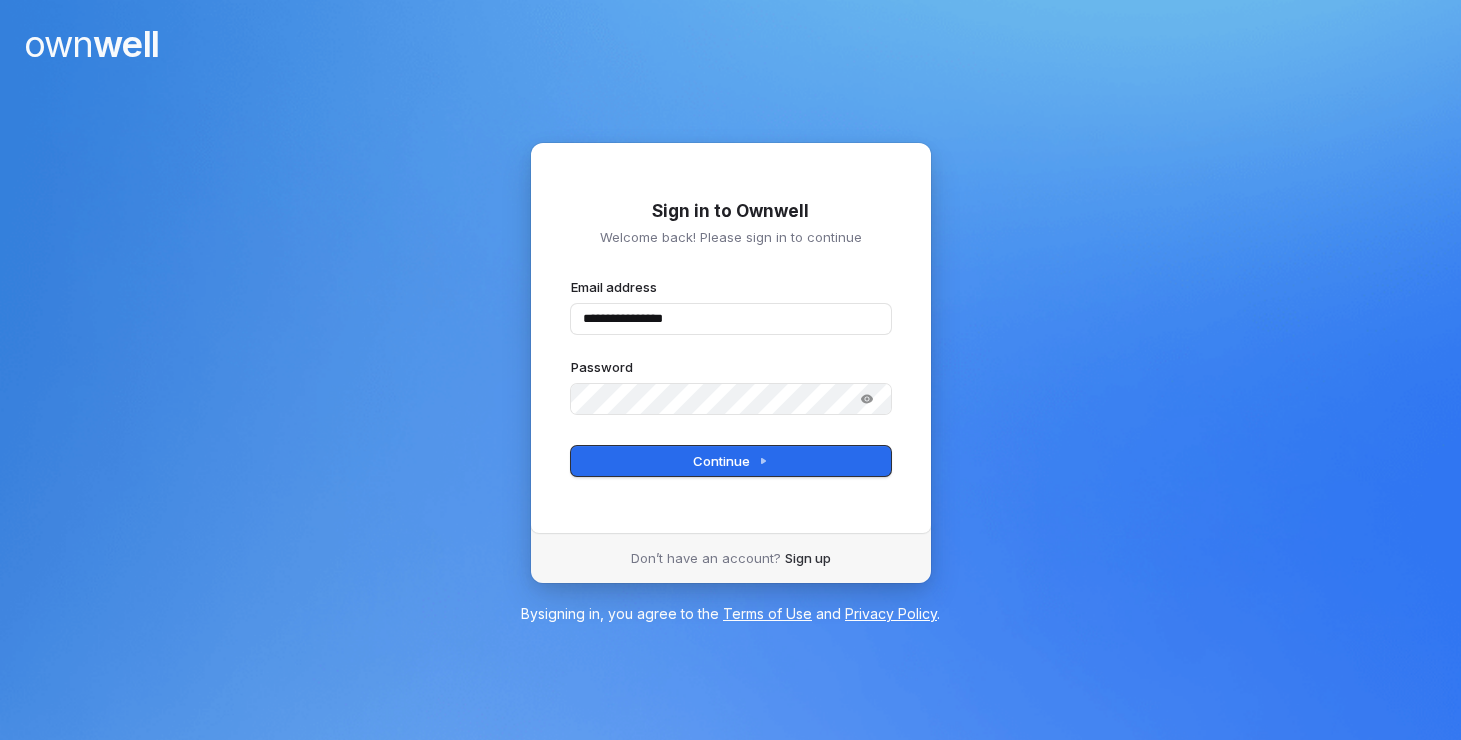 type on "**********" 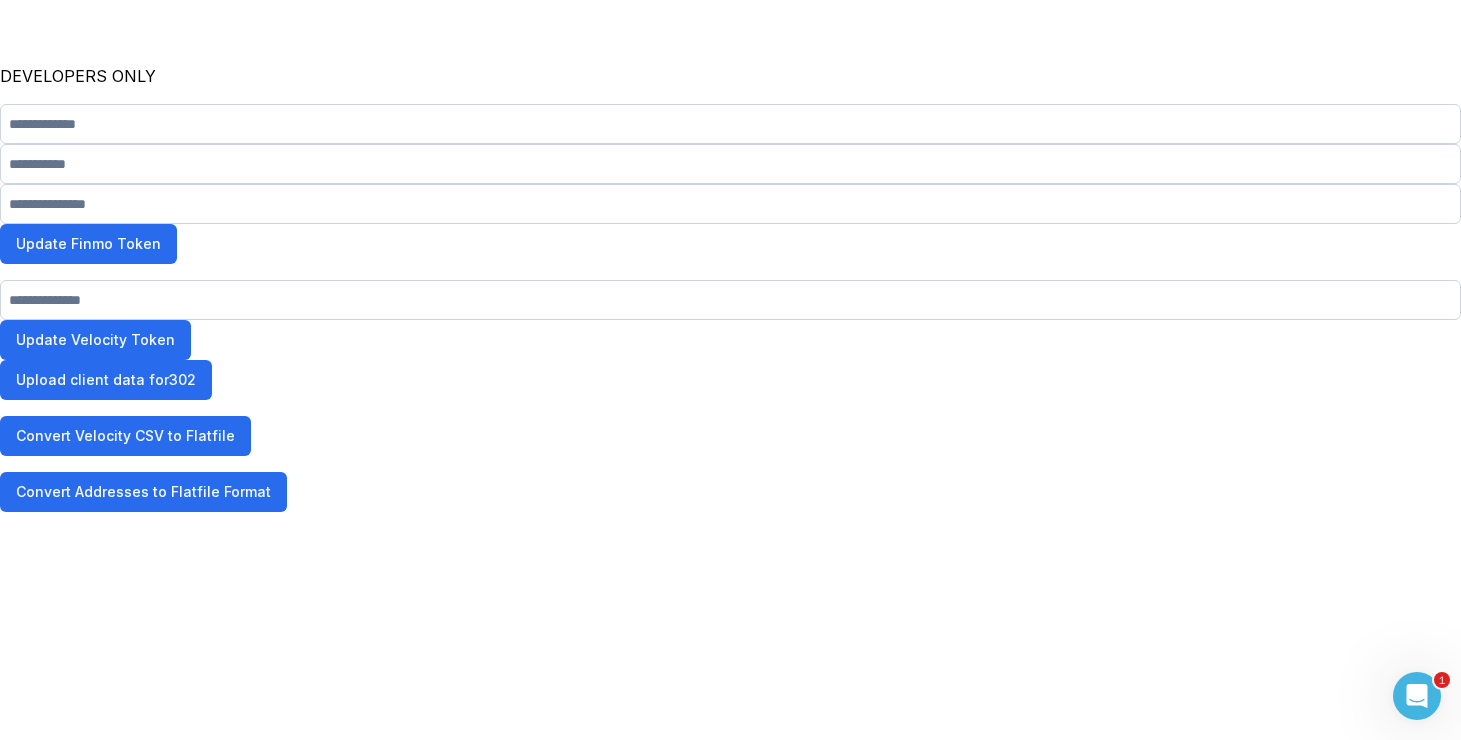 scroll, scrollTop: 0, scrollLeft: 0, axis: both 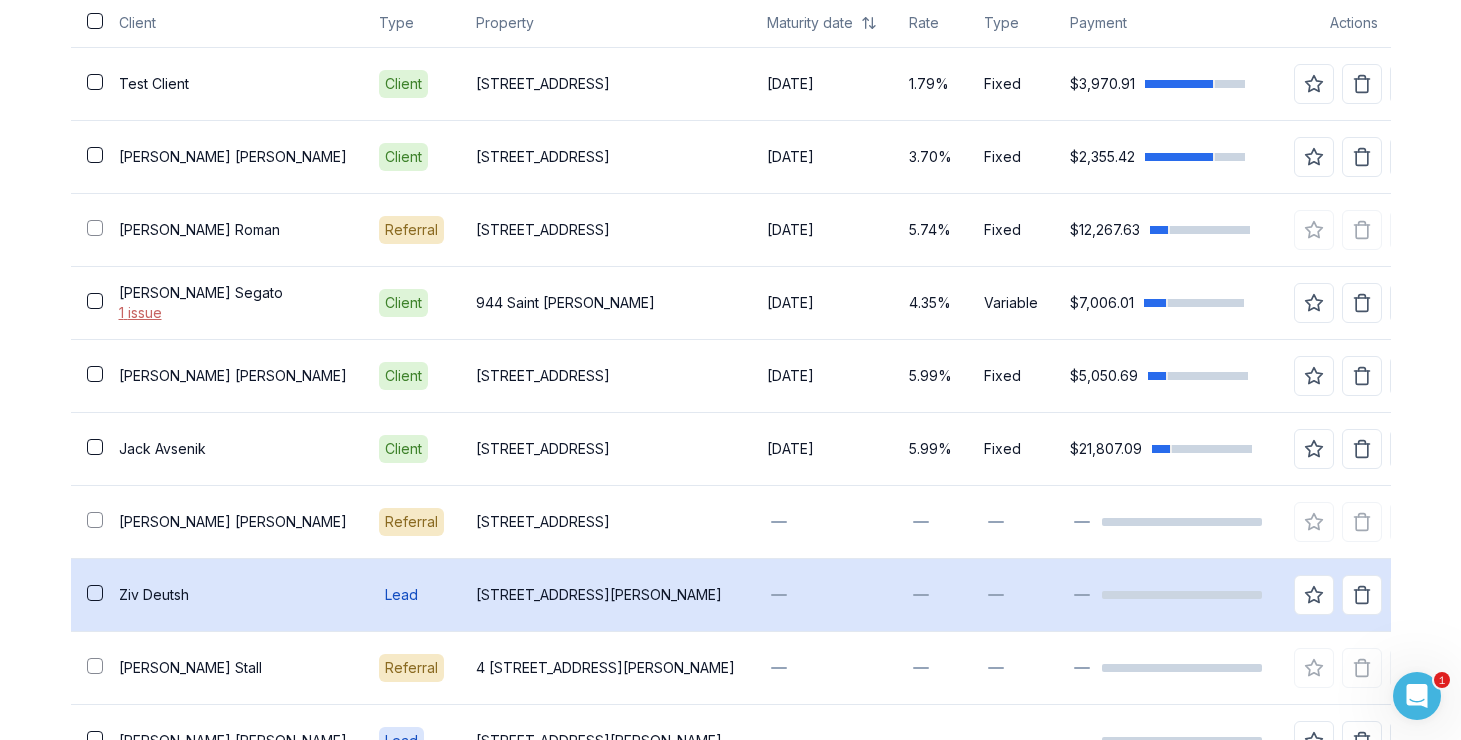 click on "Ziv   Deutsh" at bounding box center [233, 595] 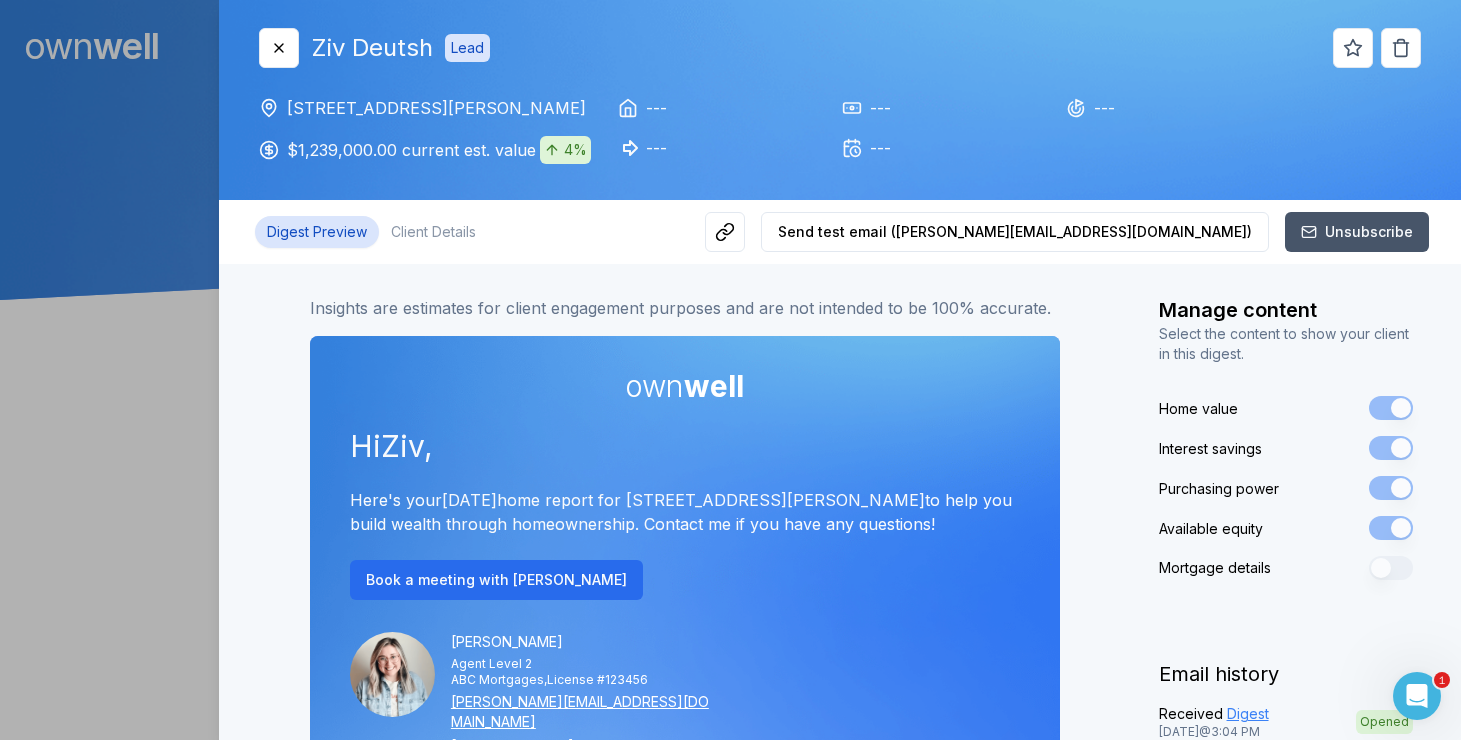 scroll, scrollTop: 0, scrollLeft: 0, axis: both 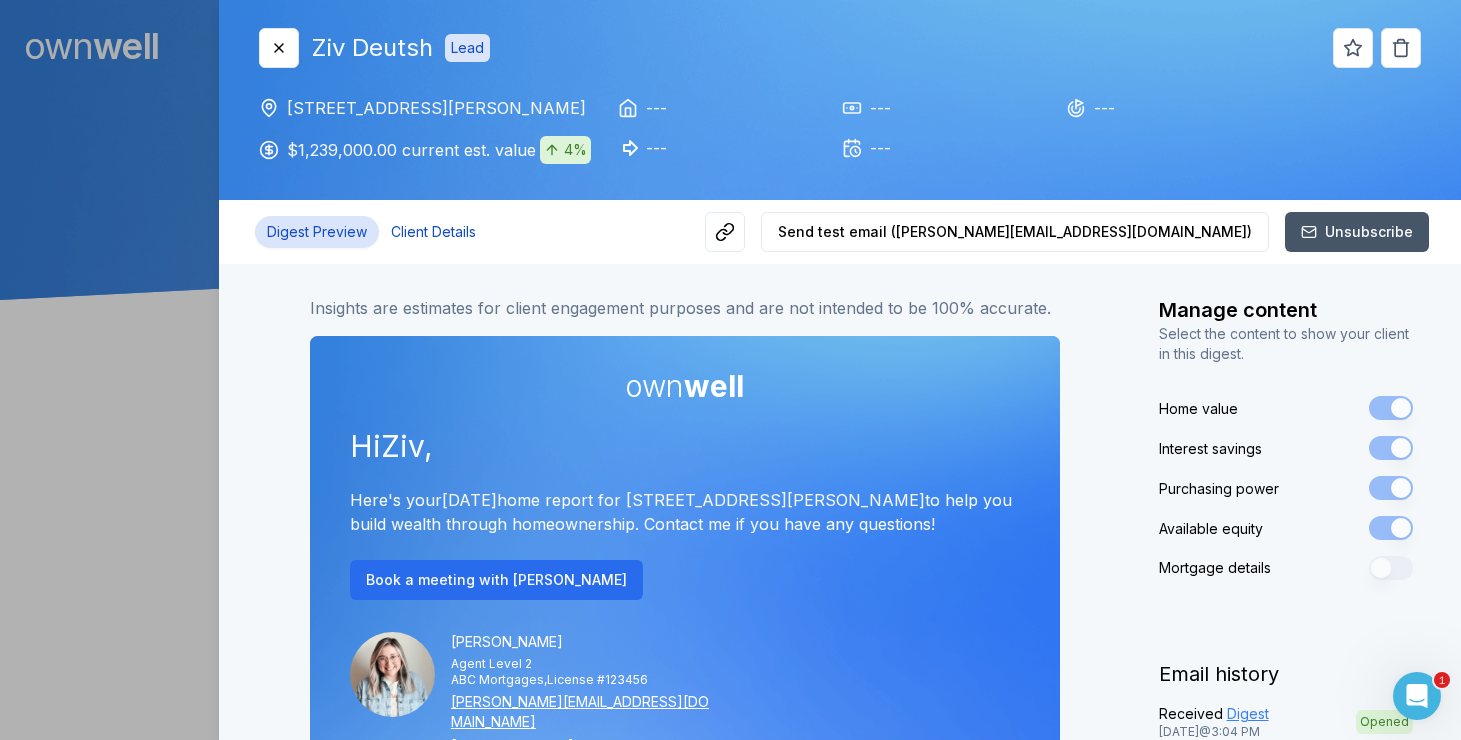 click on "Client Details" at bounding box center (433, 232) 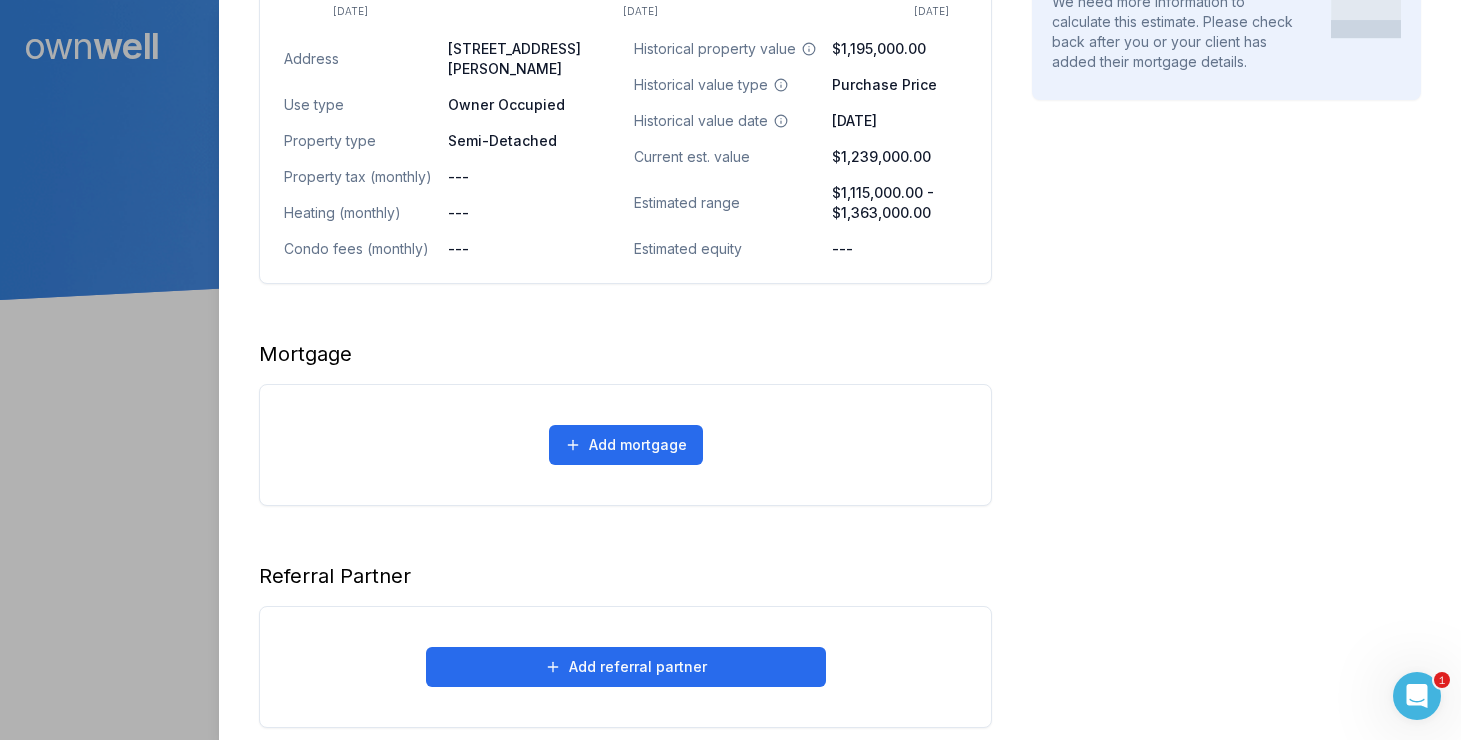 scroll, scrollTop: 942, scrollLeft: 0, axis: vertical 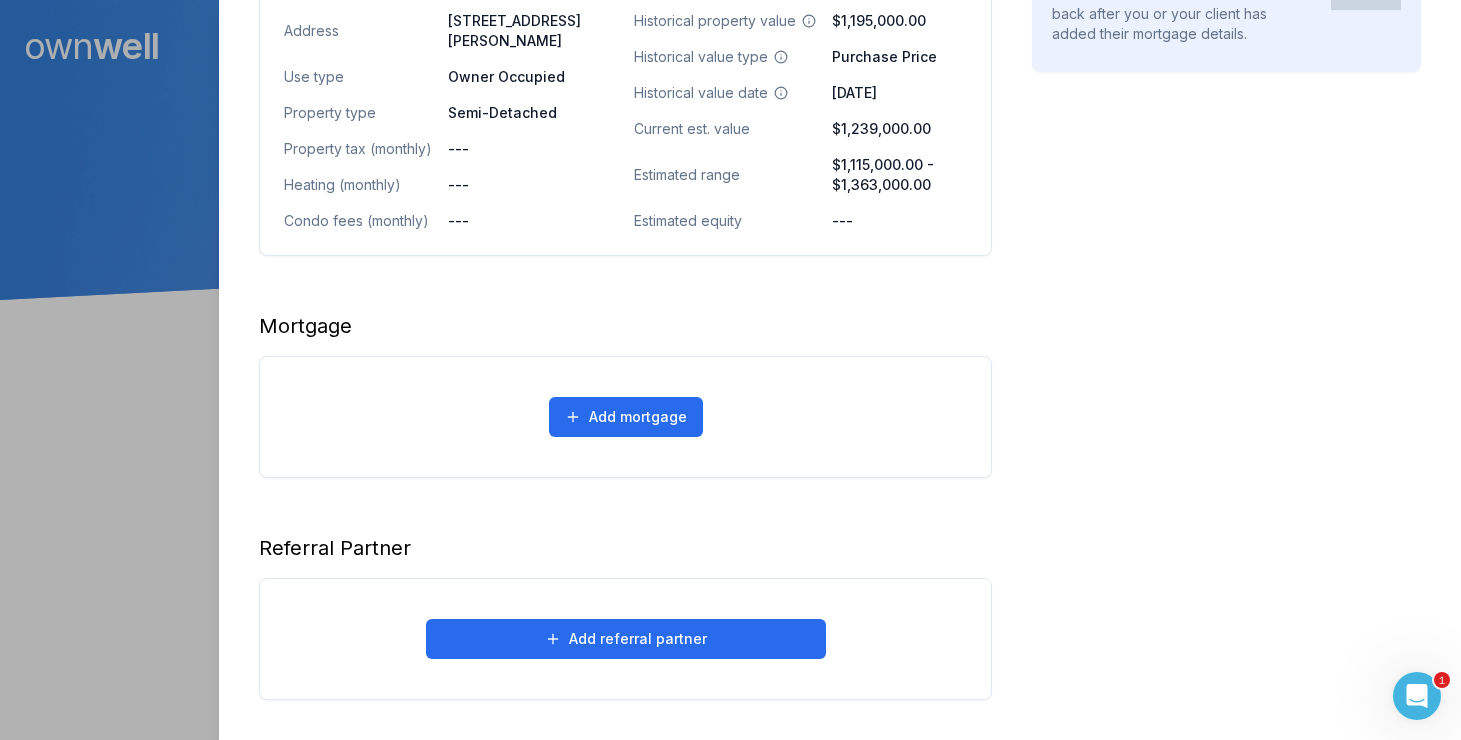 type 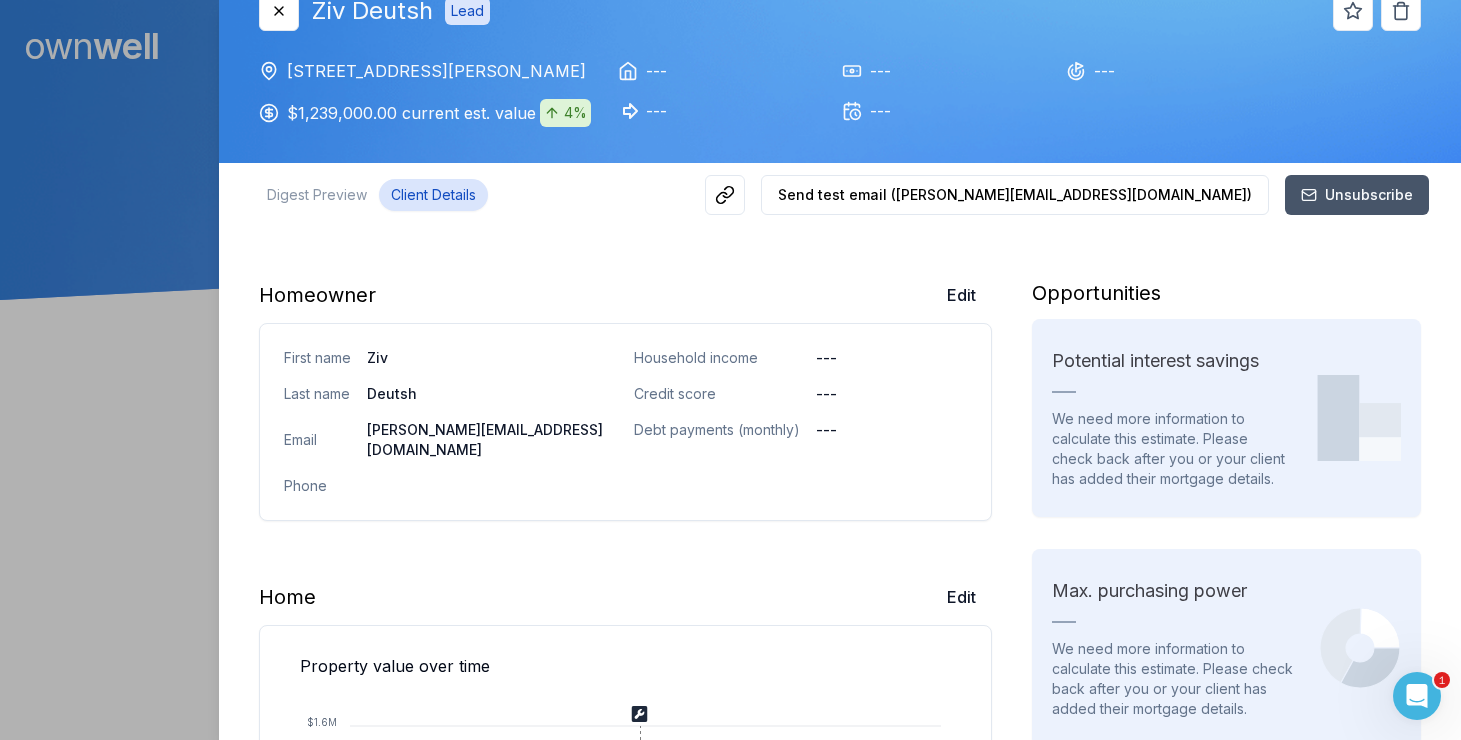scroll, scrollTop: 0, scrollLeft: 0, axis: both 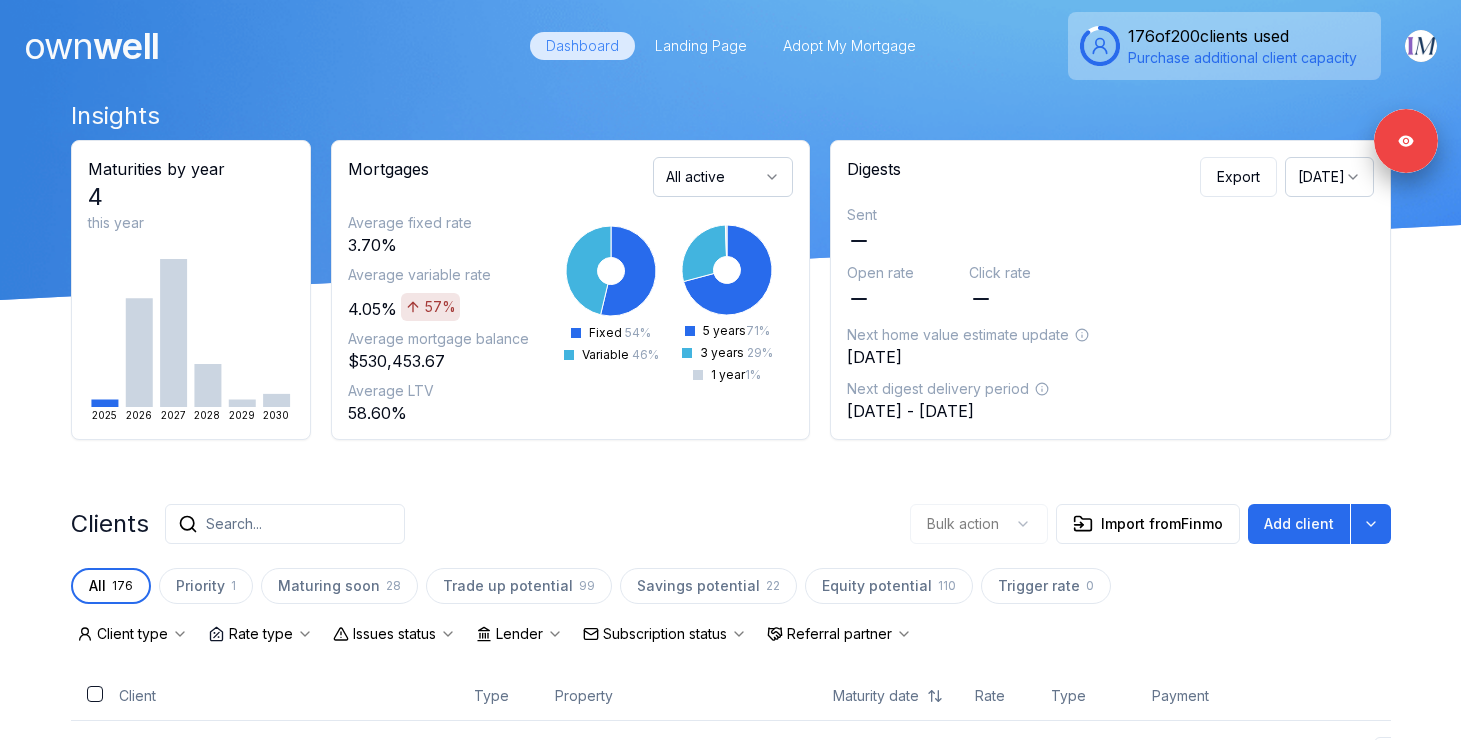 click on "Insights Maturities by year 4 this year 2025 2026 2027 2028 2029 2030 Mortgages All active Average fixed rate 3.70% Average variable rate 4.05% 57% Average mortgage balance $530,453.67 Average LTV 58.60% Fixed   54 % Variable   46 % 5 years  71 % 3 years   29 % 1 year  1 % Digests Export July 2025 Sent Open rate Click rate Next home value estimate update July 7, 2025 Next digest delivery period Jul 14, 2025 - Jul 20, 2025 Clients Search... Bulk action   Import from  Finmo Add client All 176 Priority 1 Maturing soon 28 Trade up potential 99 Savings potential 22 Equity potential 110 Trigger rate 0 Client type Rate type Issues status Lender Subscription status Referral partner Client Type Property Maturity date Rate Type Payment Actions Gareth   Hughes Client 45 4967 220 Street Sep 12, 2025 6.19% Fixed $3,913.53 Kenny   Tower Lead 14468 73a Avenue Oct 1, 2025 2.40% Fixed $1,269.04 Jessica   Wright Client 166 2844 273 Street Oct 25, 2025 1.79% Fixed $2,088.39 Mark   Berg Client 316 32690 14 Avenue Nov 1, 2025" at bounding box center (731, 2269) 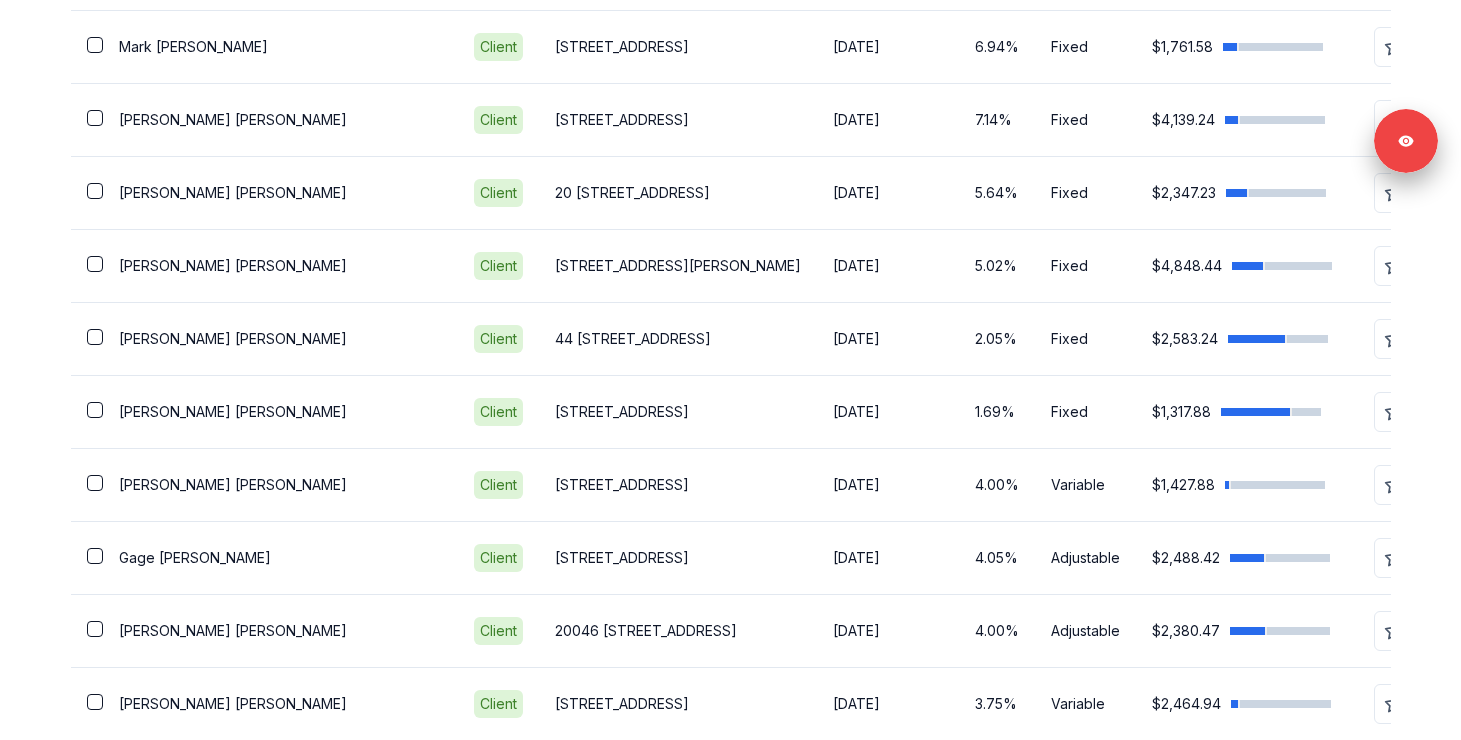 scroll, scrollTop: 0, scrollLeft: 0, axis: both 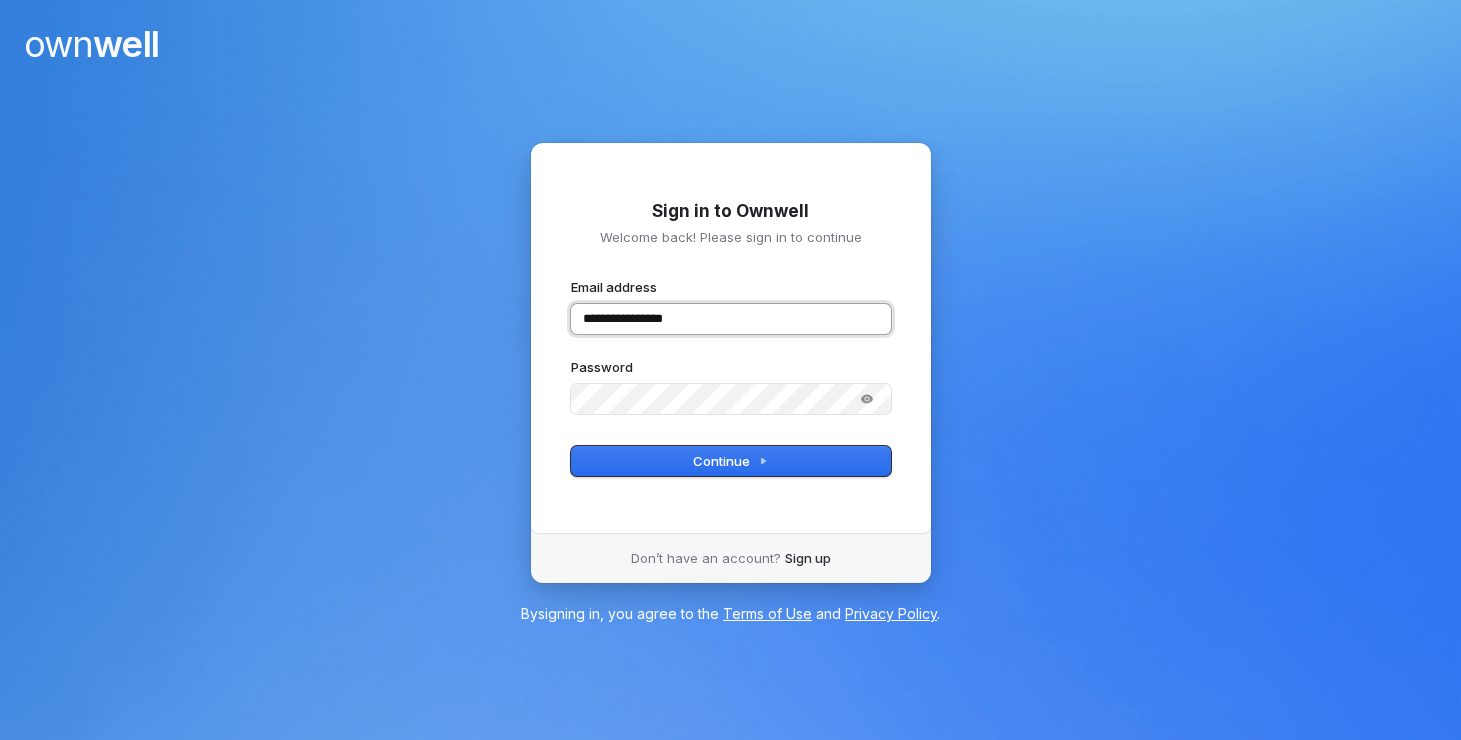 type on "**********" 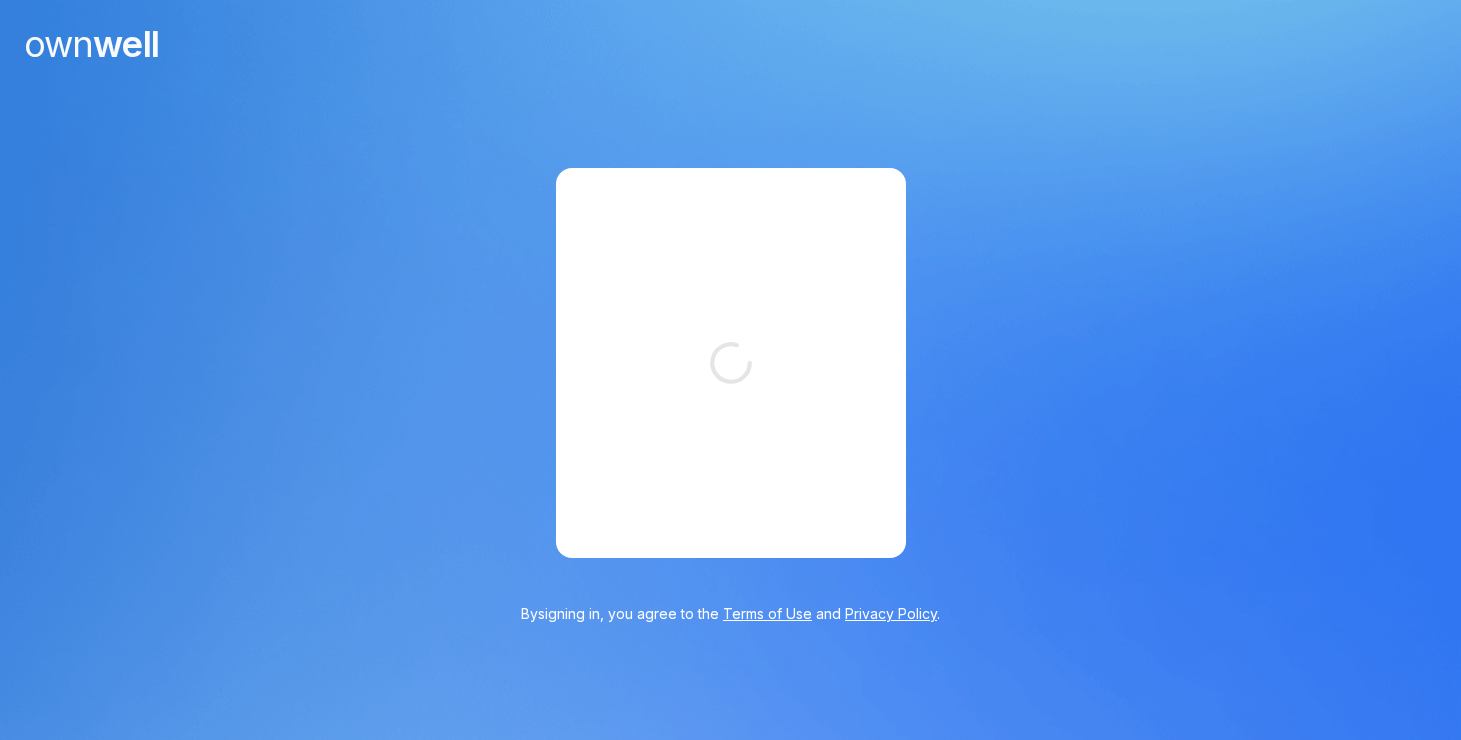 scroll, scrollTop: 0, scrollLeft: 0, axis: both 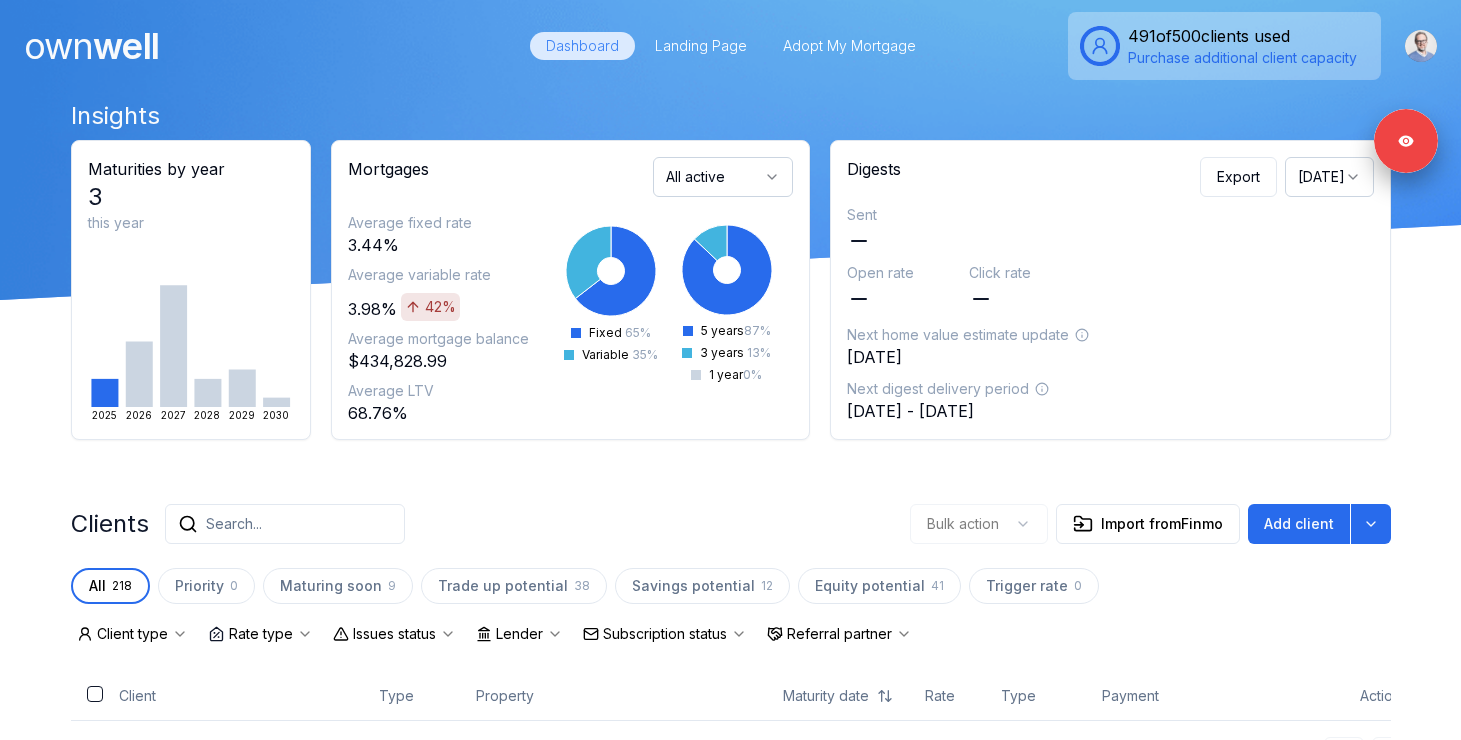 click on "Clients Search... Bulk action   Import from  Finmo Add client" at bounding box center [731, 524] 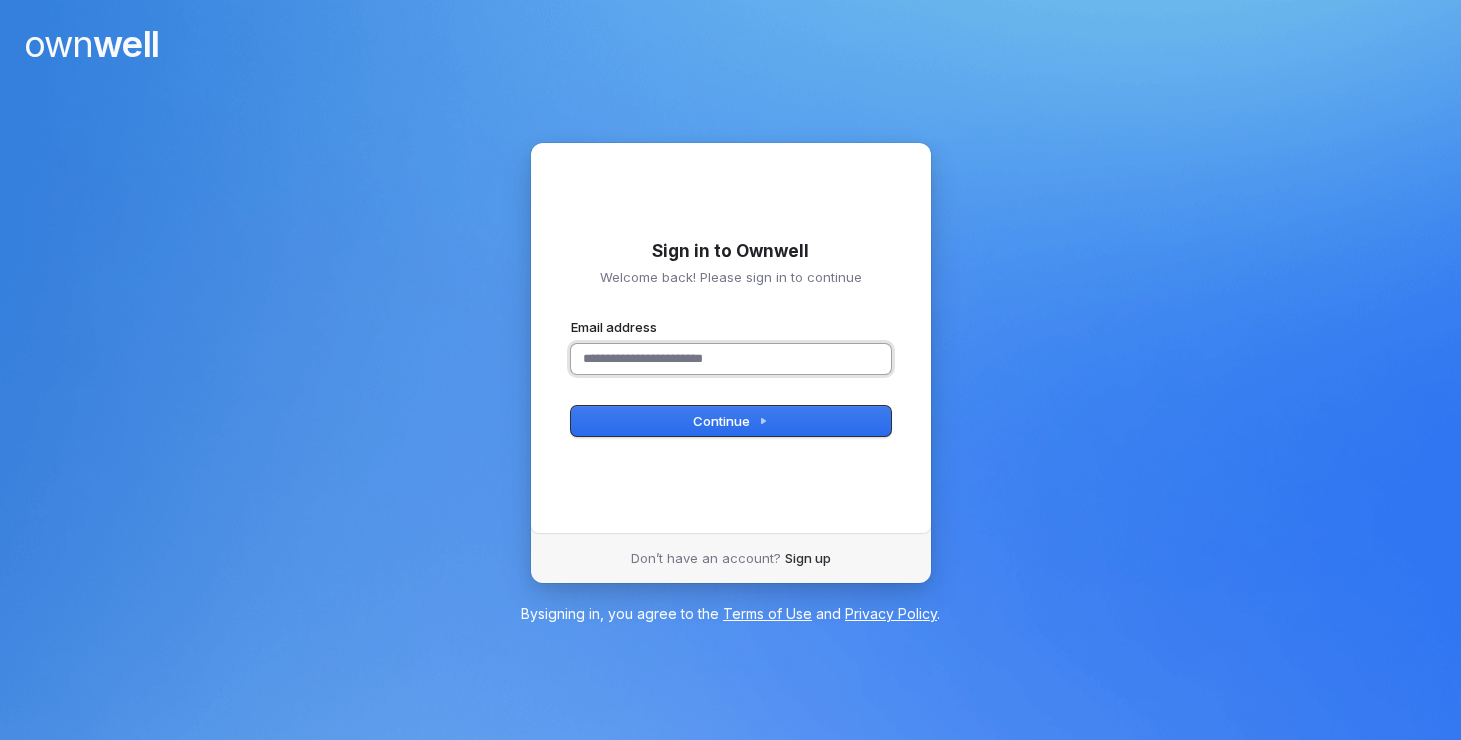 scroll, scrollTop: 0, scrollLeft: 0, axis: both 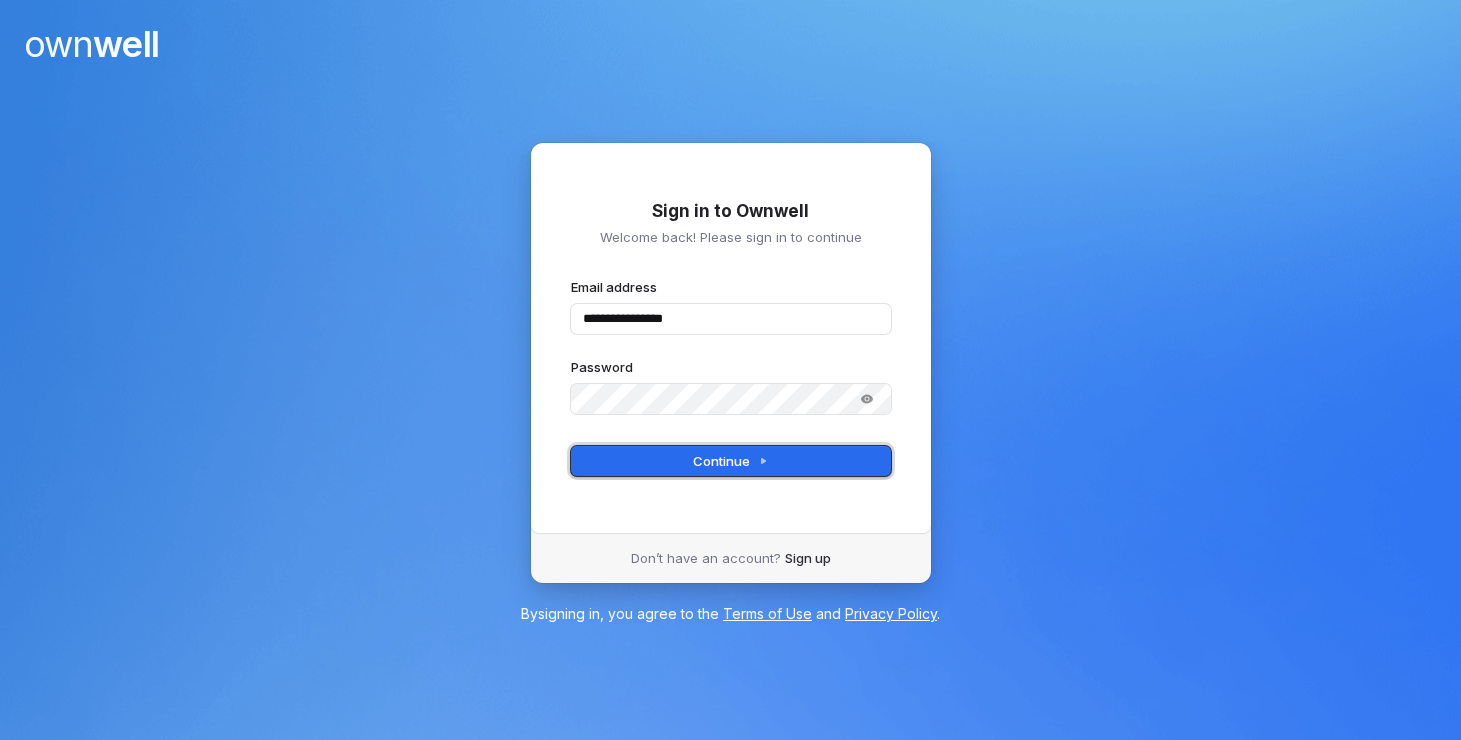 click on "Continue" at bounding box center [731, 461] 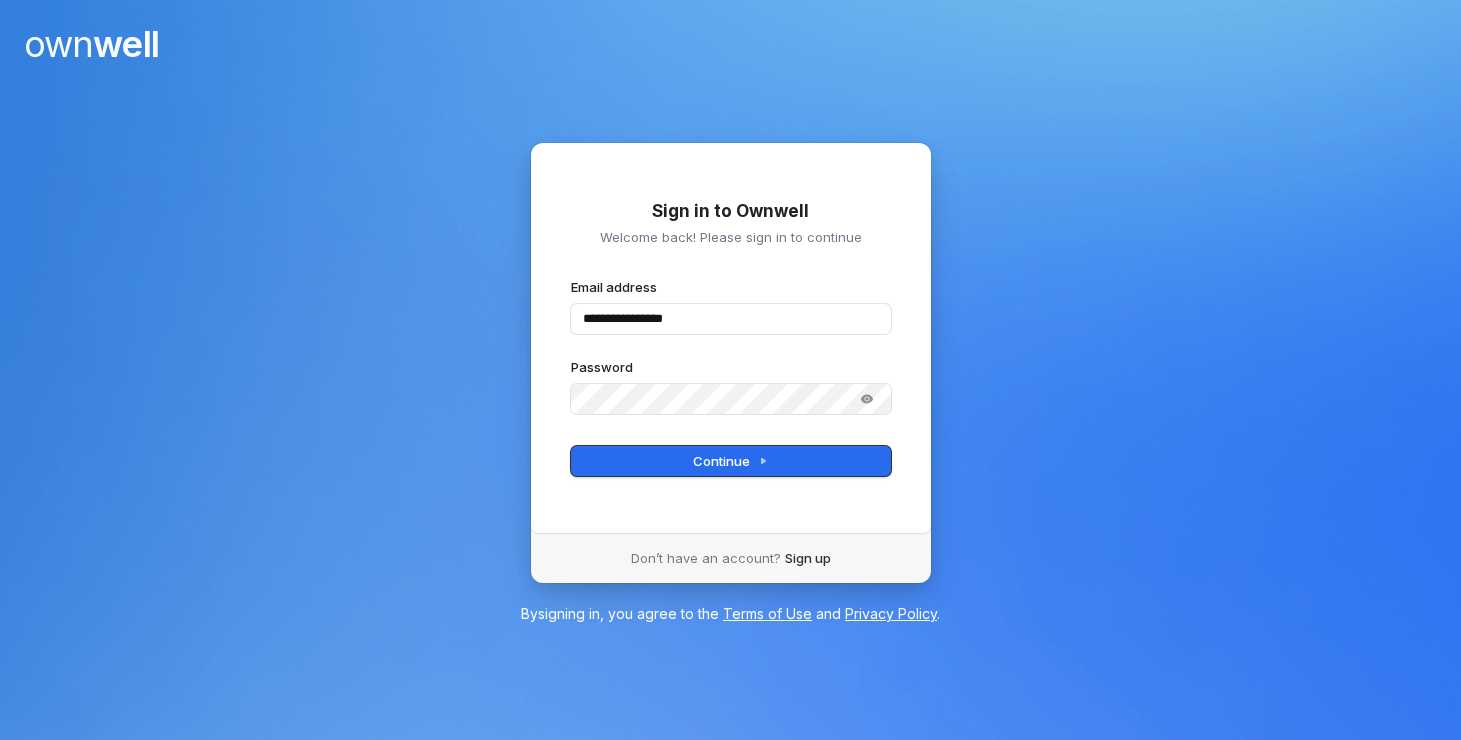 type on "**********" 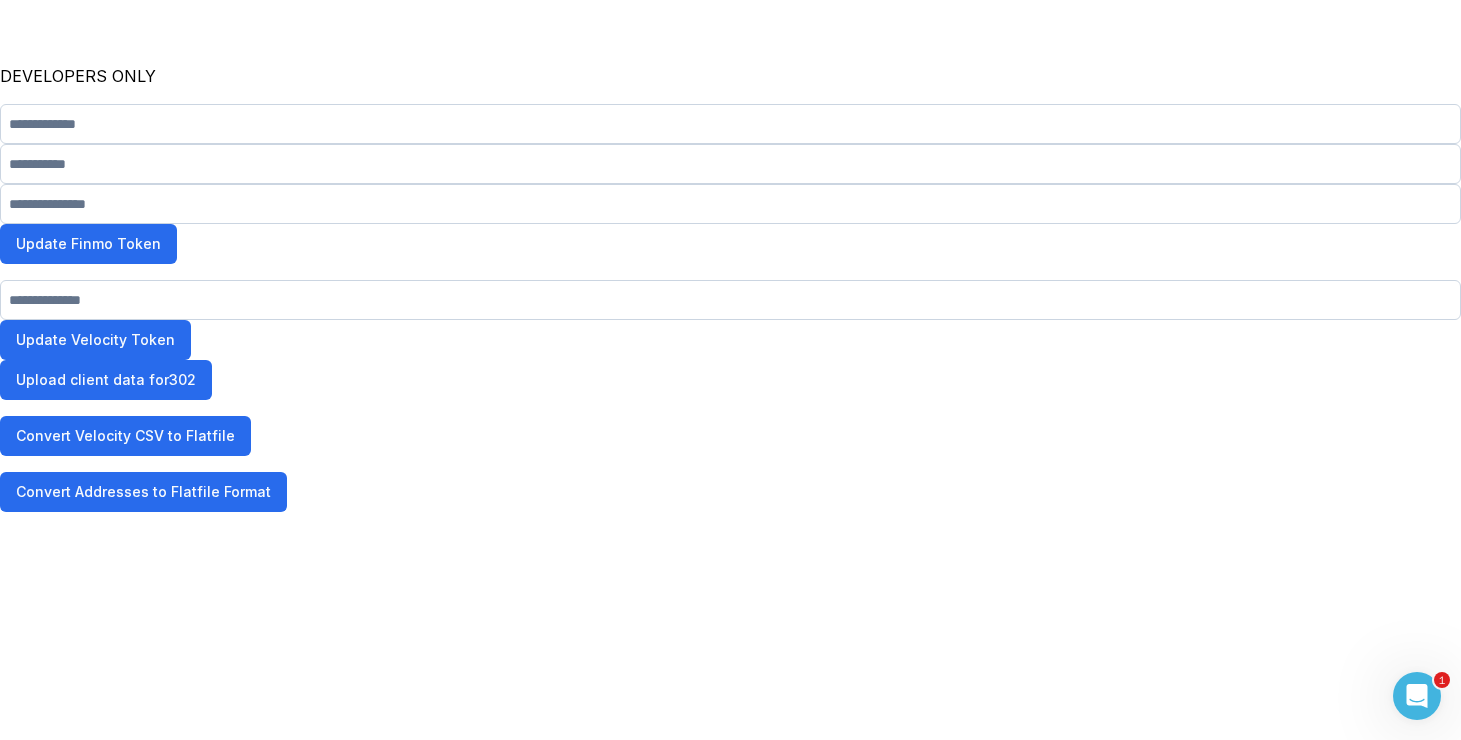 scroll, scrollTop: 0, scrollLeft: 0, axis: both 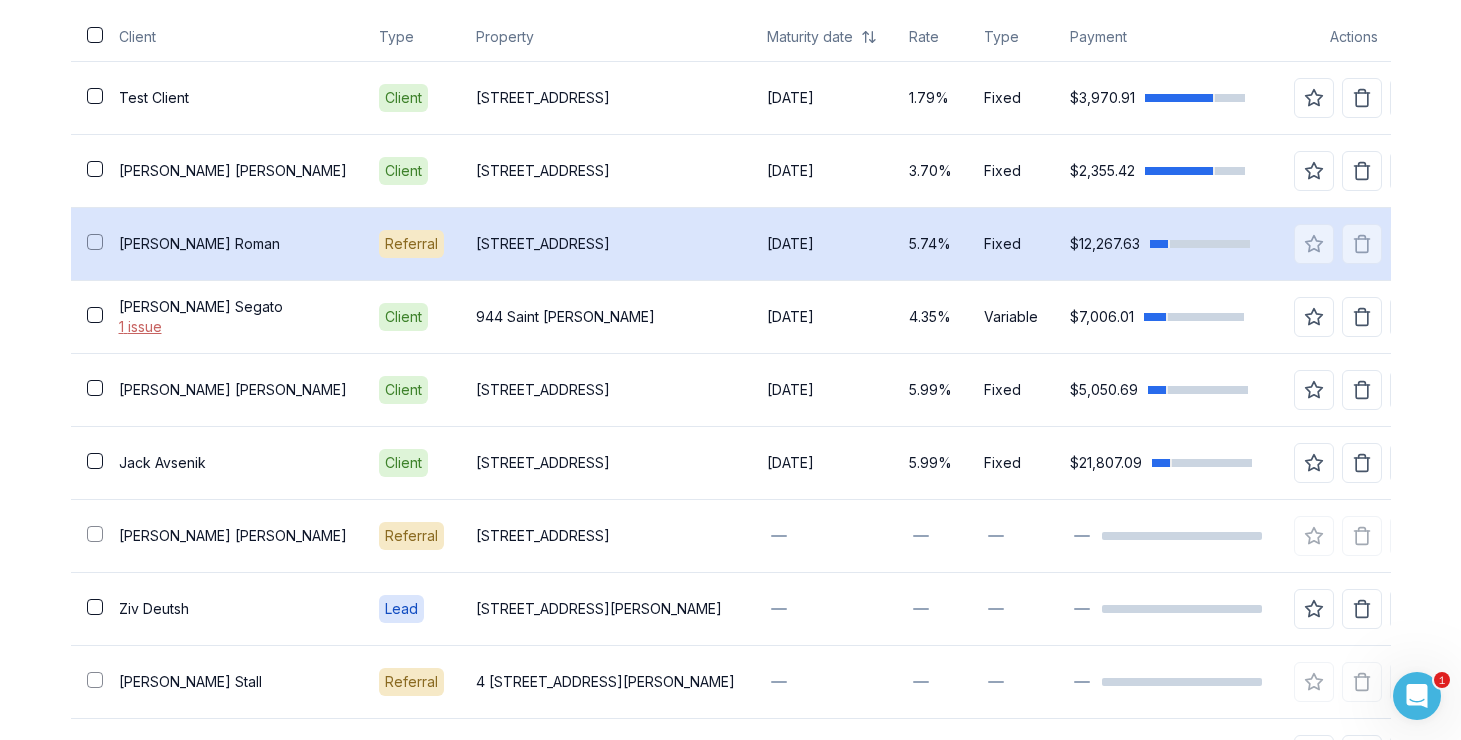 click on "Alison   Roman" at bounding box center [233, 244] 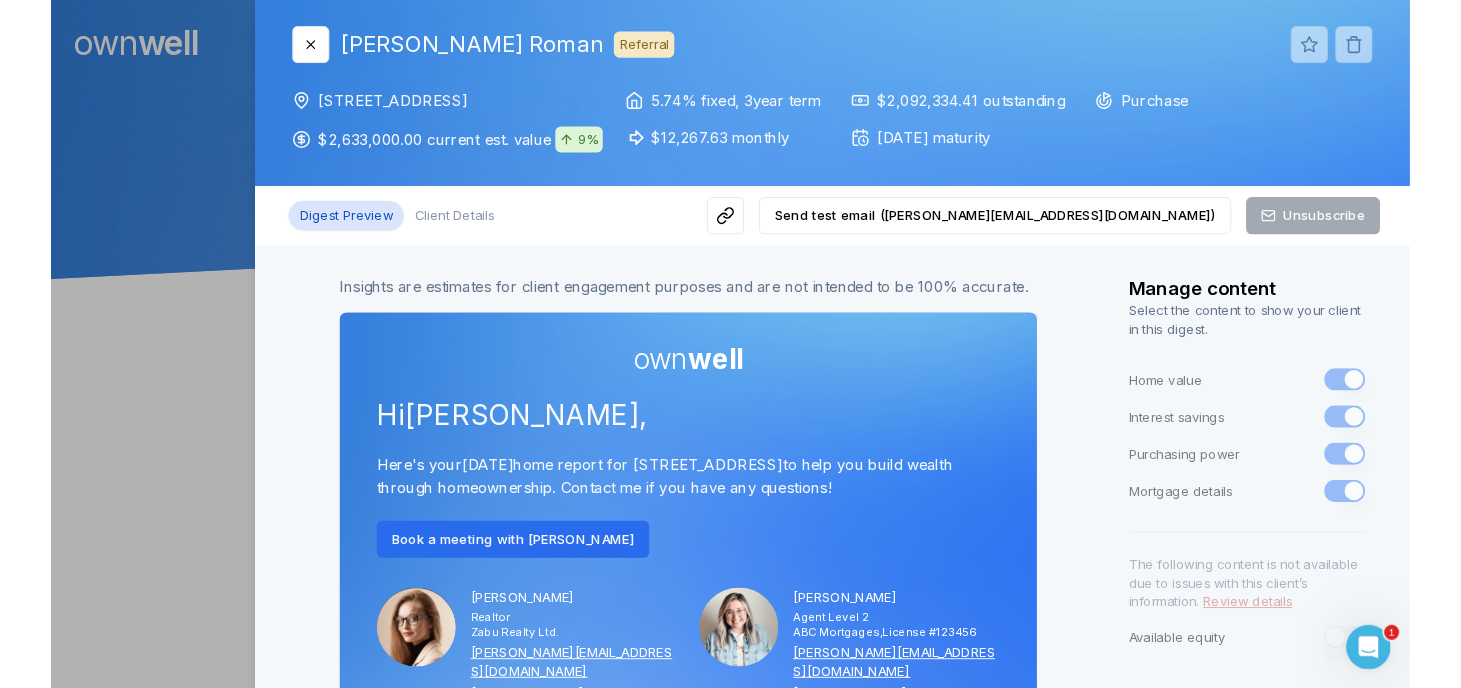 scroll, scrollTop: 0, scrollLeft: 0, axis: both 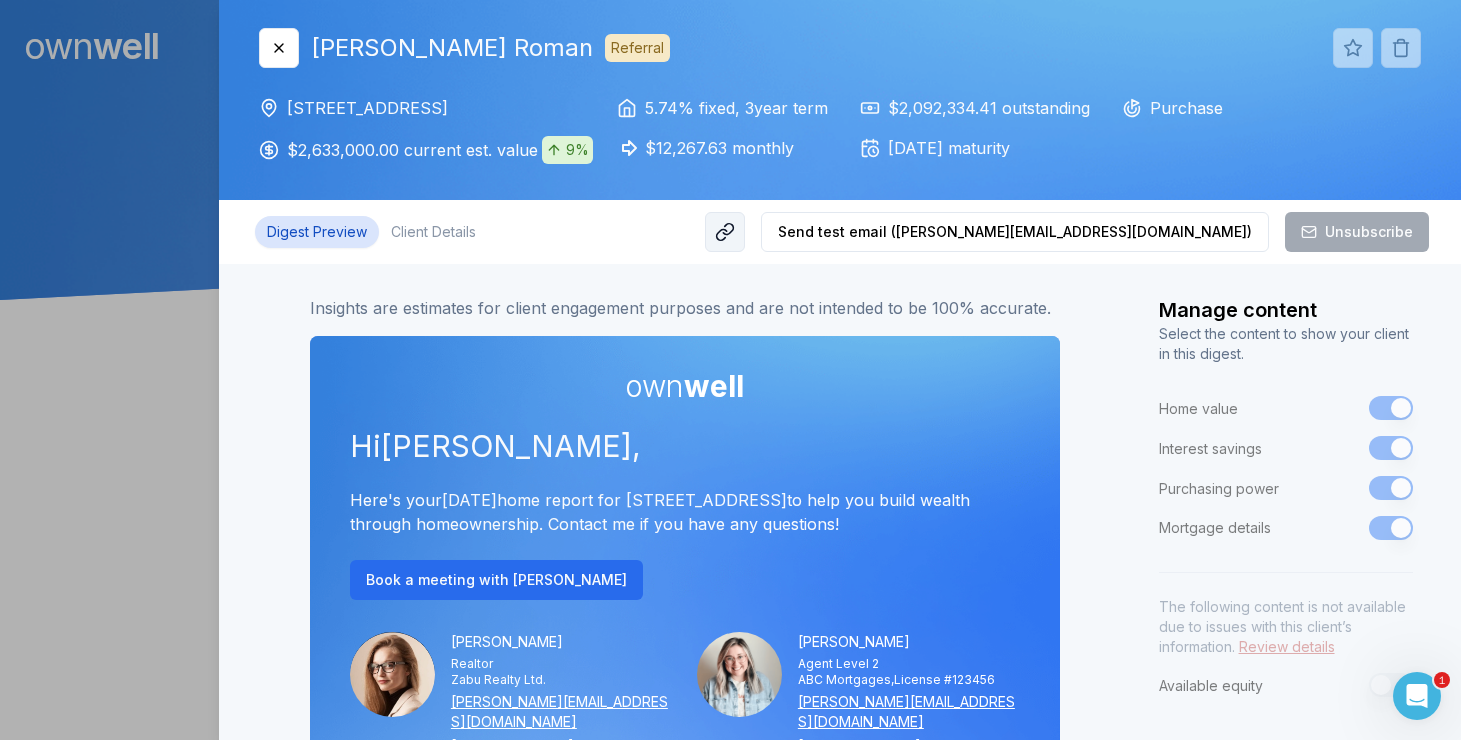 click 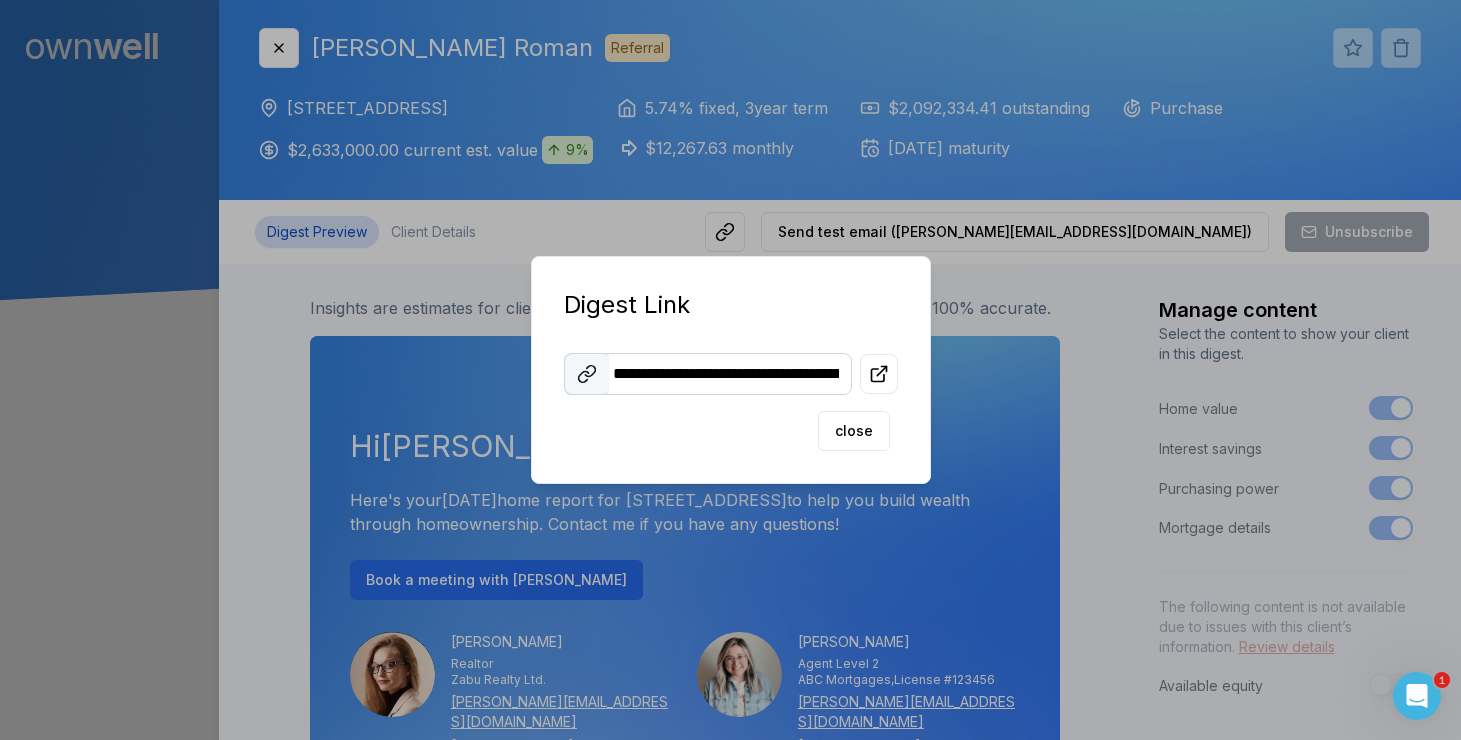 click at bounding box center [586, 374] 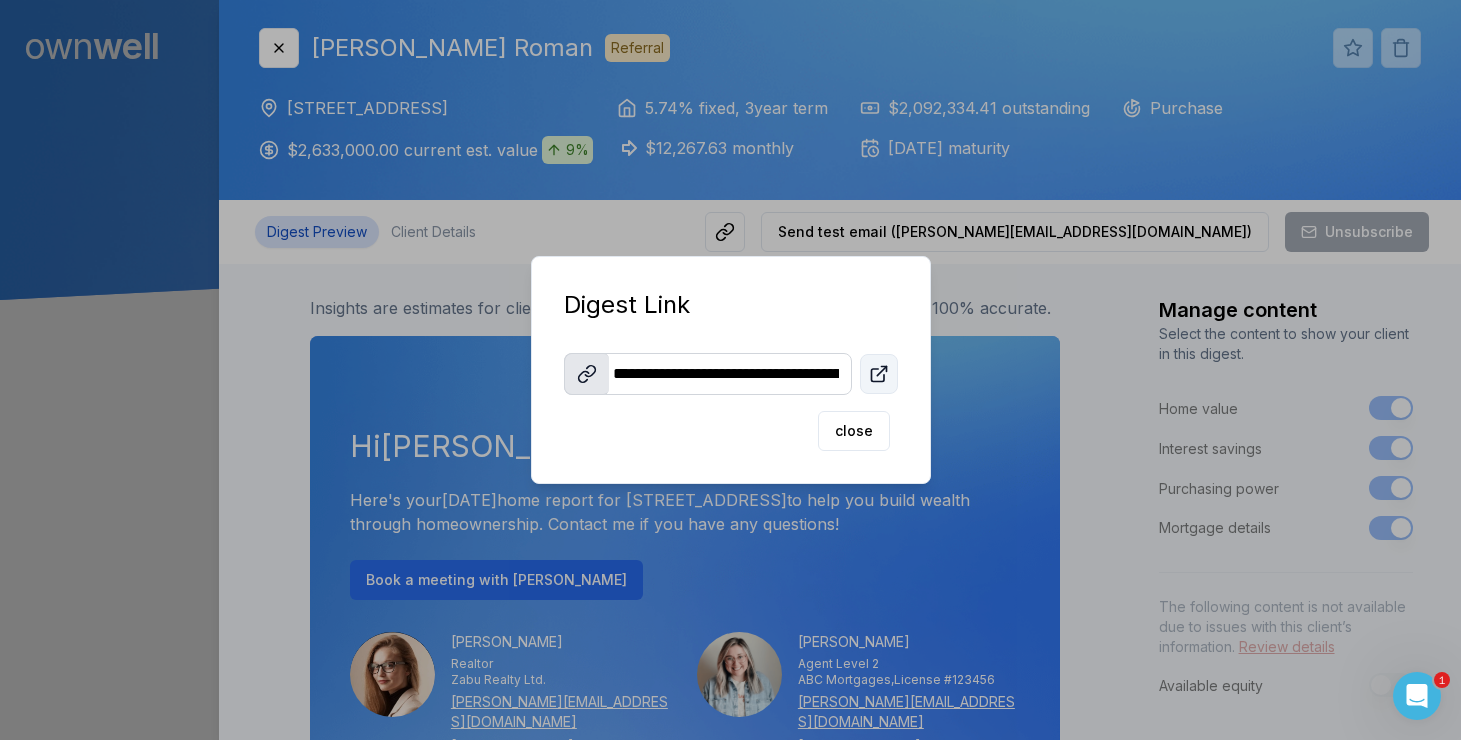 click 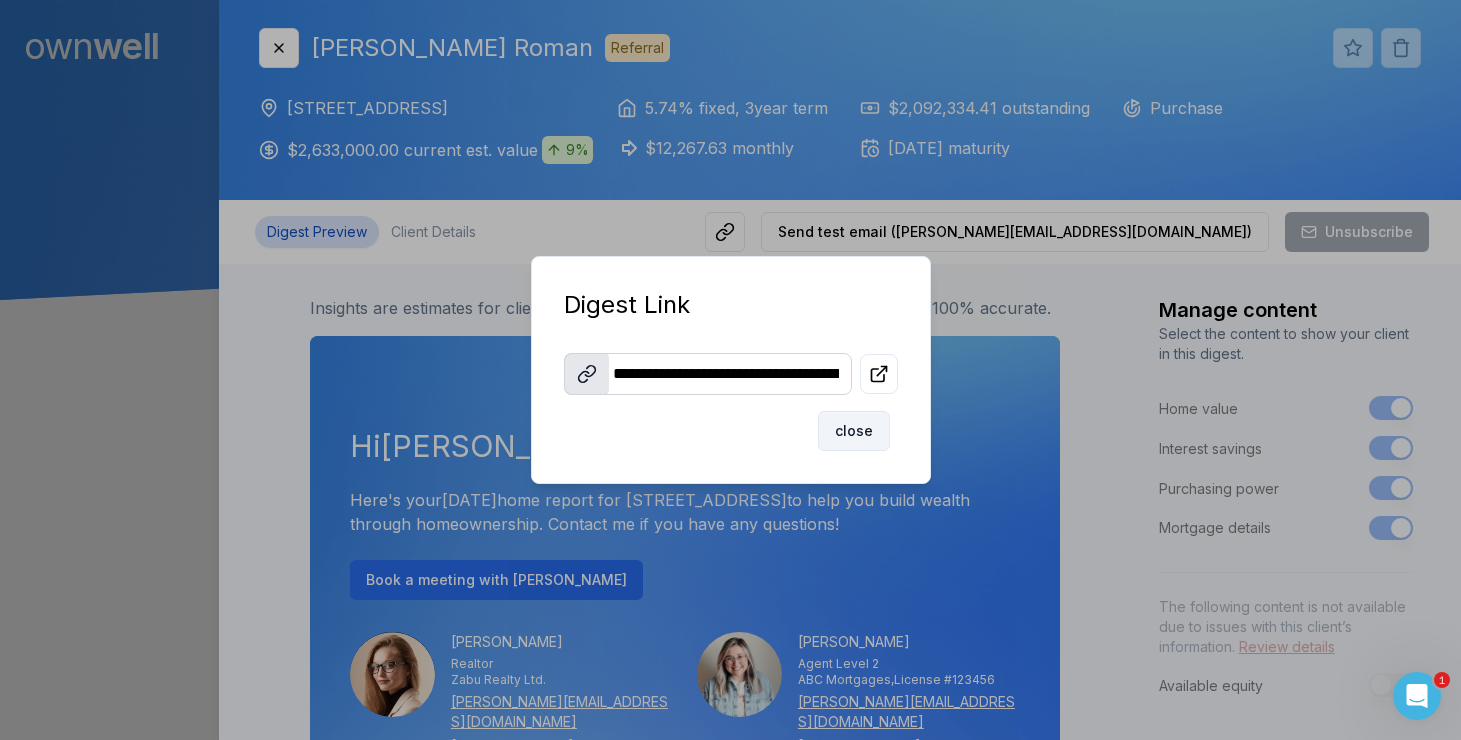 click on "close" at bounding box center (854, 431) 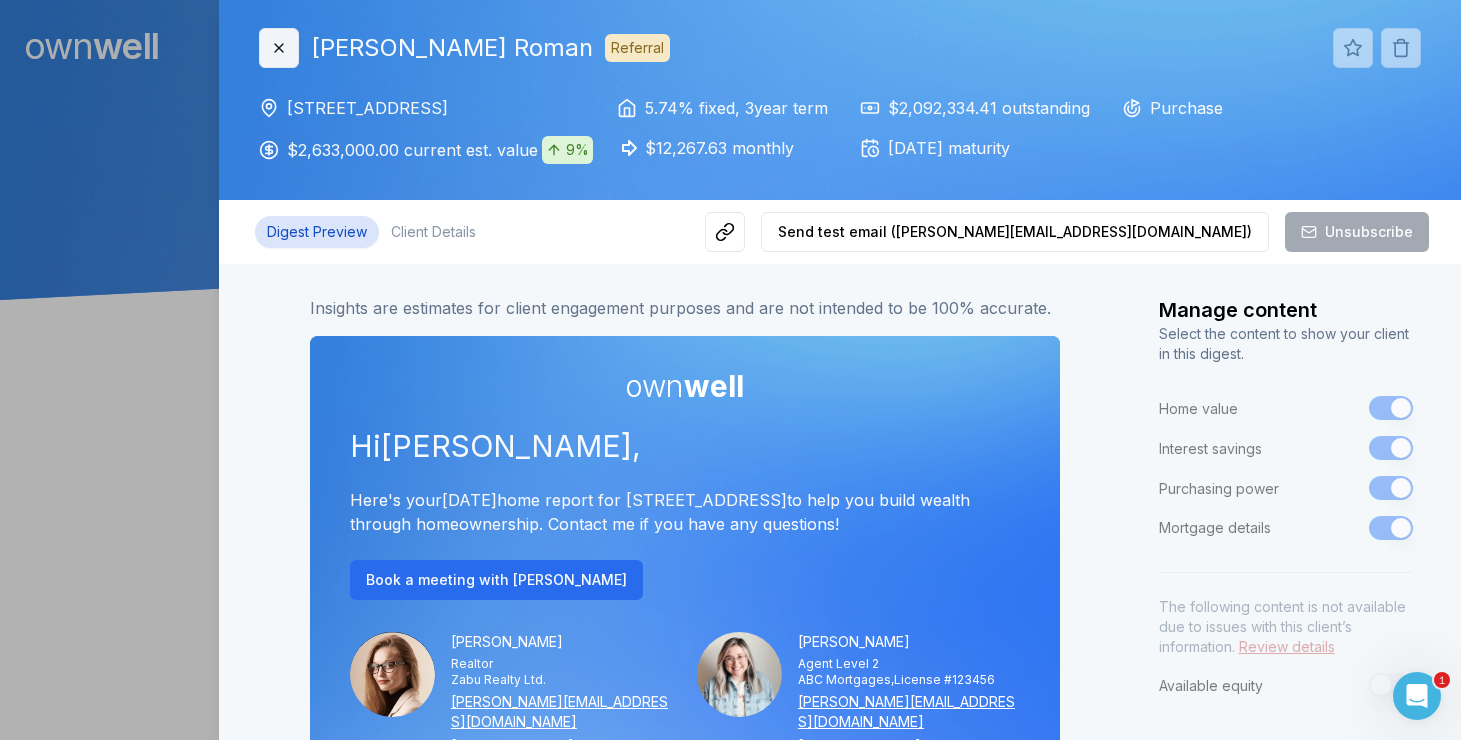 click on "Close" at bounding box center (279, 48) 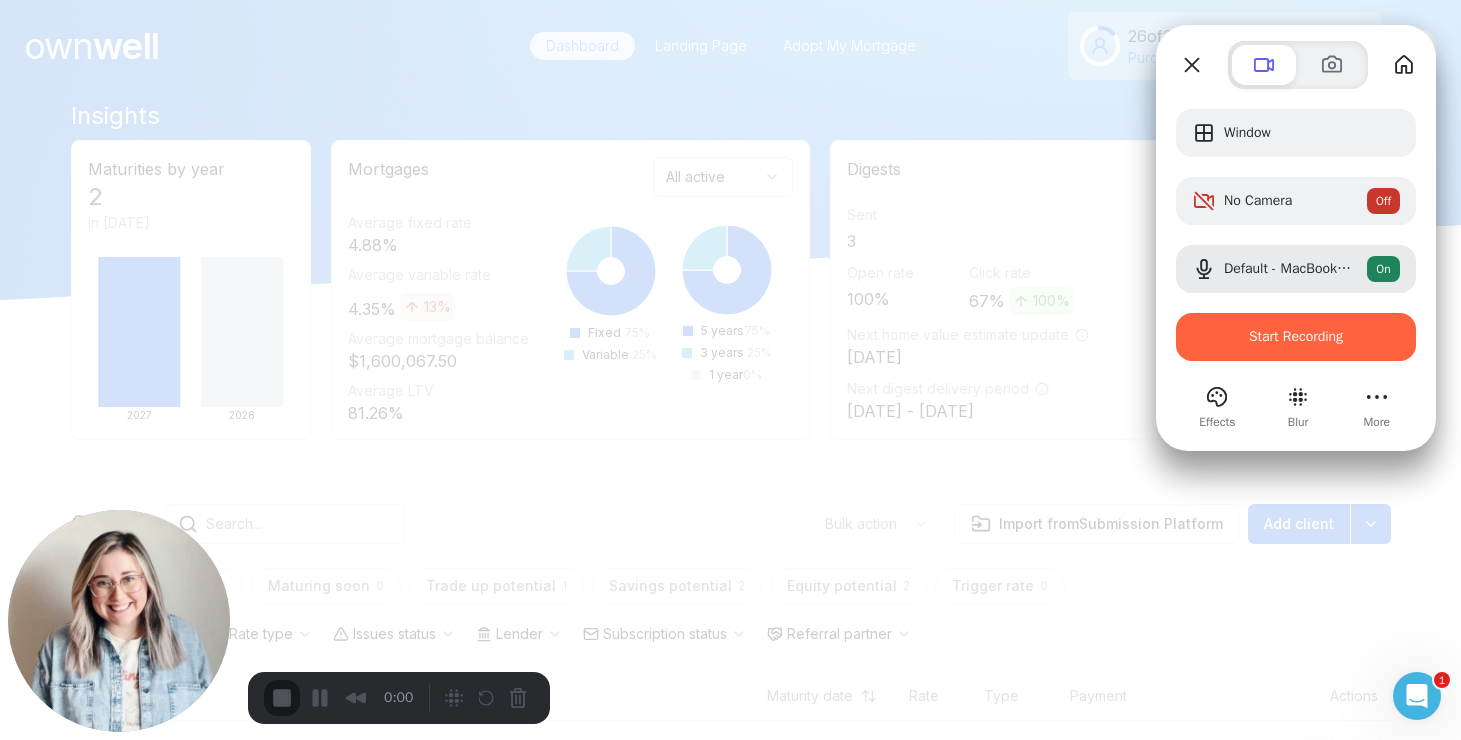 click at bounding box center [730, 370] 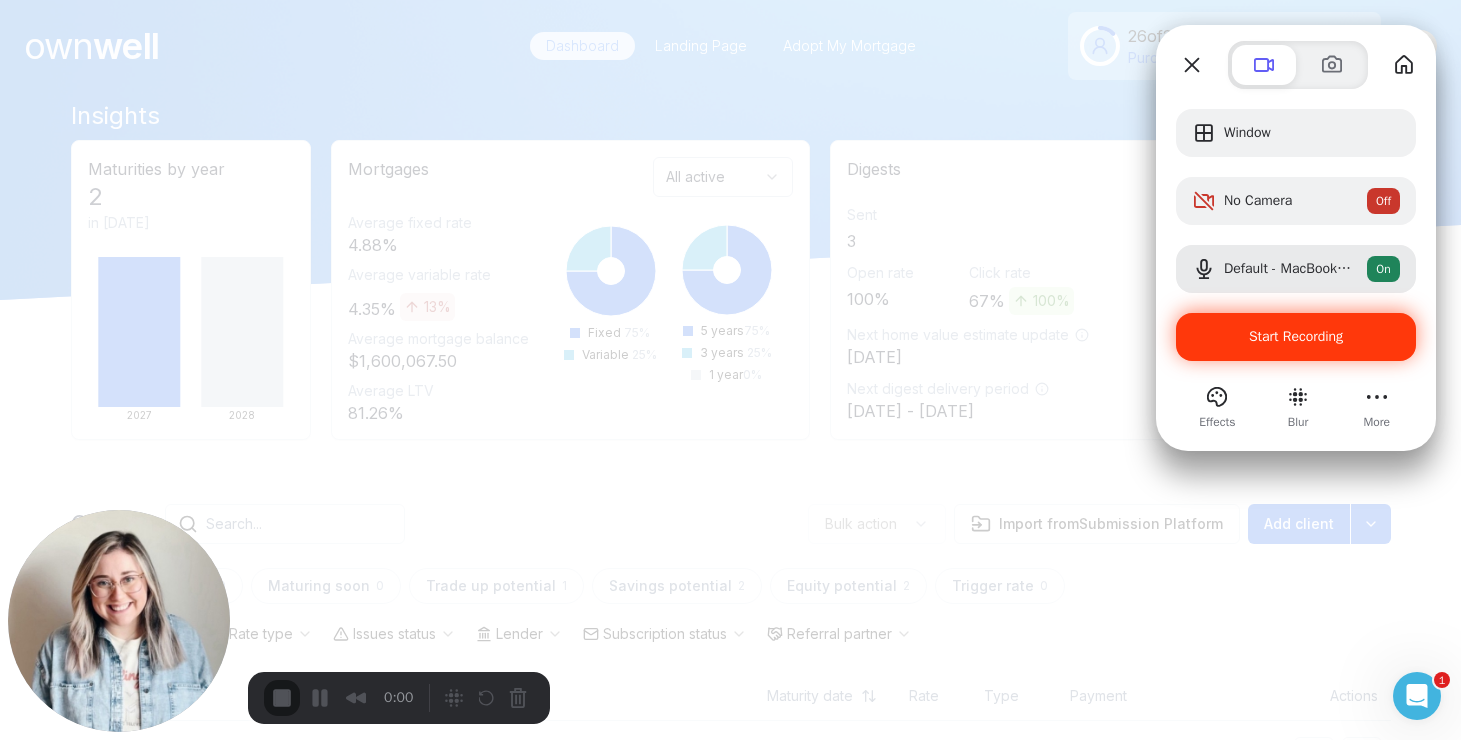 click on "Start Recording" at bounding box center [1296, 336] 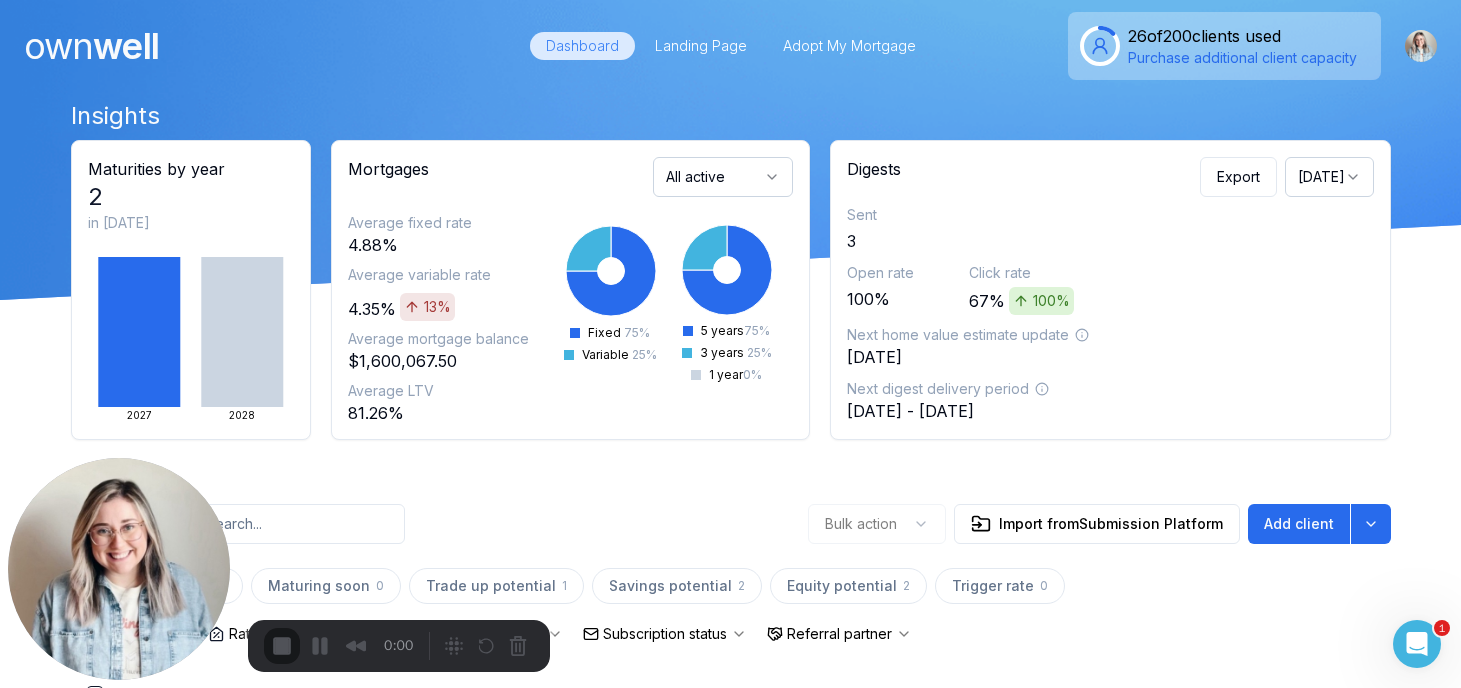 click on "Start Recording" at bounding box center (54, 740) 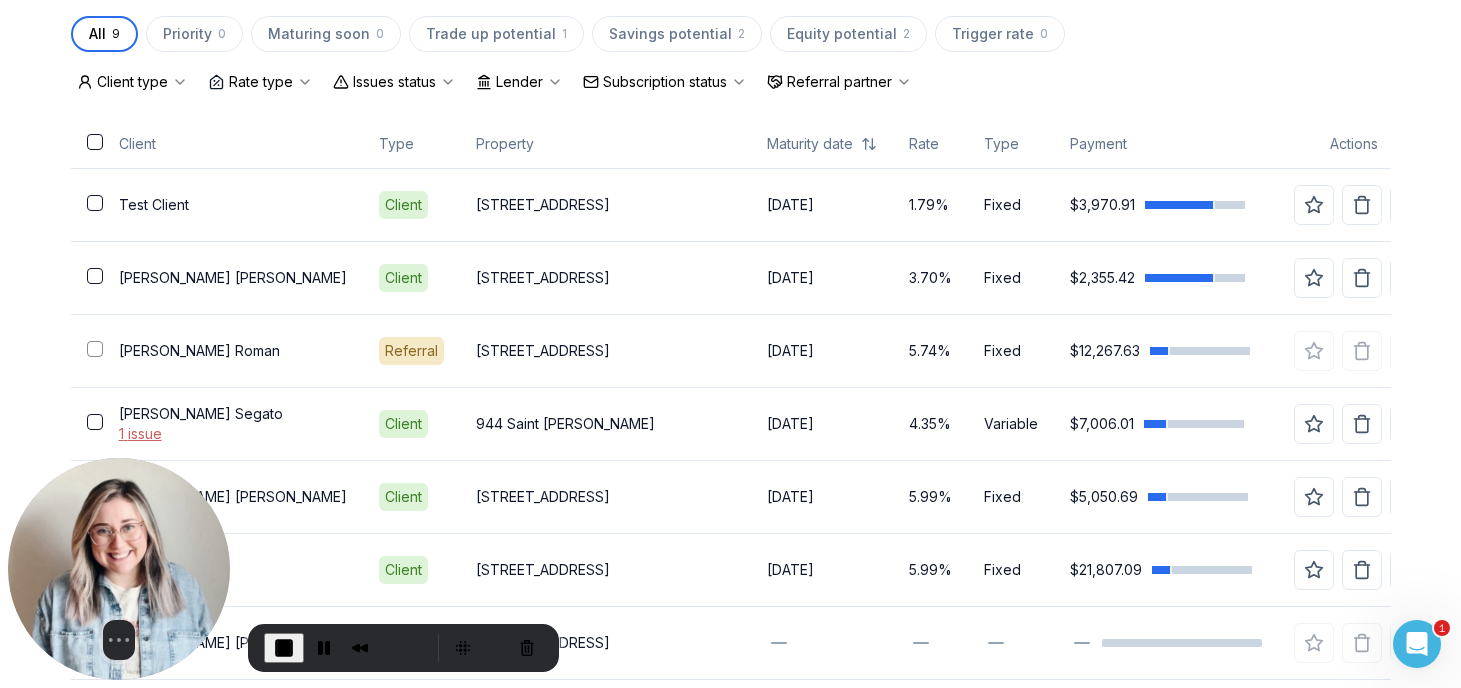 scroll, scrollTop: 651, scrollLeft: 0, axis: vertical 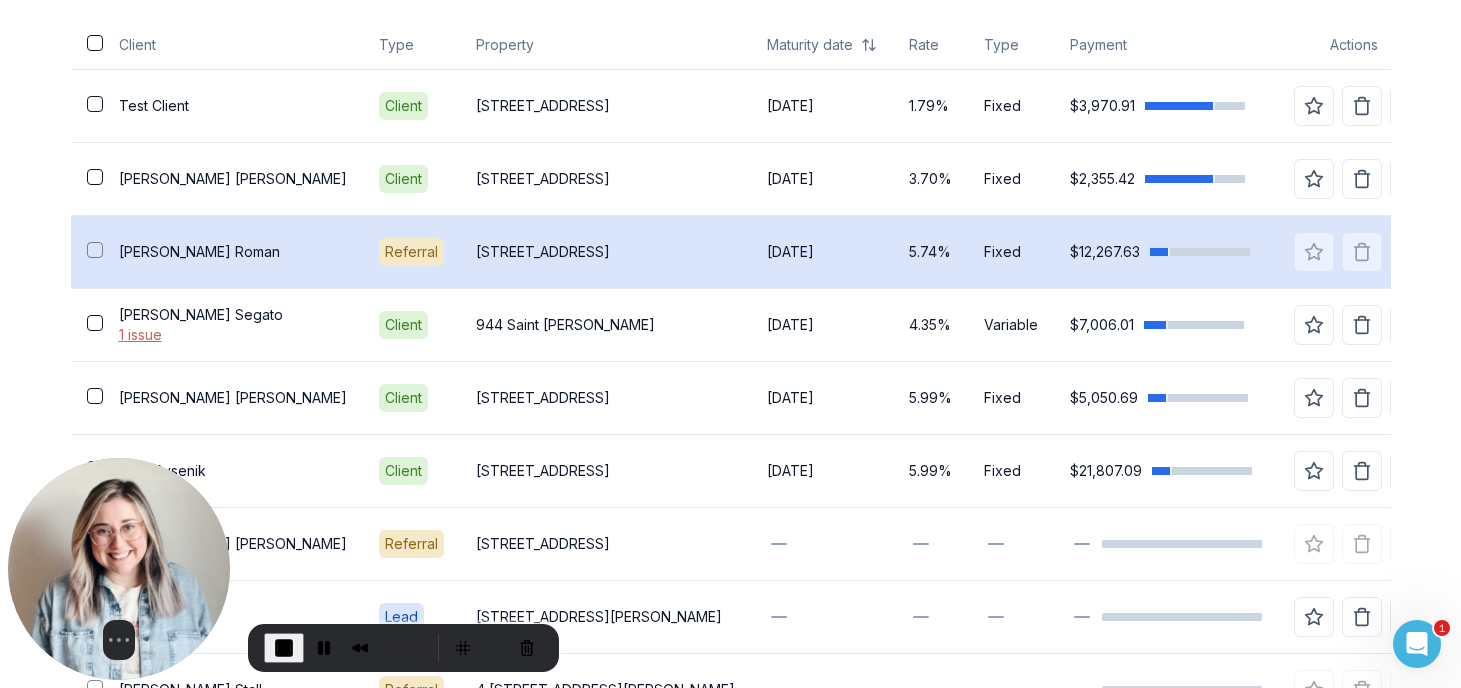 click on "Alison   Roman" at bounding box center (233, 252) 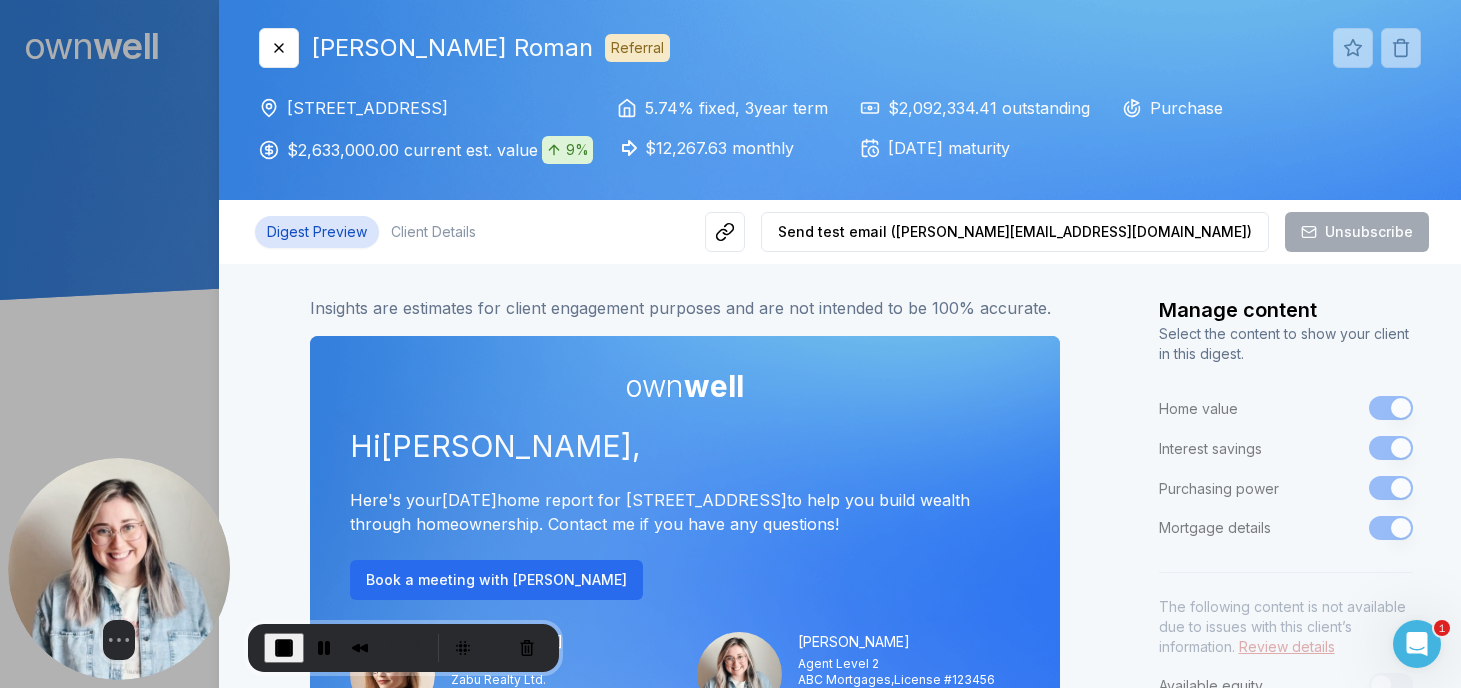 scroll, scrollTop: 0, scrollLeft: 0, axis: both 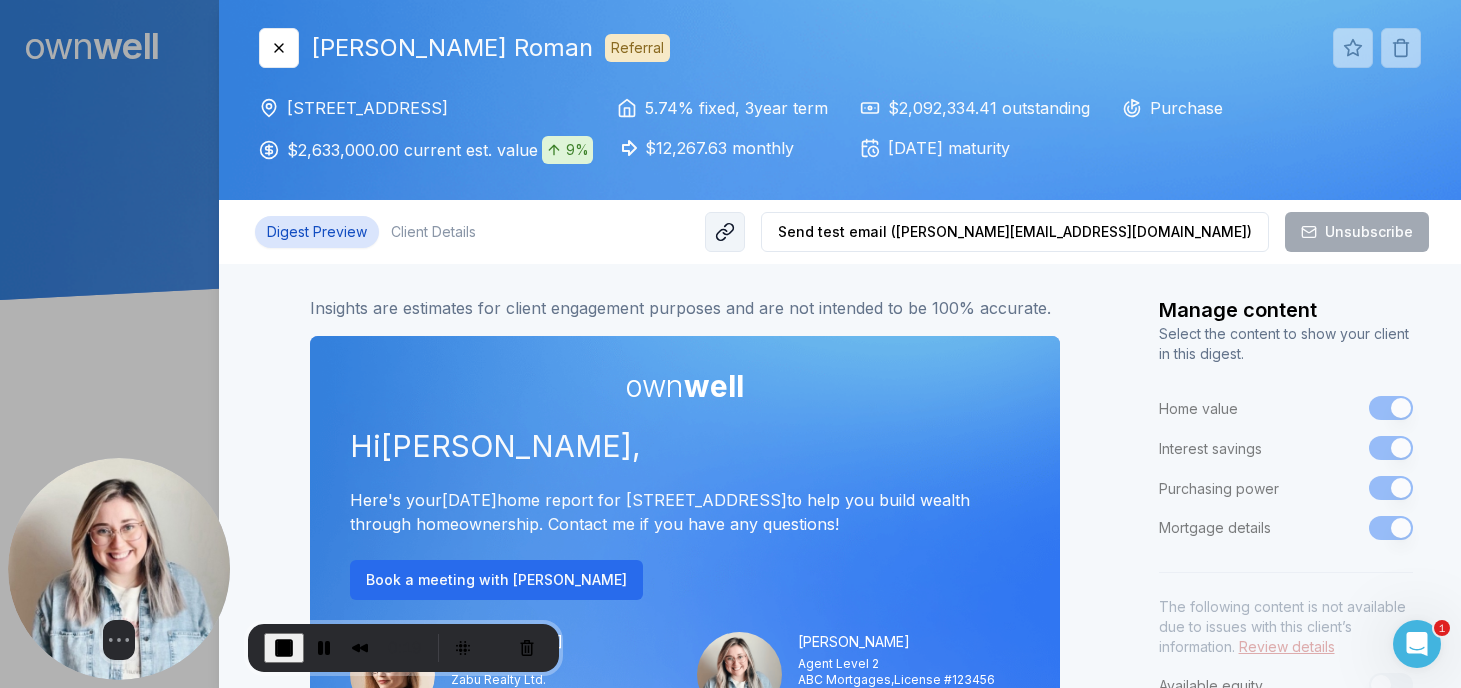 click 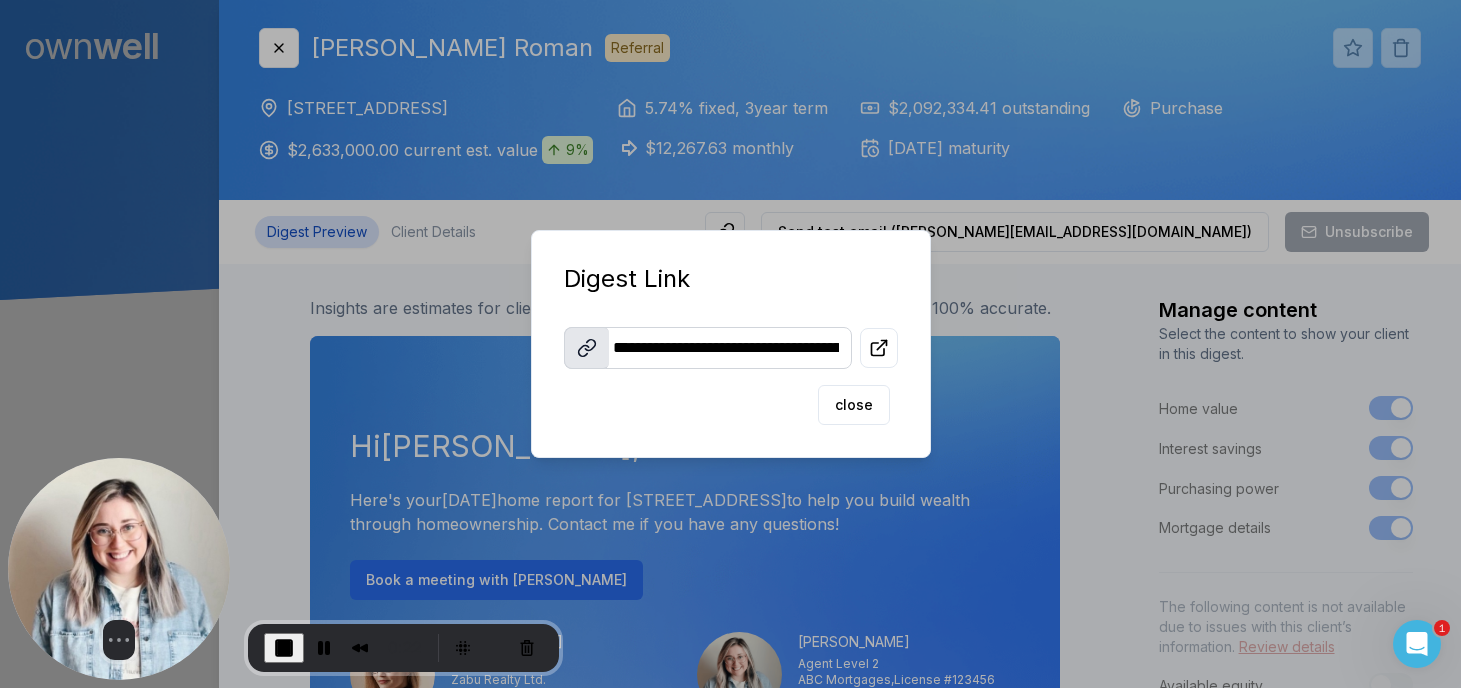 click on "**********" at bounding box center [708, 348] 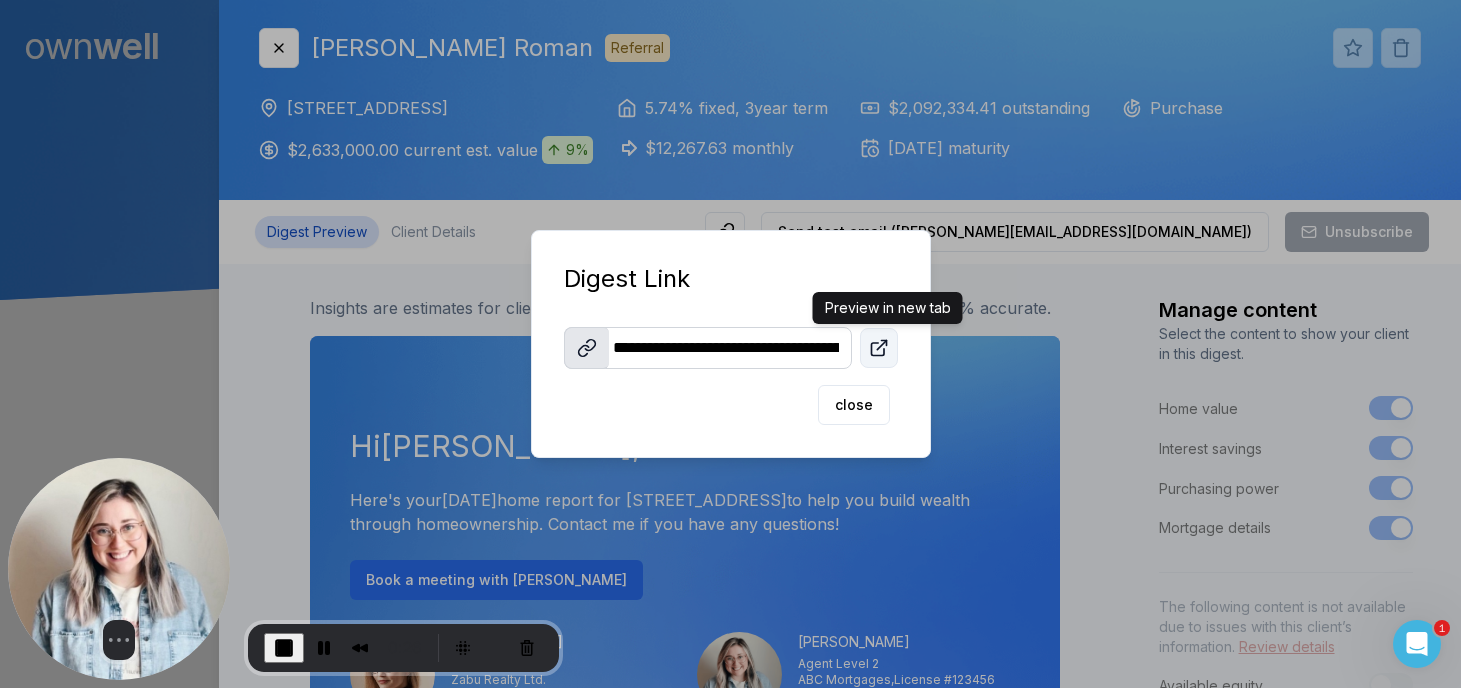 click 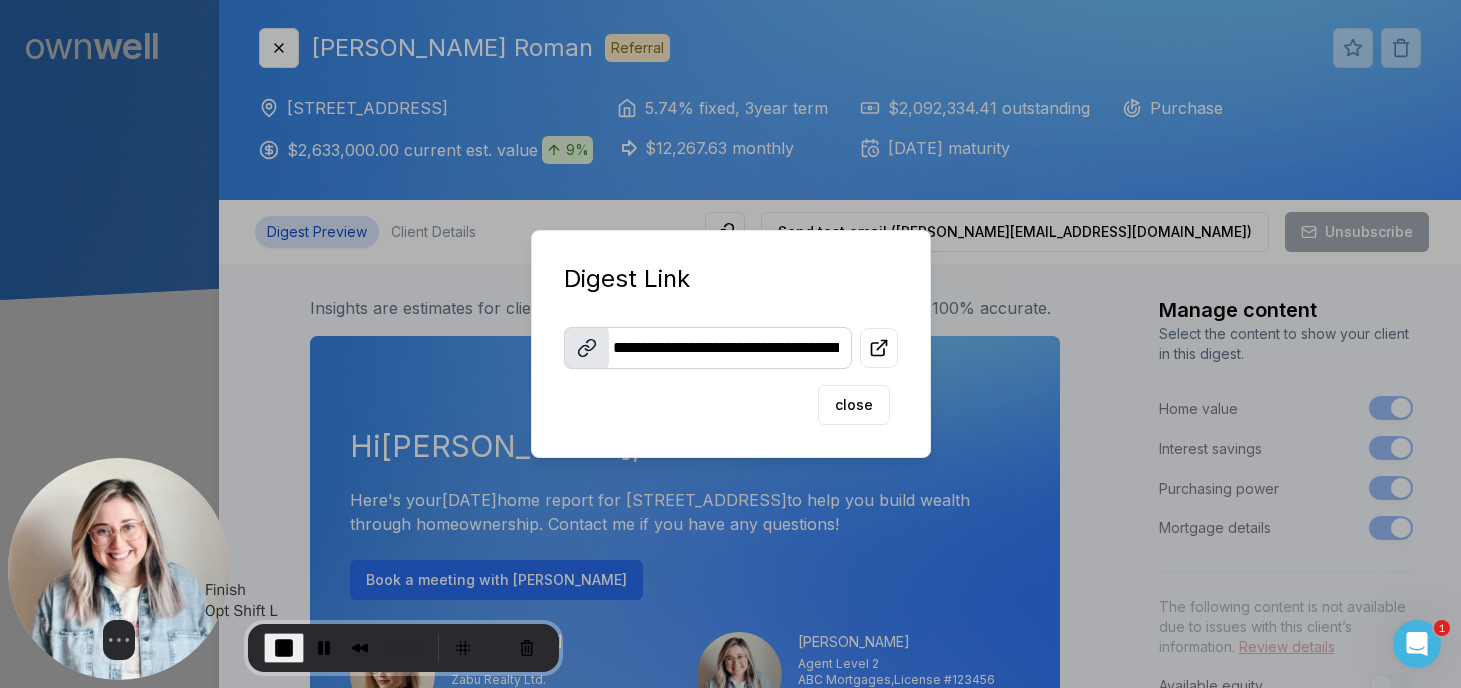 click at bounding box center (284, 648) 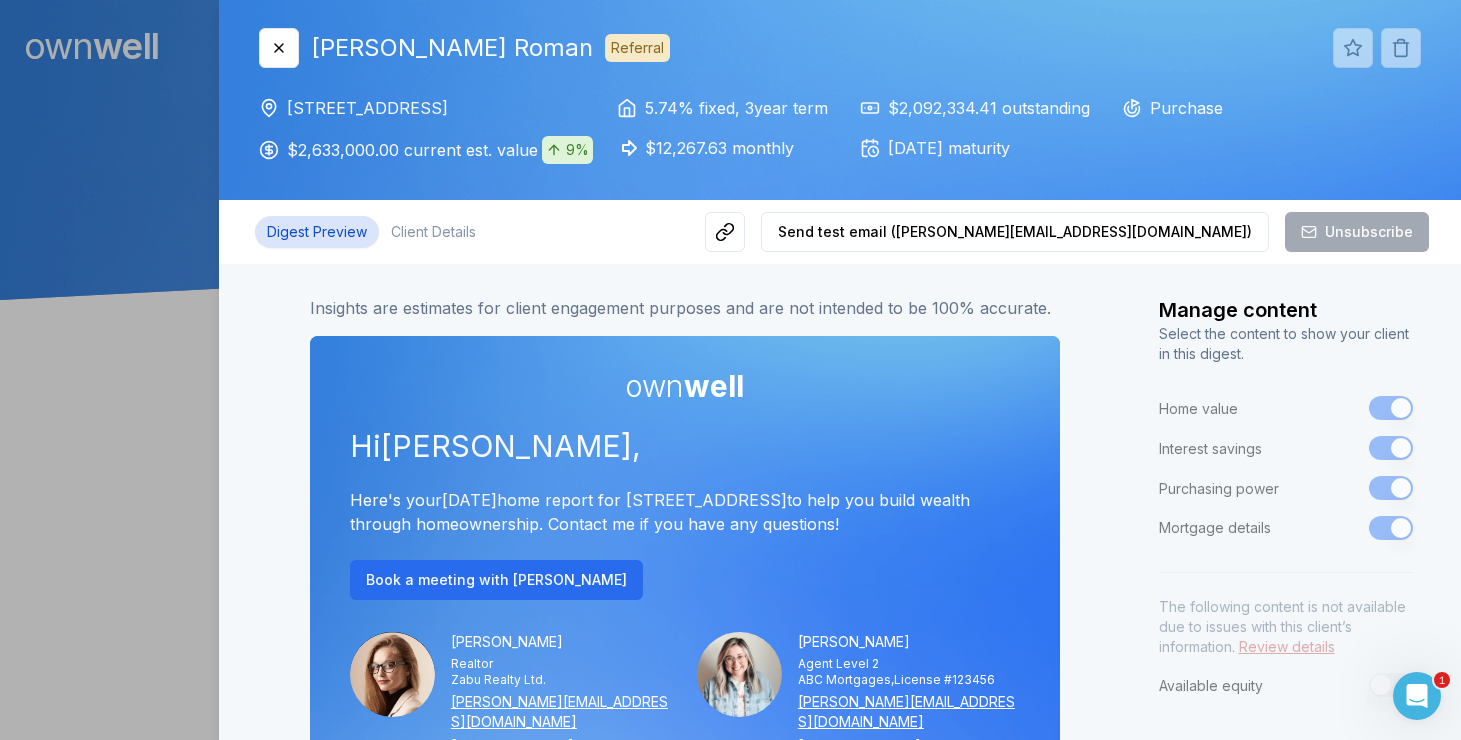 click at bounding box center [730, 370] 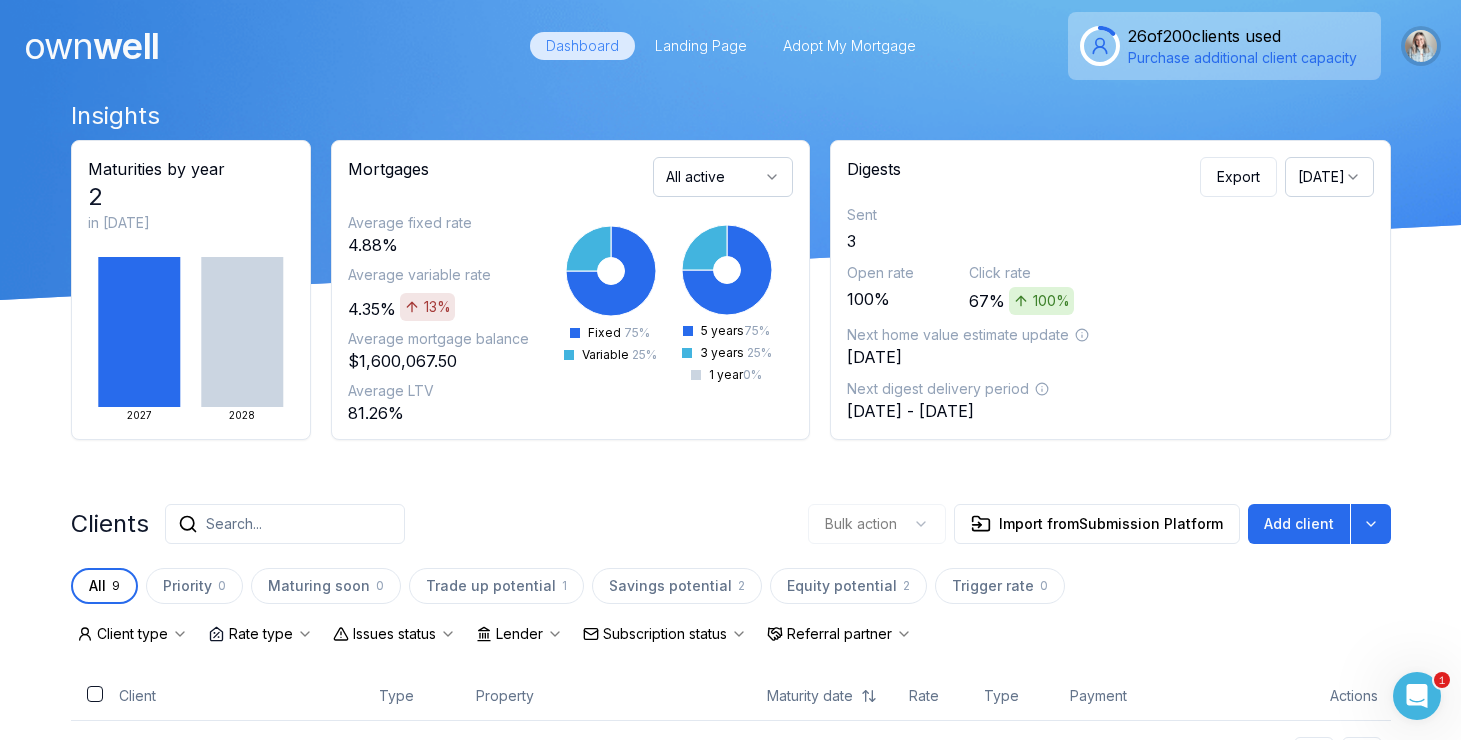 click at bounding box center [1421, 46] 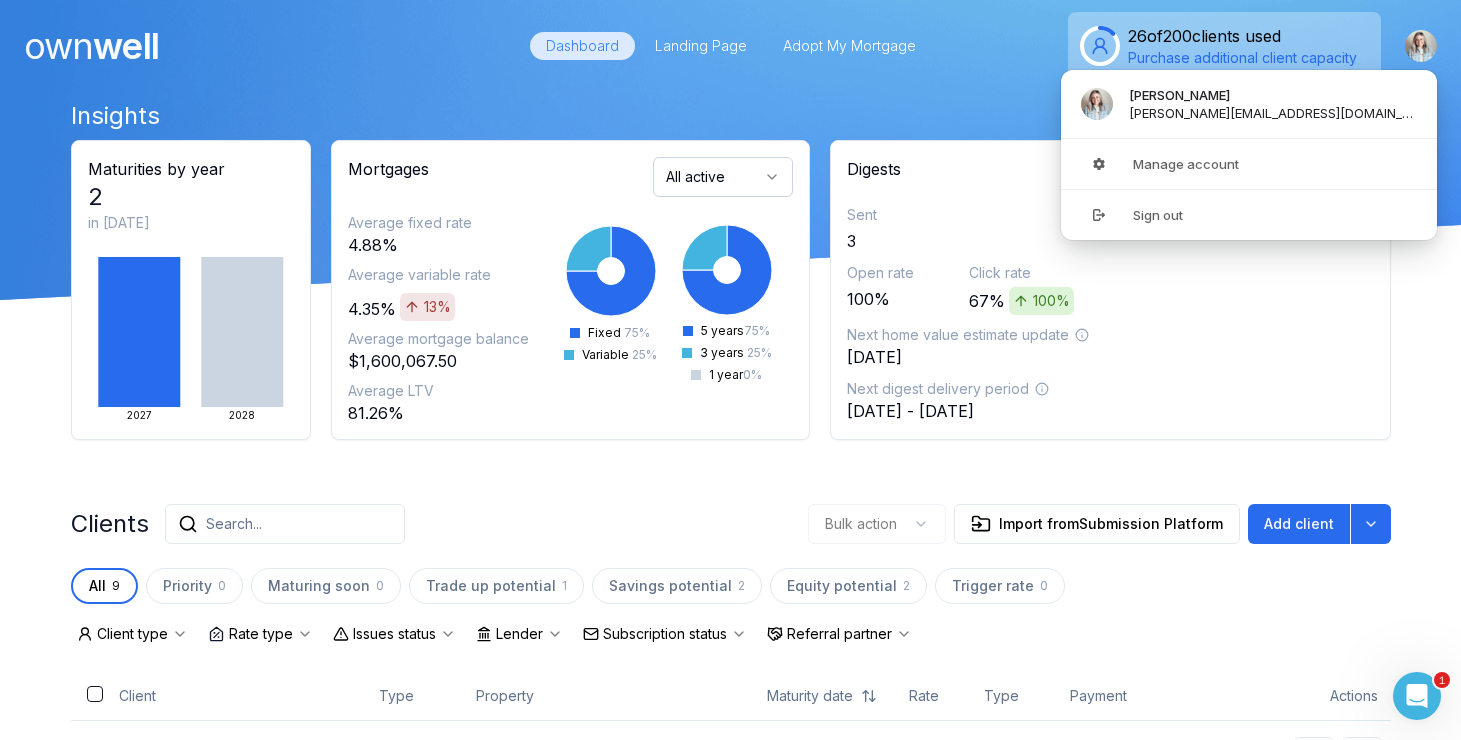 click on "26  of  200  clients used Purchase additional client capacity" at bounding box center (1201, 46) 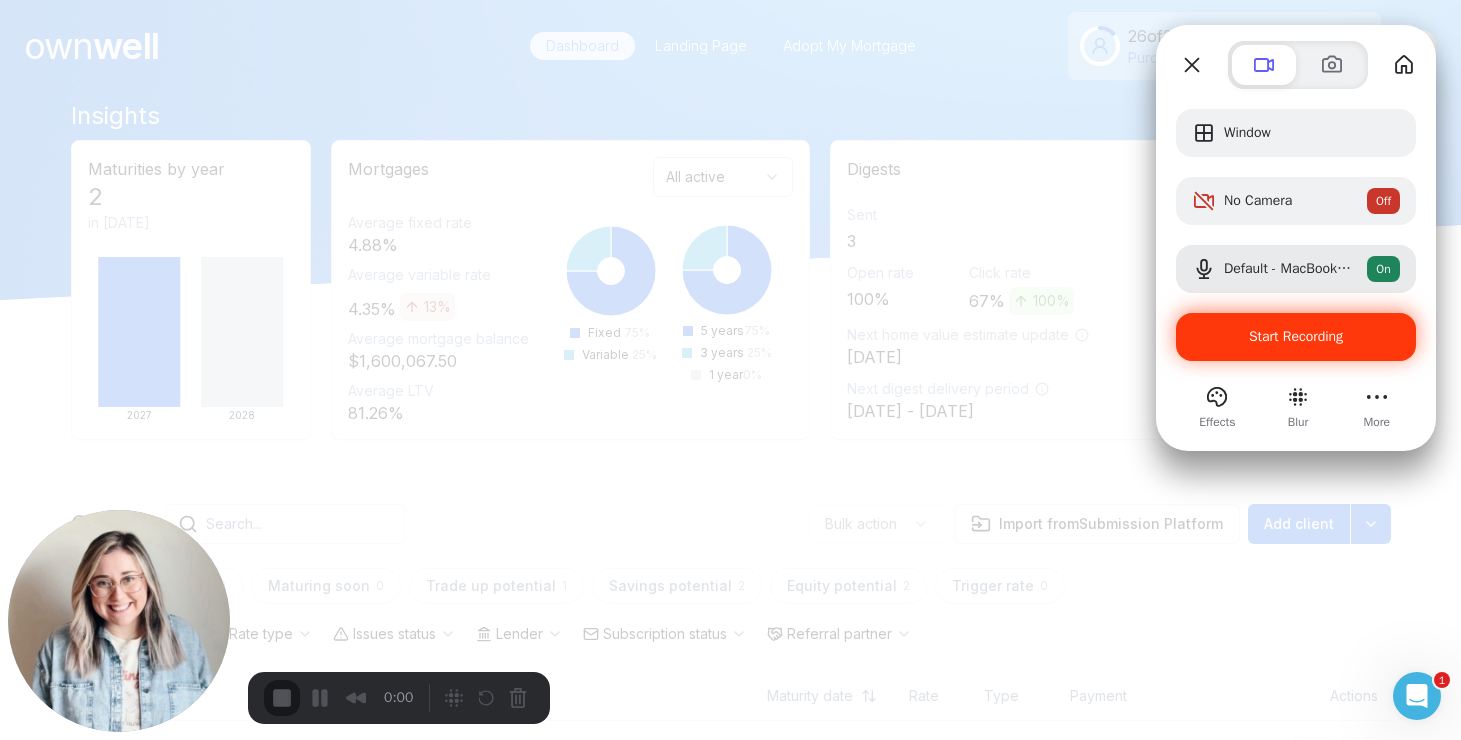 click on "Start Recording" at bounding box center [1296, 337] 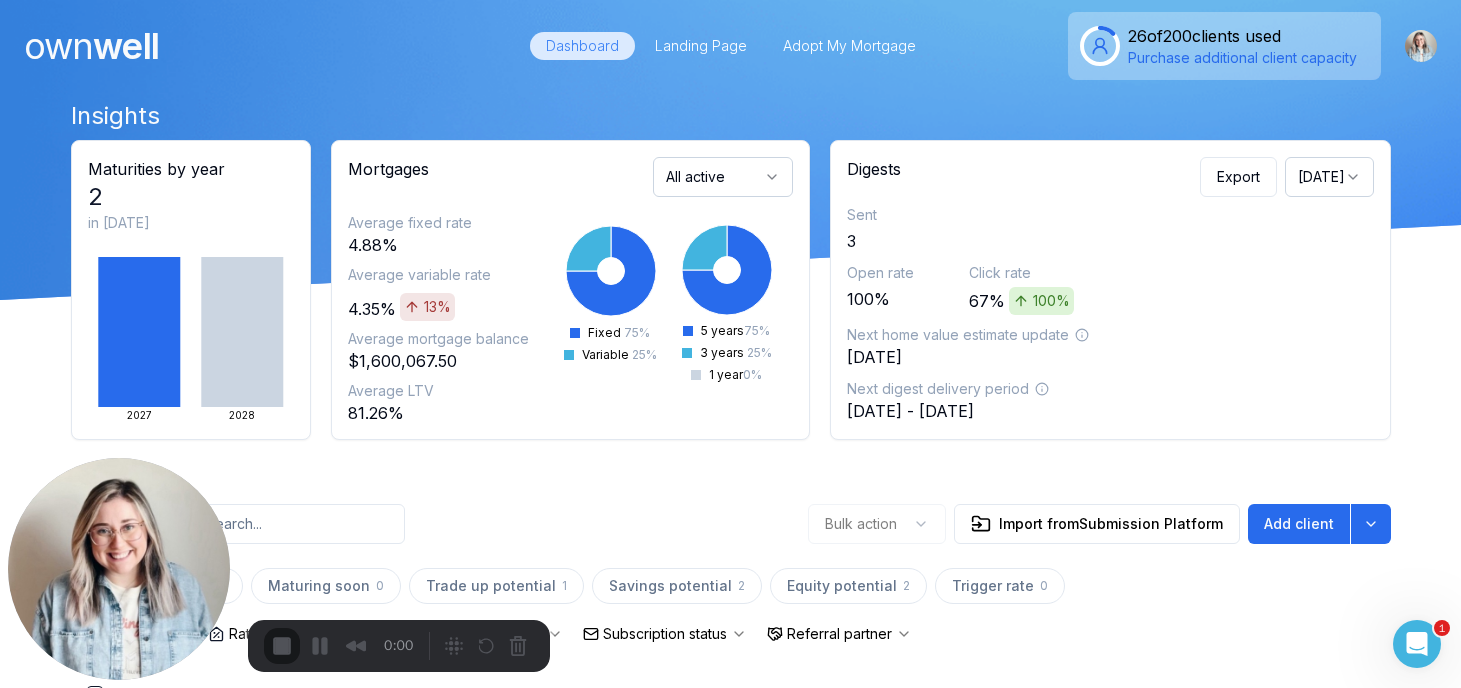 click on "Start Recording" at bounding box center [54, 740] 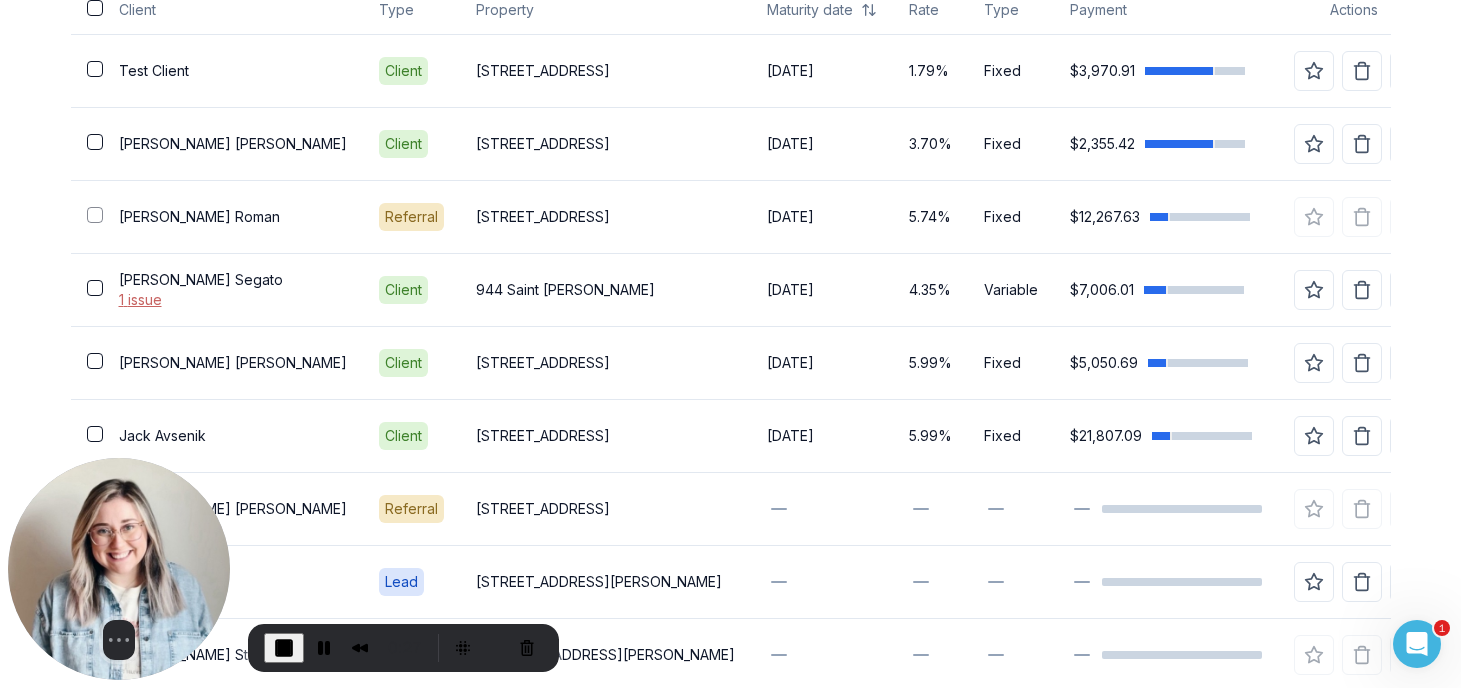 scroll, scrollTop: 763, scrollLeft: 0, axis: vertical 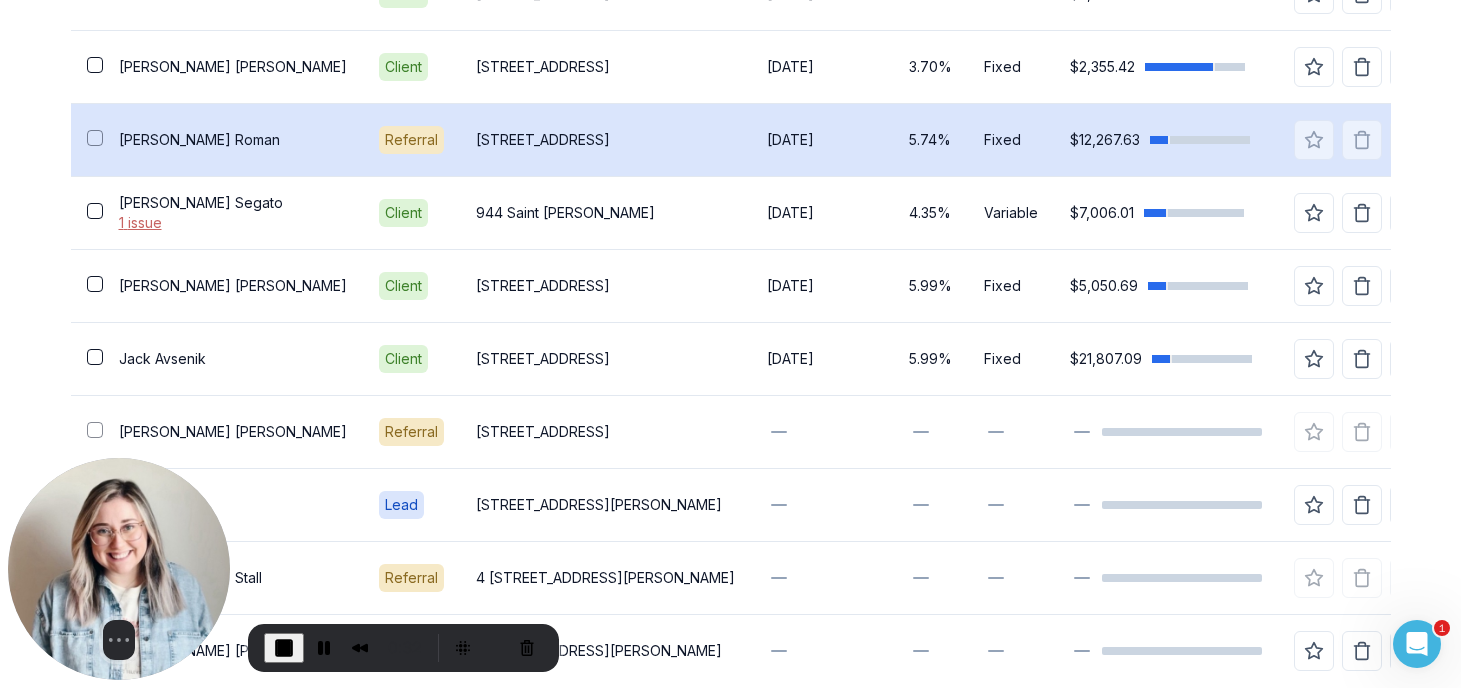 click on "Alison   Roman" at bounding box center [233, 140] 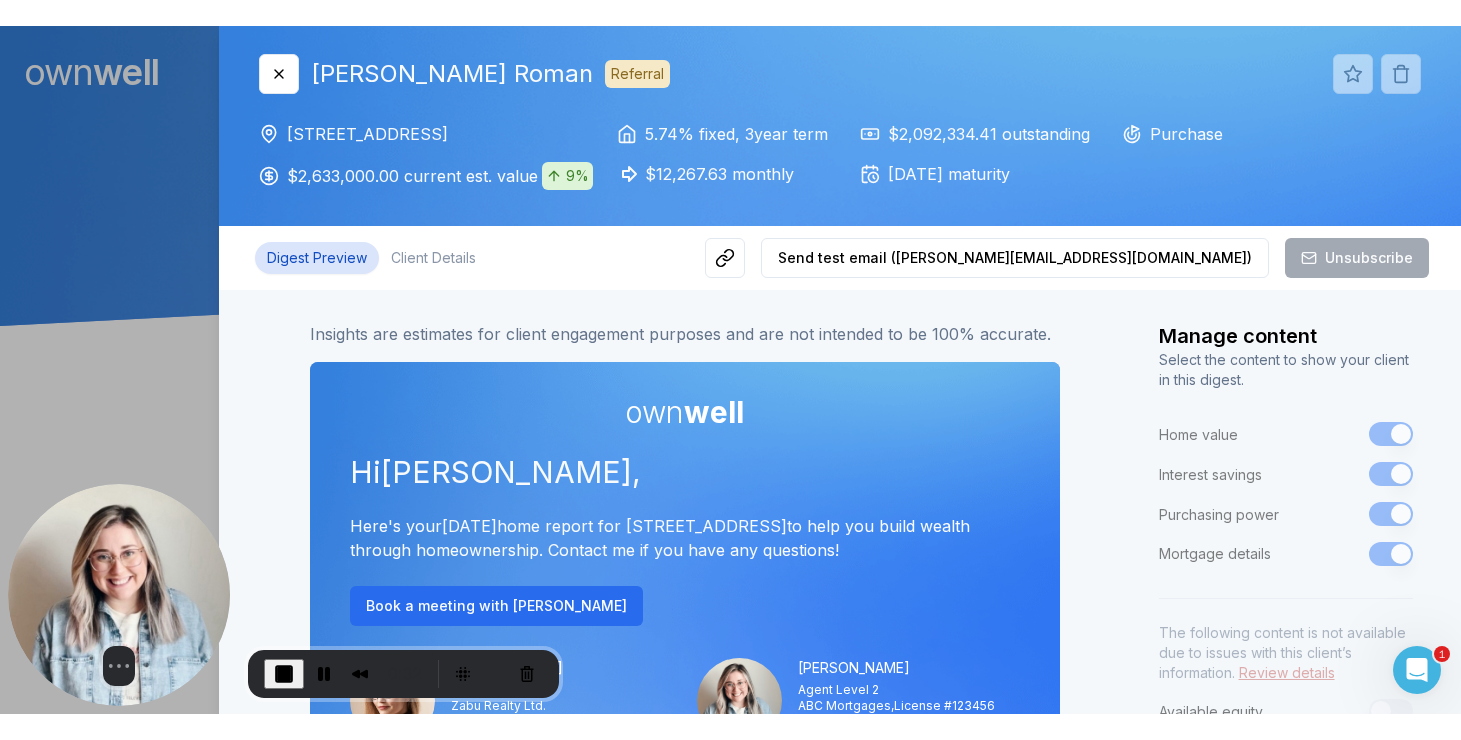scroll, scrollTop: 0, scrollLeft: 0, axis: both 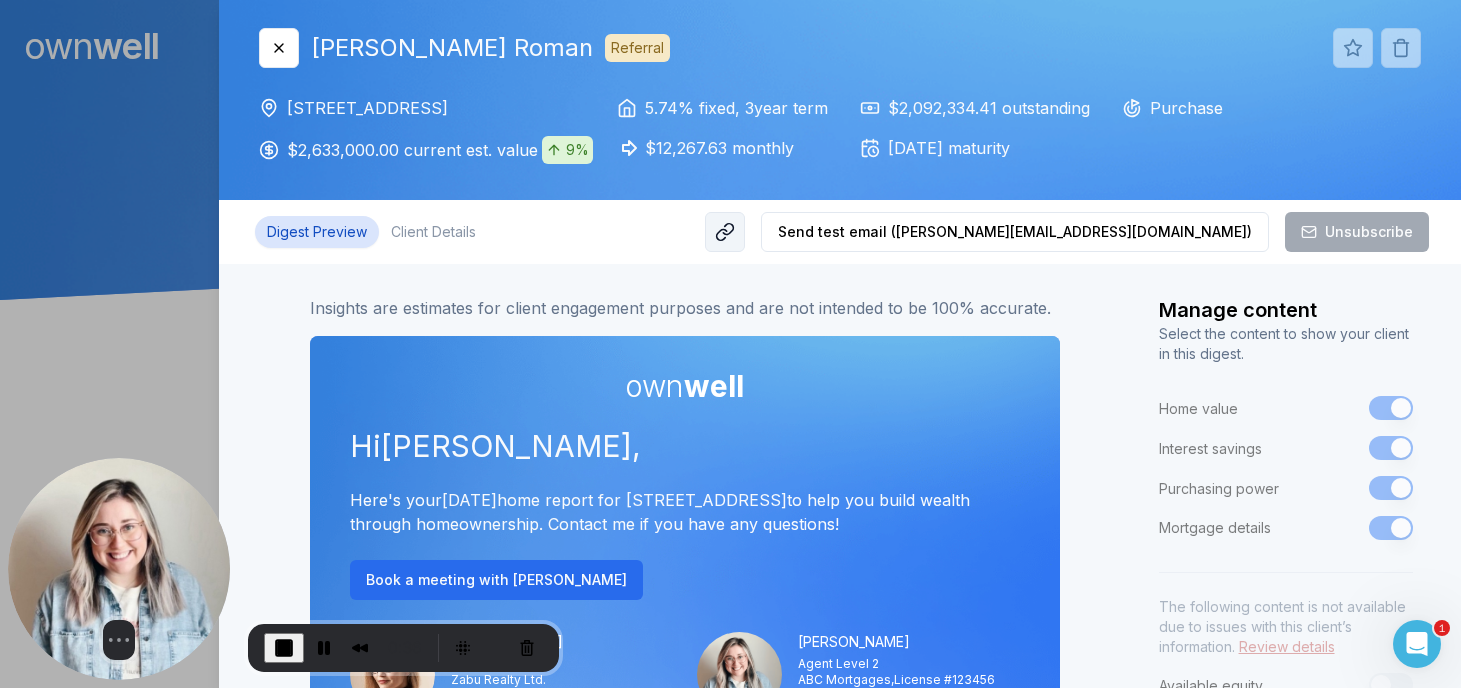 click 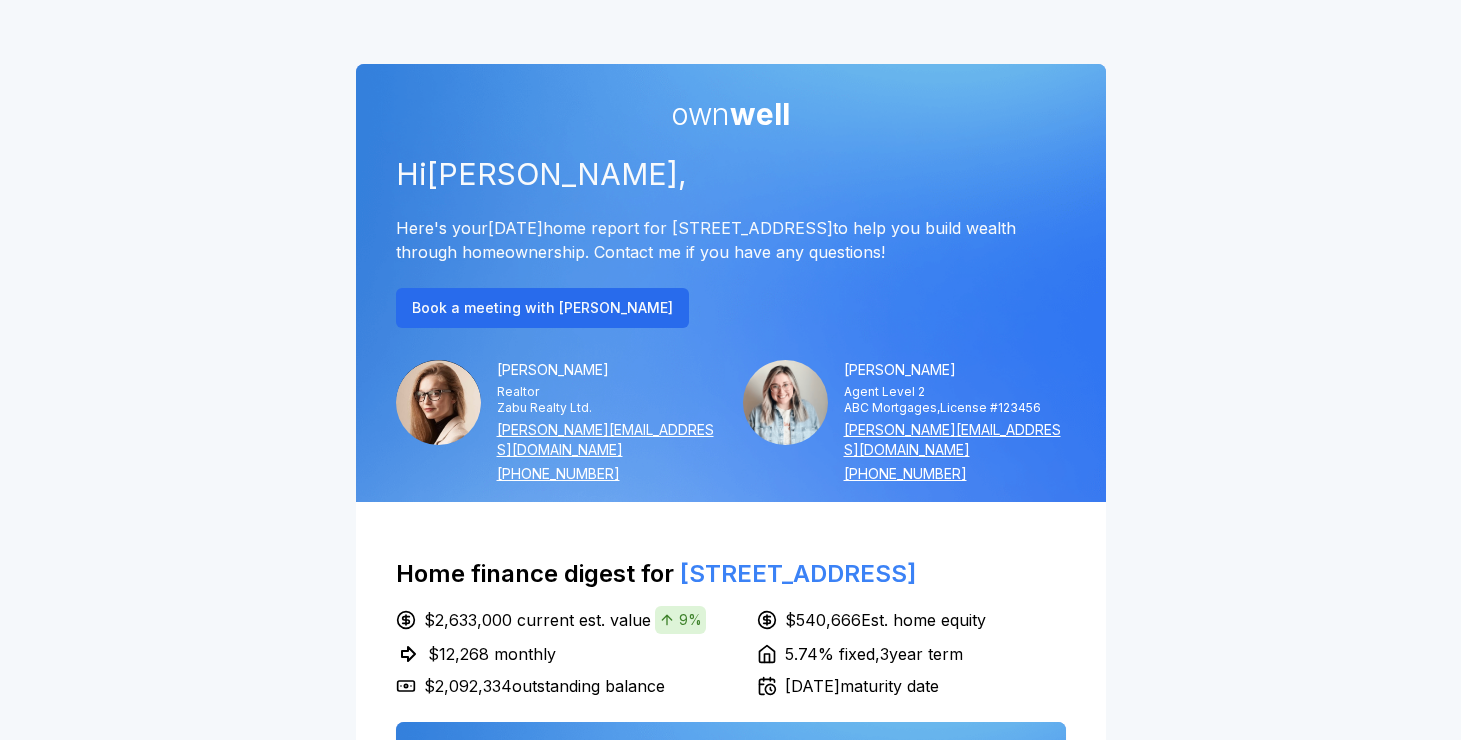 scroll, scrollTop: 0, scrollLeft: 0, axis: both 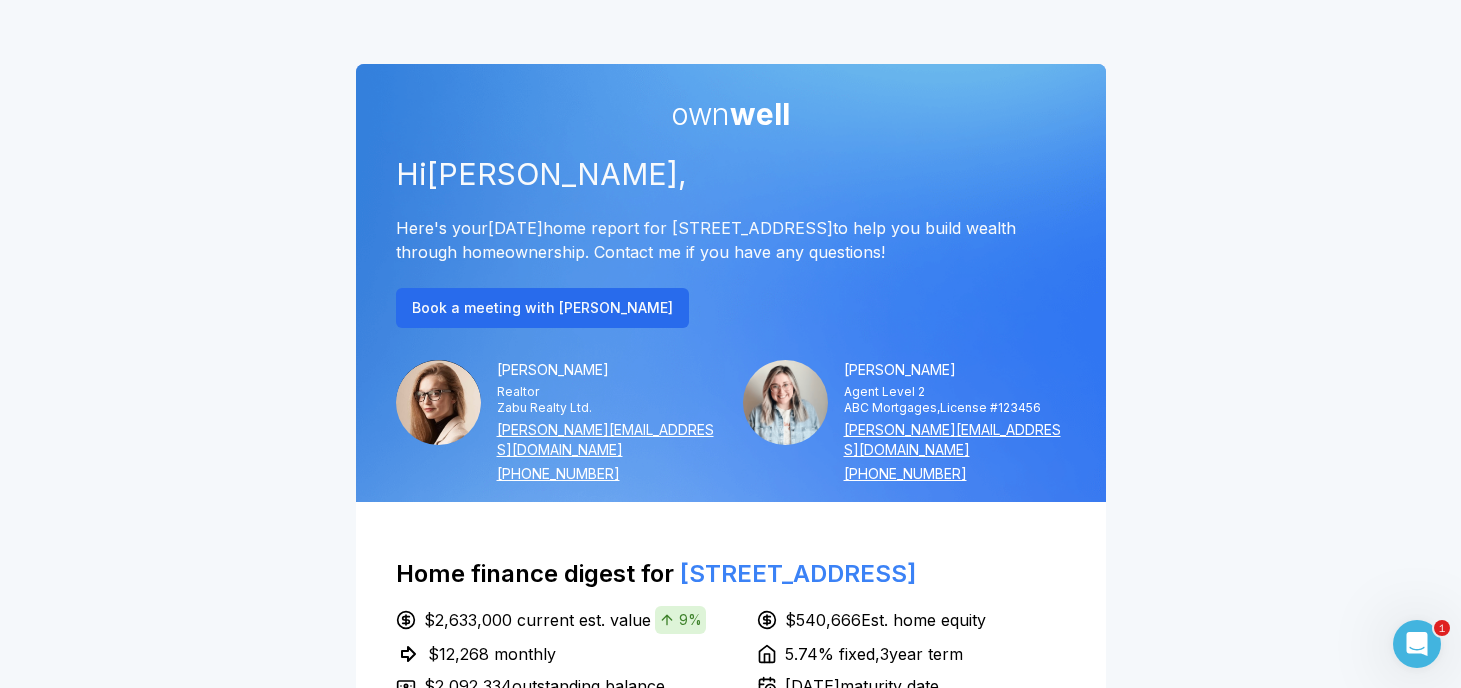 click at bounding box center (882, 60) 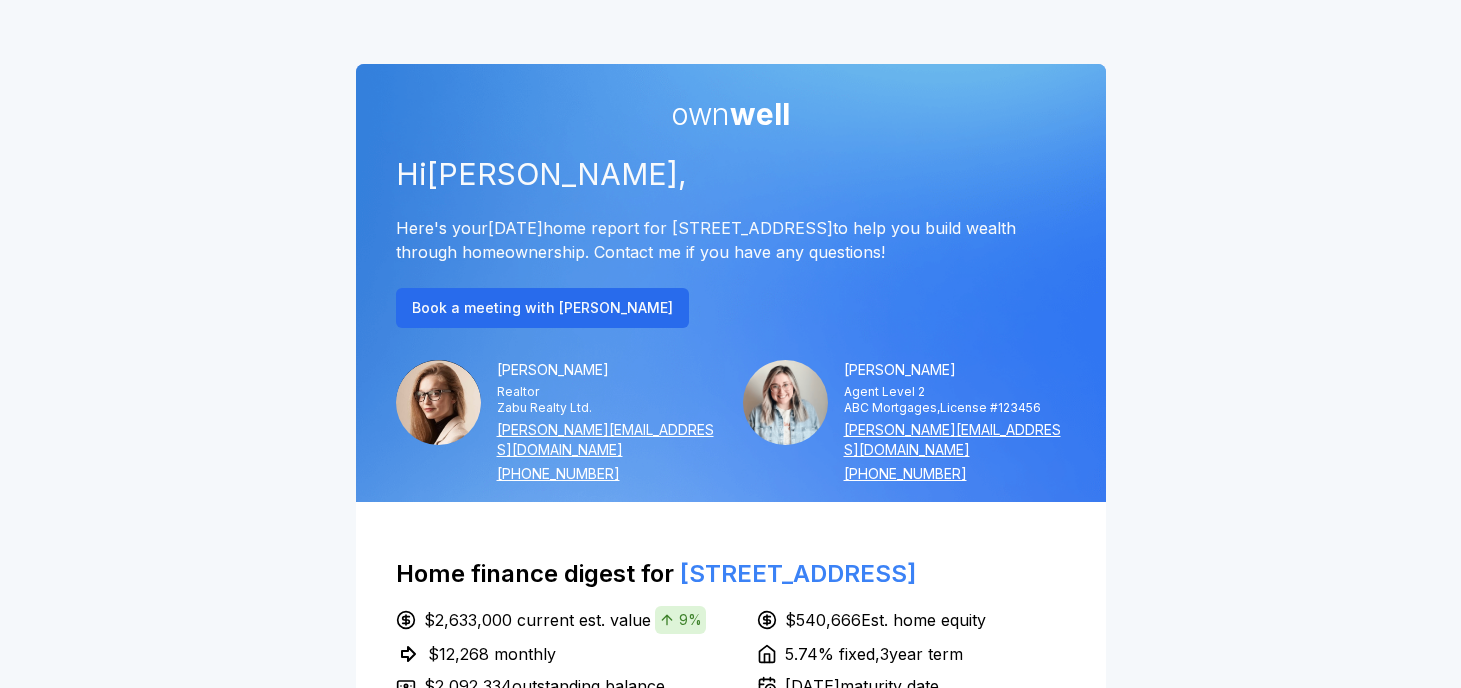 scroll, scrollTop: 0, scrollLeft: 0, axis: both 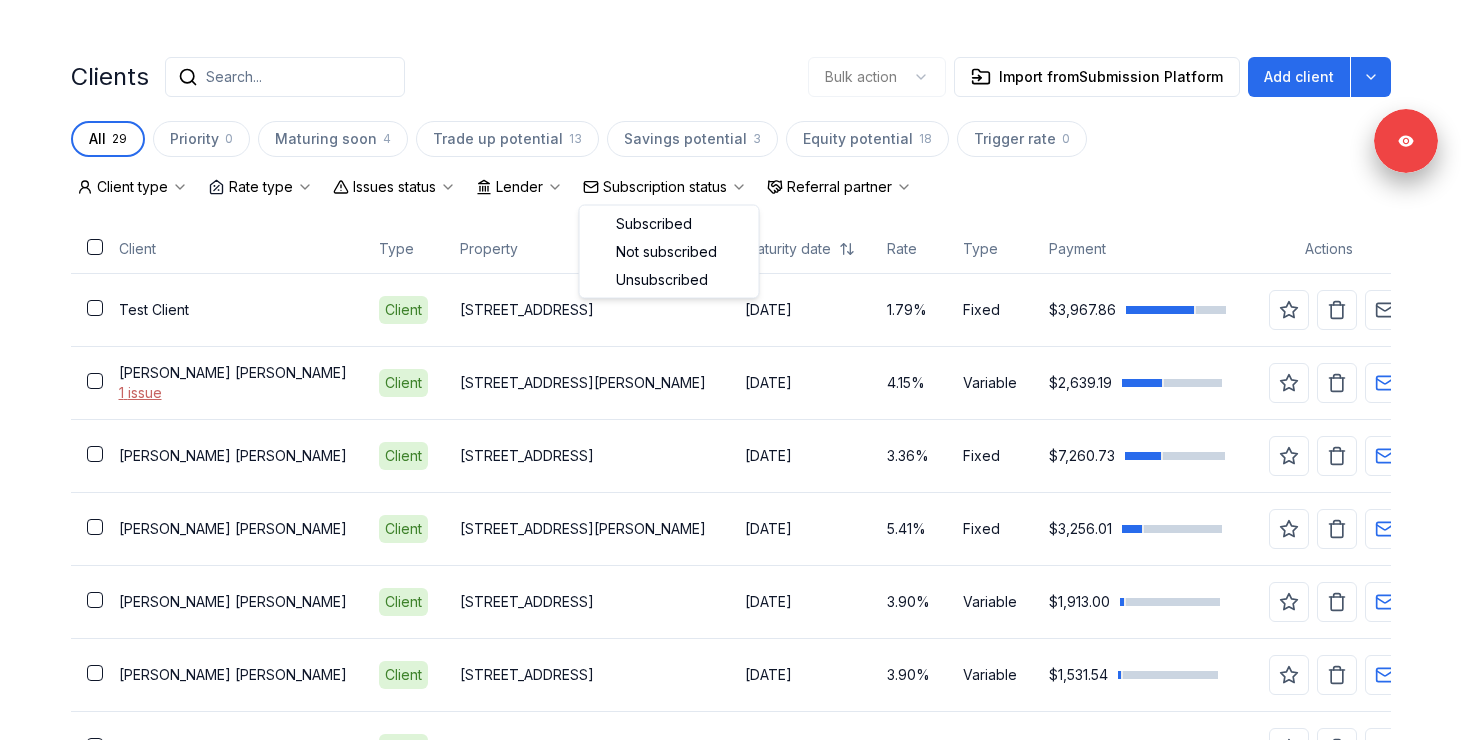 click on "Subscription status" at bounding box center (665, 187) 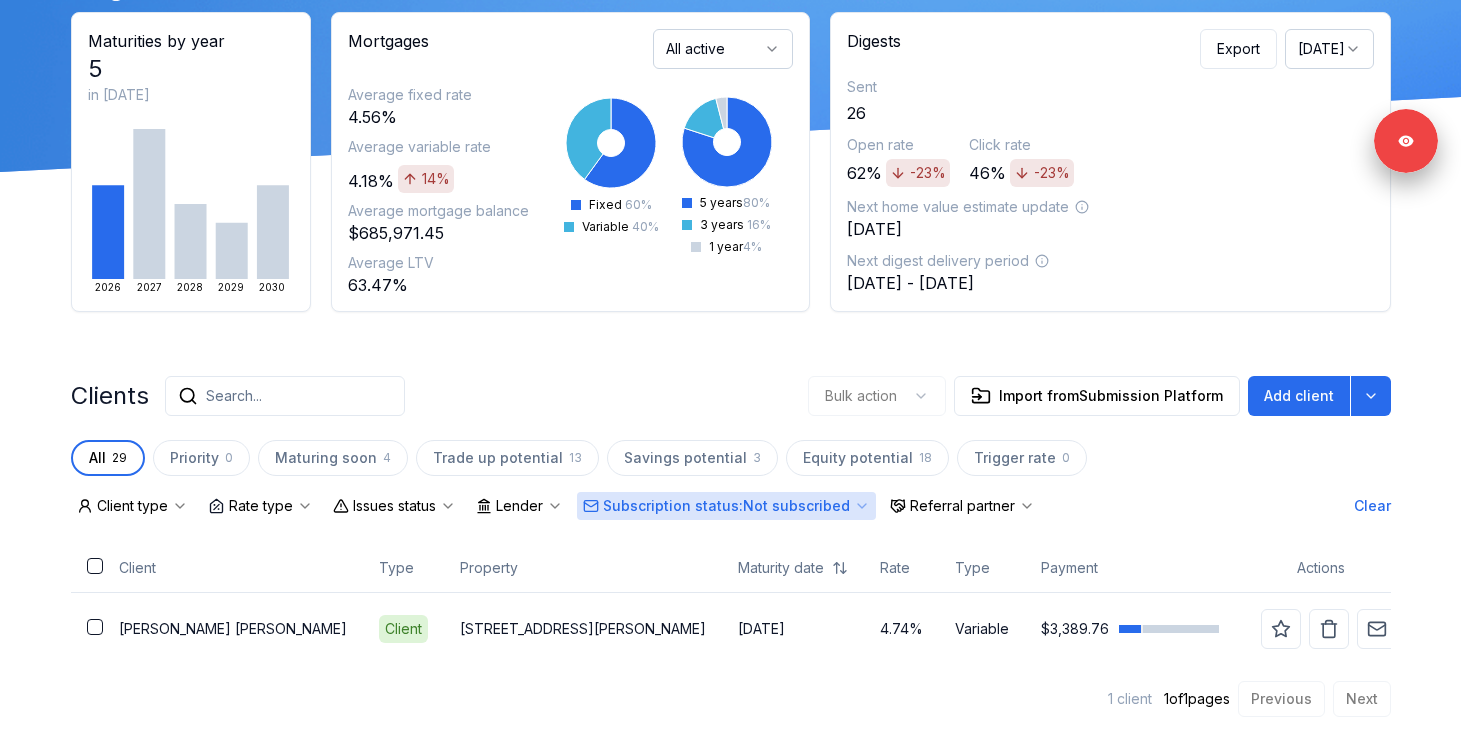 scroll, scrollTop: 0, scrollLeft: 0, axis: both 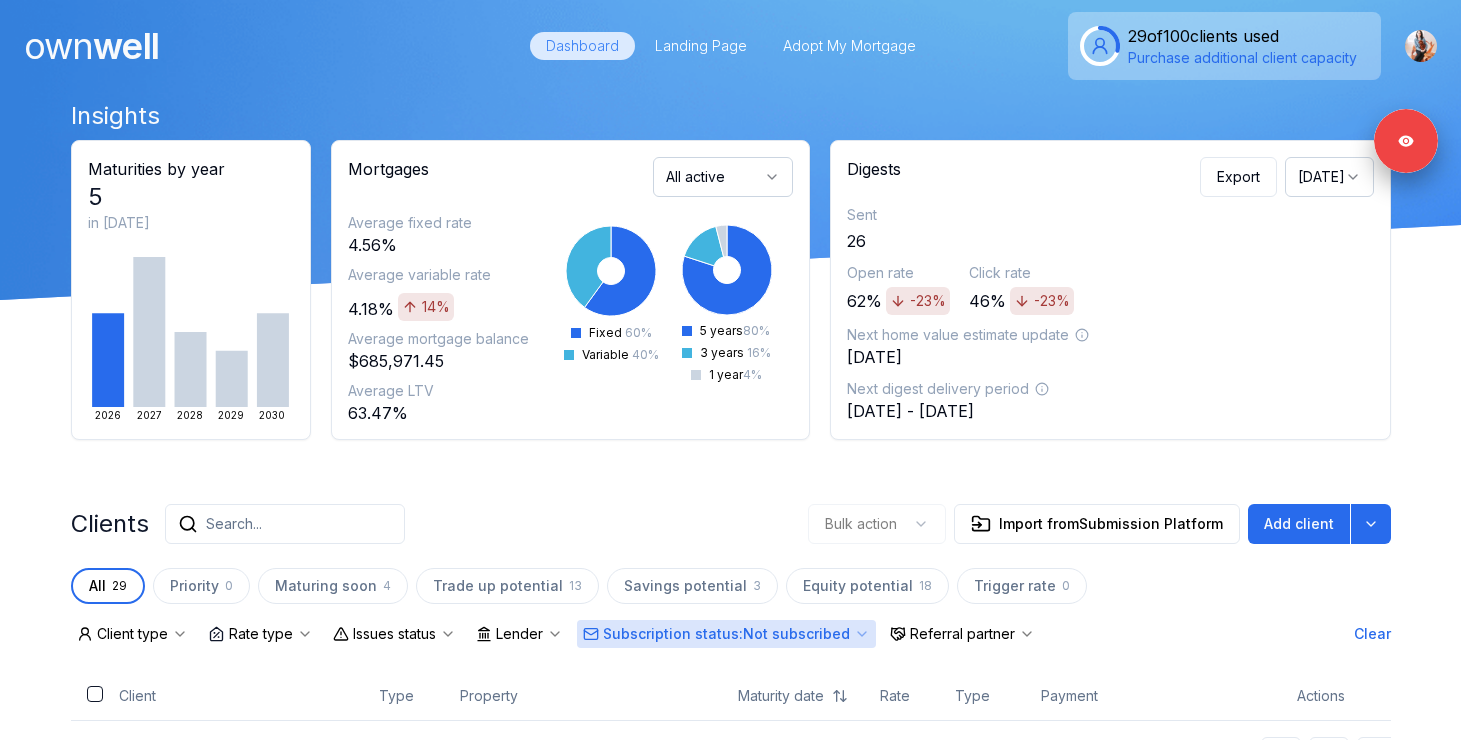 click on "own well Dashboard Landing Page Adopt My Mortgage 29  of  100  clients used Purchase additional client capacity" at bounding box center [730, 46] 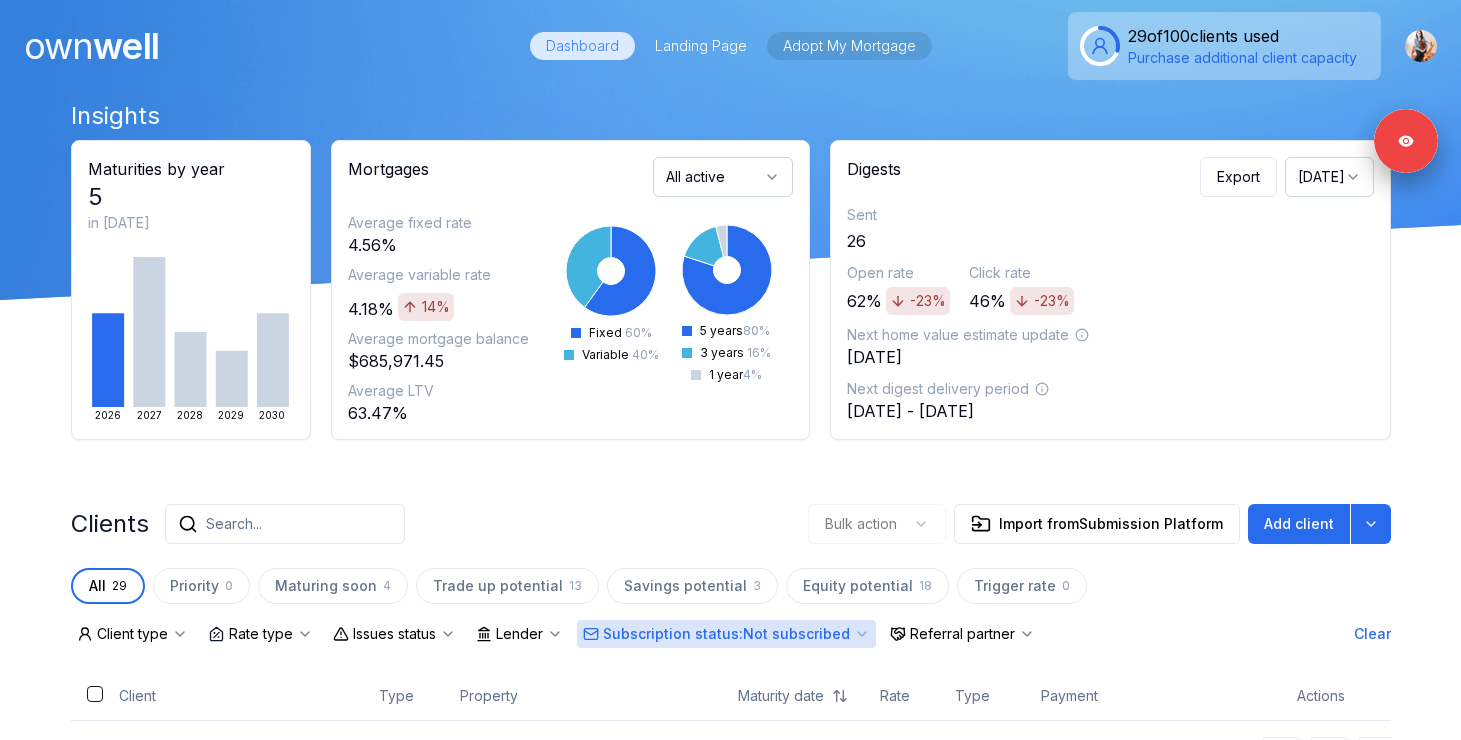 click on "Adopt My Mortgage" at bounding box center (849, 46) 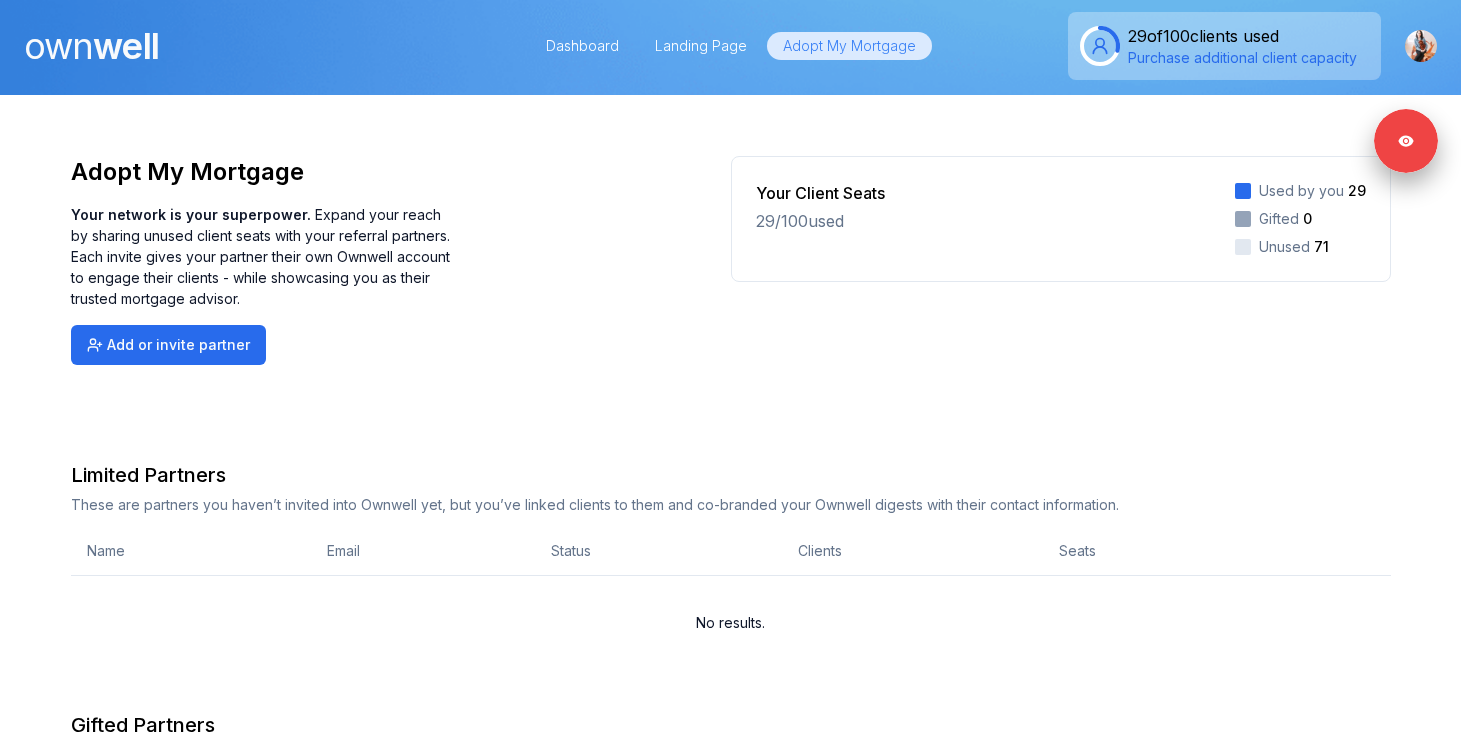 scroll, scrollTop: 261, scrollLeft: 0, axis: vertical 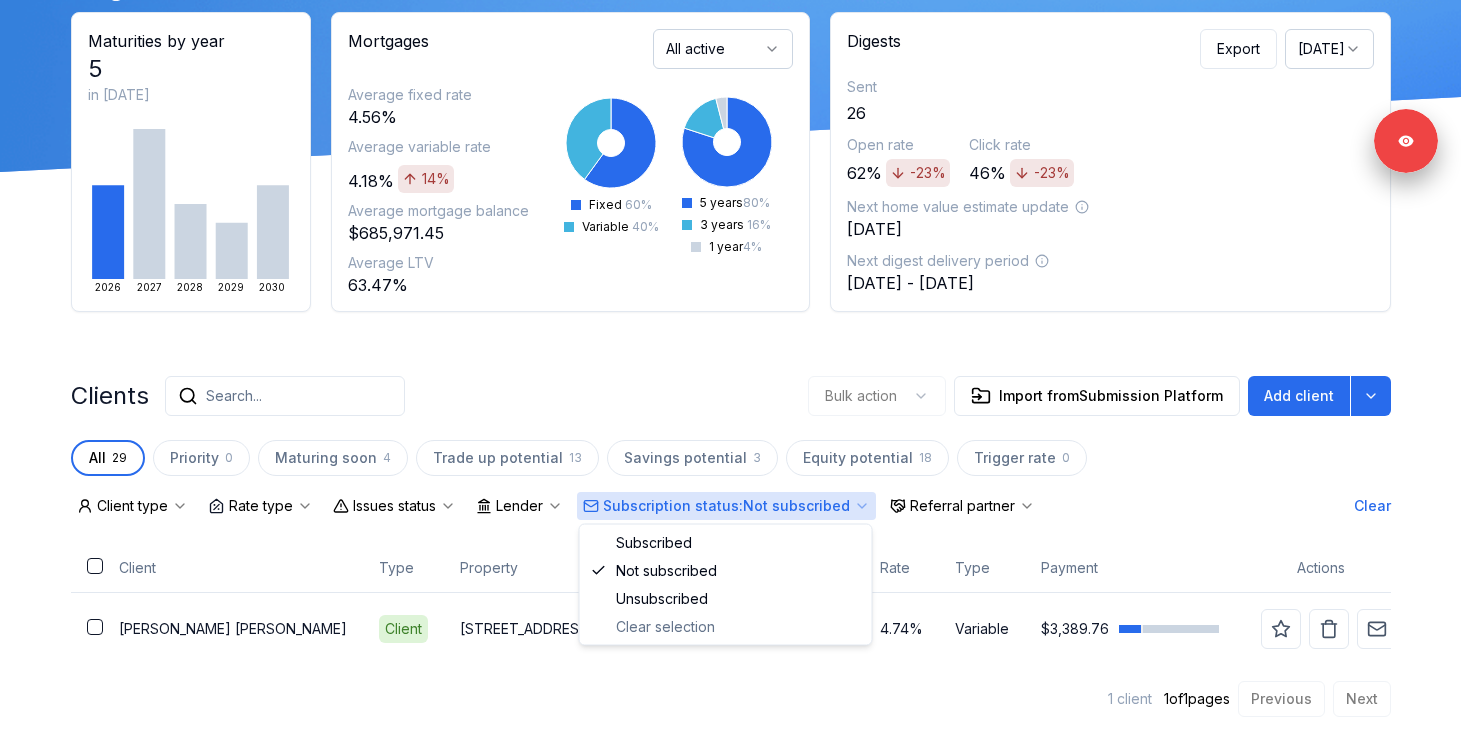 click on "Subscription status :  Not subscribed" at bounding box center (726, 506) 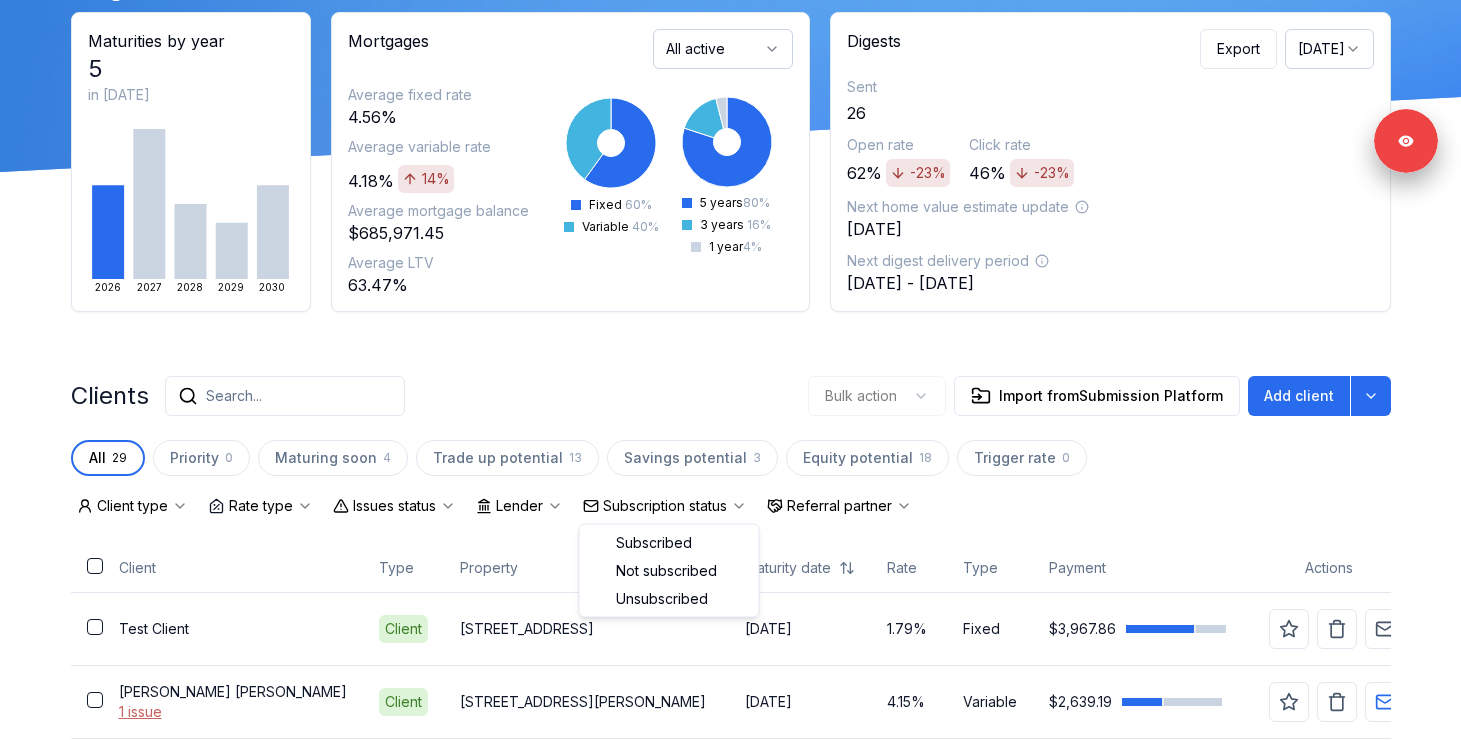 click on "Subscription status" at bounding box center (665, 506) 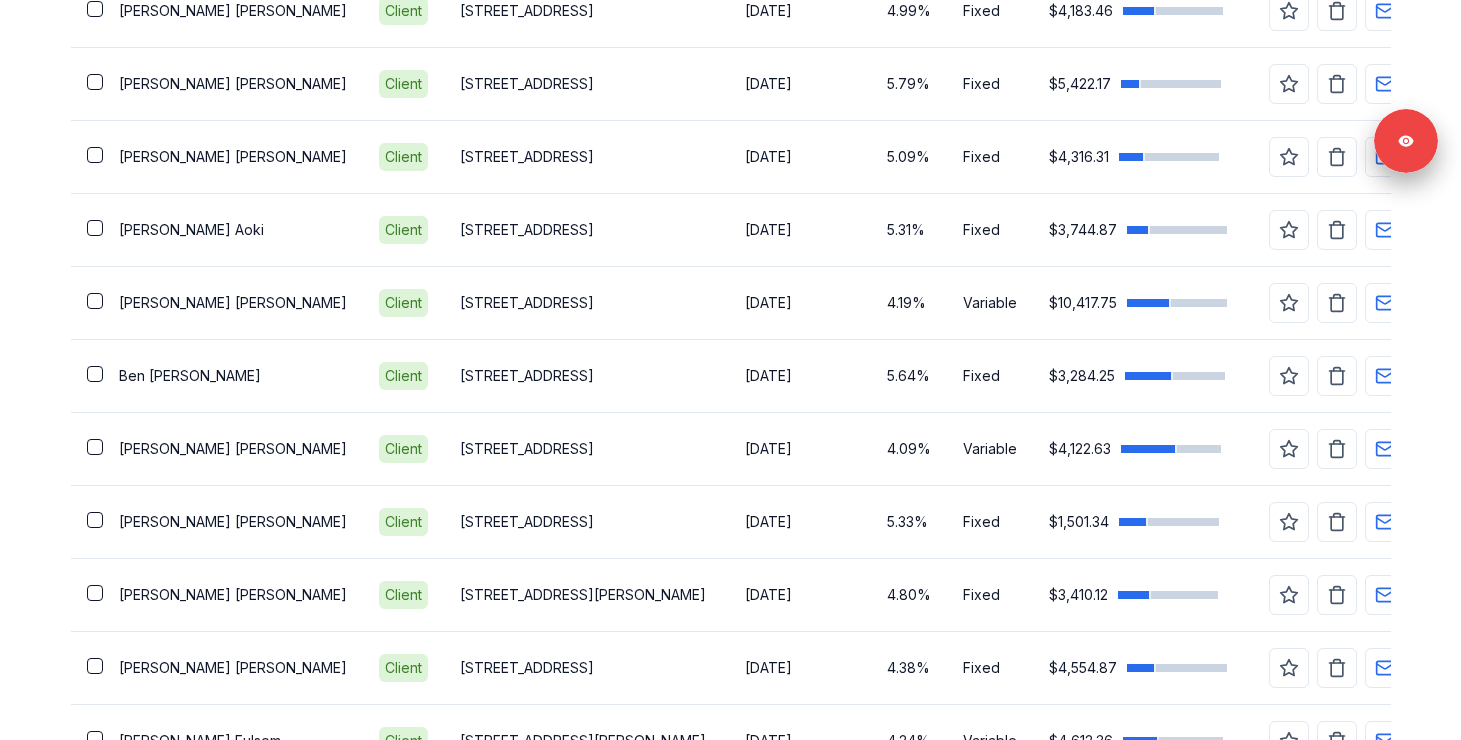 scroll, scrollTop: 2099, scrollLeft: 0, axis: vertical 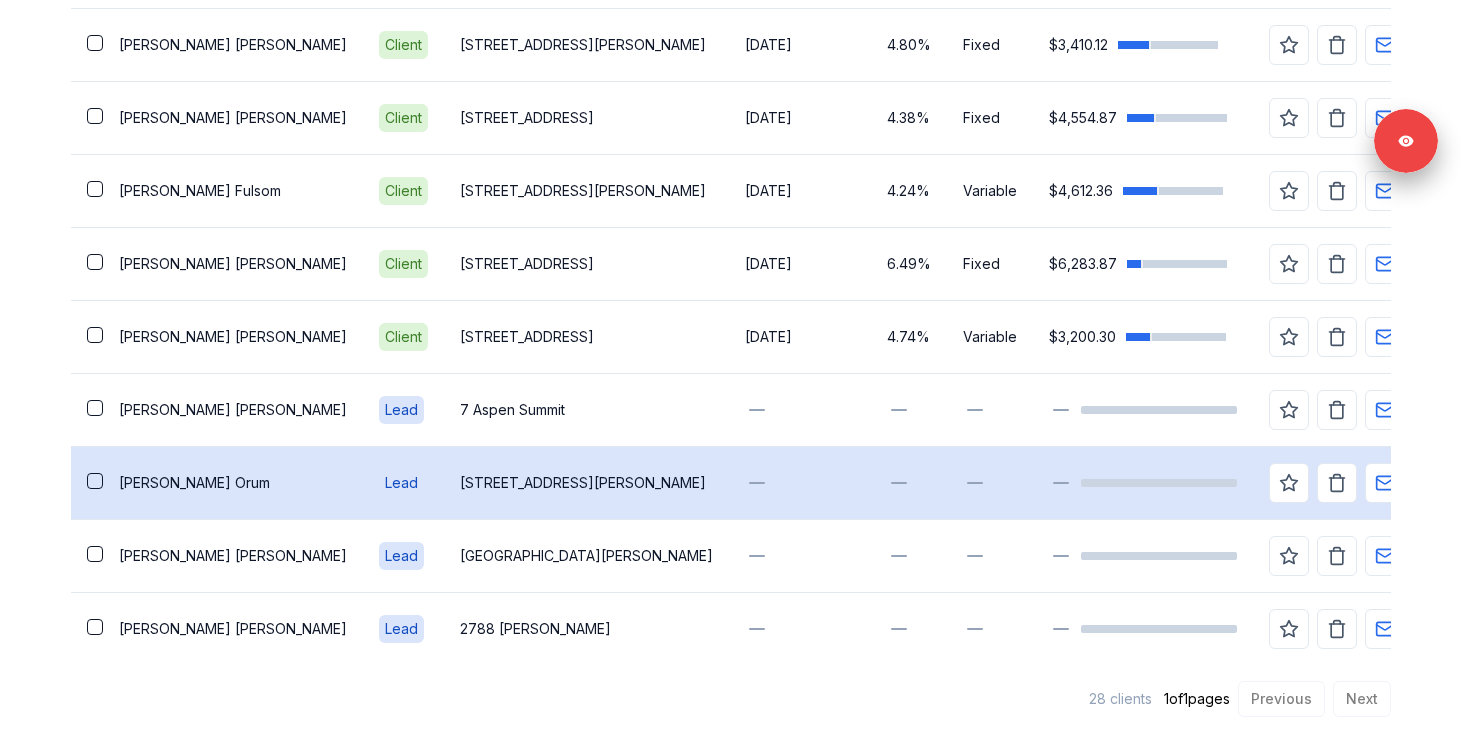 click on "Joel   Orum" at bounding box center (233, 483) 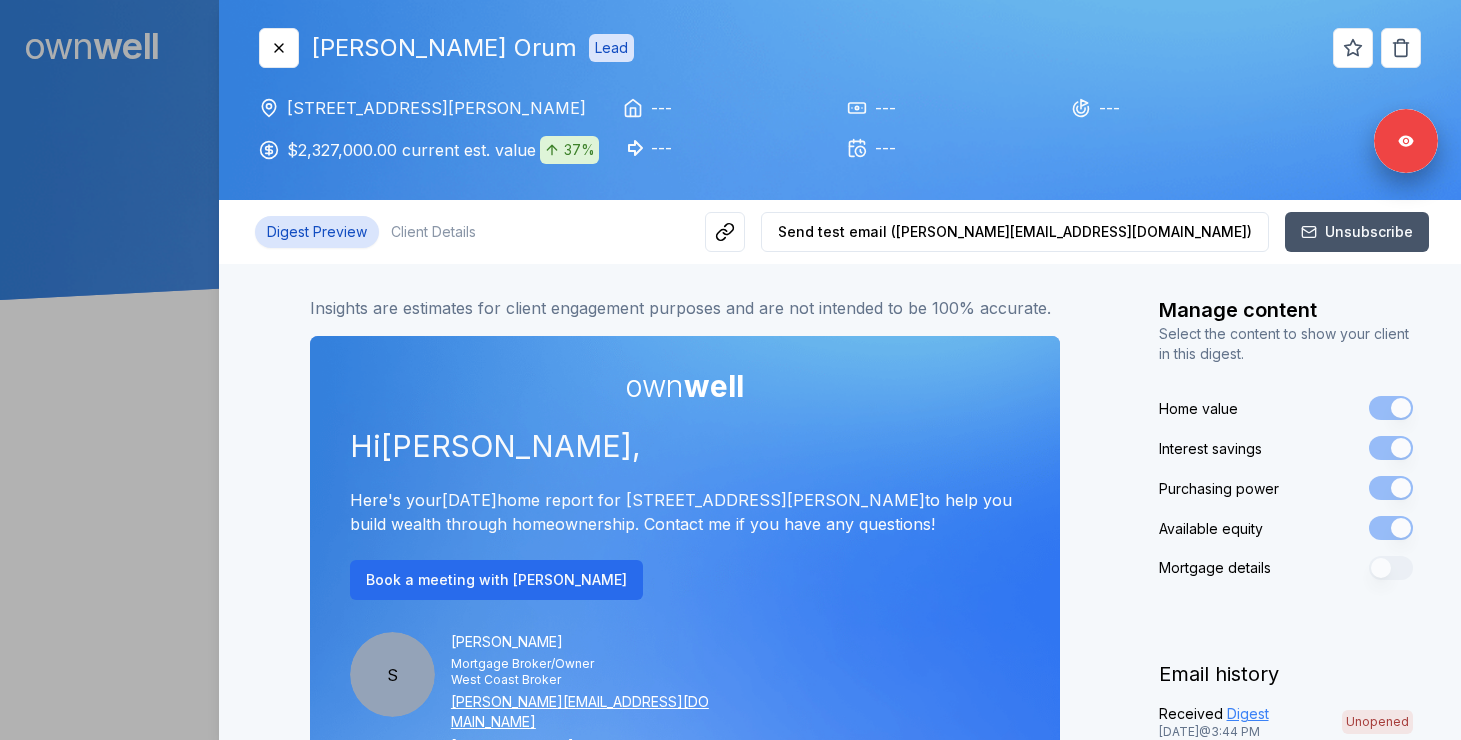 scroll, scrollTop: 0, scrollLeft: 0, axis: both 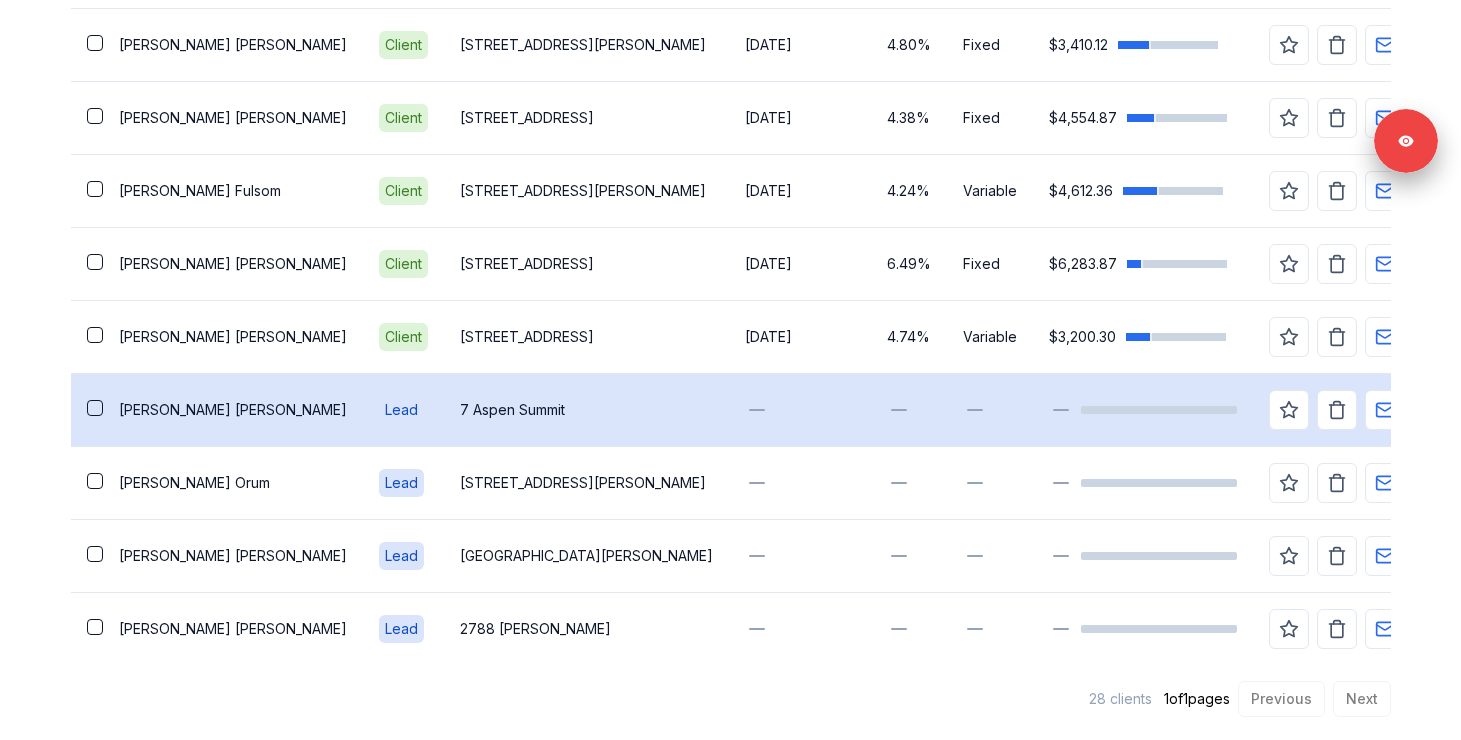 click on "Christa   Sorensen" at bounding box center (233, 410) 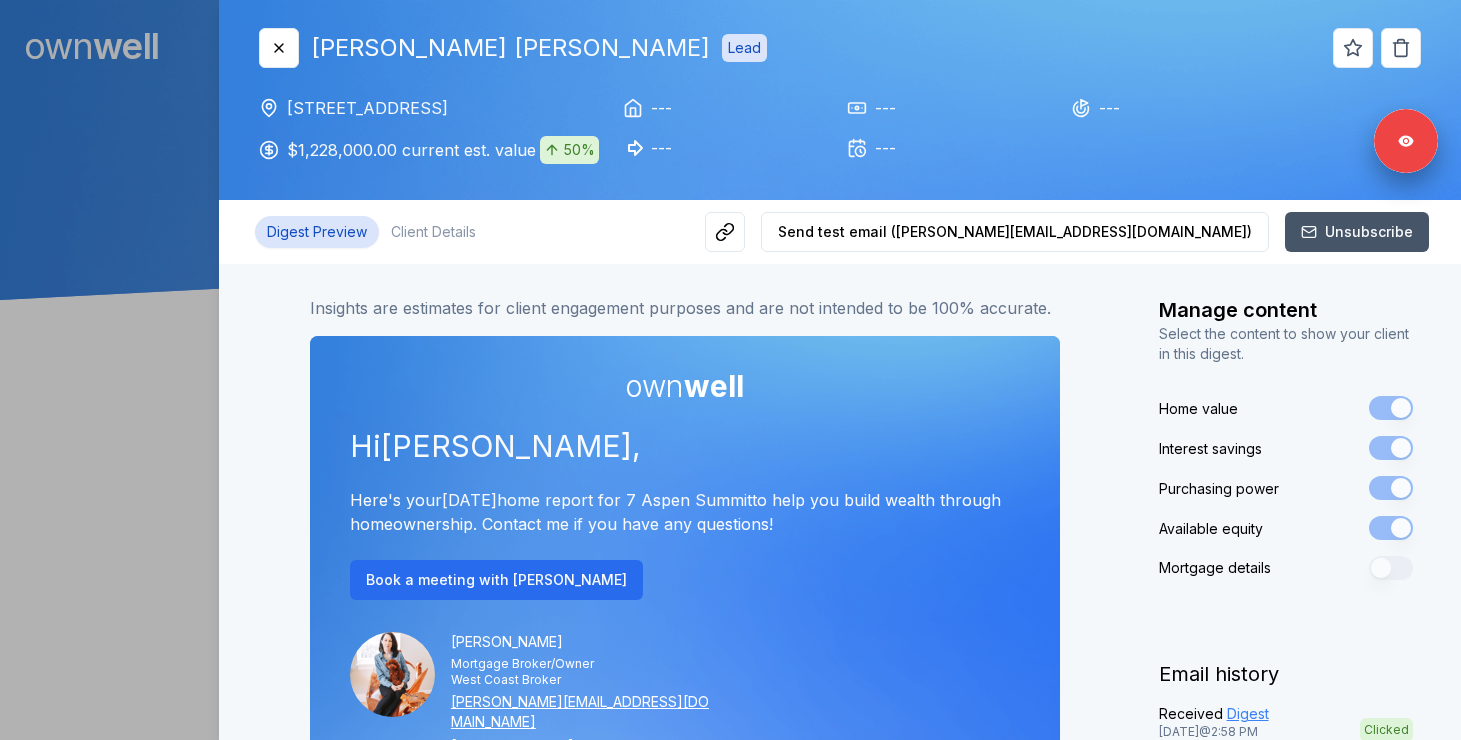 scroll, scrollTop: 0, scrollLeft: 0, axis: both 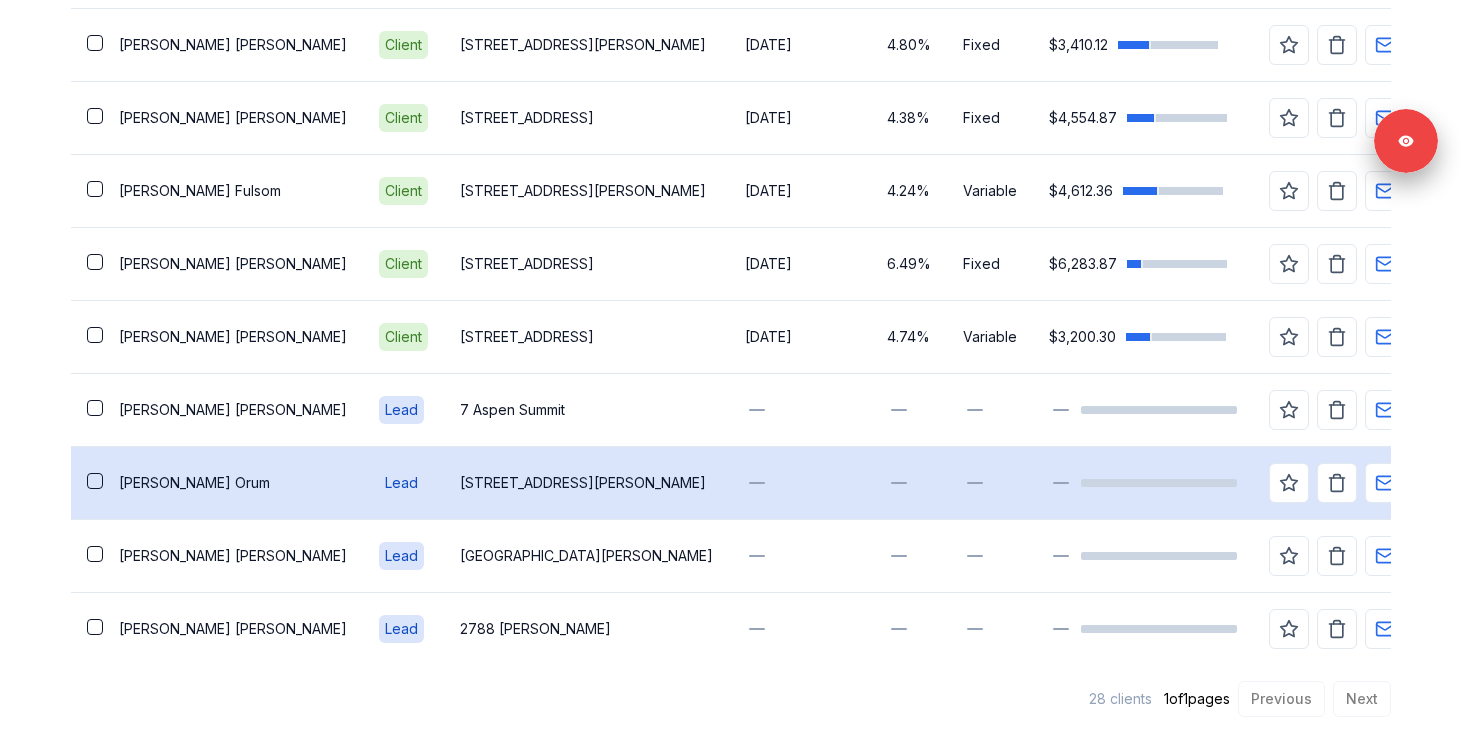 click on "Joel   Orum" at bounding box center (233, 483) 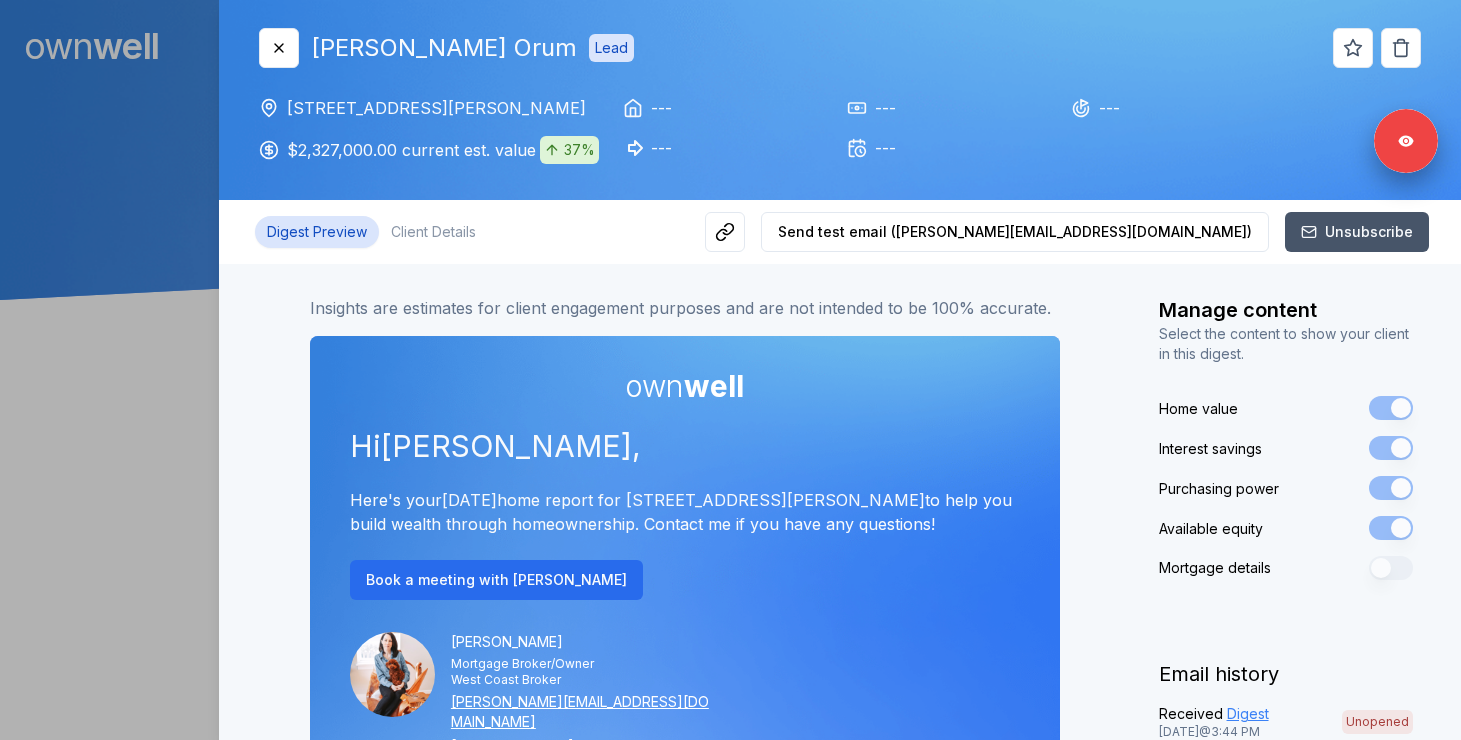 scroll, scrollTop: 0, scrollLeft: 0, axis: both 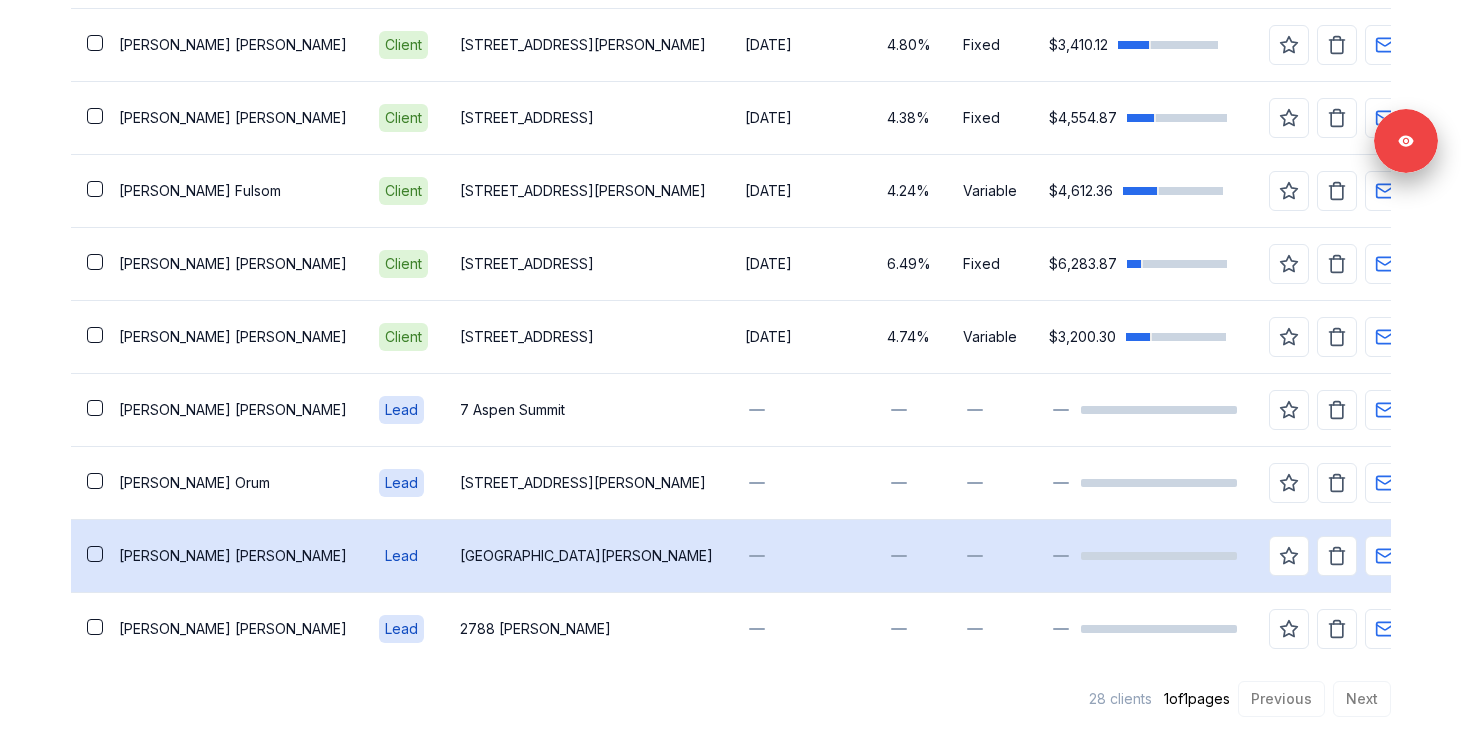 click on "Diane   Foster" at bounding box center [233, 556] 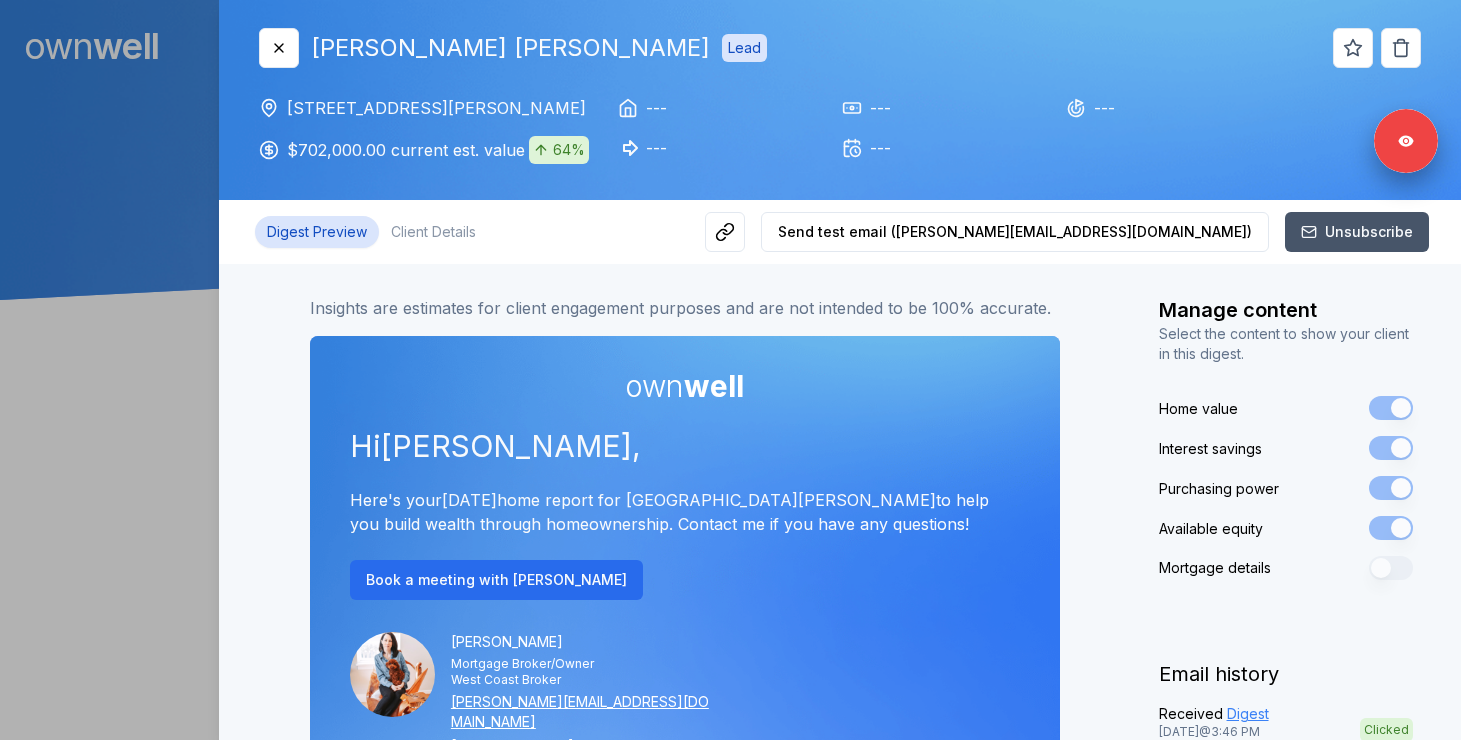 click at bounding box center (730, 370) 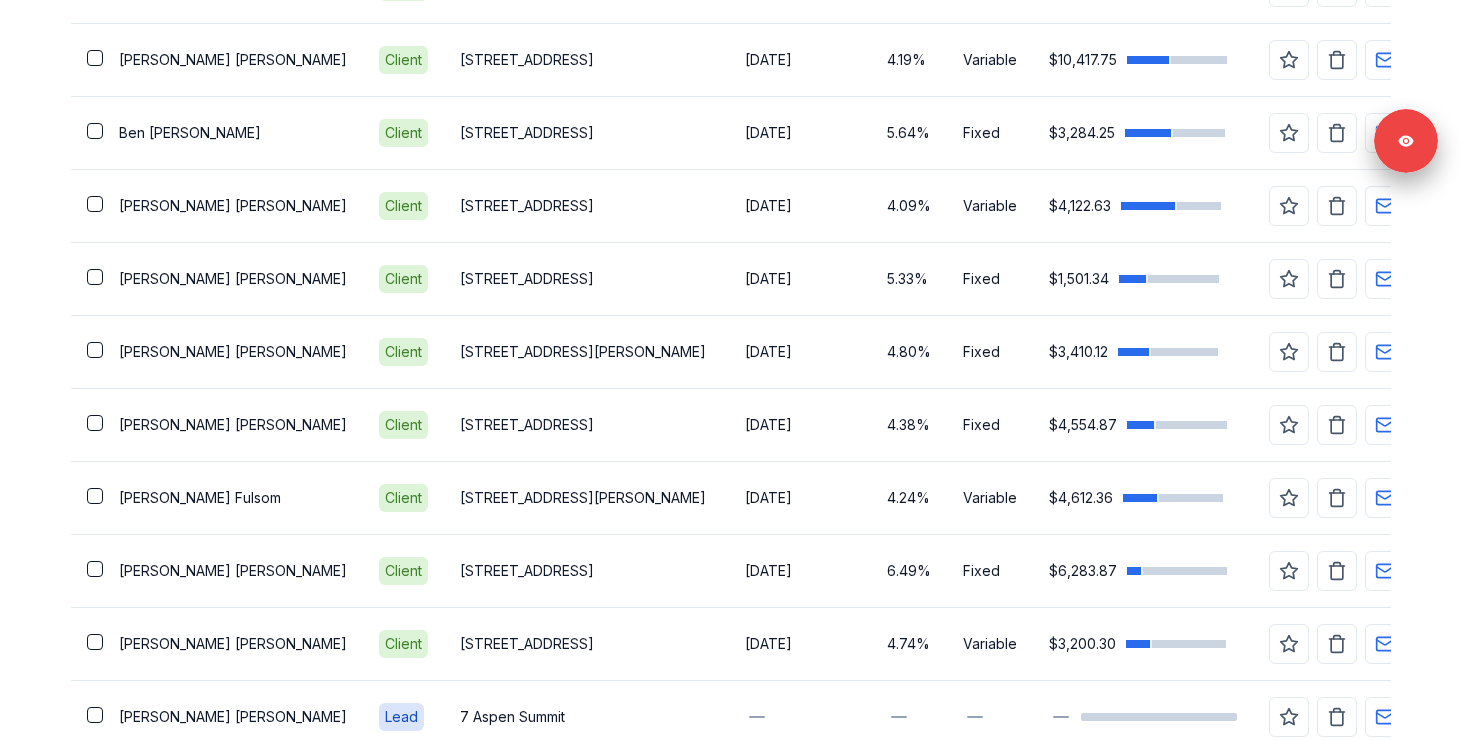 scroll, scrollTop: 2043, scrollLeft: 0, axis: vertical 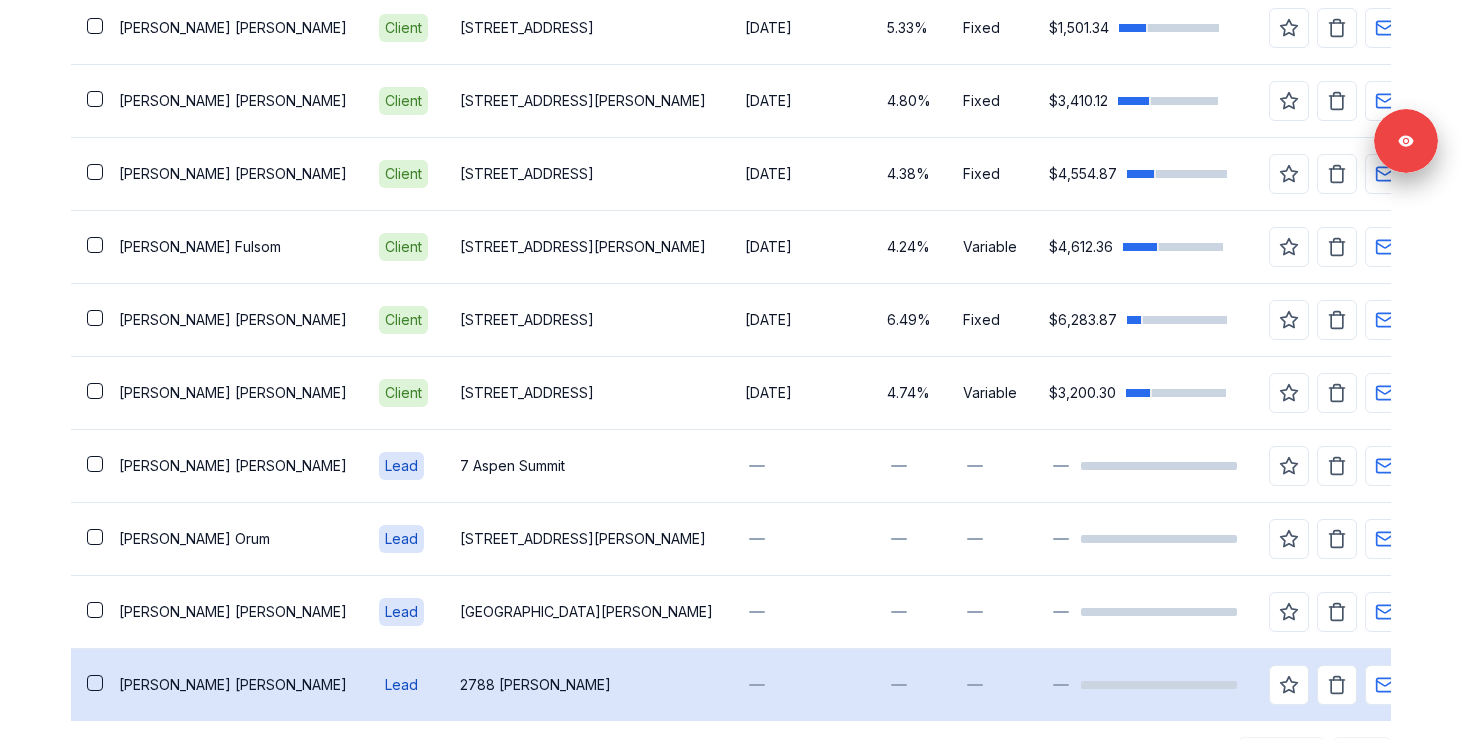 click on "Tim   Leung" at bounding box center [233, 685] 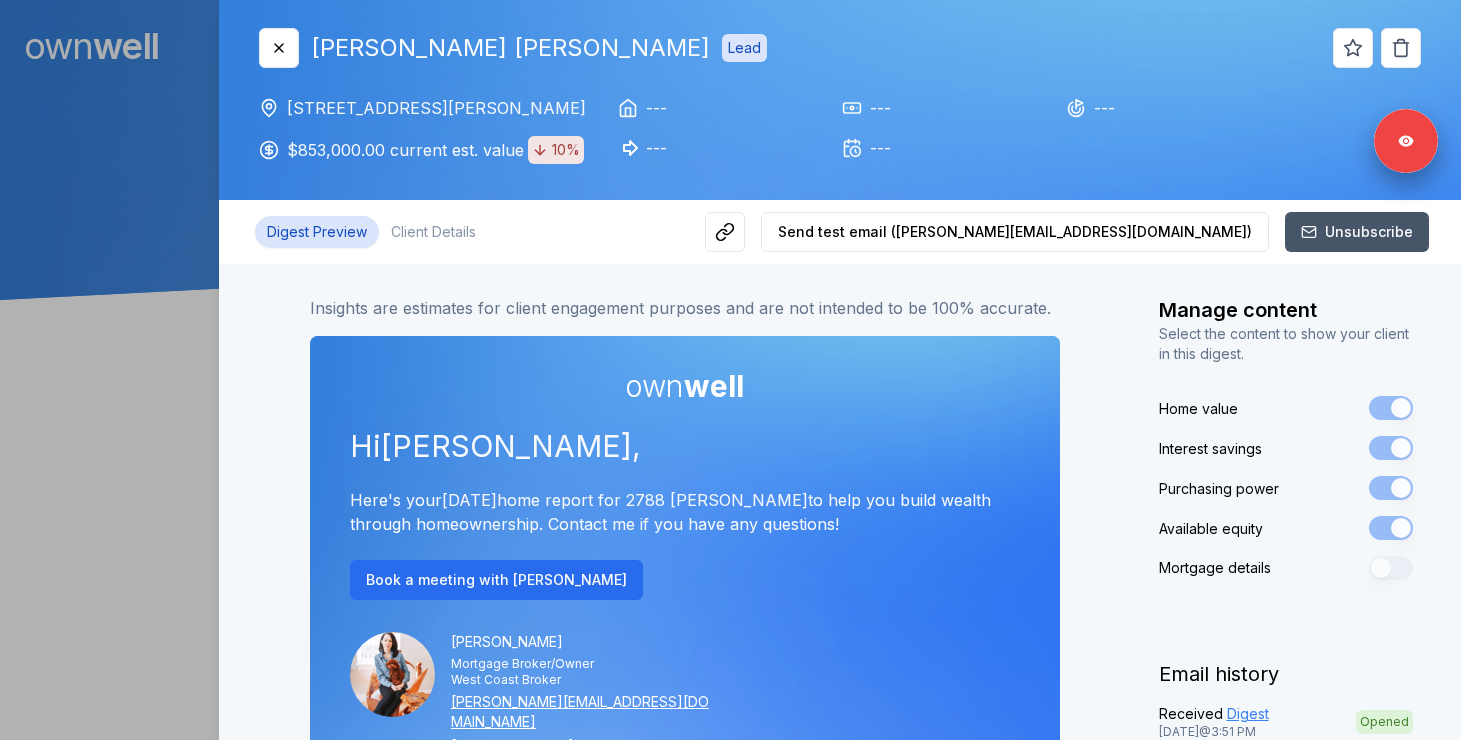 scroll, scrollTop: 0, scrollLeft: 0, axis: both 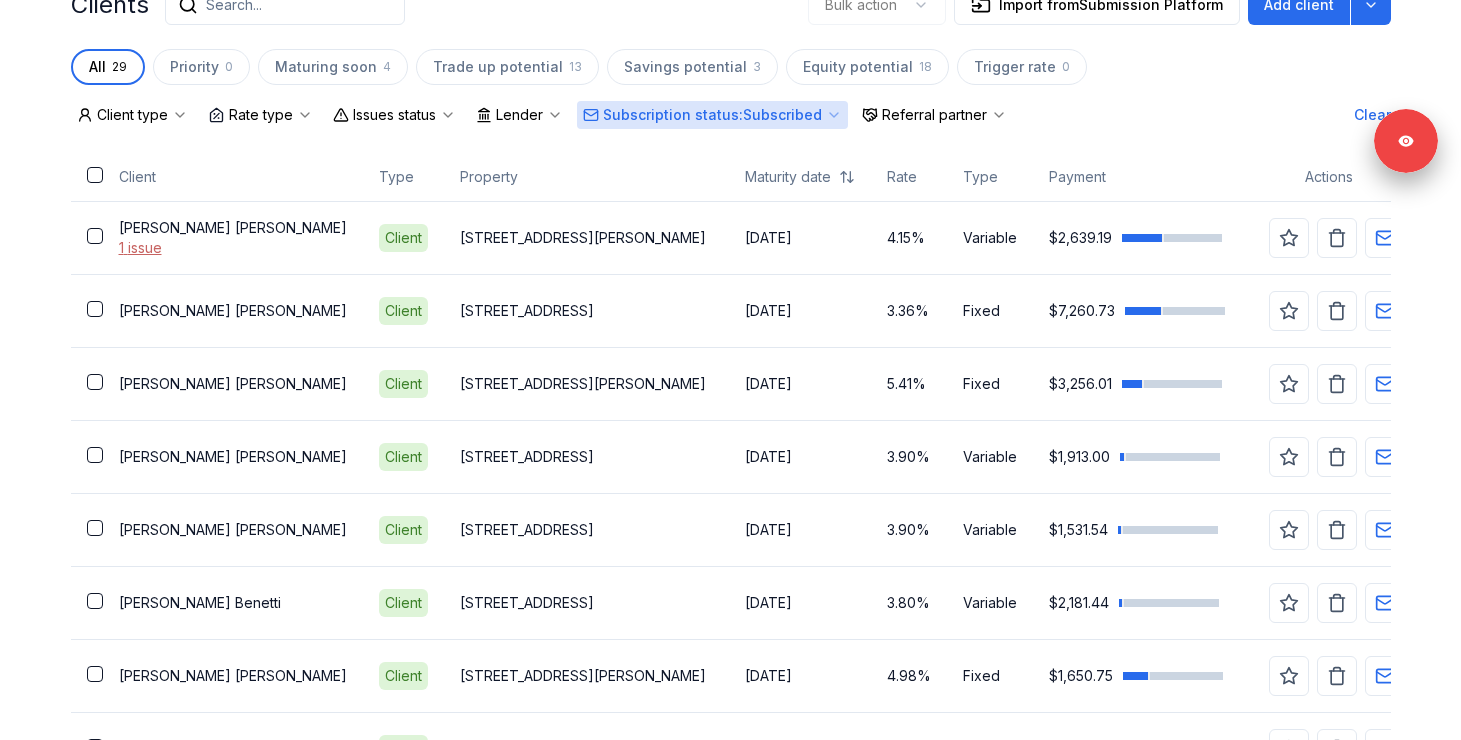 click on "Subscription status :  Subscribed" at bounding box center (712, 115) 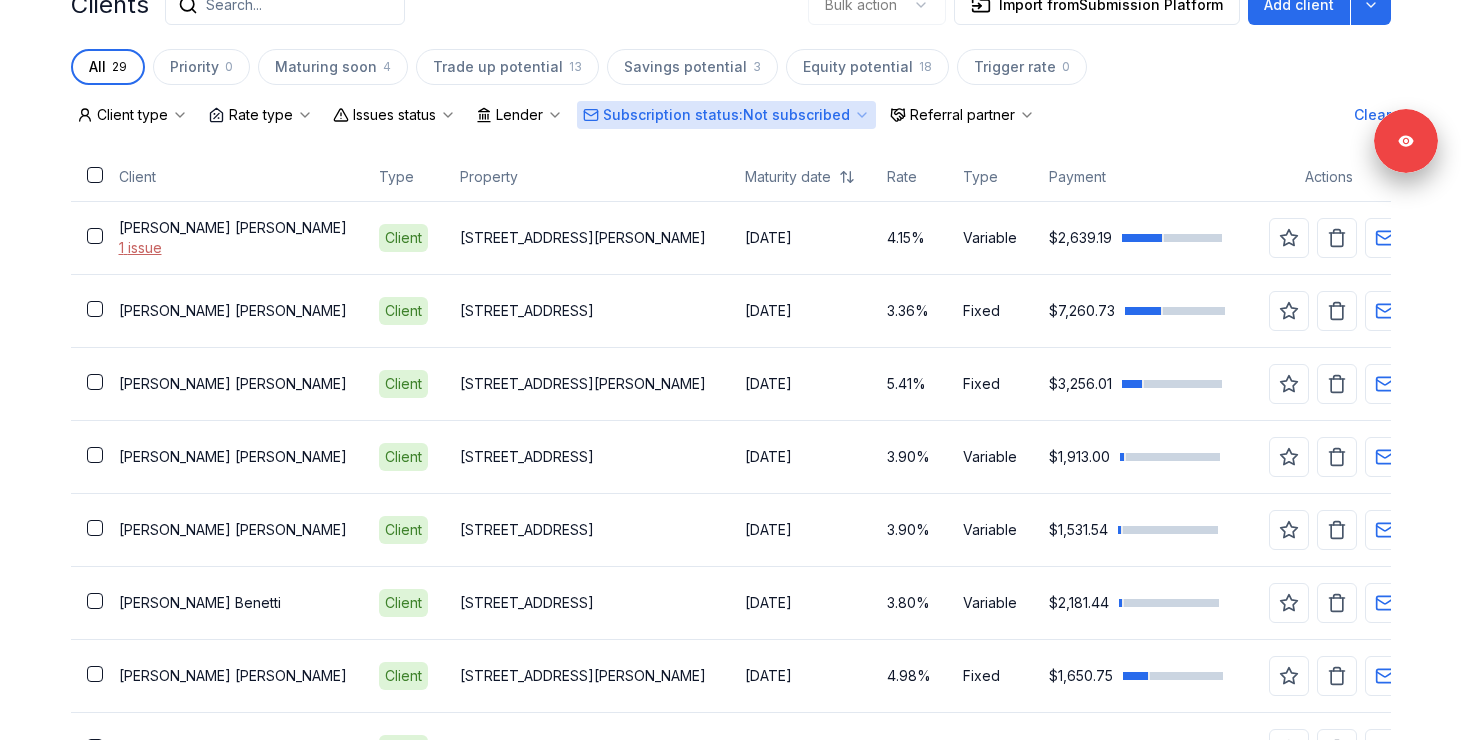 scroll, scrollTop: 128, scrollLeft: 0, axis: vertical 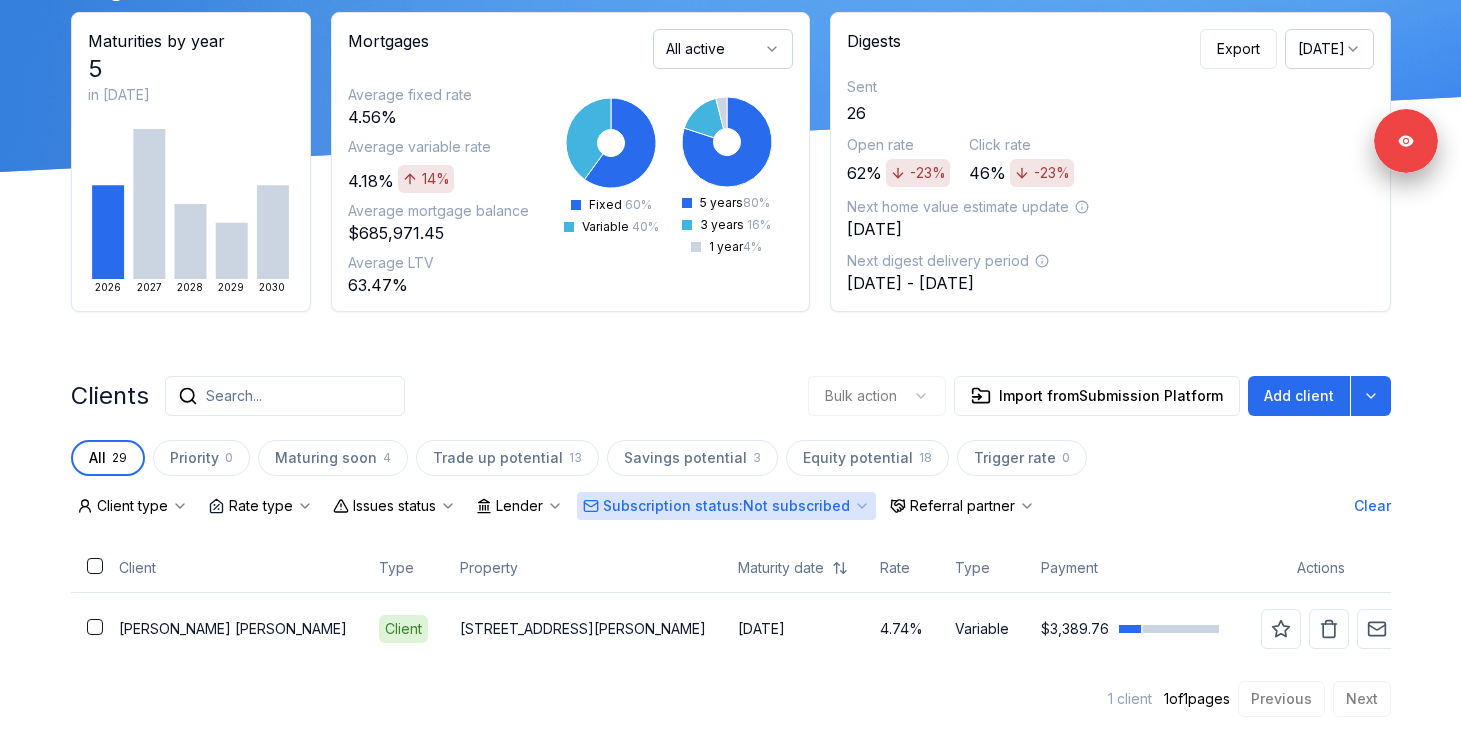 click on "Subscription status :  Not subscribed" at bounding box center (726, 506) 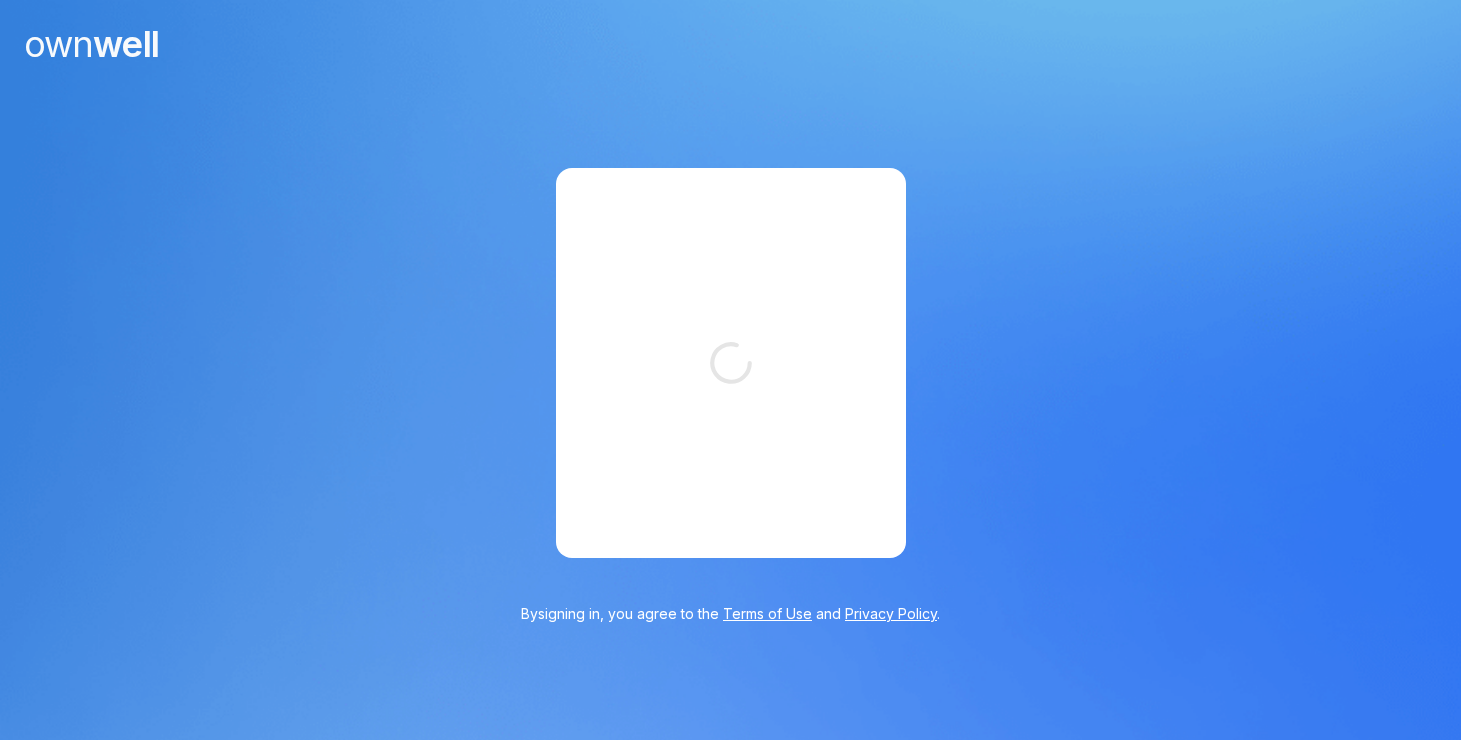 scroll, scrollTop: 0, scrollLeft: 0, axis: both 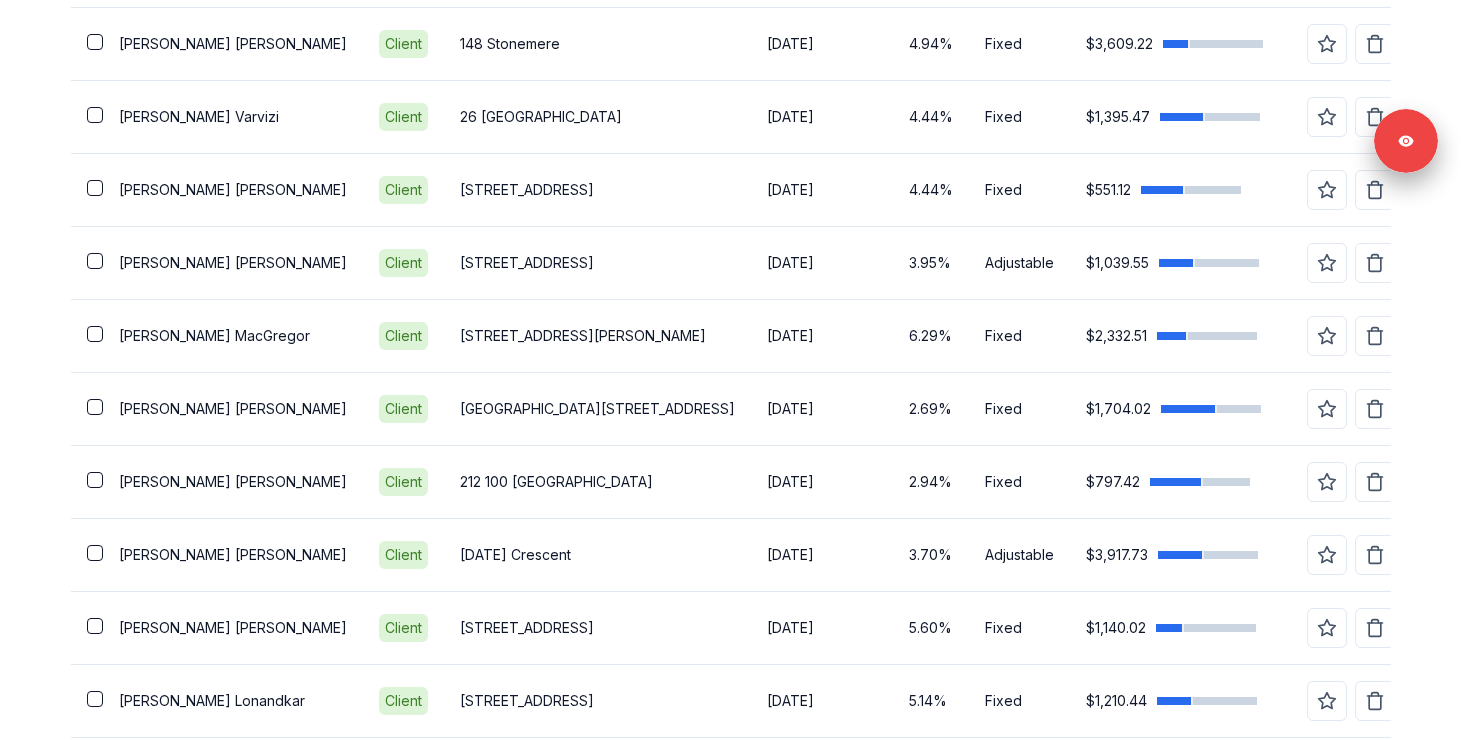 click on "Insights Maturities by year 5 in [DATE] 2026 2027 2028 2029 2030 Mortgages All active Average fixed rate 4.74% Average variable rate 3.78% 19% Average mortgage balance $416,728.31 Average LTV 73.27% Fixed   74 % Variable   27 % 5 years  71 % 3 years   29 % 1 year  0 % Digests Export [DATE] Sent Open rate Click rate Next home value estimate update [DATE] Next digest delivery period [DATE] - [DATE] Clients Search... Bulk action   Import from  Submission Platform Add client All 98 Priority 0 Maturing soon 1 Trade up potential 82 Savings potential 36 Equity potential 73 Trigger rate 0 Client type Rate type Issues status Lender Subscription status Referral partner Client Type Property Maturity date Rate Type Payment Actions Test   Client Client [STREET_ADDRESS] [DATE] 1.79% Fixed $3,970.91 [PERSON_NAME] Client 148 [GEOGRAPHIC_DATA] [DATE] 4.94% Fixed $3,609.22 Laszlo   Varvizi Client 26 [GEOGRAPHIC_DATA] Southeast [DATE] 4.44% Fixed $1,395.47 [PERSON_NAME] Client [DATE]" at bounding box center [731, 1519] 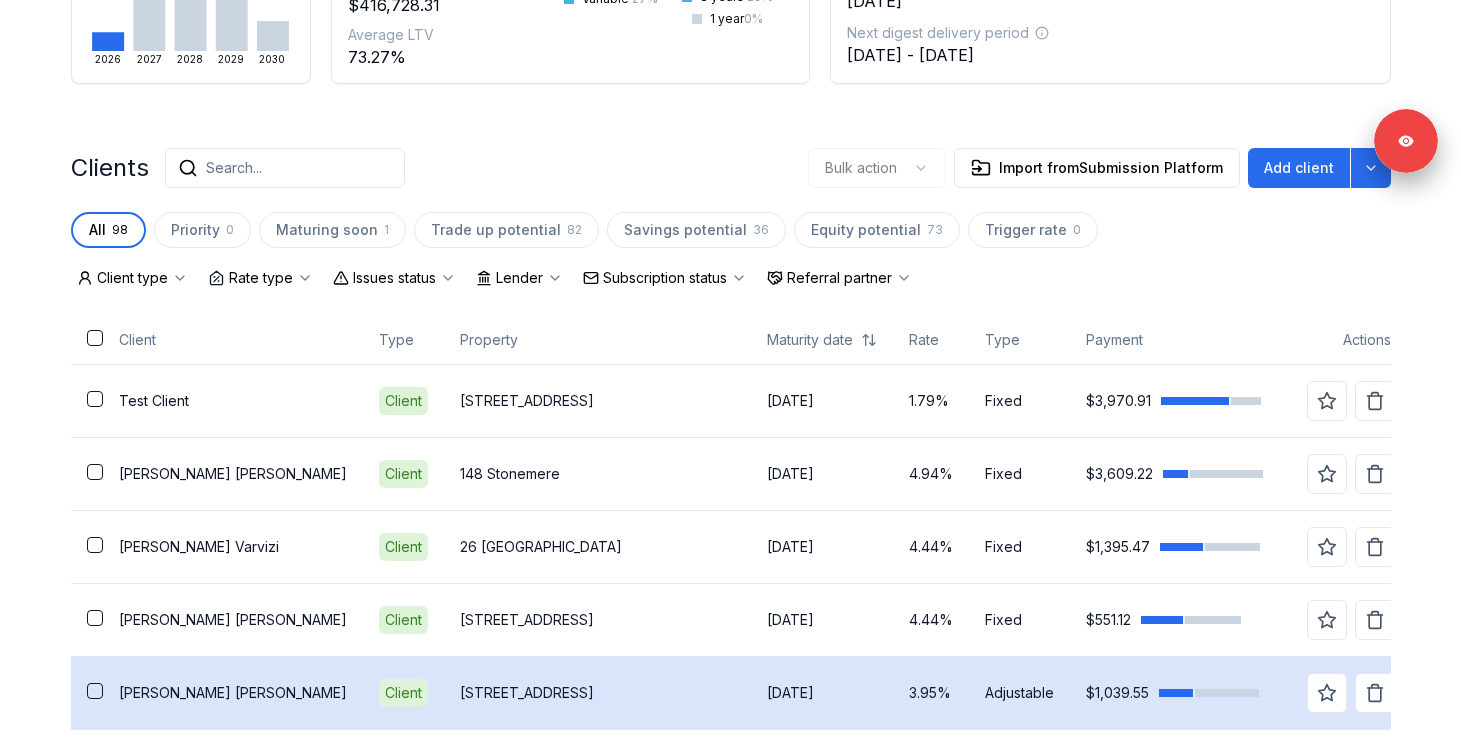 scroll, scrollTop: 0, scrollLeft: 0, axis: both 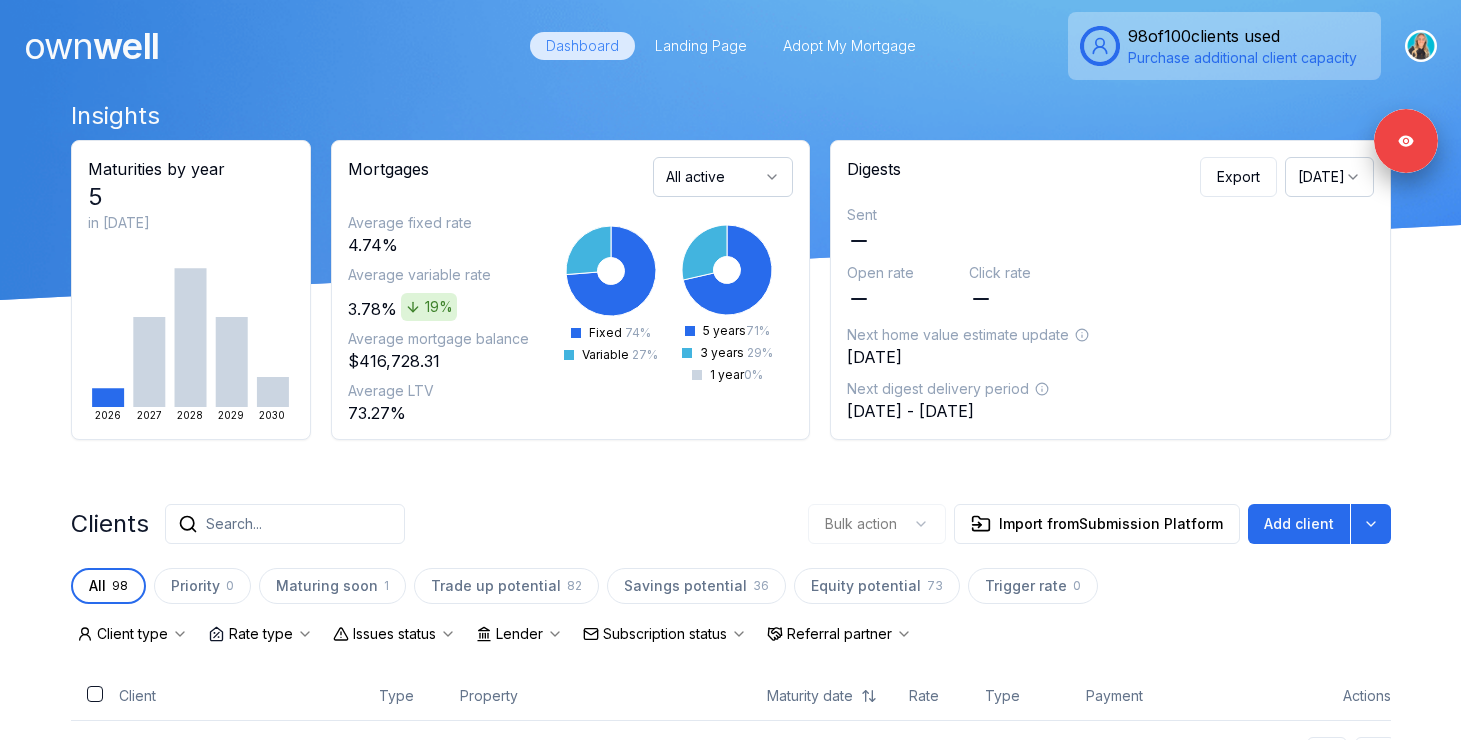 click on "Search..." at bounding box center (285, 524) 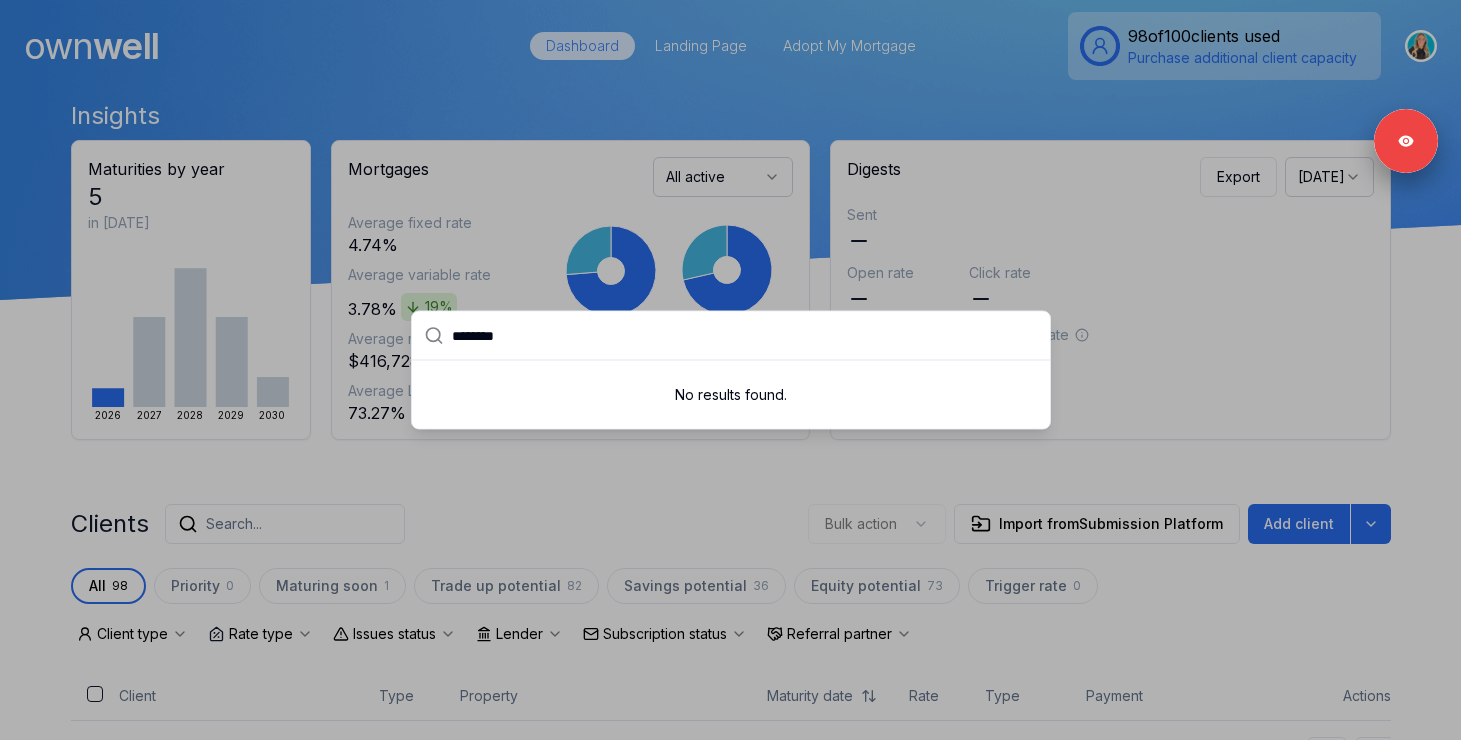 type on "********" 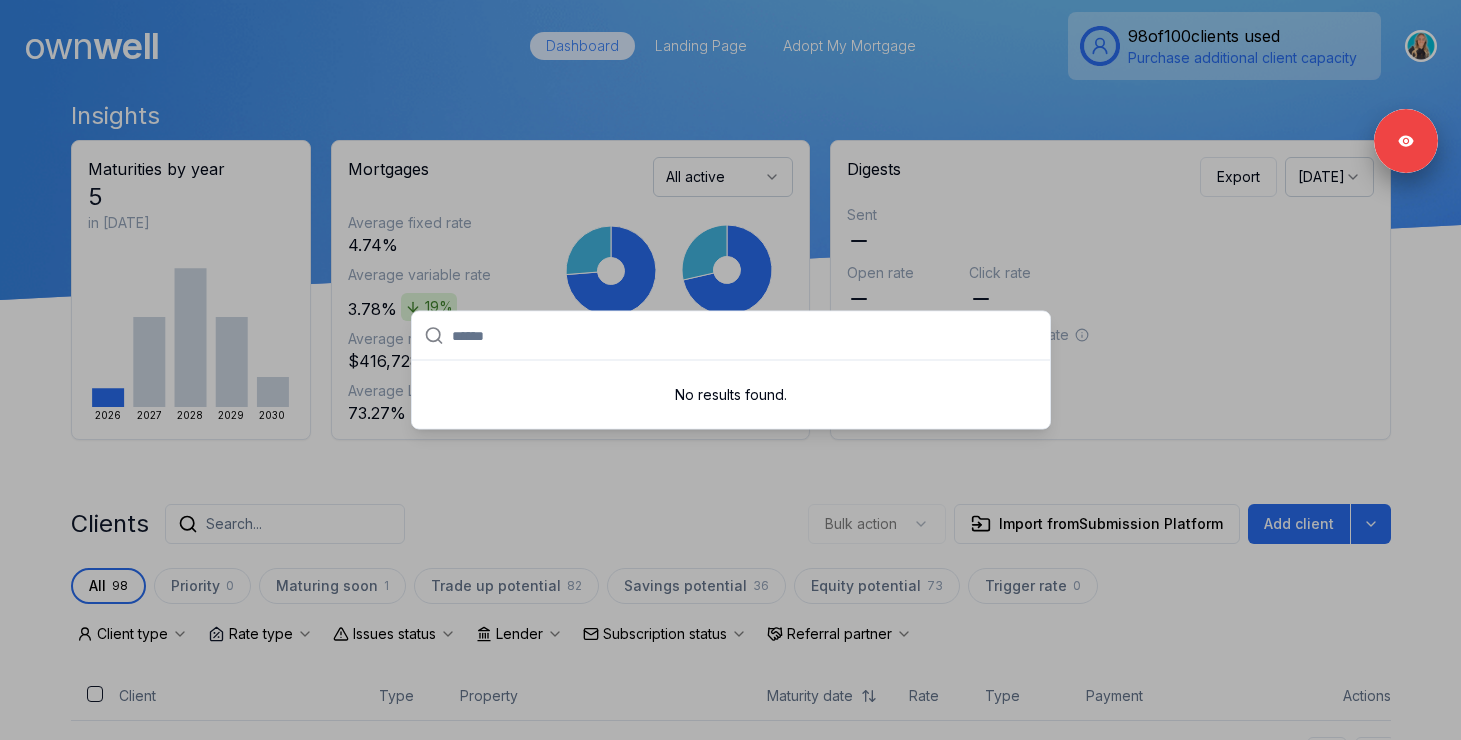 paste on "******" 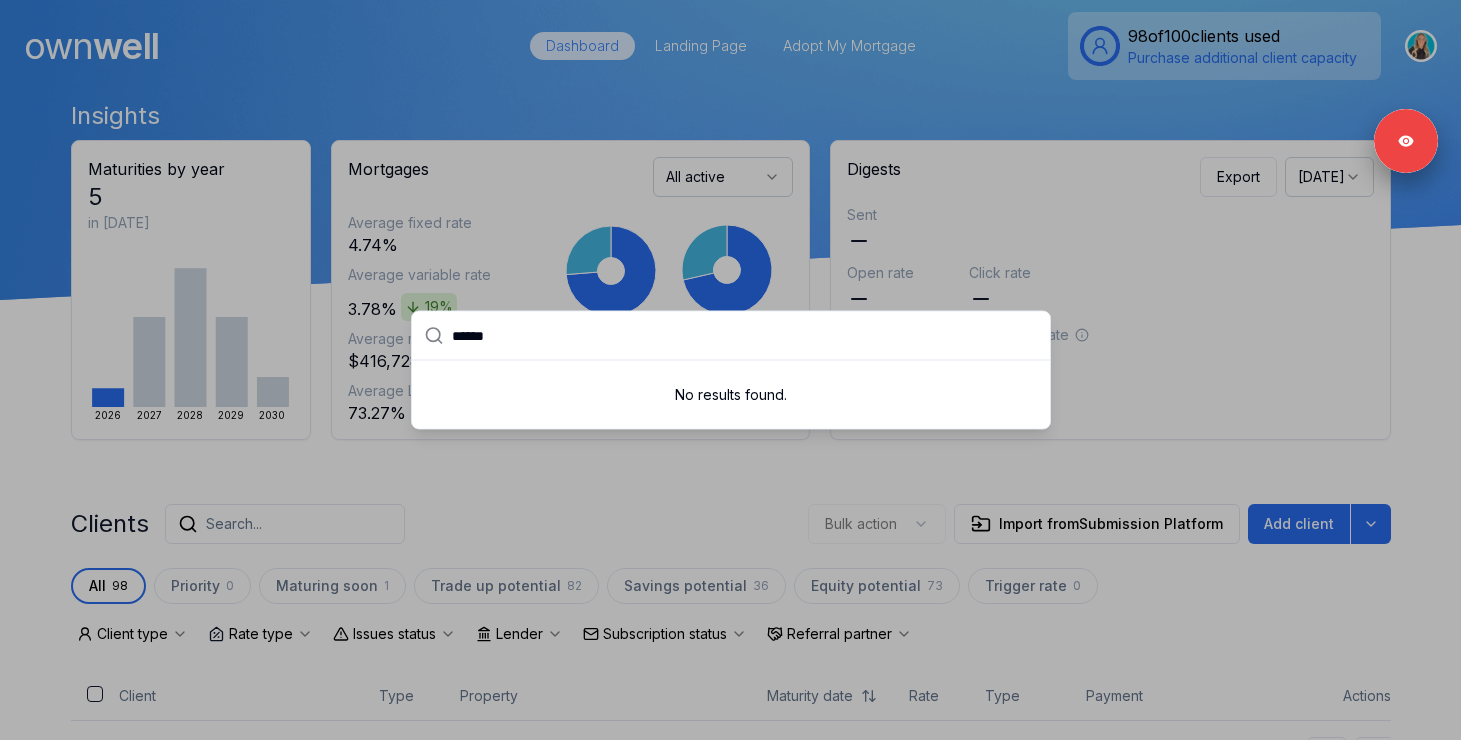 type on "******" 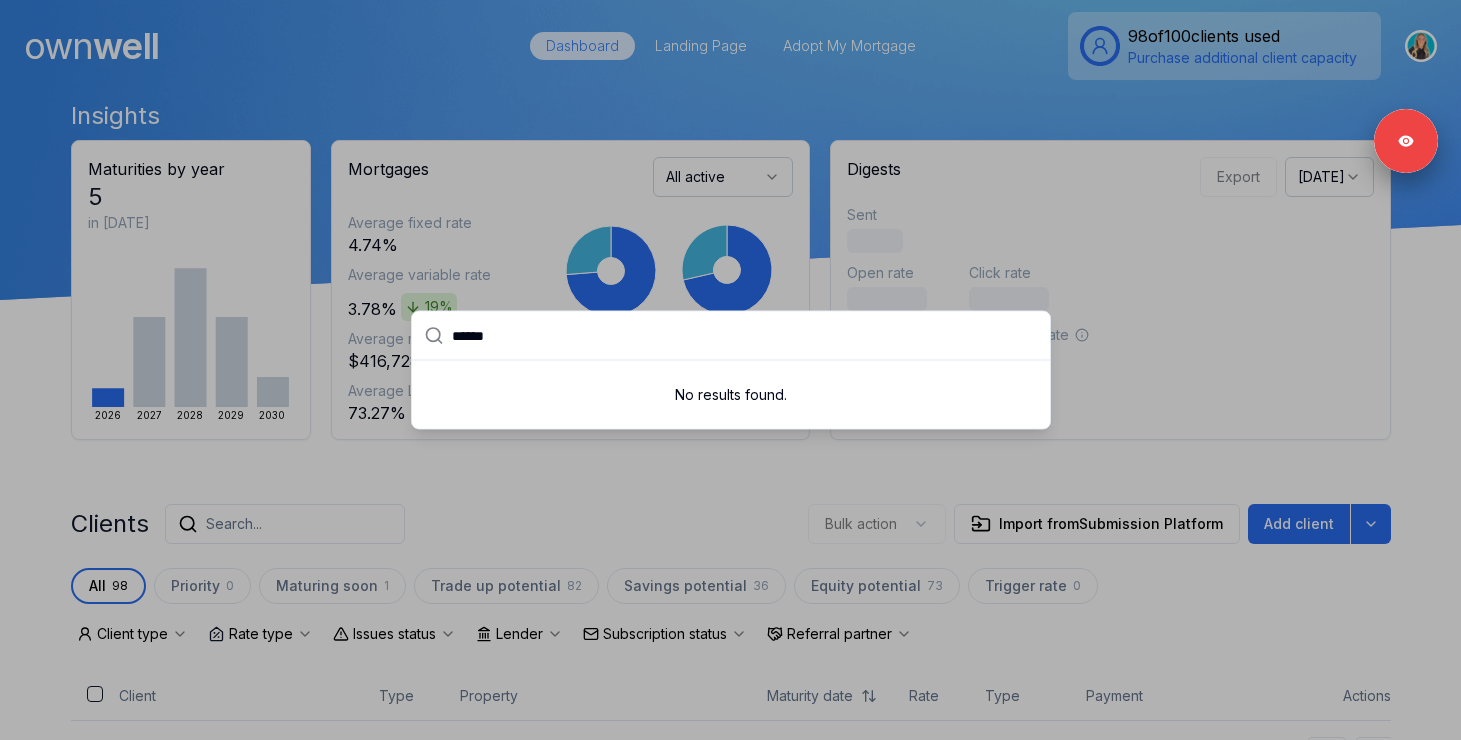 drag, startPoint x: 541, startPoint y: 335, endPoint x: 393, endPoint y: 330, distance: 148.08444 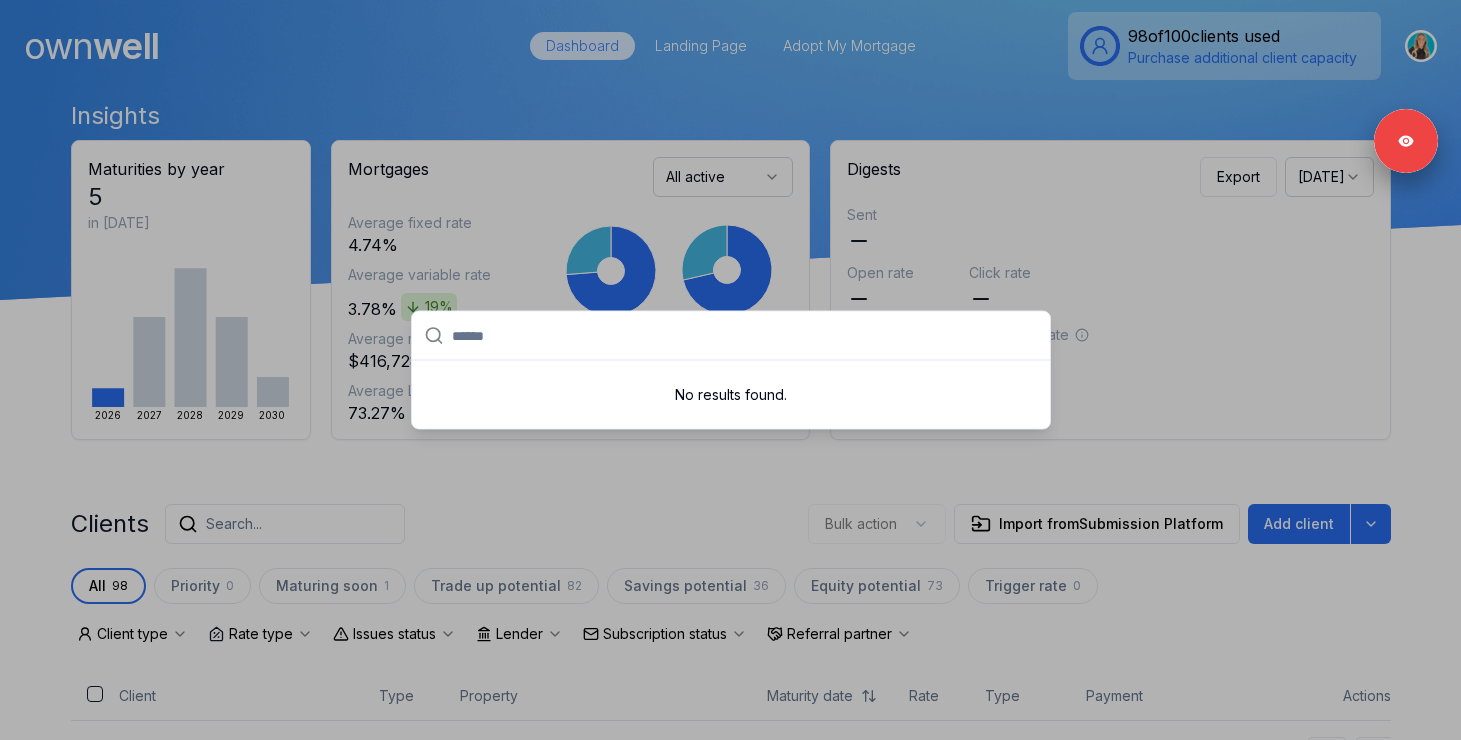 paste on "*******" 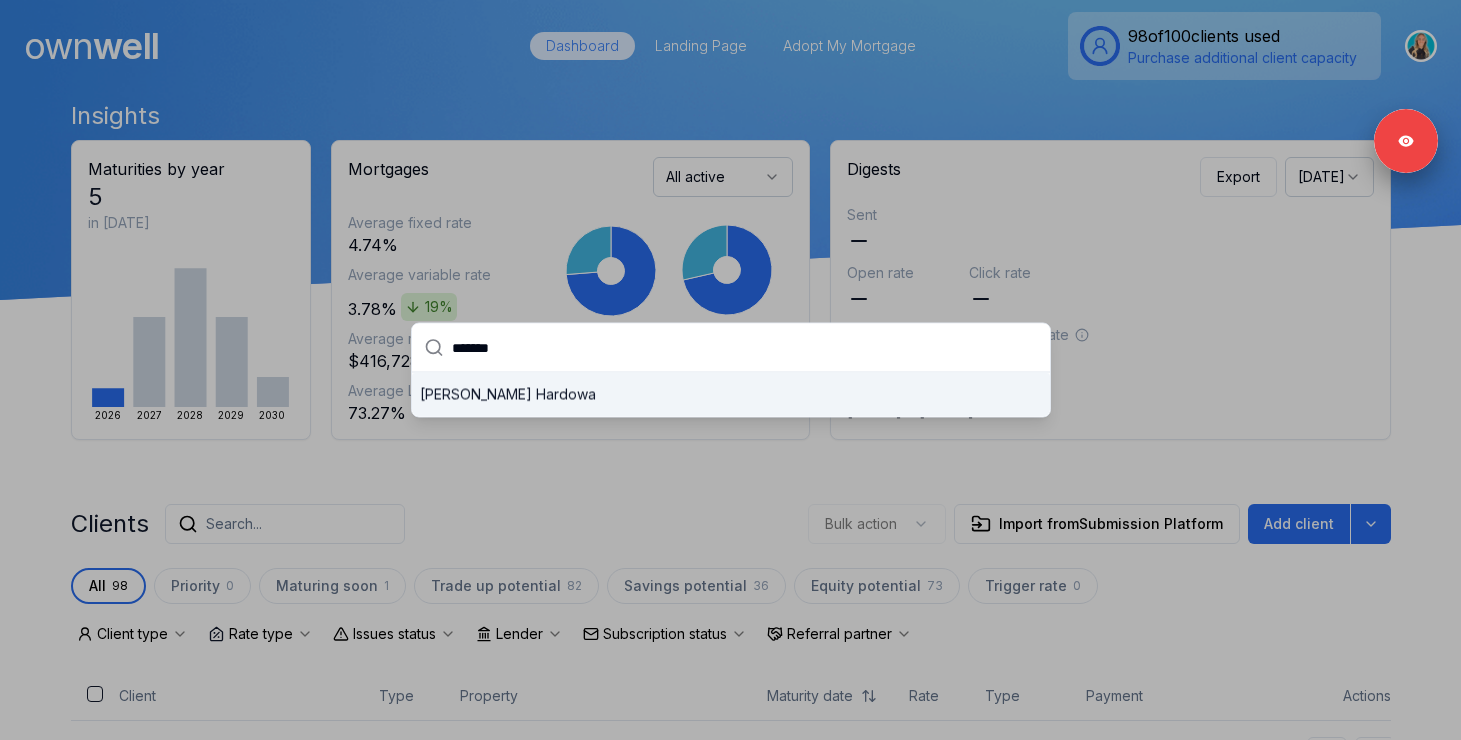 type on "*******" 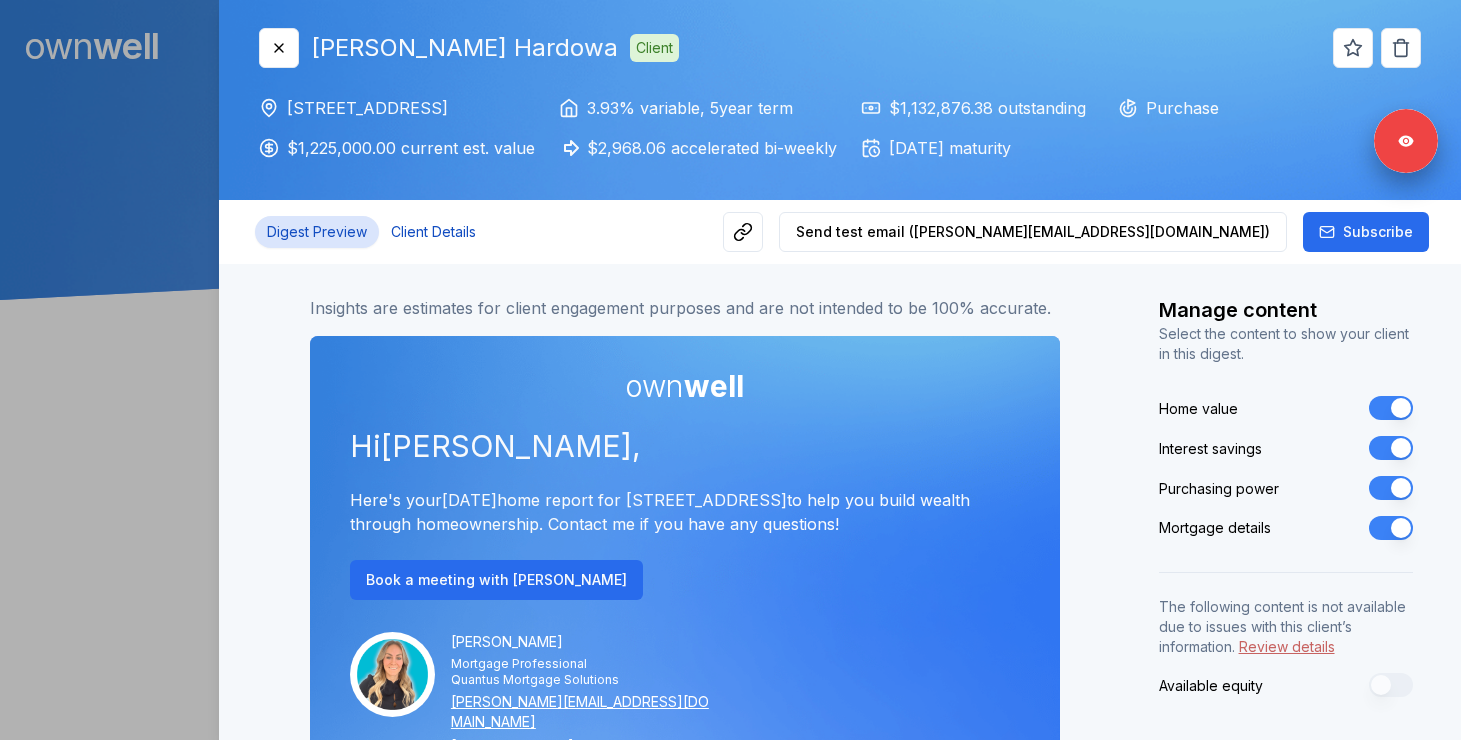 click on "Client Details" at bounding box center (433, 232) 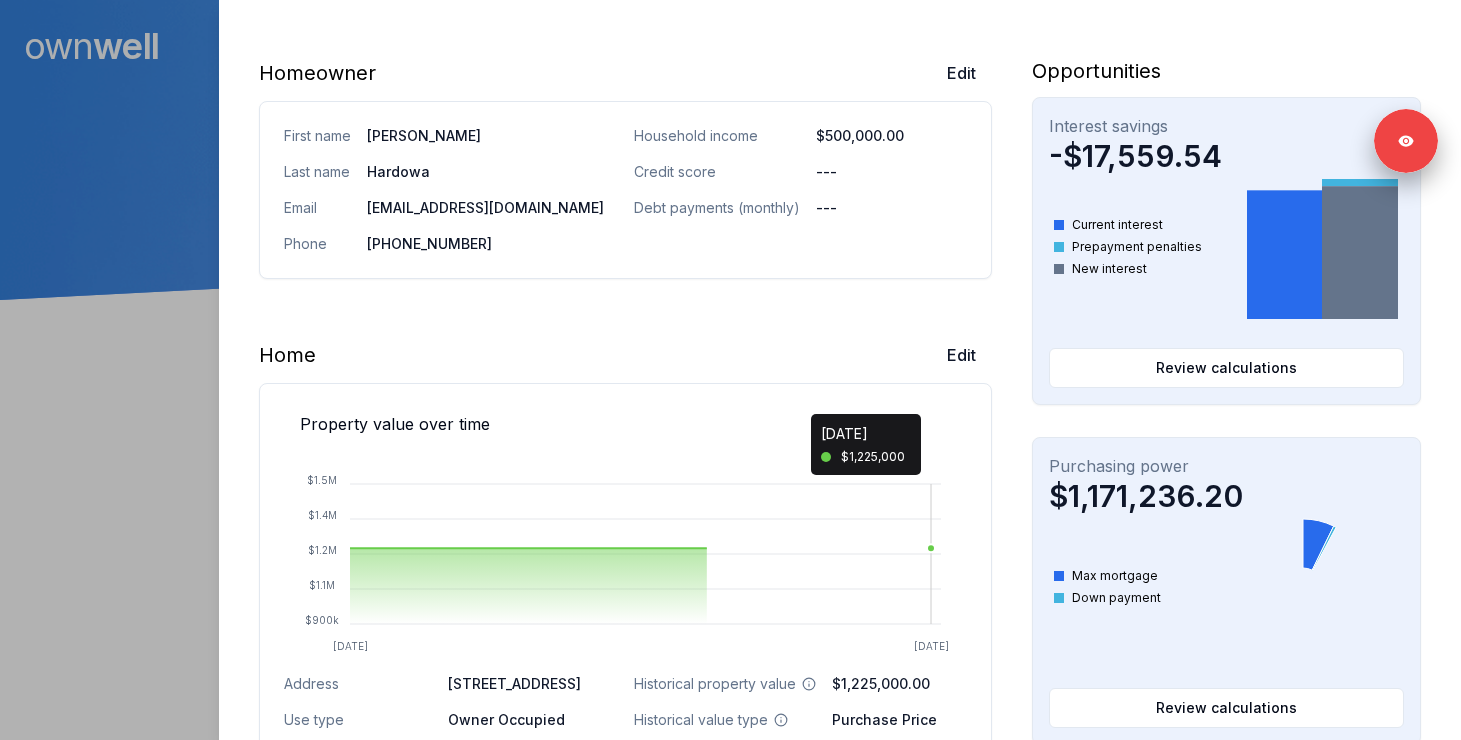 scroll, scrollTop: 452, scrollLeft: 0, axis: vertical 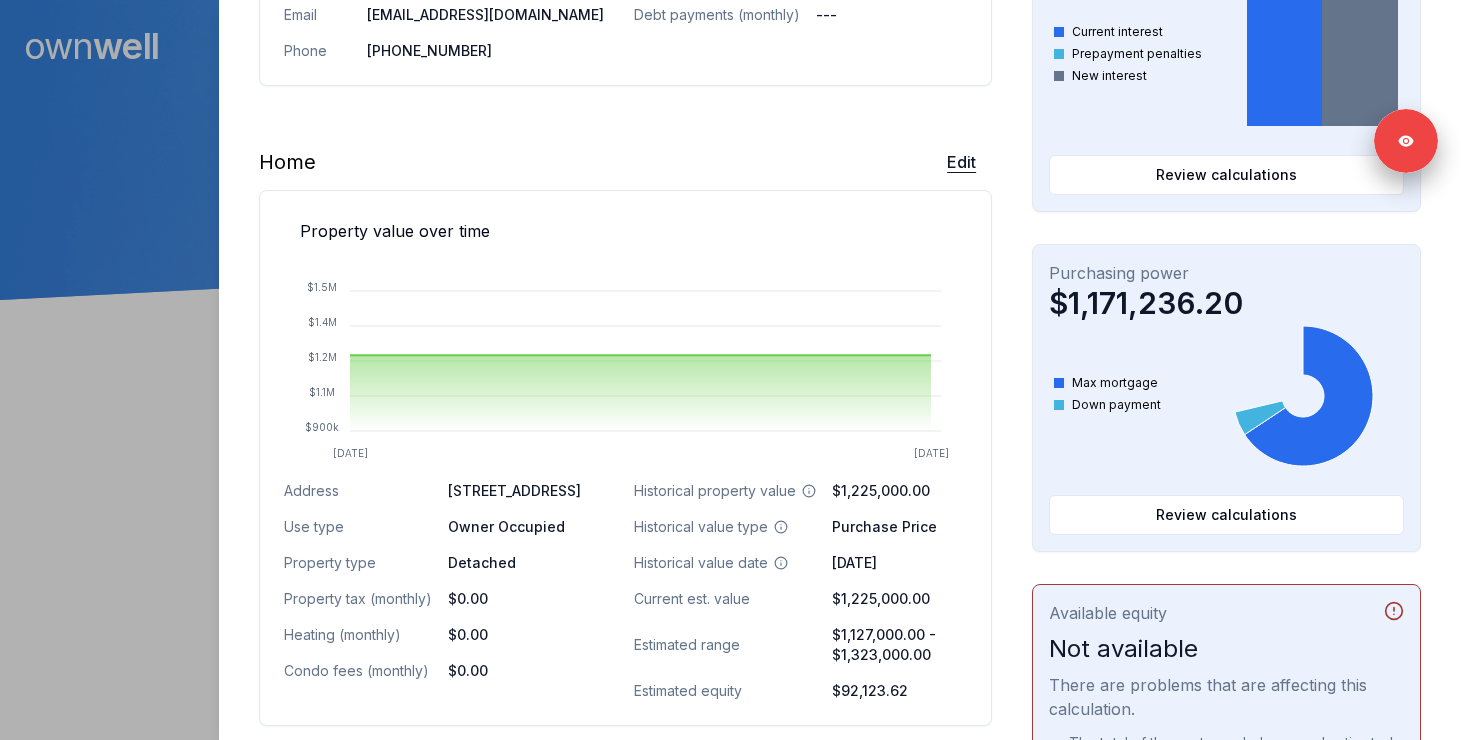 click on "Edit" at bounding box center [961, 162] 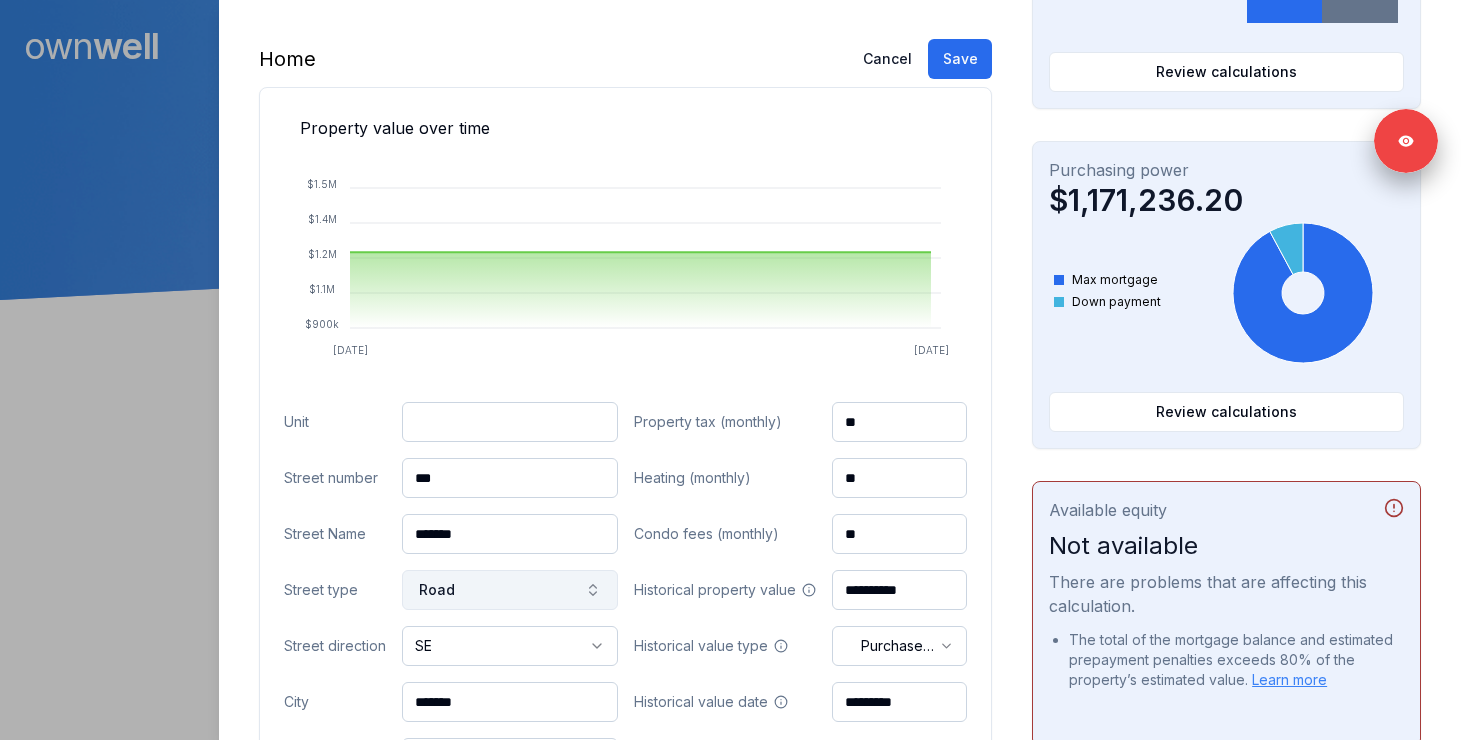 scroll, scrollTop: 568, scrollLeft: 0, axis: vertical 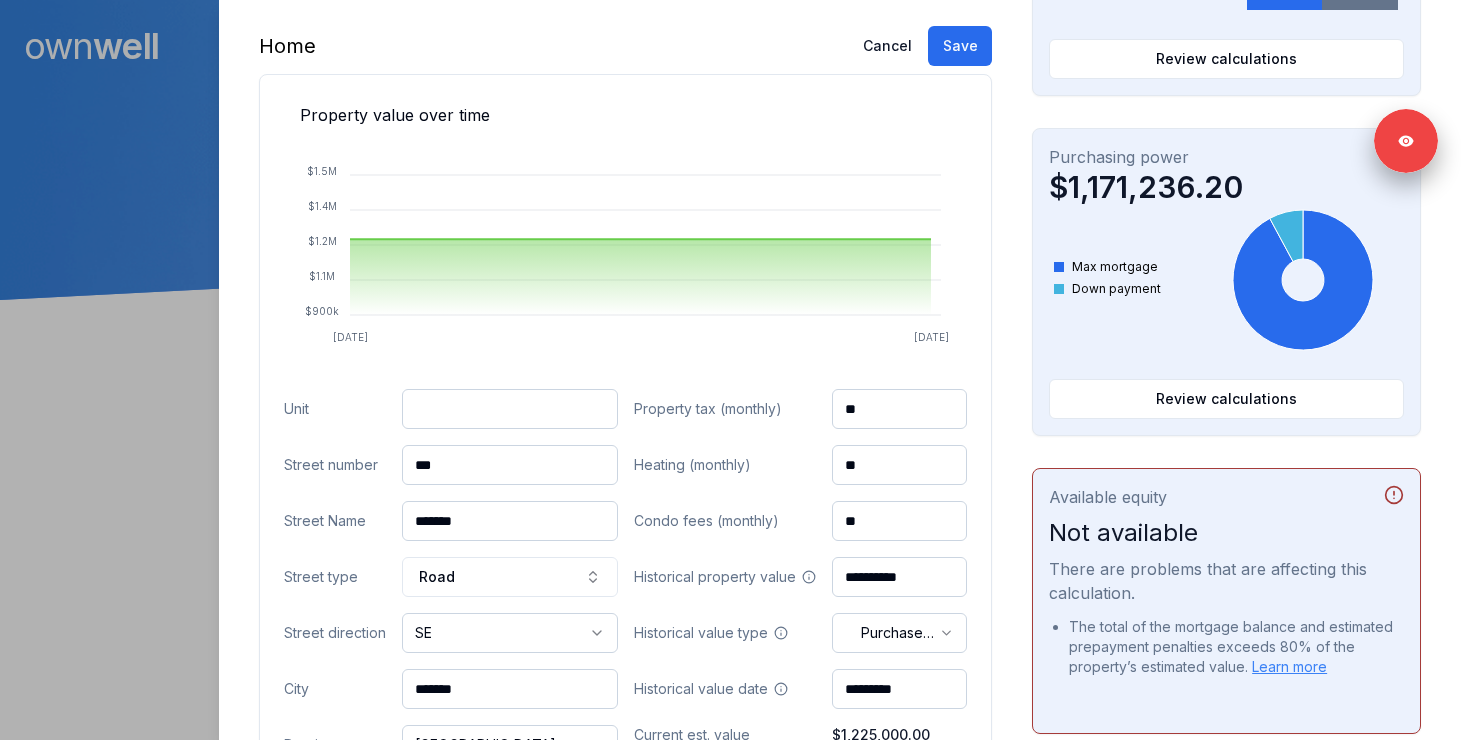 drag, startPoint x: 485, startPoint y: 471, endPoint x: 410, endPoint y: 463, distance: 75.42546 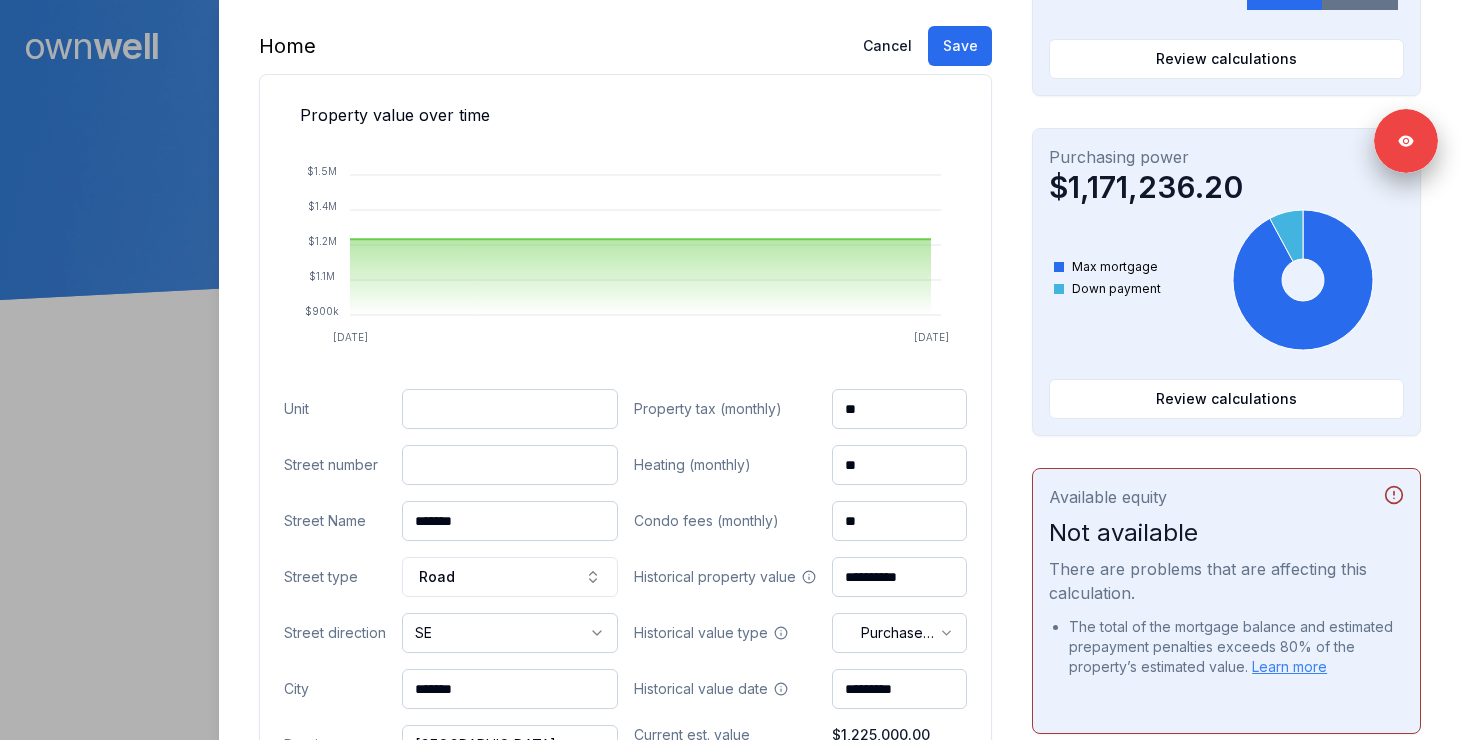paste on "***" 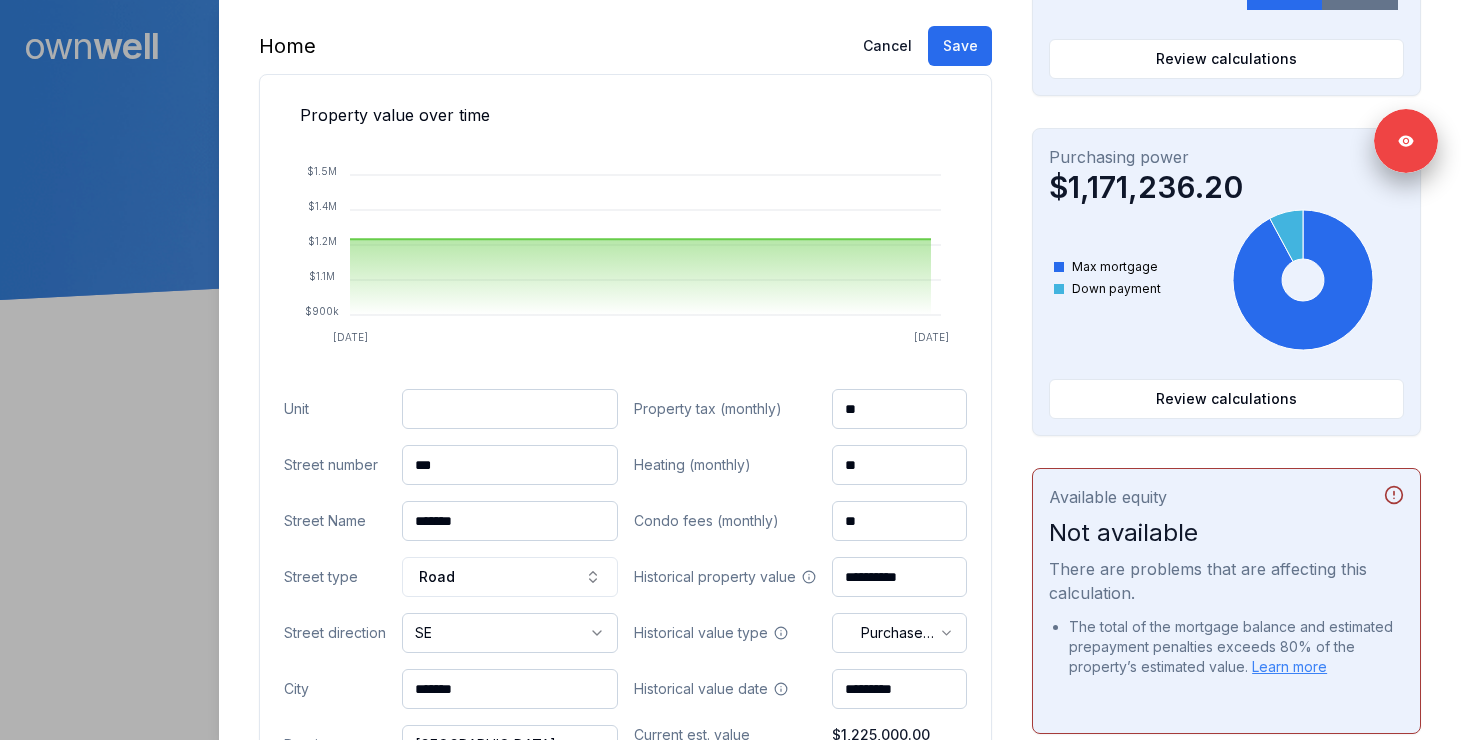 type on "***" 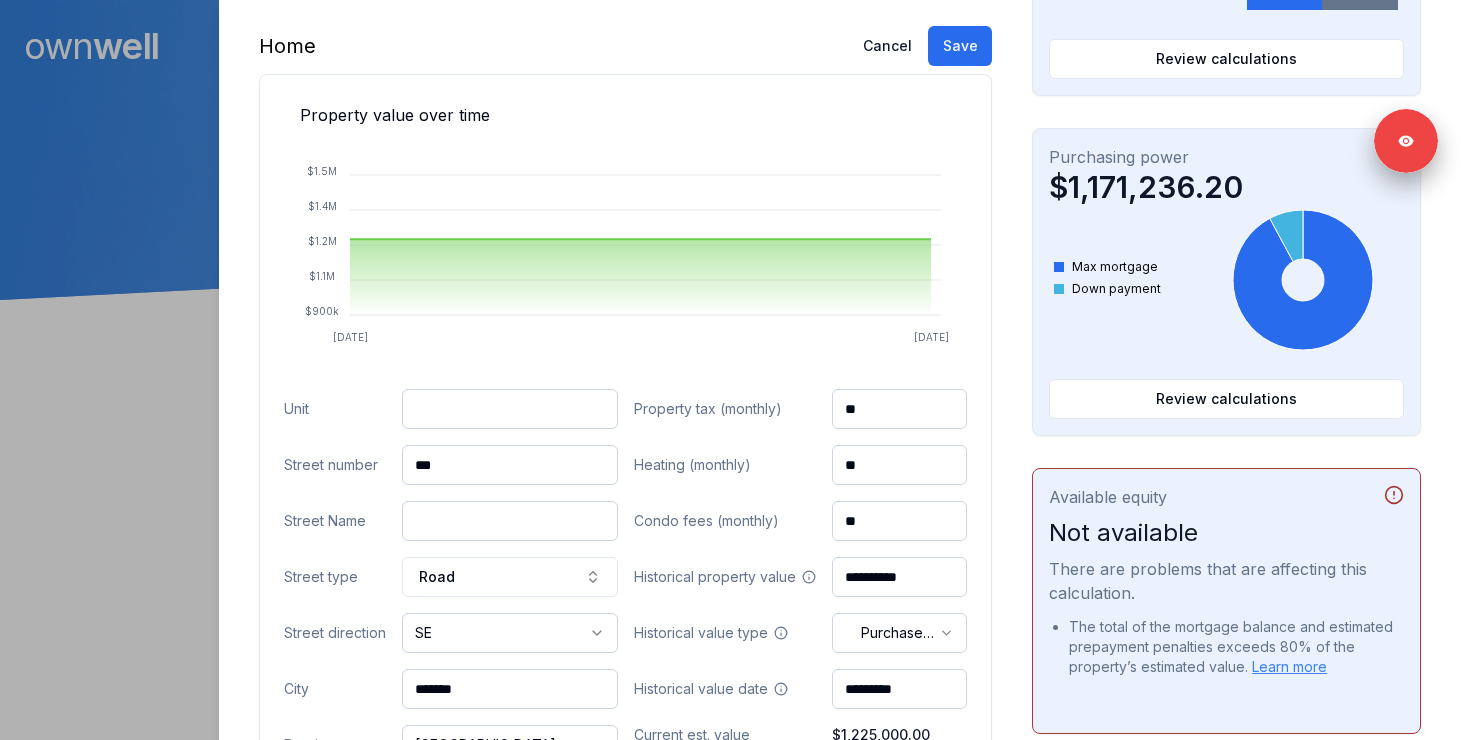 paste on "**********" 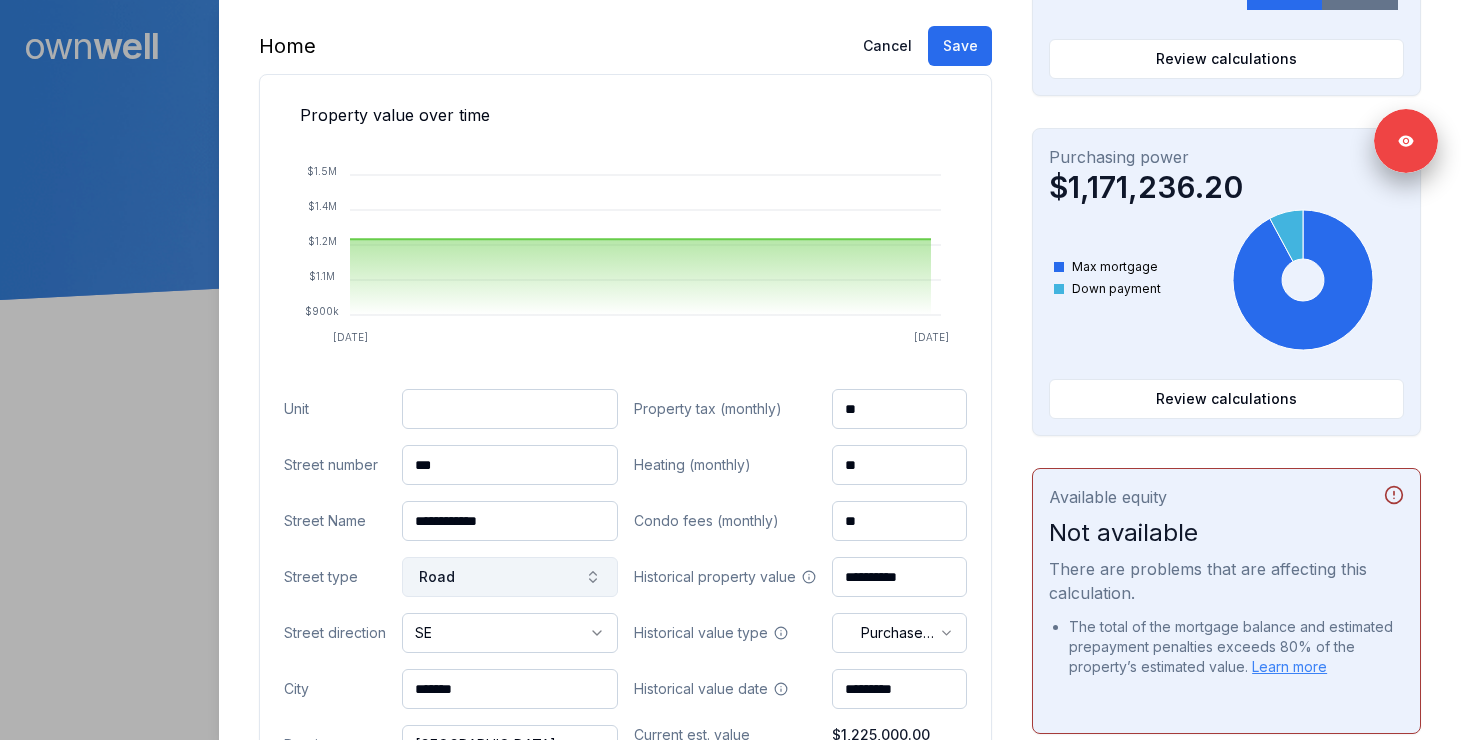 type on "**********" 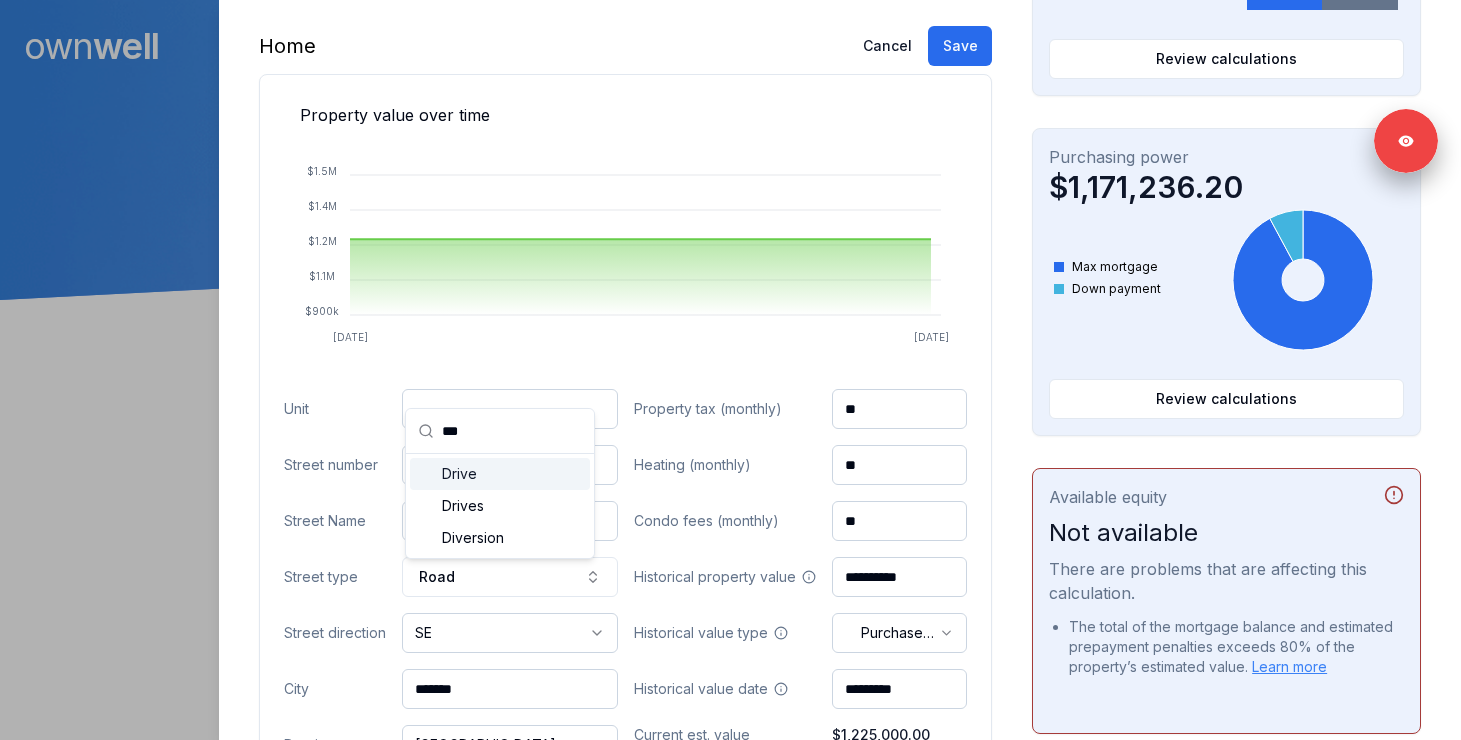 scroll, scrollTop: 0, scrollLeft: 0, axis: both 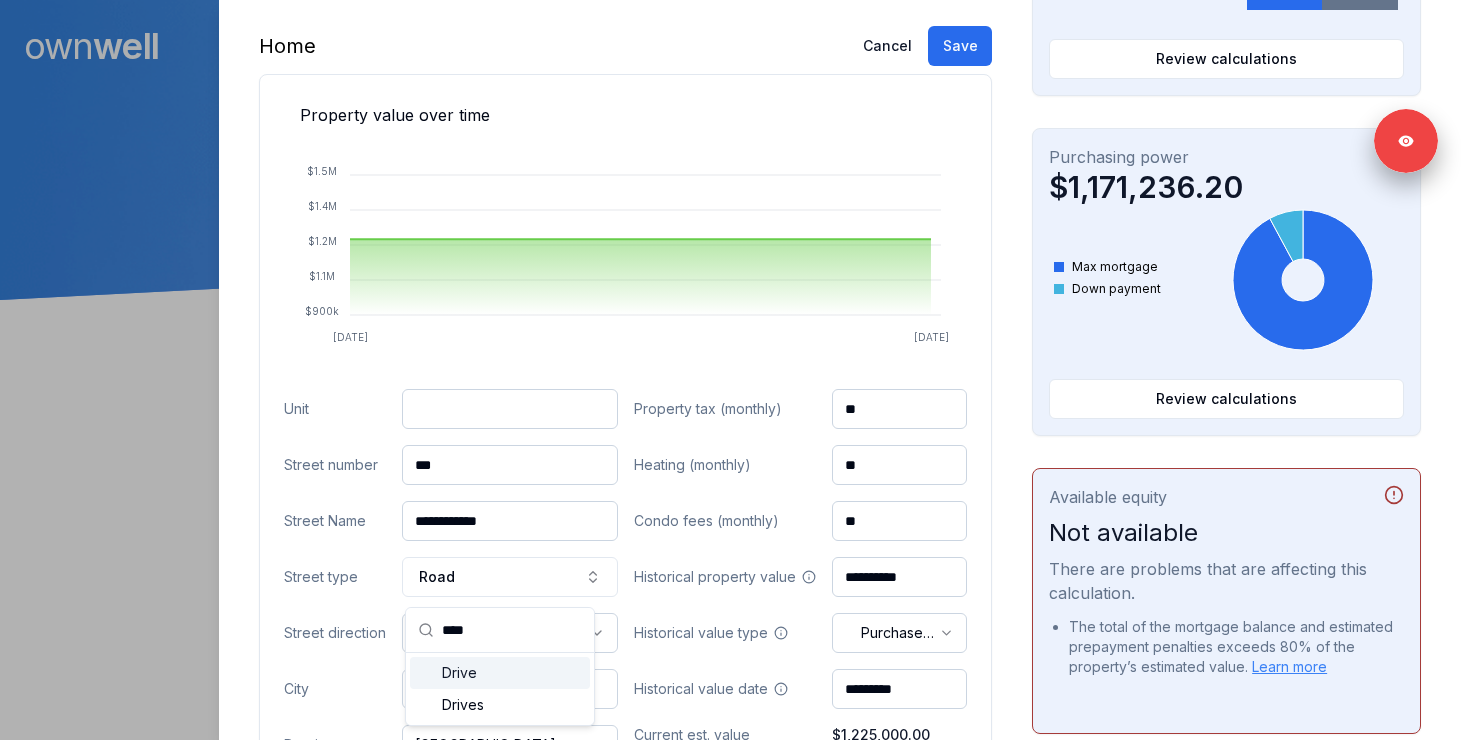 type on "****" 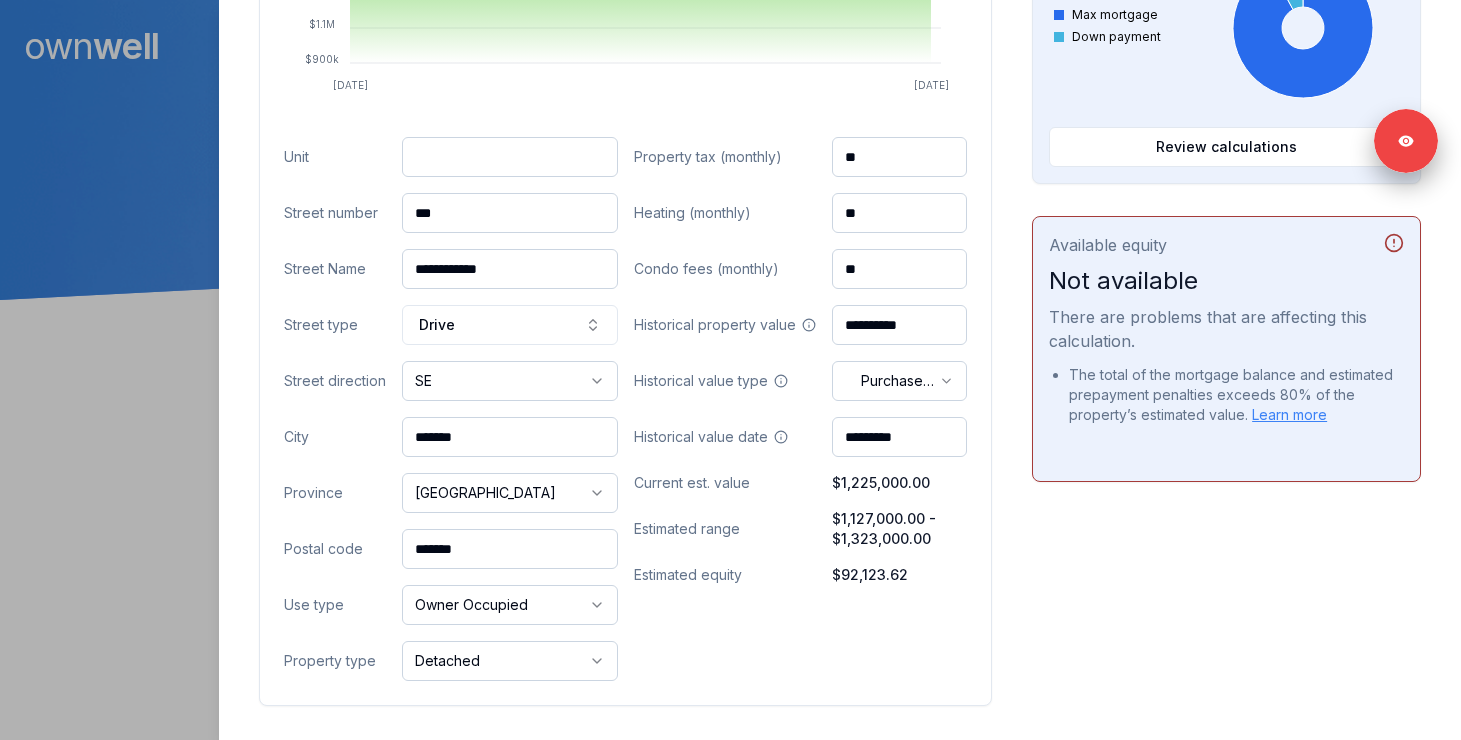 scroll, scrollTop: 903, scrollLeft: 0, axis: vertical 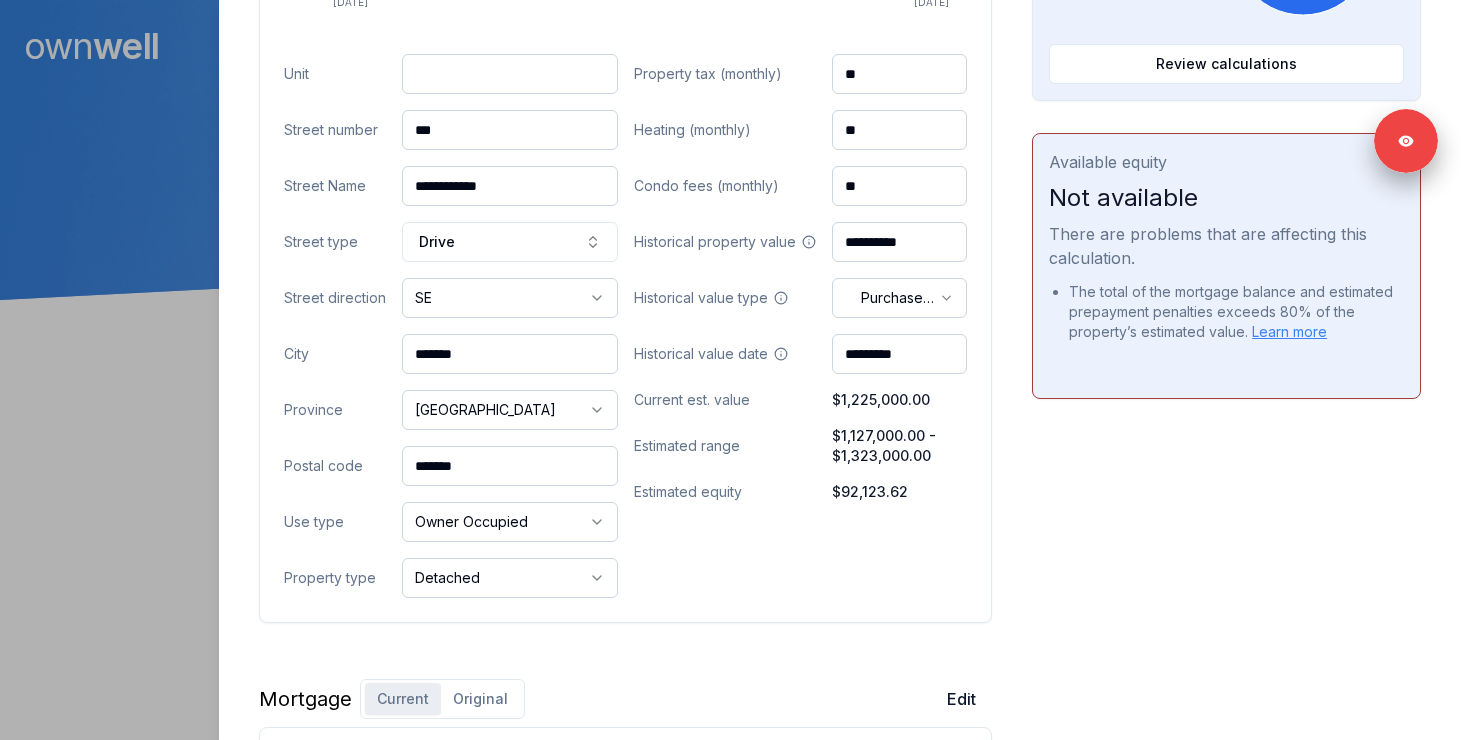 drag, startPoint x: 495, startPoint y: 468, endPoint x: 372, endPoint y: 461, distance: 123.19903 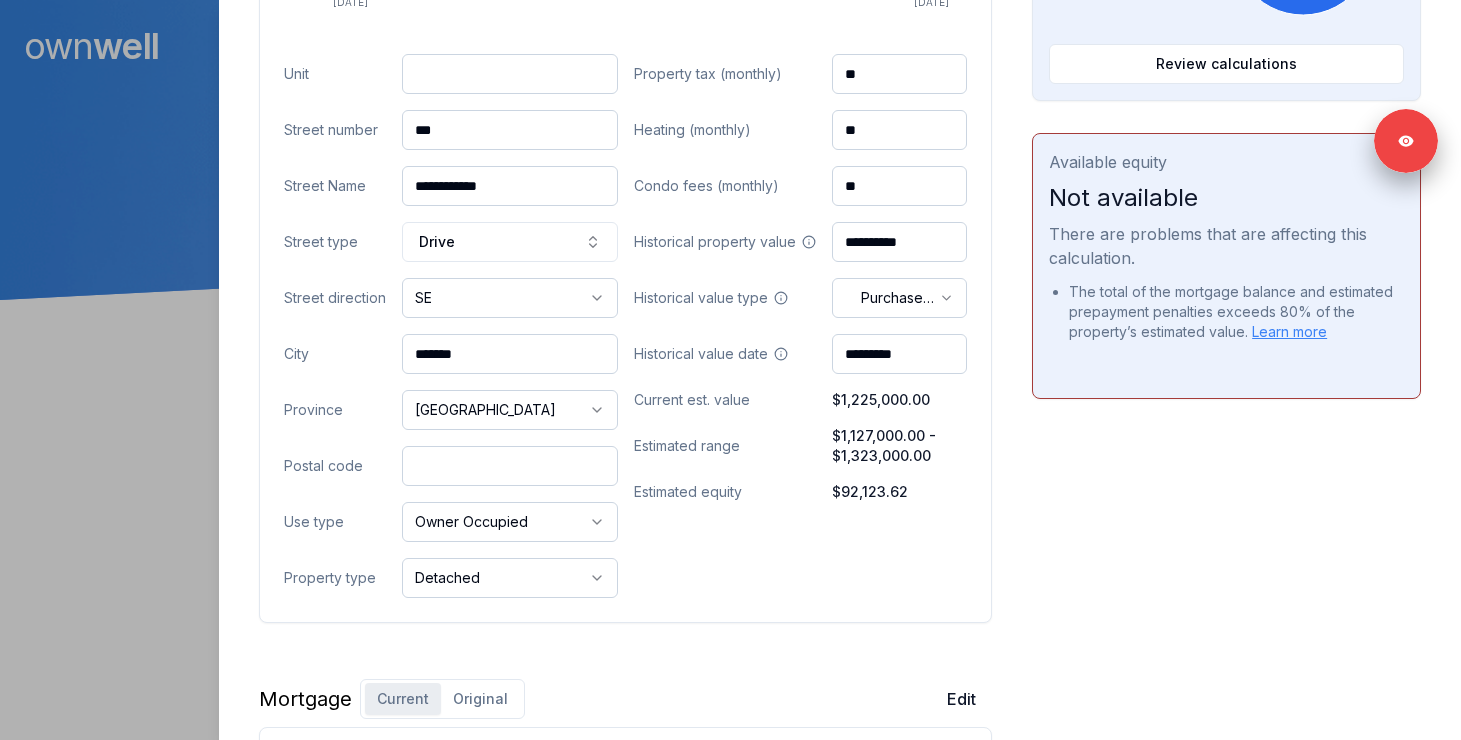 paste on "*******" 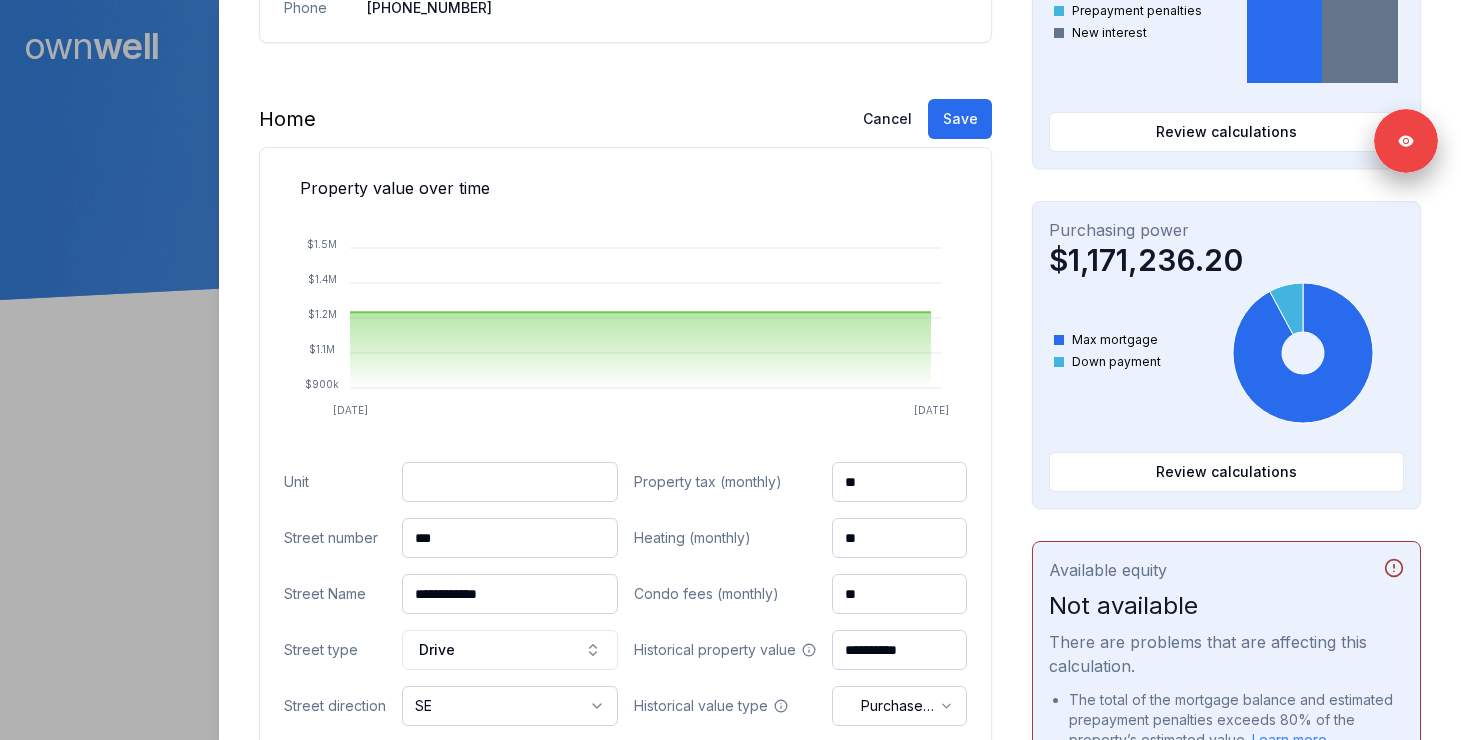 scroll, scrollTop: 437, scrollLeft: 0, axis: vertical 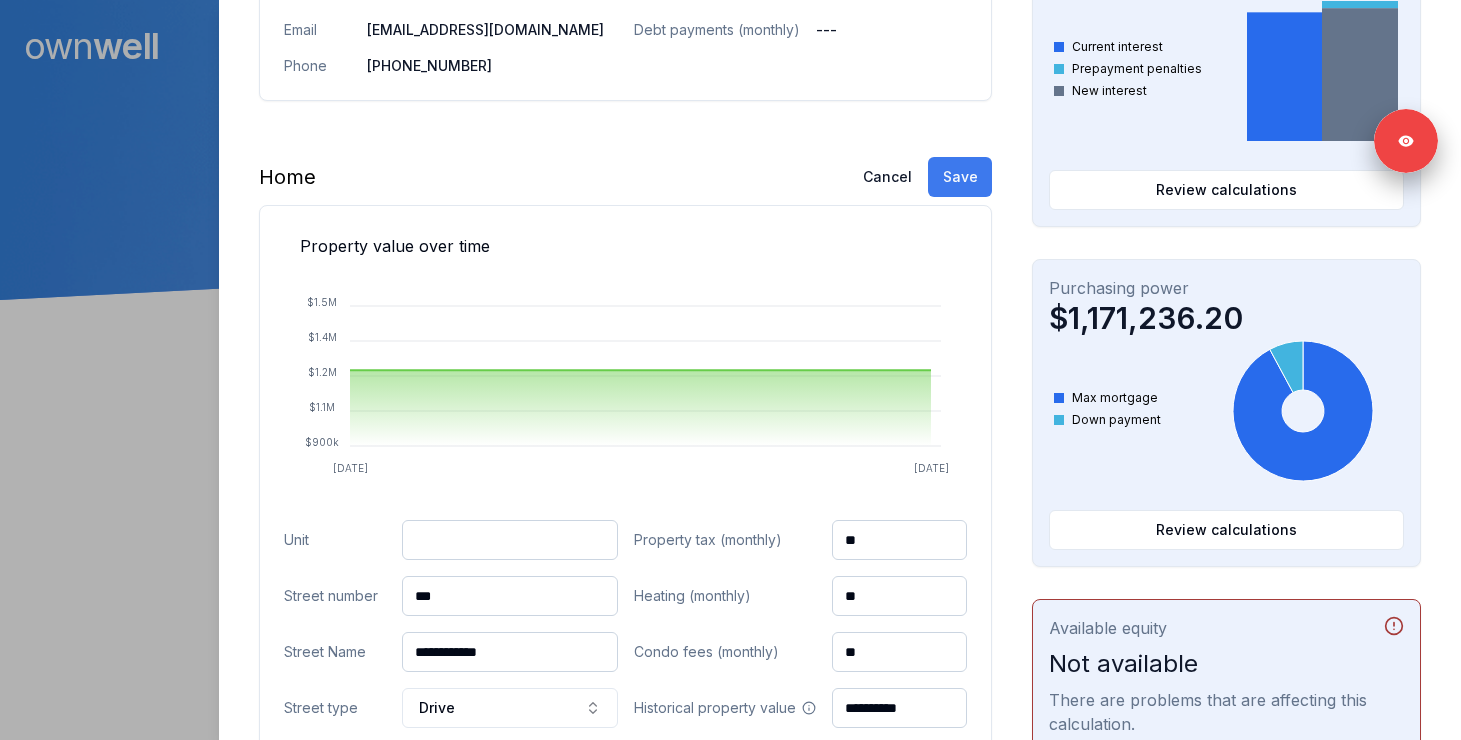 type on "*******" 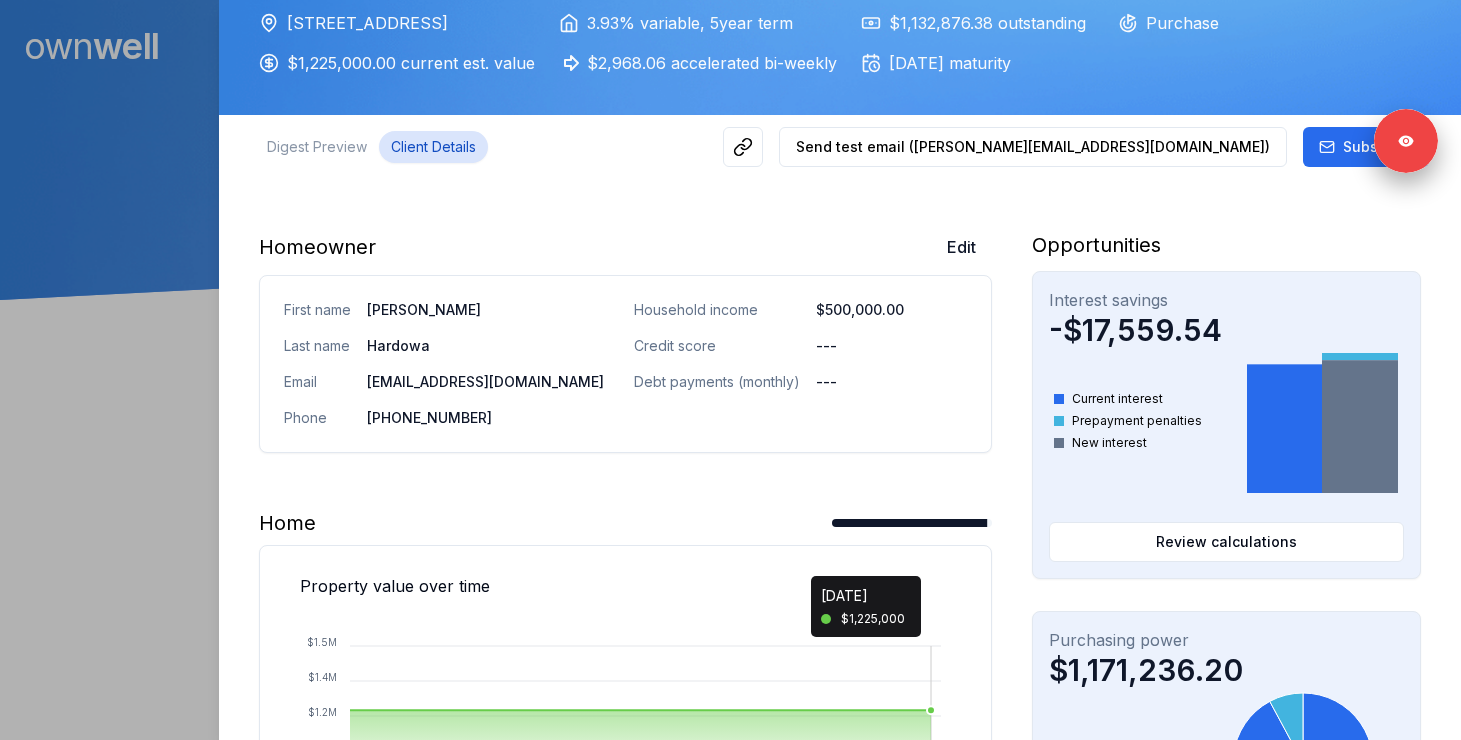 scroll, scrollTop: 0, scrollLeft: 0, axis: both 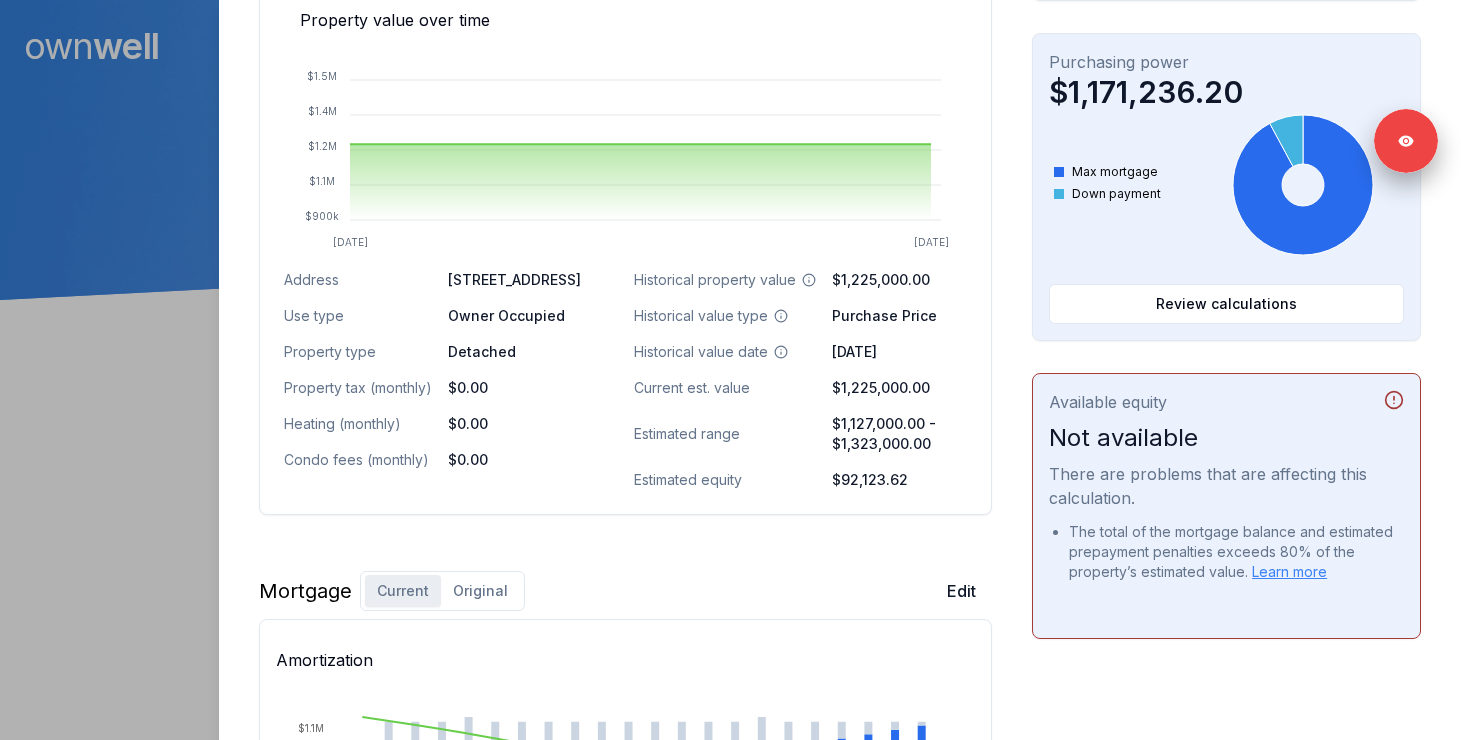 click at bounding box center (730, 370) 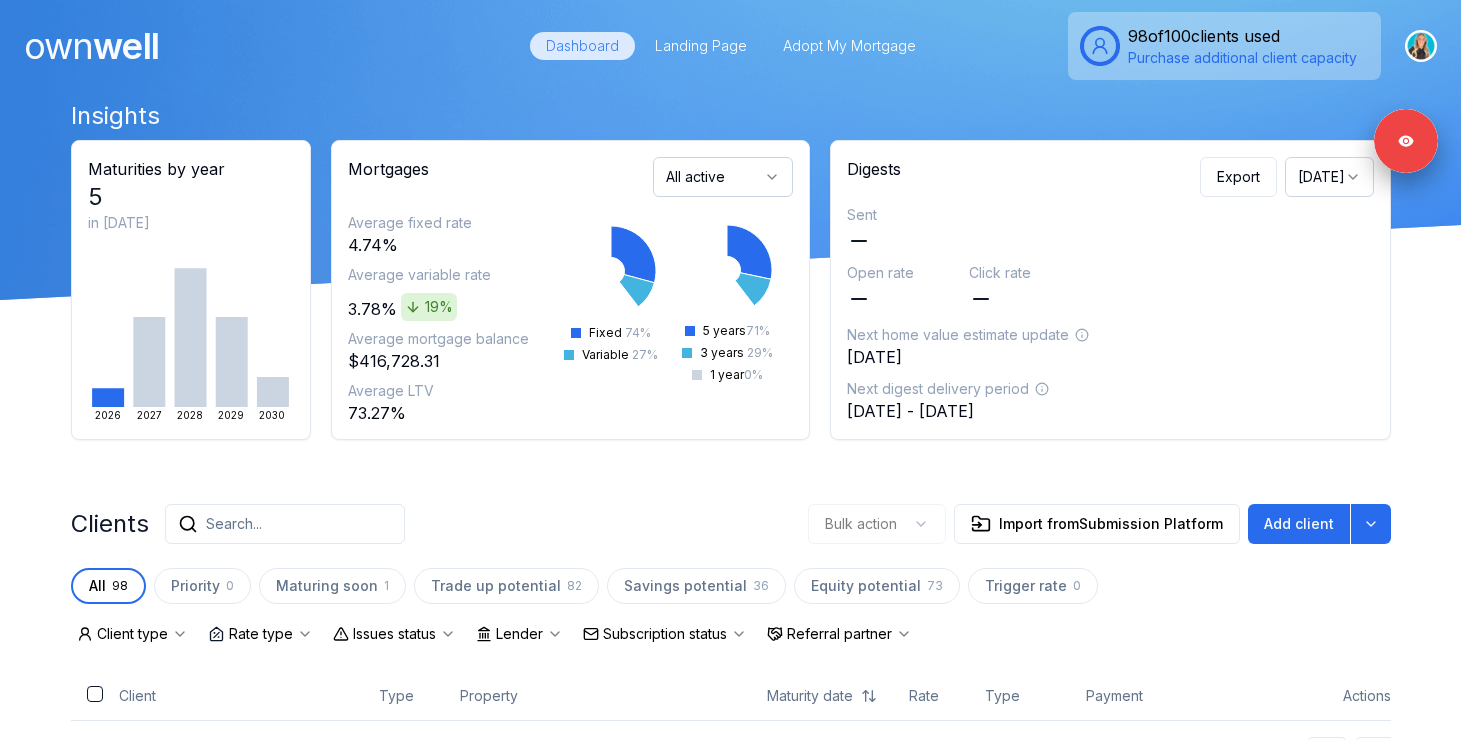 click on "Search..." at bounding box center [285, 524] 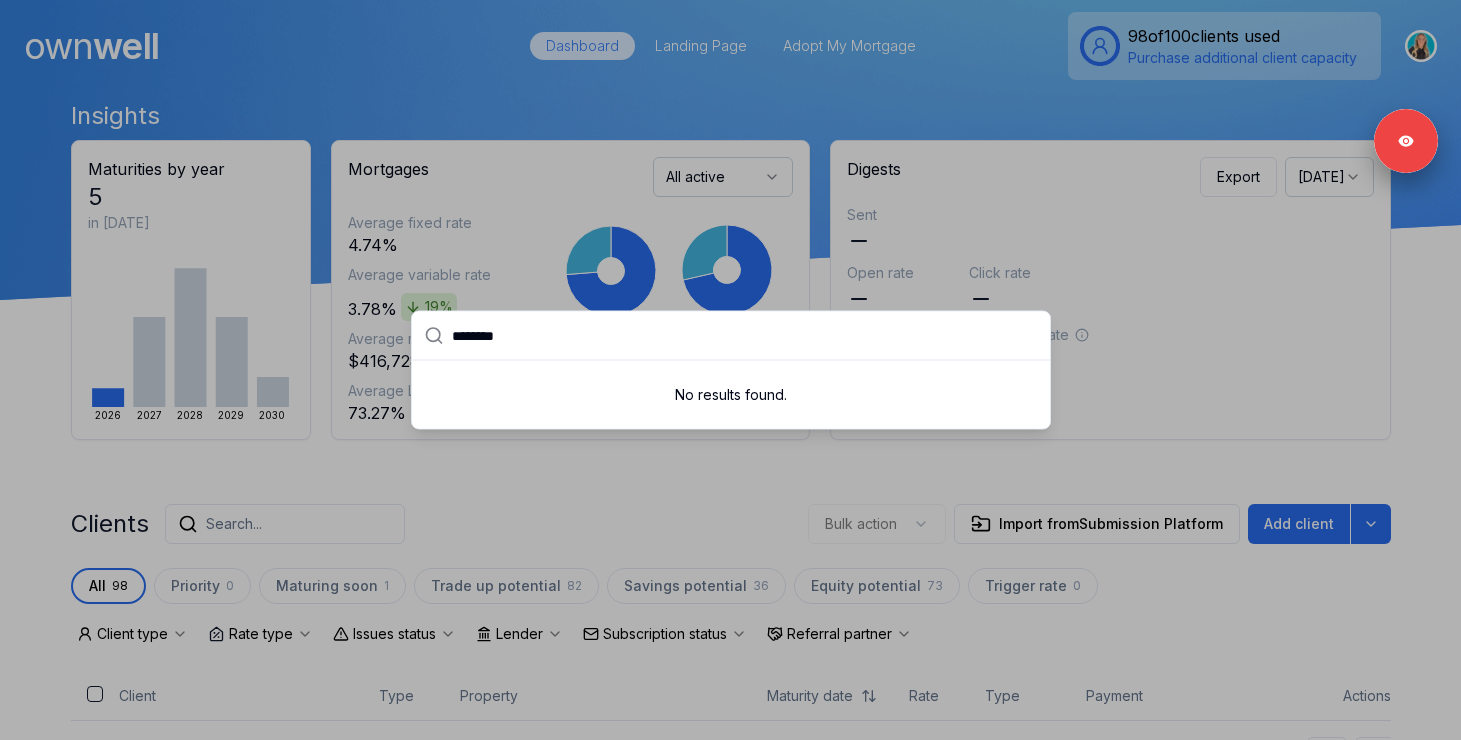 type on "********" 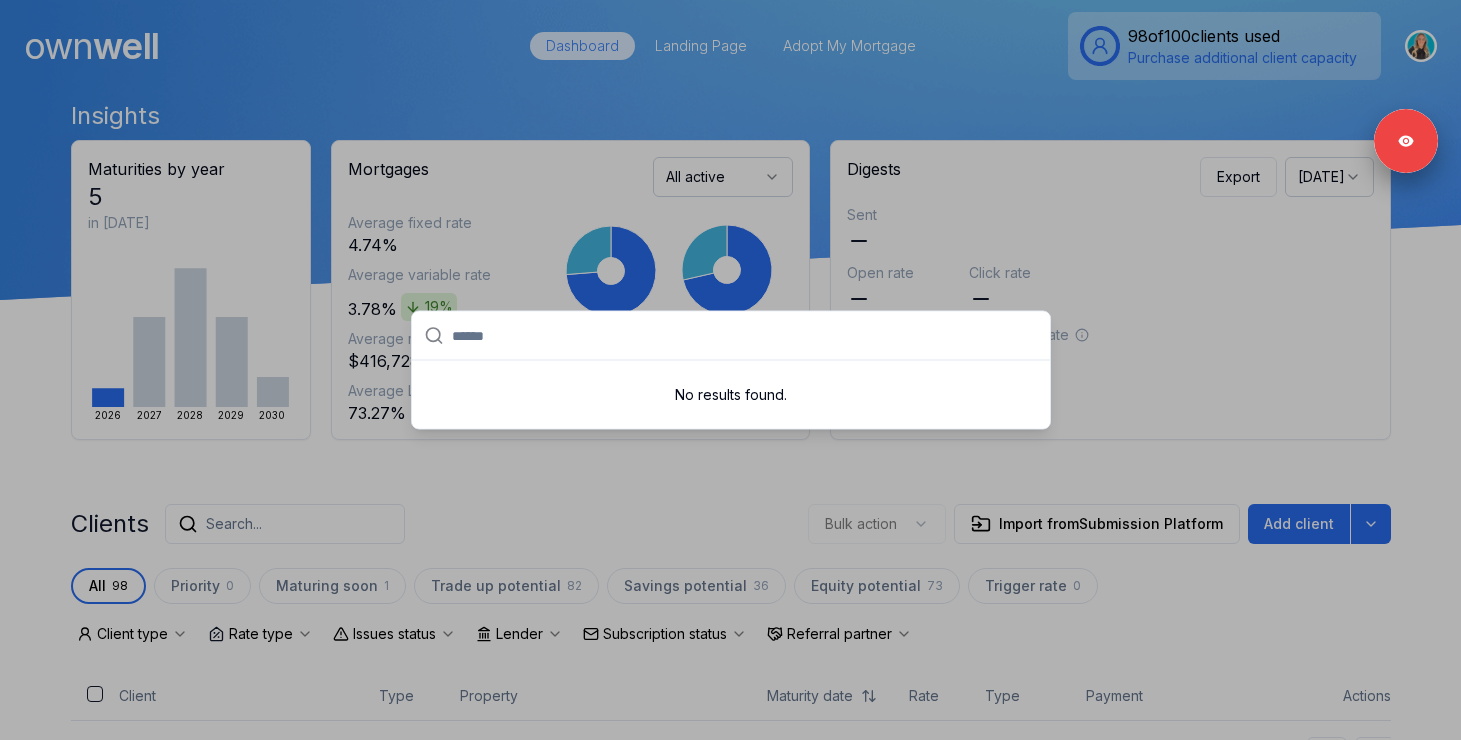 paste on "*******" 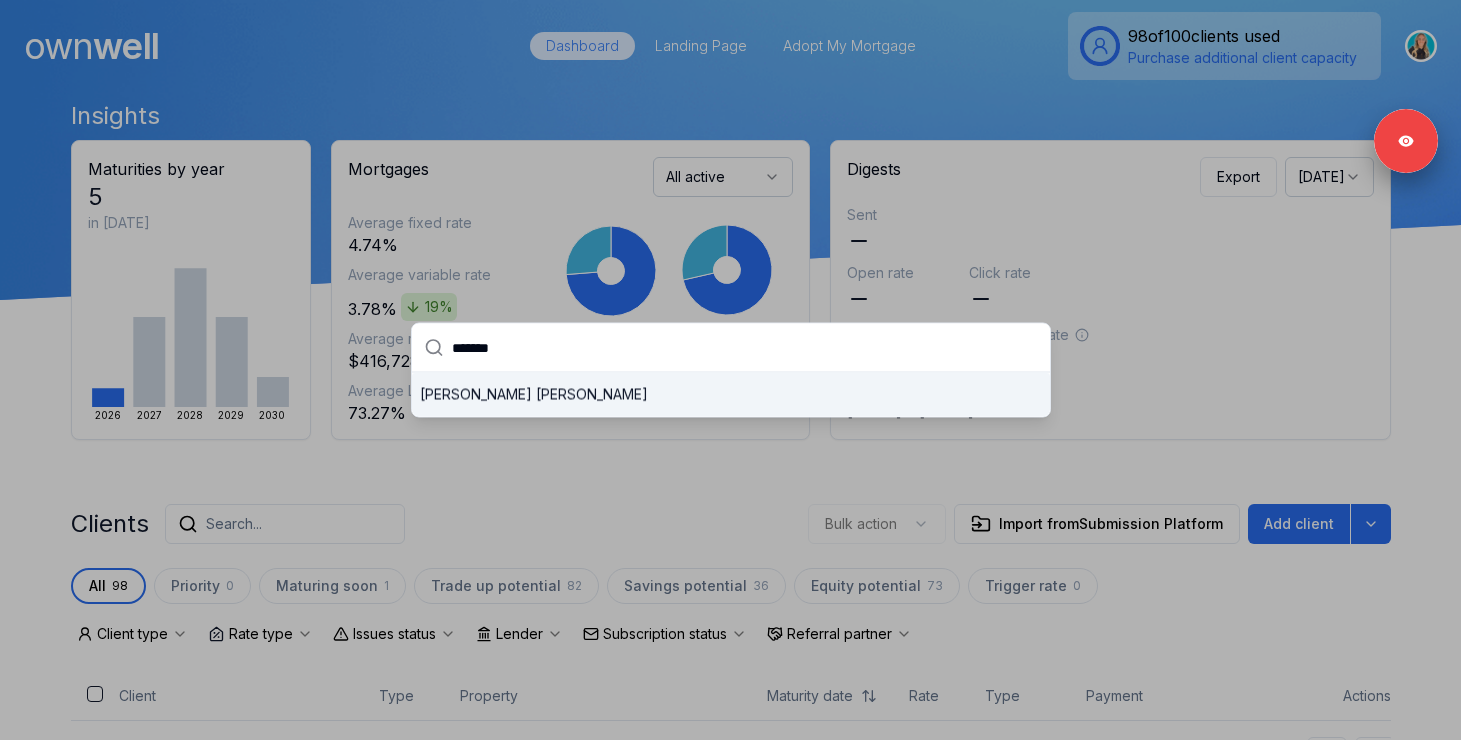 type on "*******" 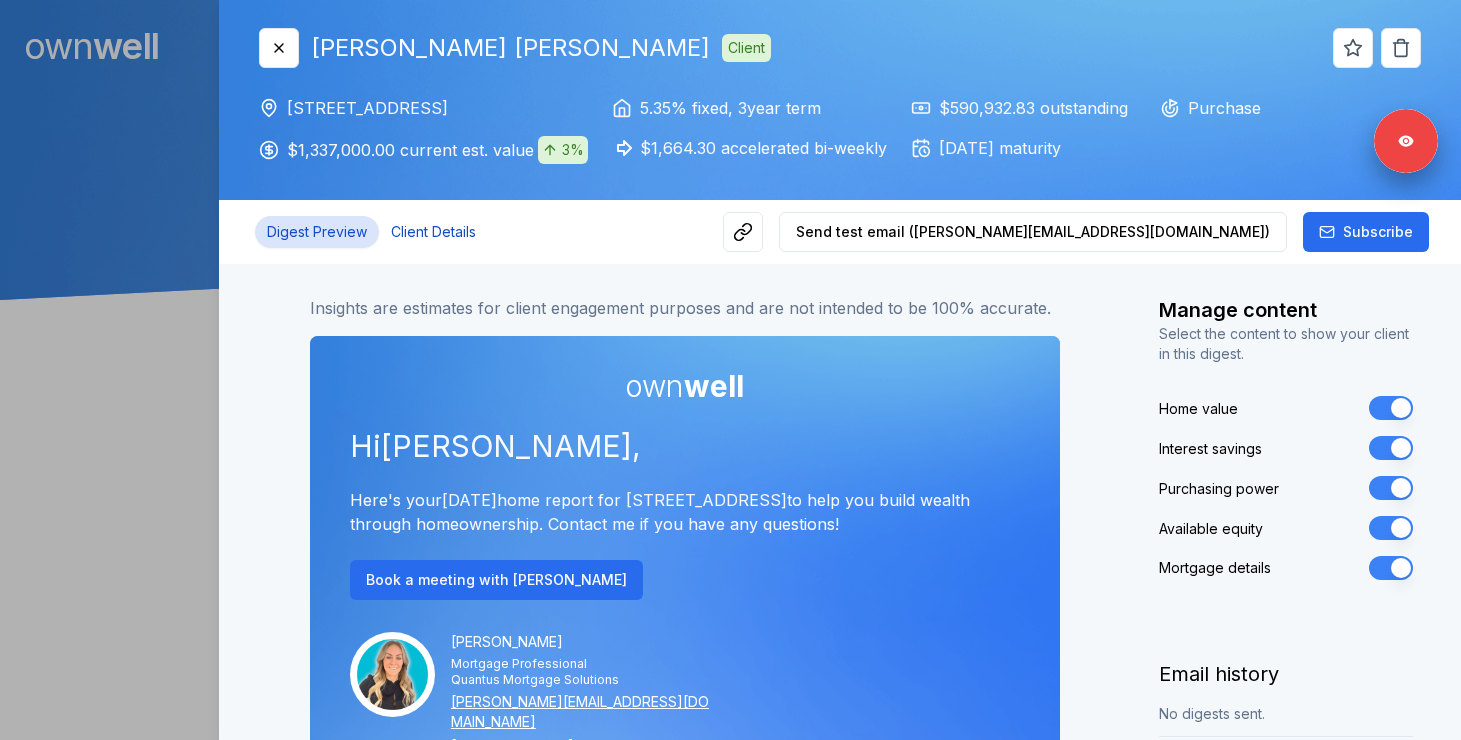 click on "Client Details" at bounding box center [433, 232] 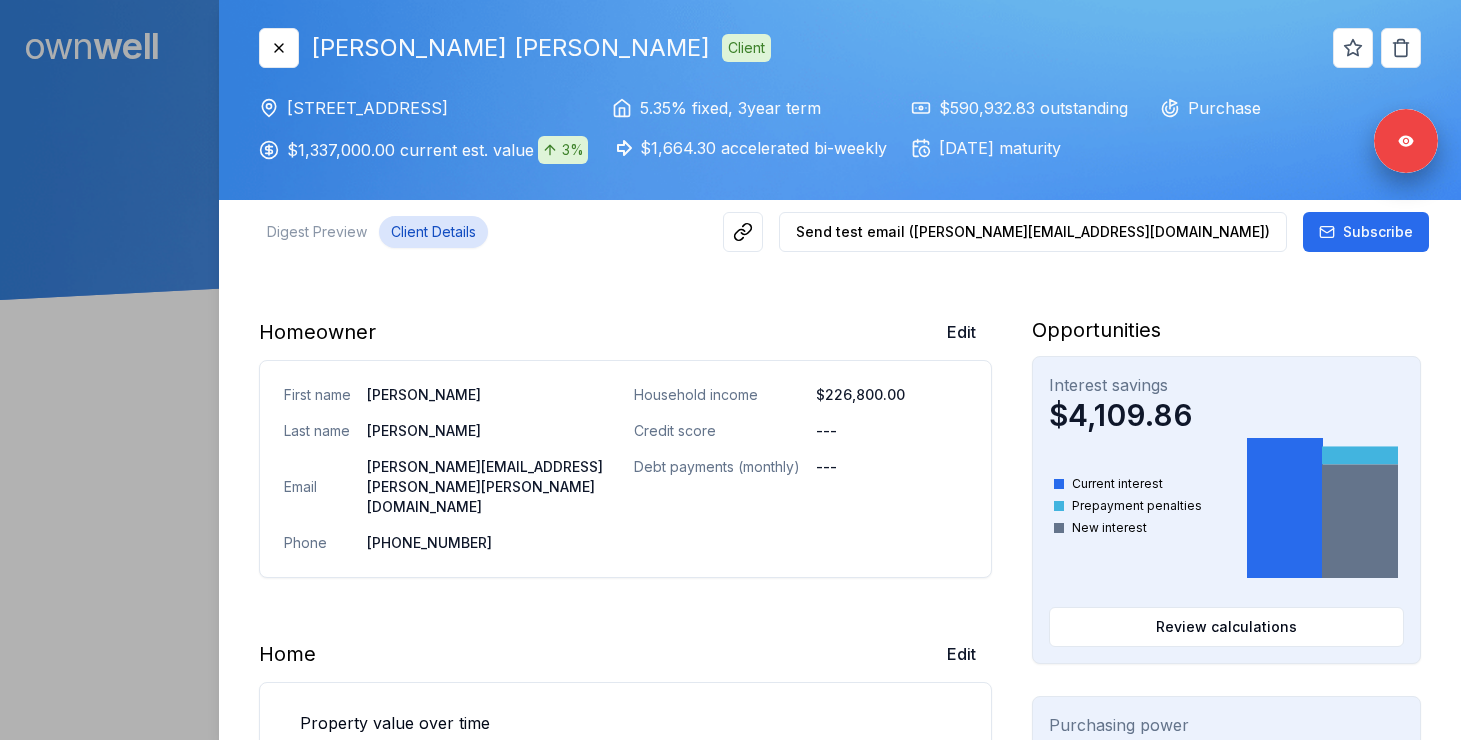 scroll, scrollTop: 410, scrollLeft: 0, axis: vertical 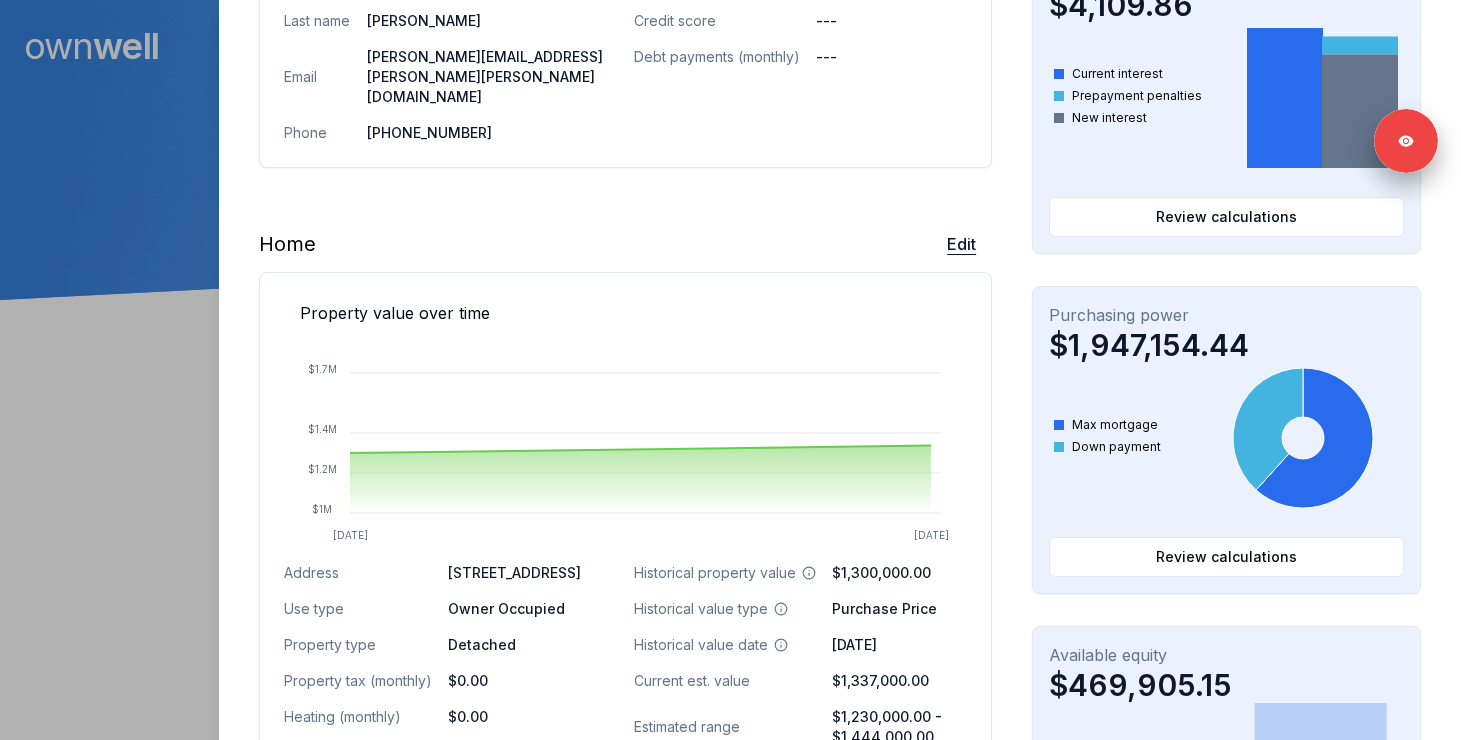 click on "Edit" at bounding box center [961, 244] 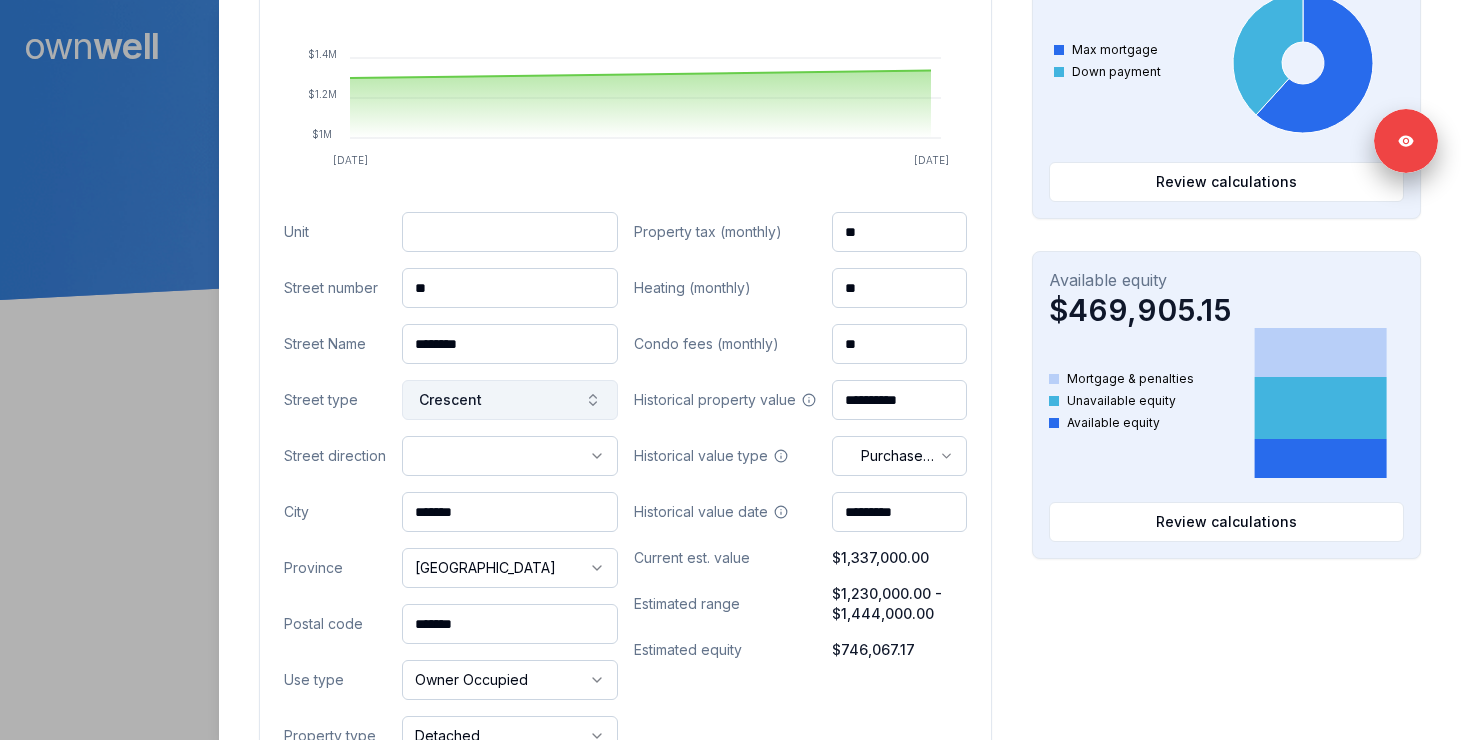 scroll, scrollTop: 835, scrollLeft: 0, axis: vertical 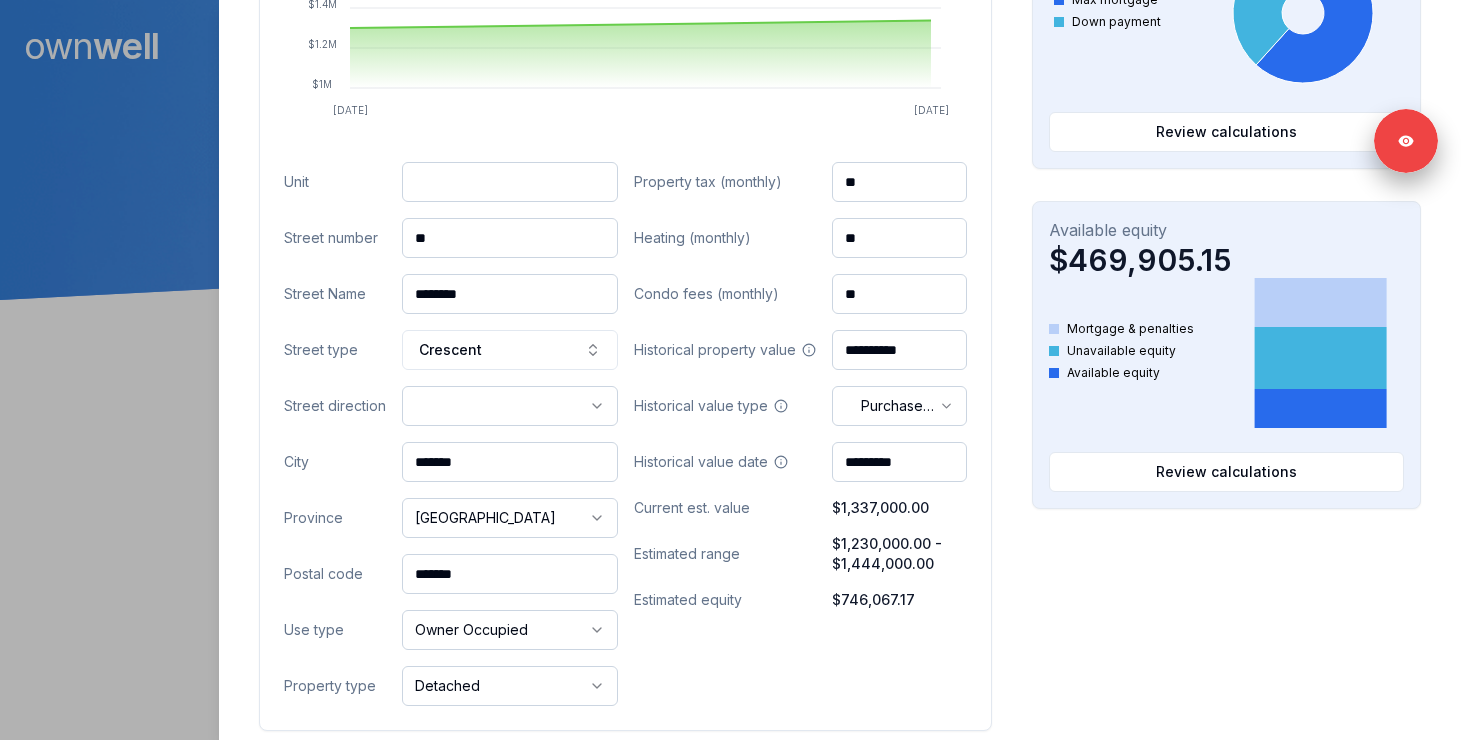 drag, startPoint x: 463, startPoint y: 198, endPoint x: 368, endPoint y: 198, distance: 95 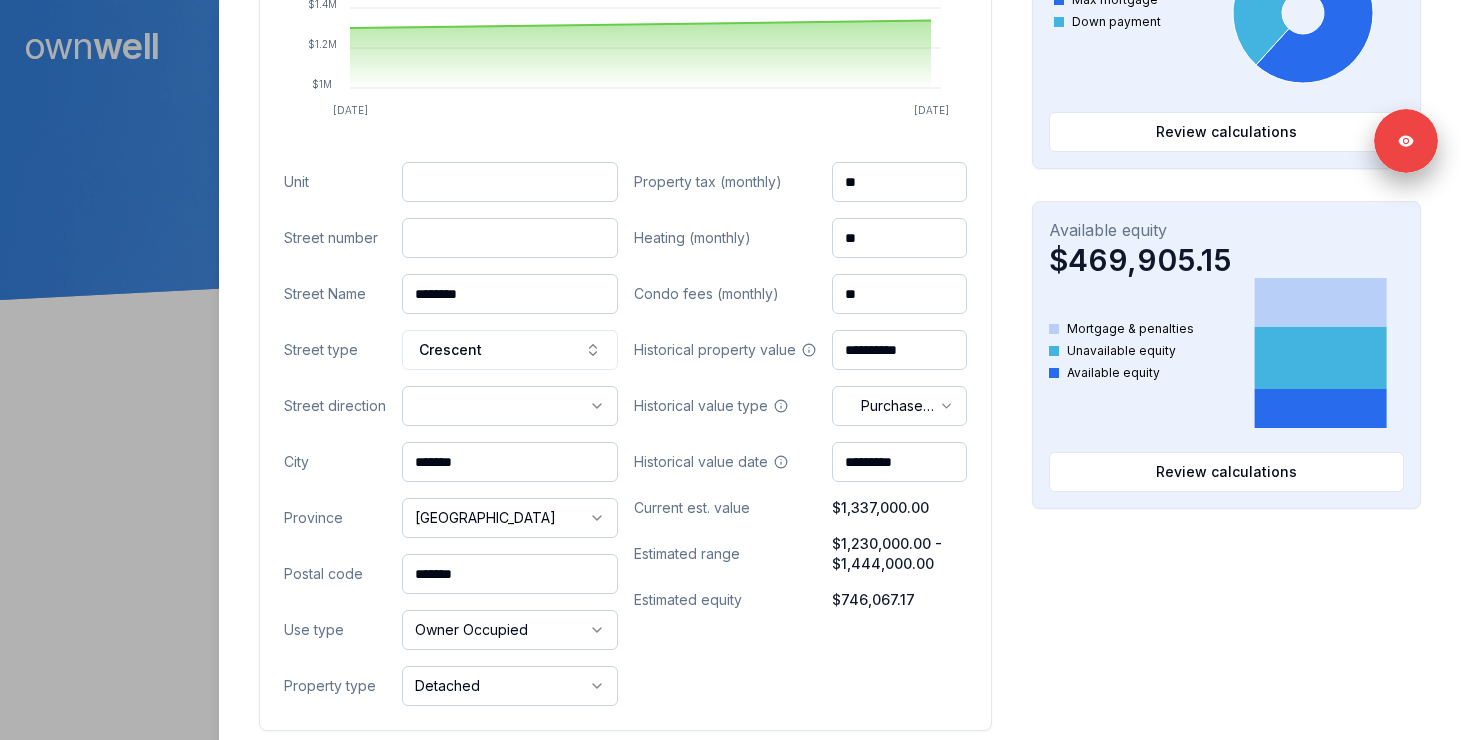 paste on "**" 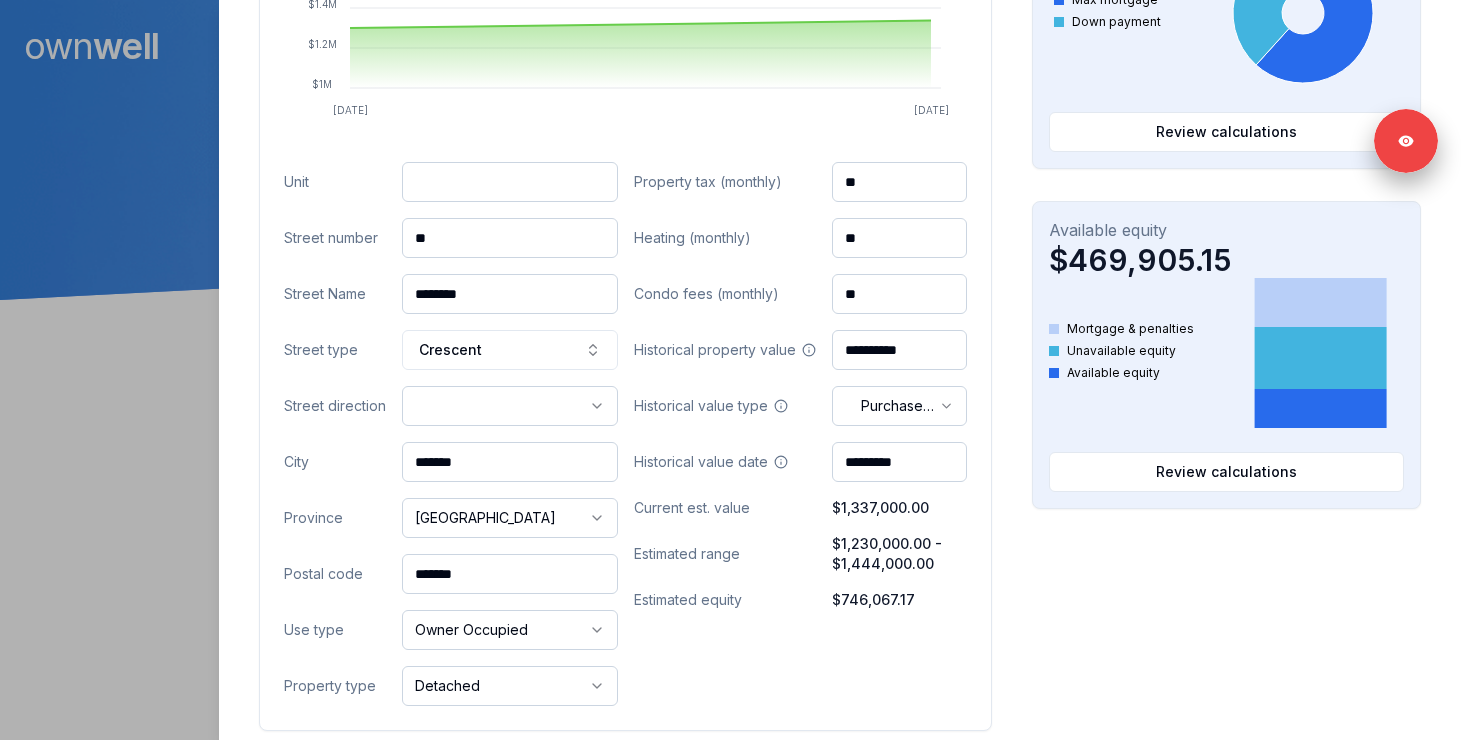 type on "**" 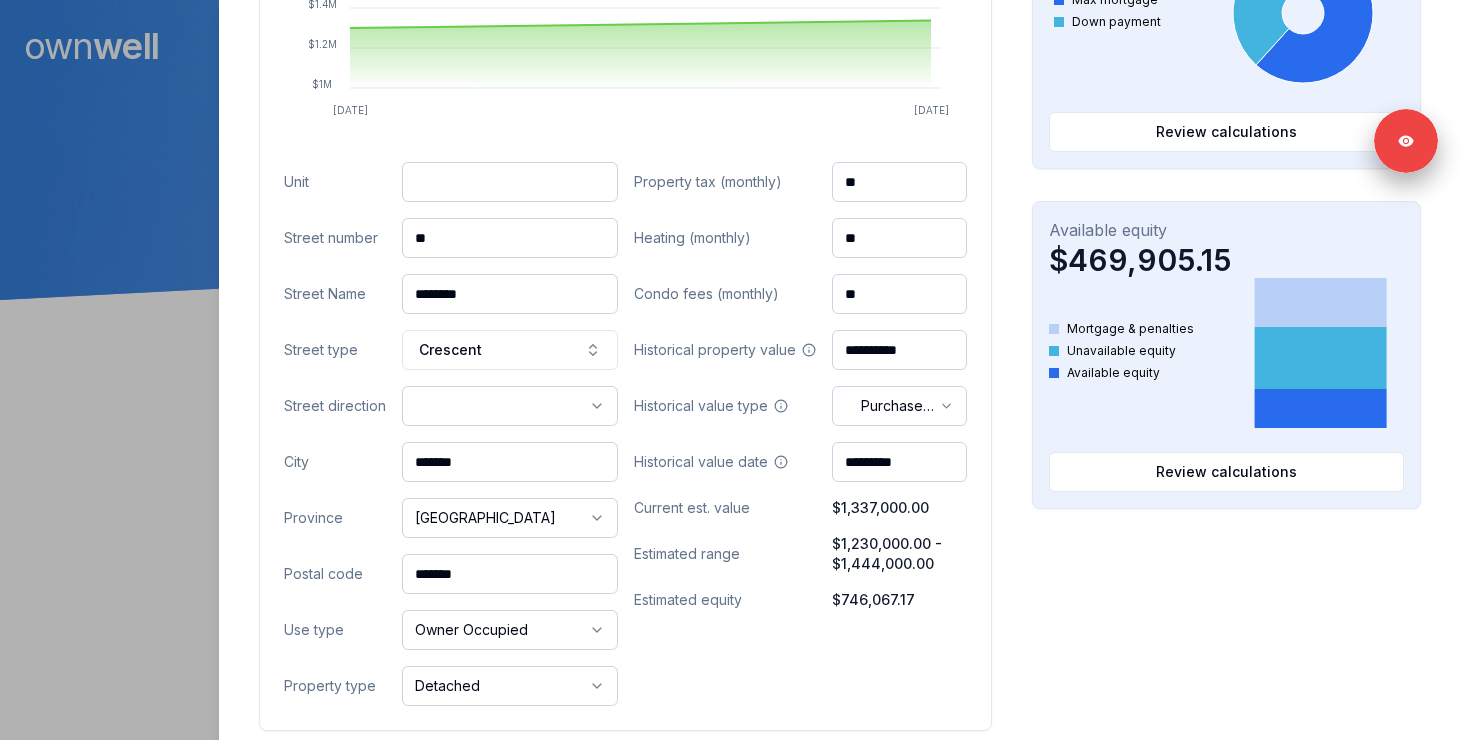 drag, startPoint x: 525, startPoint y: 253, endPoint x: 345, endPoint y: 253, distance: 180 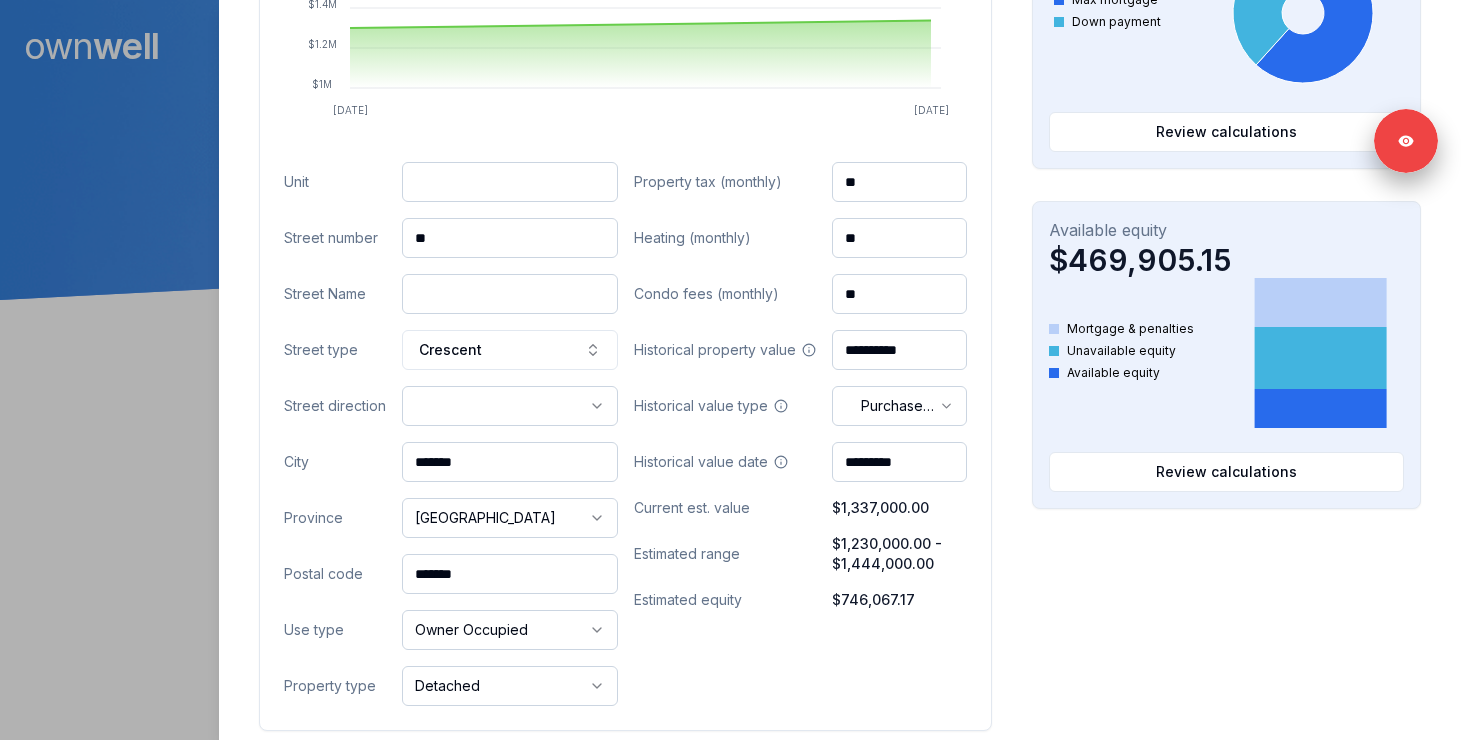 paste on "*********" 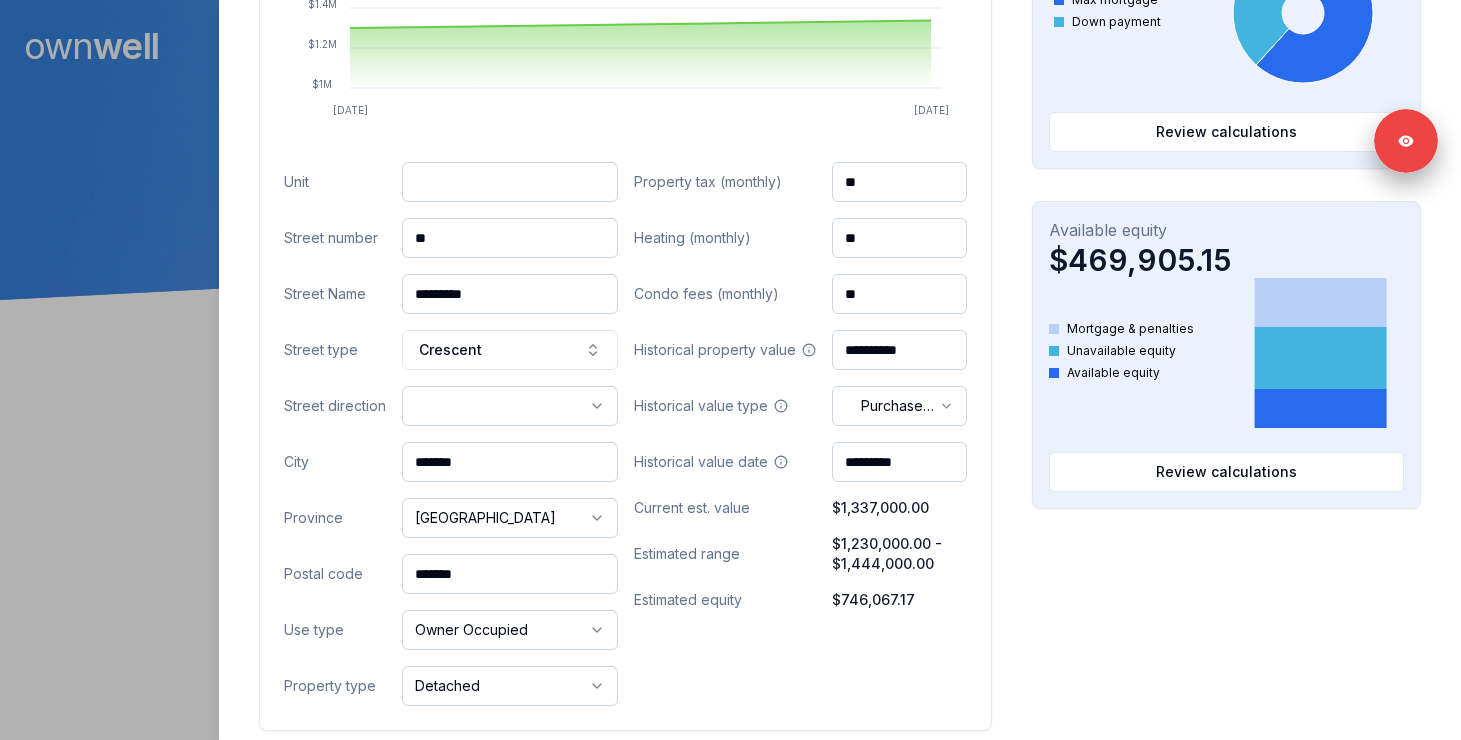 type on "*********" 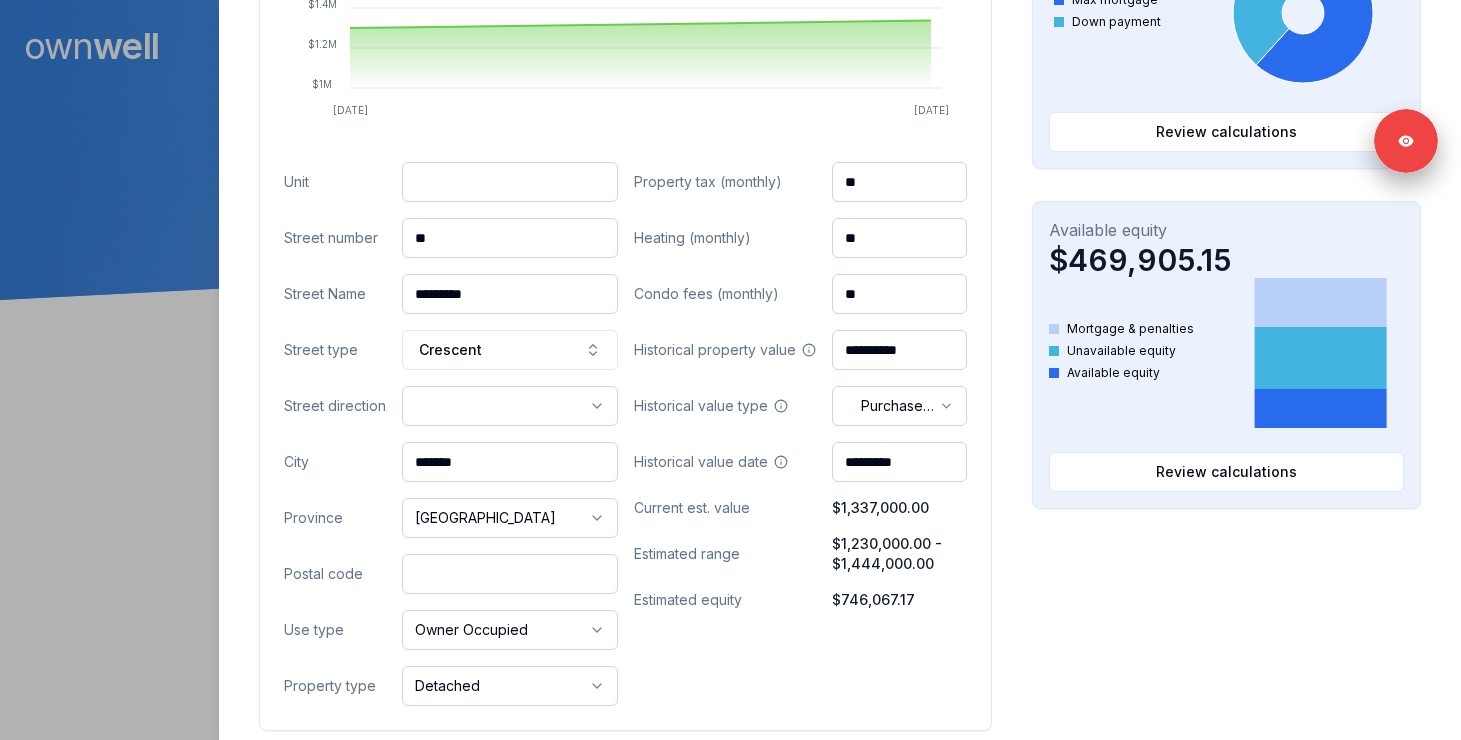 paste on "*******" 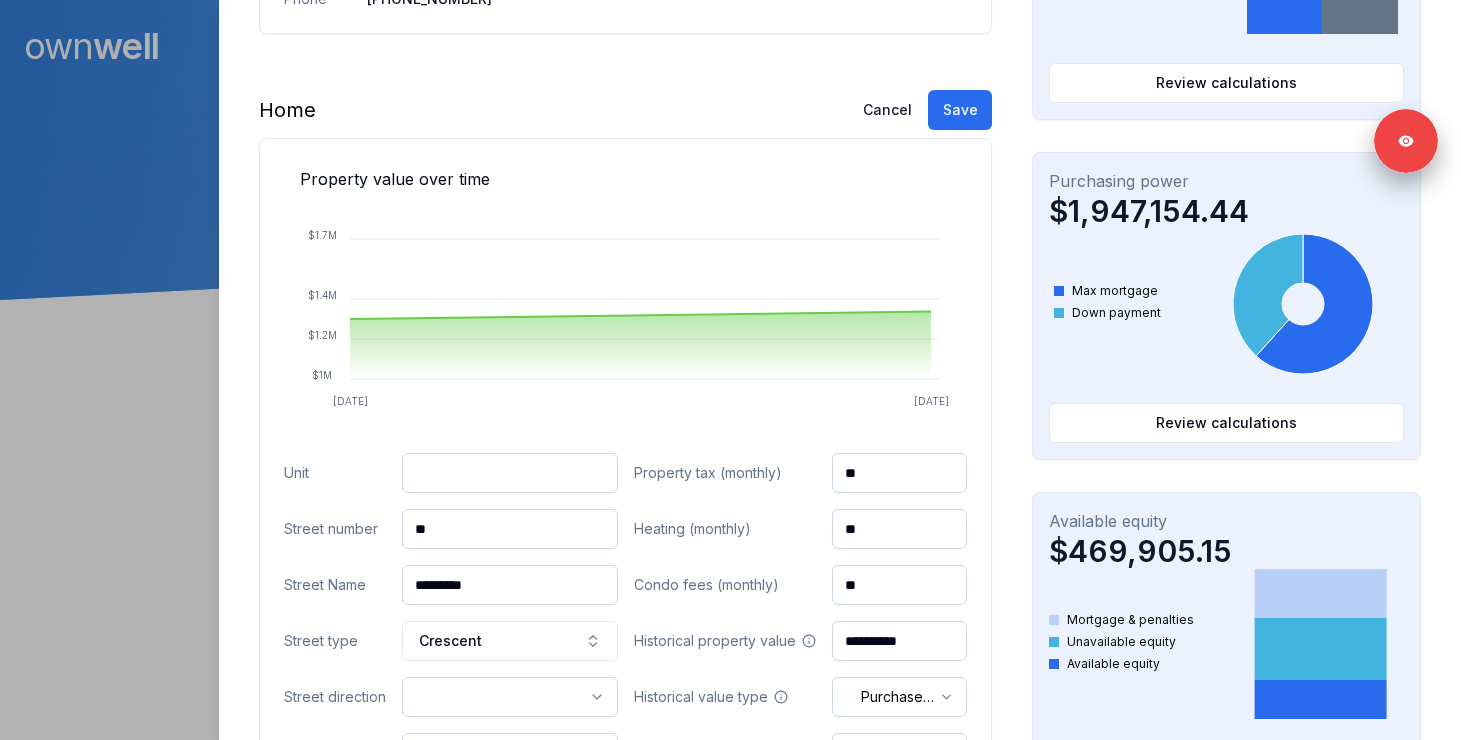 scroll, scrollTop: 432, scrollLeft: 0, axis: vertical 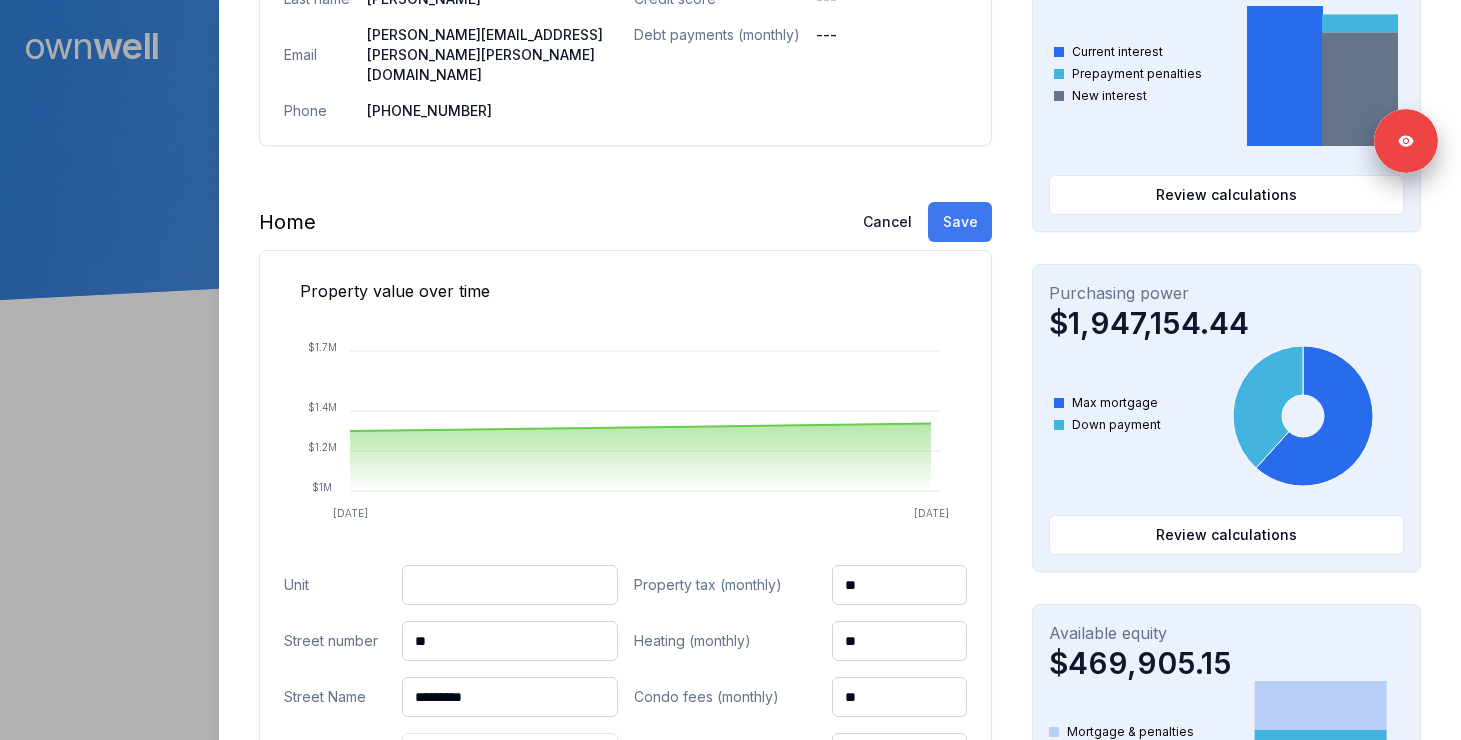 type on "*******" 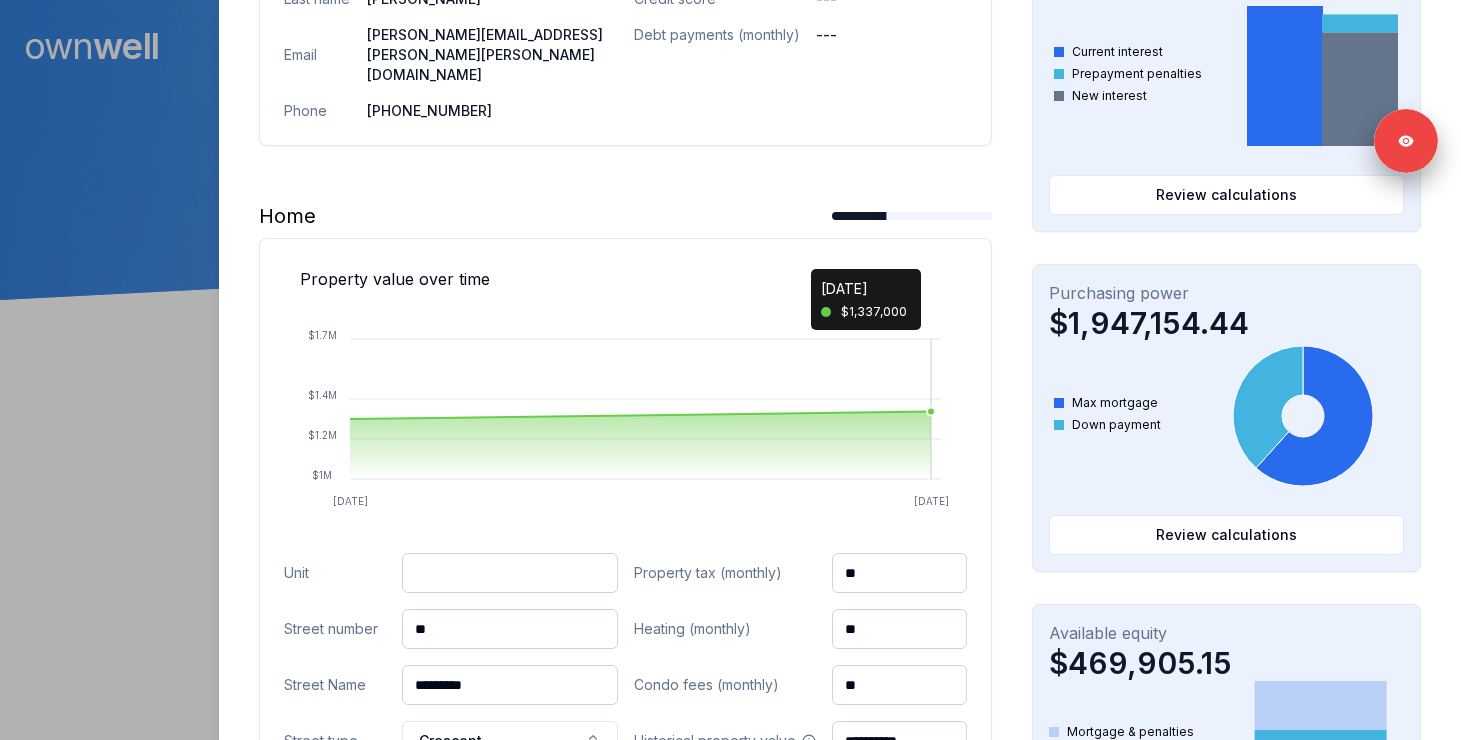scroll, scrollTop: 0, scrollLeft: 0, axis: both 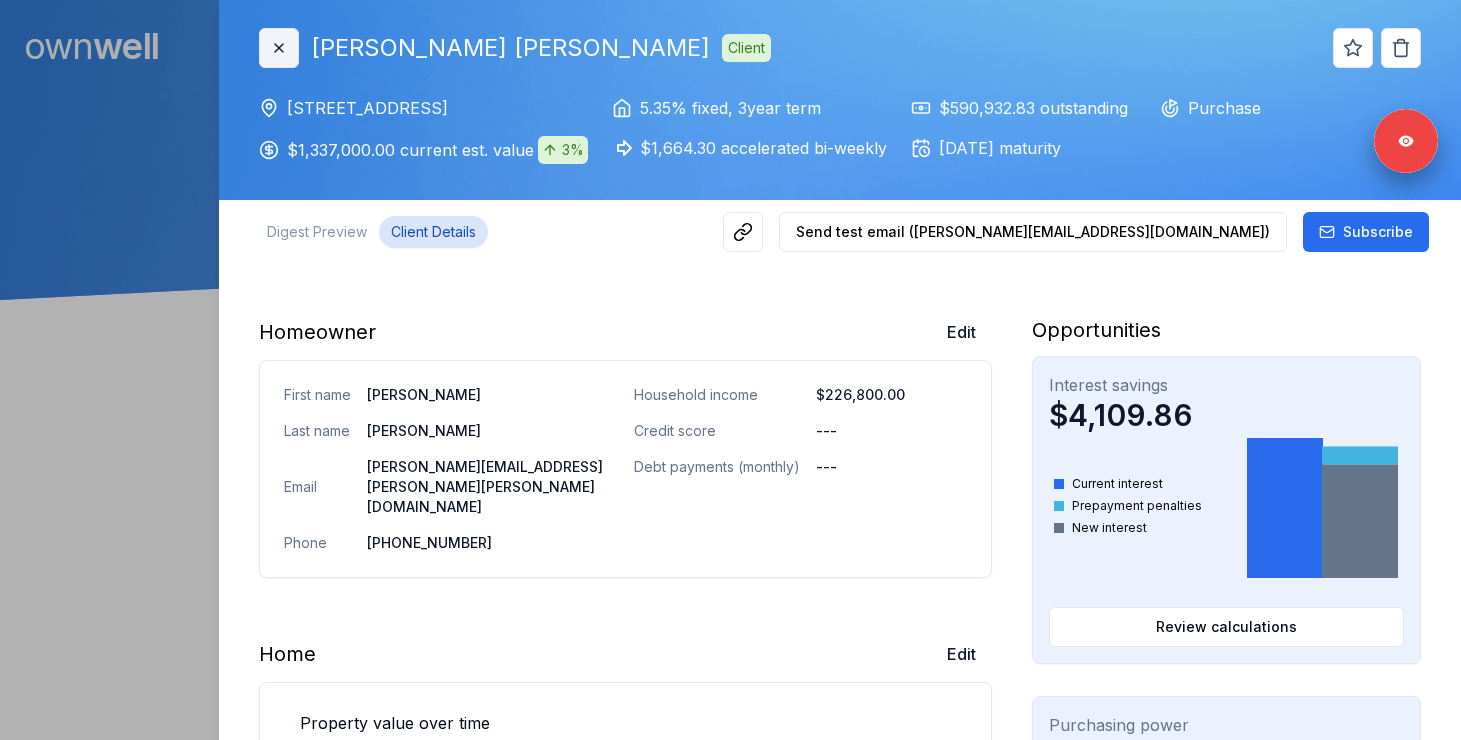 click 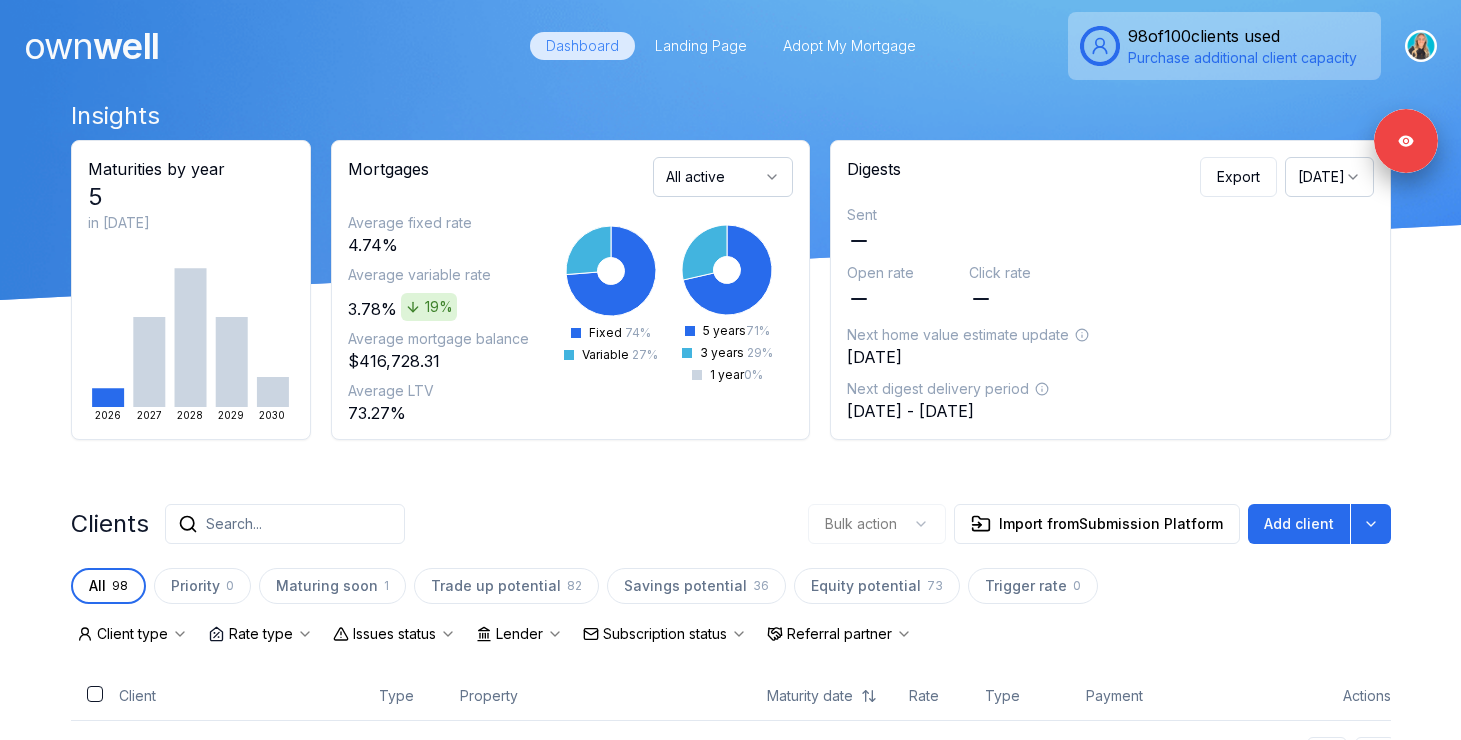 click on "Search..." at bounding box center [285, 524] 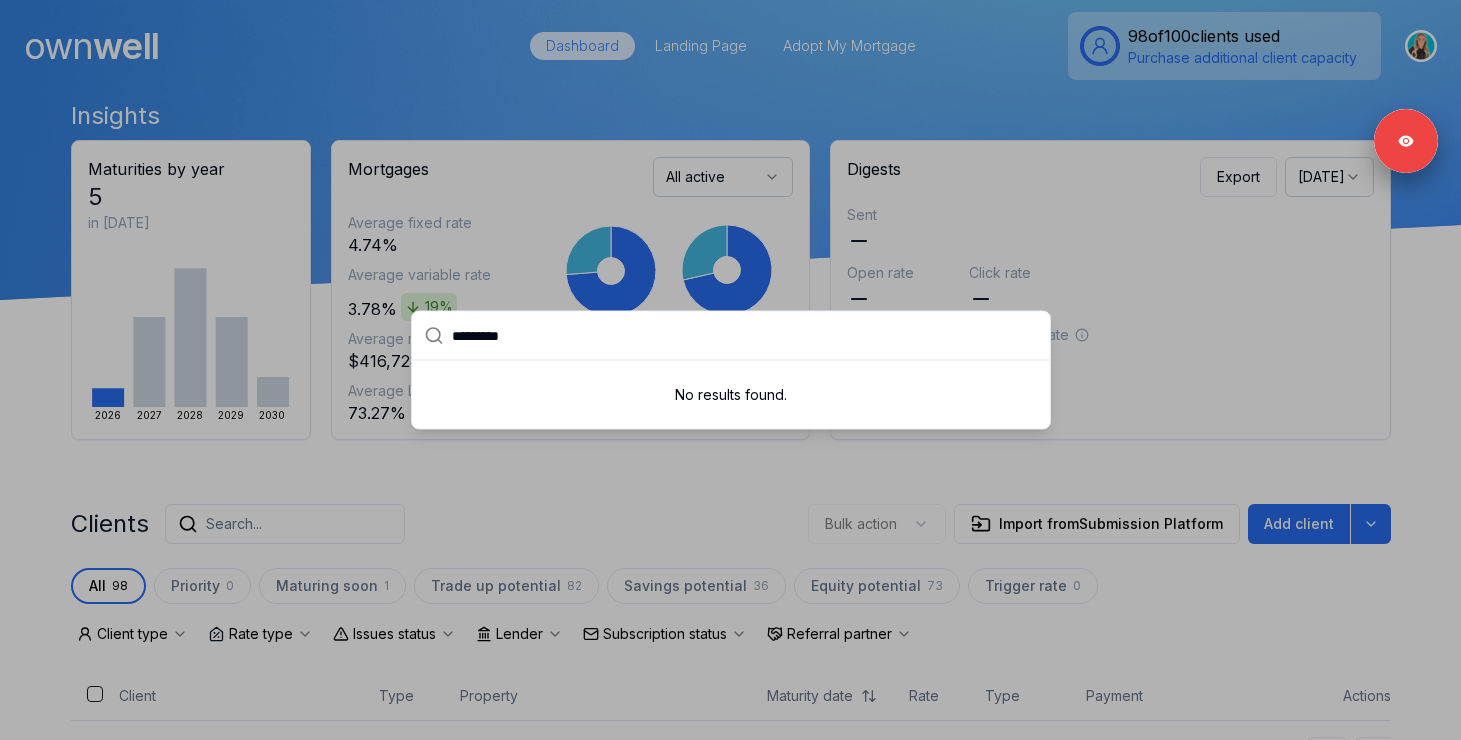 type on "*********" 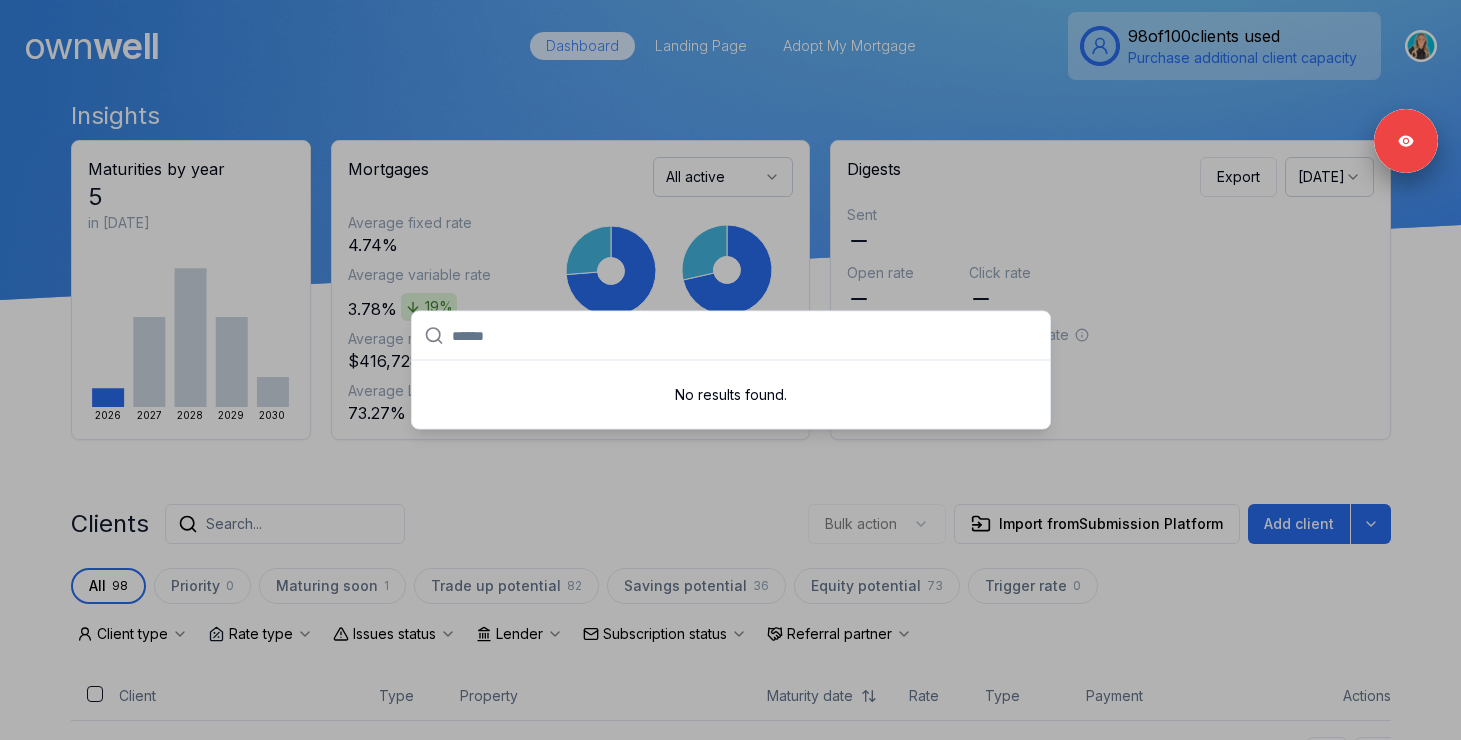 paste on "******" 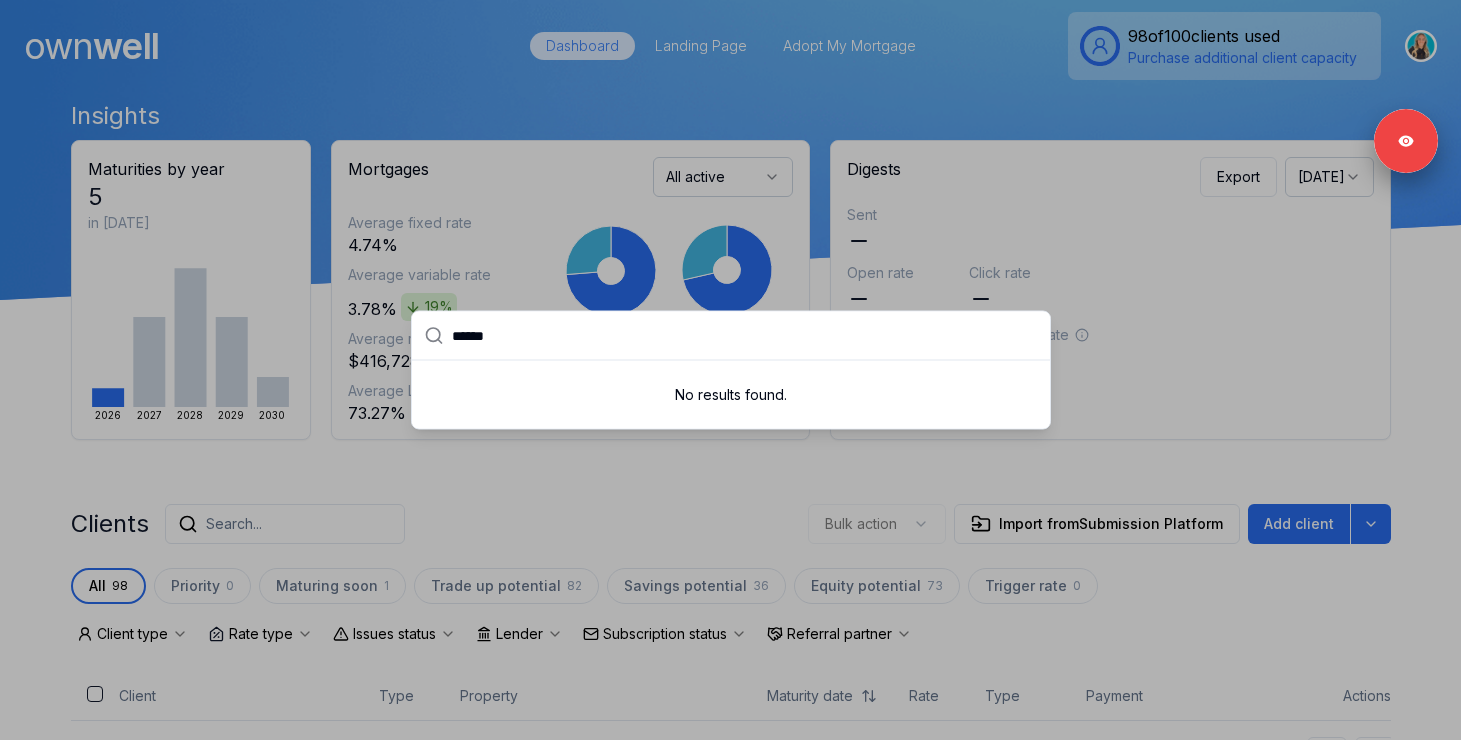 type on "******" 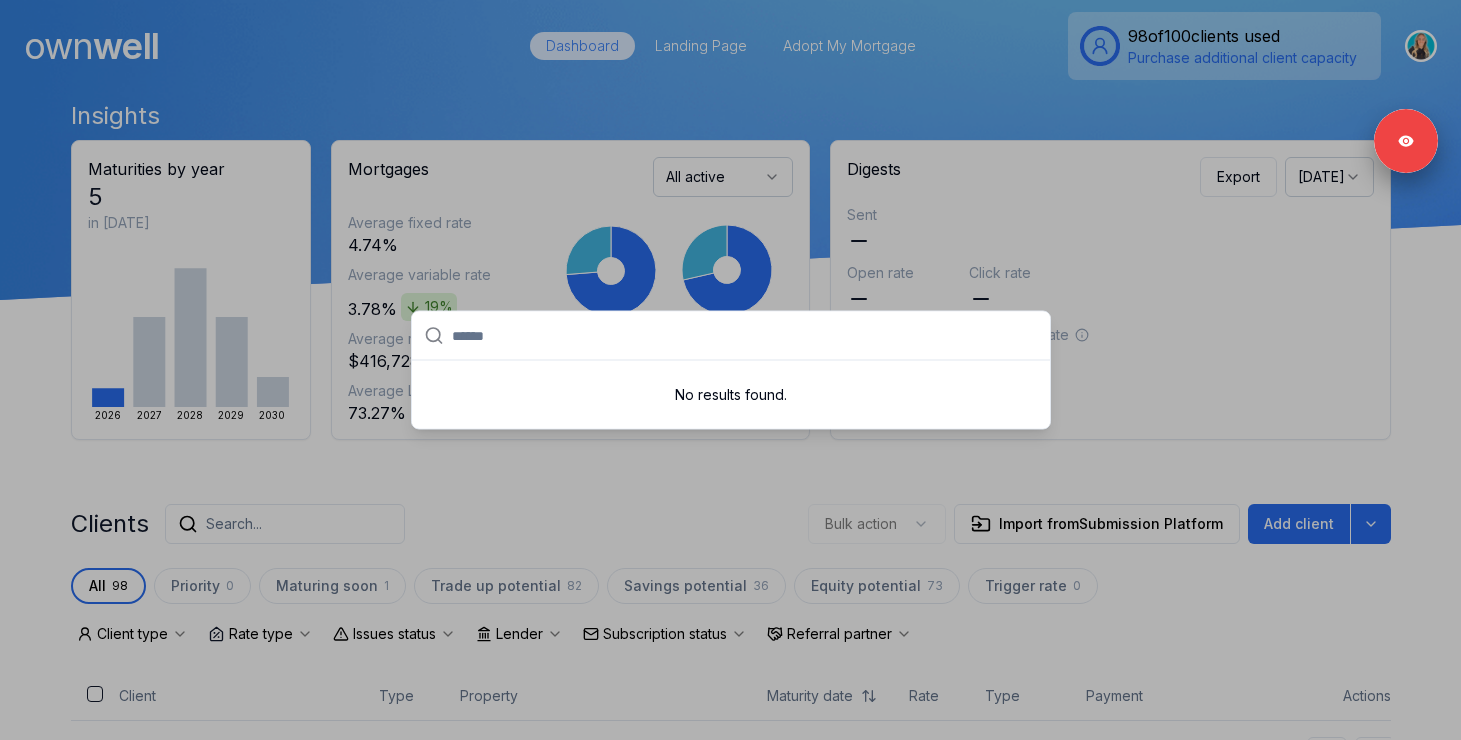paste on "******" 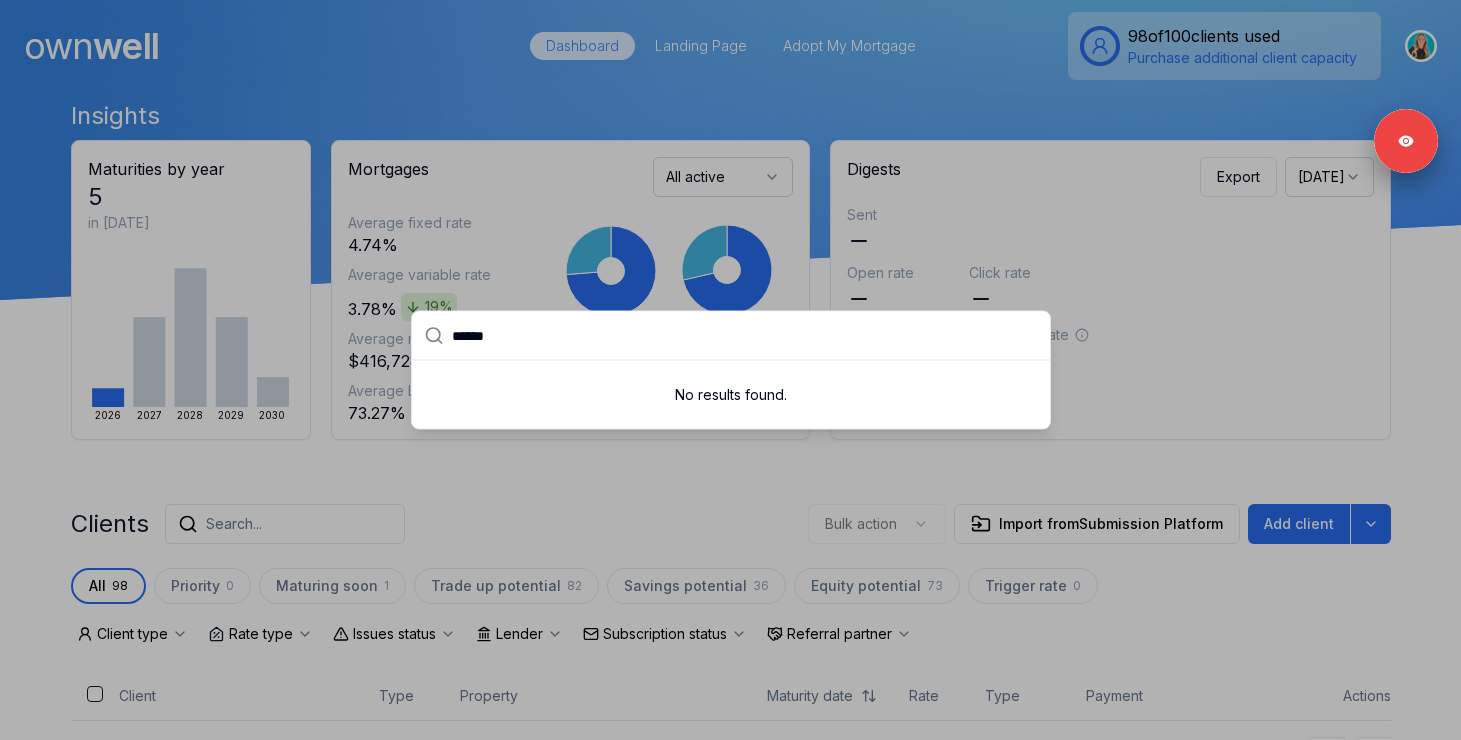 type on "******" 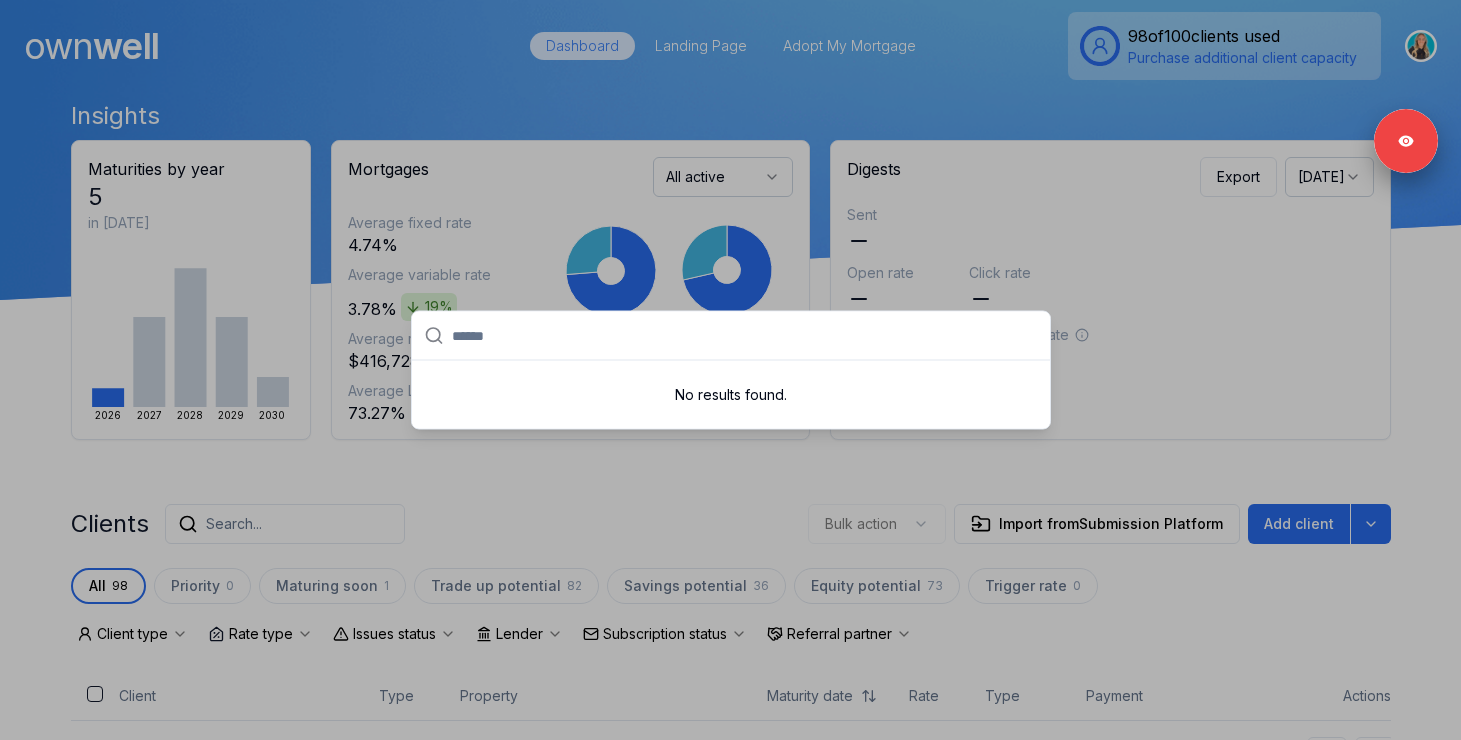 paste on "******" 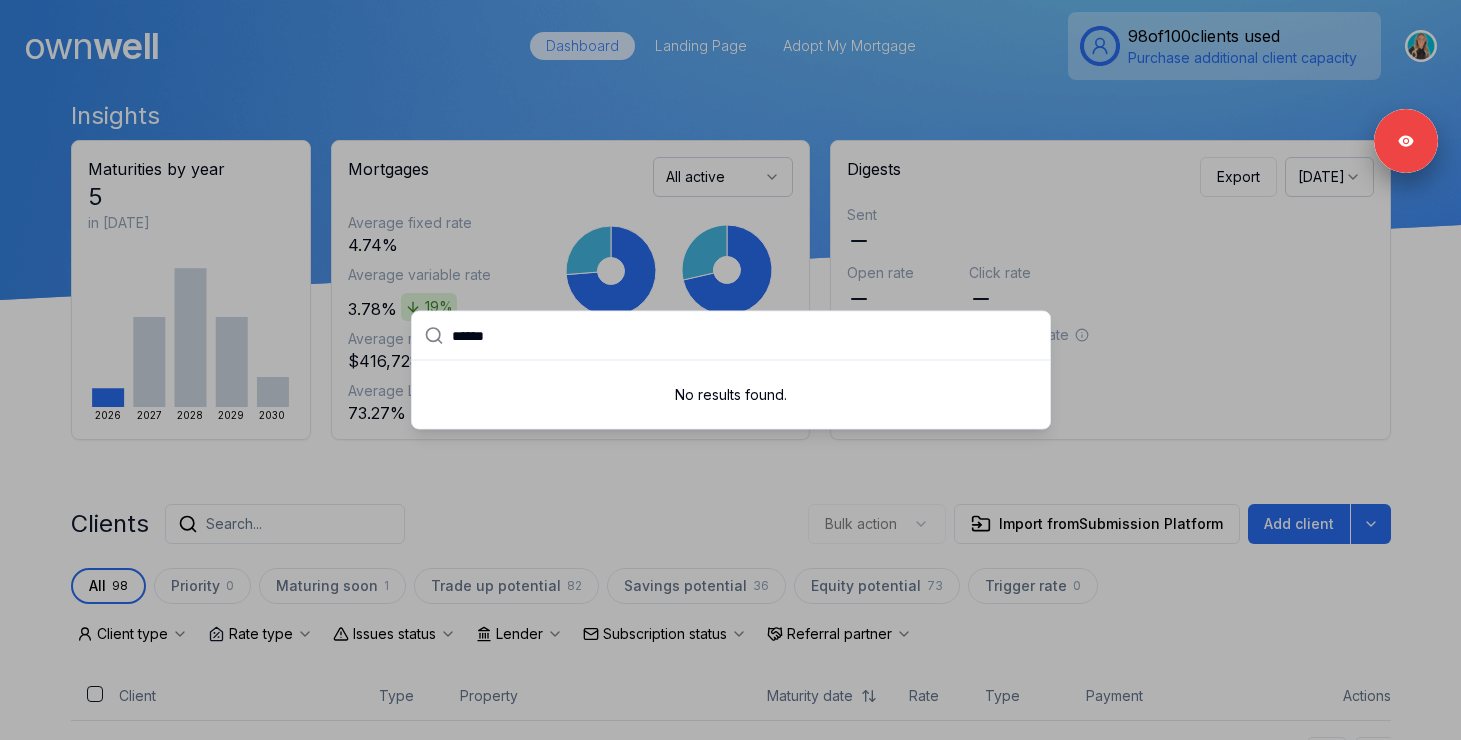 drag, startPoint x: 523, startPoint y: 342, endPoint x: 421, endPoint y: 339, distance: 102.044106 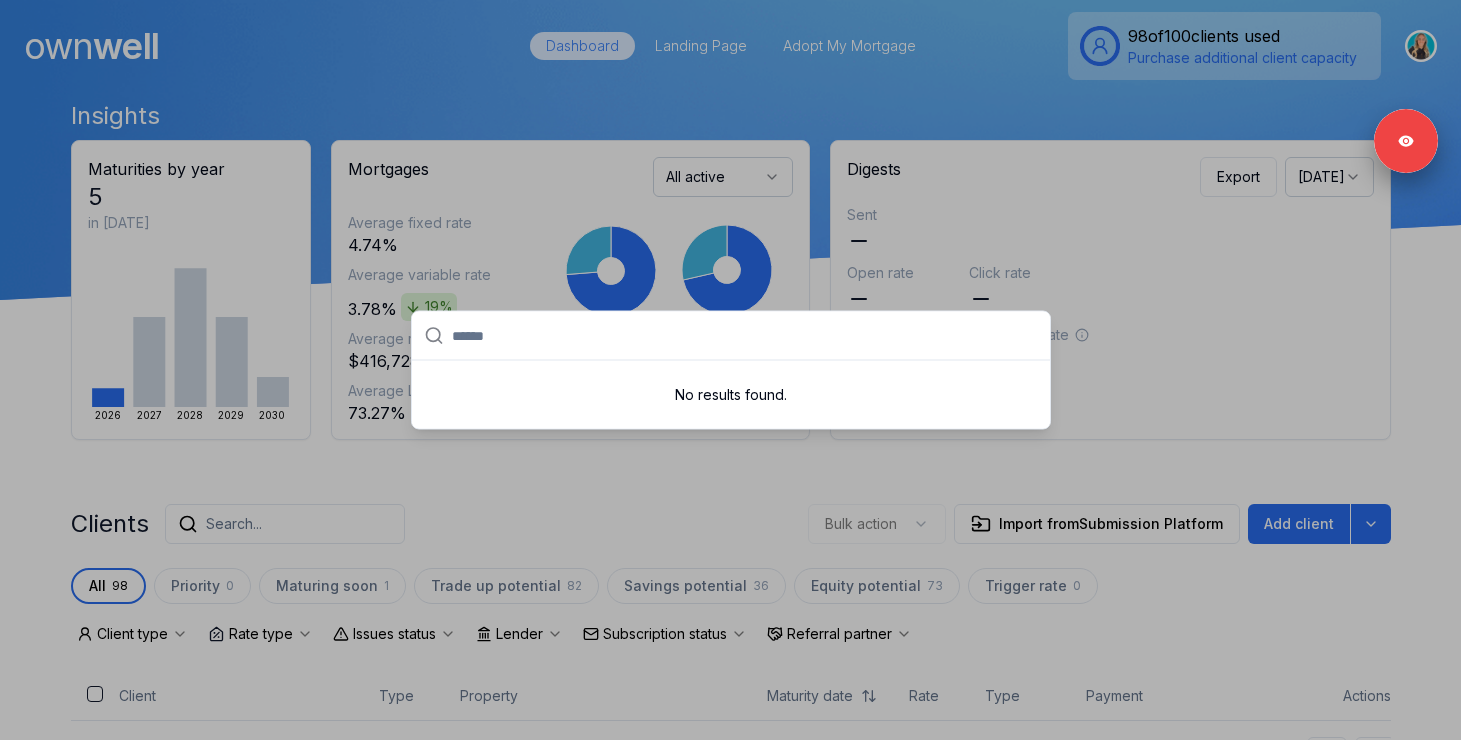 paste on "******" 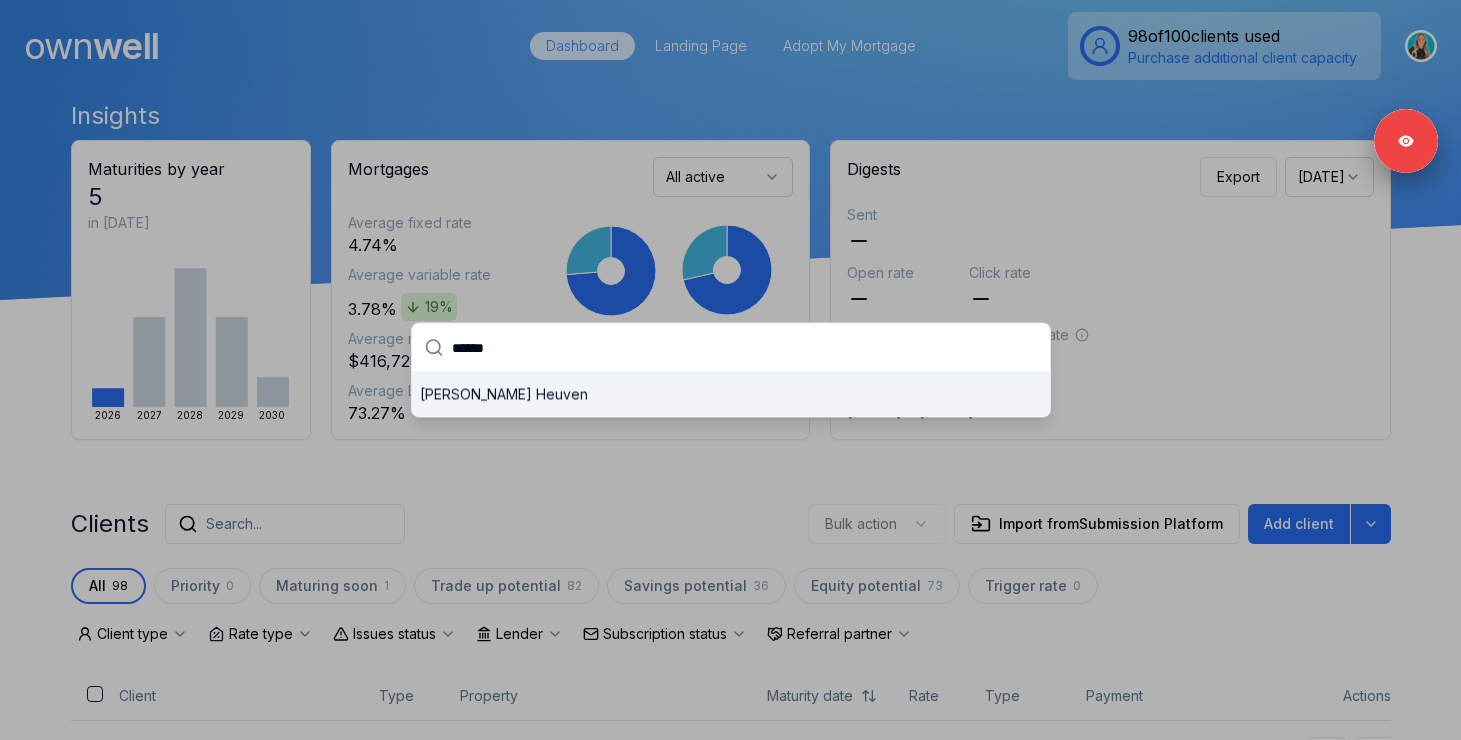 type on "******" 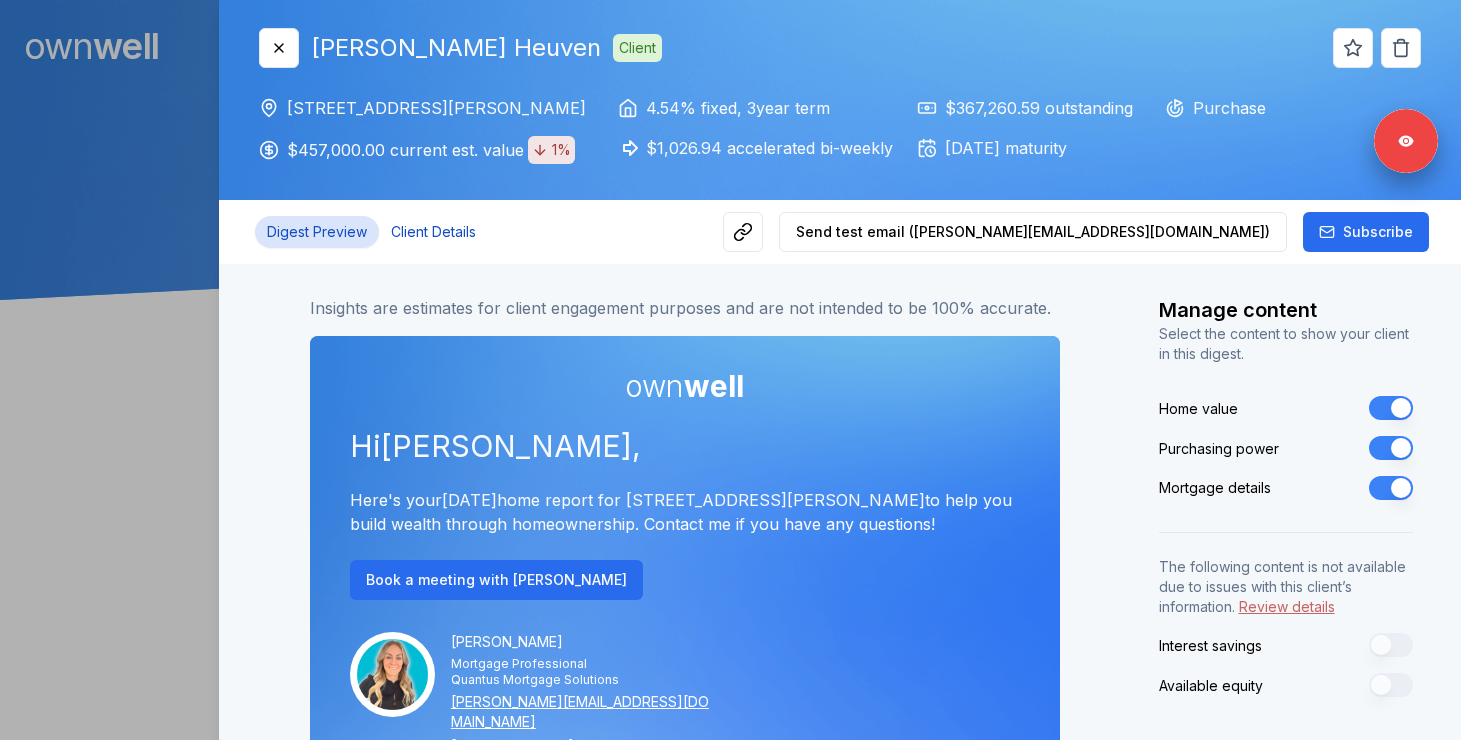 click on "Client Details" at bounding box center [433, 232] 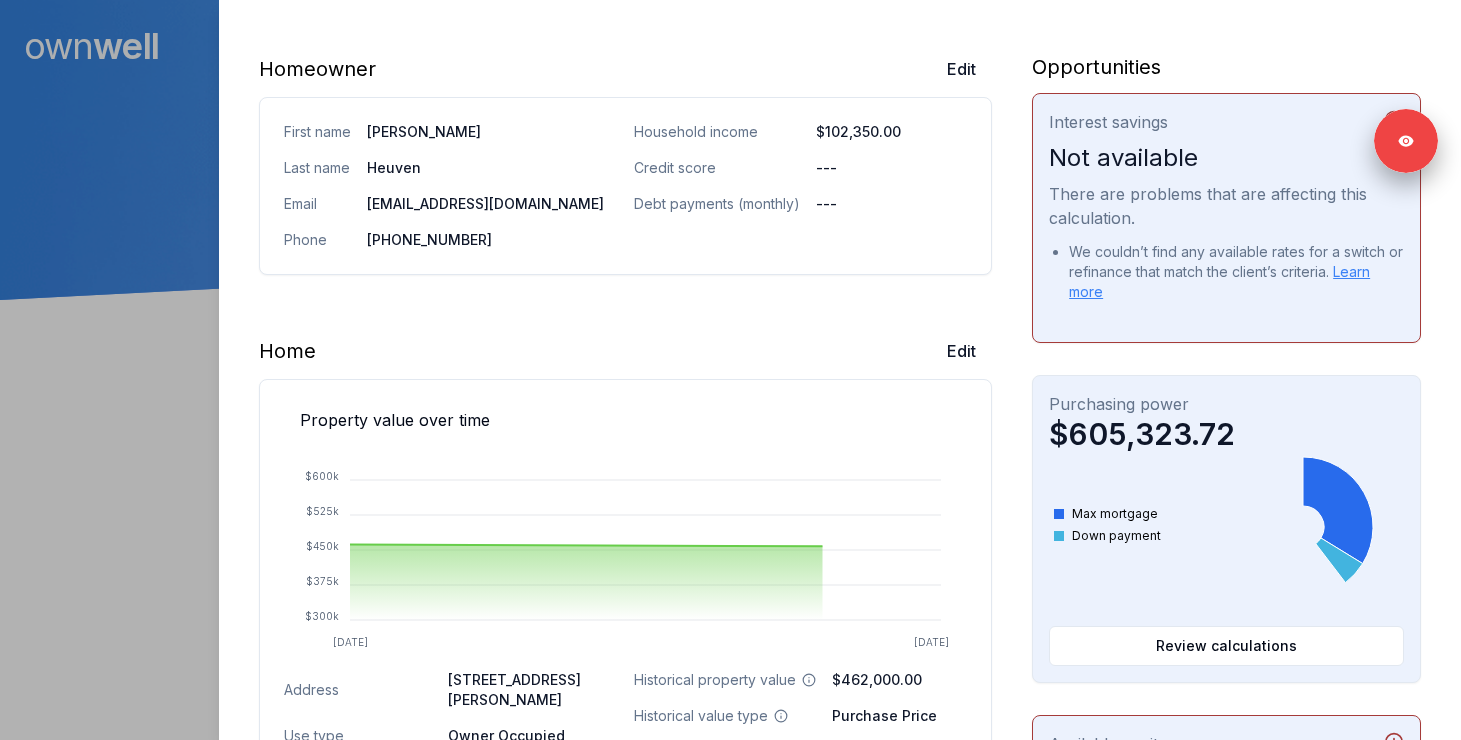 scroll, scrollTop: 306, scrollLeft: 0, axis: vertical 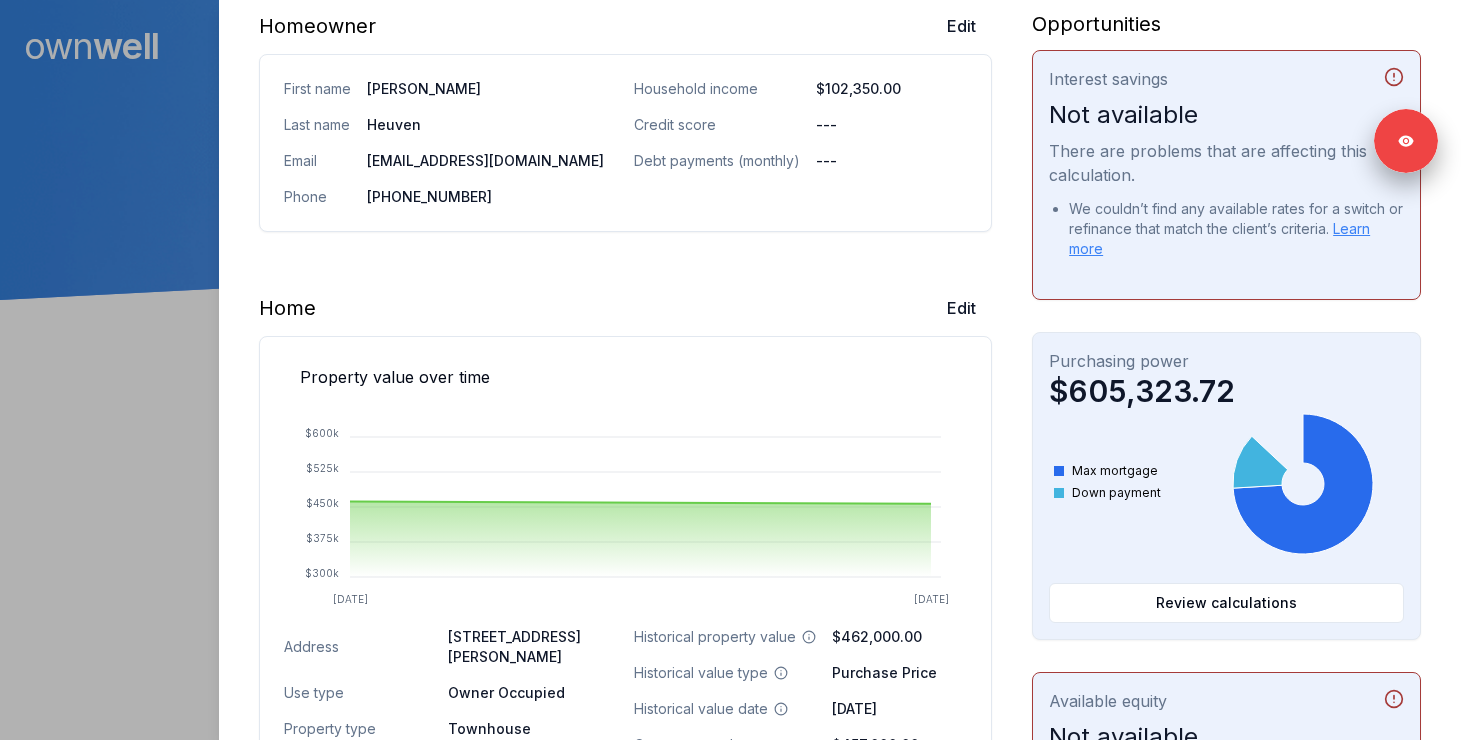 click on "Homeowner   Edit First name Katharina Last name Heuven Email kaylyheuven@gmail.com Phone (780) 863-2464 Household income $102,350.00 Credit score --- Debt payments (monthly) --- Home   Edit Property value over time Apr 25 Jun 25 $300k $375k $450k $525k $600k     Address 2213 310 Mckenzie Towne Gate Calgary, AB, T2Z 1A6 Use type Owner Occupied Property type Townhouse Property tax (monthly) $0.00 Heating (monthly) $0.00 Condo fees (monthly) $0.00 Historical property value $462,000.00 Historical value type Purchase Price Historical value date April 4, 2025 Current est. value $457,000.00 Estimated range $420,000.00 - $494,000.00 Estimated equity $89,739.41 Mortgage   Current Original Edit Amortization 2029 2033 2037 2041 $94k $189k $362k Principal paid Interest paid Balance Lender RMG Mortgages (FCX) Lender type Monoline Outstanding balance $367,260.59 Rate 4.54% Rate type Fixed Payment frequency Accelerated Bi-Weekly Compounding Semi-Annually Remaining amortization (months) 258 Last mortgage payment $1,026.94 6" at bounding box center (840, 907) 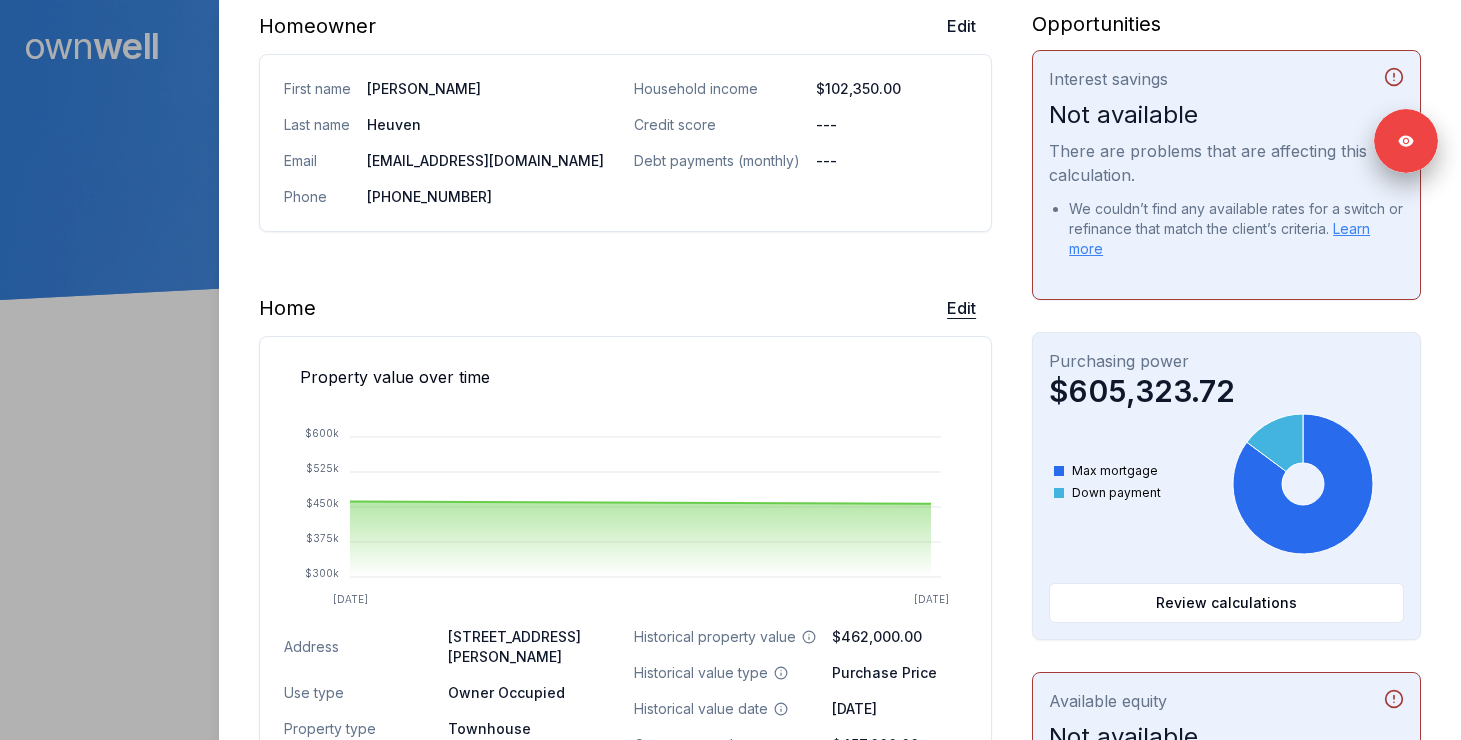 click on "Edit" at bounding box center [961, 308] 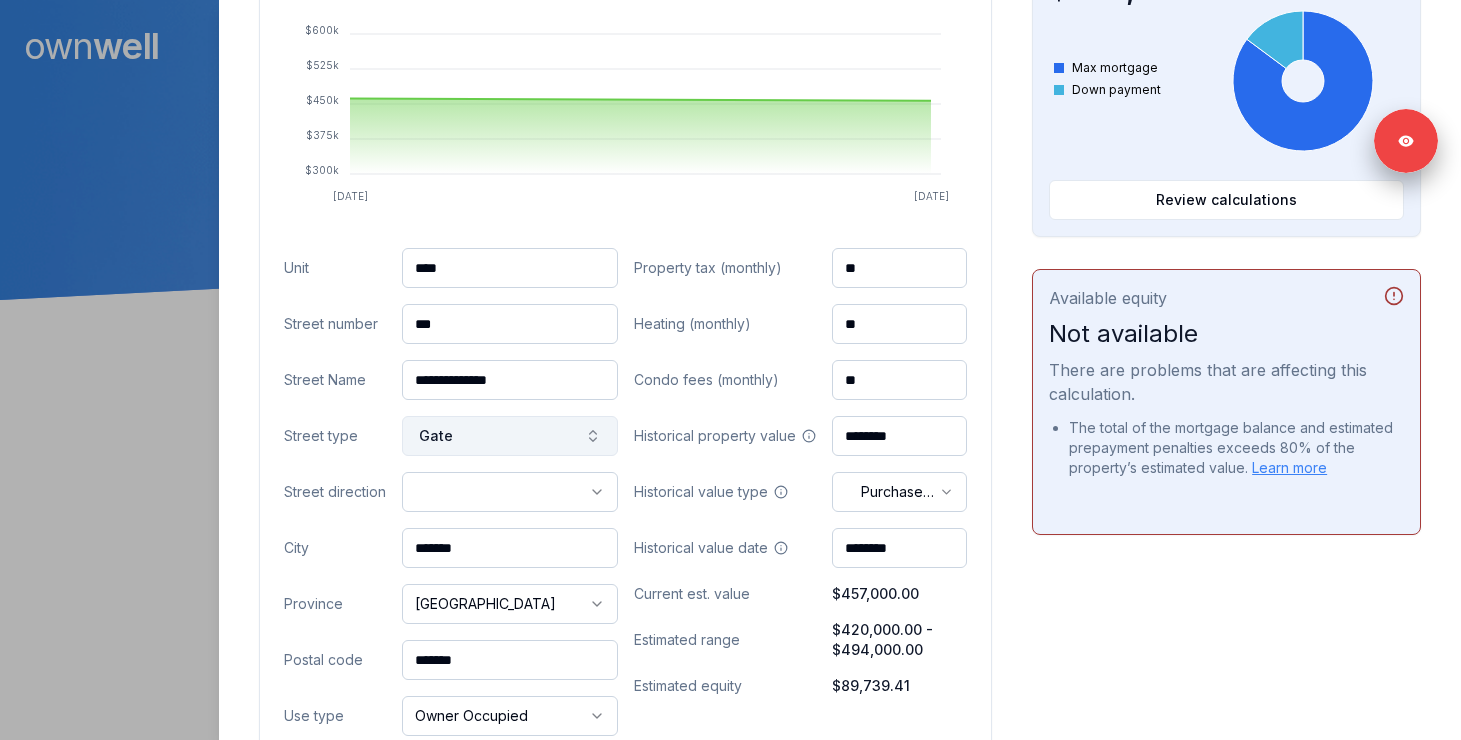scroll, scrollTop: 729, scrollLeft: 0, axis: vertical 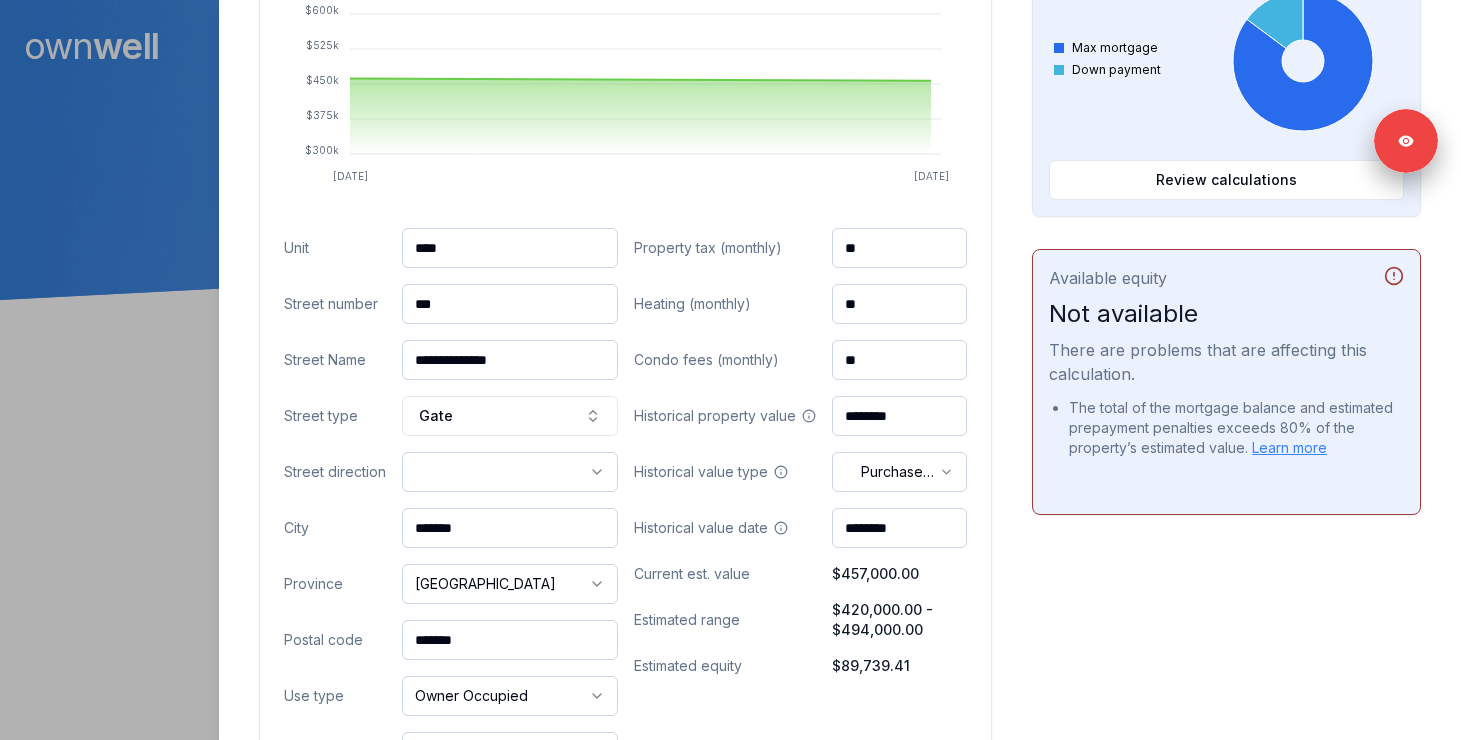 drag, startPoint x: 470, startPoint y: 308, endPoint x: 350, endPoint y: 306, distance: 120.01666 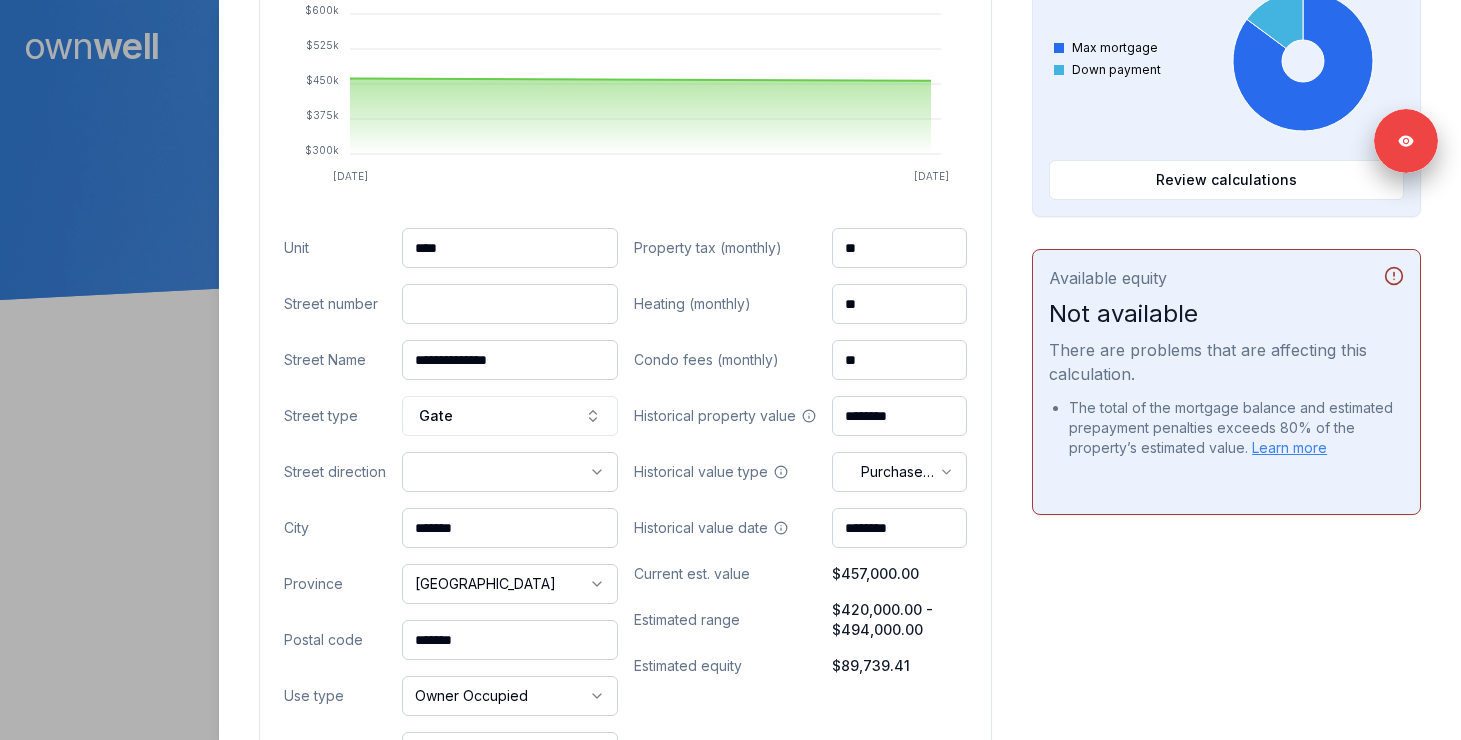 paste on "***" 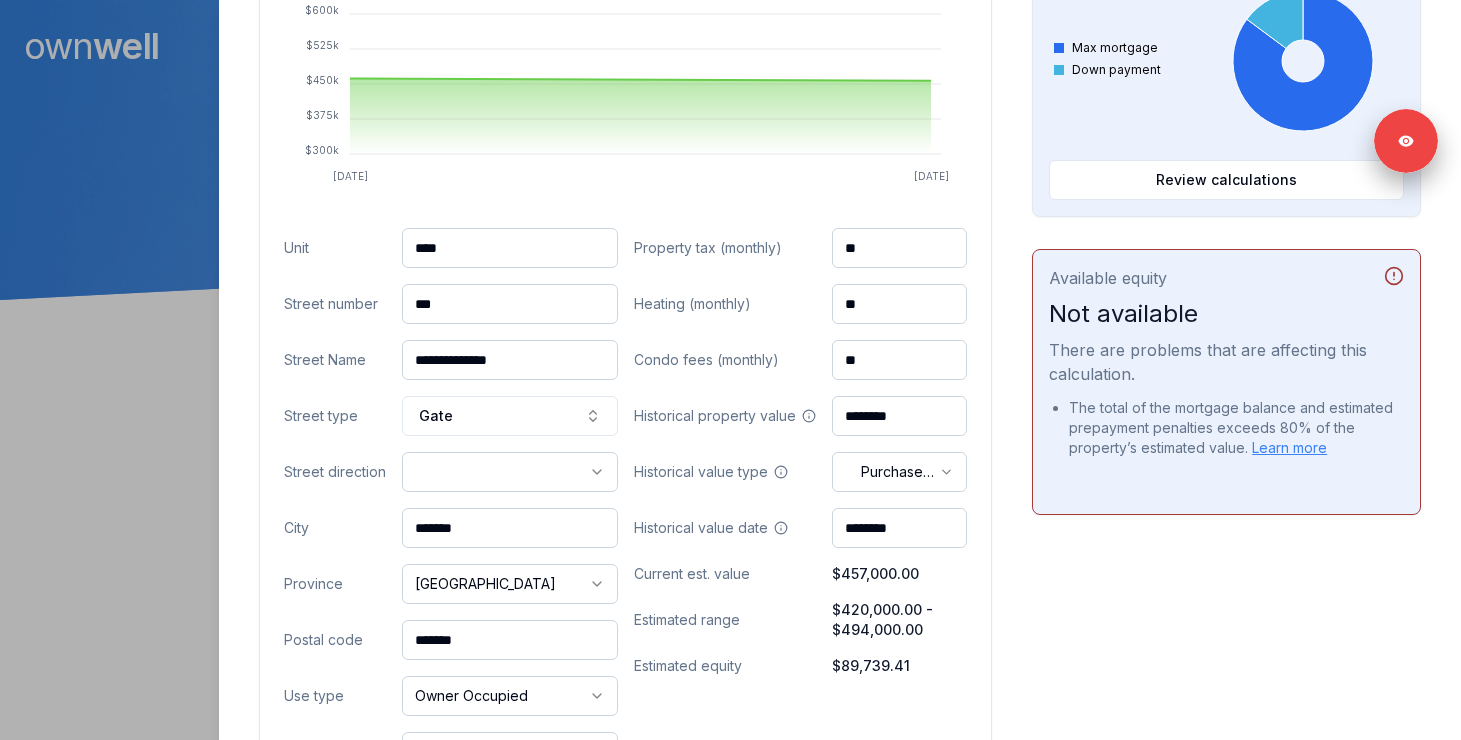 type on "***" 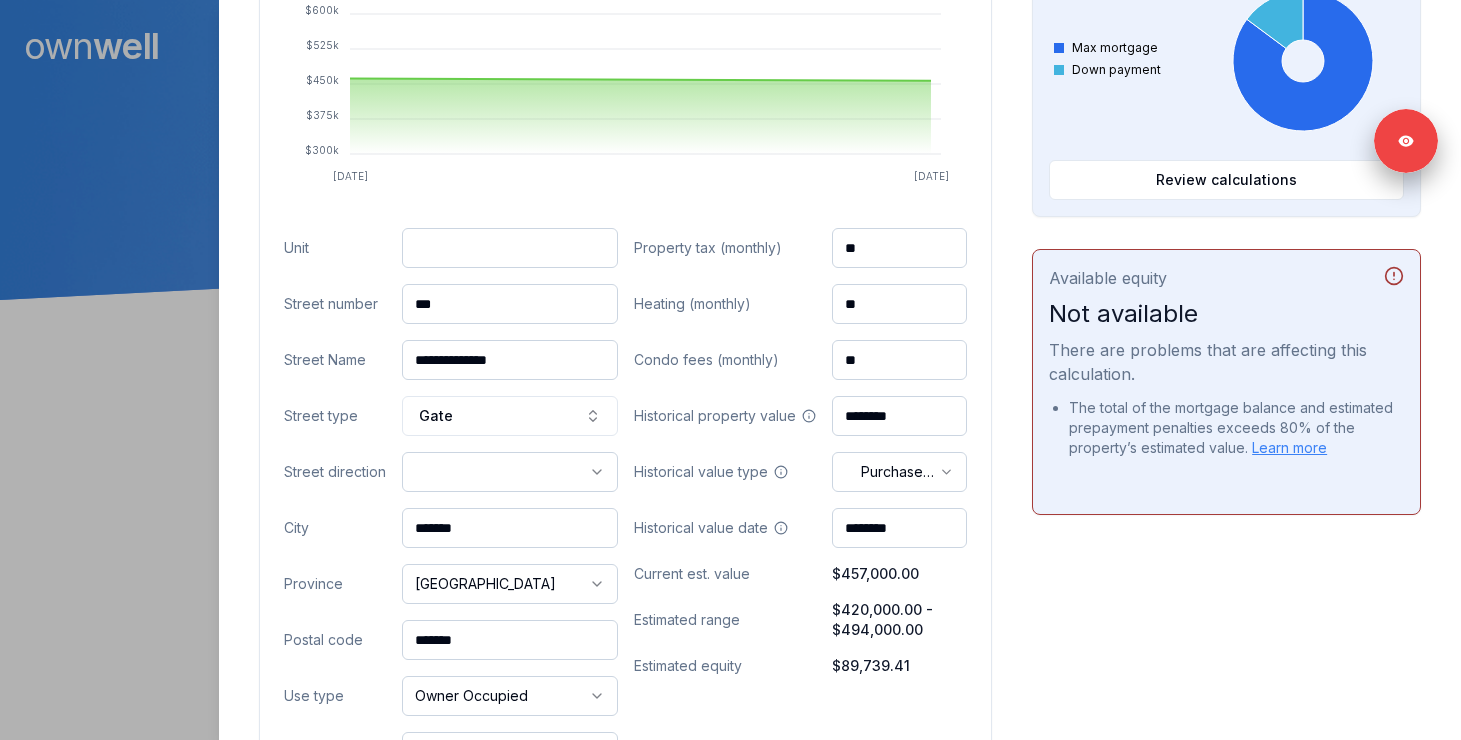 type 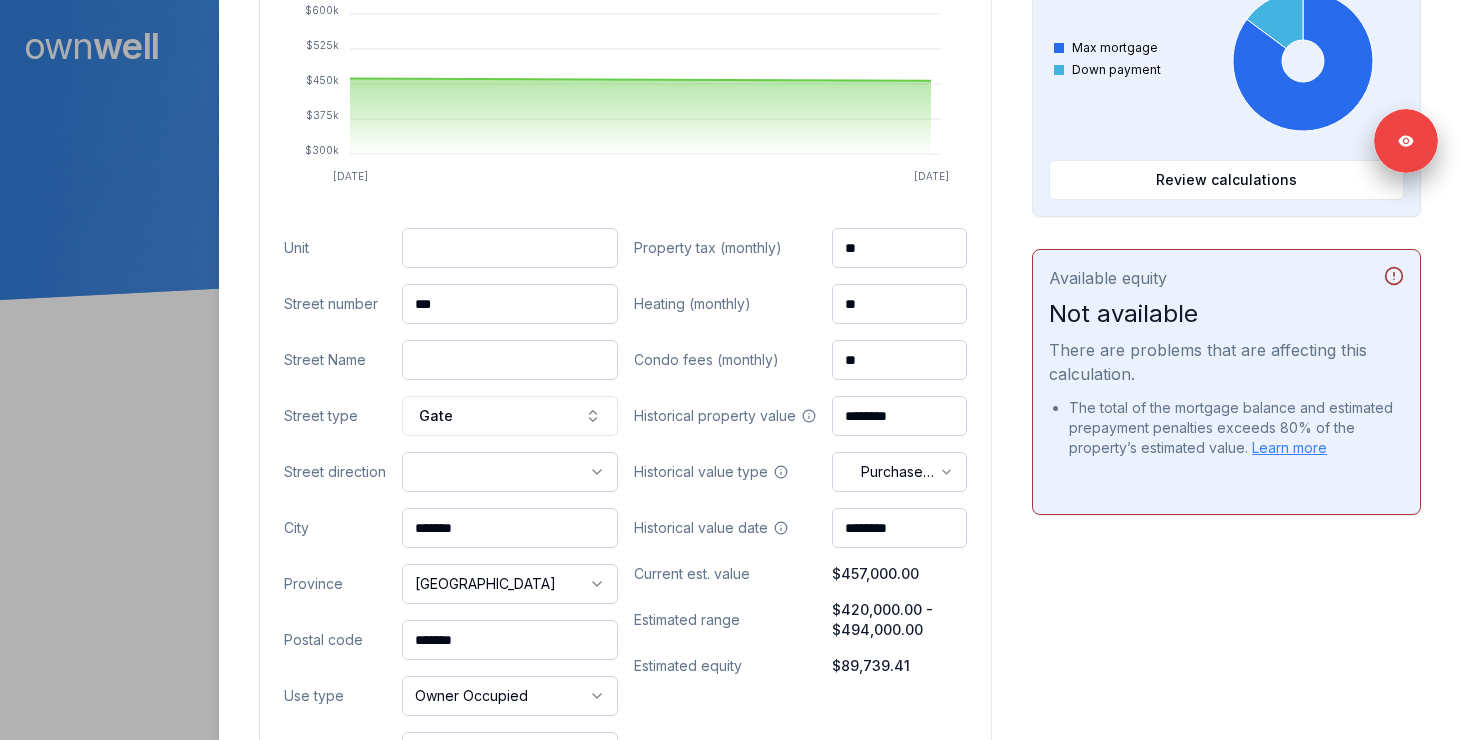 paste on "**********" 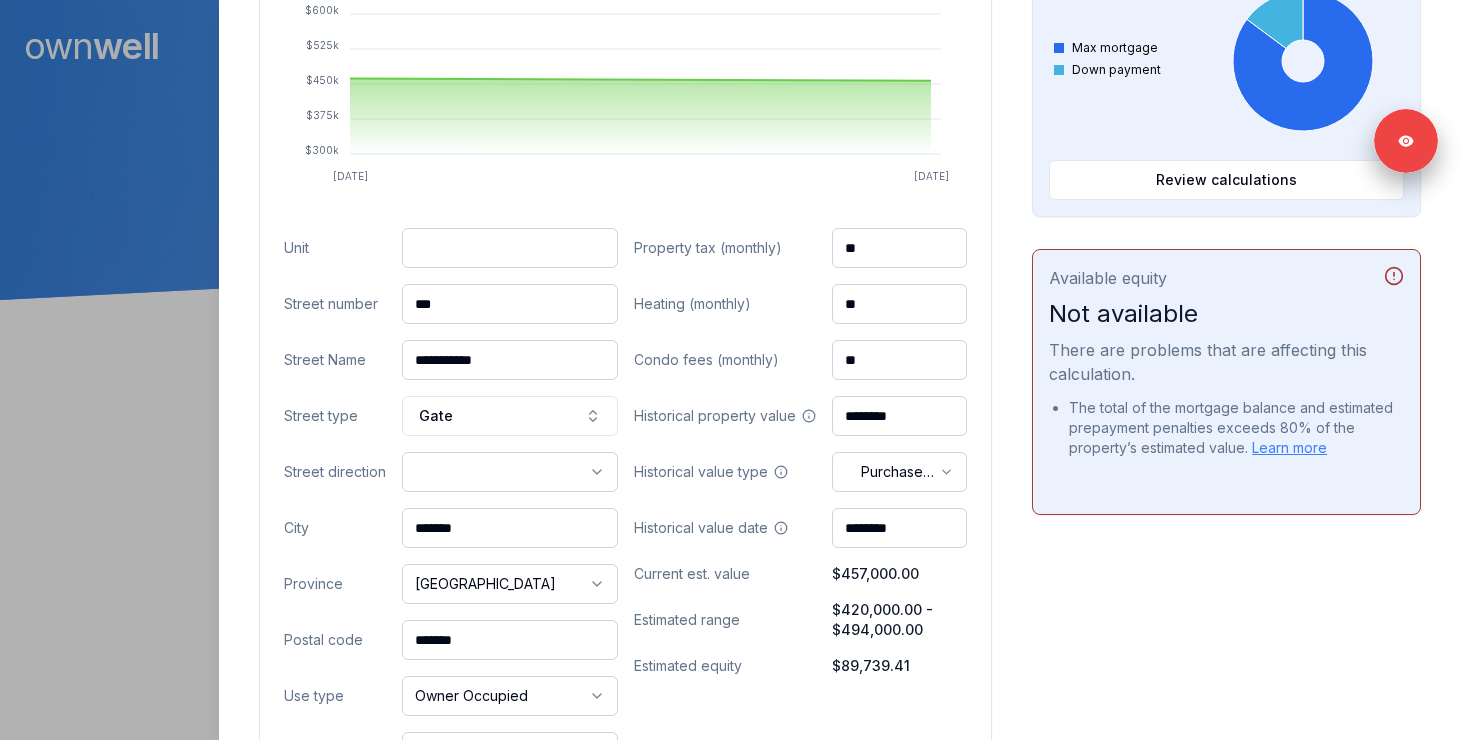 type on "**********" 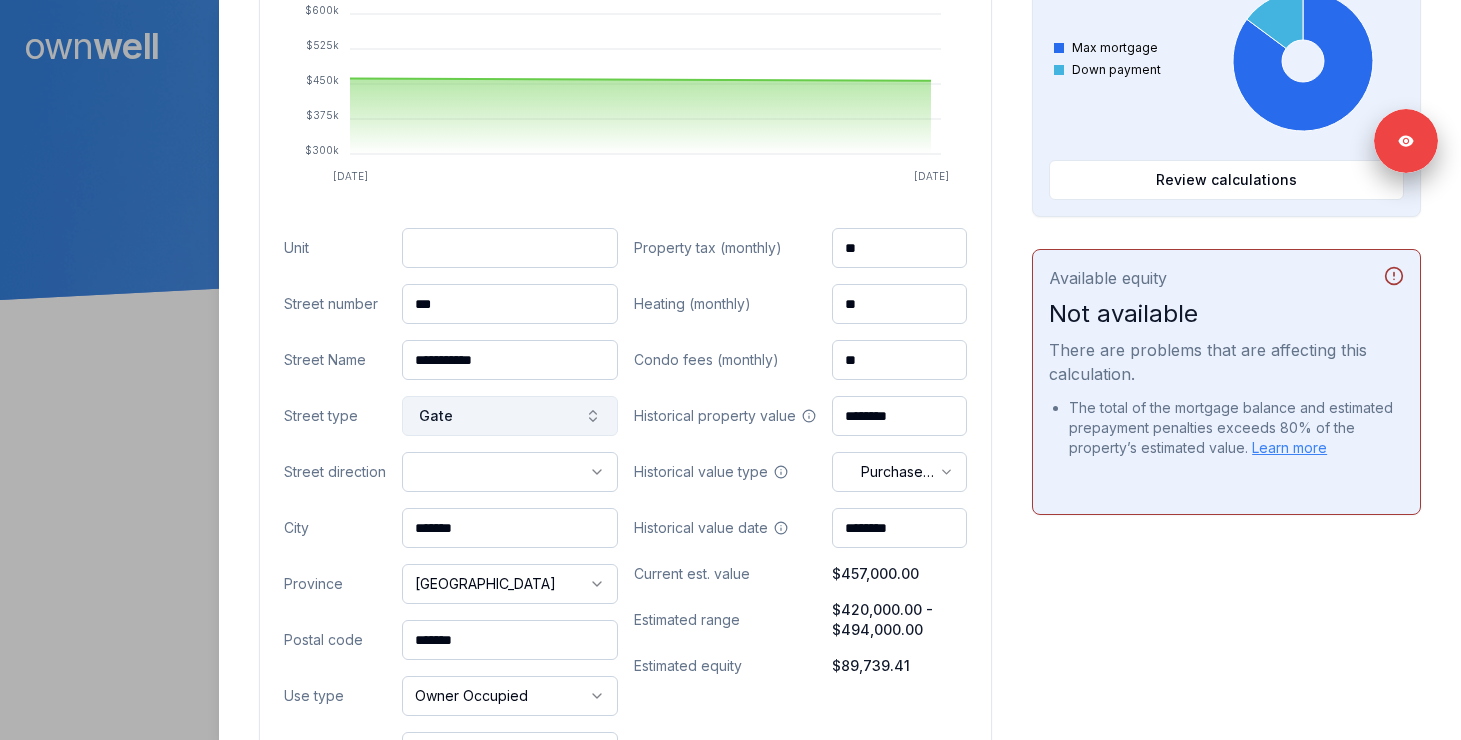 click on "Gate" at bounding box center (510, 416) 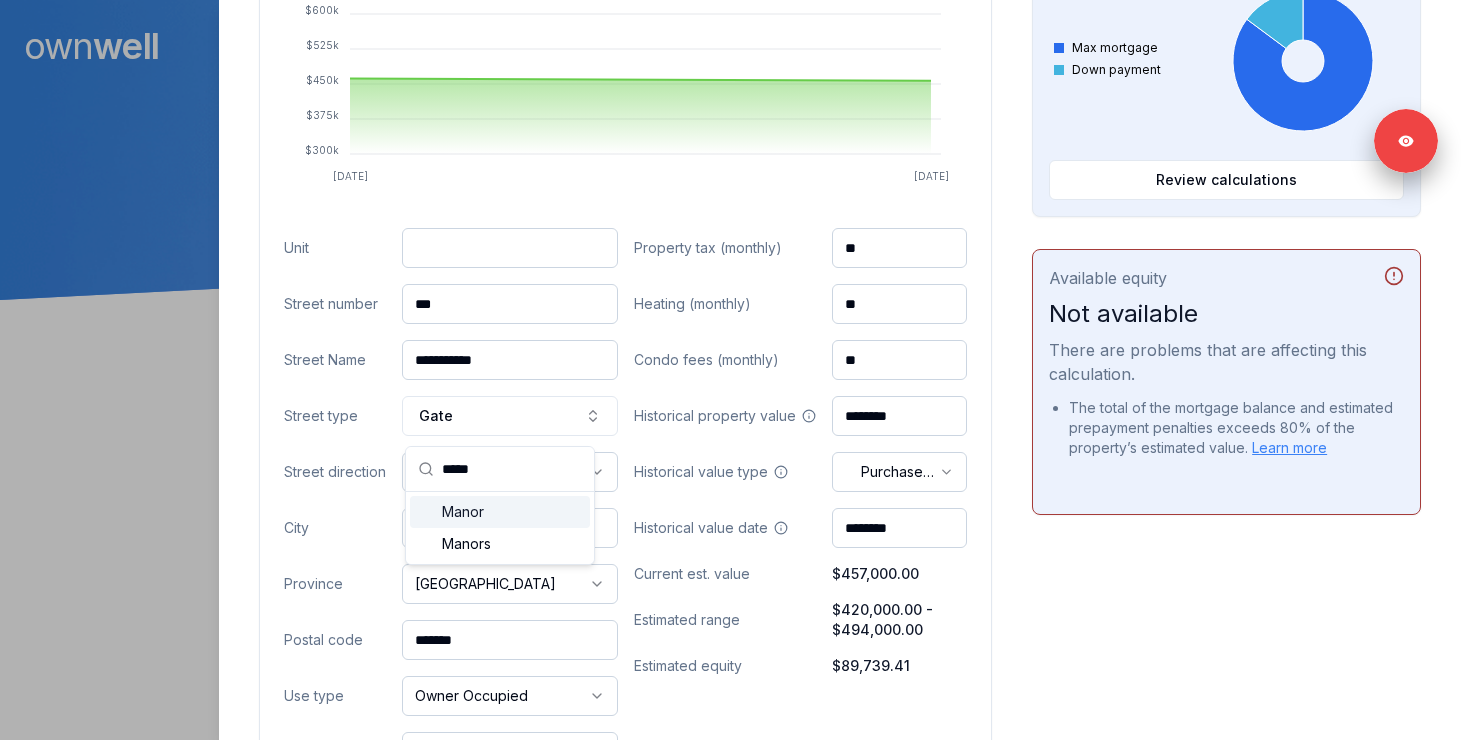 type on "*****" 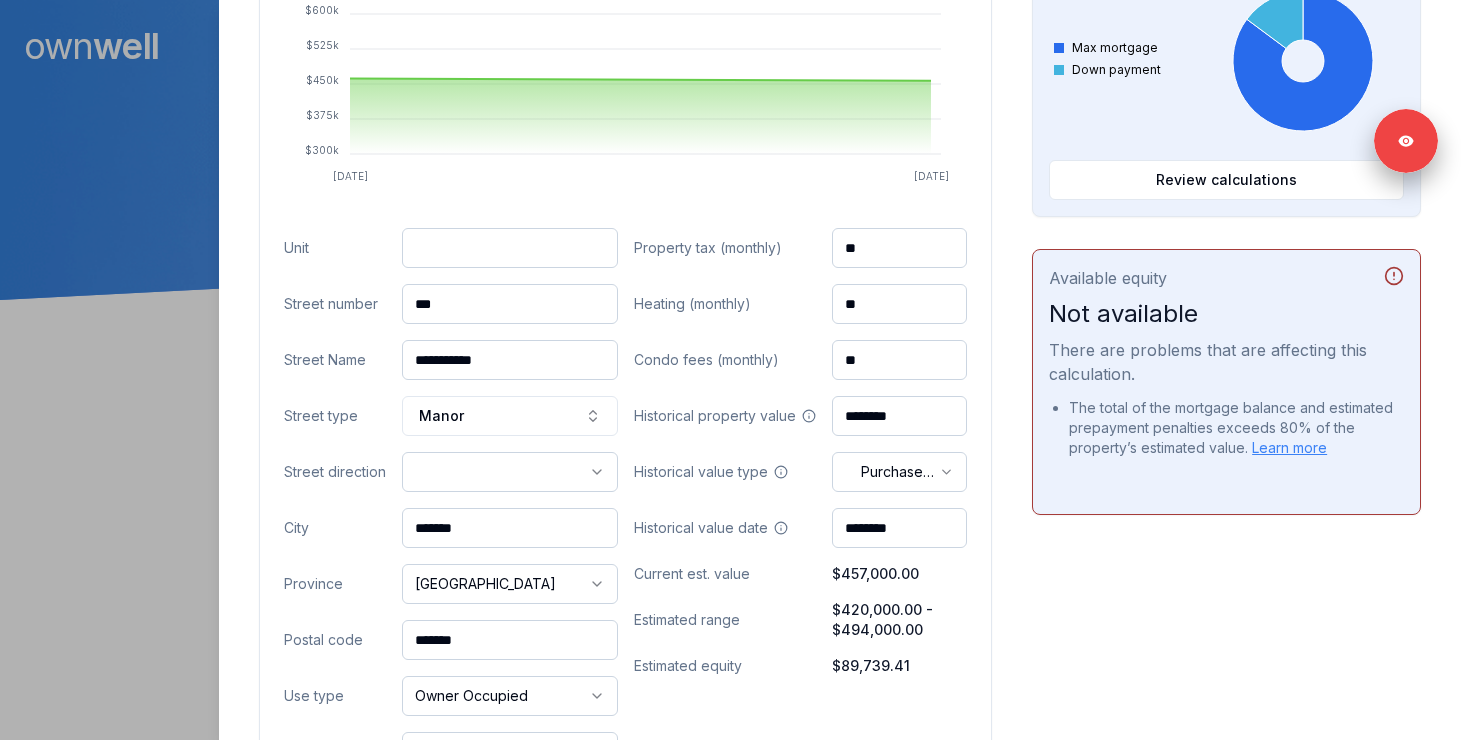 click on "Ownwell's platform is not optimized for mobile at this time.   For the best experience, please use a   desktop or laptop  to manage your account.   Note:  The   personalized homeownership reports   you generate for clients   are fully mobile-friendly   and can be easily viewed on any device. own well Dashboard Landing Page Adopt My Mortgage 98  of  100  clients used Purchase additional client capacity 300000 Signed in as Ashley Wilkinson Sign out Close Katharina   Heuven Client 2213 310 Mckenzie Towne Gate Calgary, AB, T2Z 1A6 $457,000.00   current est. value 1% 4.54%   fixed ,   3  year term $1,026.94   accelerated bi-weekly   $367,260.59   outstanding April 4, 2028   maturity Purchase Digest Preview Client Details Send test email ( ashley@ashleymortgages.ca ) Subscribe Homeowner   Edit First name Katharina Last name Heuven Email kaylyheuven@gmail.com Phone (780) 863-2464 Household income $102,350.00 Credit score --- Debt payments (monthly) --- Home   Cancel Save Property value over time Apr 25 Jun 25 $300k" at bounding box center (730, 150) 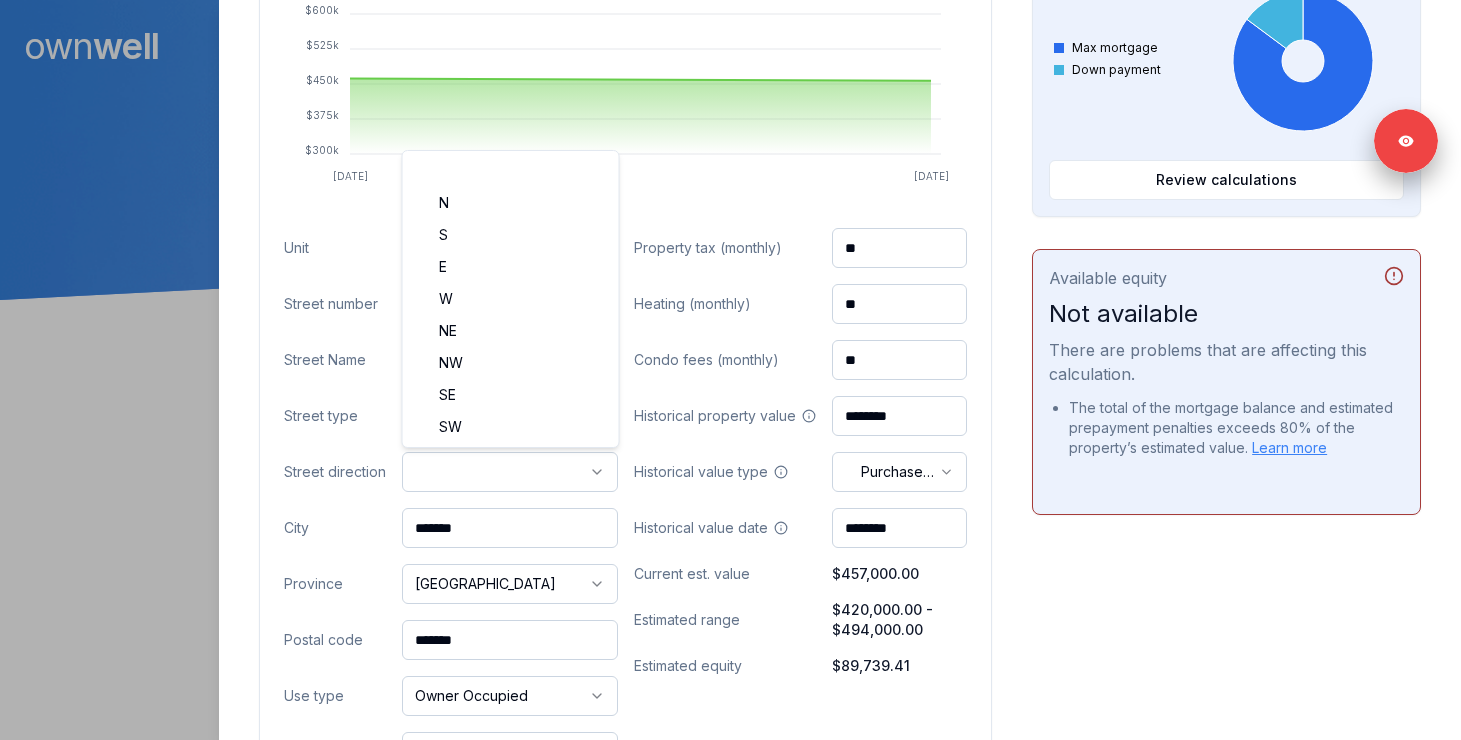 select on "**" 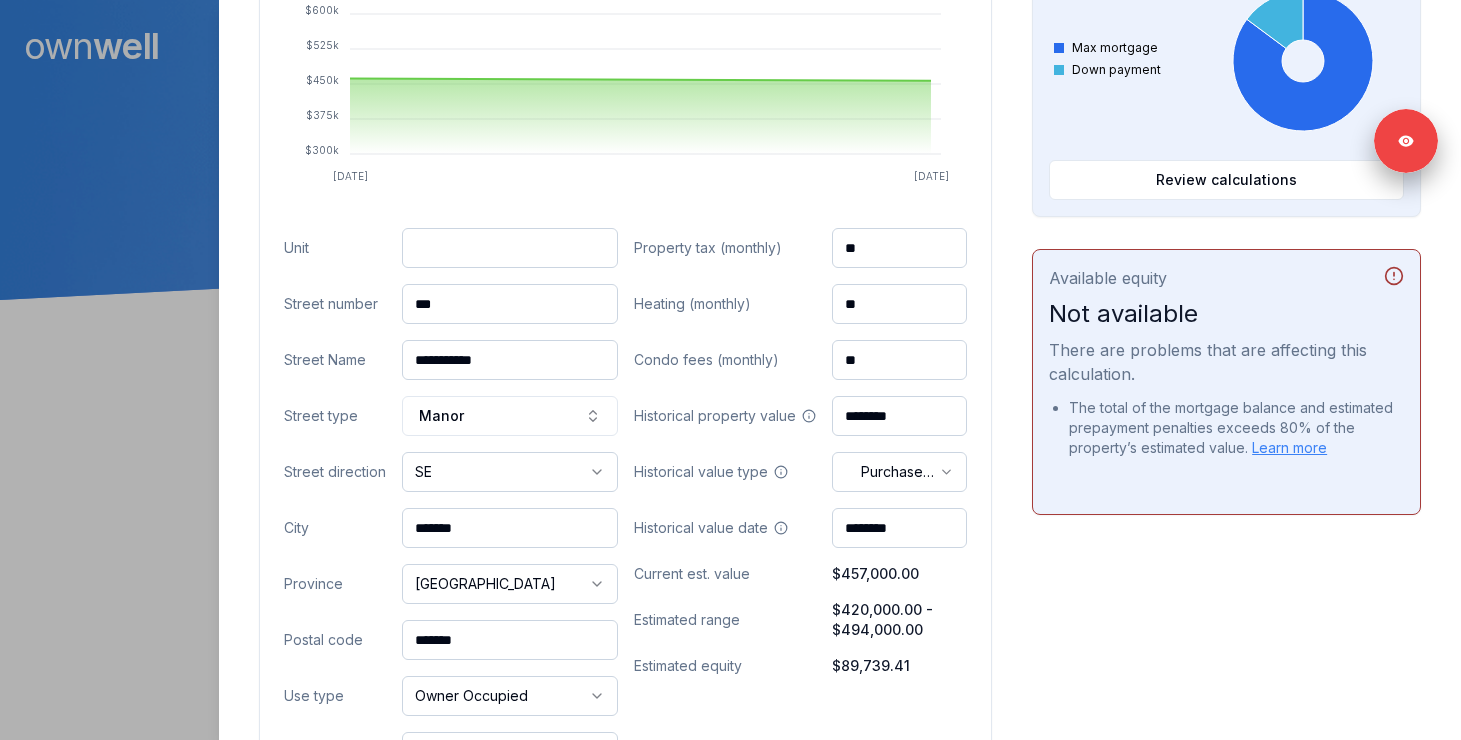 drag, startPoint x: 491, startPoint y: 645, endPoint x: 355, endPoint y: 637, distance: 136.23509 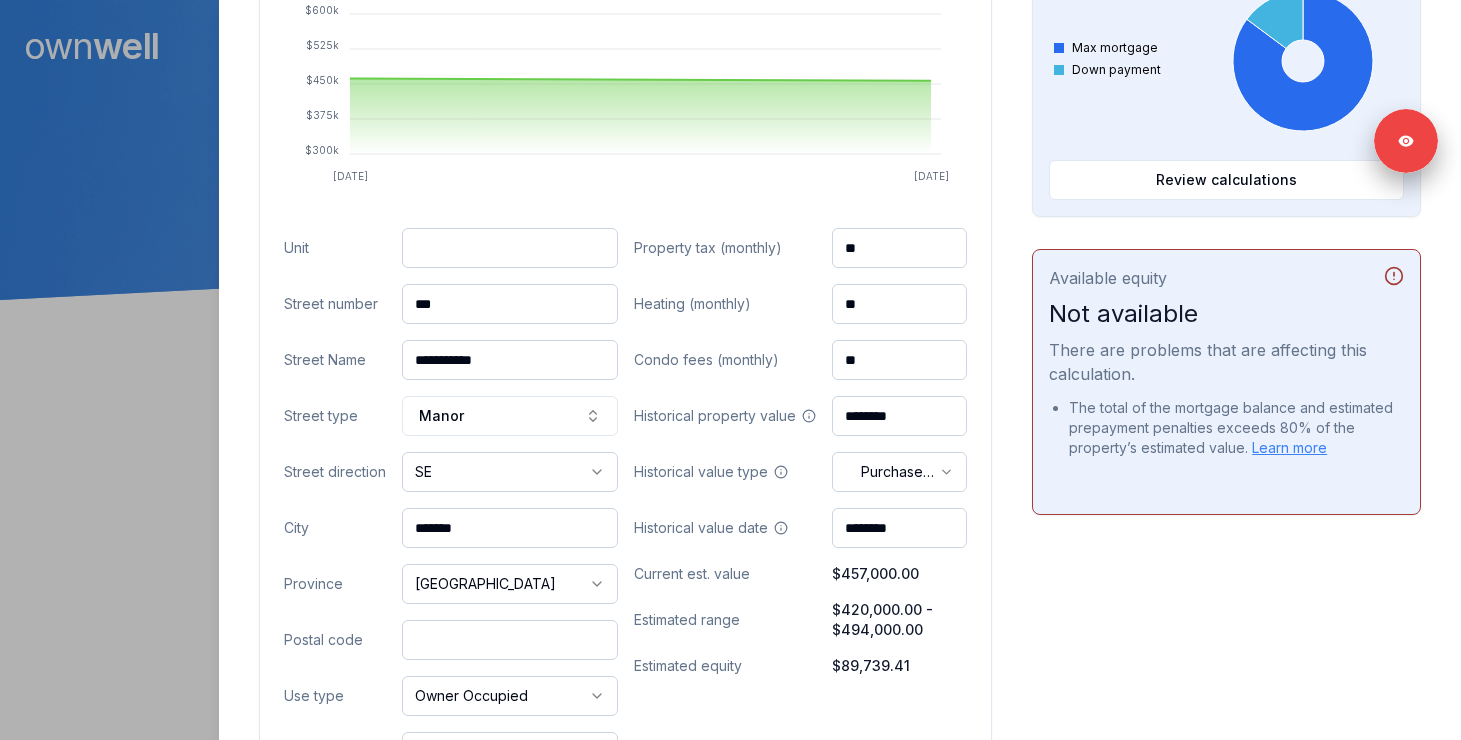 paste on "*******" 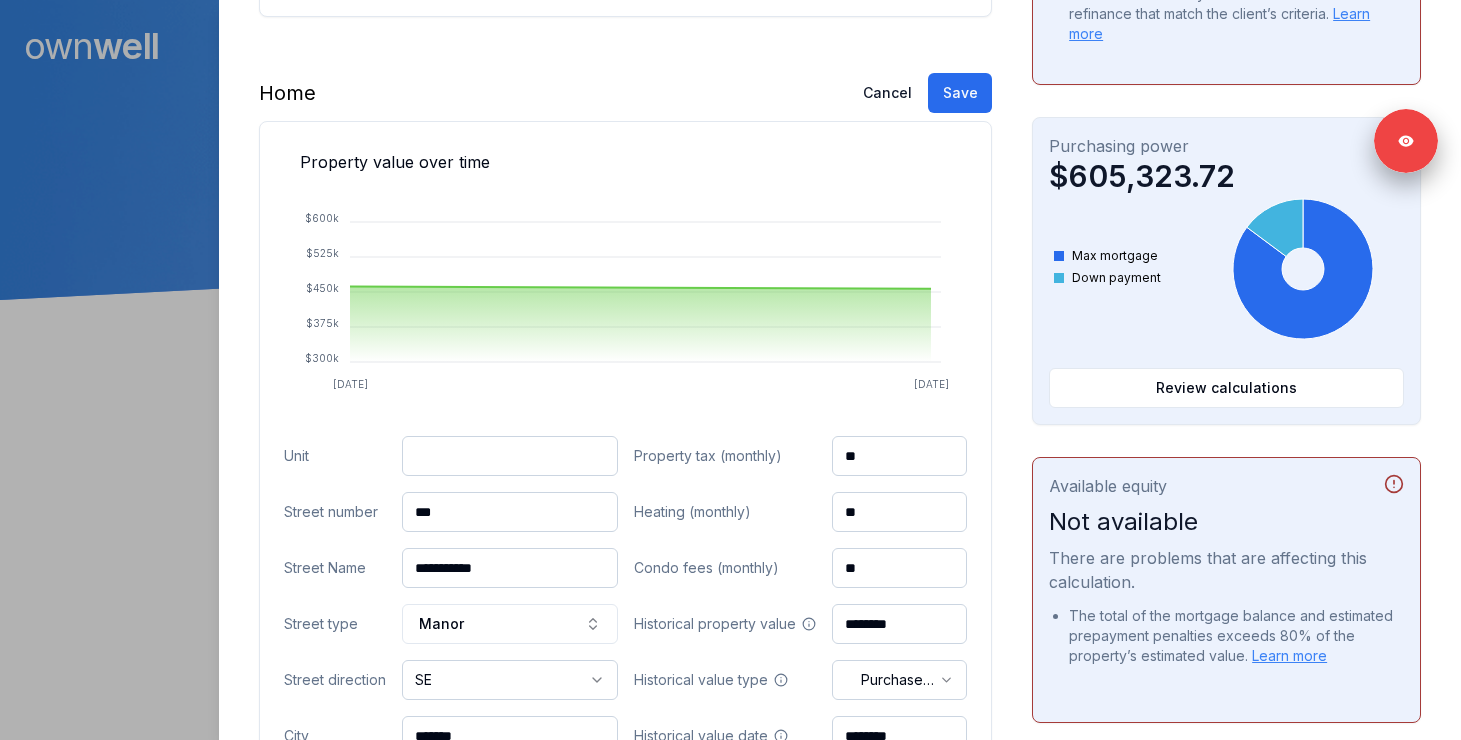 scroll, scrollTop: 371, scrollLeft: 0, axis: vertical 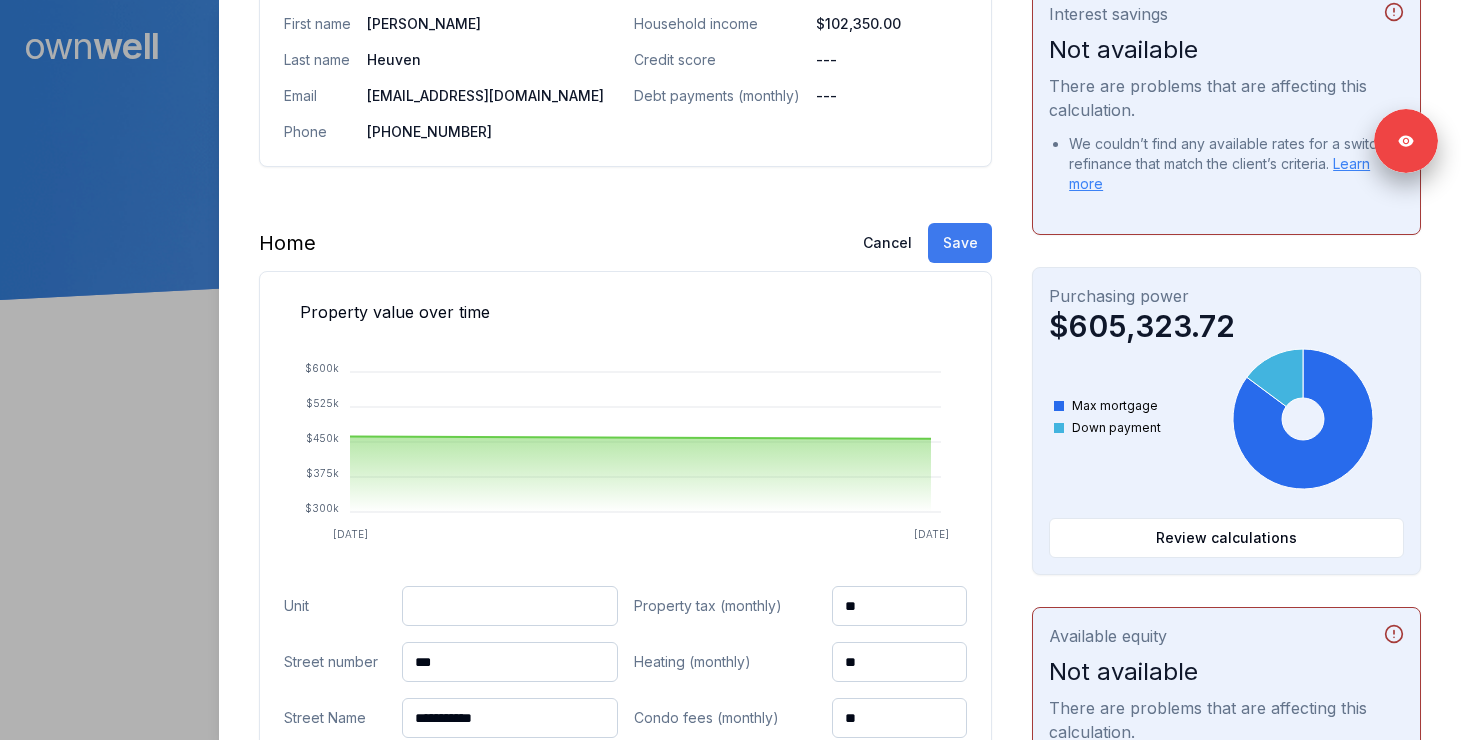 type on "*******" 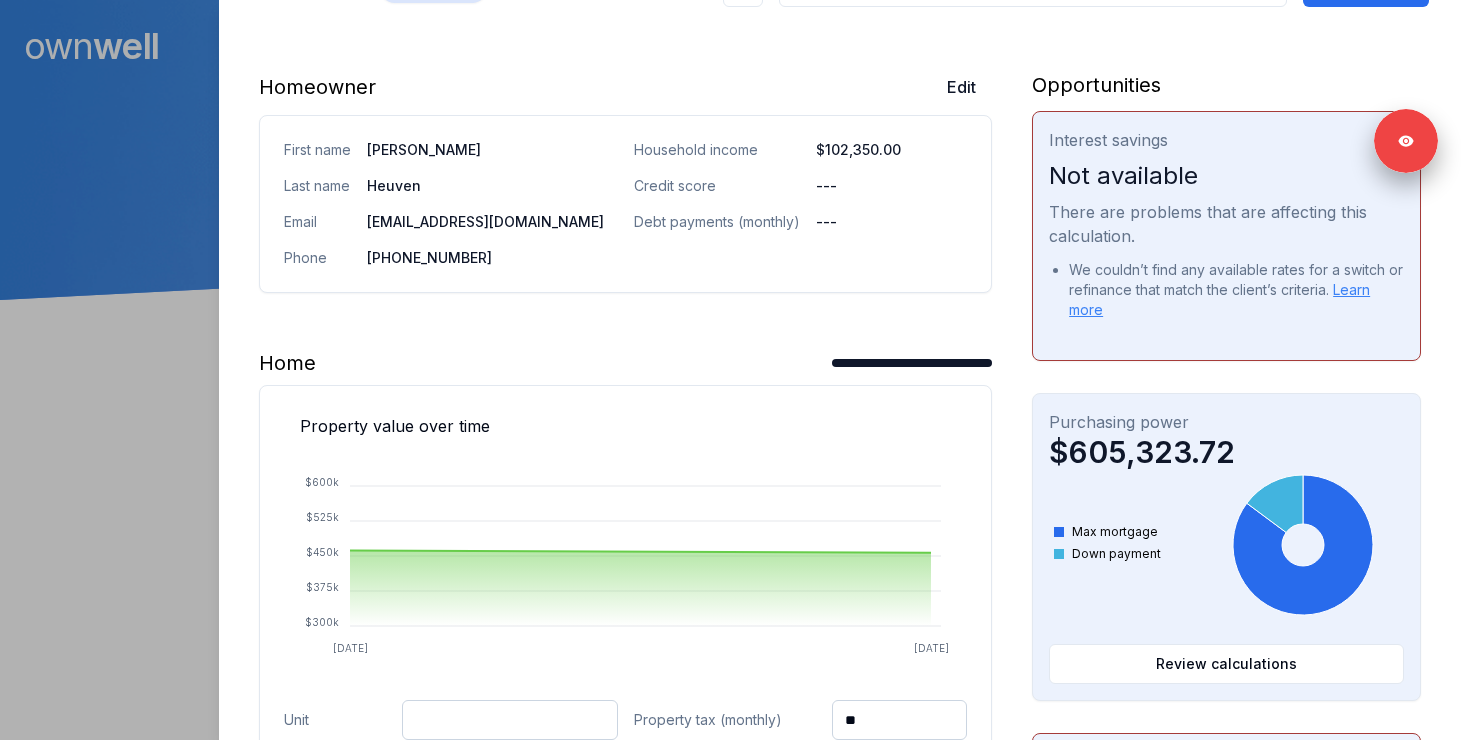 scroll, scrollTop: 0, scrollLeft: 0, axis: both 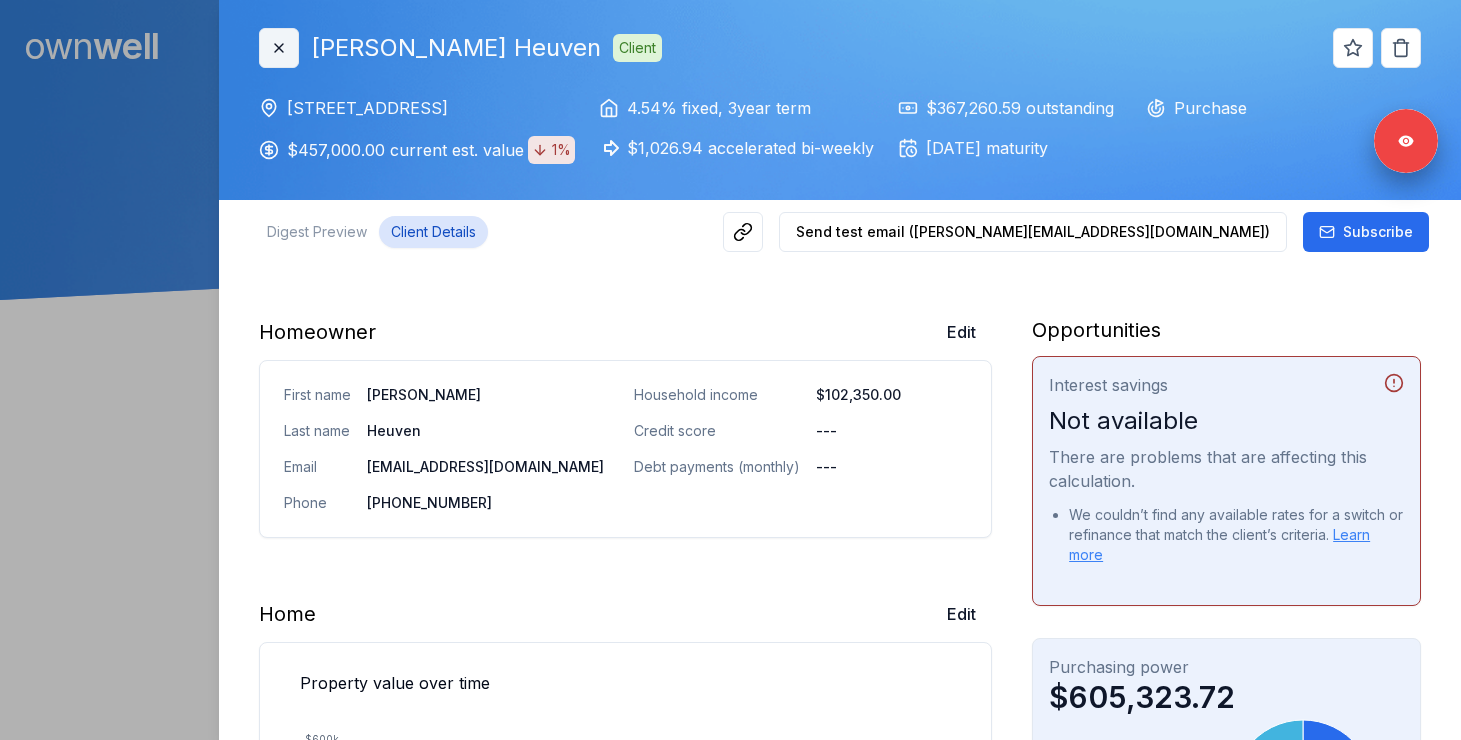 click 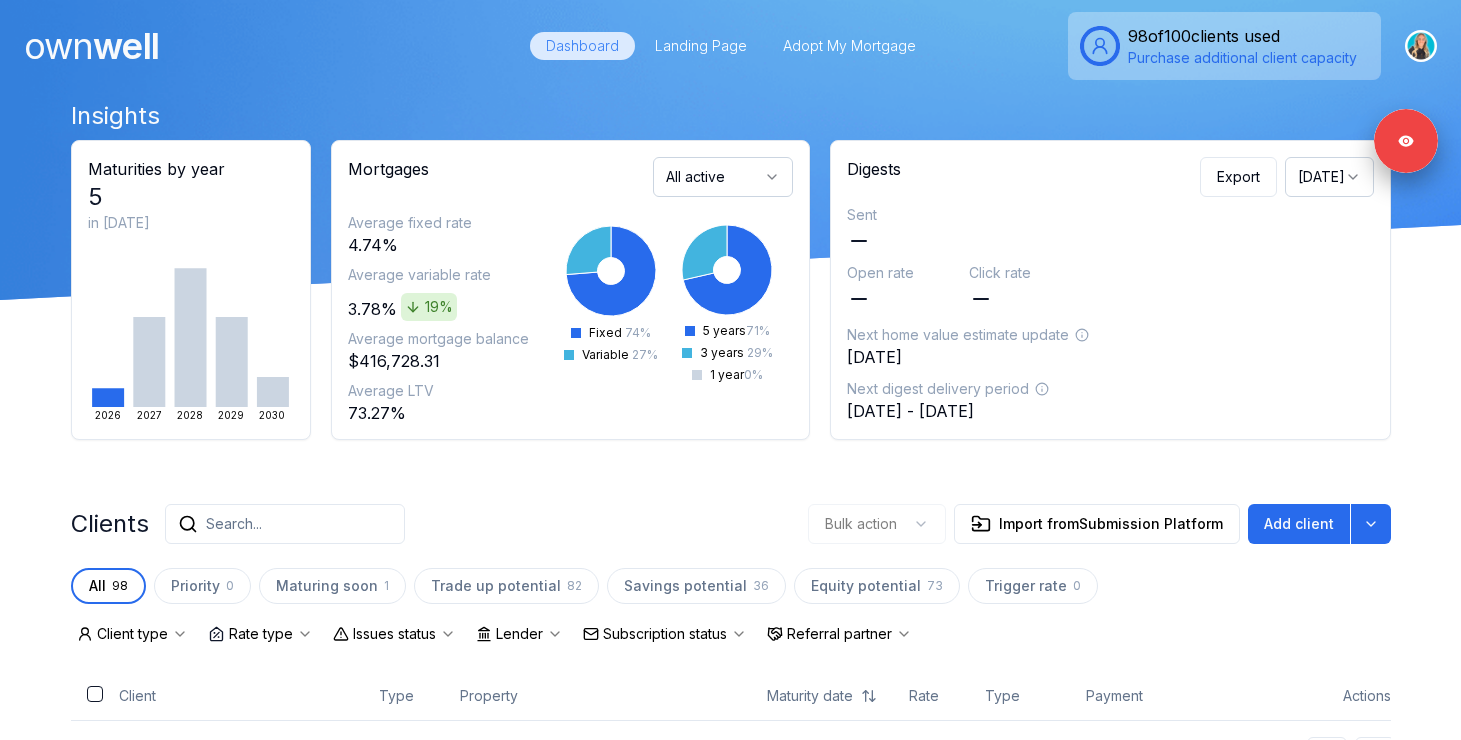 click on "Search..." at bounding box center [285, 524] 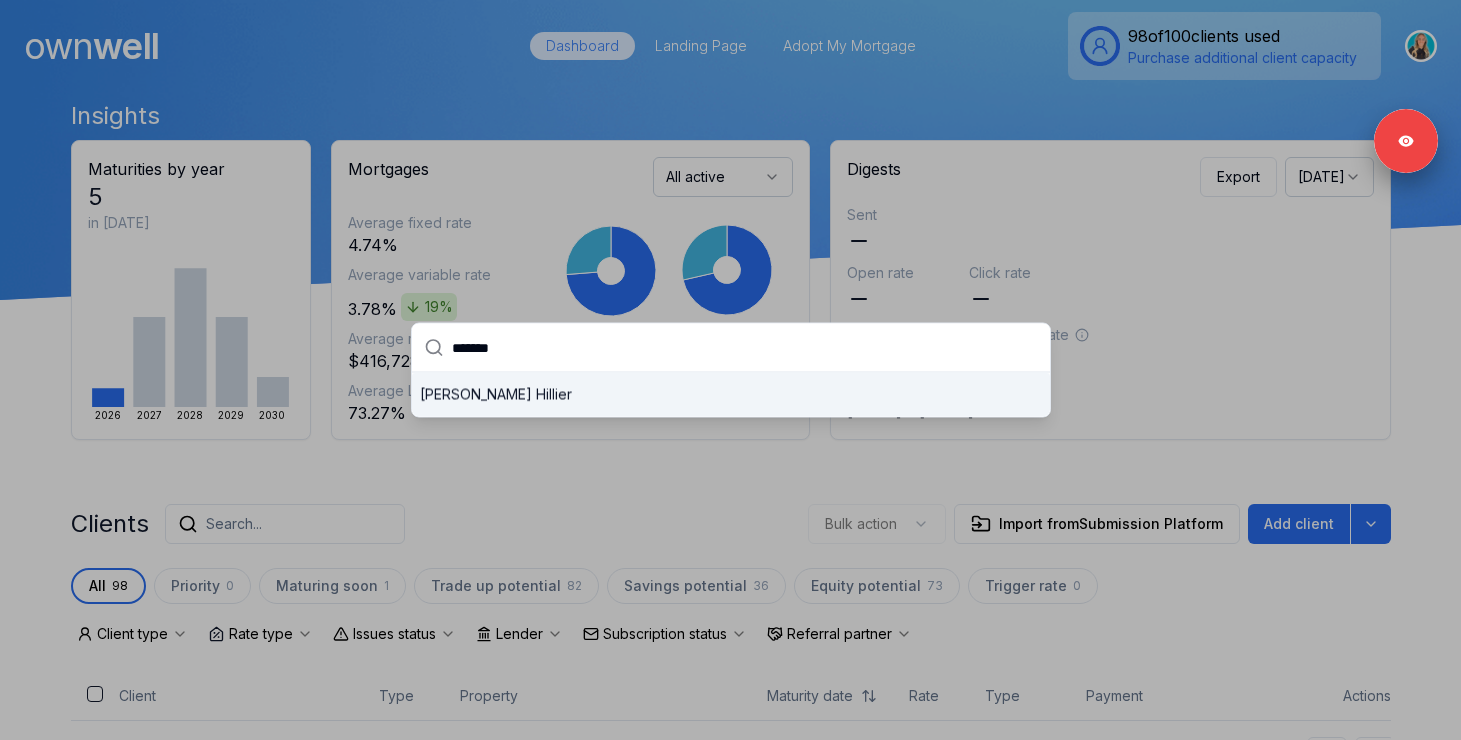 type on "*******" 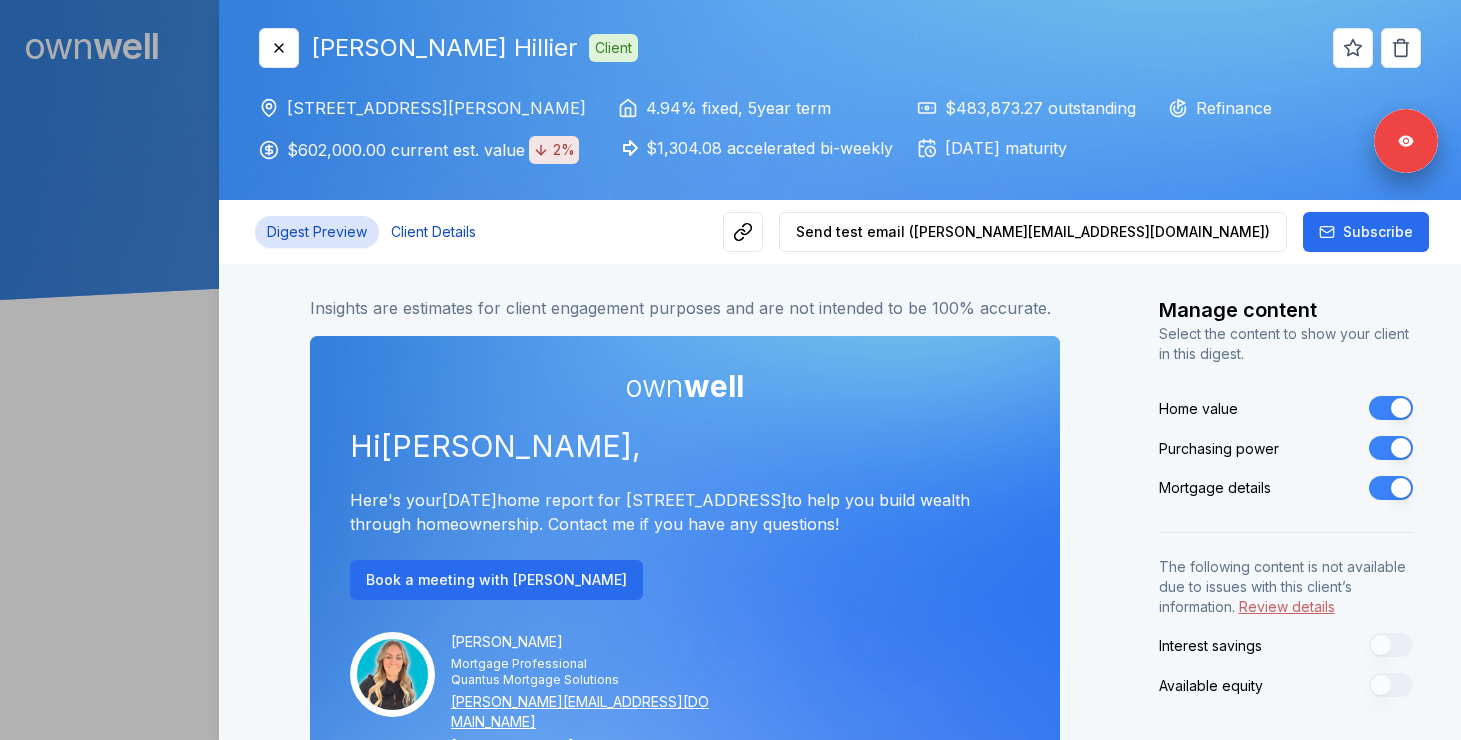 click on "Client Details" at bounding box center (433, 232) 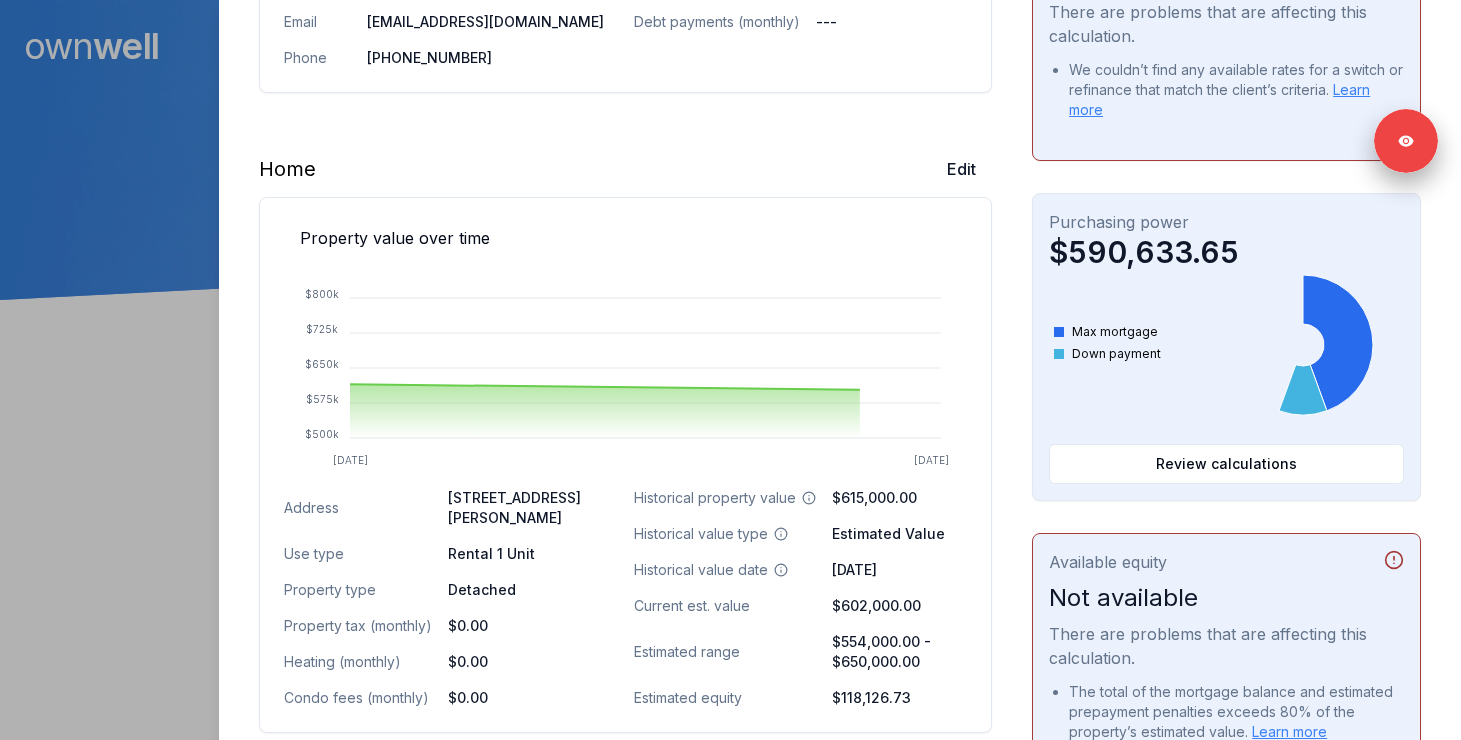 scroll, scrollTop: 505, scrollLeft: 0, axis: vertical 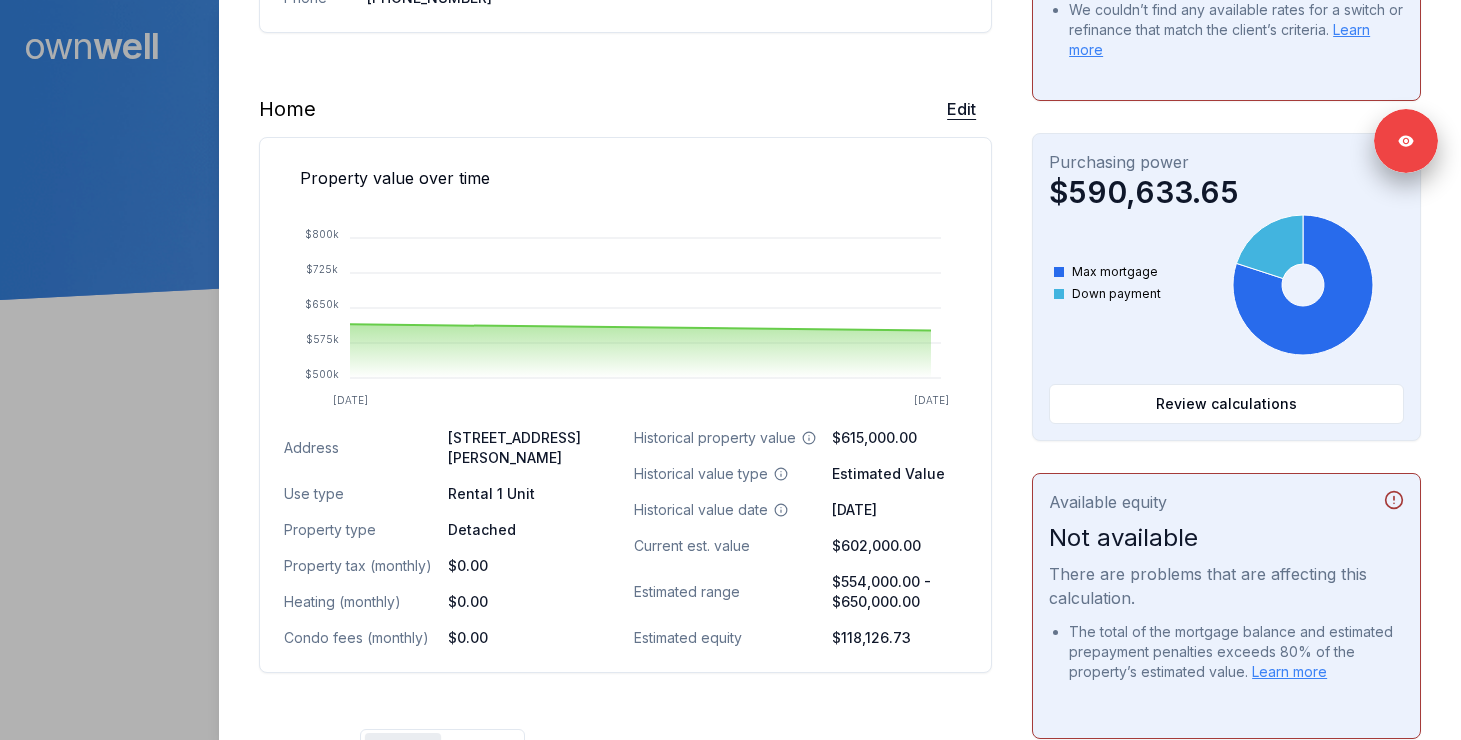 click on "Edit" at bounding box center [961, 109] 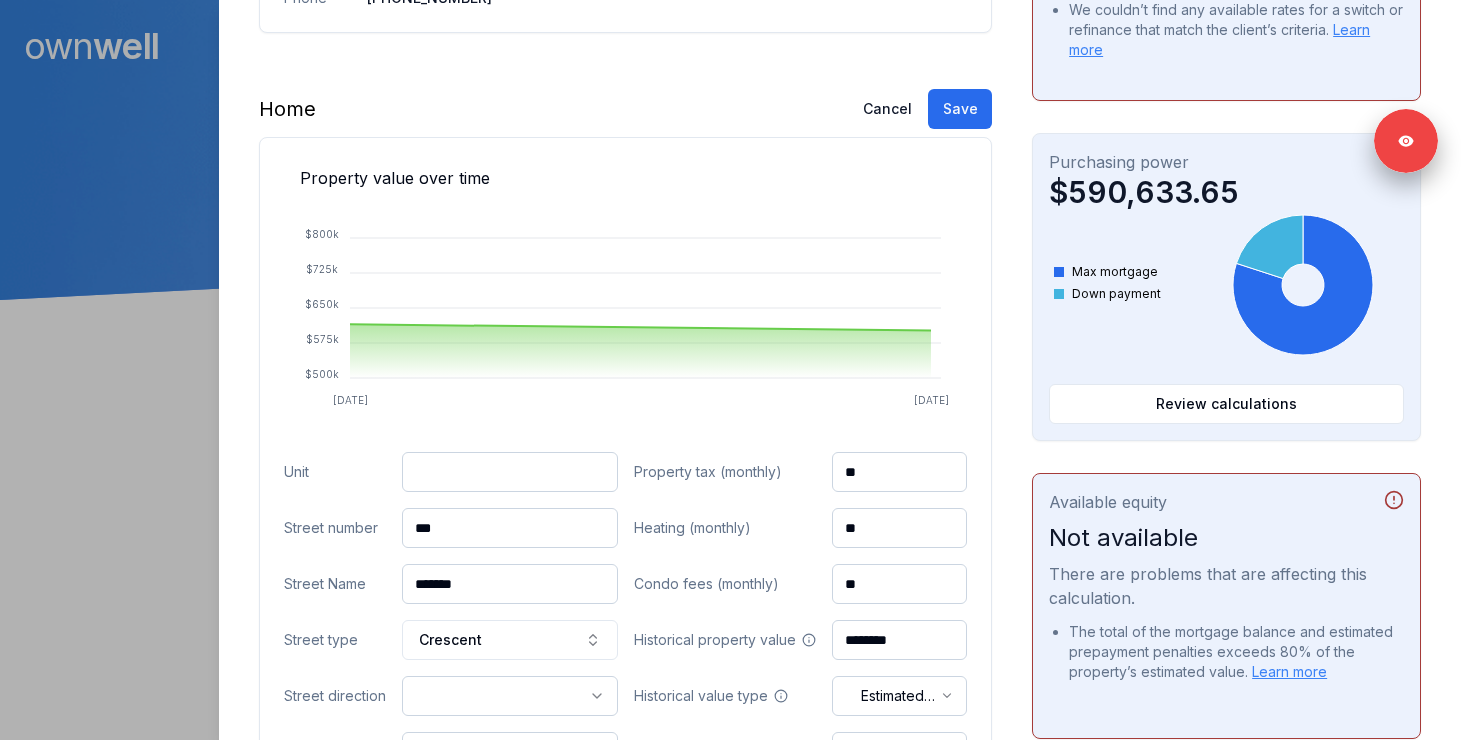 drag, startPoint x: 479, startPoint y: 525, endPoint x: 393, endPoint y: 525, distance: 86 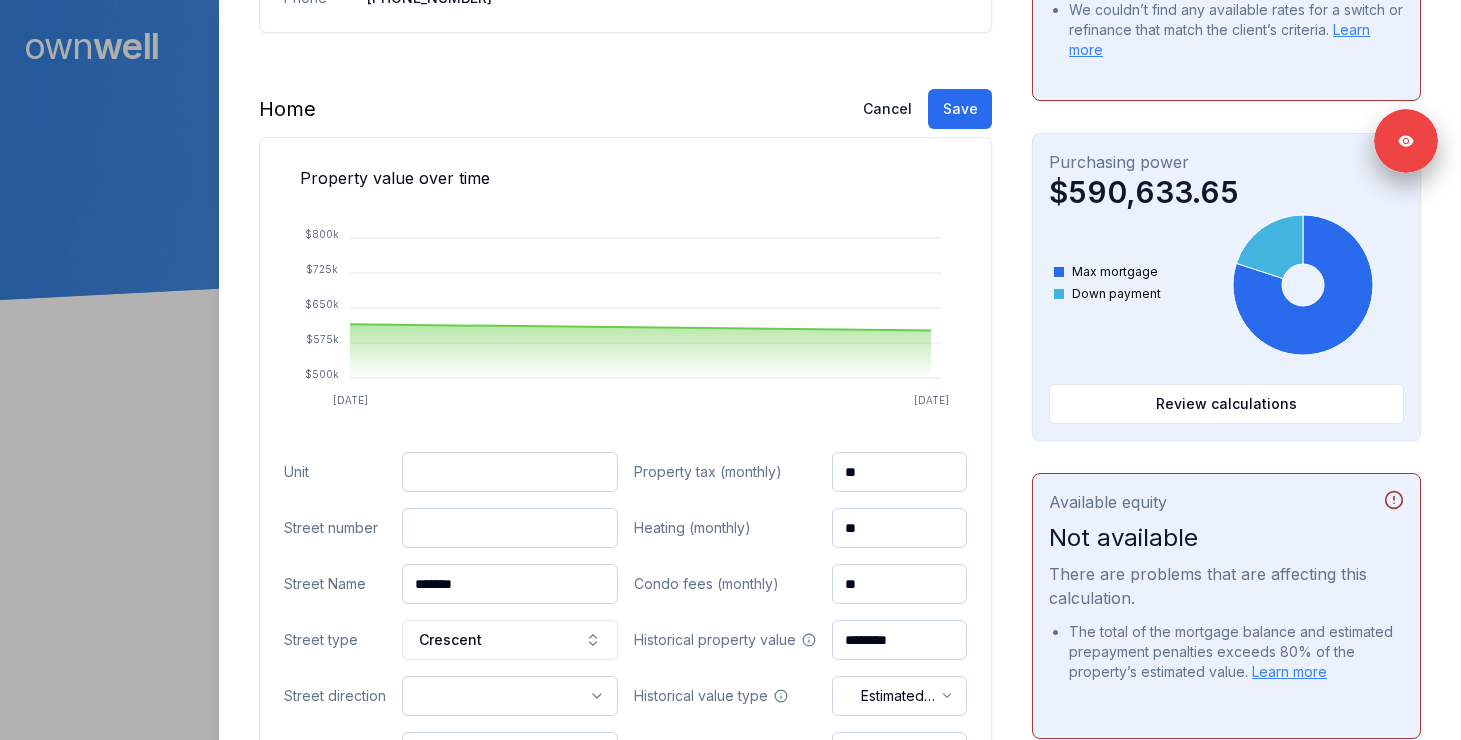 paste on "***" 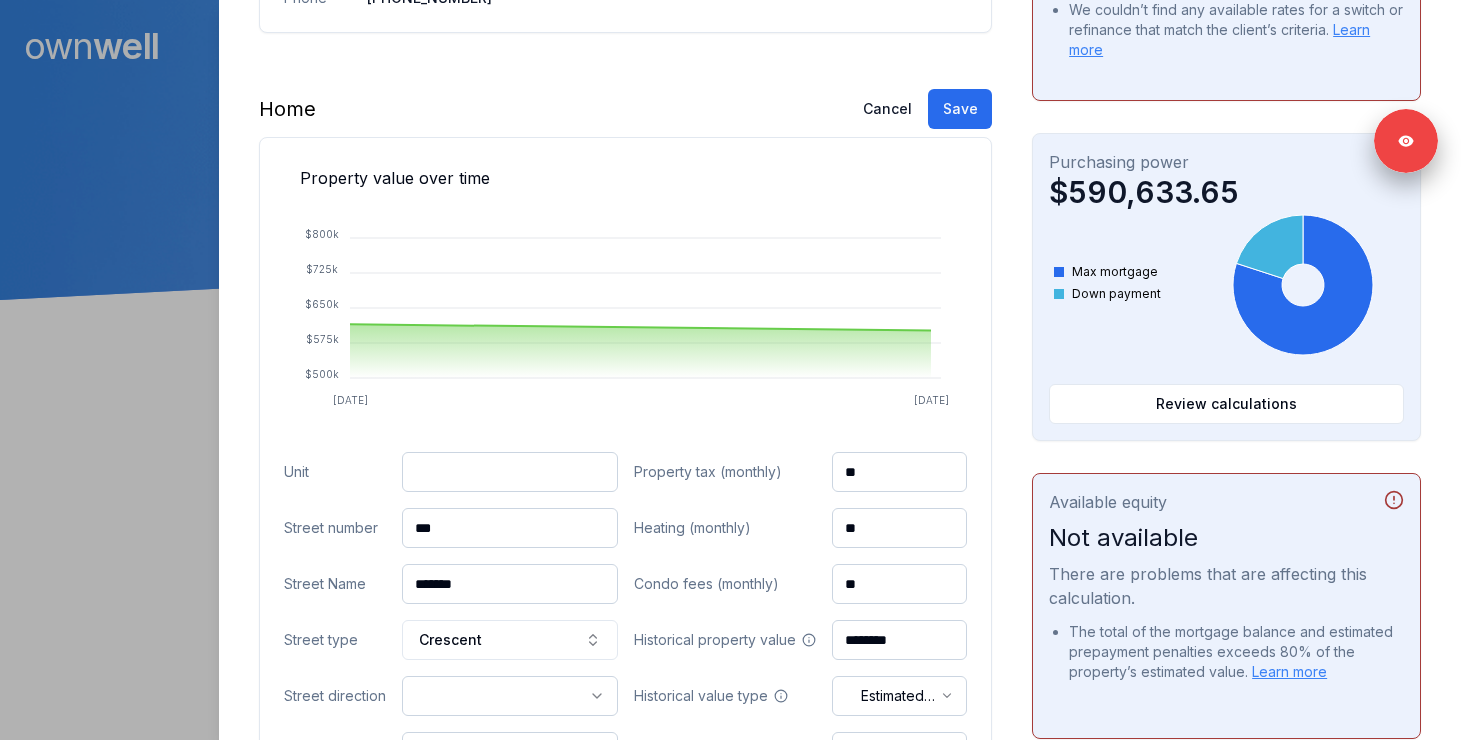 drag, startPoint x: 511, startPoint y: 586, endPoint x: 353, endPoint y: 583, distance: 158.02847 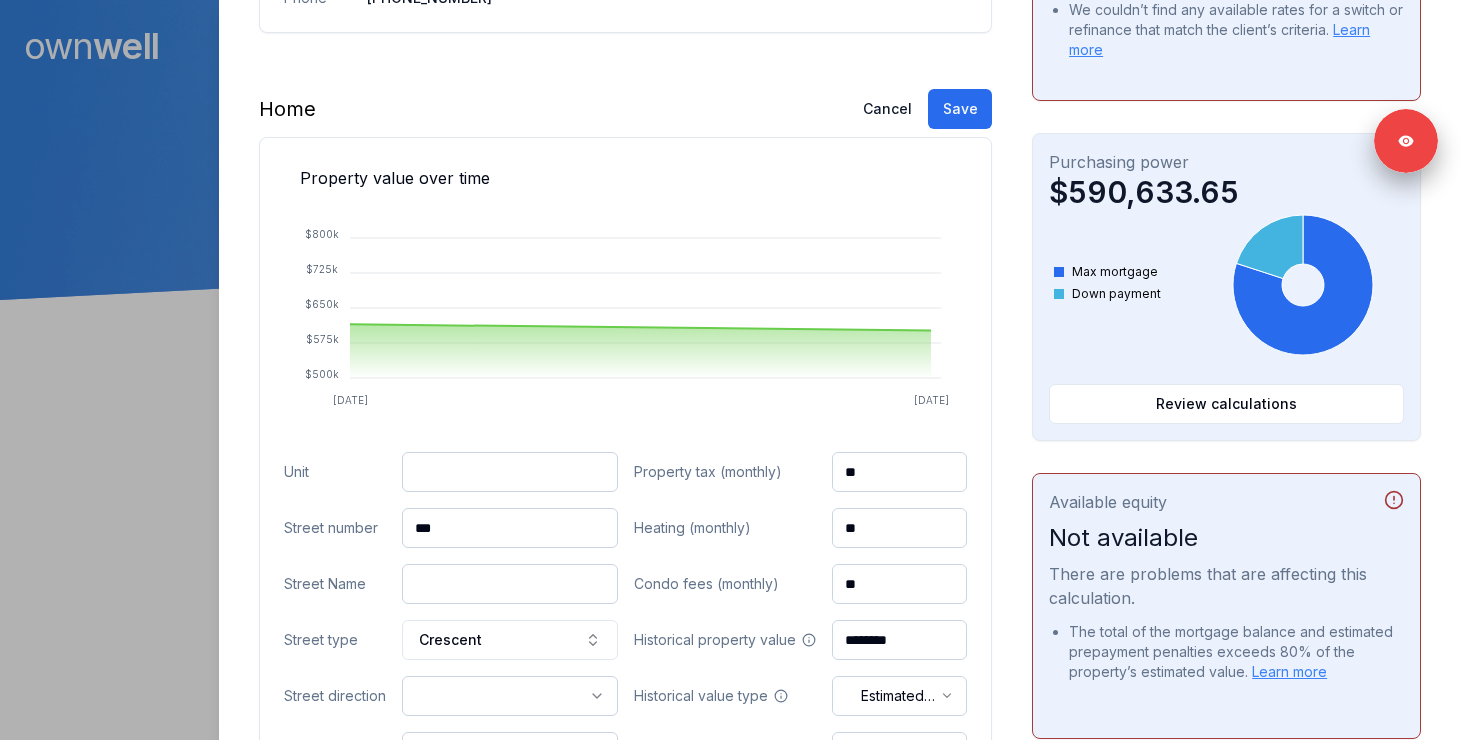 paste on "*******" 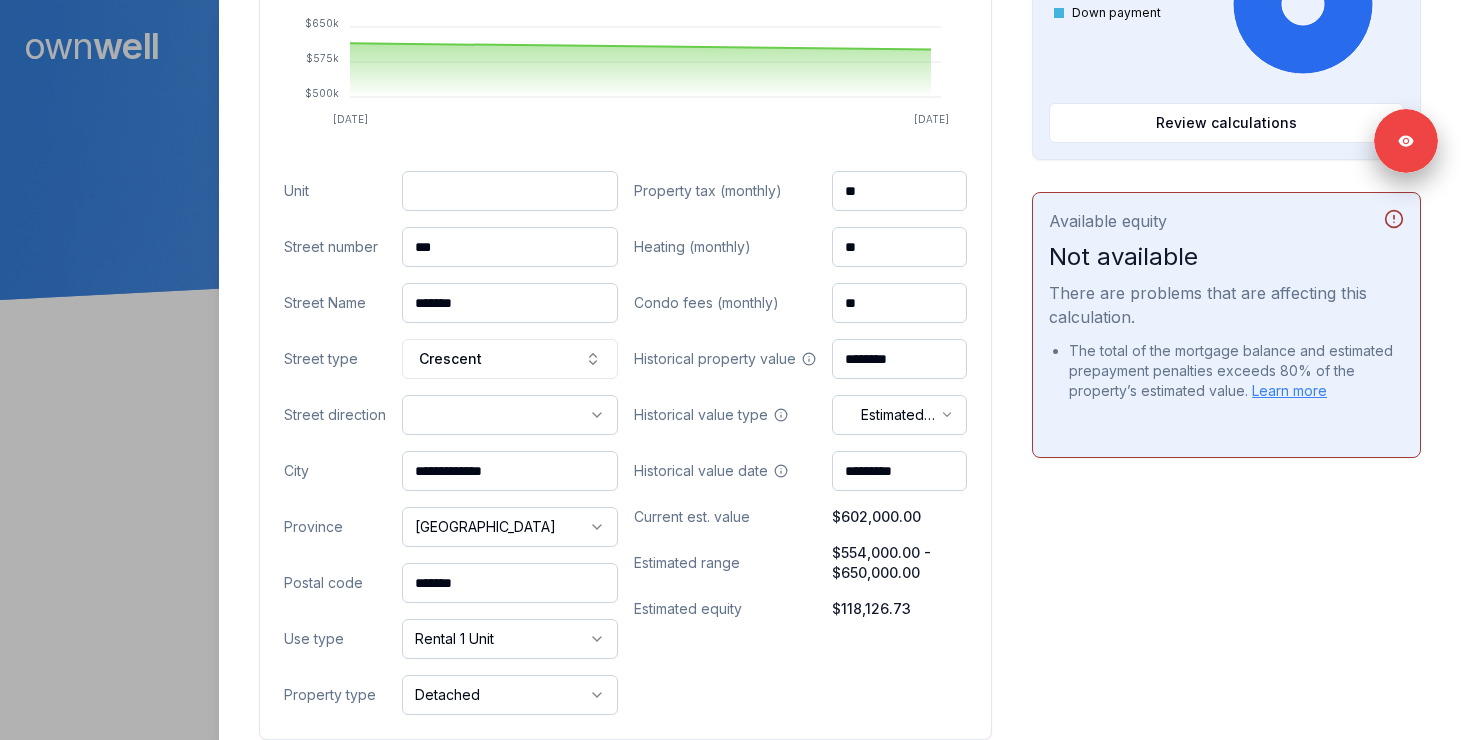 scroll, scrollTop: 865, scrollLeft: 0, axis: vertical 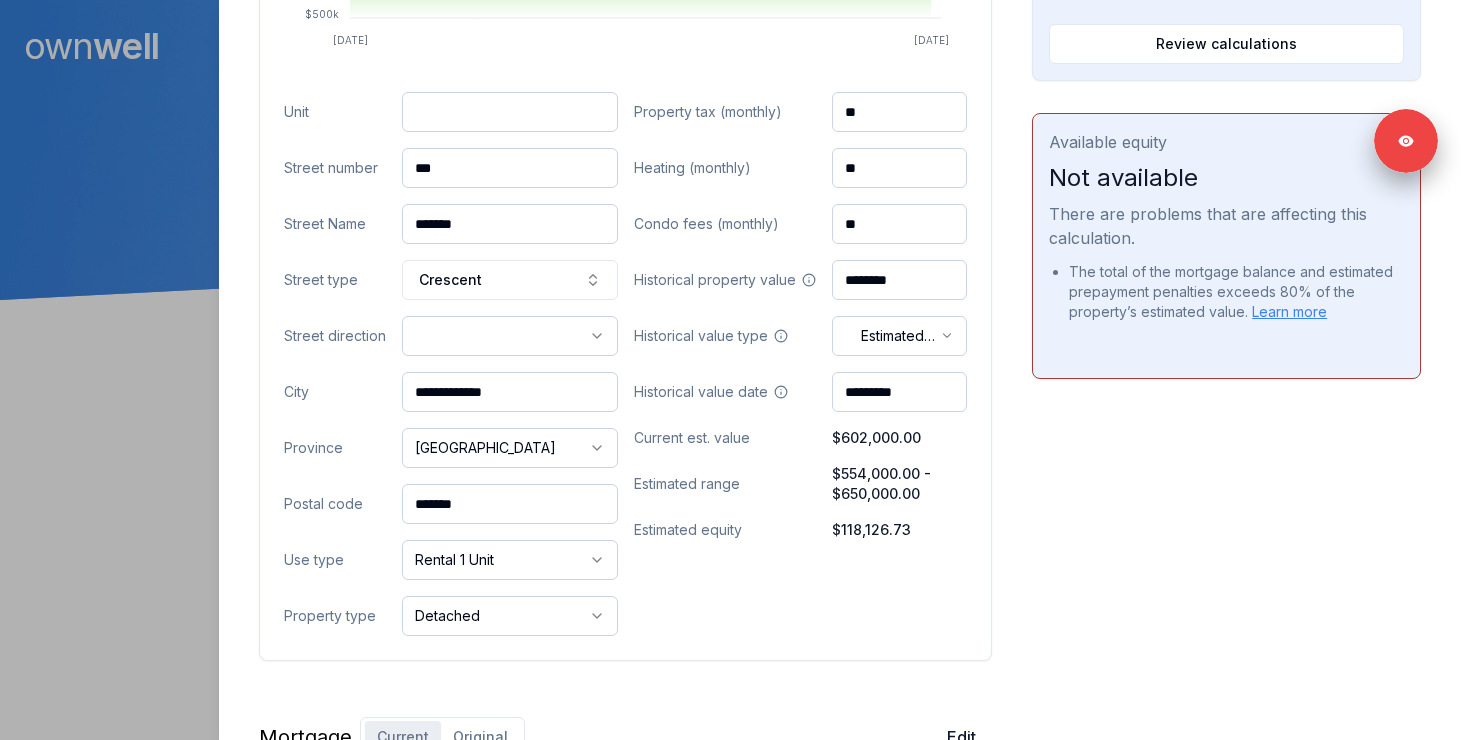 drag, startPoint x: 563, startPoint y: 397, endPoint x: 353, endPoint y: 387, distance: 210.23796 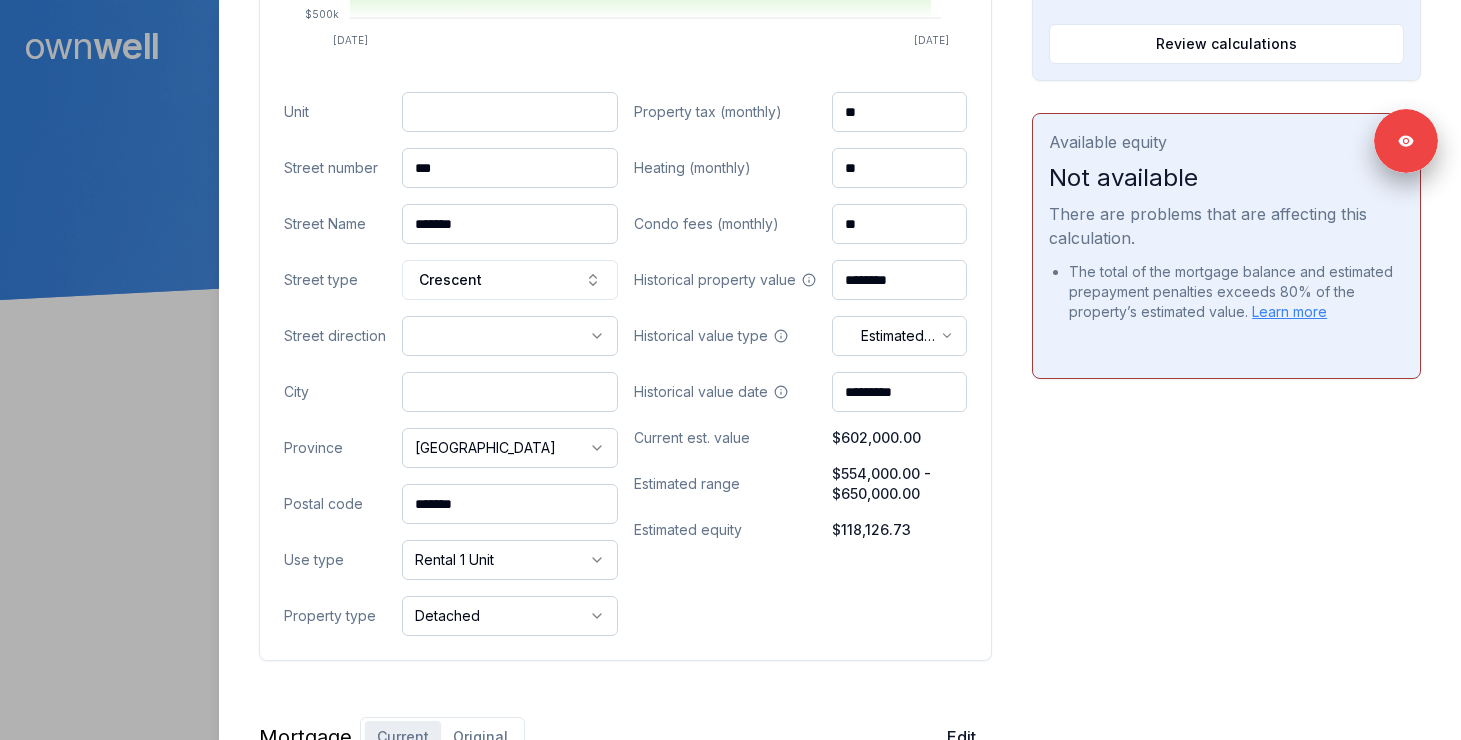 paste on "**********" 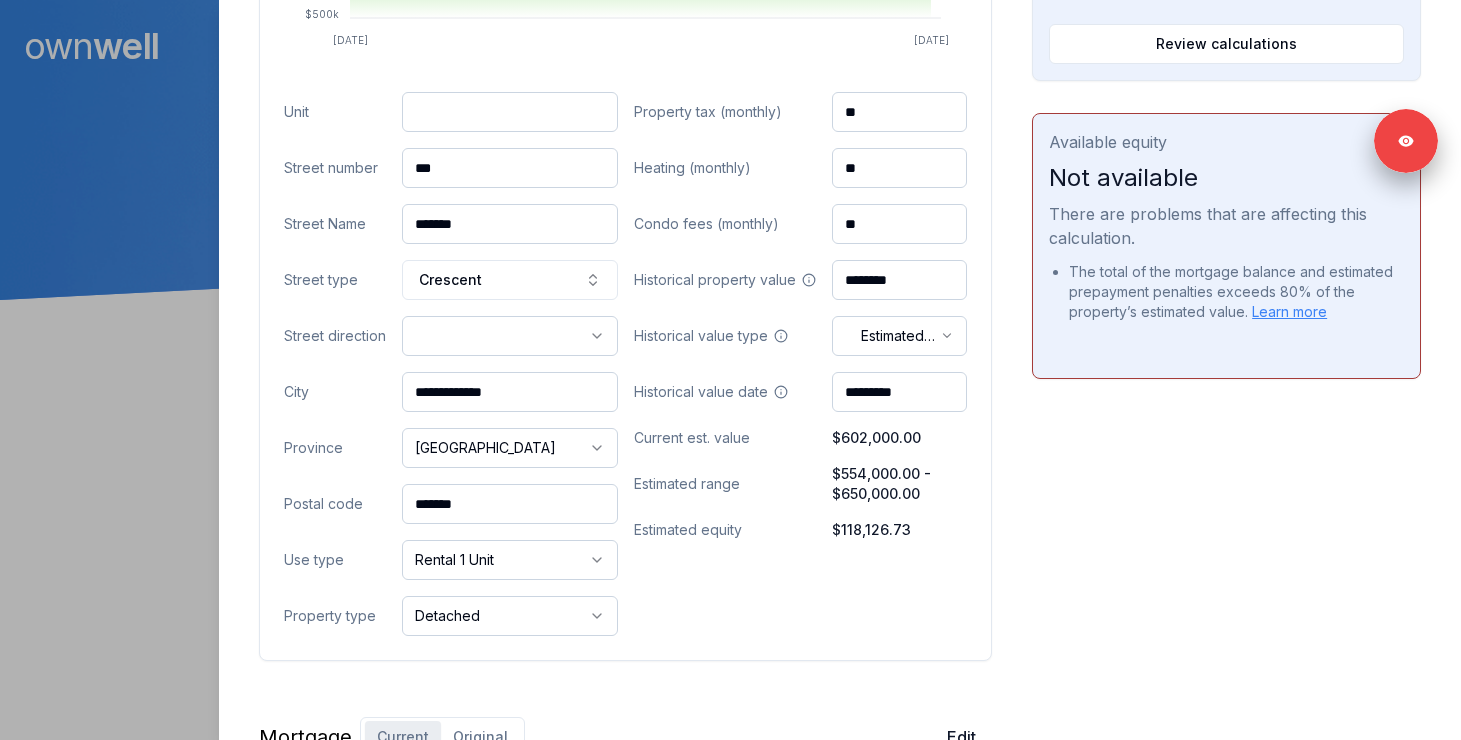 drag, startPoint x: 496, startPoint y: 506, endPoint x: 362, endPoint y: 496, distance: 134.37262 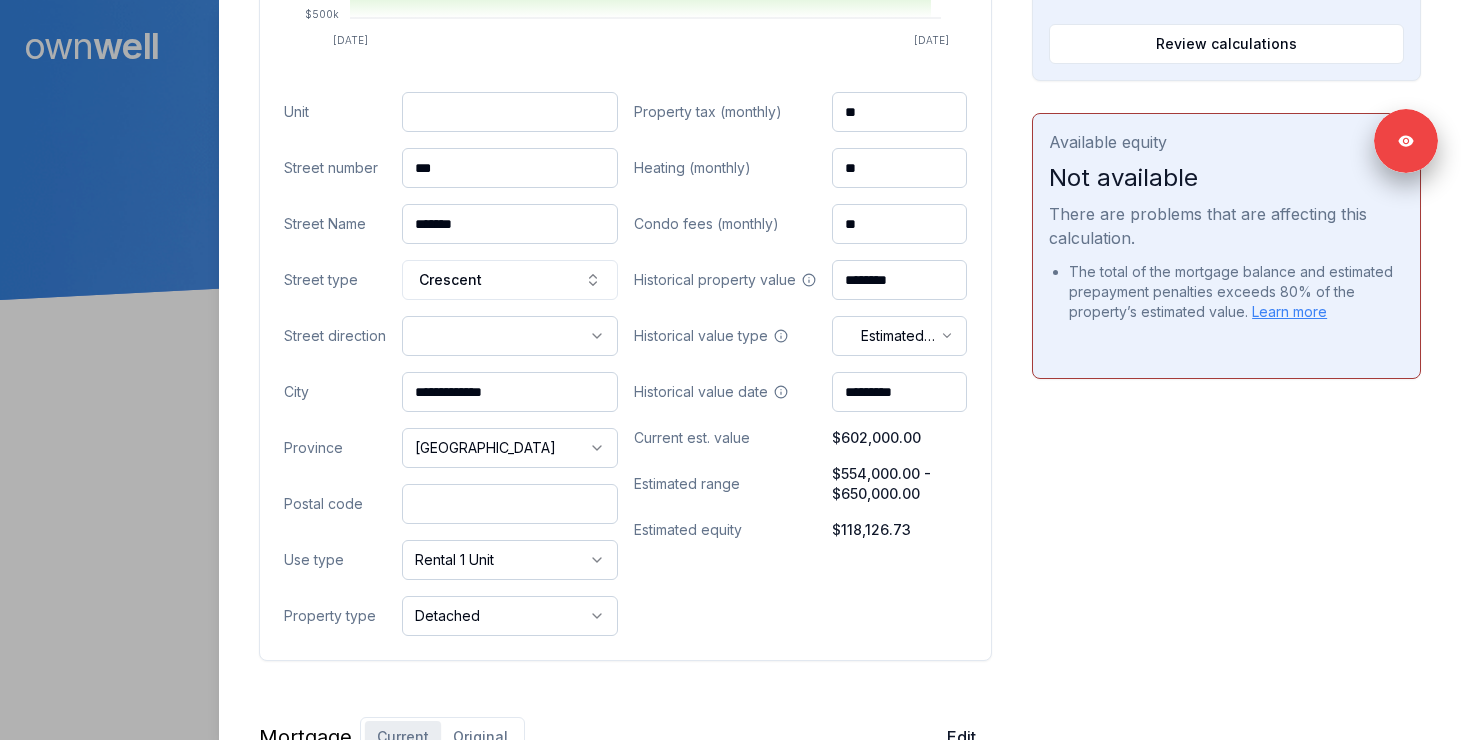paste on "*******" 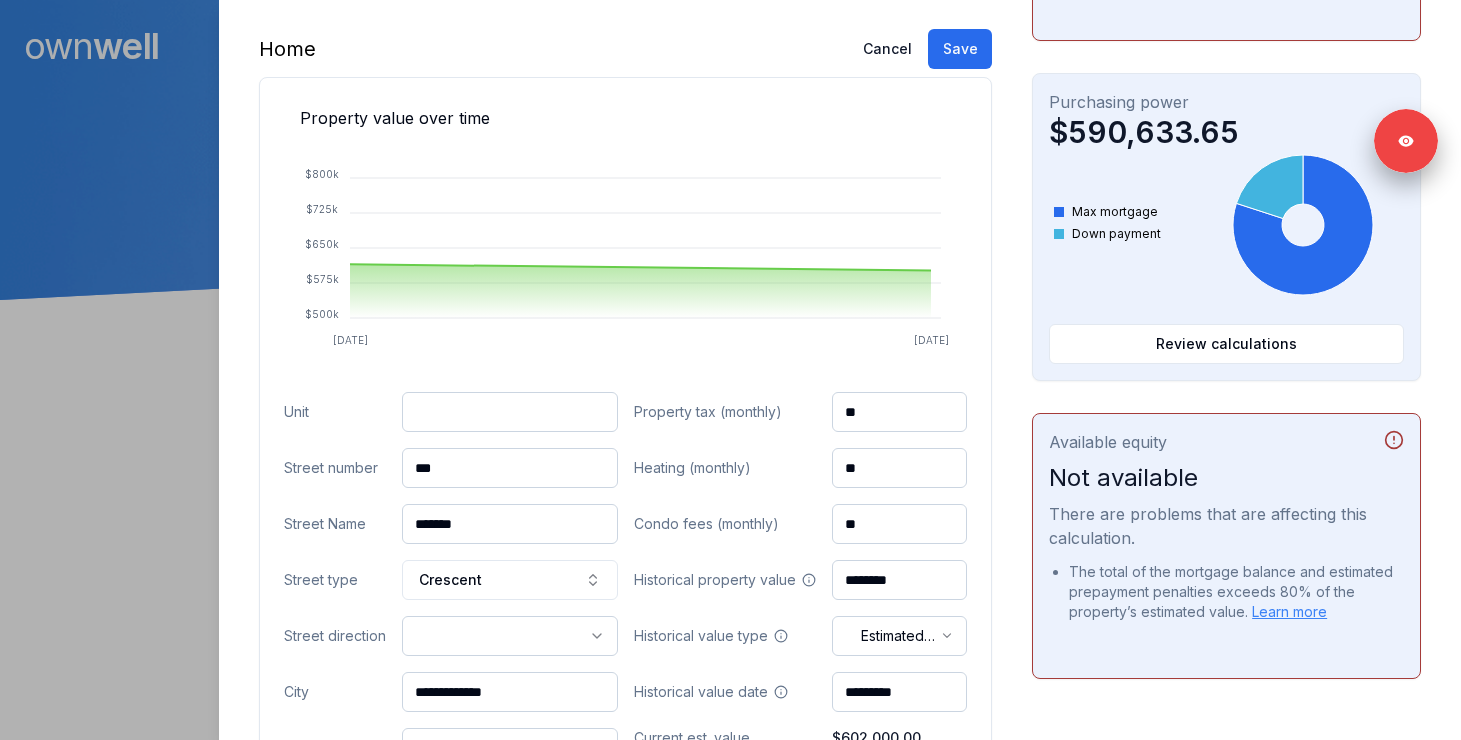 scroll, scrollTop: 454, scrollLeft: 0, axis: vertical 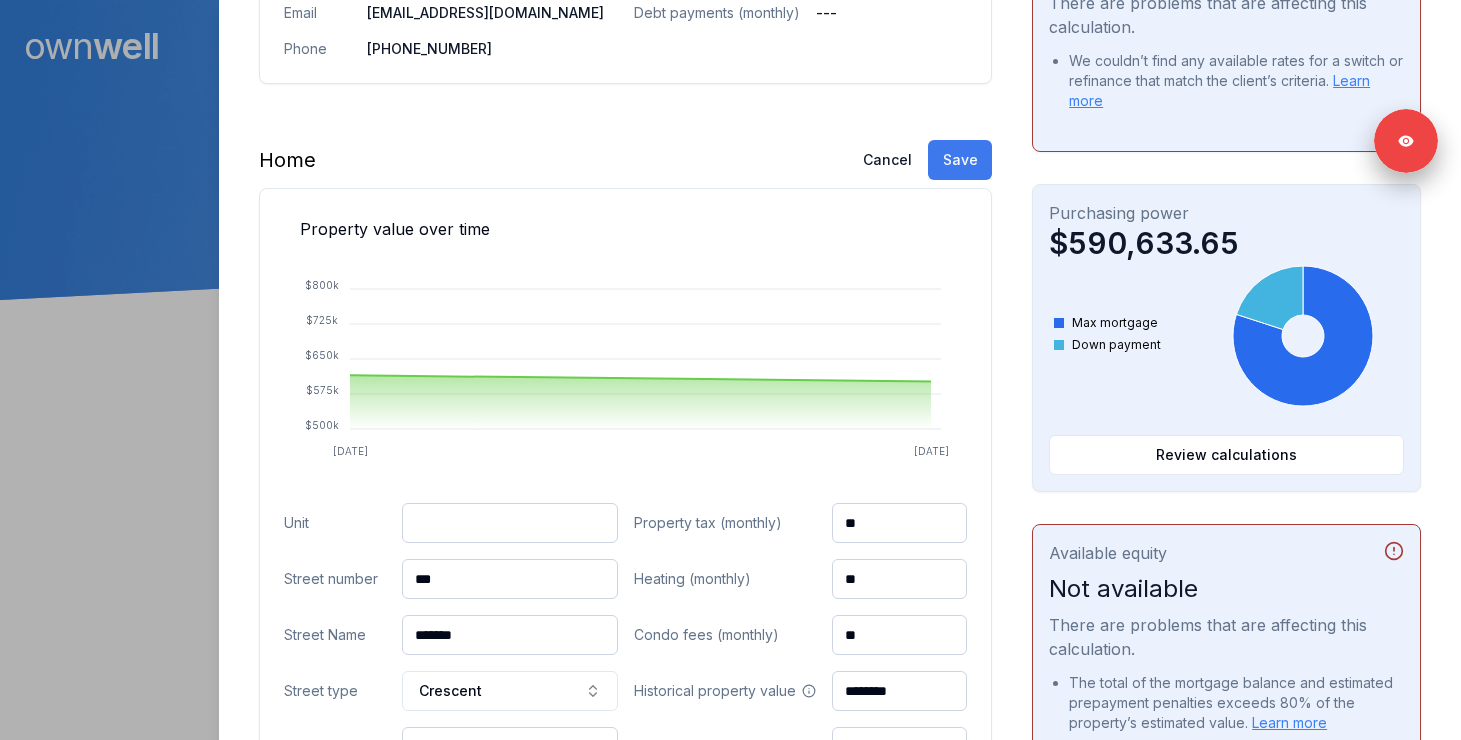 click on "Save" at bounding box center [960, 160] 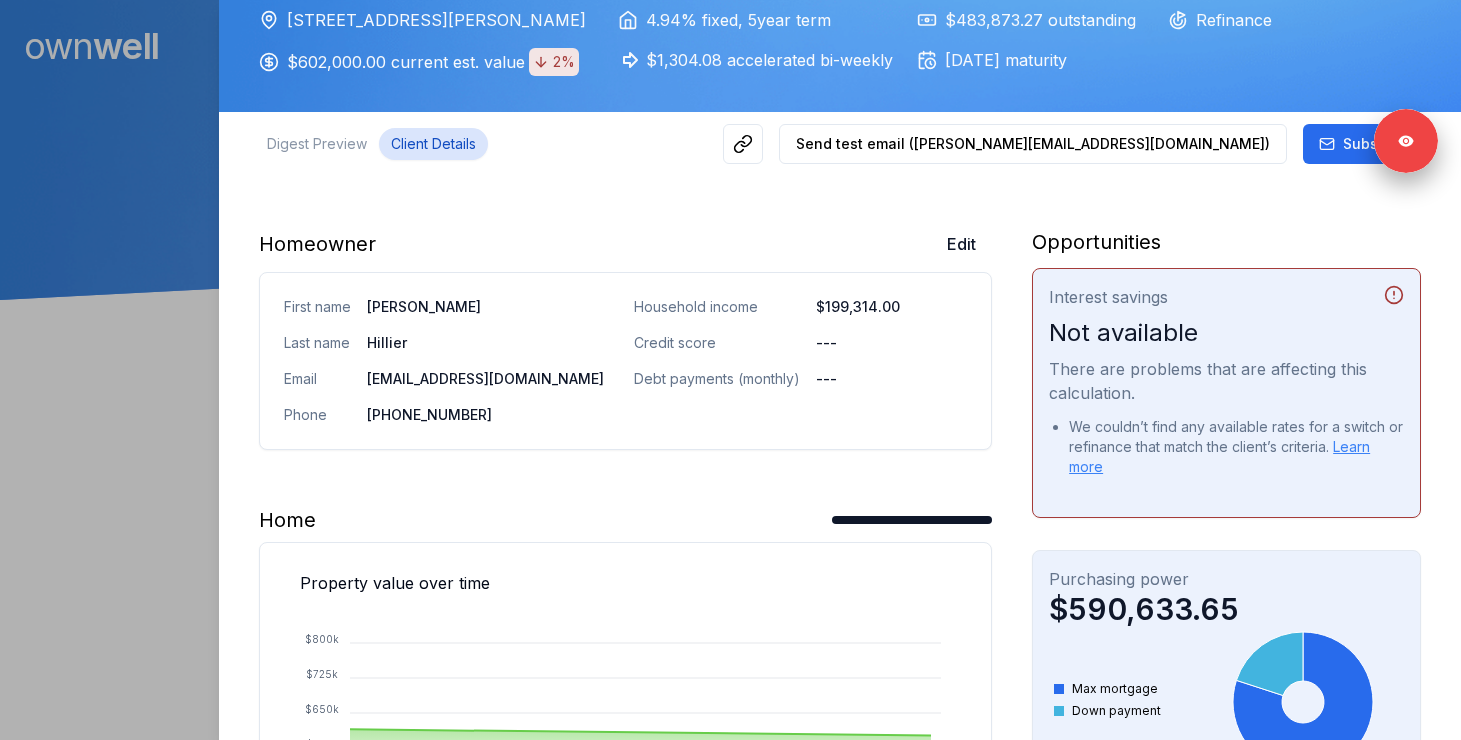 scroll, scrollTop: 0, scrollLeft: 0, axis: both 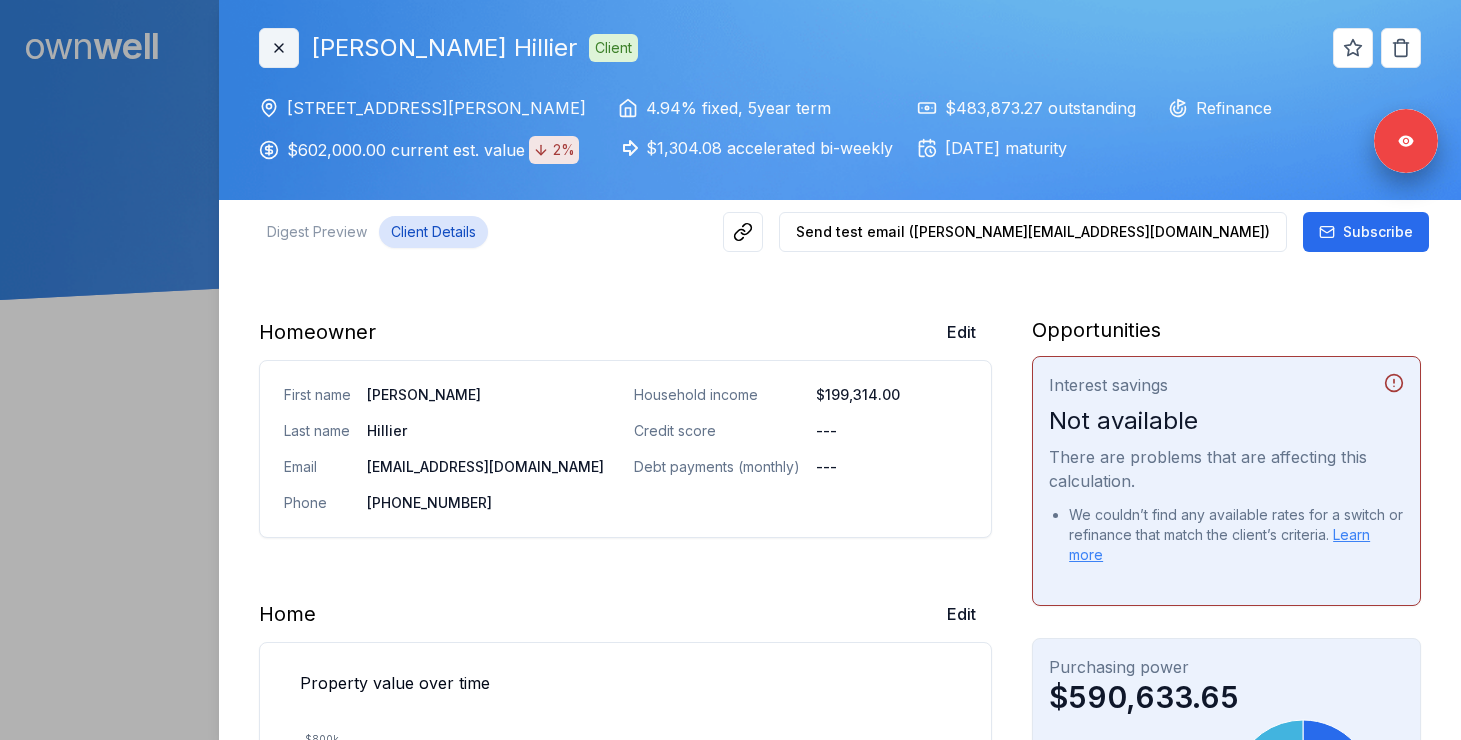 click on "Close" at bounding box center [279, 48] 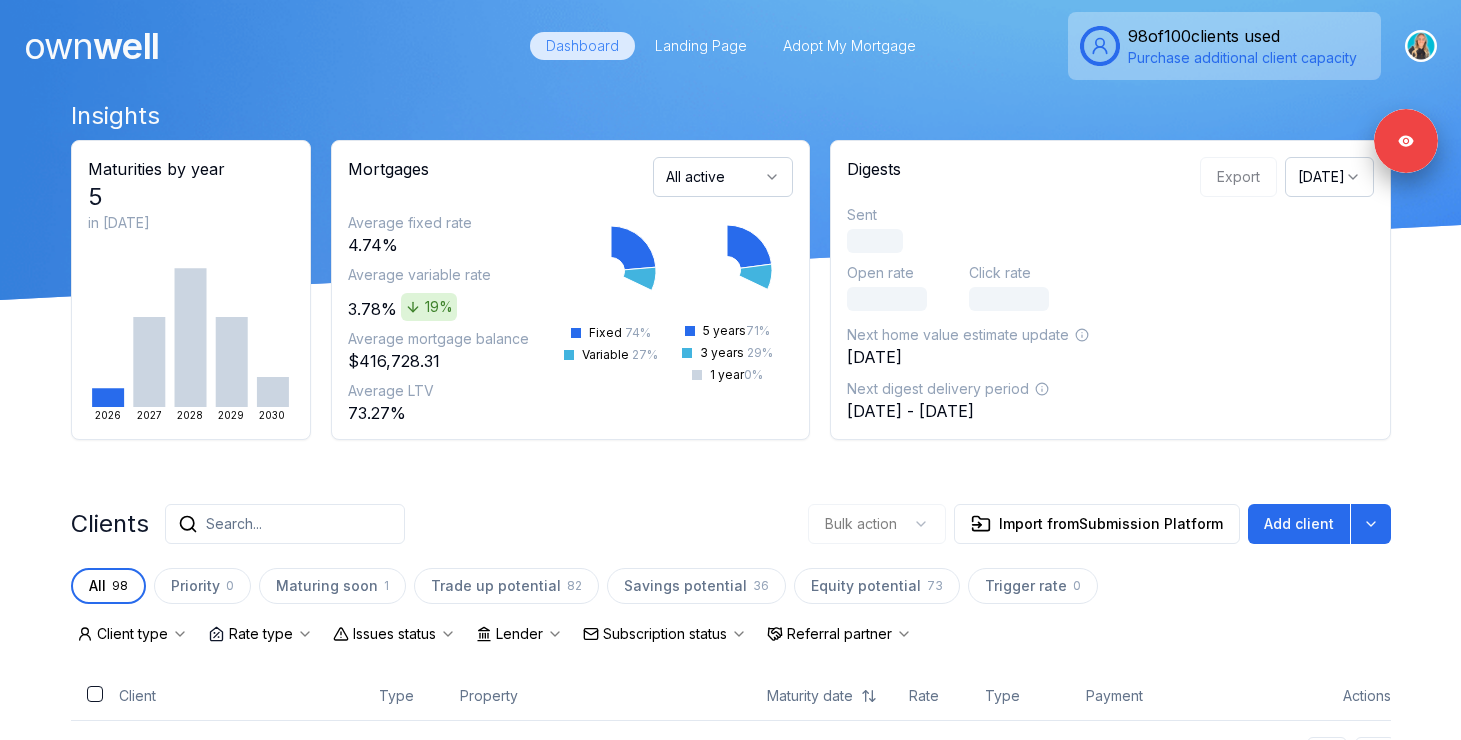 click on "Search..." at bounding box center [285, 524] 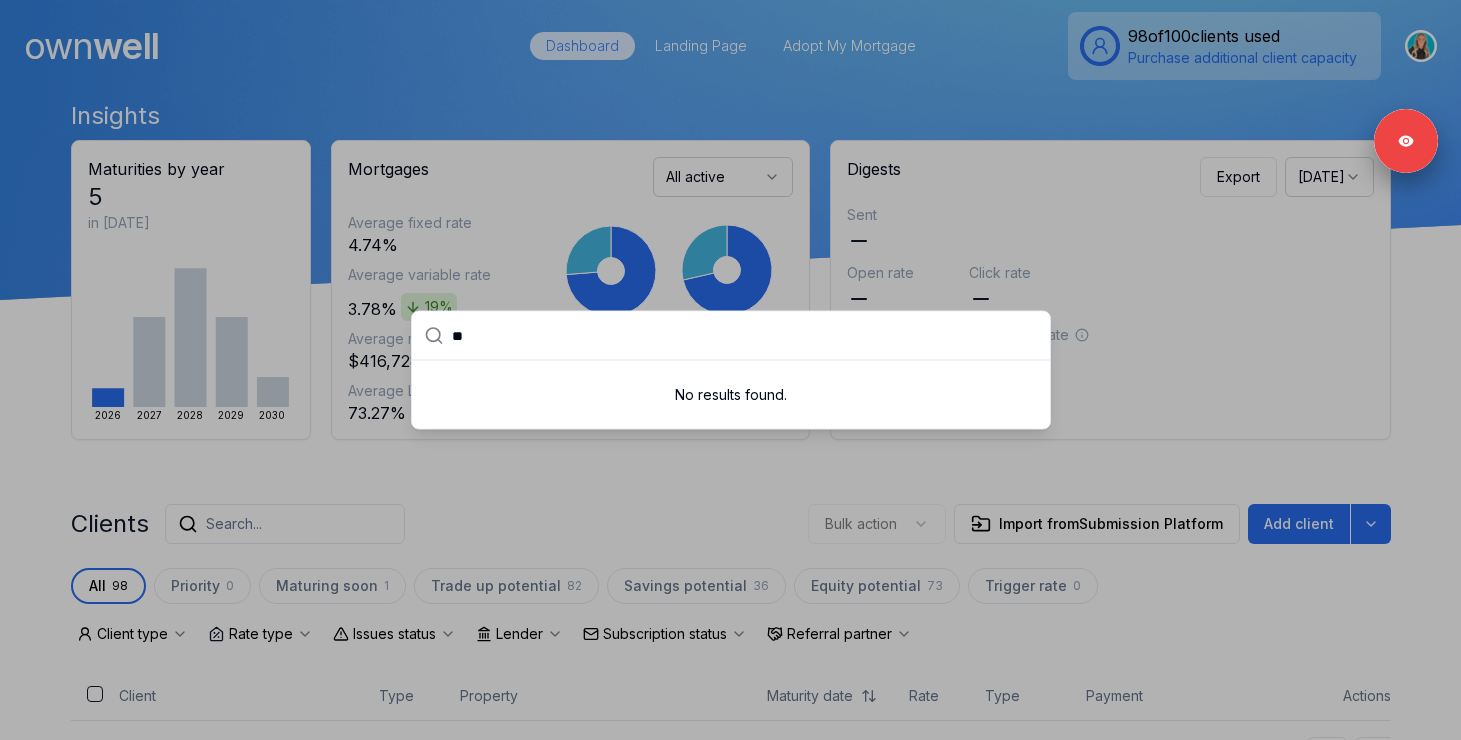 type on "**" 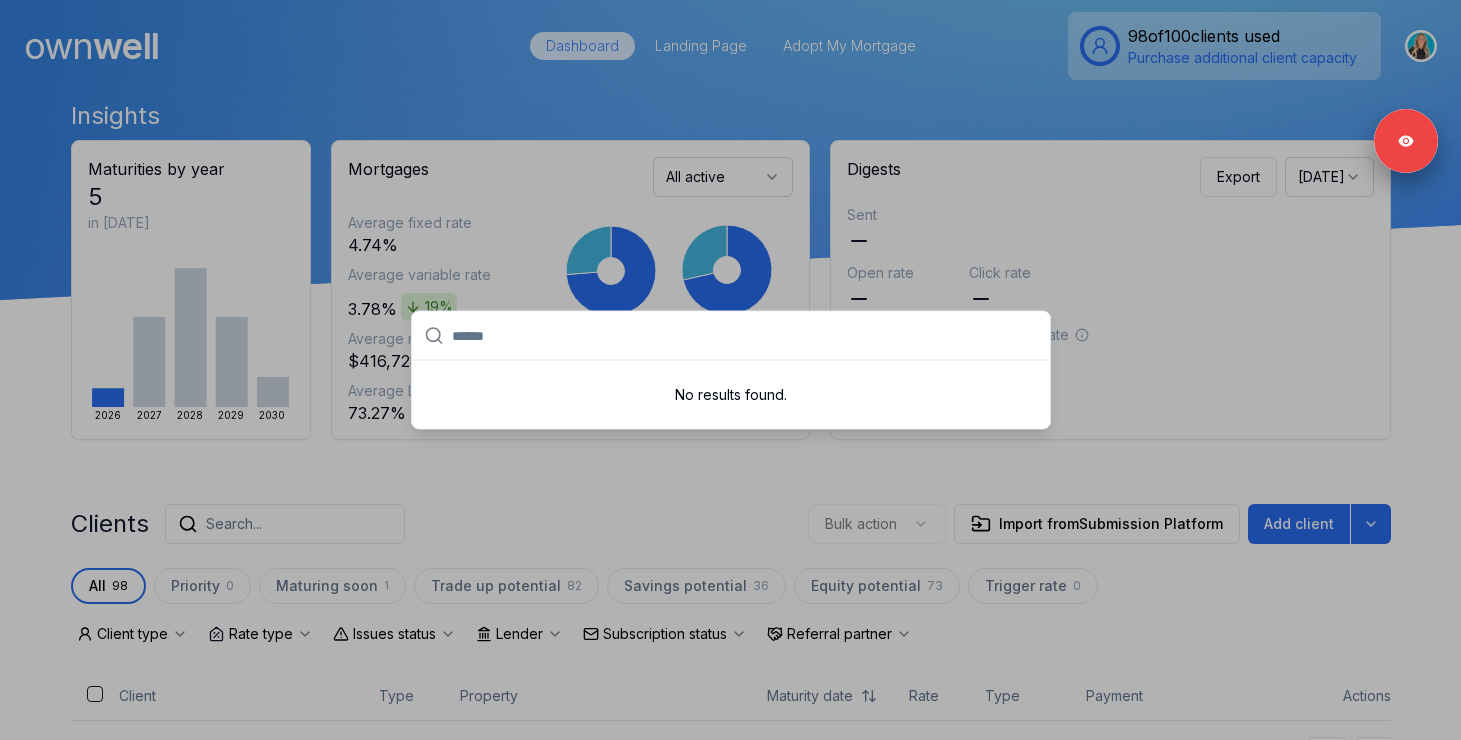 paste on "********" 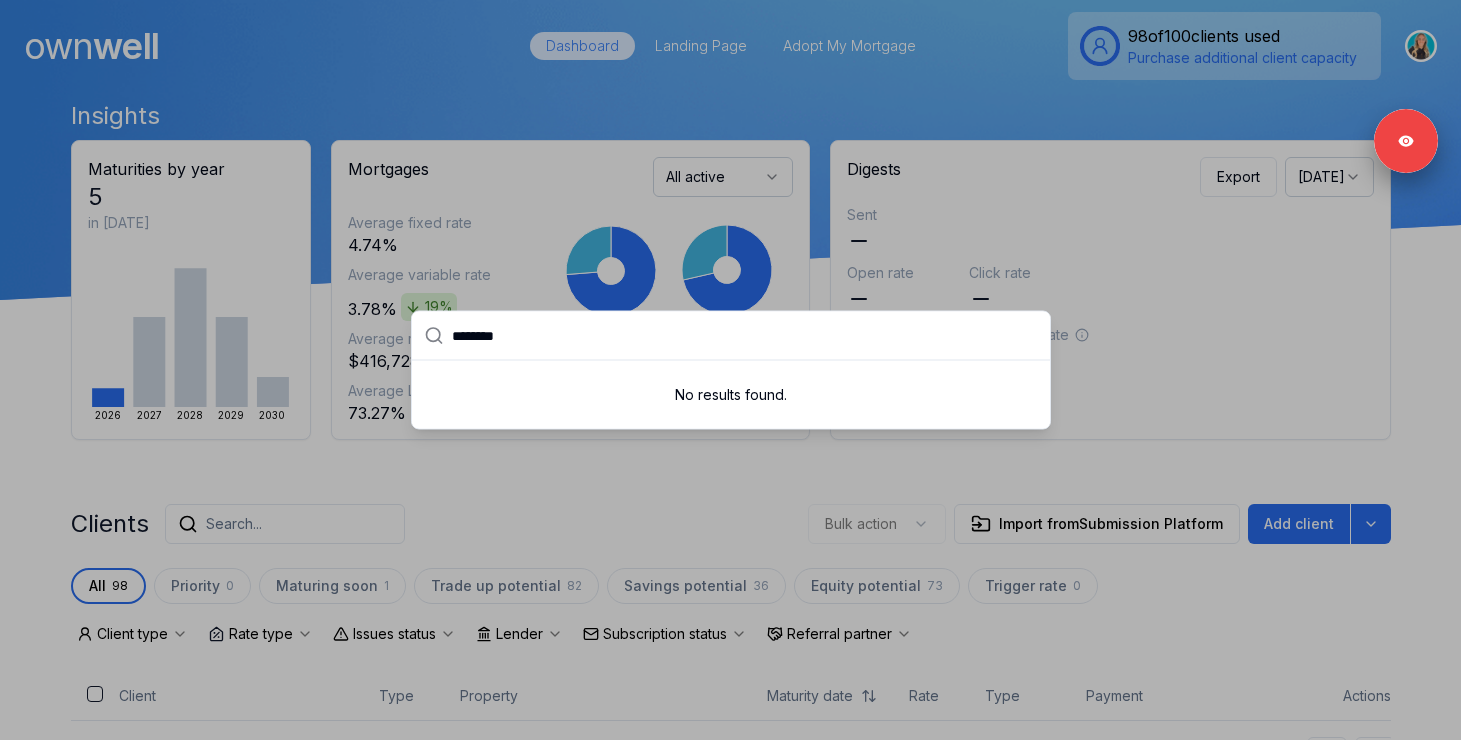 type on "********" 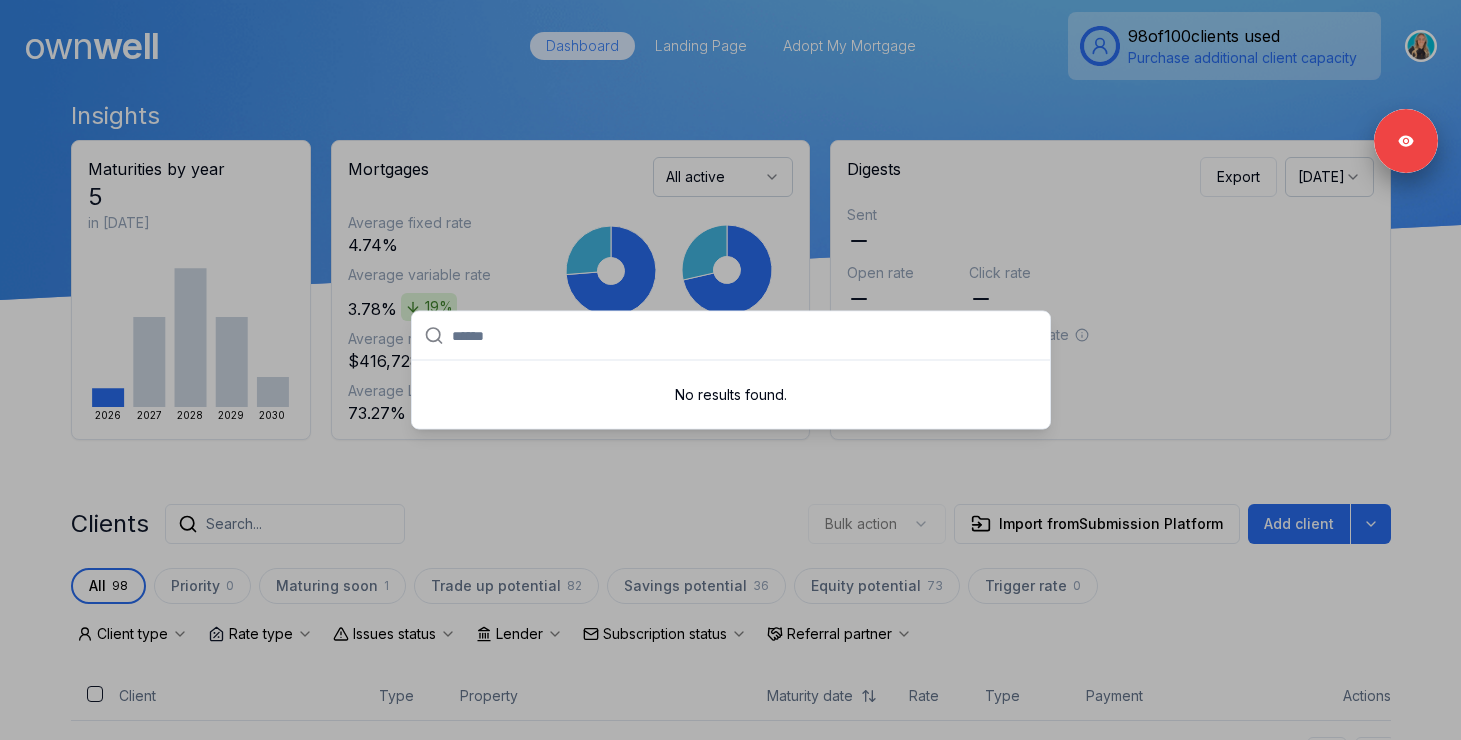 paste on "*****" 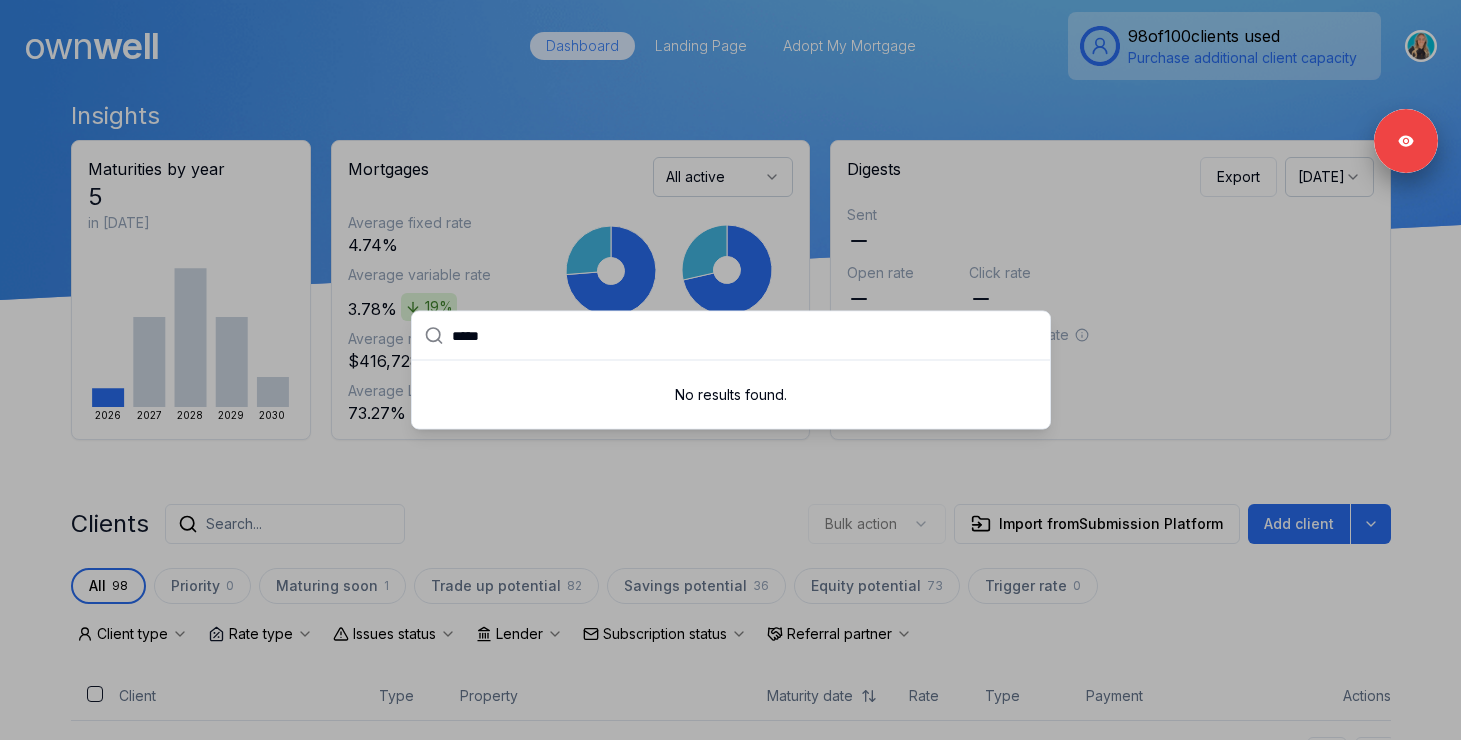 type on "*****" 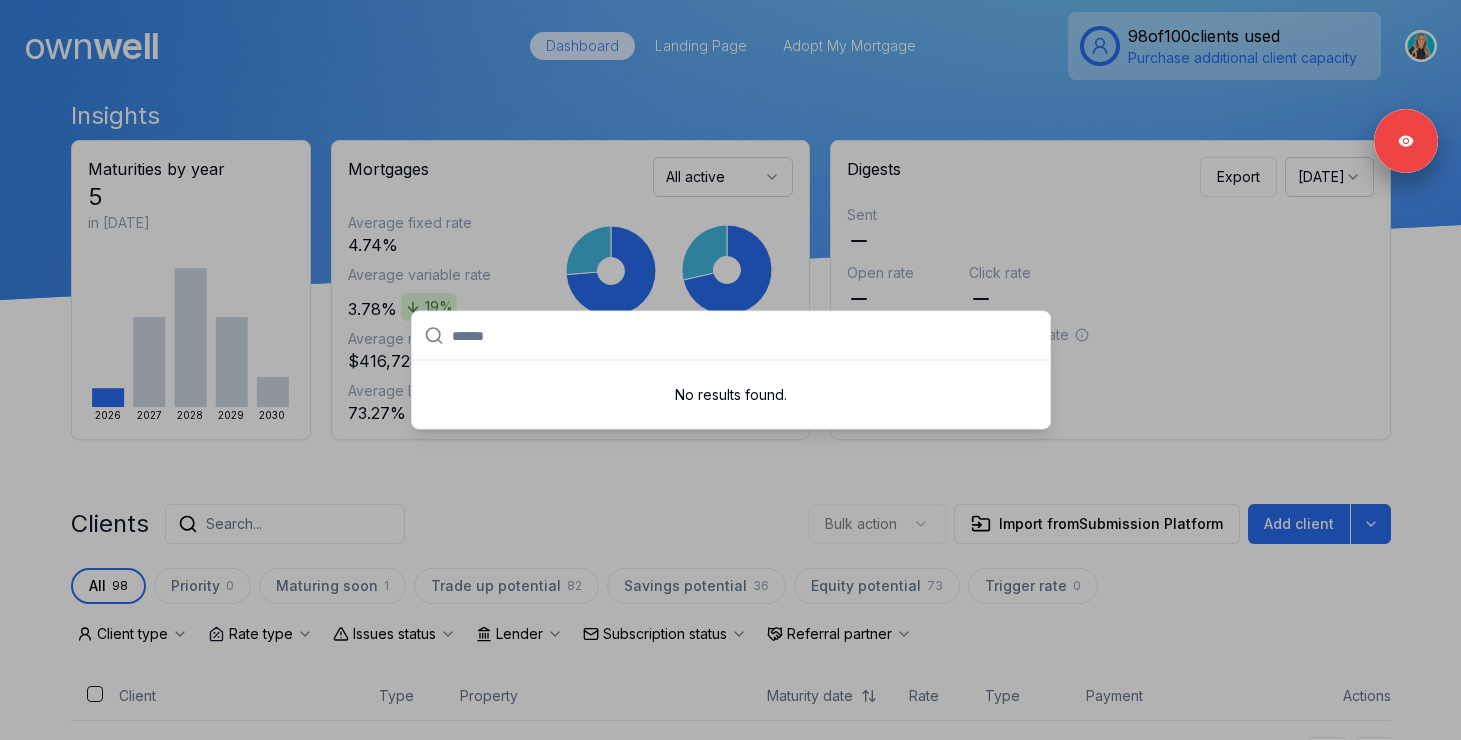 paste on "******" 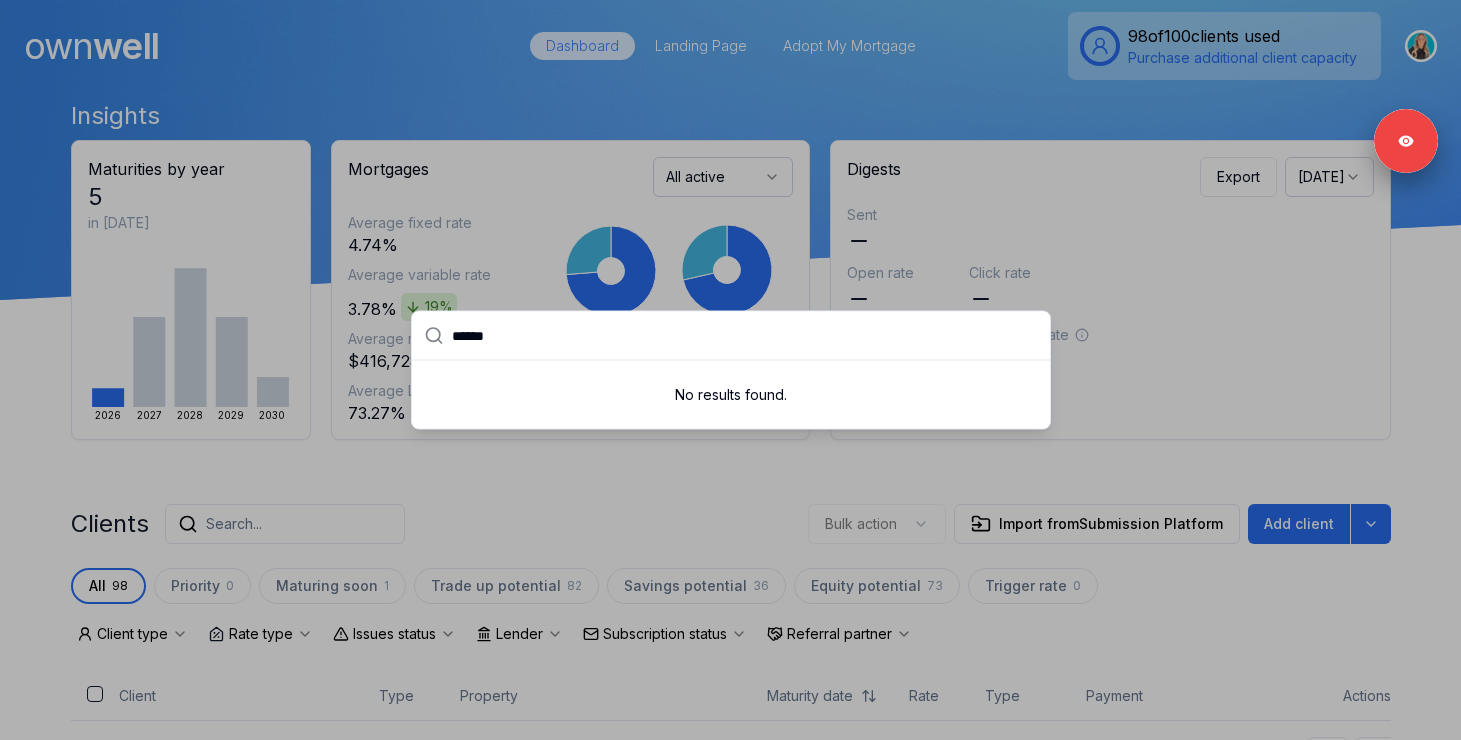 type on "******" 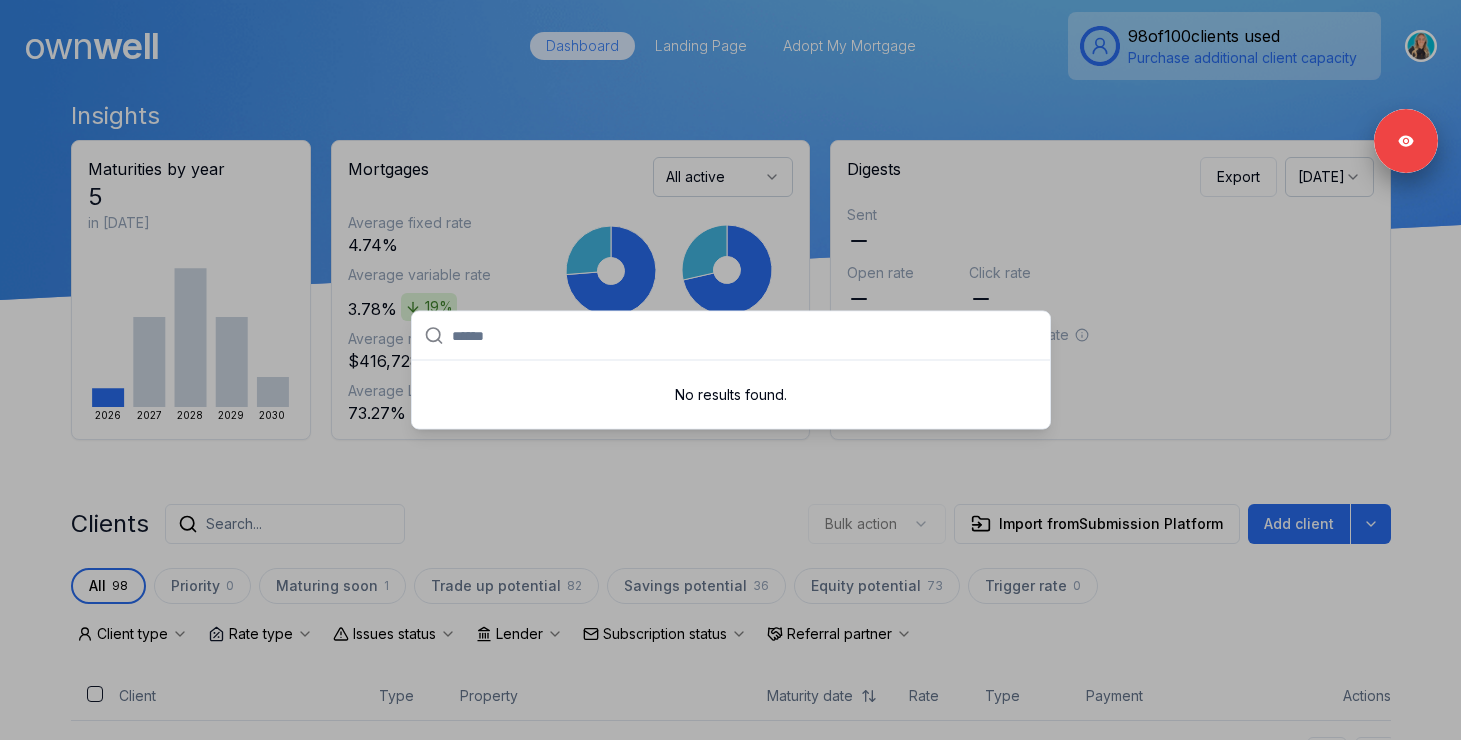 paste on "****" 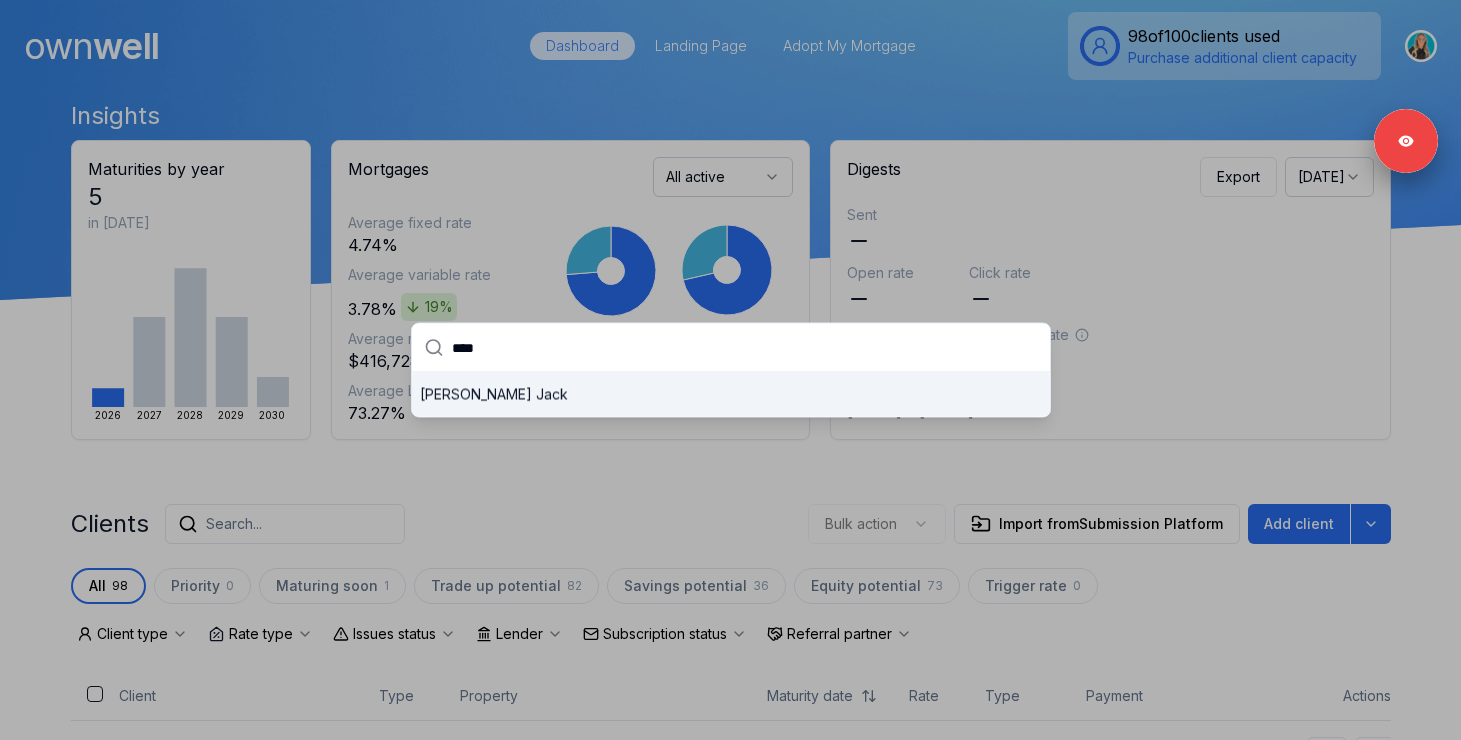 type on "****" 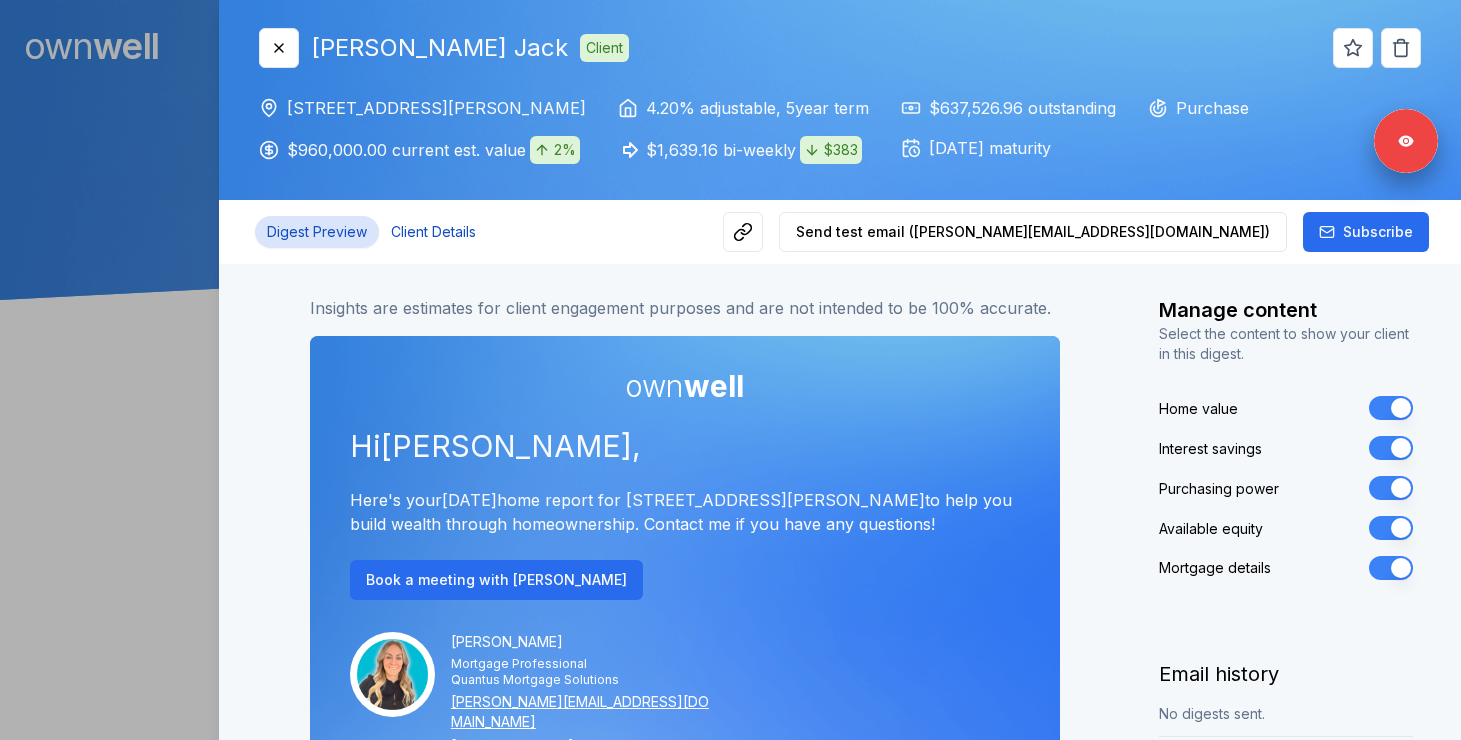 click on "Client Details" at bounding box center (433, 232) 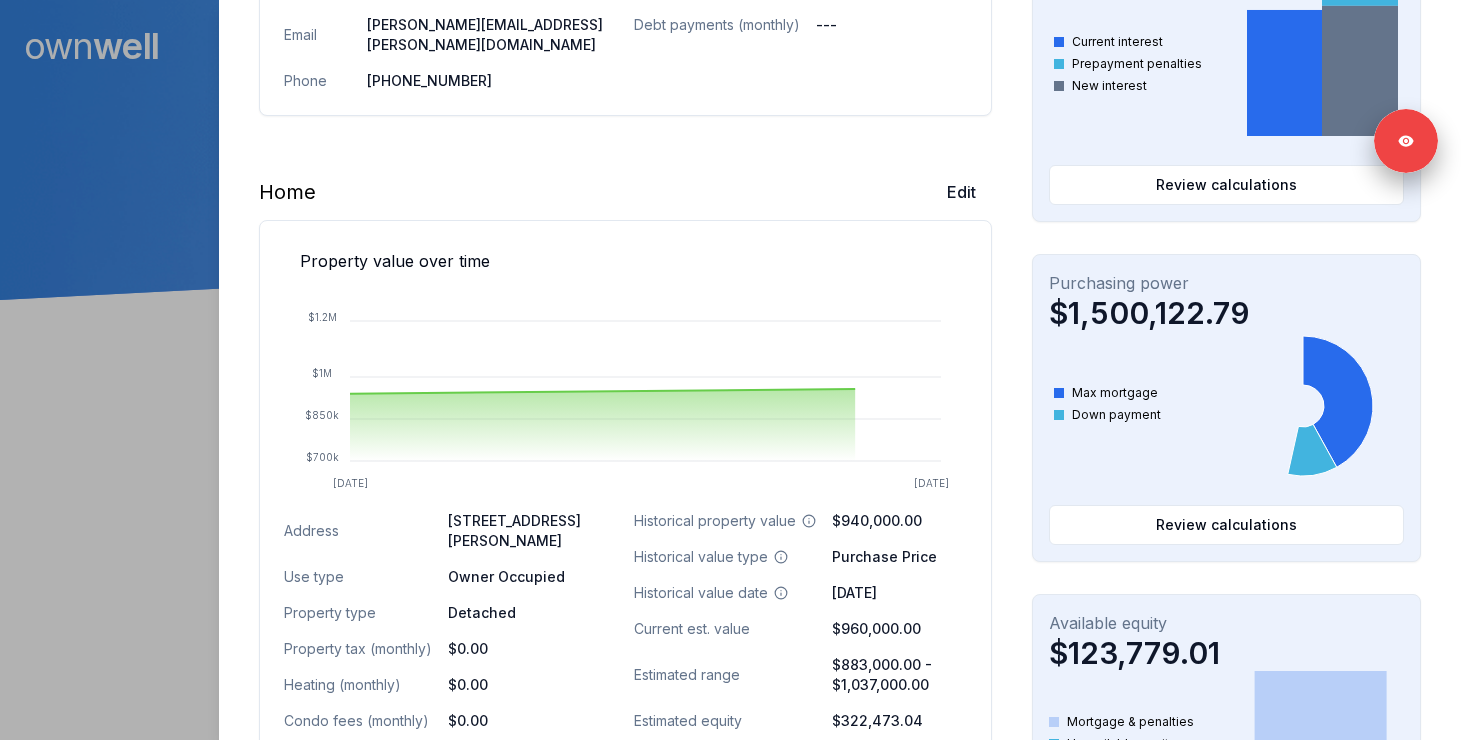 scroll, scrollTop: 473, scrollLeft: 0, axis: vertical 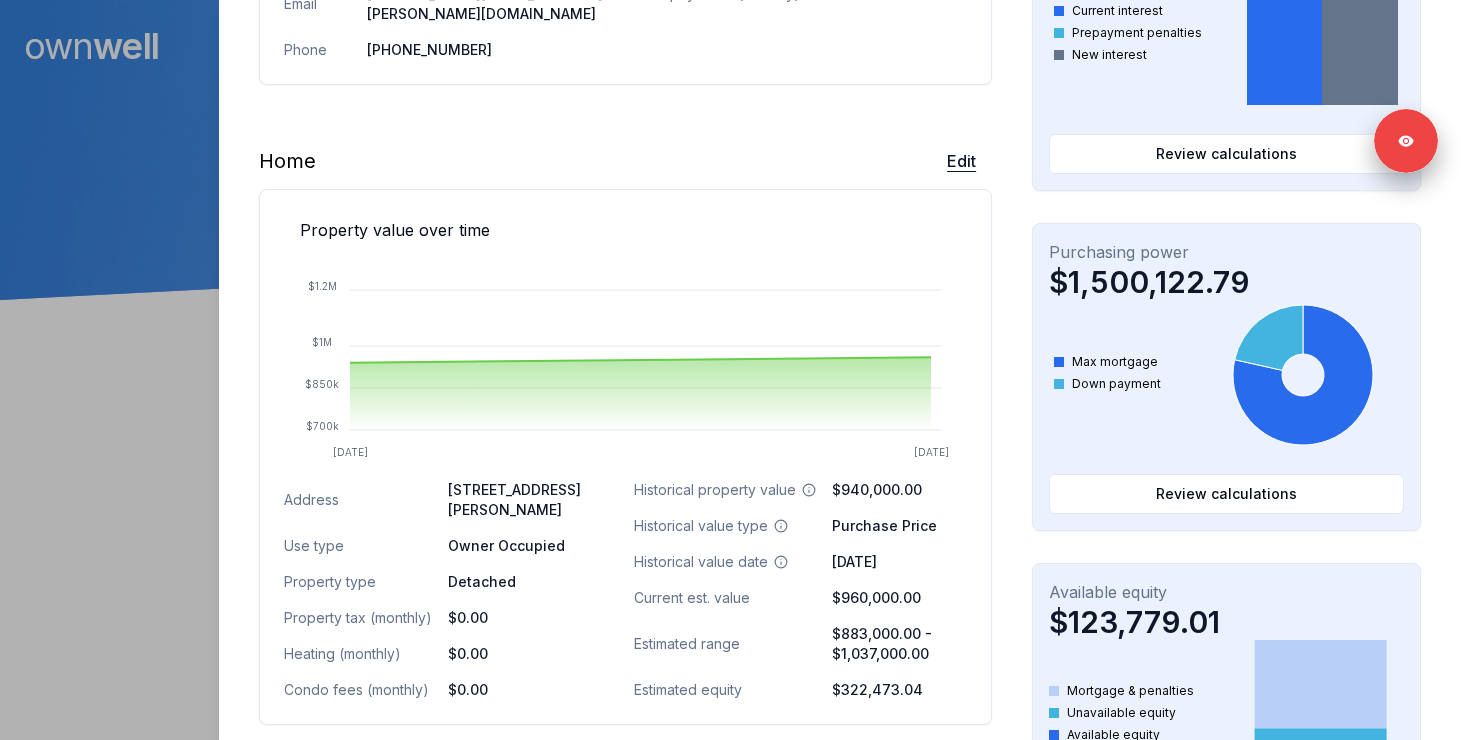 click on "Edit" at bounding box center (961, 161) 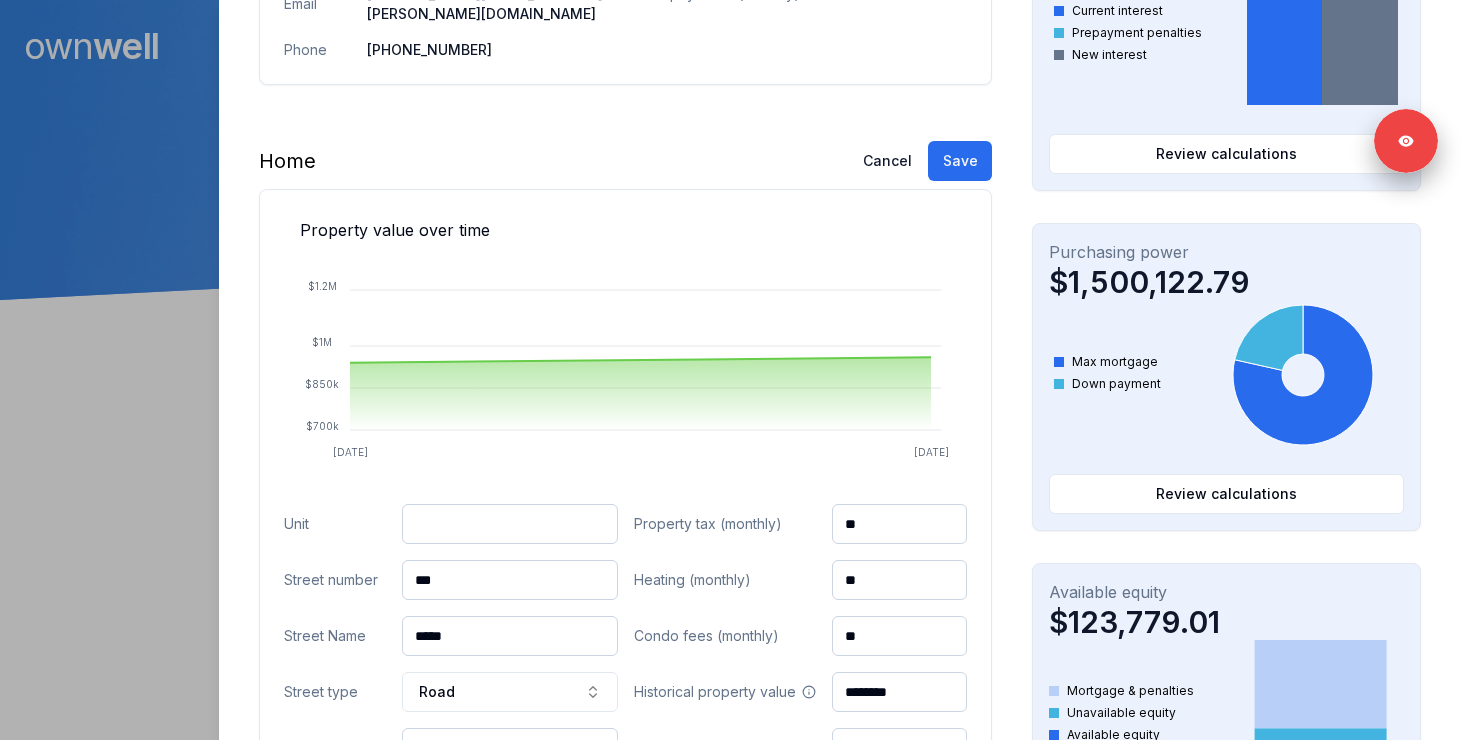 drag, startPoint x: 463, startPoint y: 568, endPoint x: 363, endPoint y: 561, distance: 100.2447 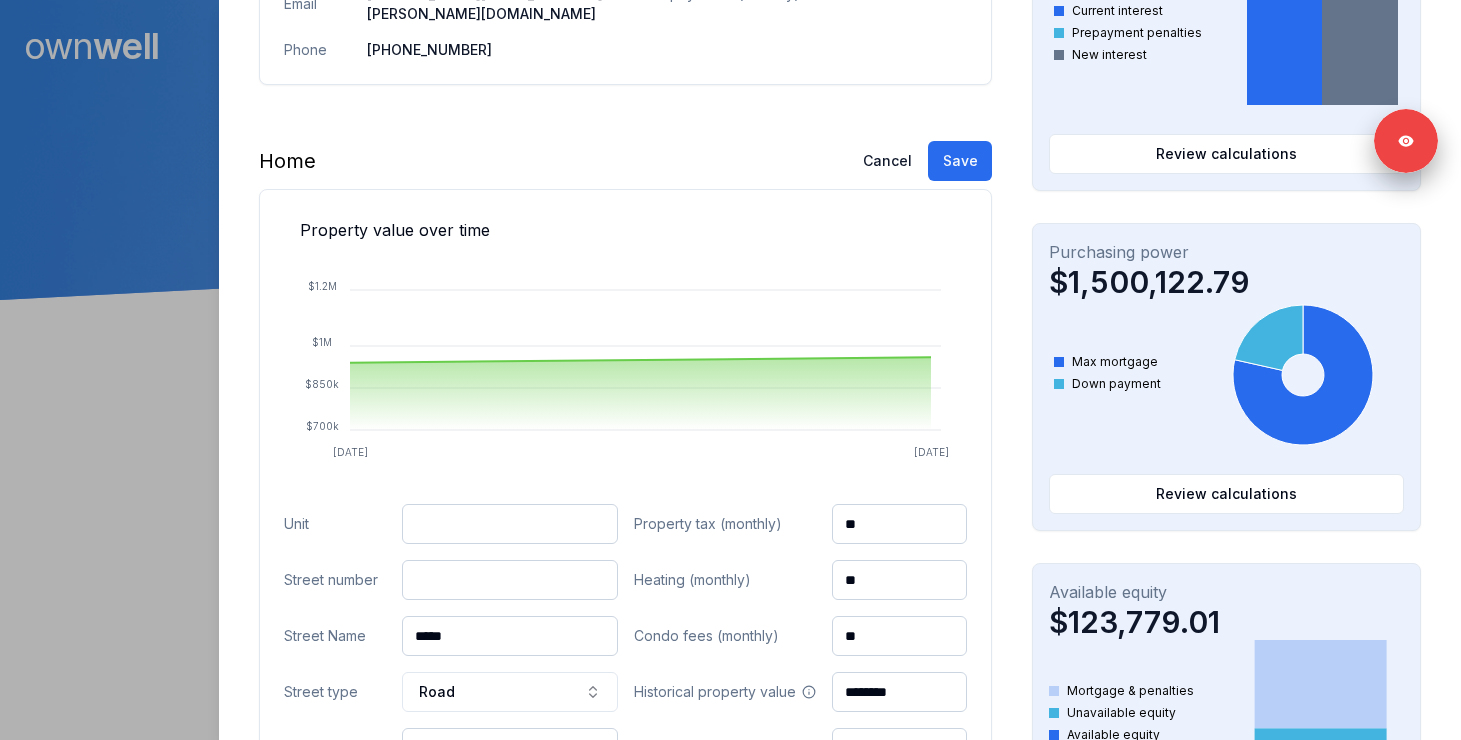 paste on "*****" 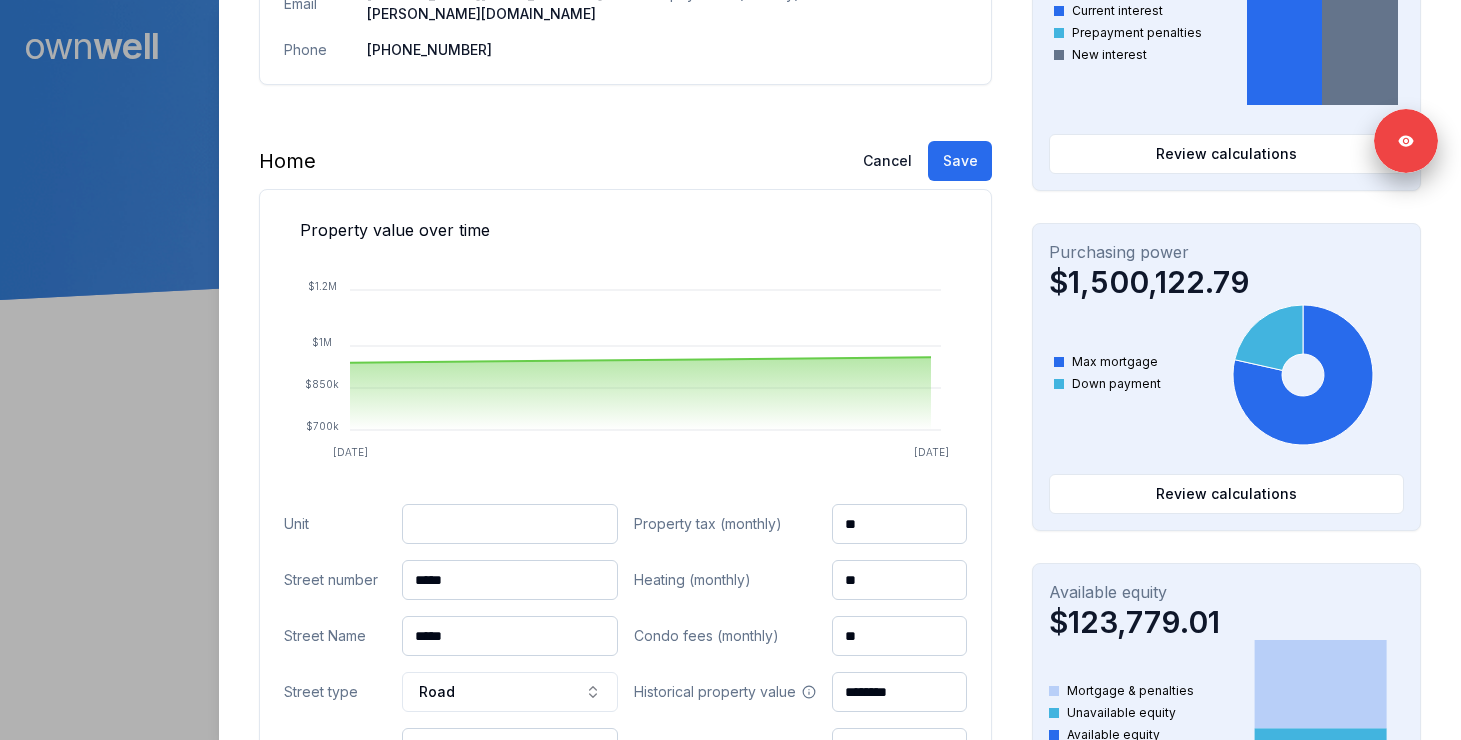 type on "*****" 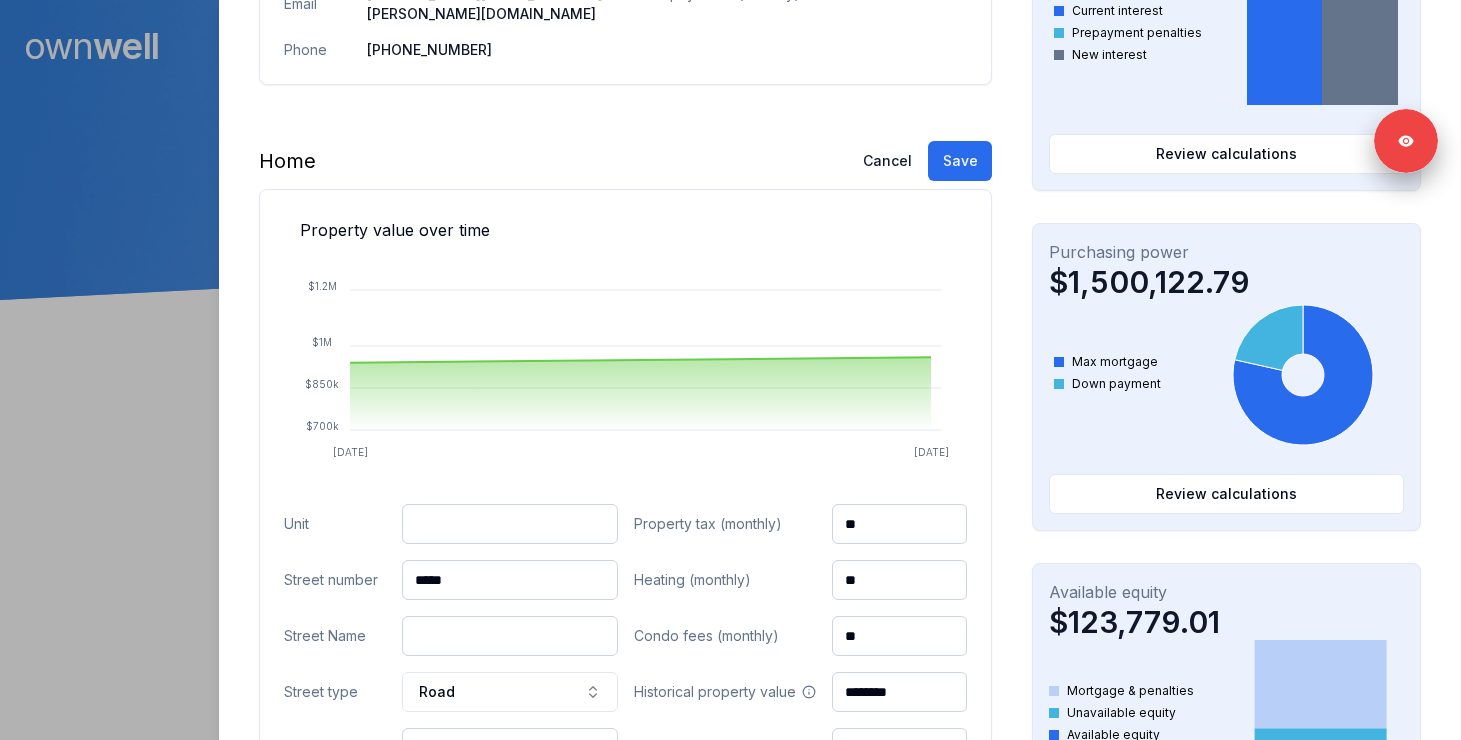 paste on "*********" 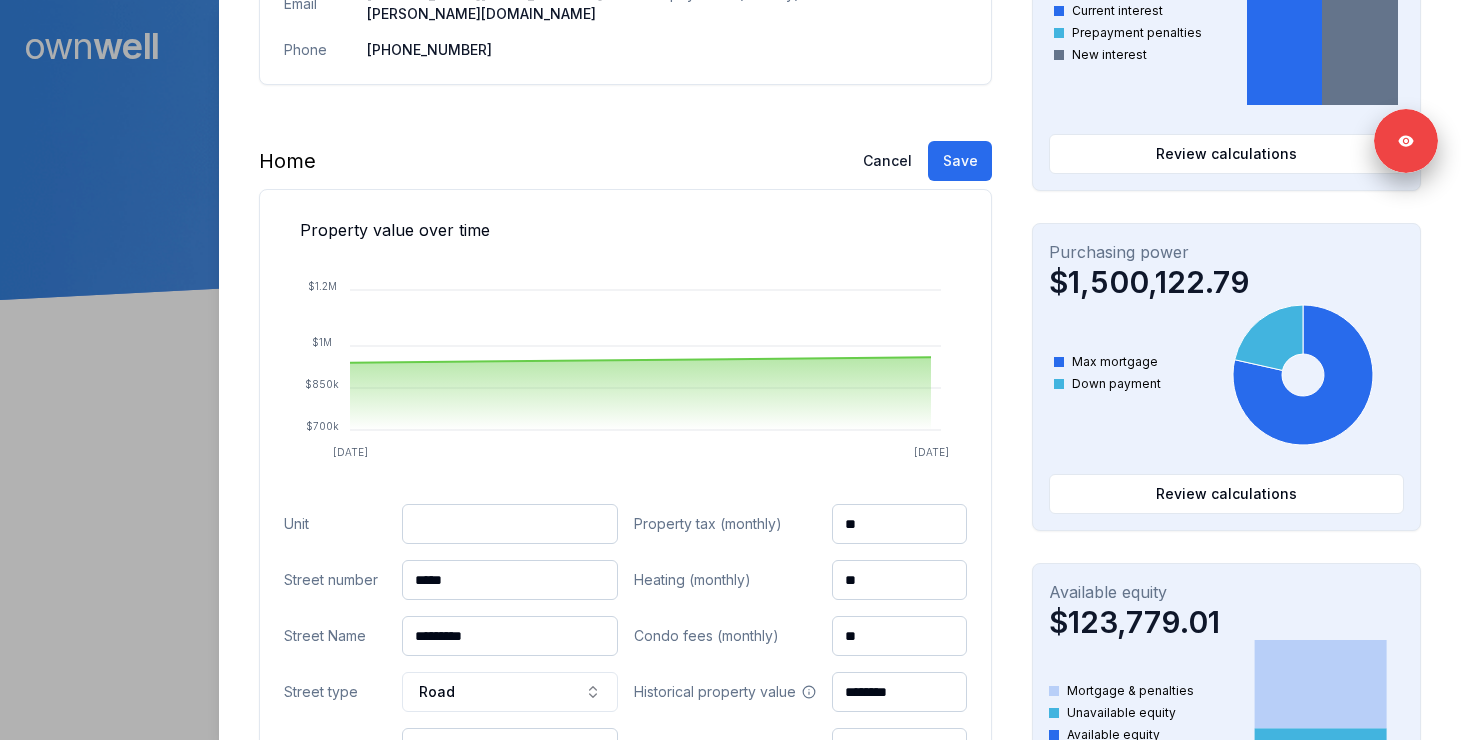 type on "*********" 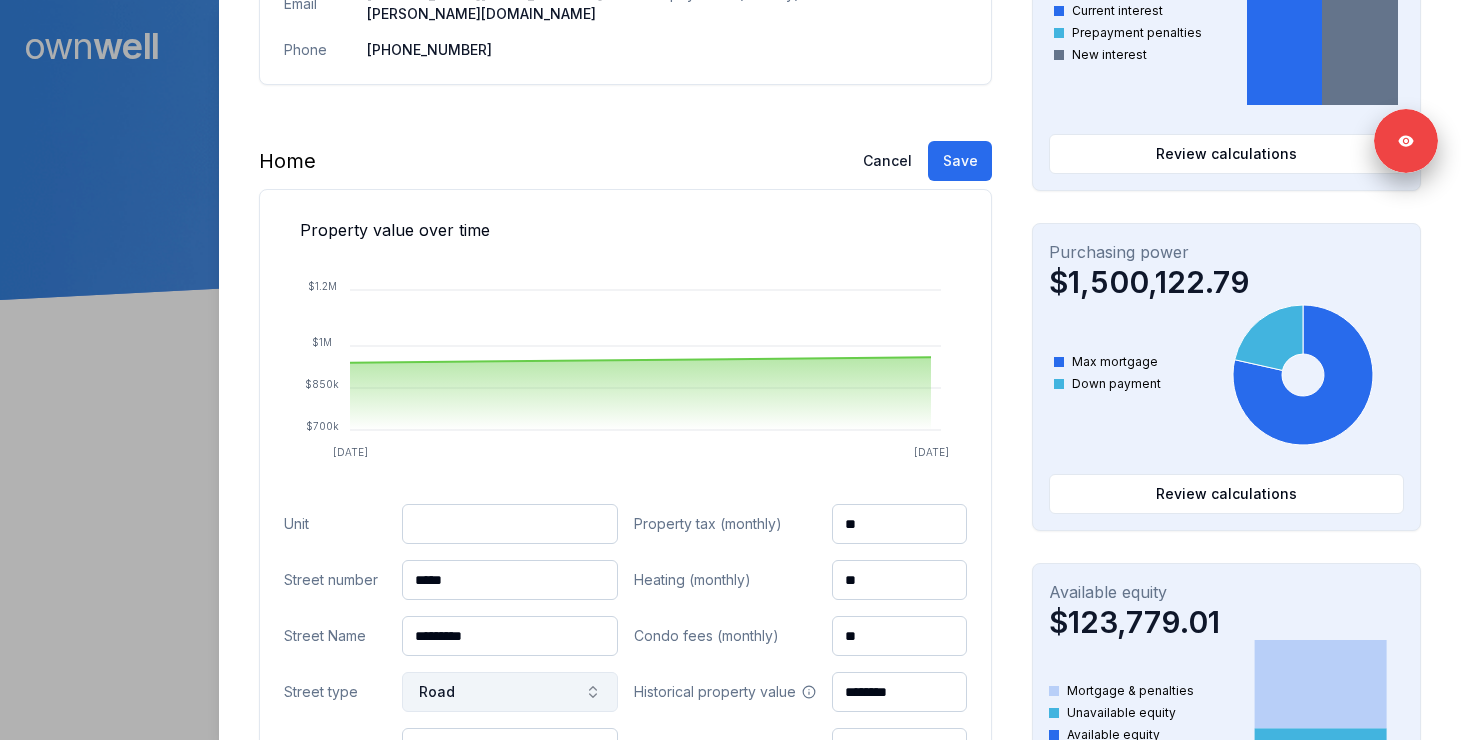 click on "Road" at bounding box center [510, 692] 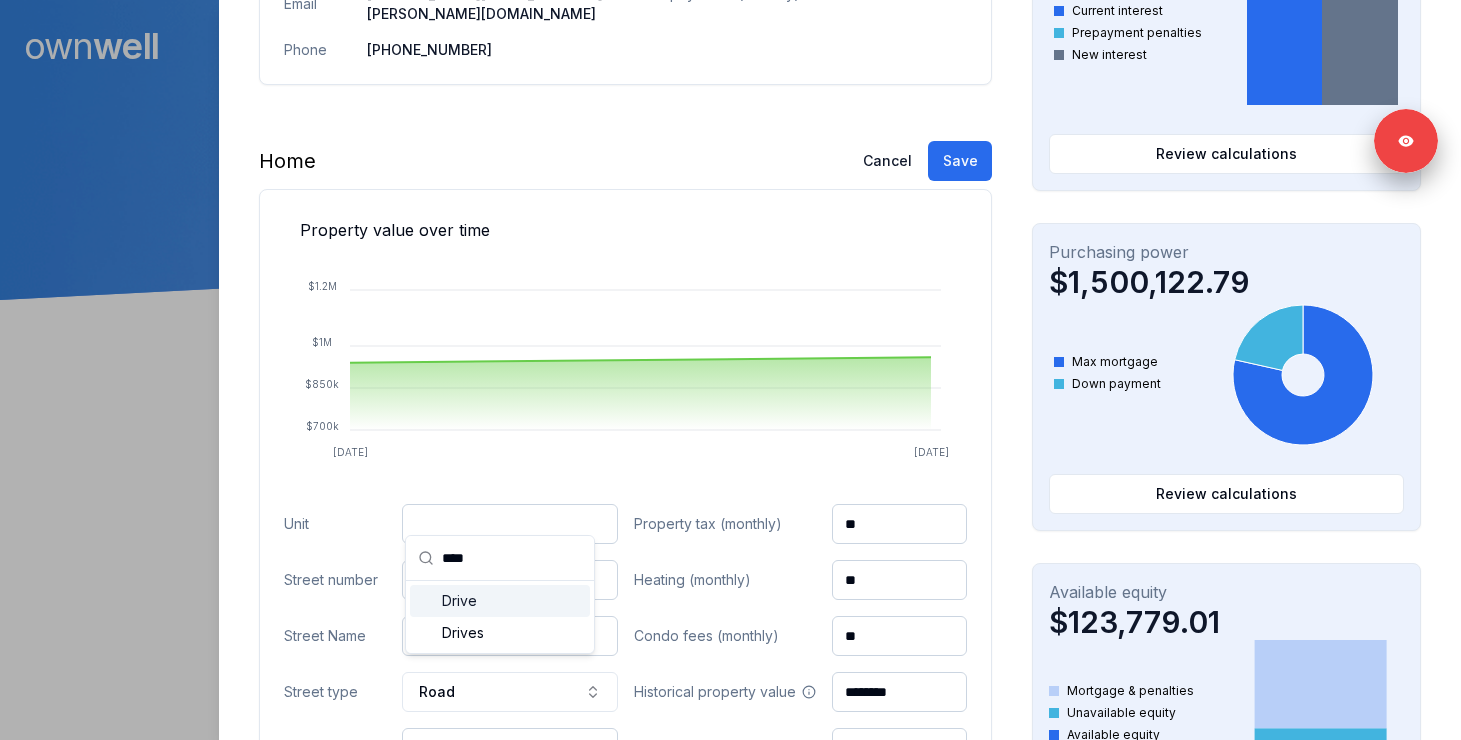 type on "****" 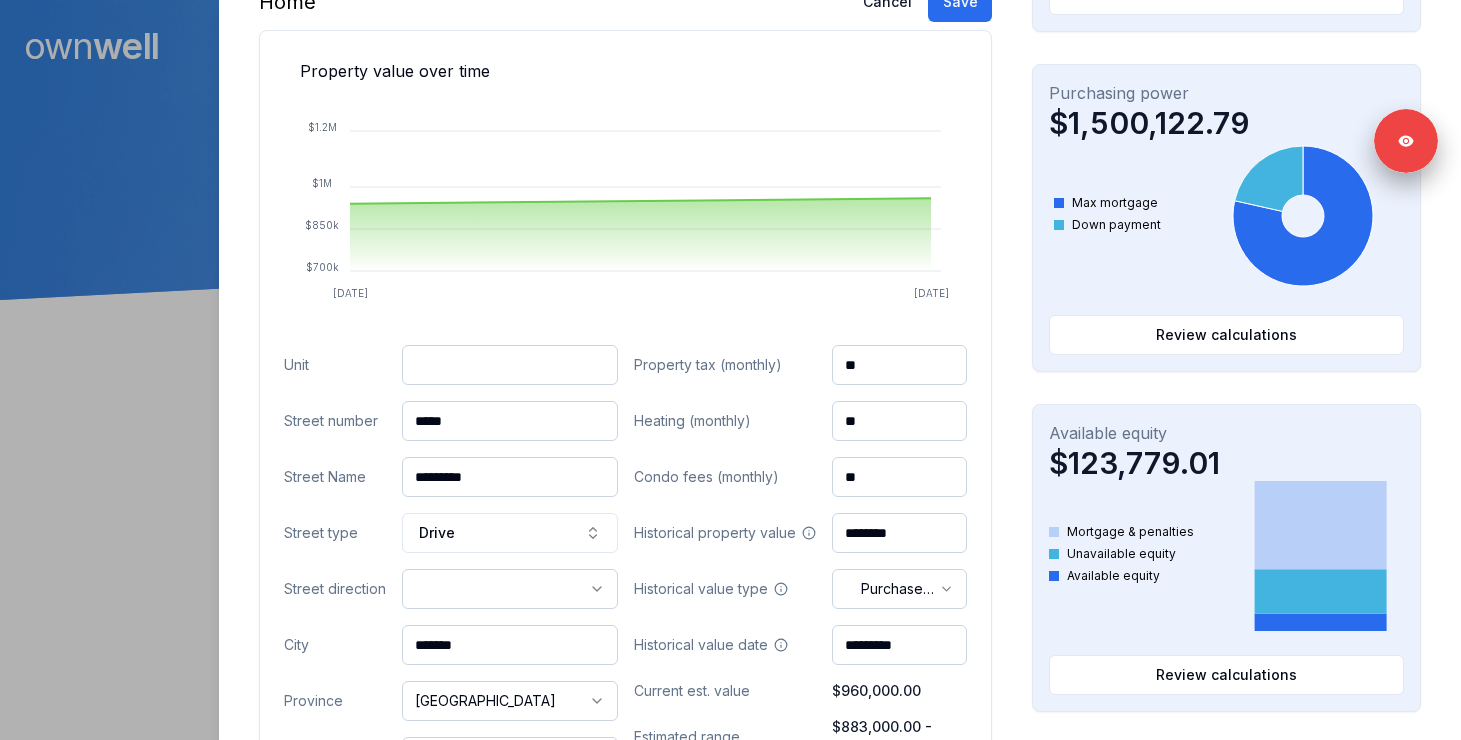 scroll, scrollTop: 642, scrollLeft: 0, axis: vertical 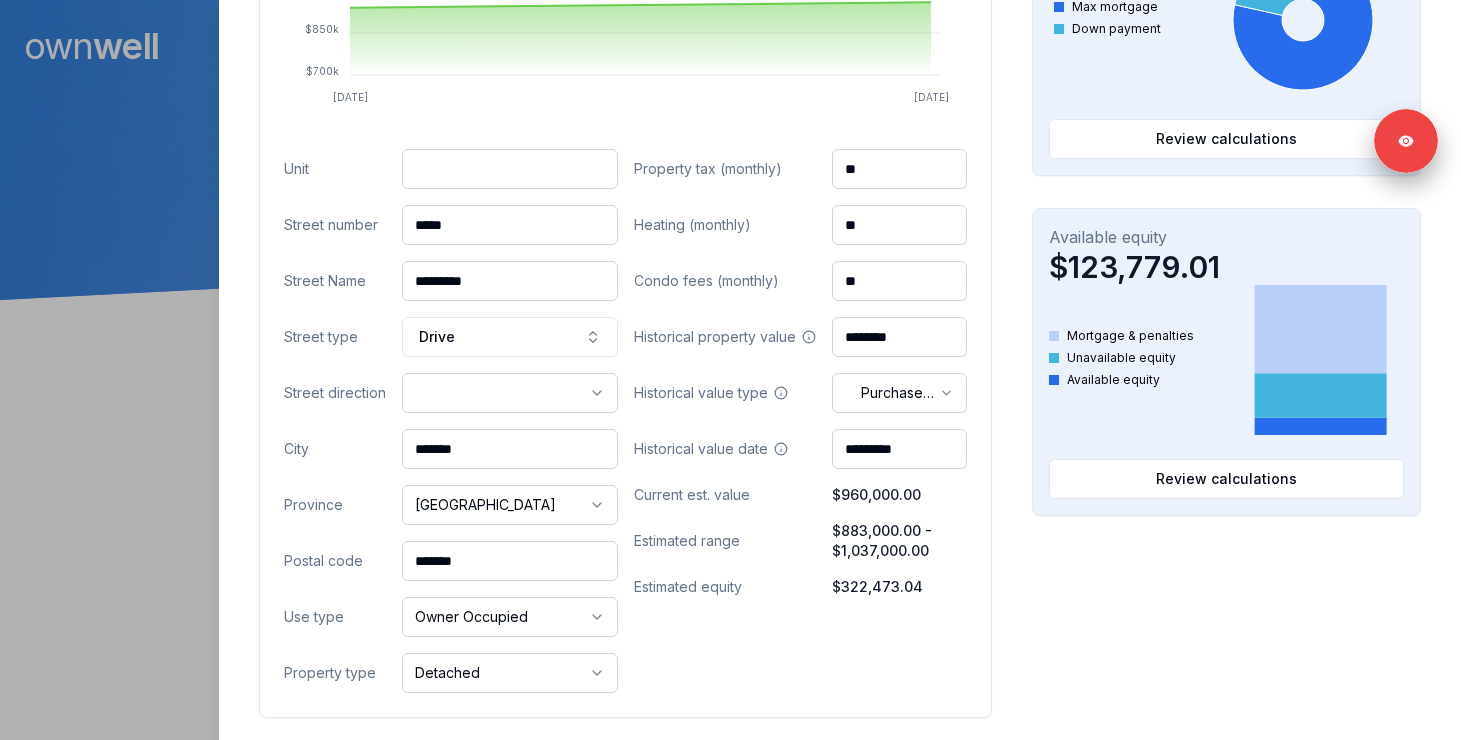 drag, startPoint x: 497, startPoint y: 546, endPoint x: 383, endPoint y: 546, distance: 114 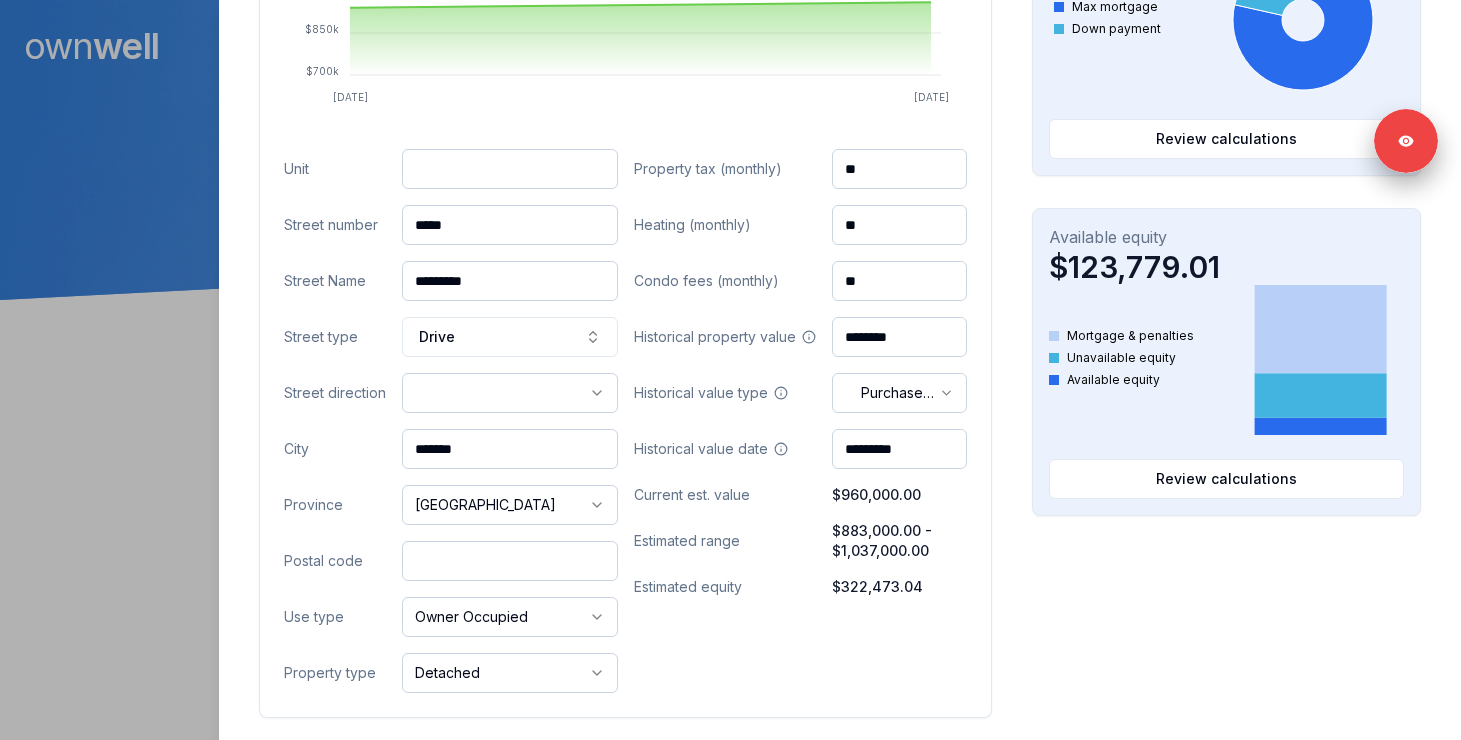 paste on "*******" 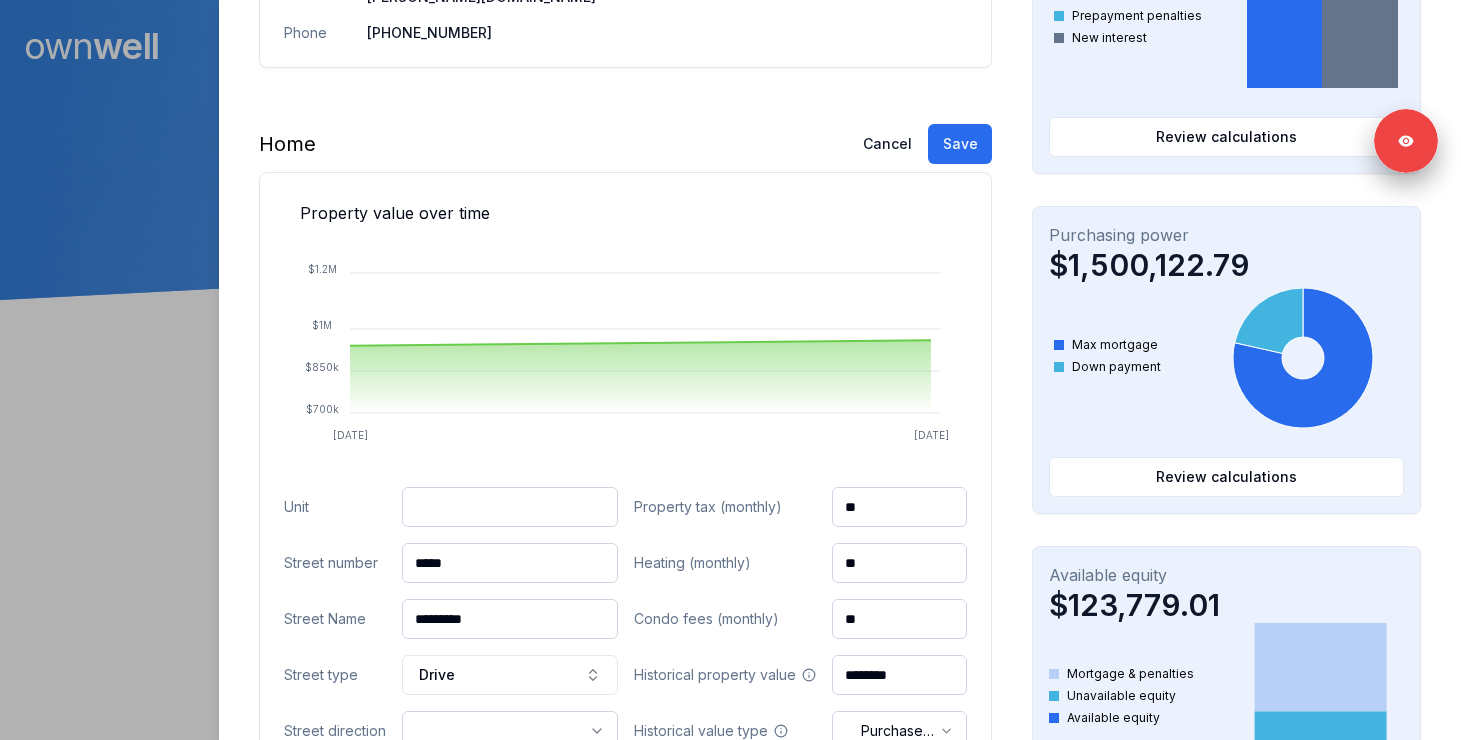 scroll, scrollTop: 382, scrollLeft: 0, axis: vertical 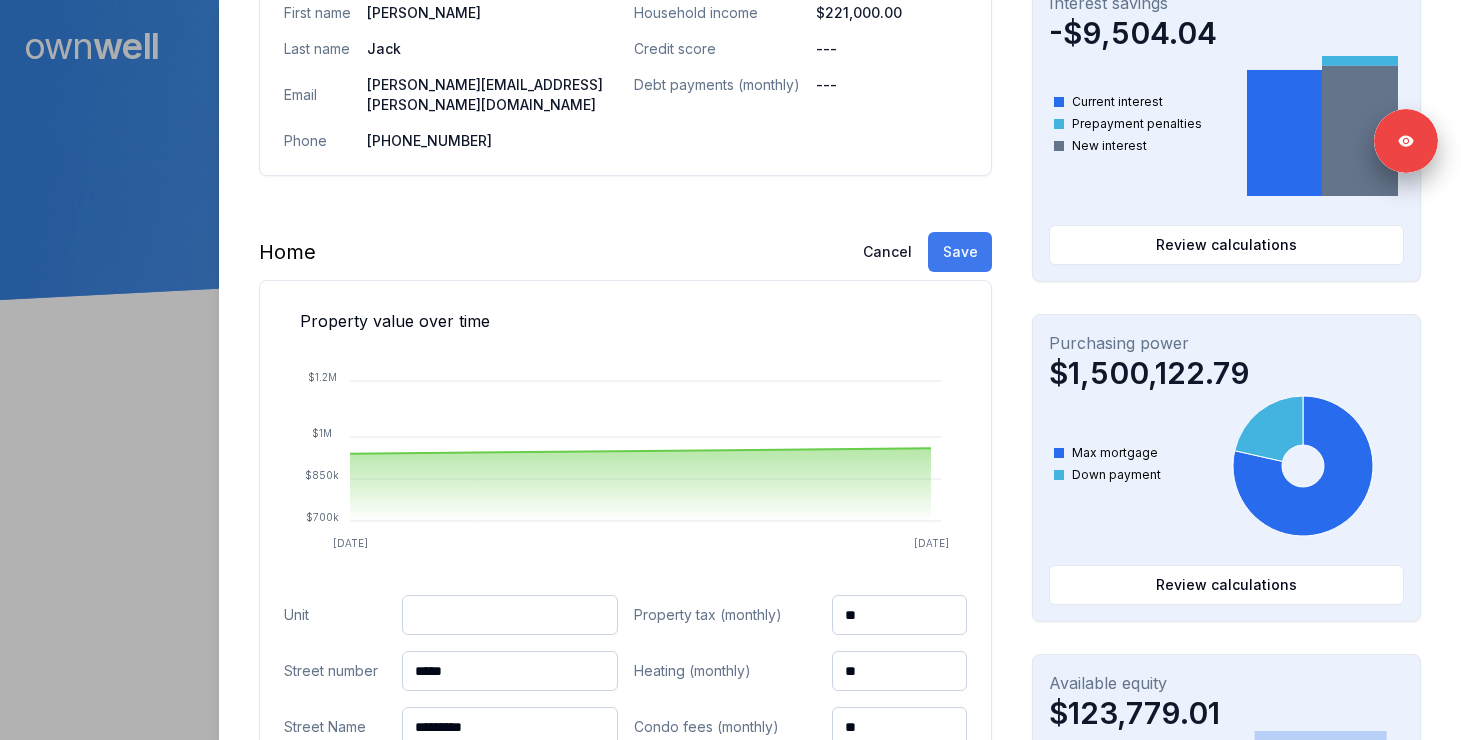 type on "*******" 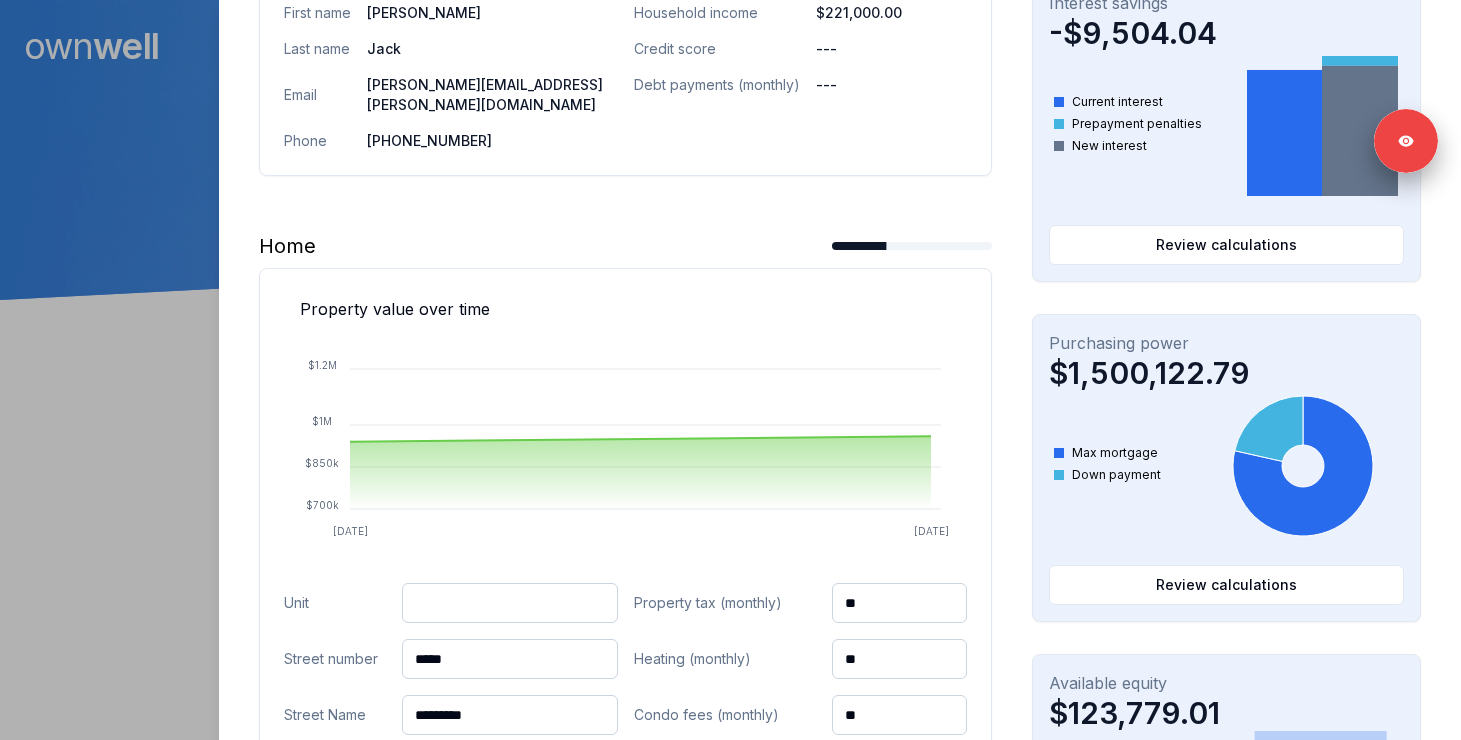 scroll, scrollTop: 0, scrollLeft: 0, axis: both 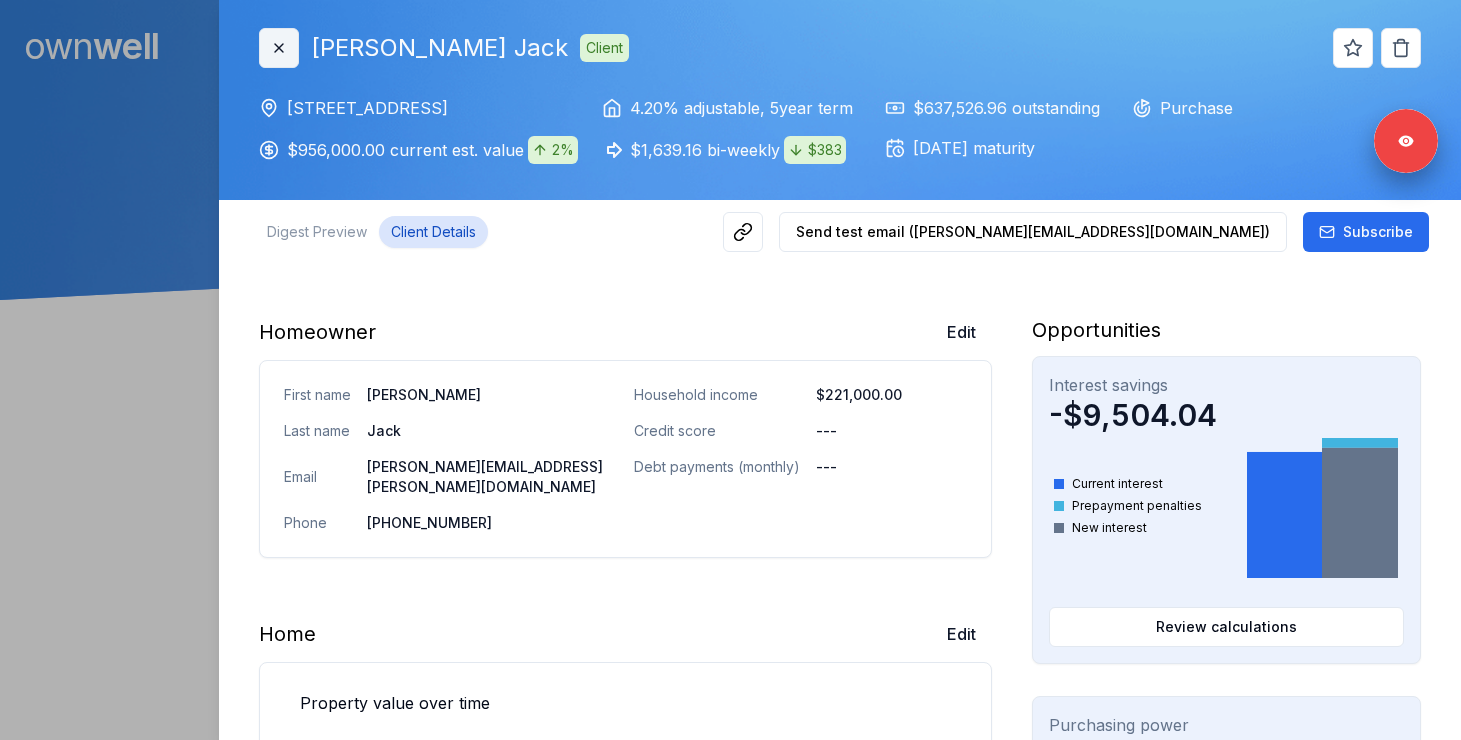 click 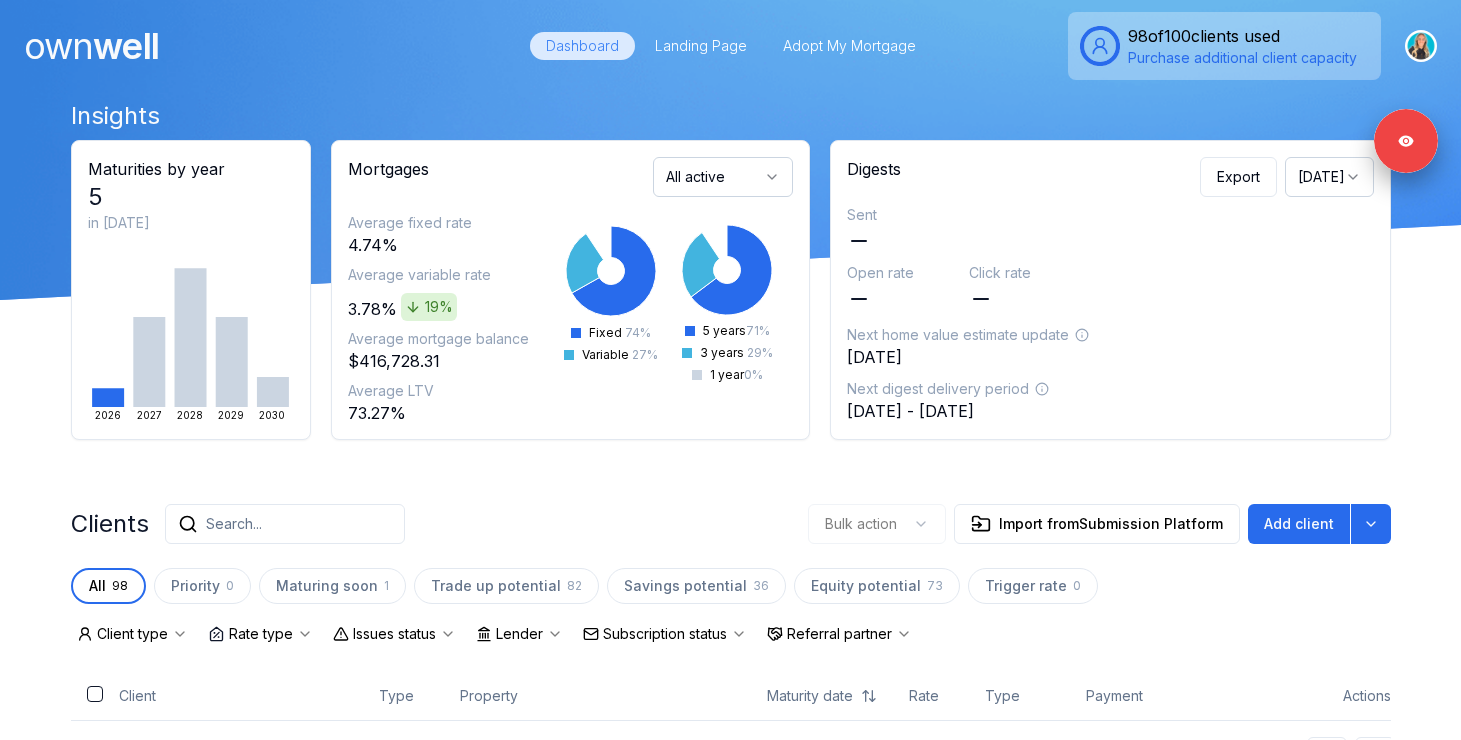 click on "Search..." at bounding box center (285, 524) 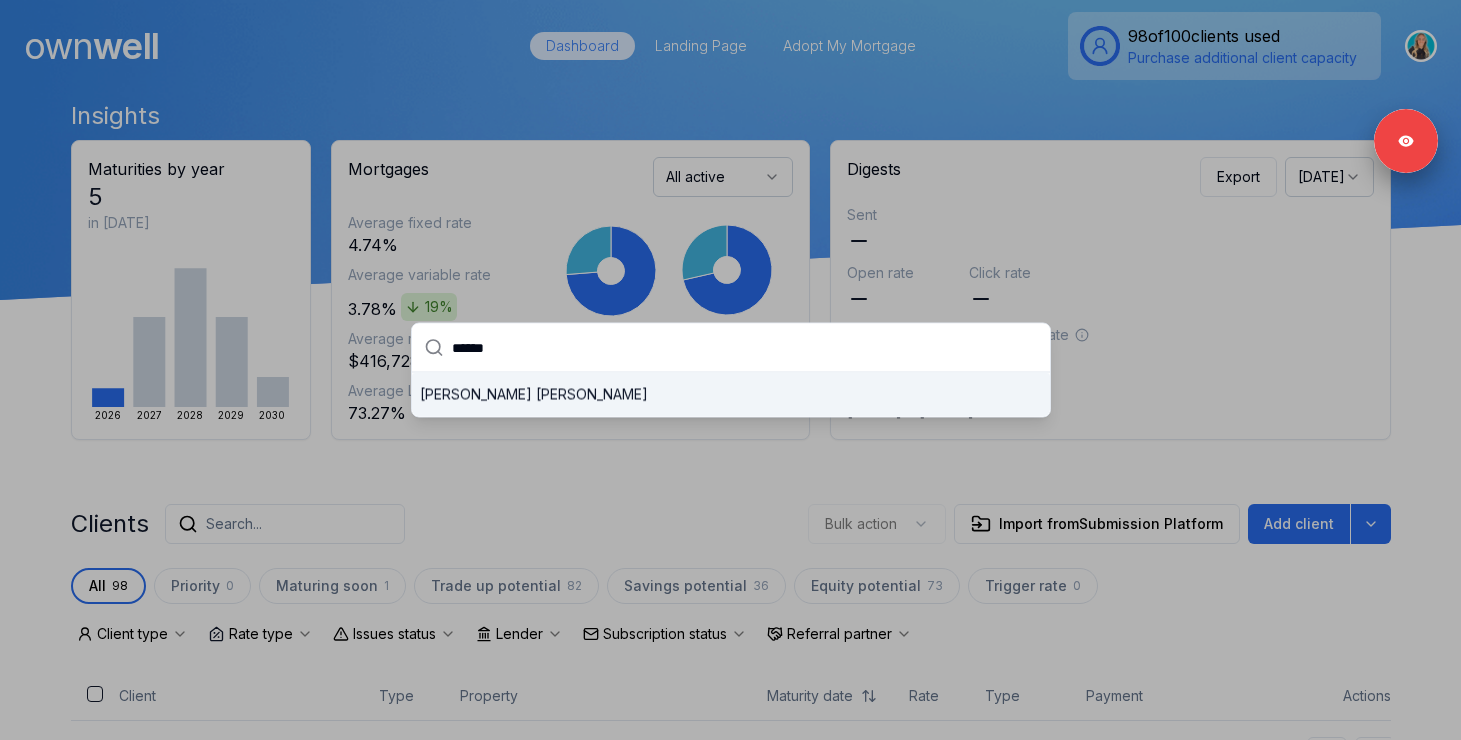 type on "******" 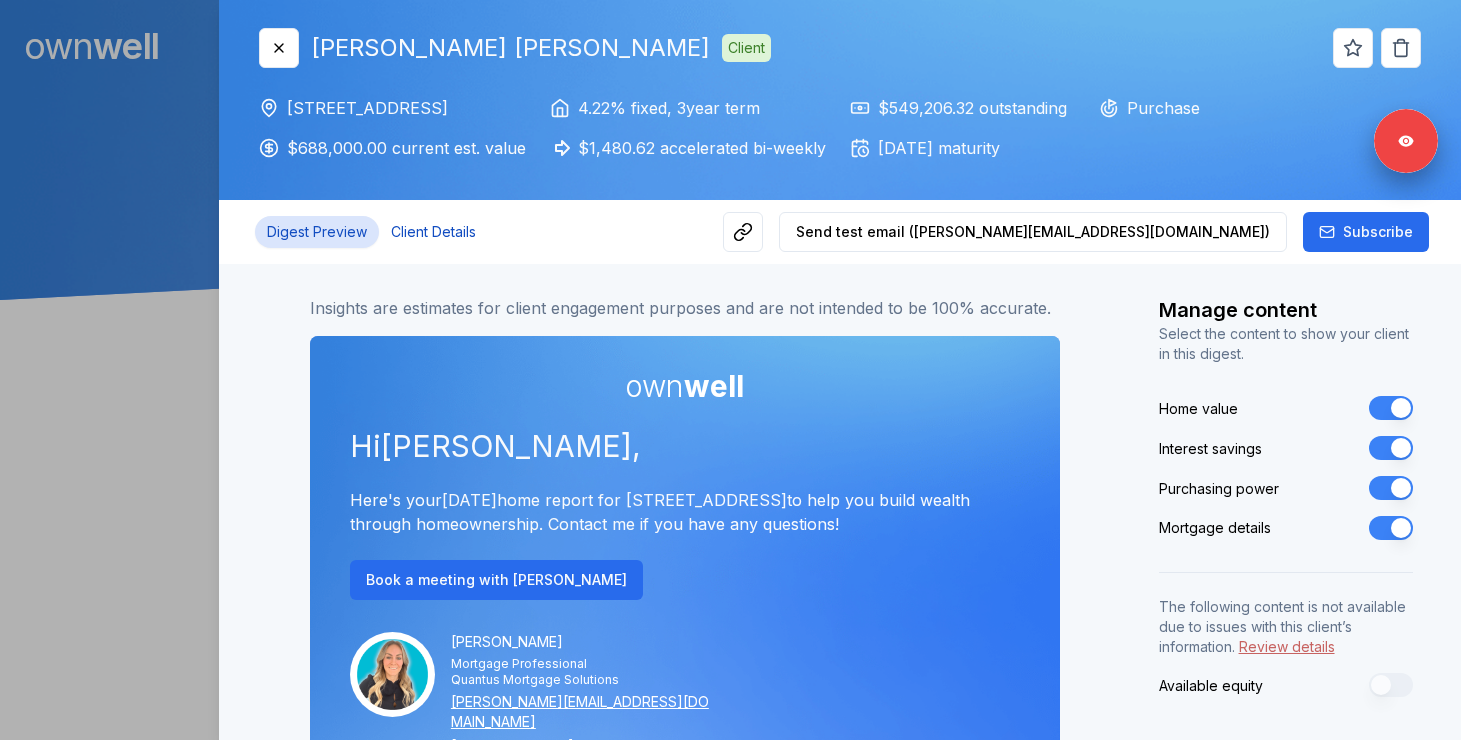 click on "Client Details" at bounding box center (433, 232) 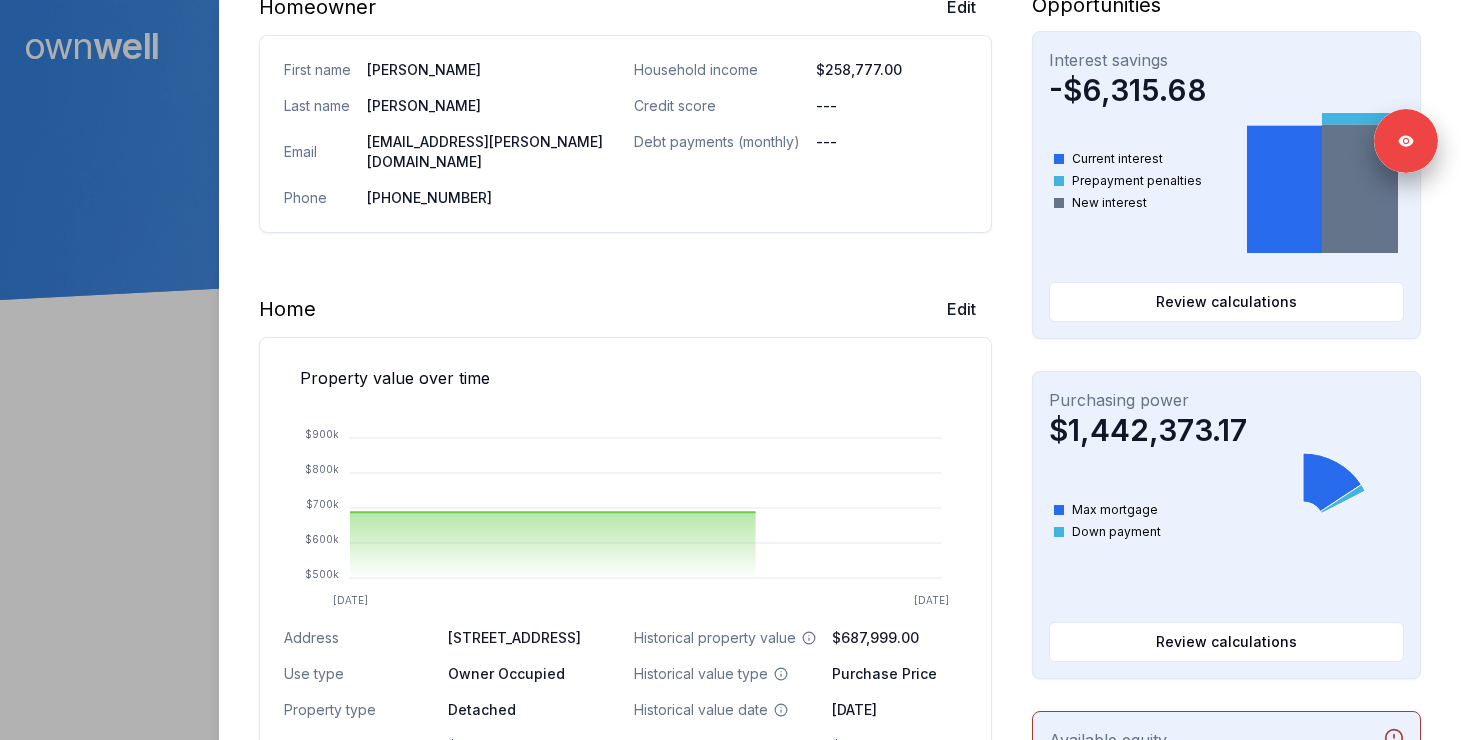 scroll, scrollTop: 386, scrollLeft: 0, axis: vertical 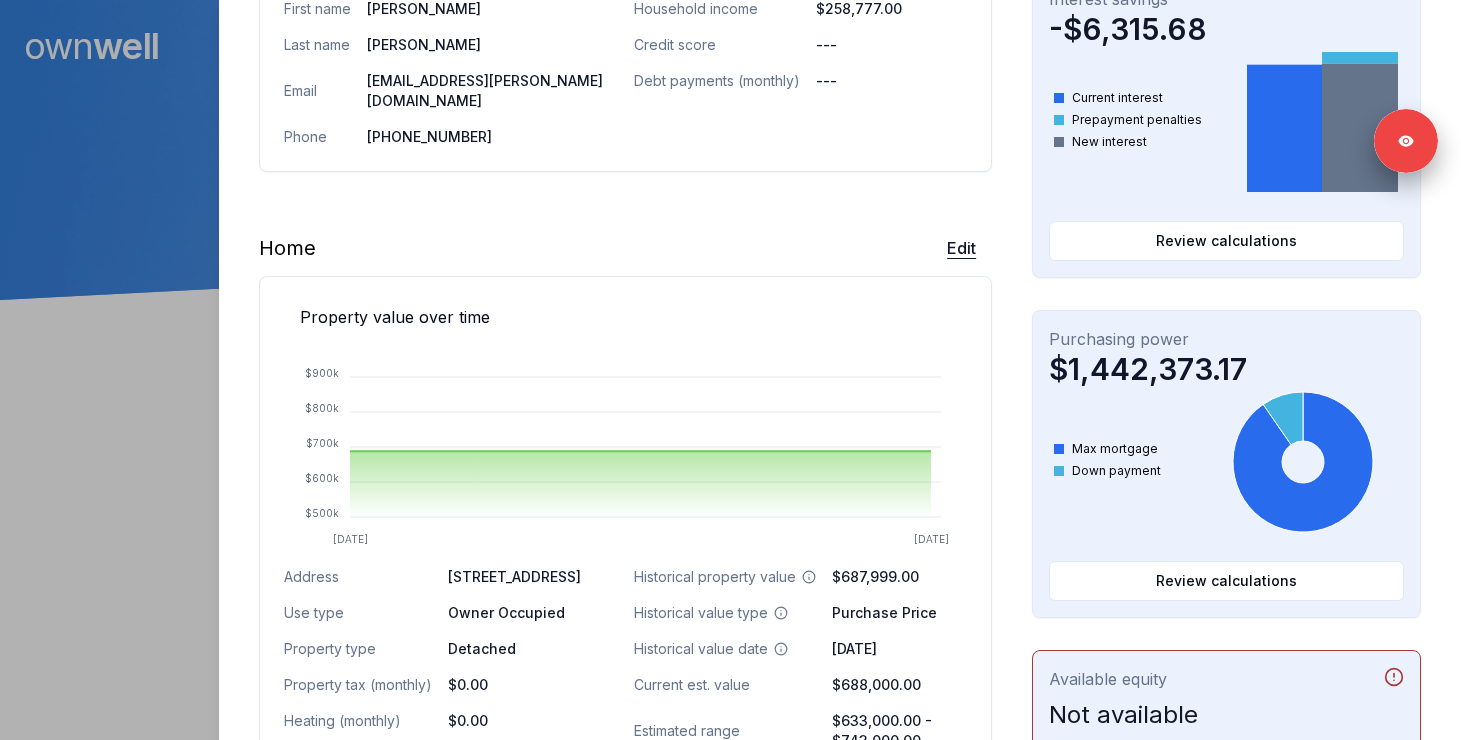 click on "Edit" at bounding box center [961, 248] 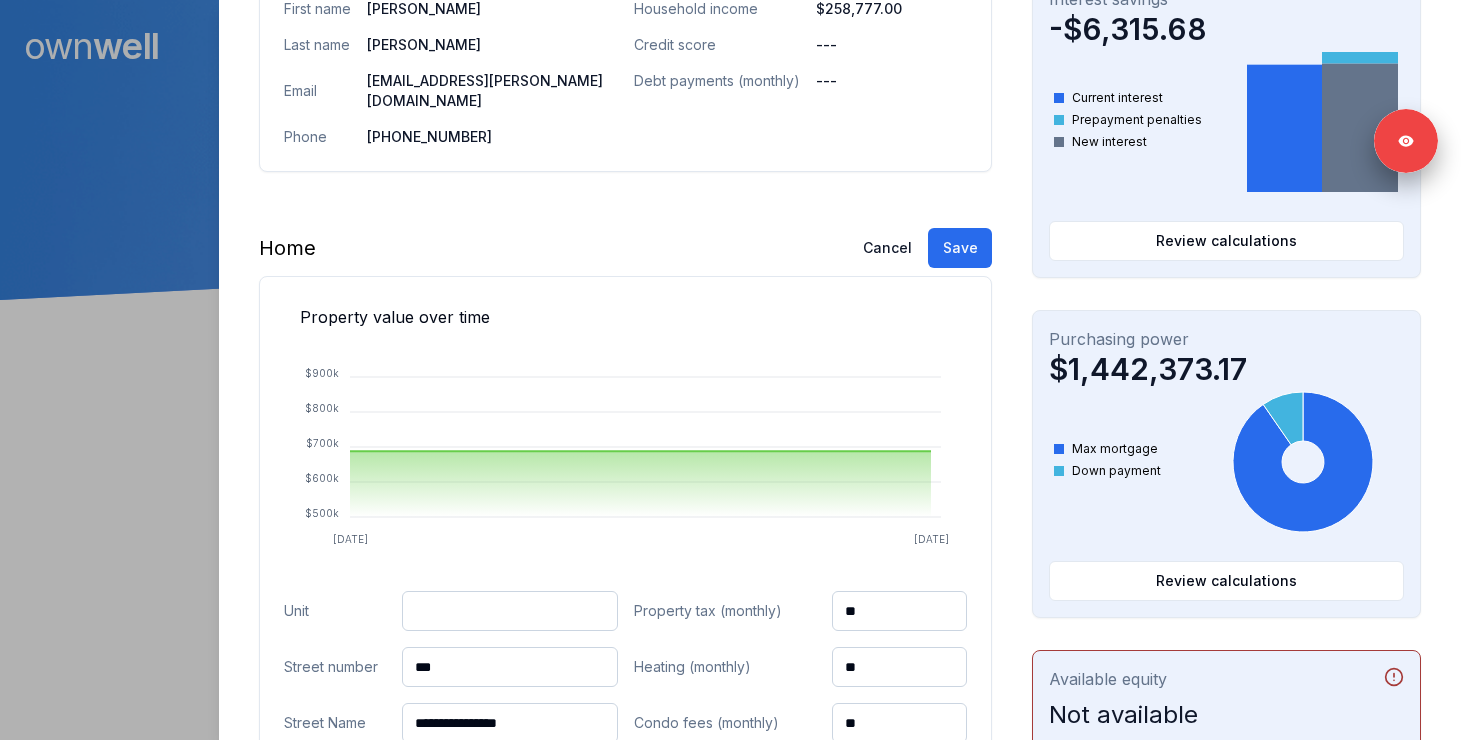 scroll, scrollTop: 644, scrollLeft: 0, axis: vertical 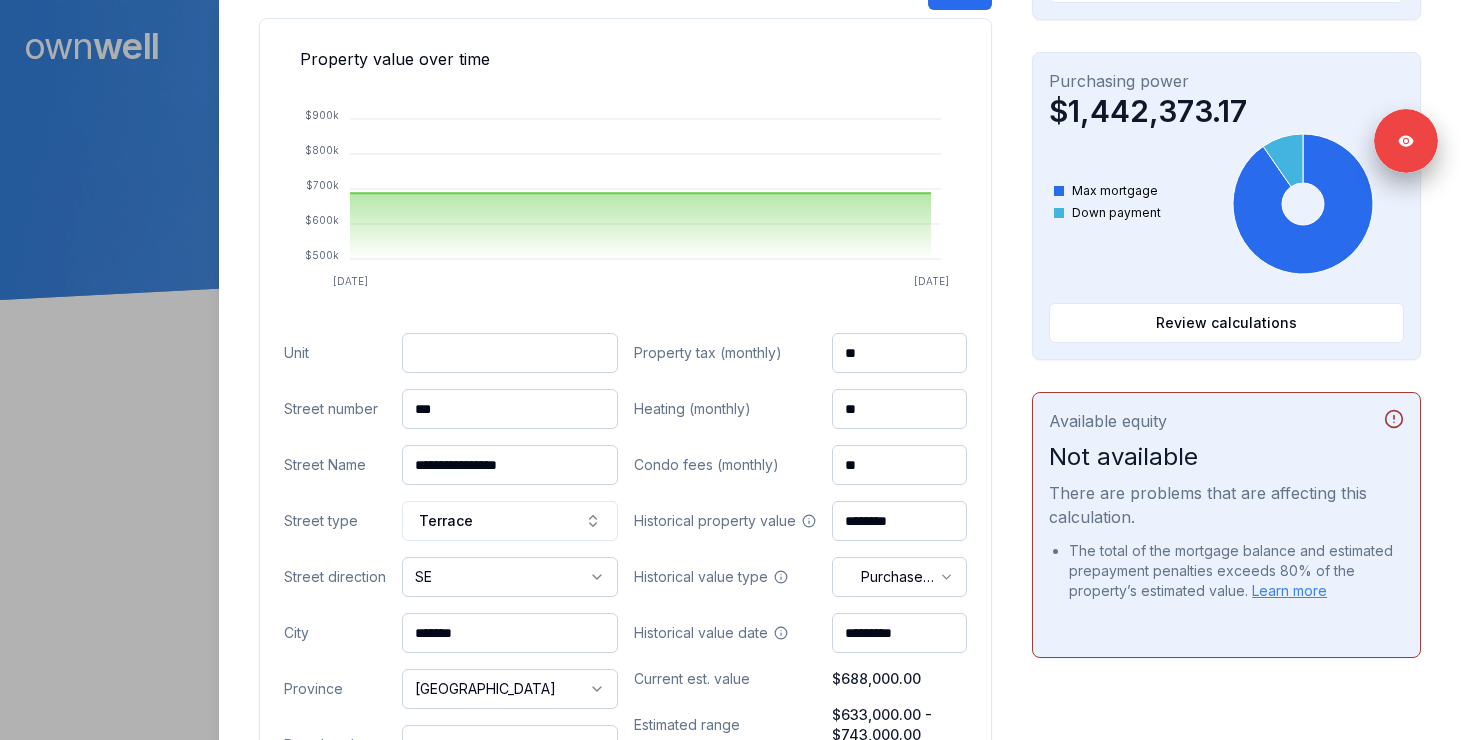 drag, startPoint x: 483, startPoint y: 391, endPoint x: 331, endPoint y: 391, distance: 152 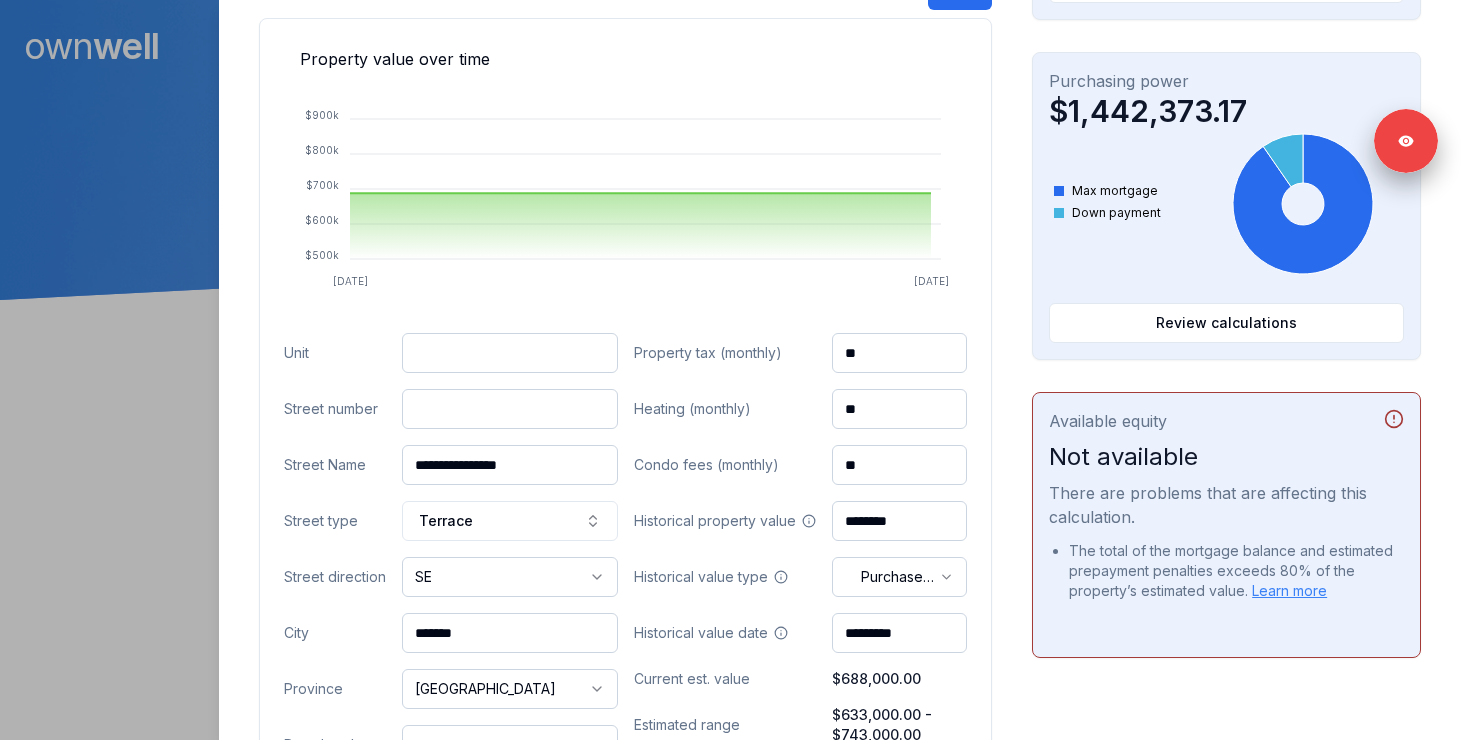 paste on "***" 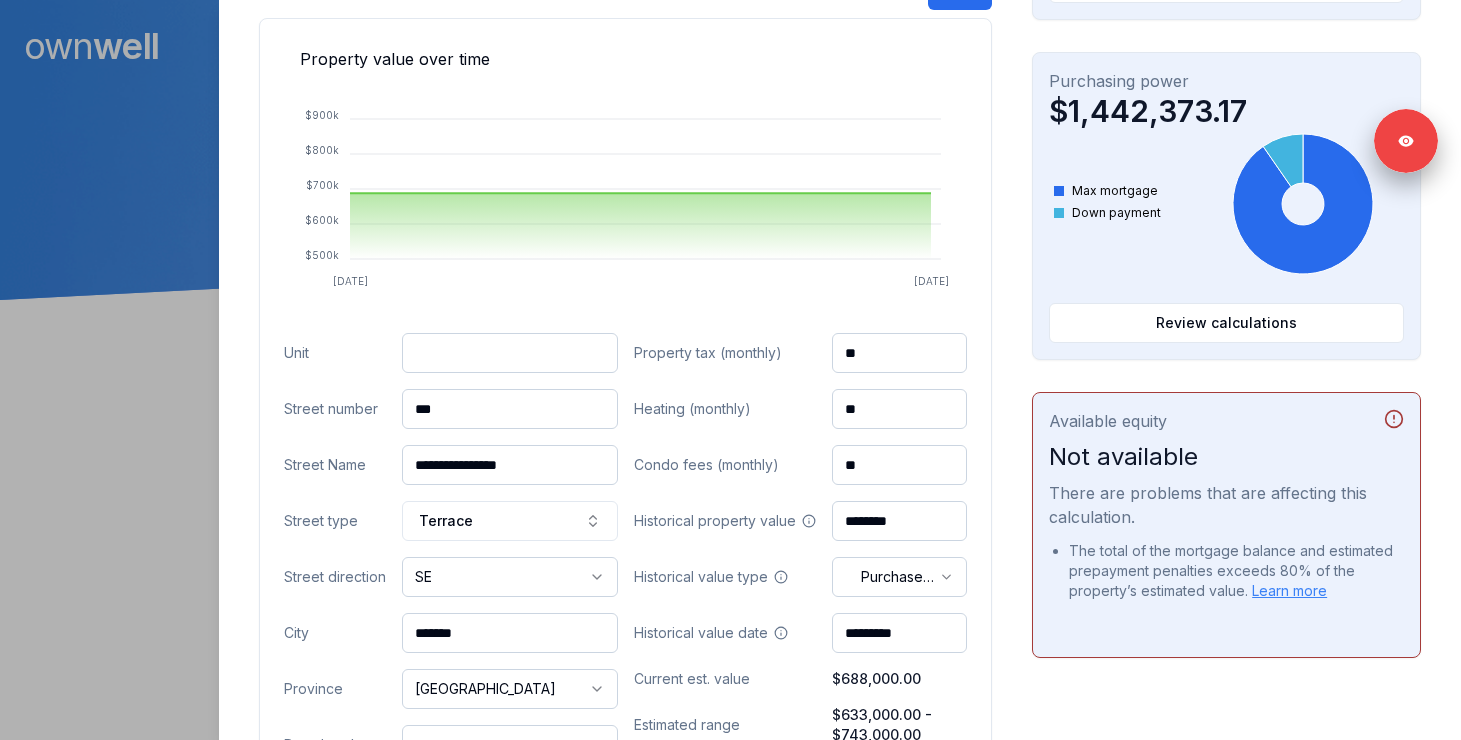 type on "***" 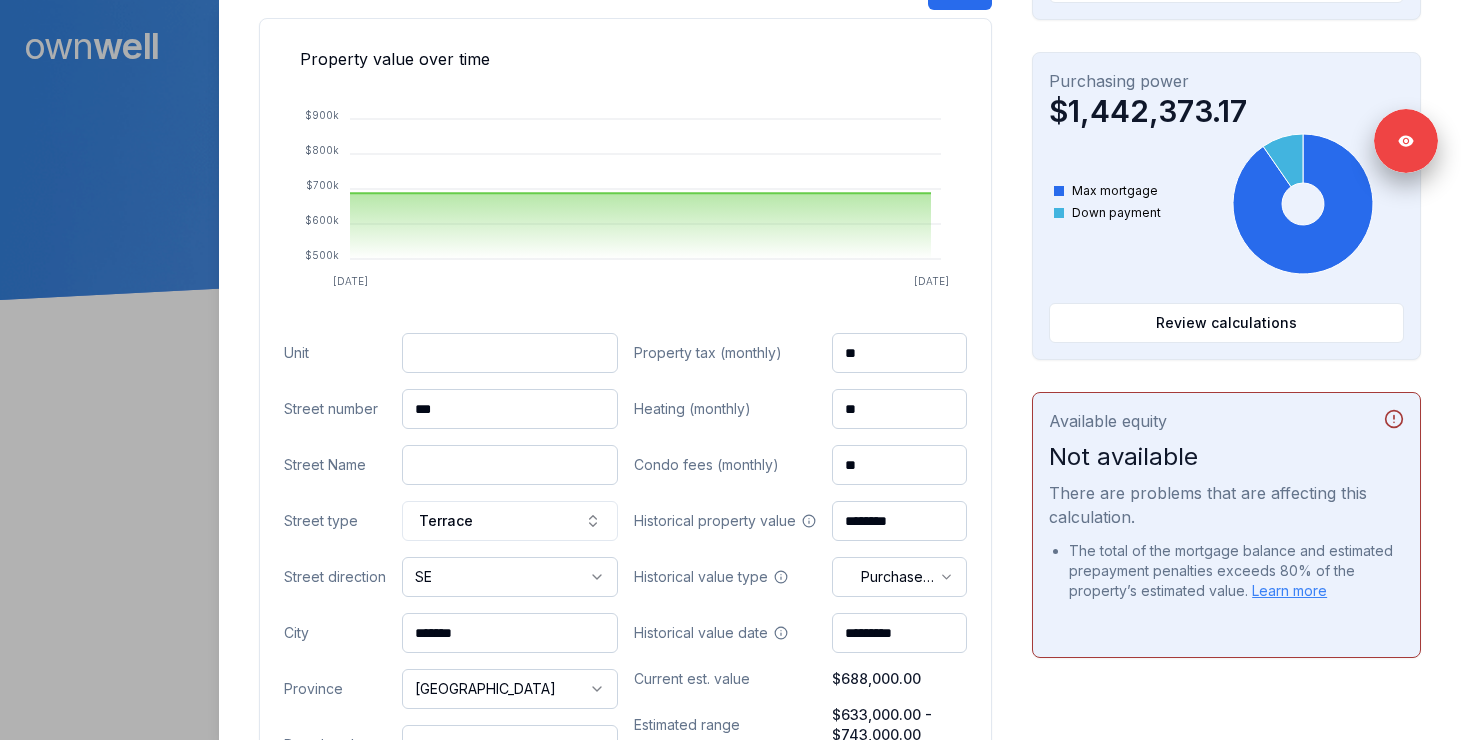 paste on "**********" 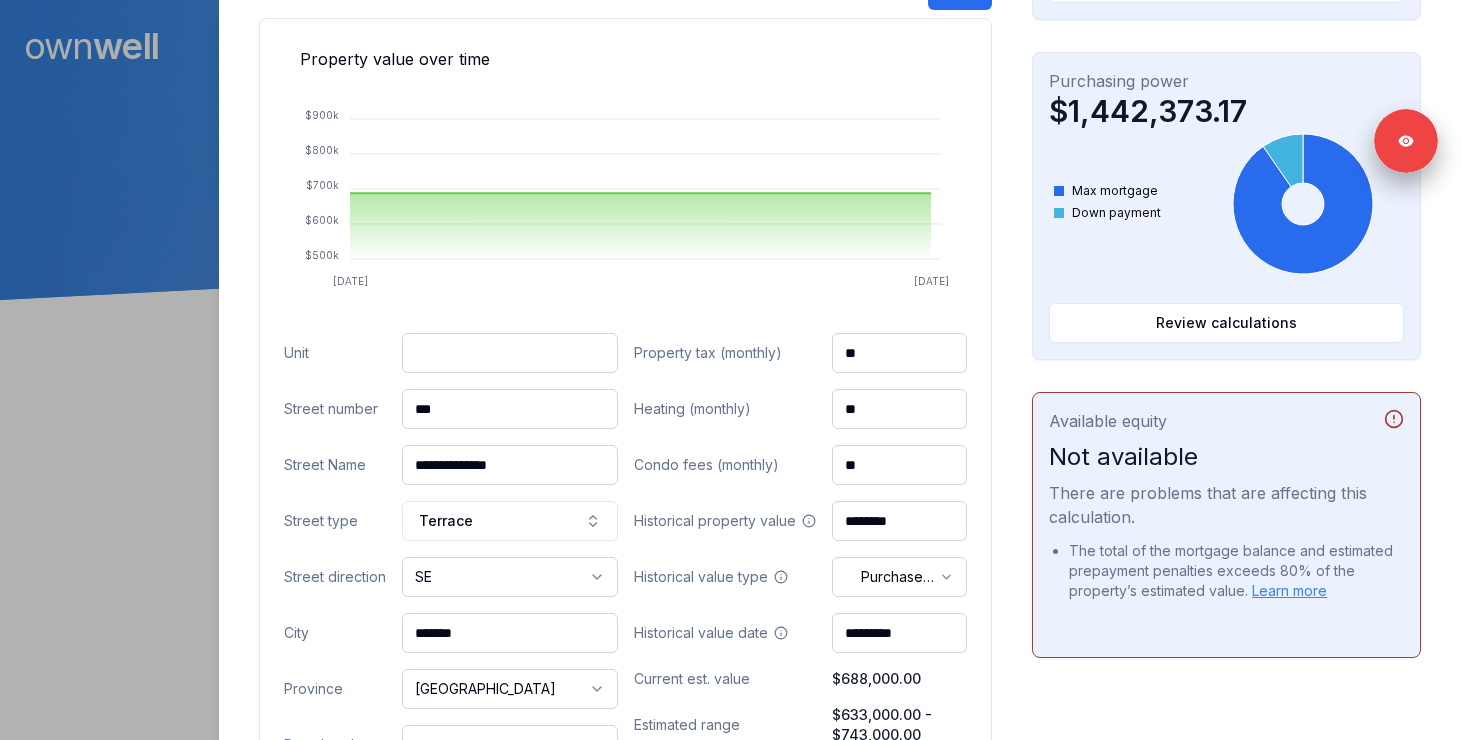 type on "**********" 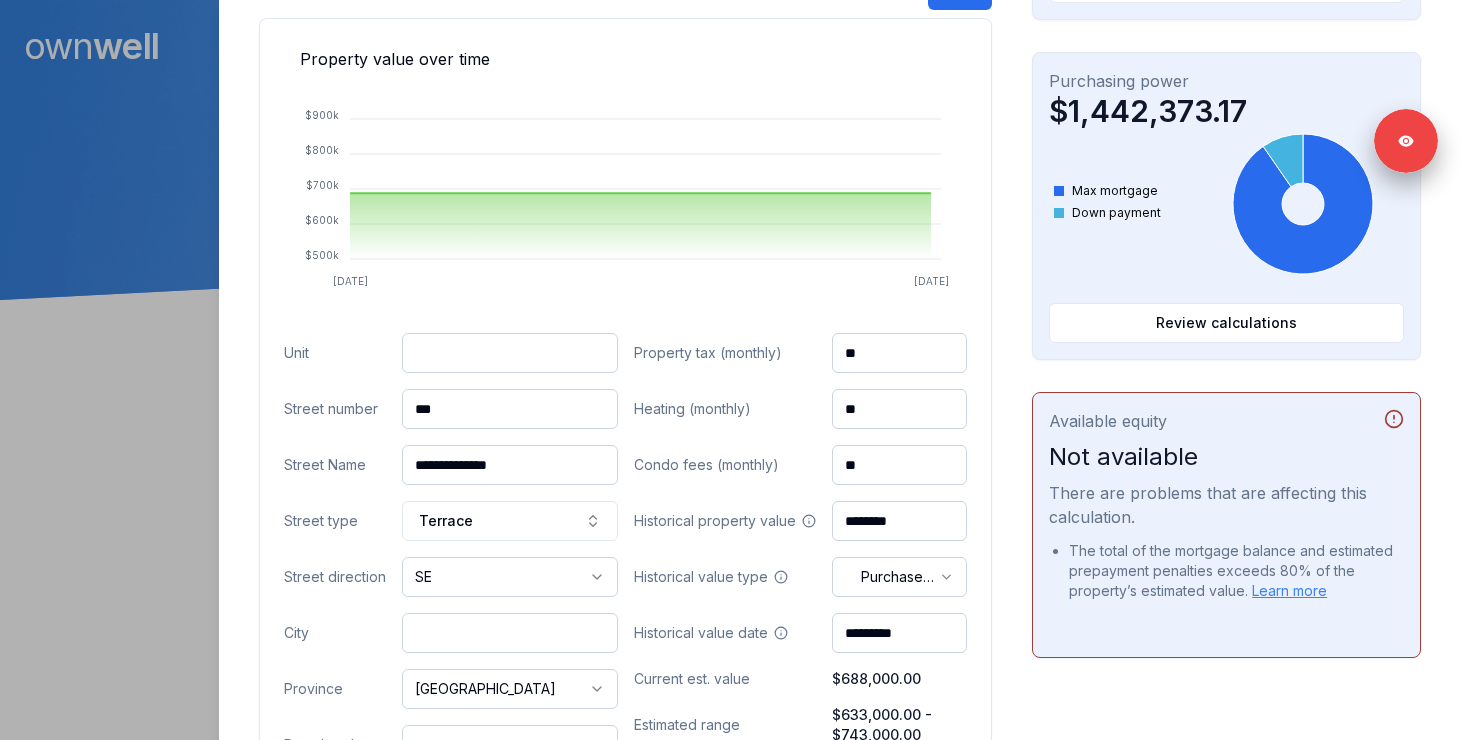 paste on "*******" 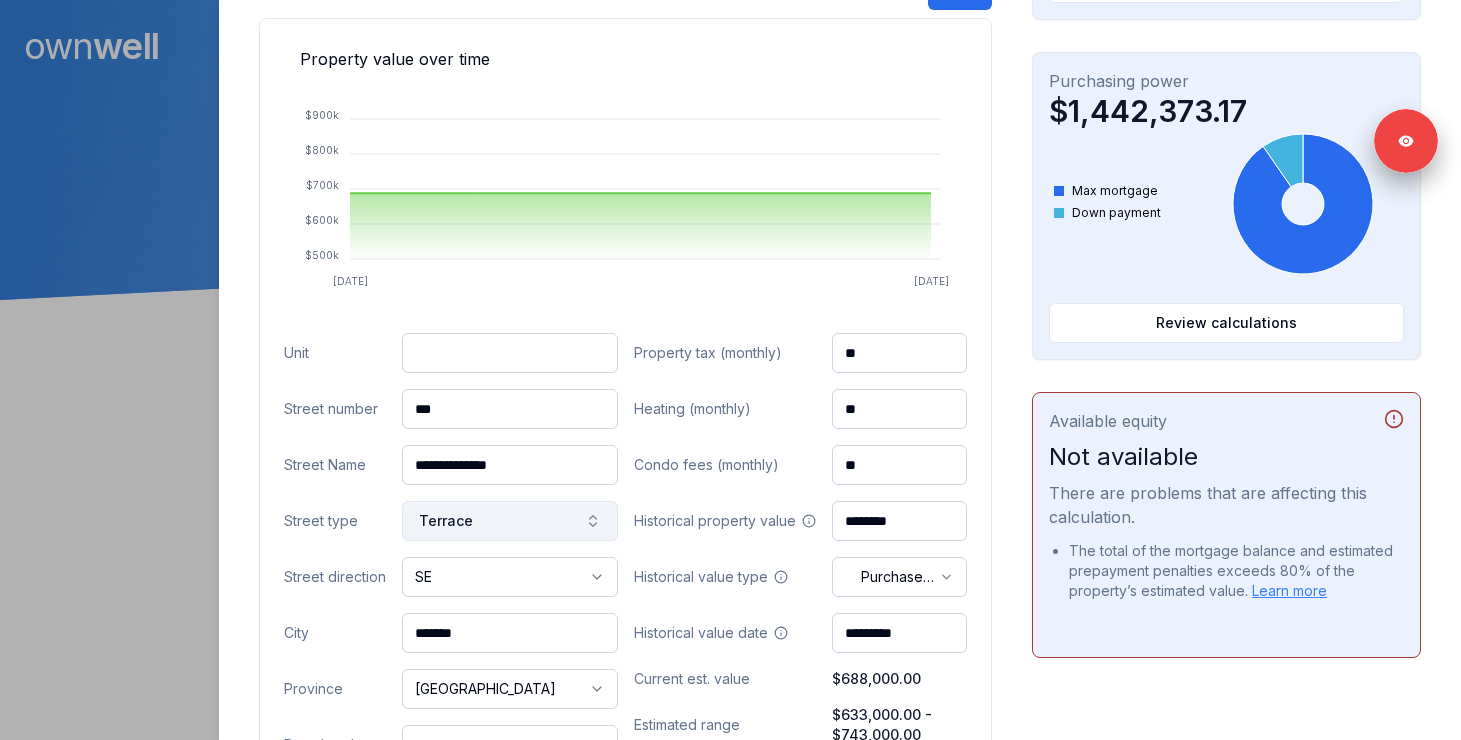 type on "*******" 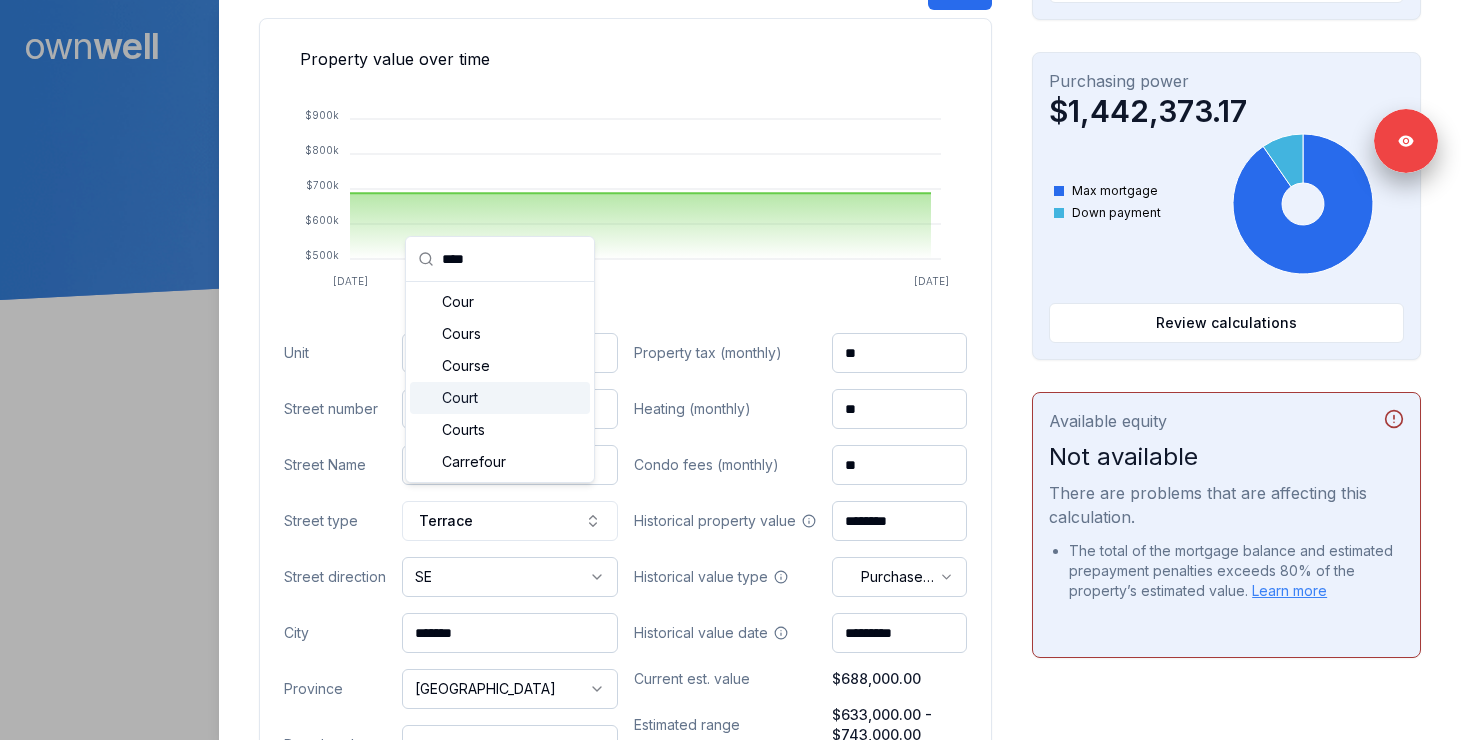 type on "****" 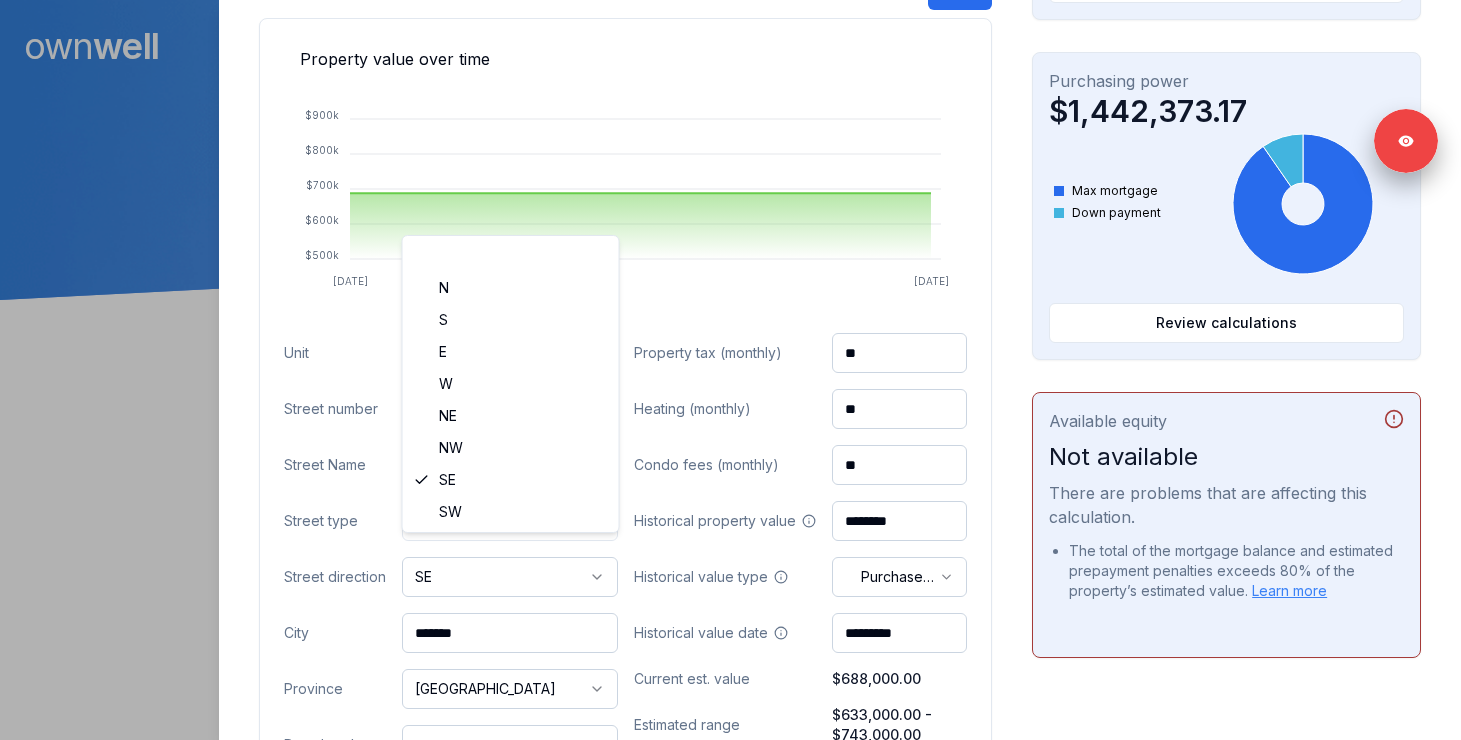 click on "Ownwell's platform is not optimized for mobile at this time.   For the best experience, please use a   desktop or laptop  to manage your account.   Note:  The   personalized homeownership reports   you generate for clients   are fully mobile-friendly   and can be easily viewed on any device. own well Dashboard Landing Page Adopt My Mortgage 98  of  100  clients used Purchase additional client capacity 500000 Signed in as Ashley Wilkinson Sign out Close Colin   Jarvis Client 167 Chaparral Valley Terrace SE Calgary, AB, T2X 0A6 $688,000.00   current est. value 4.22%   fixed ,   3  year term $1,480.62   accelerated bi-weekly   $549,206.32   outstanding May 30, 2028   maturity Purchase Digest Preview Client Details Send test email ( ashley@ashleymortgages.ca ) Subscribe Homeowner   Edit First name Colin Last name Jarvis Email colin.jarvis@canamgroupinc.com Phone (403) 461-4556 Household income $258,777.00 Credit score --- Debt payments (monthly) --- Home   Cancel Save Property value over time May 25 Jun 25 $500k" at bounding box center [730, 150] 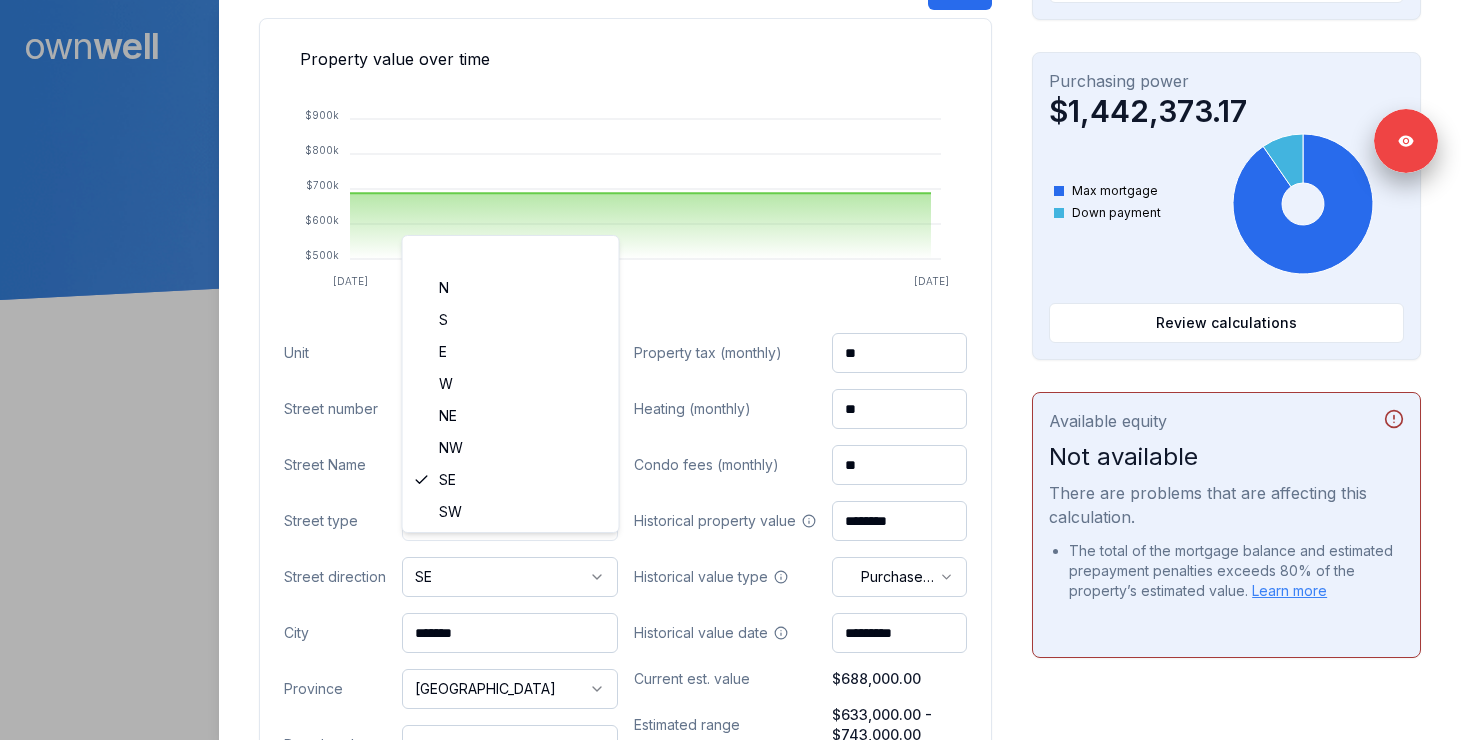 select 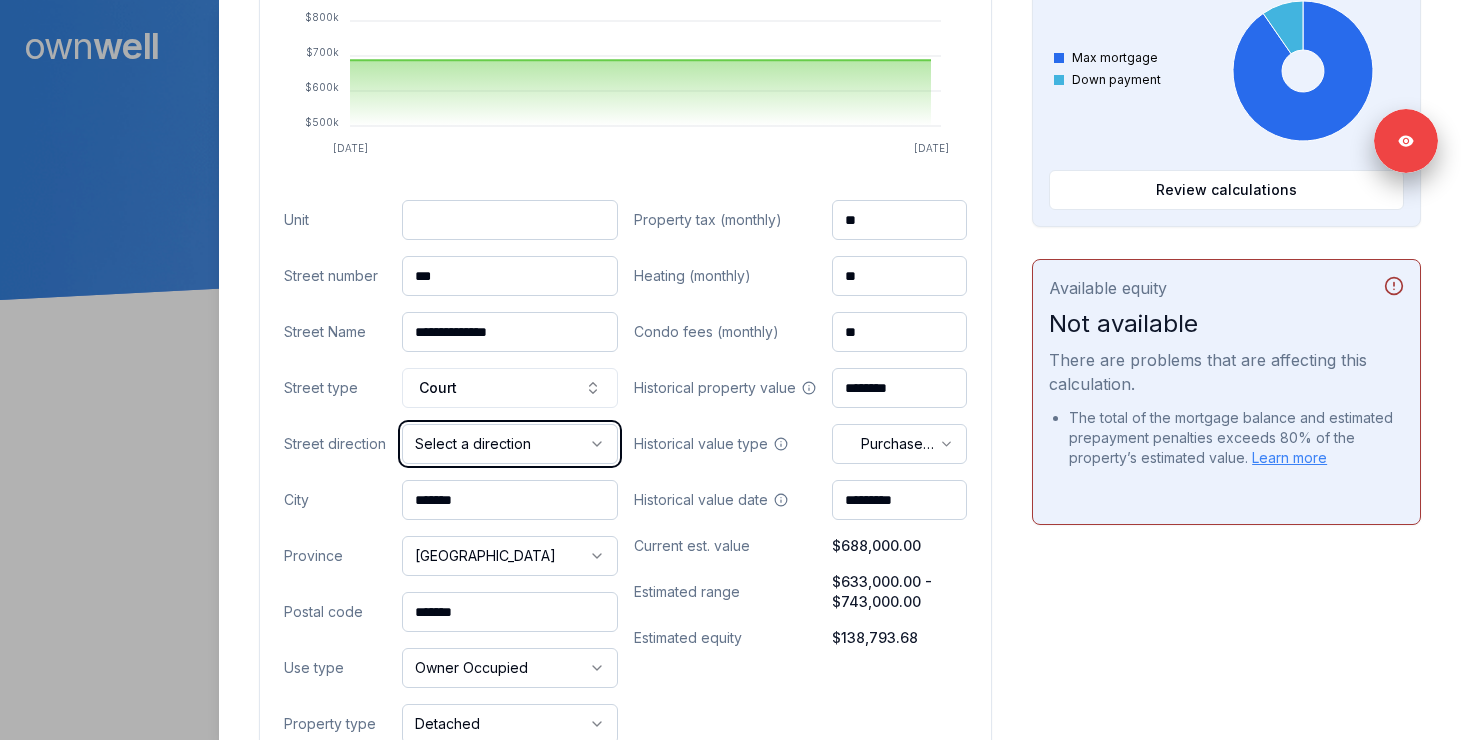 scroll, scrollTop: 811, scrollLeft: 0, axis: vertical 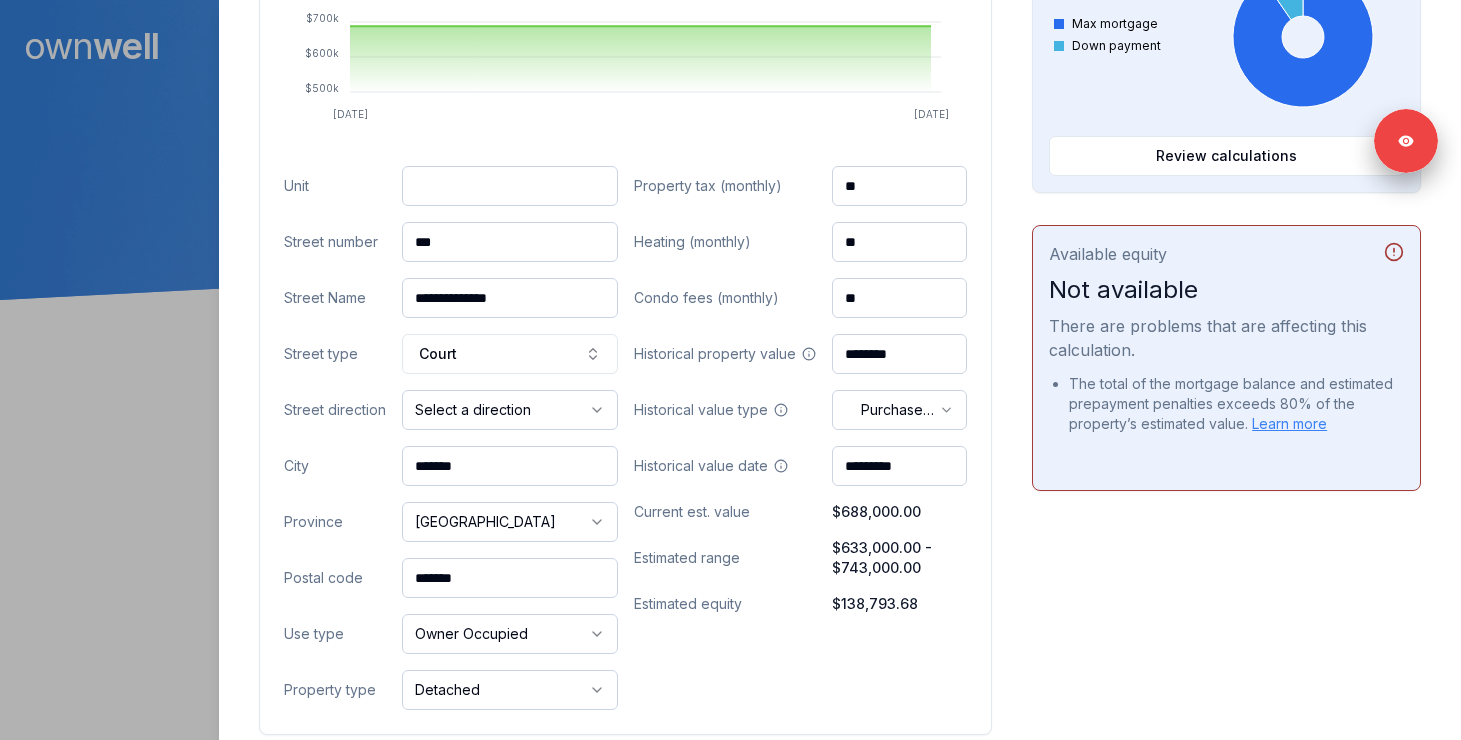 drag, startPoint x: 496, startPoint y: 556, endPoint x: 380, endPoint y: 556, distance: 116 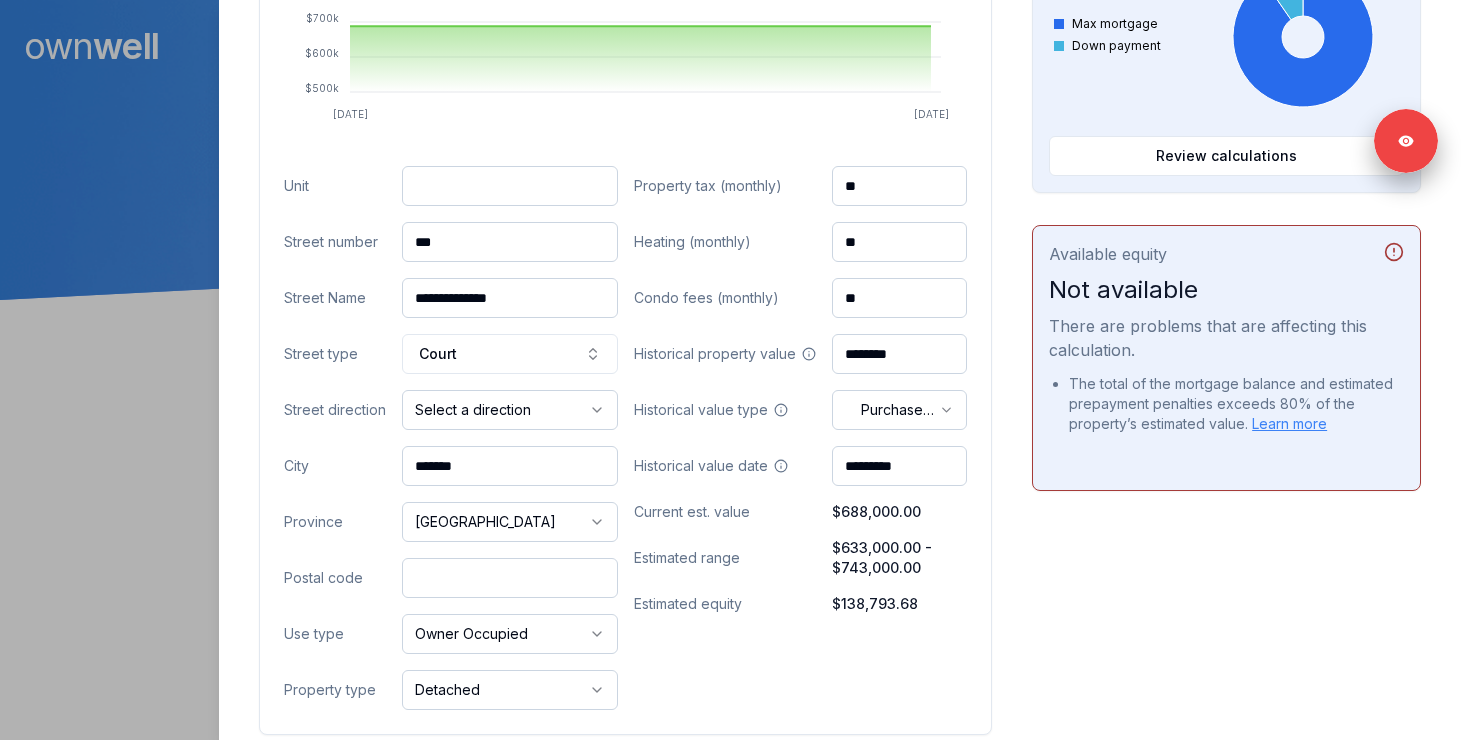 paste on "*******" 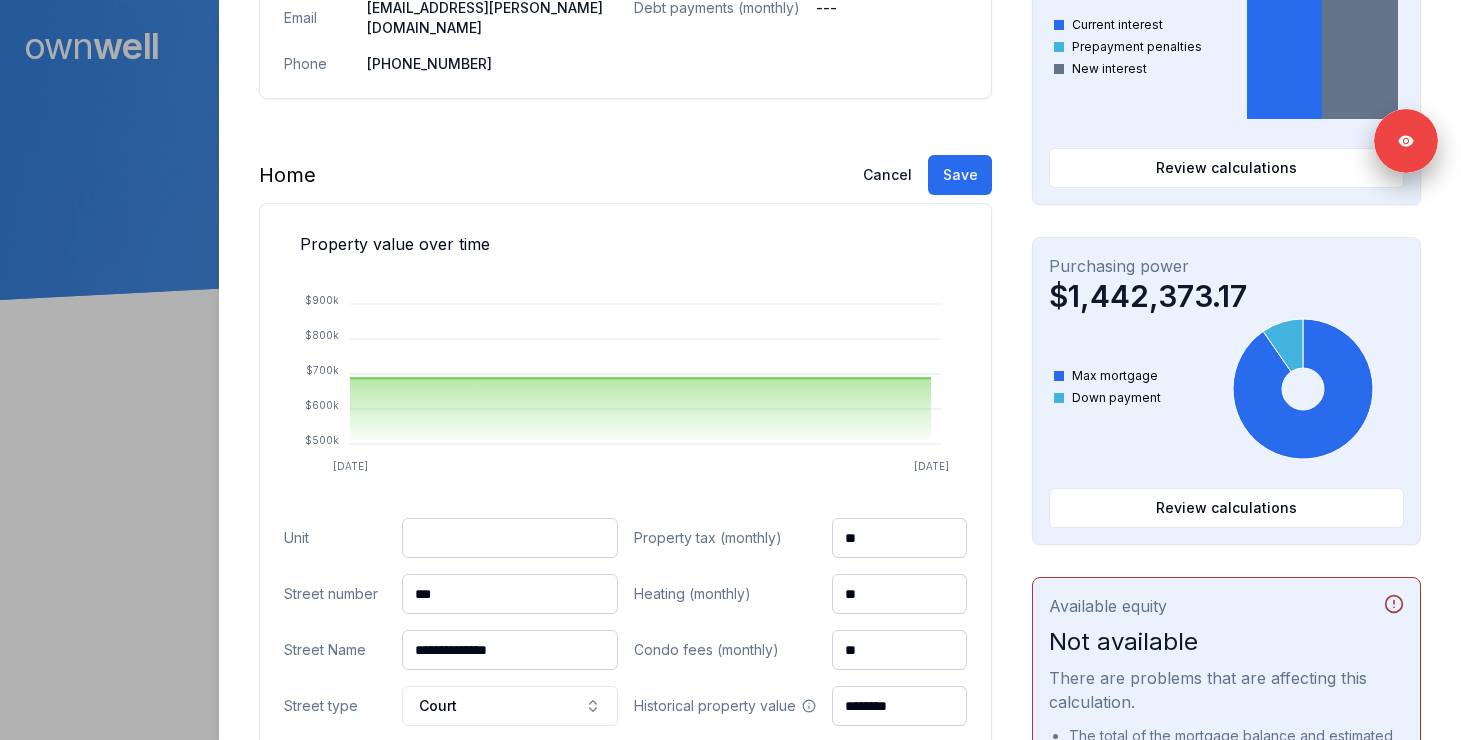 scroll, scrollTop: 423, scrollLeft: 0, axis: vertical 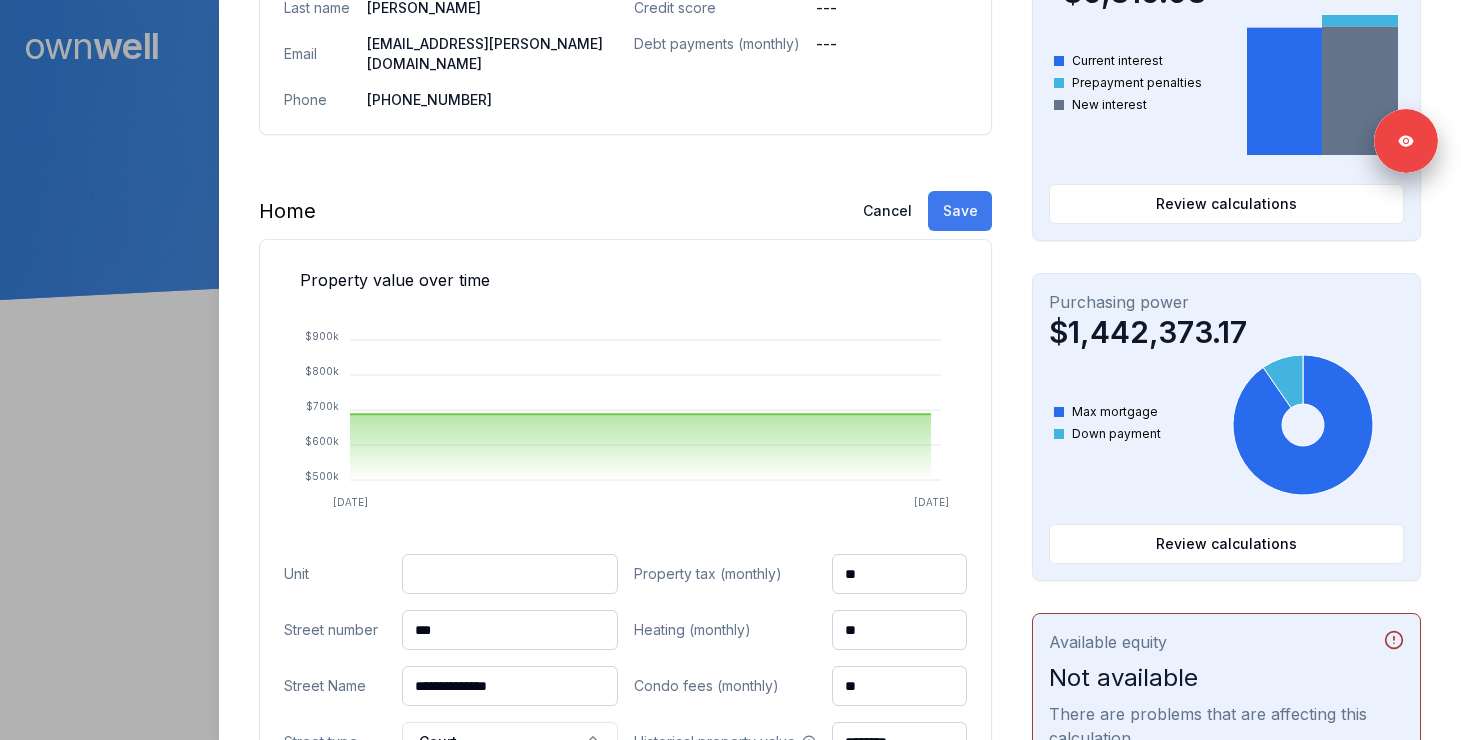 type on "*******" 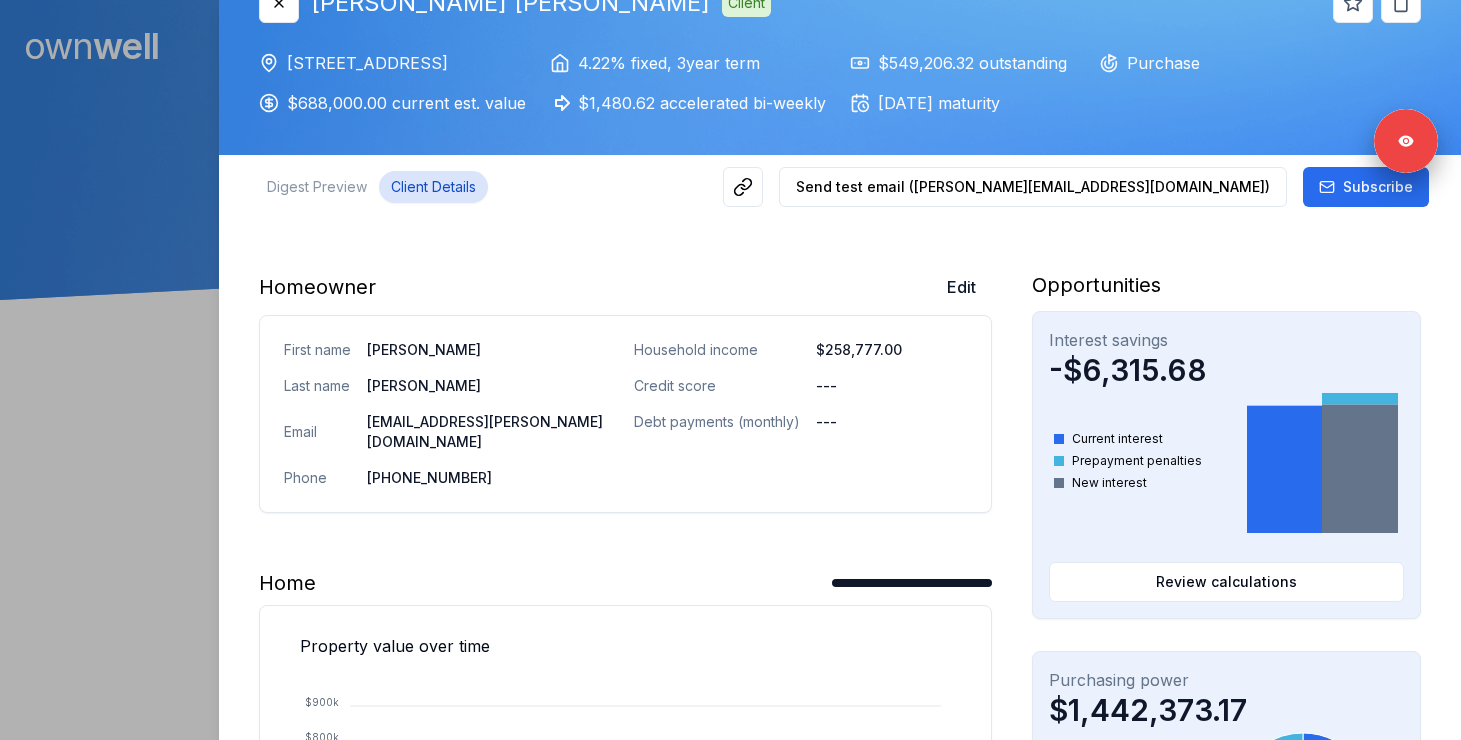 scroll, scrollTop: 0, scrollLeft: 0, axis: both 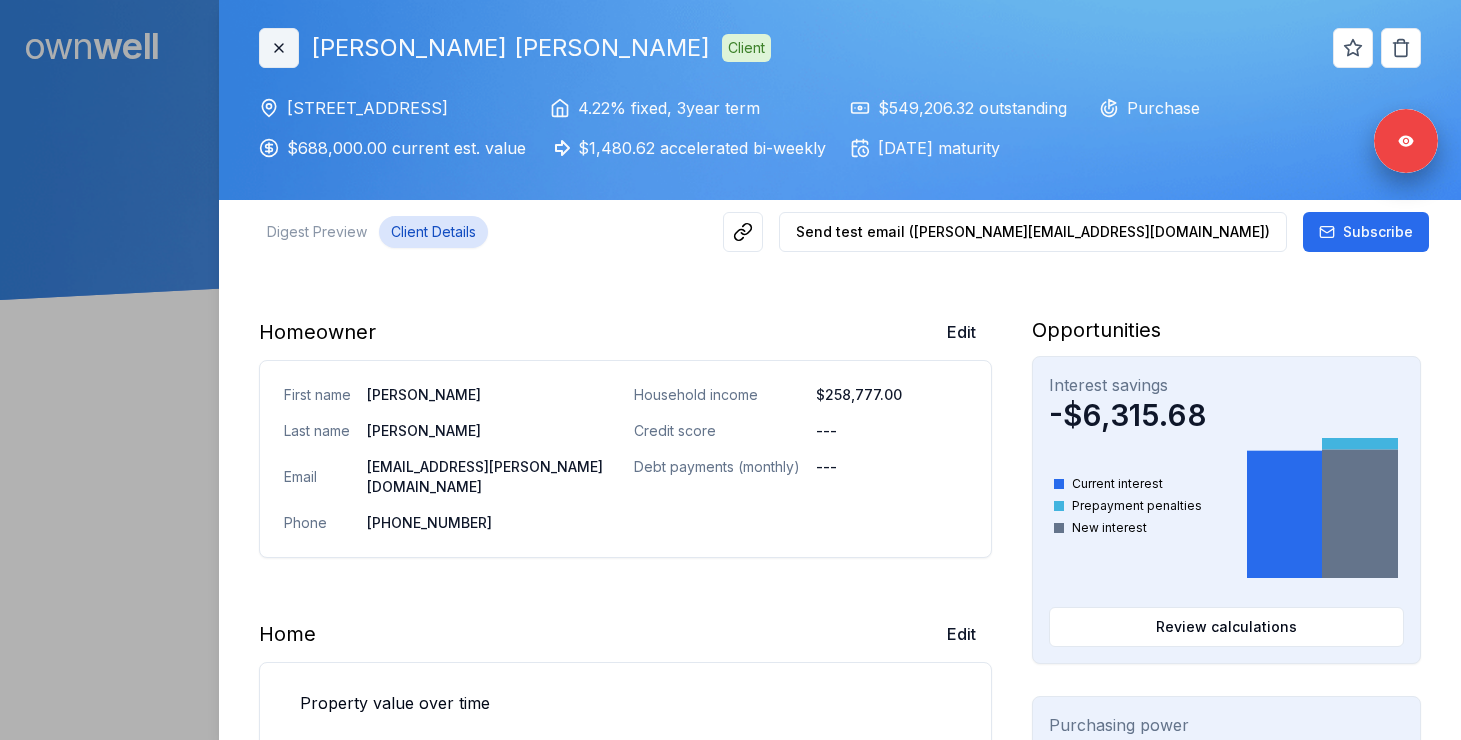 click 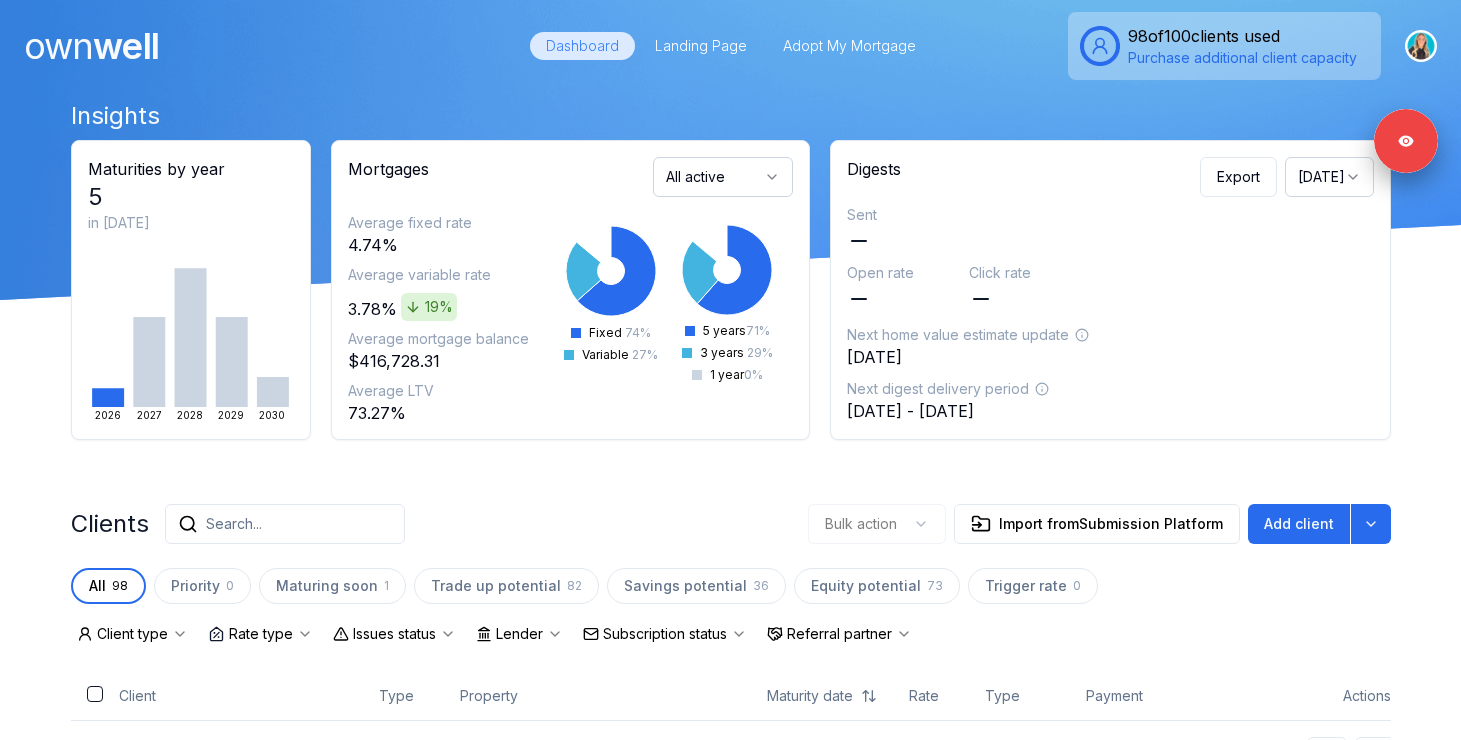 click on "Search..." at bounding box center [285, 524] 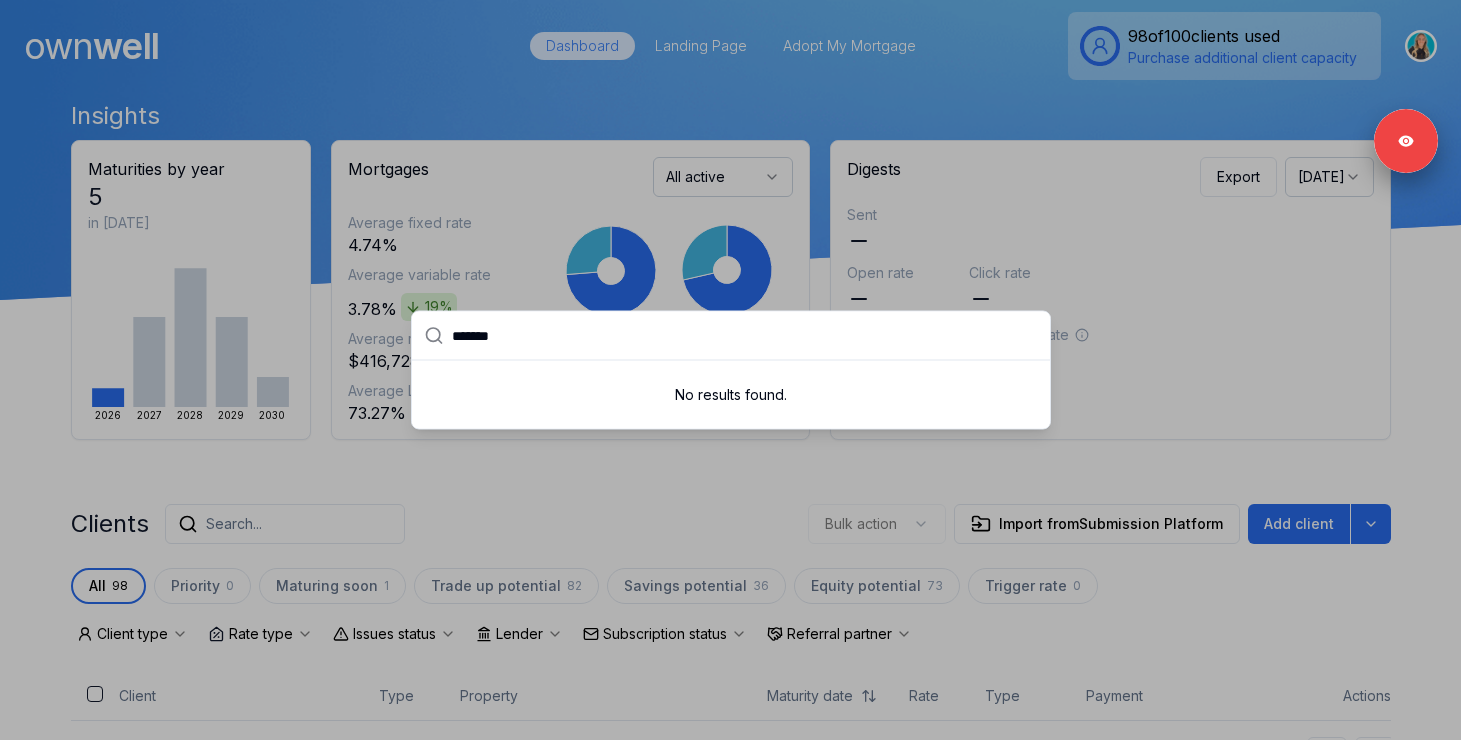 click on "*******" at bounding box center [745, 336] 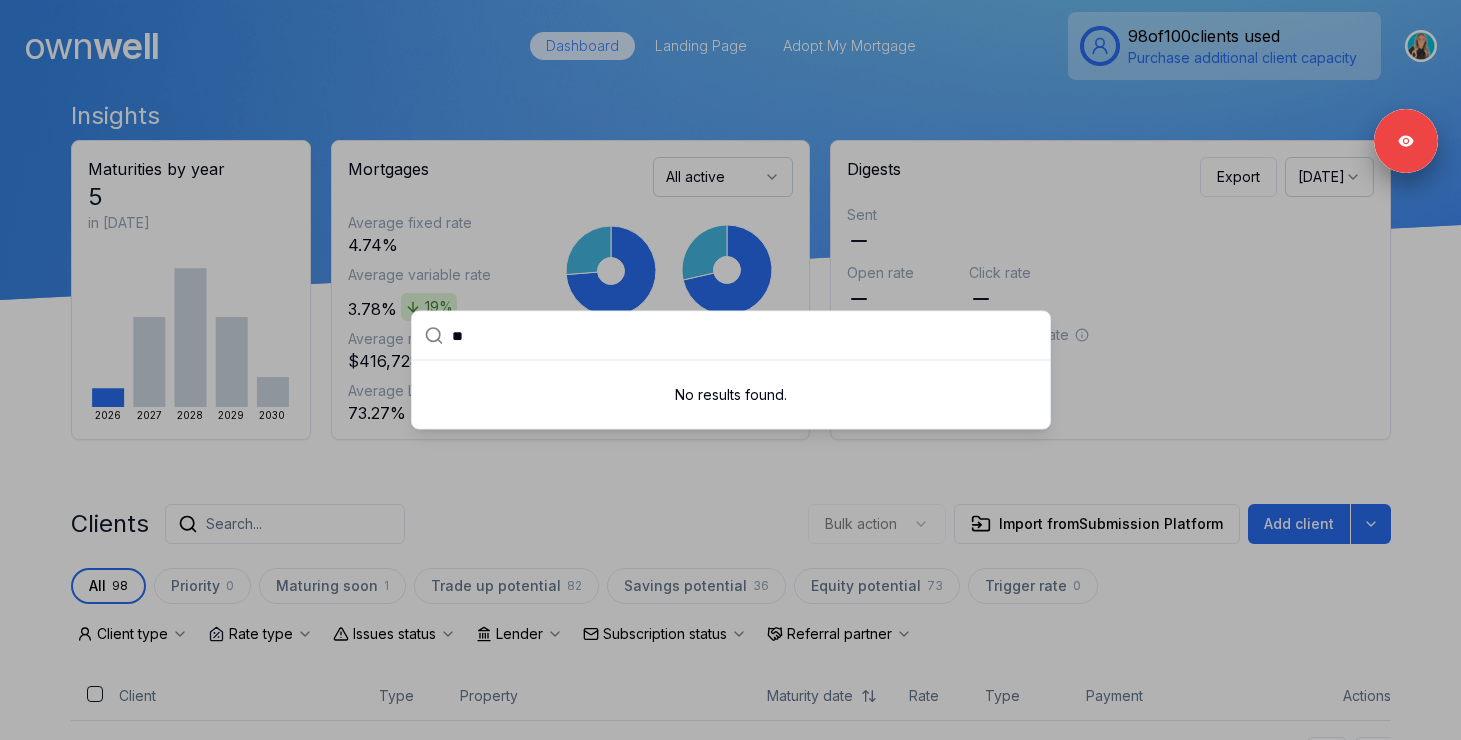 type on "*" 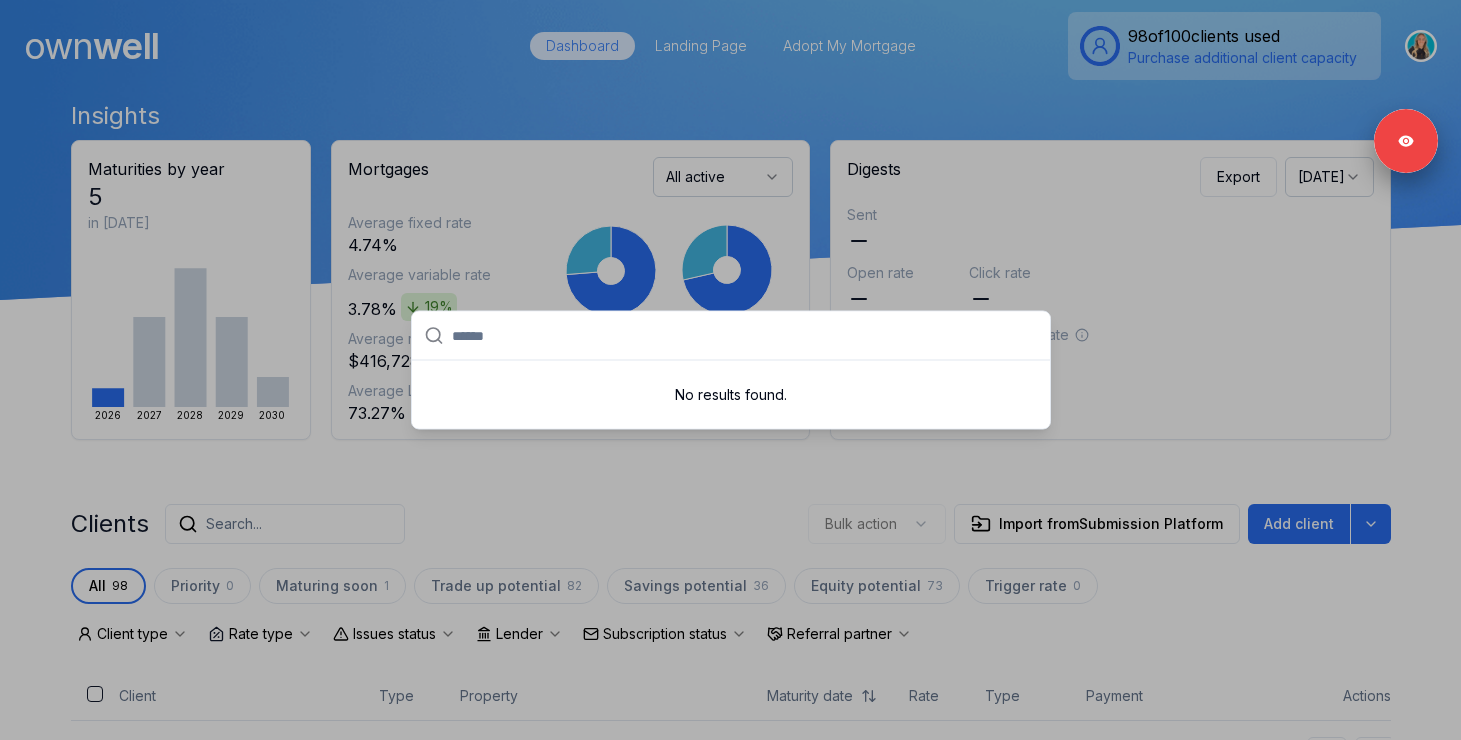 click at bounding box center (745, 336) 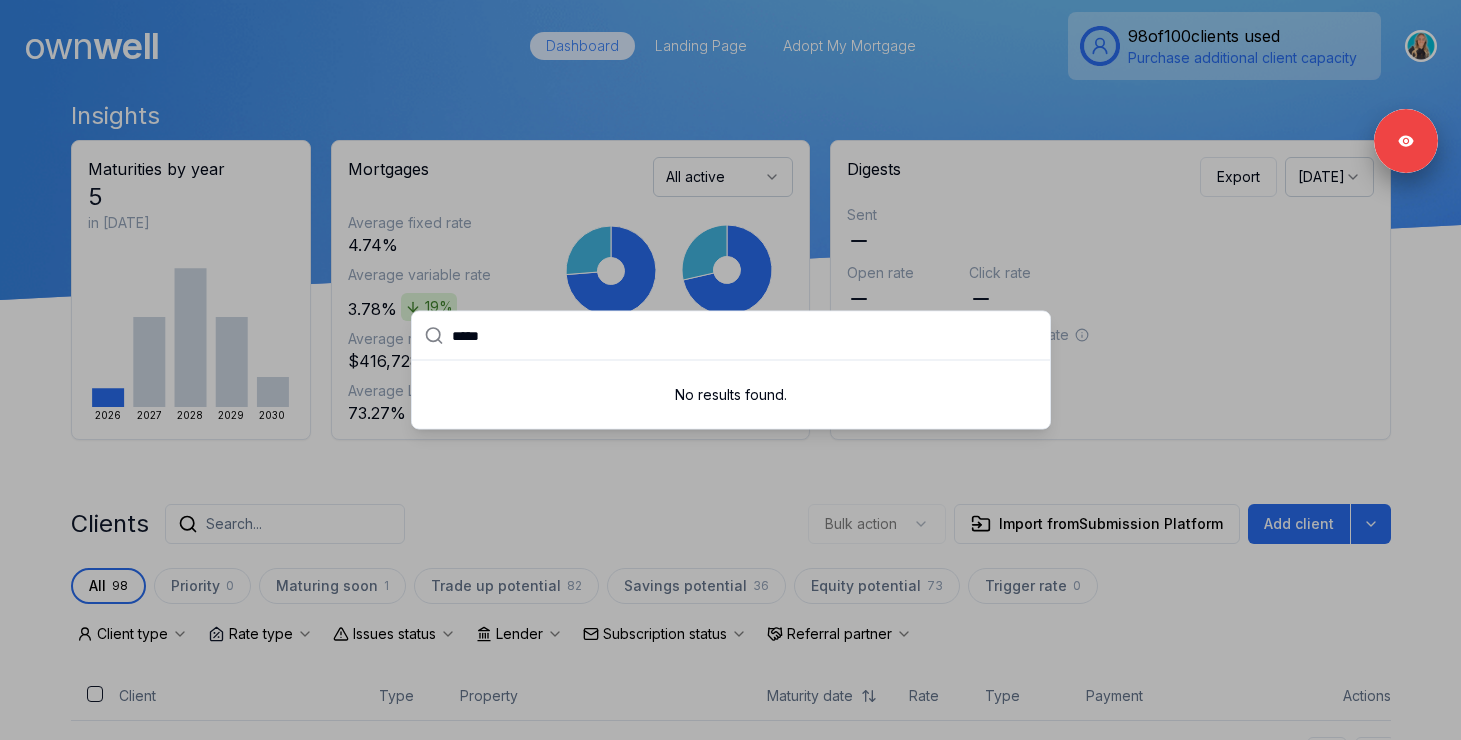 type on "*****" 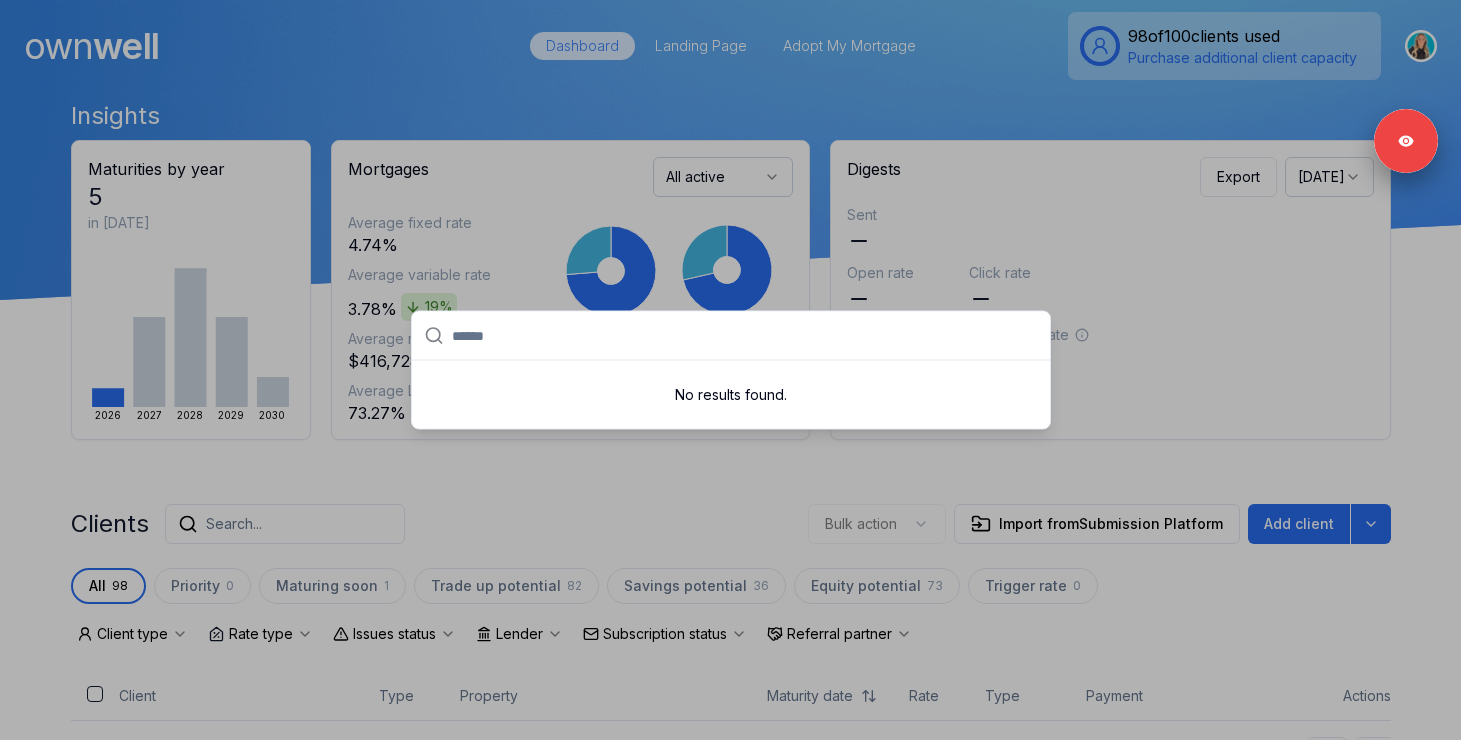 paste on "******" 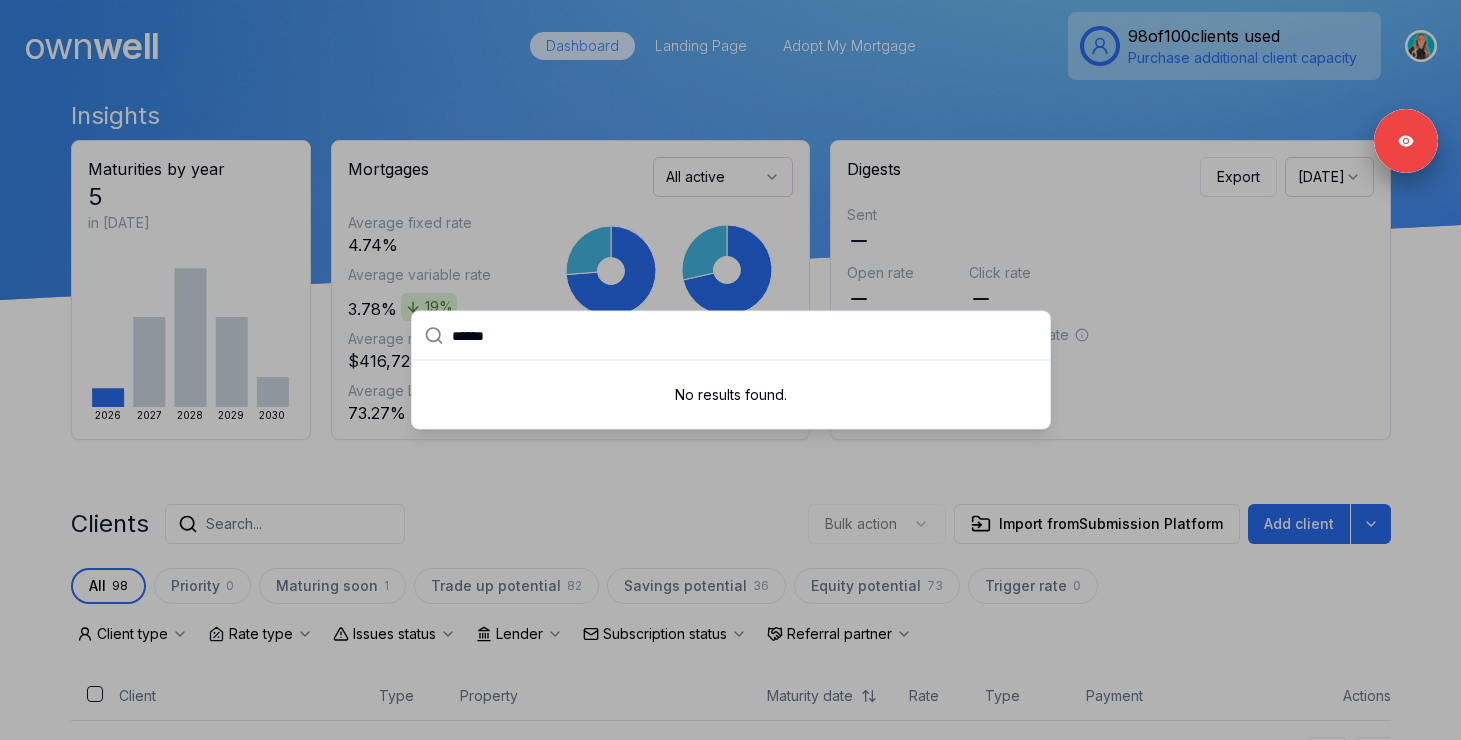 type on "******" 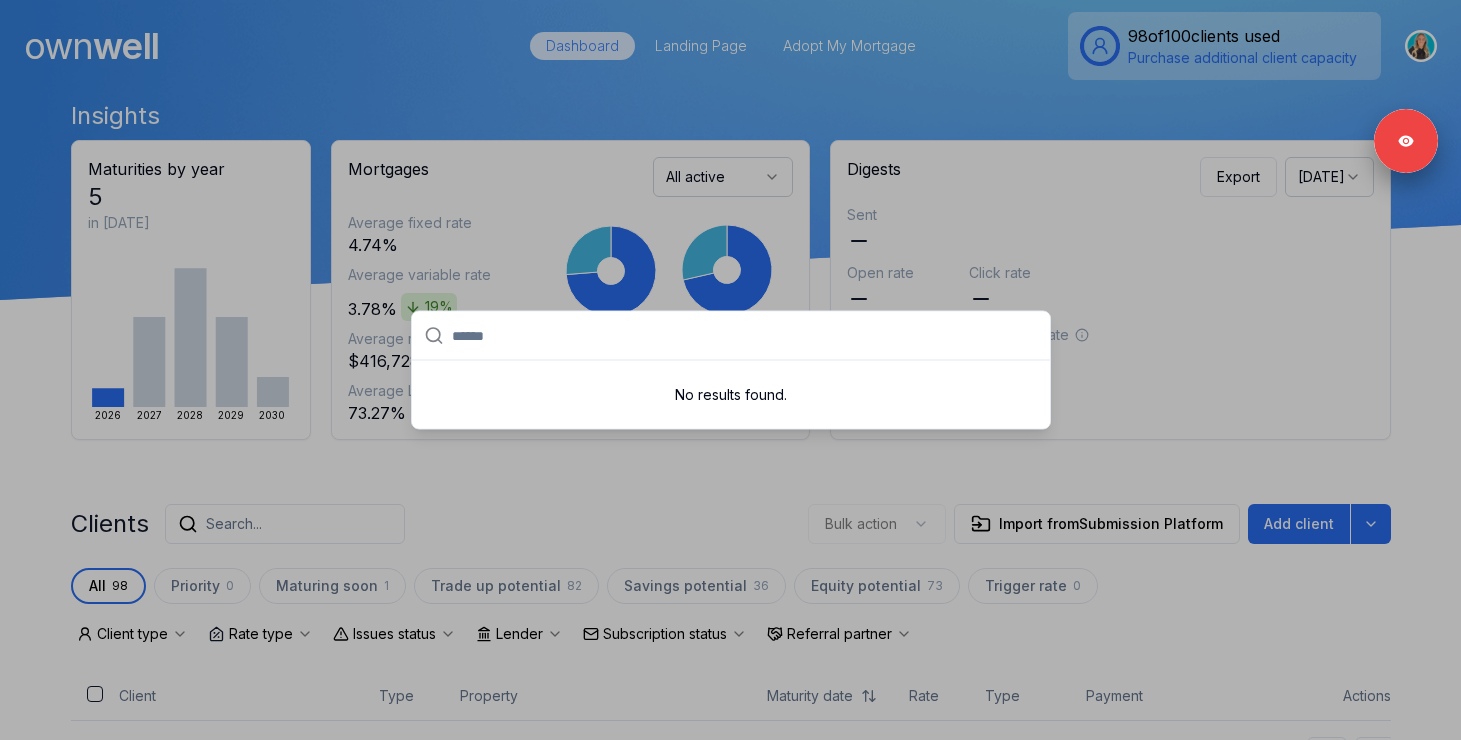 paste on "****" 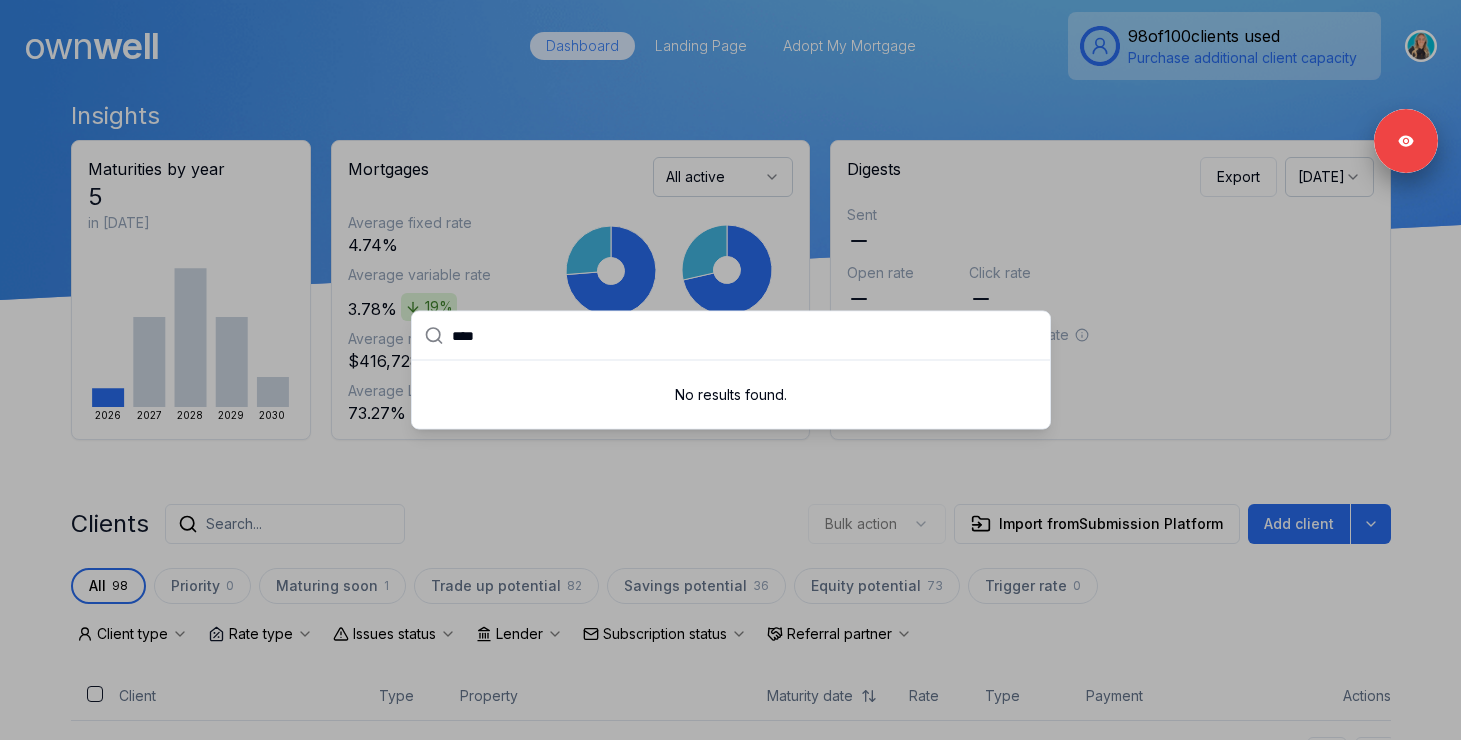type on "****" 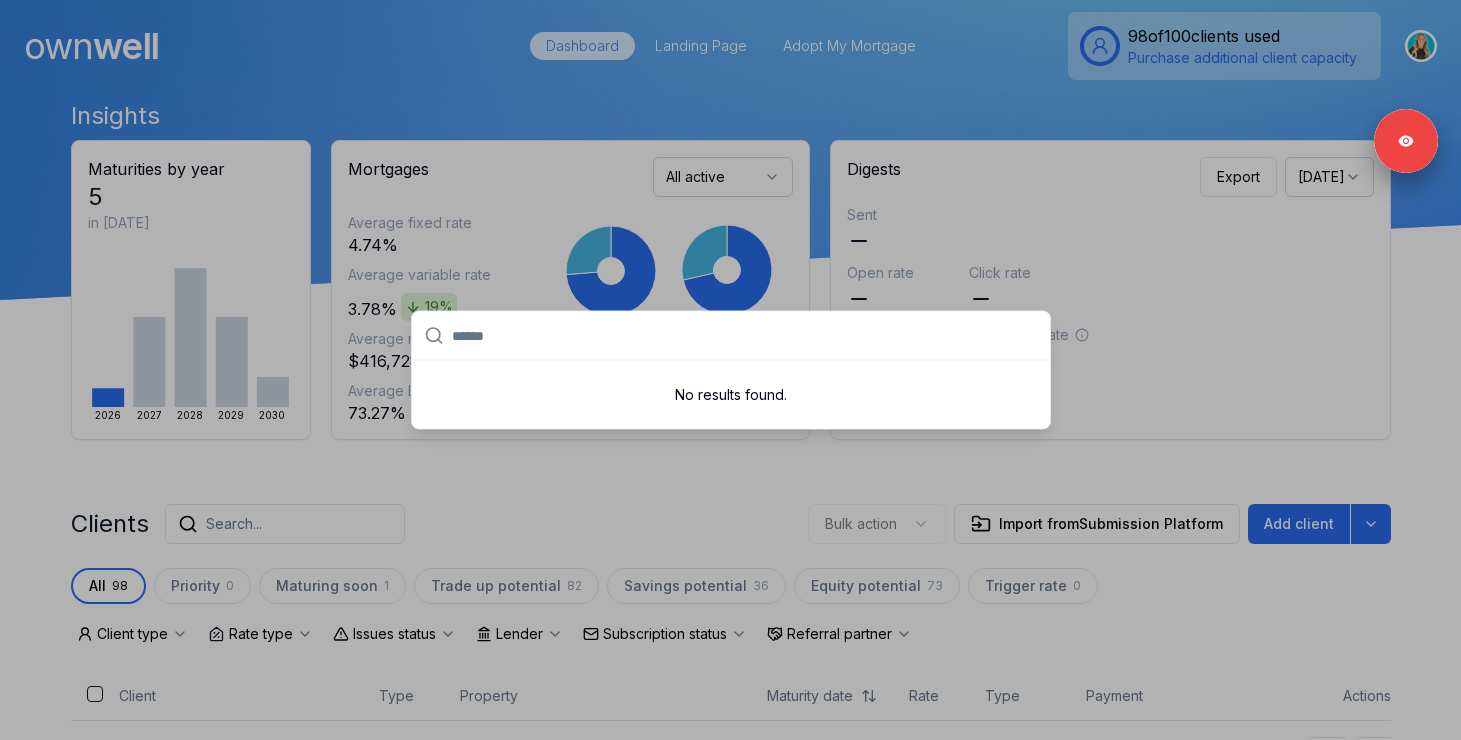 paste on "*****" 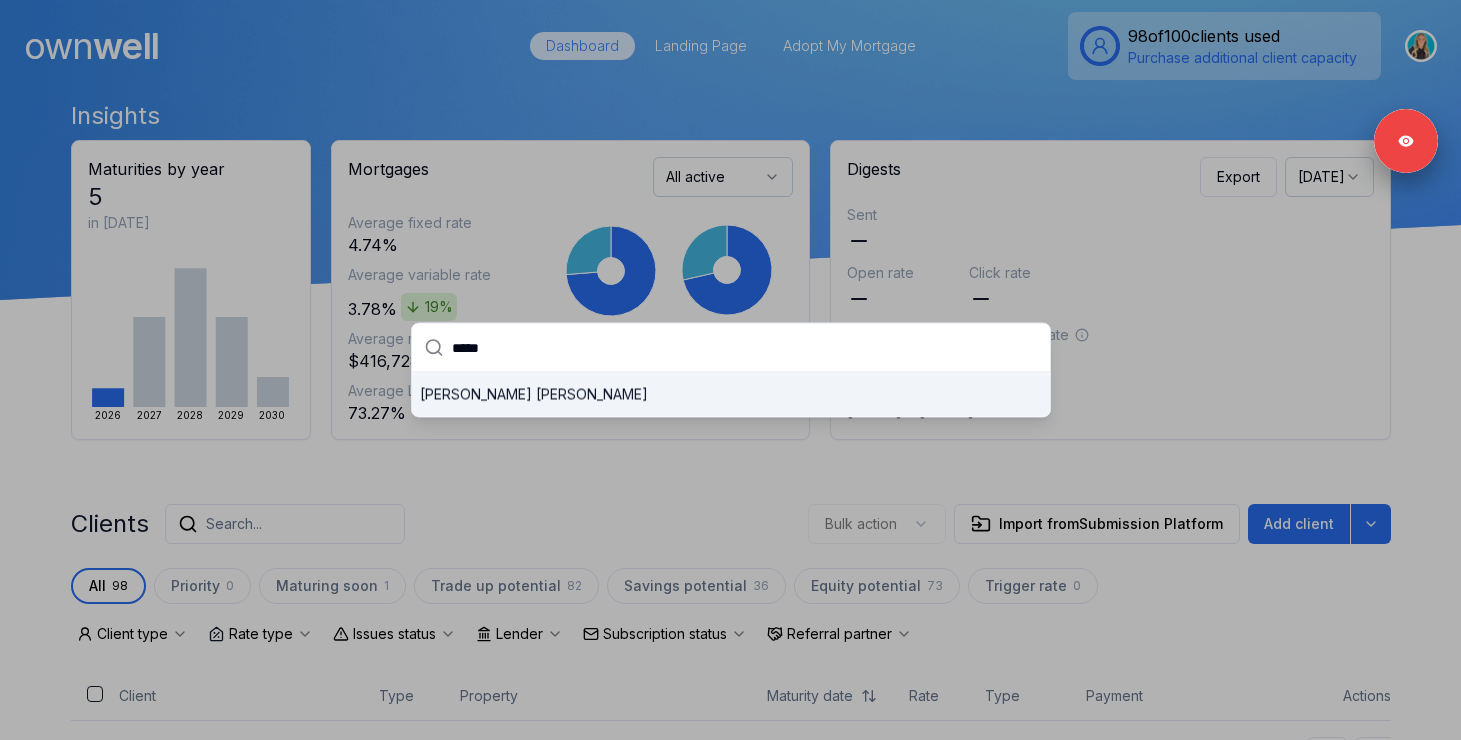 type on "*****" 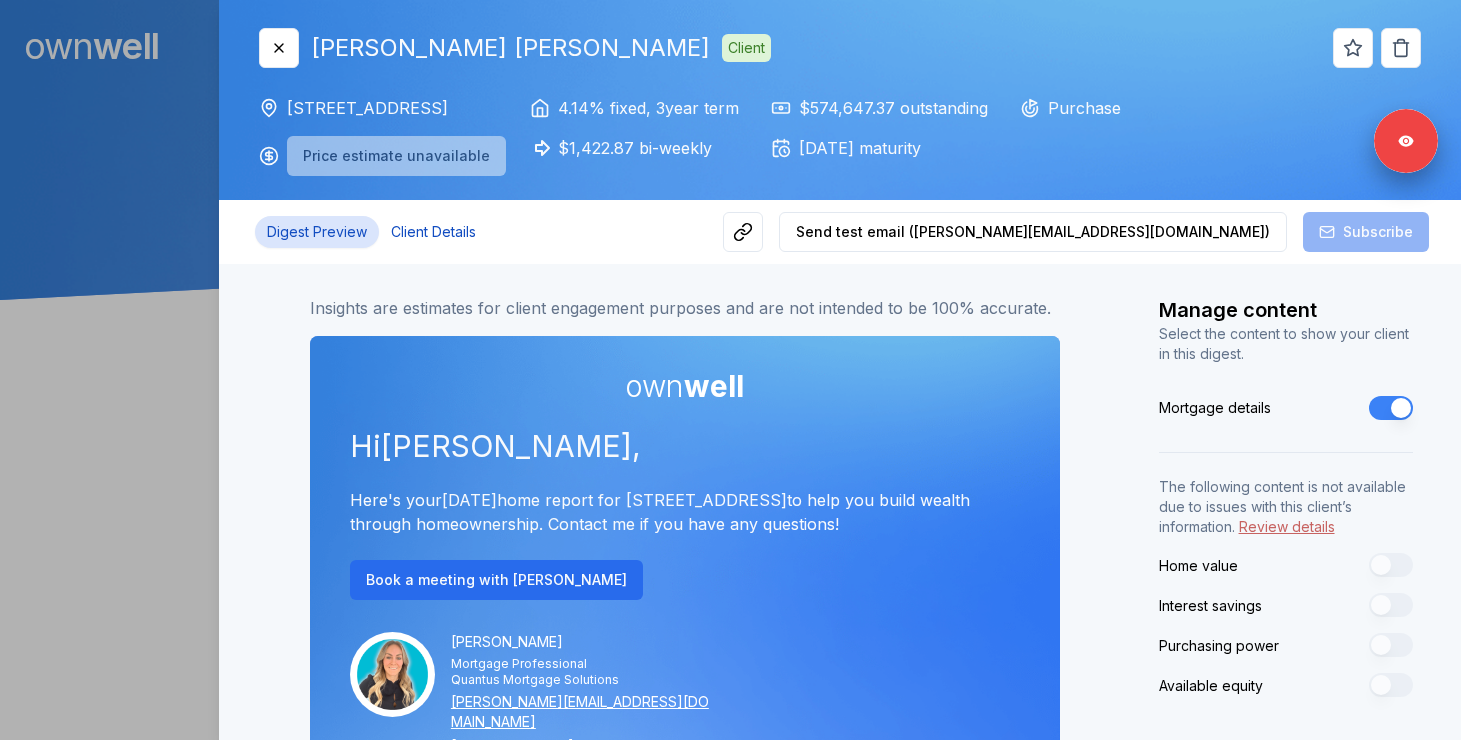 click on "Client Details" at bounding box center [433, 232] 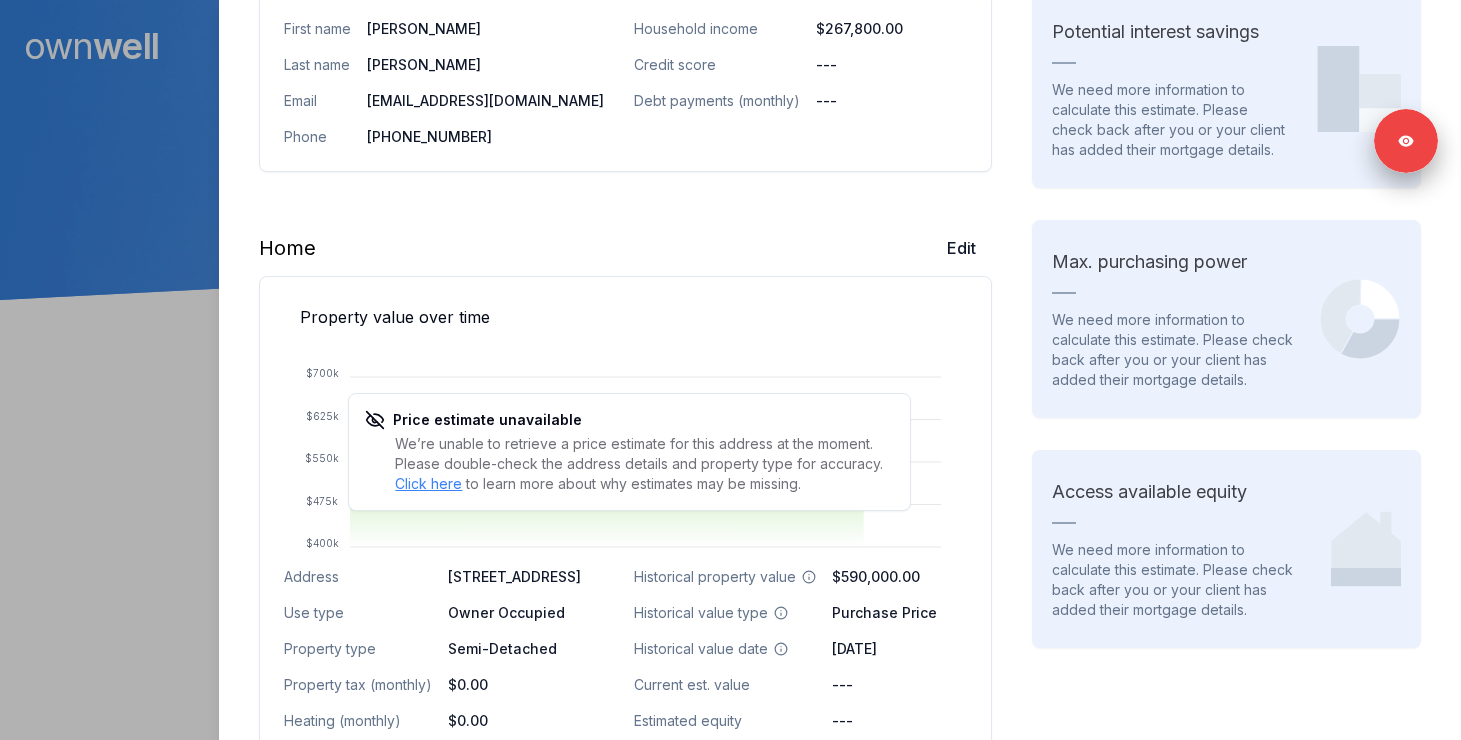 scroll, scrollTop: 477, scrollLeft: 0, axis: vertical 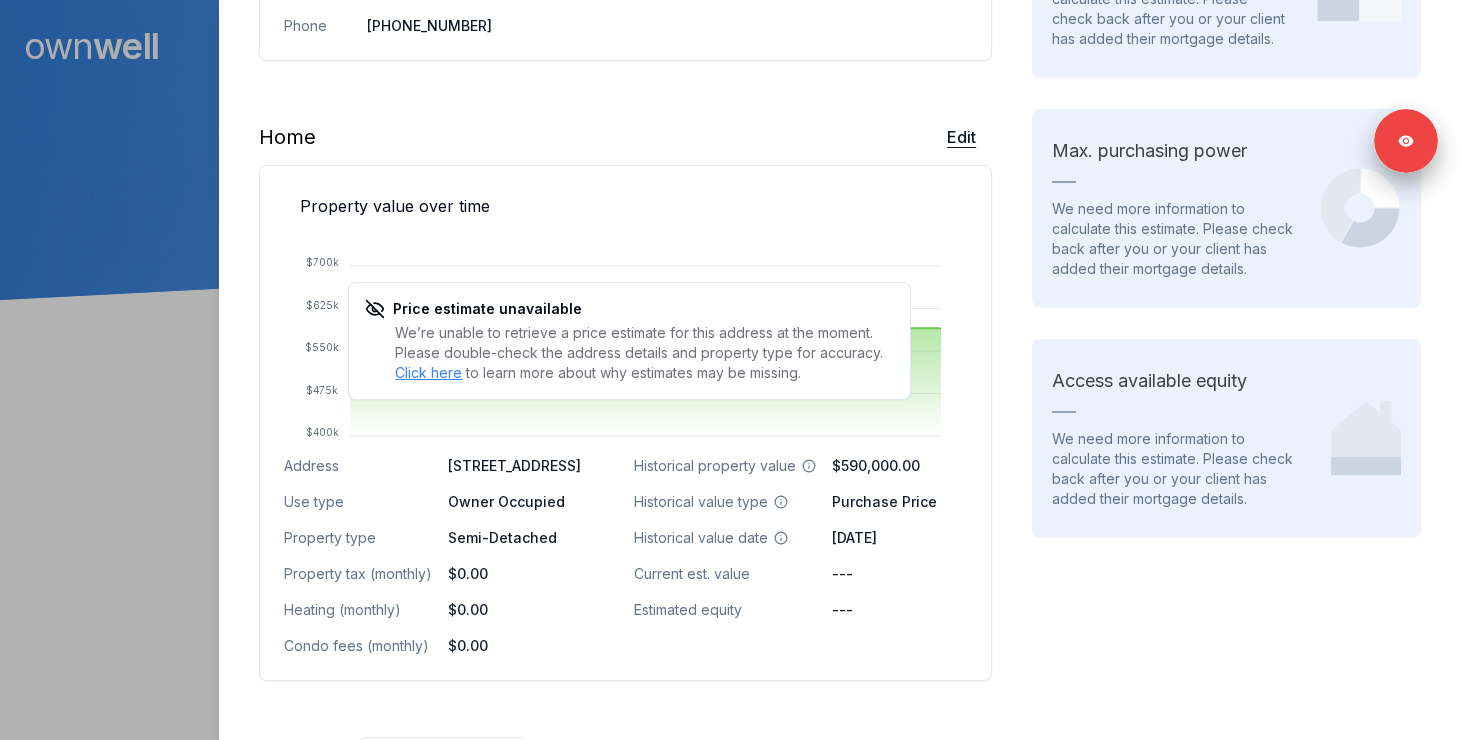 click on "Edit" at bounding box center [961, 137] 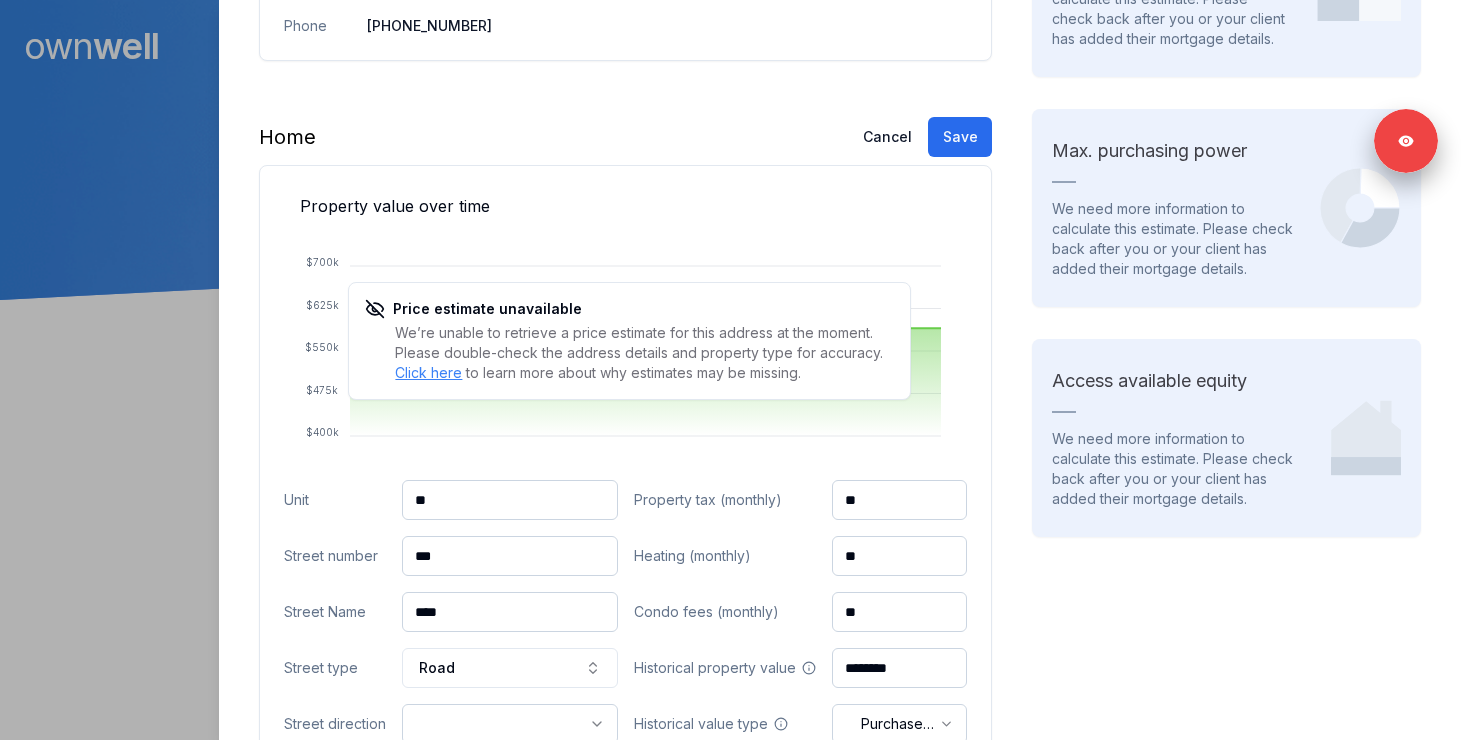 drag, startPoint x: 451, startPoint y: 497, endPoint x: 381, endPoint y: 483, distance: 71.38628 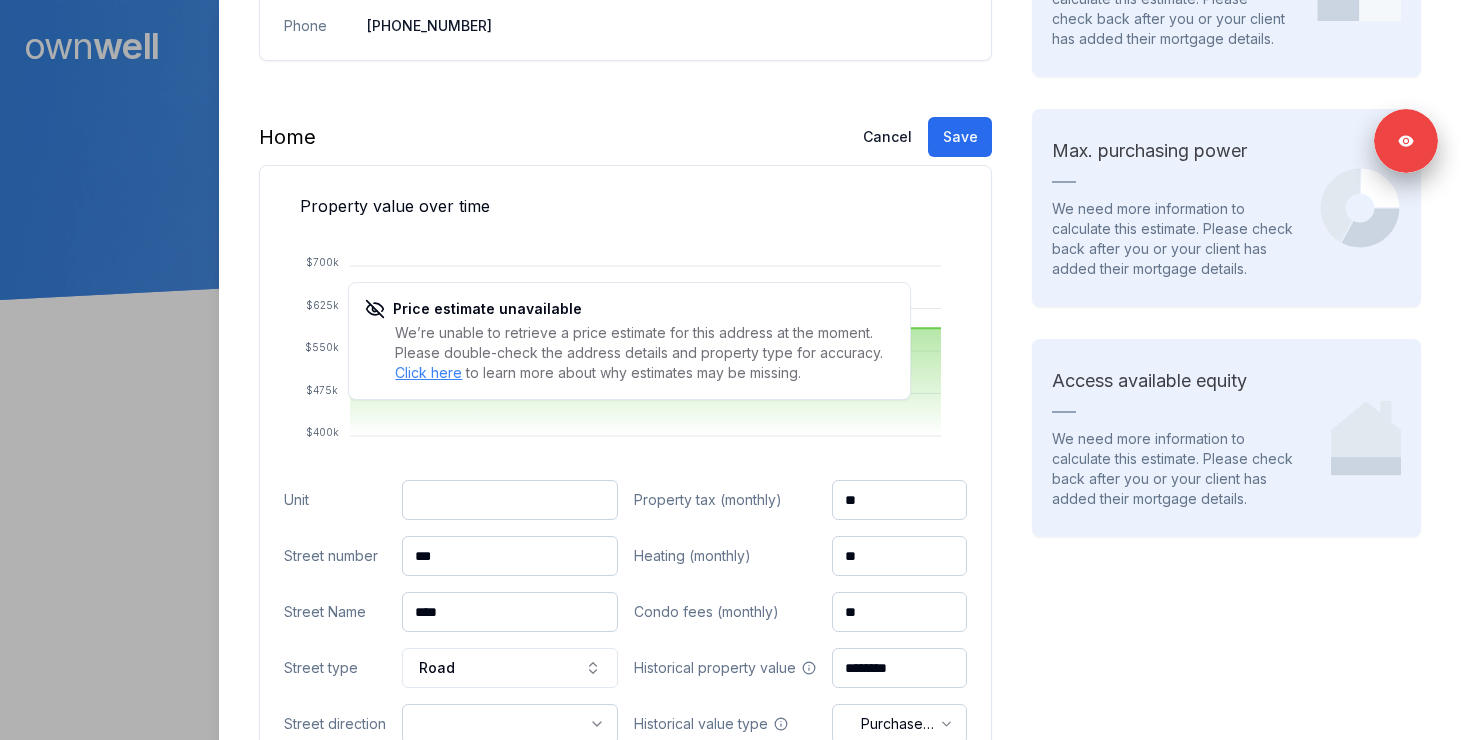 type 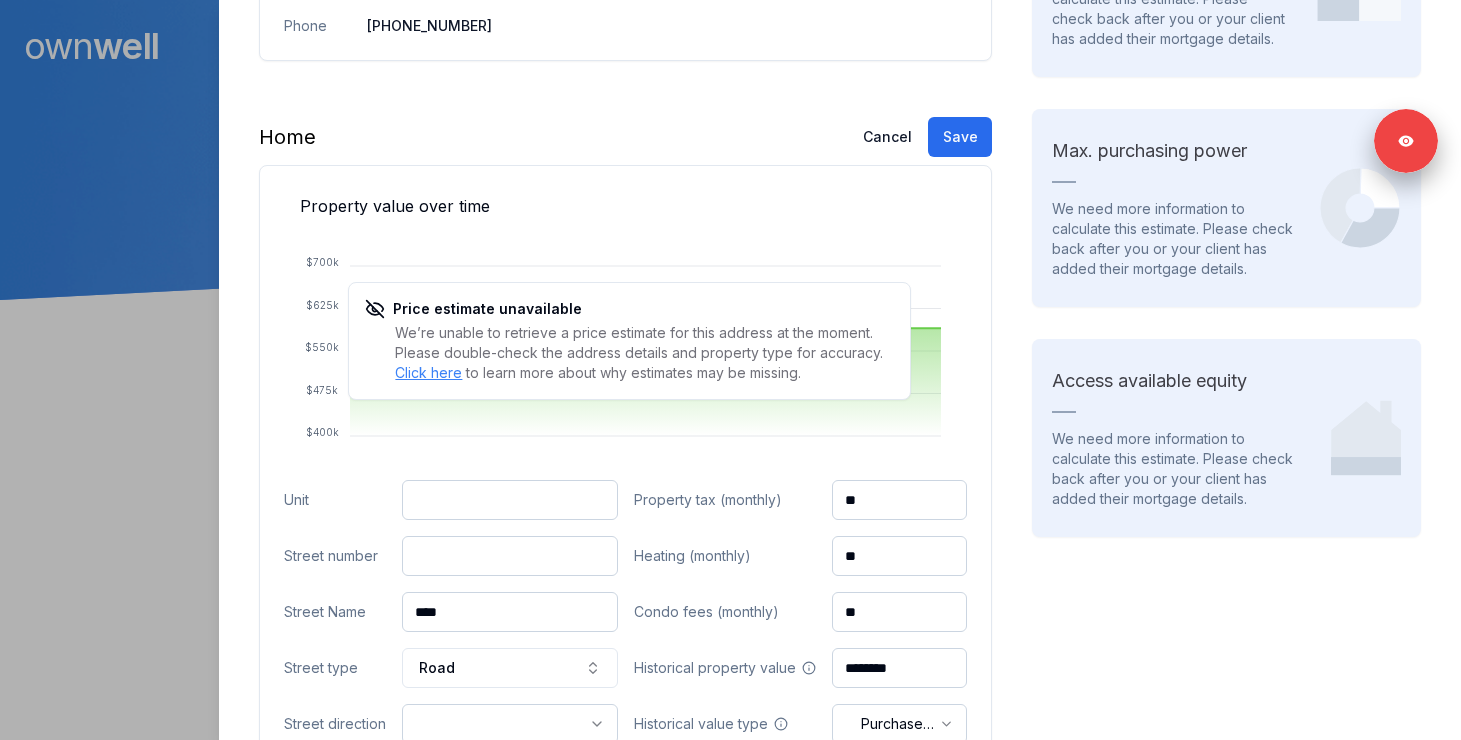 paste on "**" 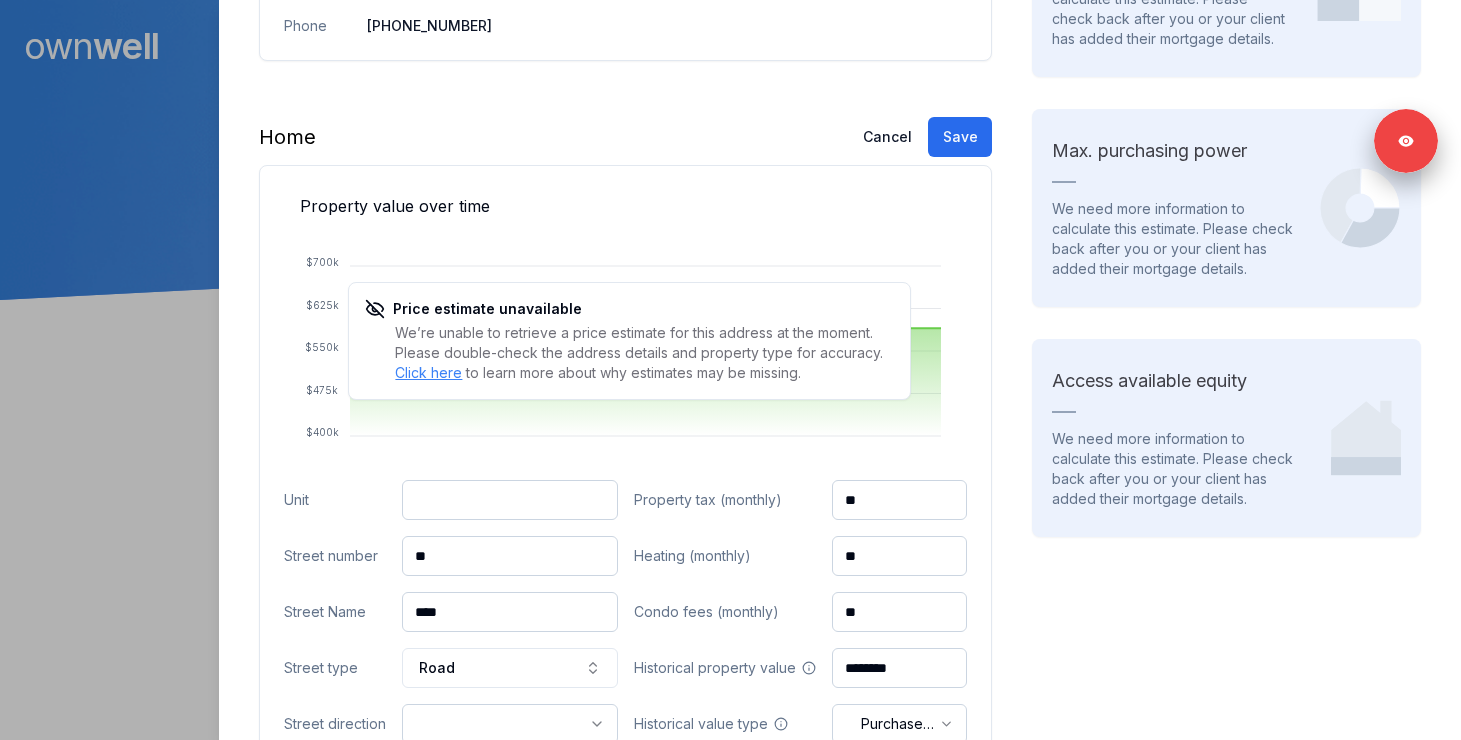 type on "**" 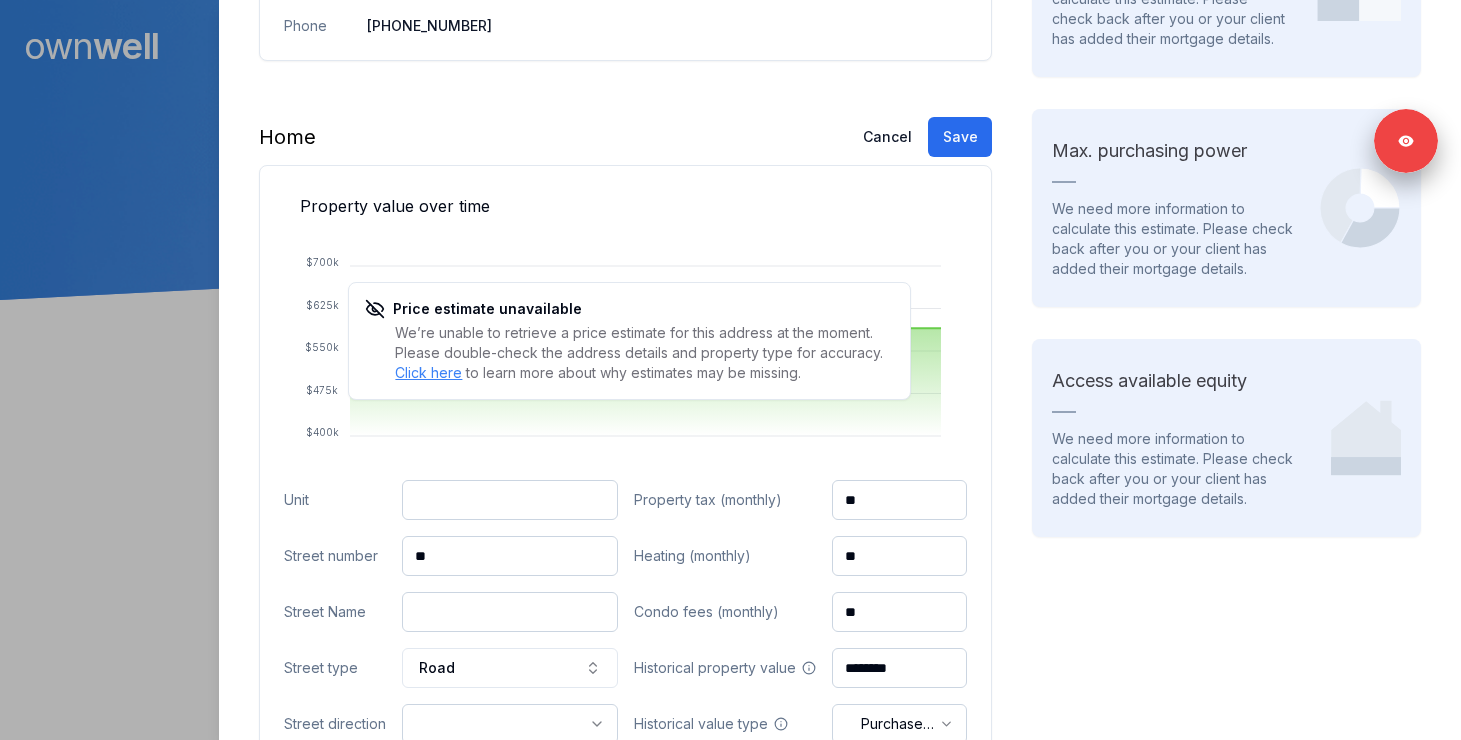 paste on "********" 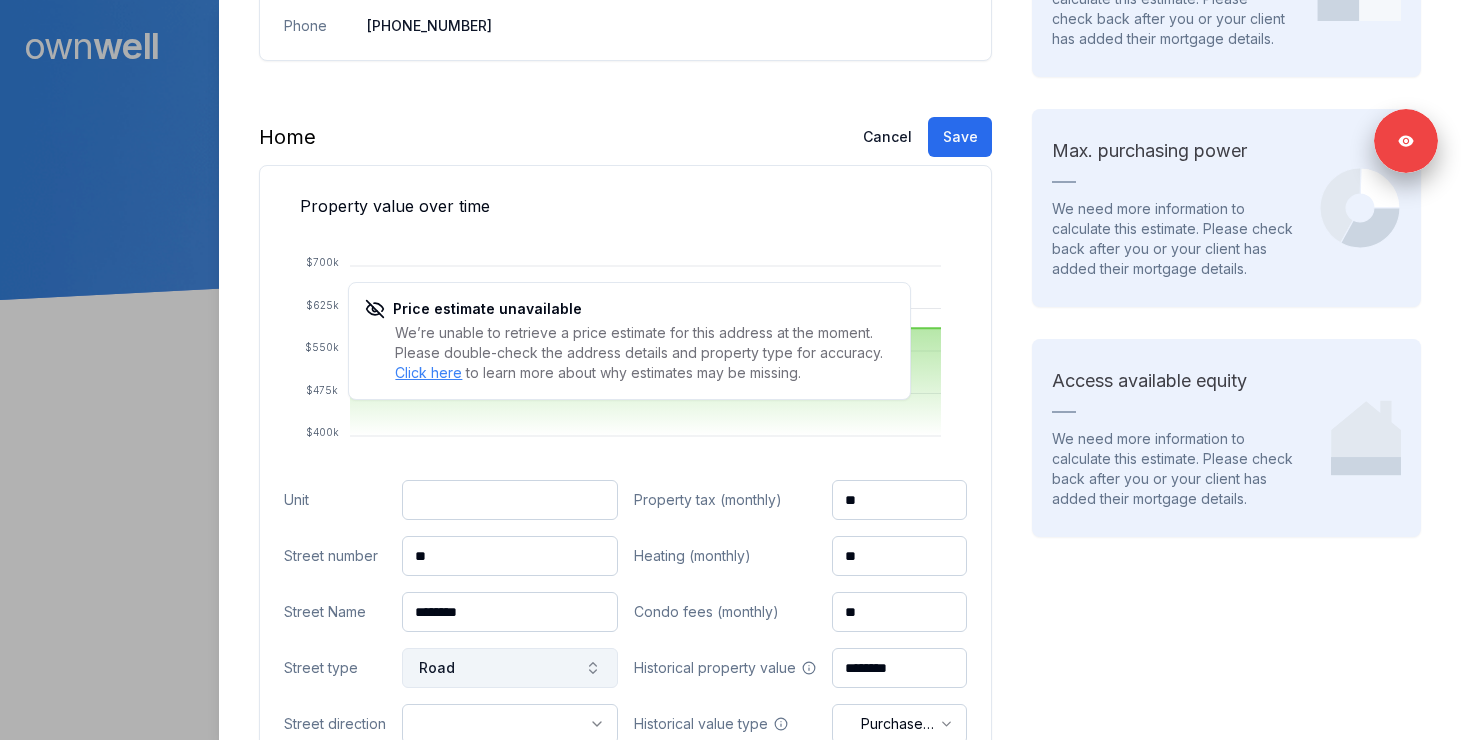 type on "********" 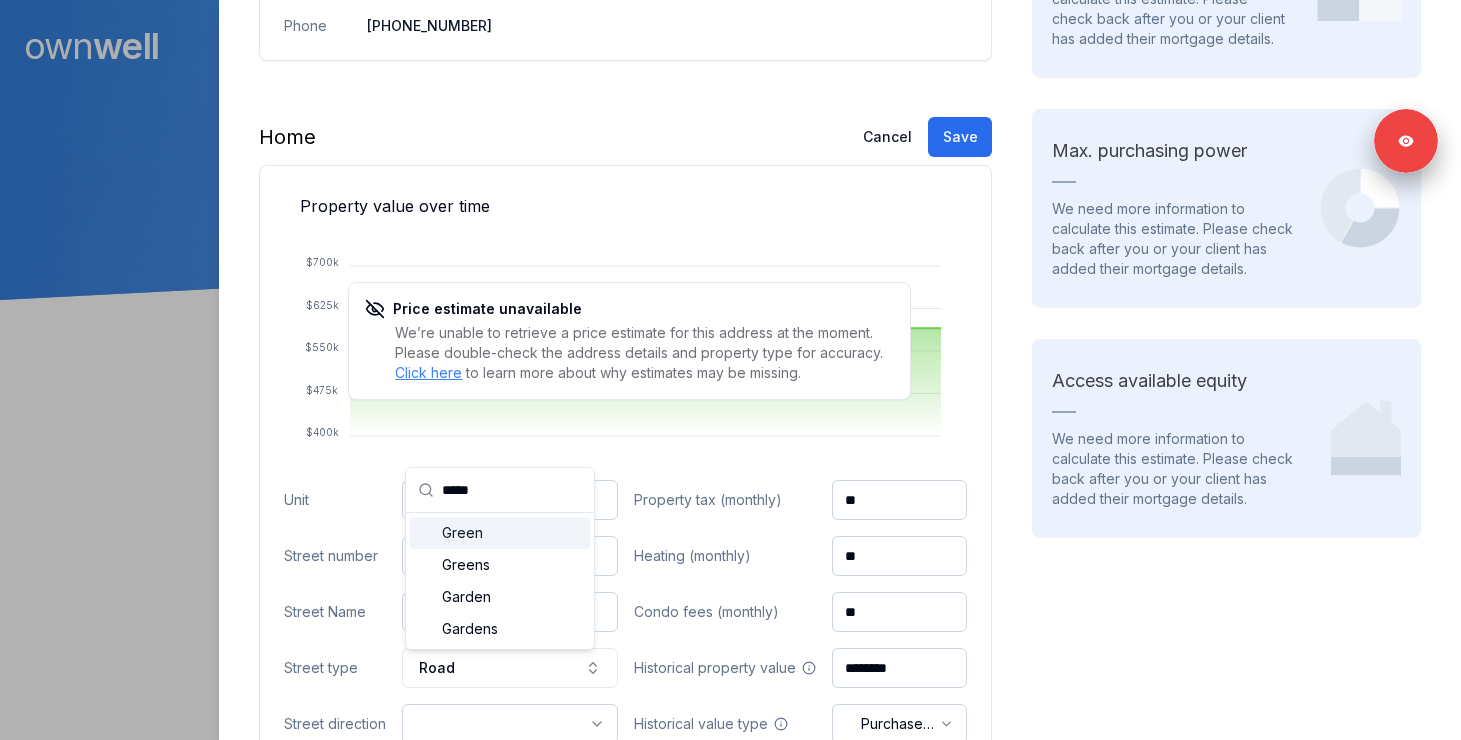 type on "*****" 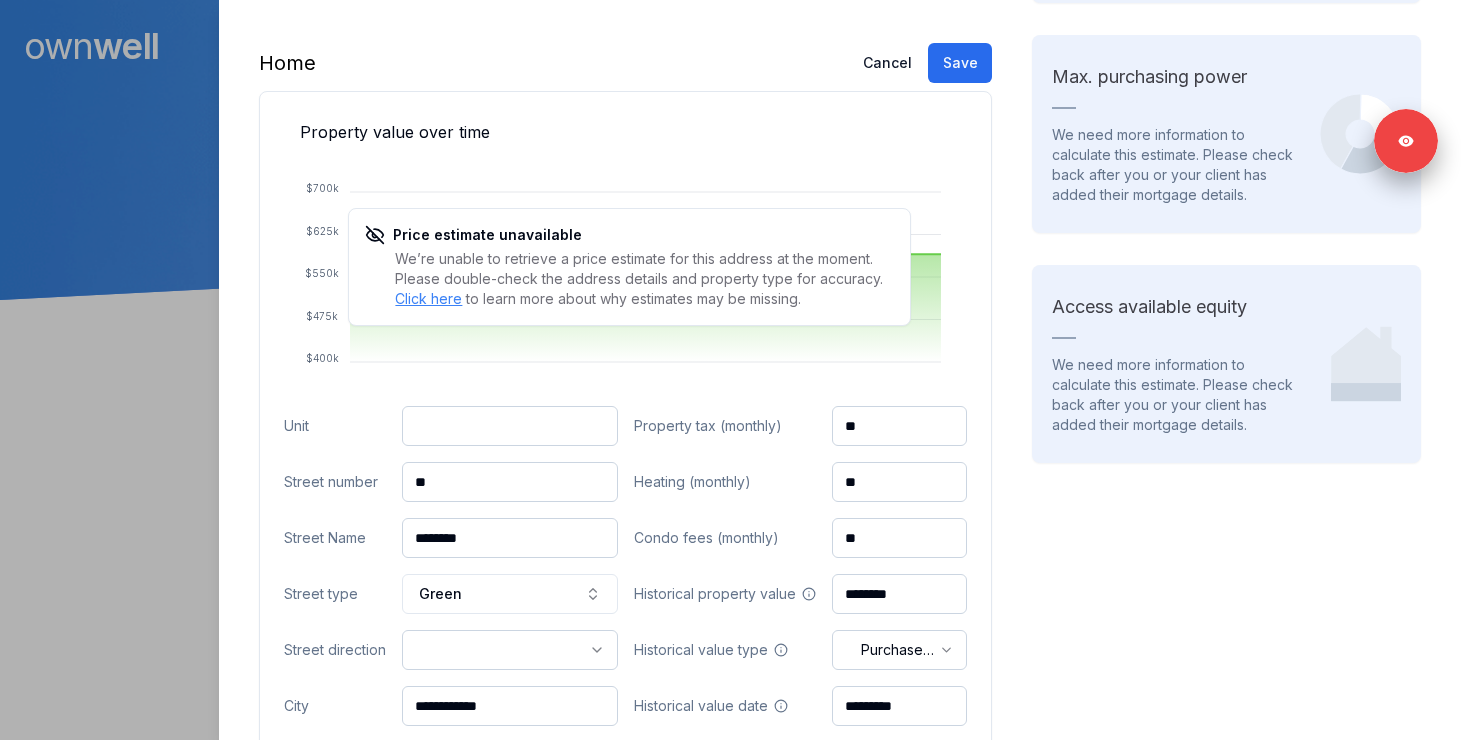 scroll, scrollTop: 561, scrollLeft: 0, axis: vertical 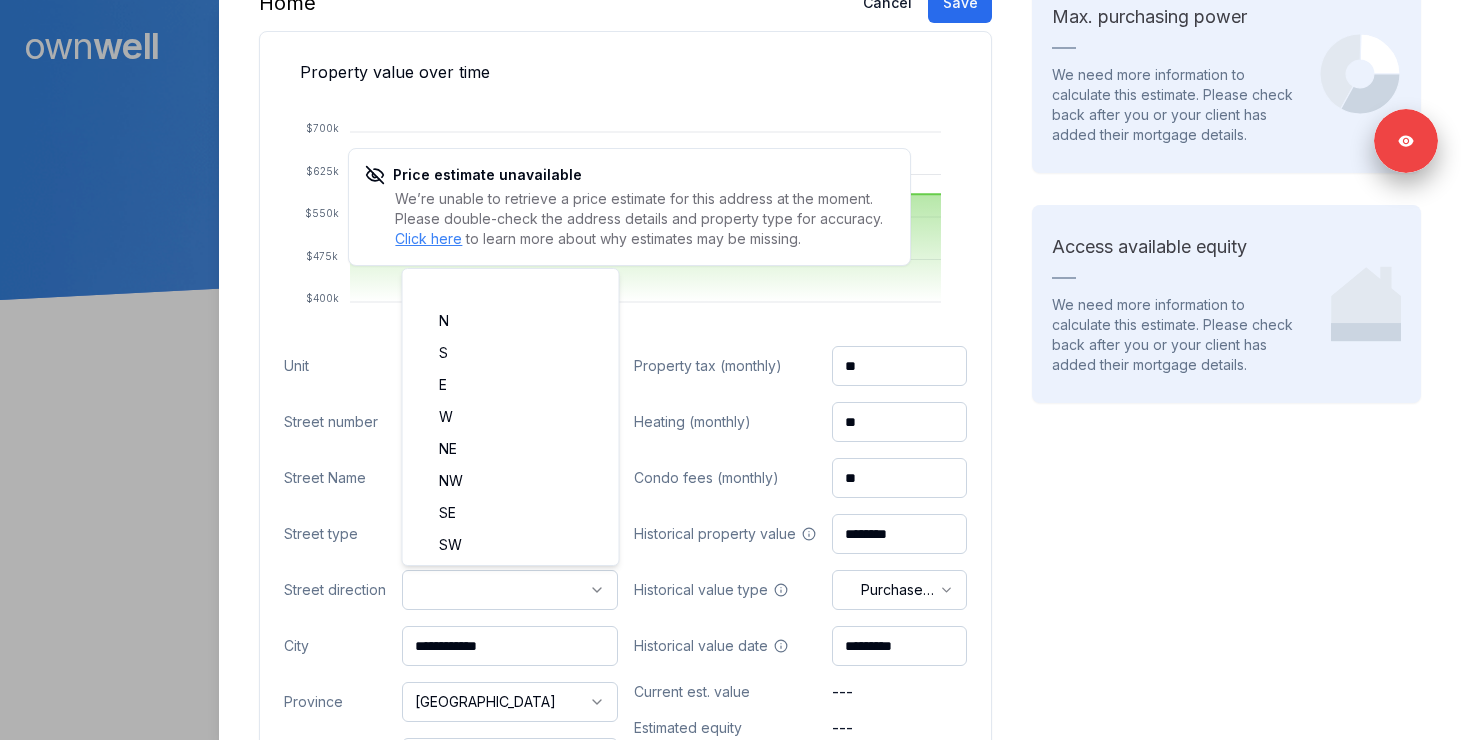 click on "Ownwell's platform is not optimized for mobile at this time.   For the best experience, please use a   desktop or laptop  to manage your account.   Note:  The   personalized homeownership reports   you generate for clients   are fully mobile-friendly   and can be easily viewed on any device. own well Dashboard Landing Page Adopt My Mortgage 98  of  100  clients used Purchase additional client capacity 0 Signed in as Ashley Wilkinson Sign out Close Korey   Keehn Client 38 895 Head Road Spallumcheen, BC, V4Y 0R5 Price estimate unavailable 4.14%   fixed ,   3  year term $1,422.87   bi-weekly   $574,647.37   outstanding March 31, 2028   maturity Purchase Digest Preview Client Details Send test email ( ashley@ashleymortgages.ca ) Subscribe Homeowner   Edit First name Korey Last name Keehn Email keehnerk87@gmail.com Phone (250) 503-3671 Household income $267,800.00 Credit score --- Debt payments (monthly) --- Home   Cancel Save Property value over time Price estimate unavailable   Click here   $400k $475k $550k" at bounding box center (730, 150) 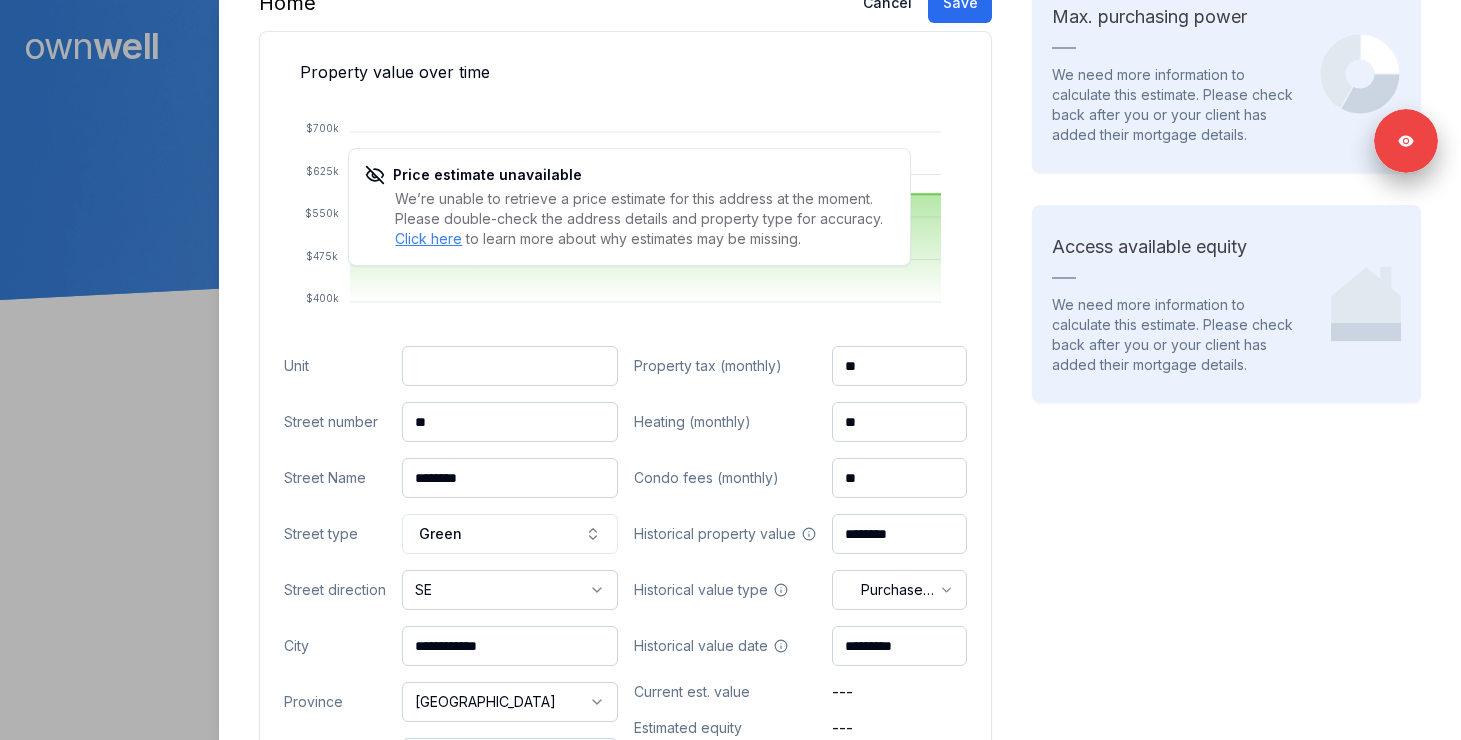 drag, startPoint x: 523, startPoint y: 650, endPoint x: 415, endPoint y: 650, distance: 108 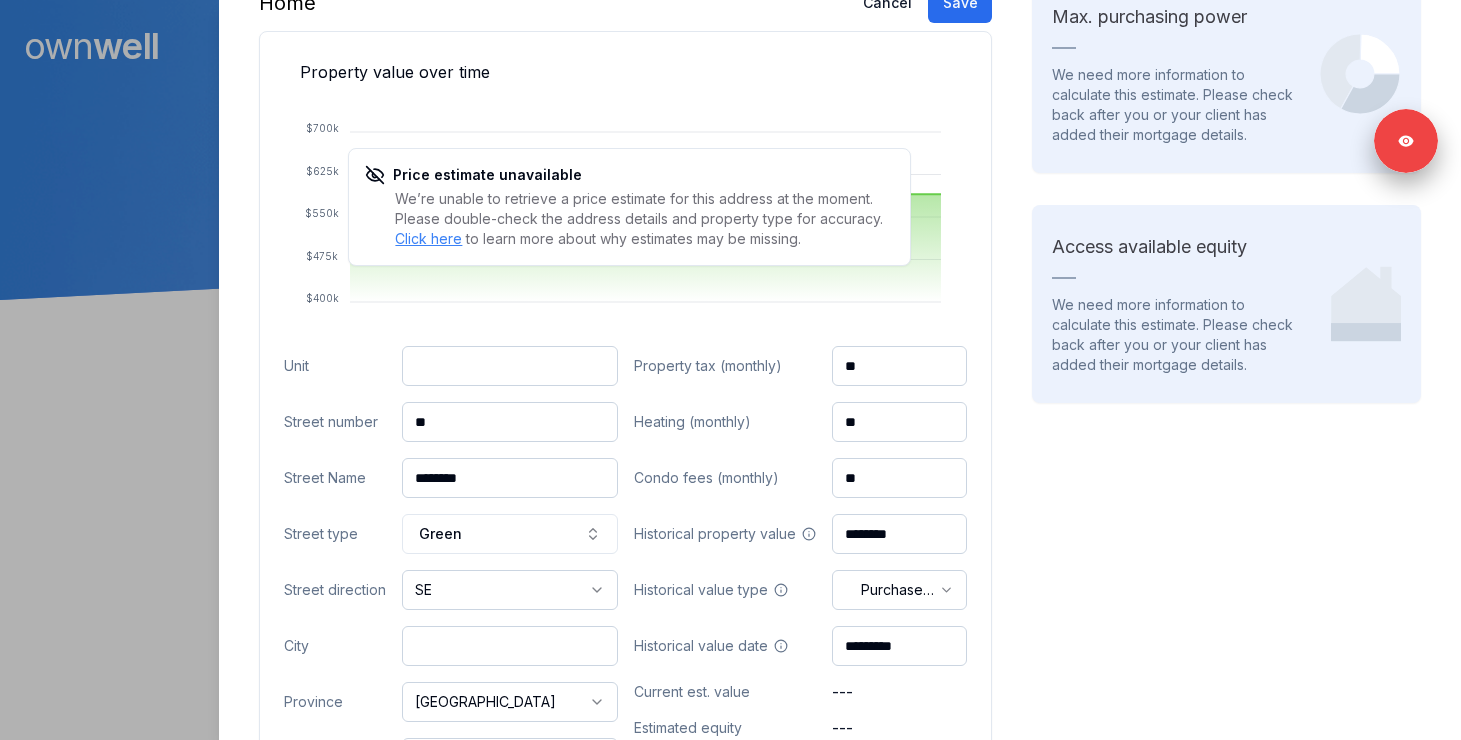 paste on "*******" 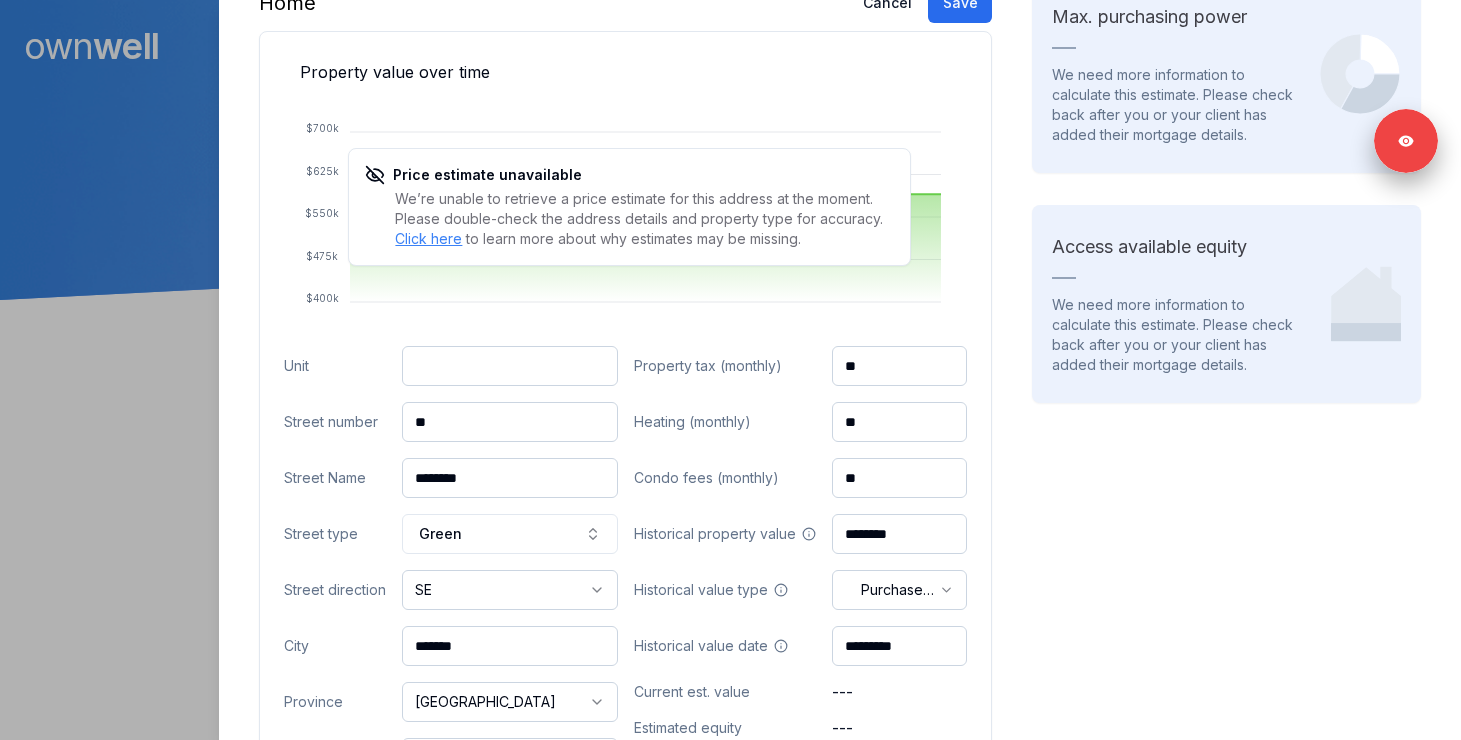 type on "*******" 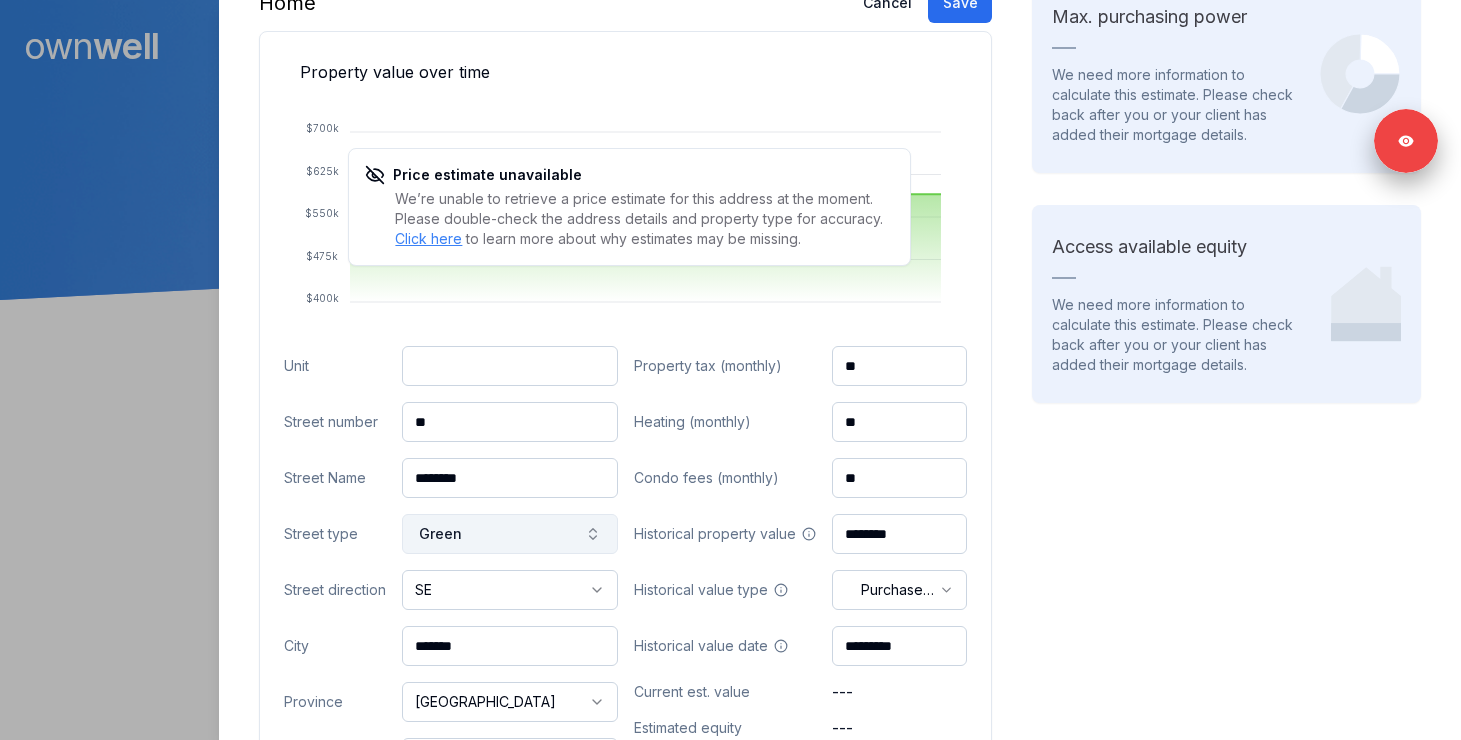 scroll, scrollTop: 910, scrollLeft: 0, axis: vertical 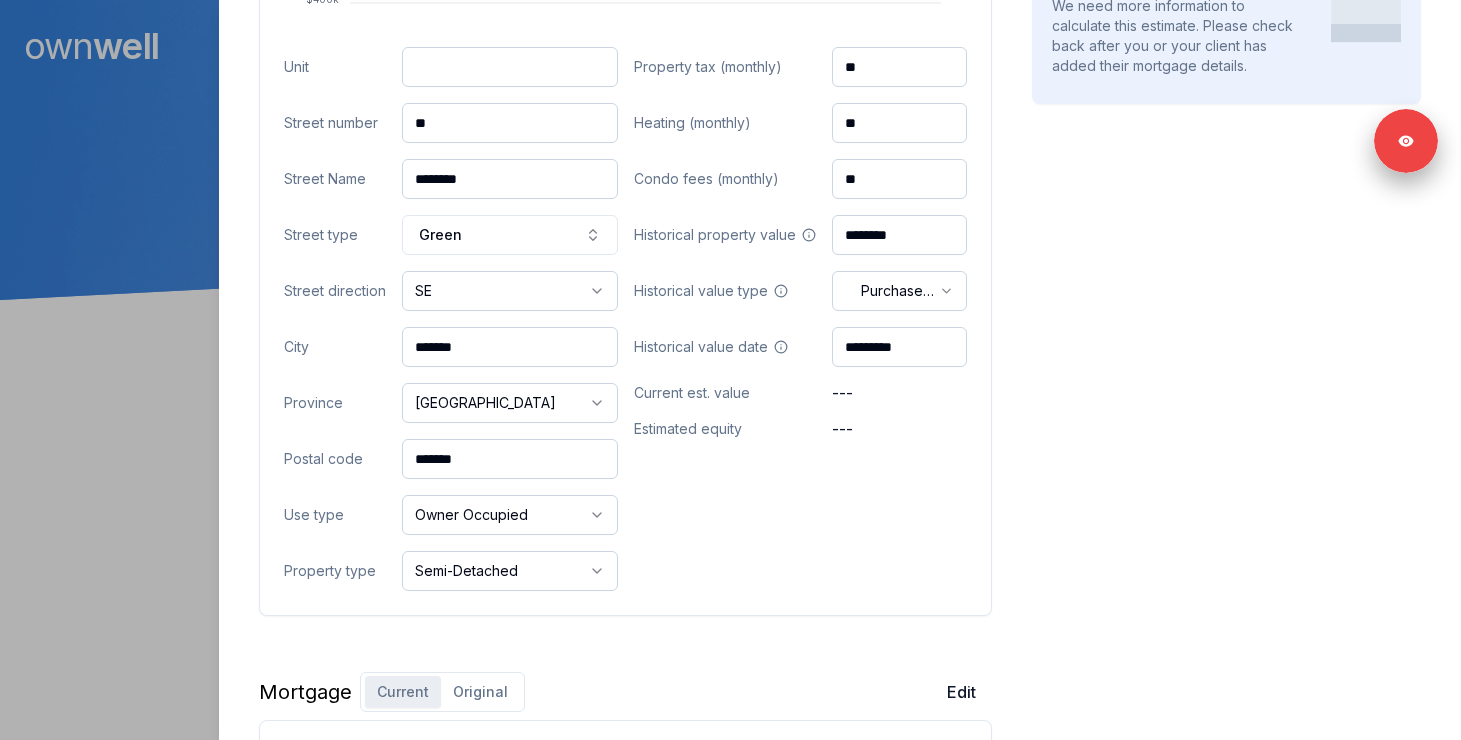click on "Ownwell's platform is not optimized for mobile at this time.   For the best experience, please use a   desktop or laptop  to manage your account.   Note:  The   personalized homeownership reports   you generate for clients   are fully mobile-friendly   and can be easily viewed on any device. own well Dashboard Landing Page Adopt My Mortgage 98  of  100  clients used Purchase additional client capacity 0 Signed in as Ashley Wilkinson Sign out Close Korey   Keehn Client 38 895 Head Road Spallumcheen, BC, V4Y 0R5 Price estimate unavailable 4.14%   fixed ,   3  year term $1,422.87   bi-weekly   $574,647.37   outstanding March 31, 2028   maturity Purchase Digest Preview Client Details Send test email ( ashley@ashleymortgages.ca ) Subscribe Homeowner   Edit First name Korey Last name Keehn Email keehnerk87@gmail.com Phone (250) 503-3671 Household income $267,800.00 Credit score --- Debt payments (monthly) --- Home   Cancel Save Property value over time Price estimate unavailable   Click here   $400k $475k $550k" at bounding box center (730, 150) 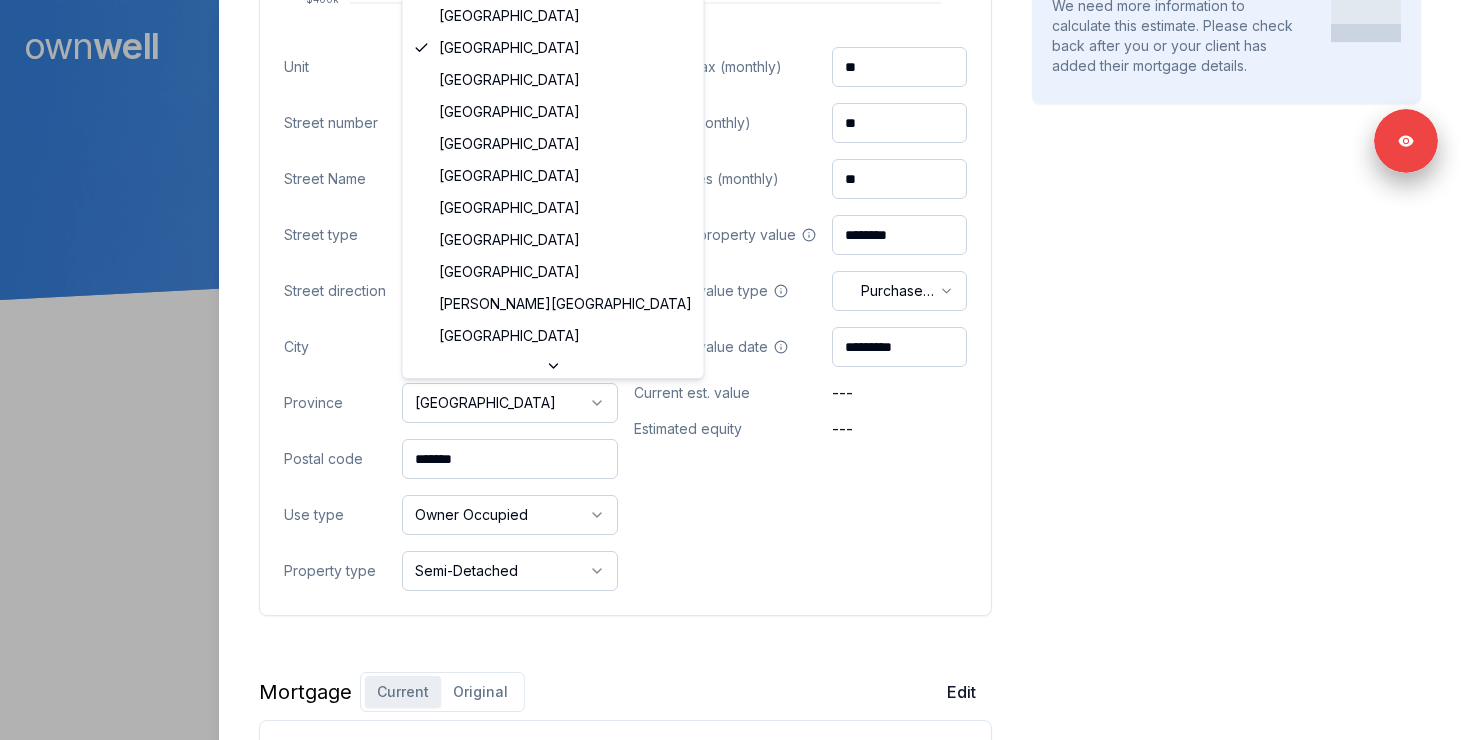 select on "**" 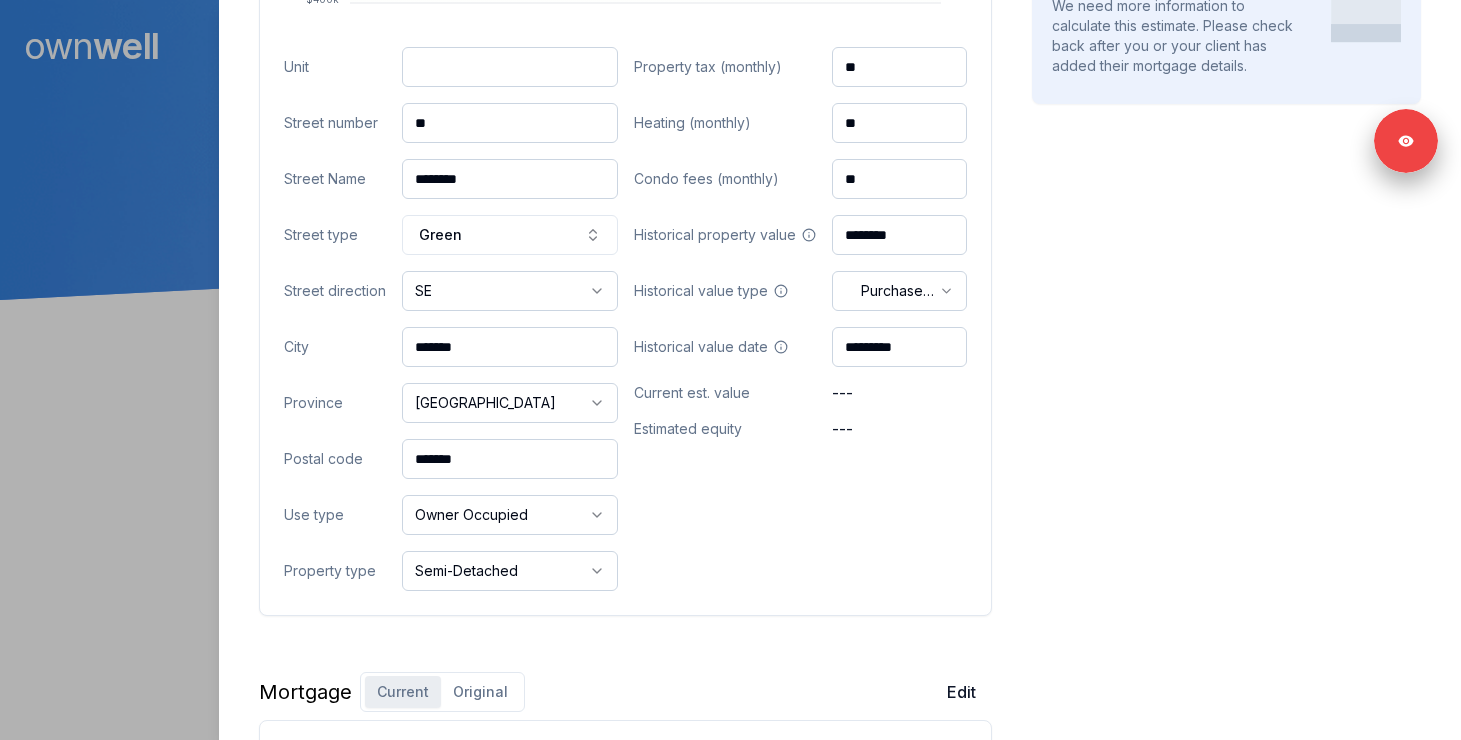drag, startPoint x: 508, startPoint y: 454, endPoint x: 364, endPoint y: 454, distance: 144 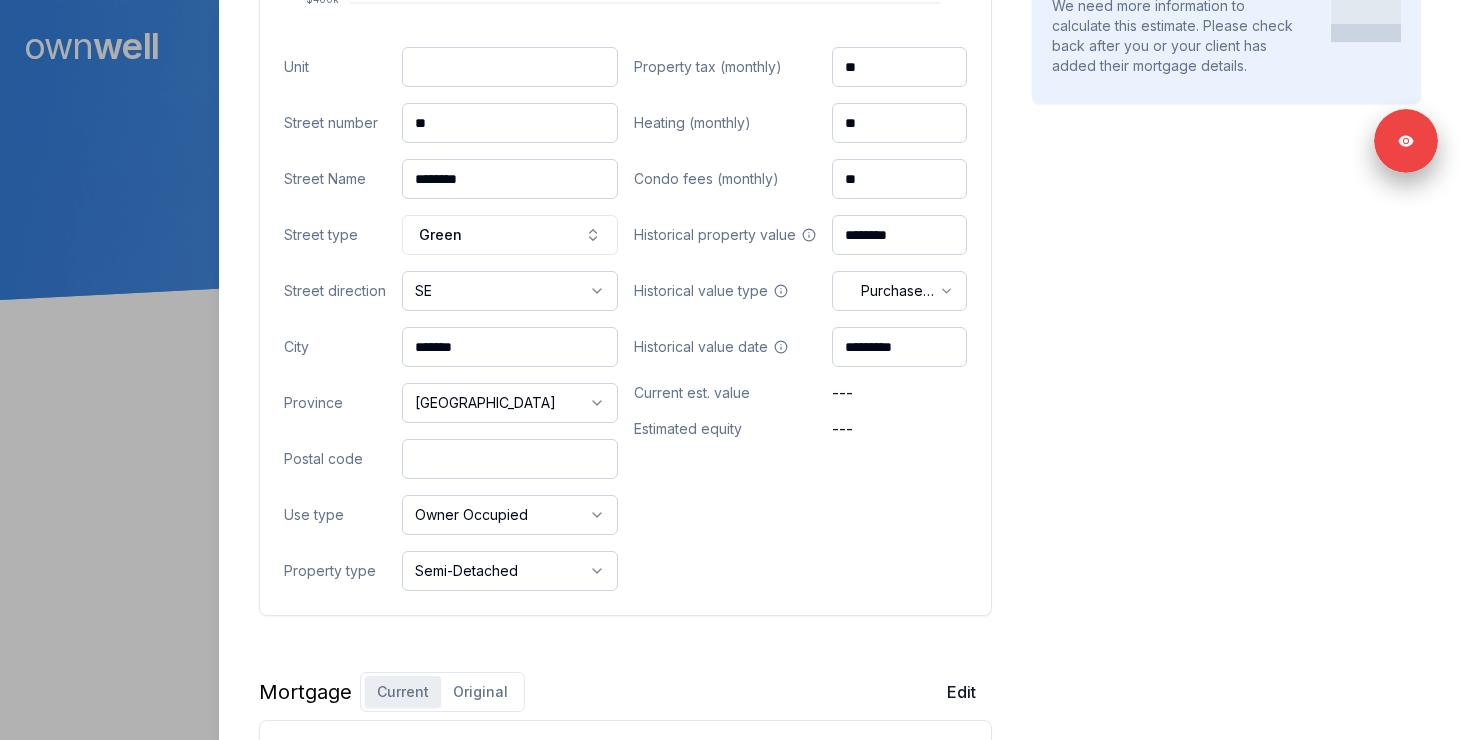paste on "*******" 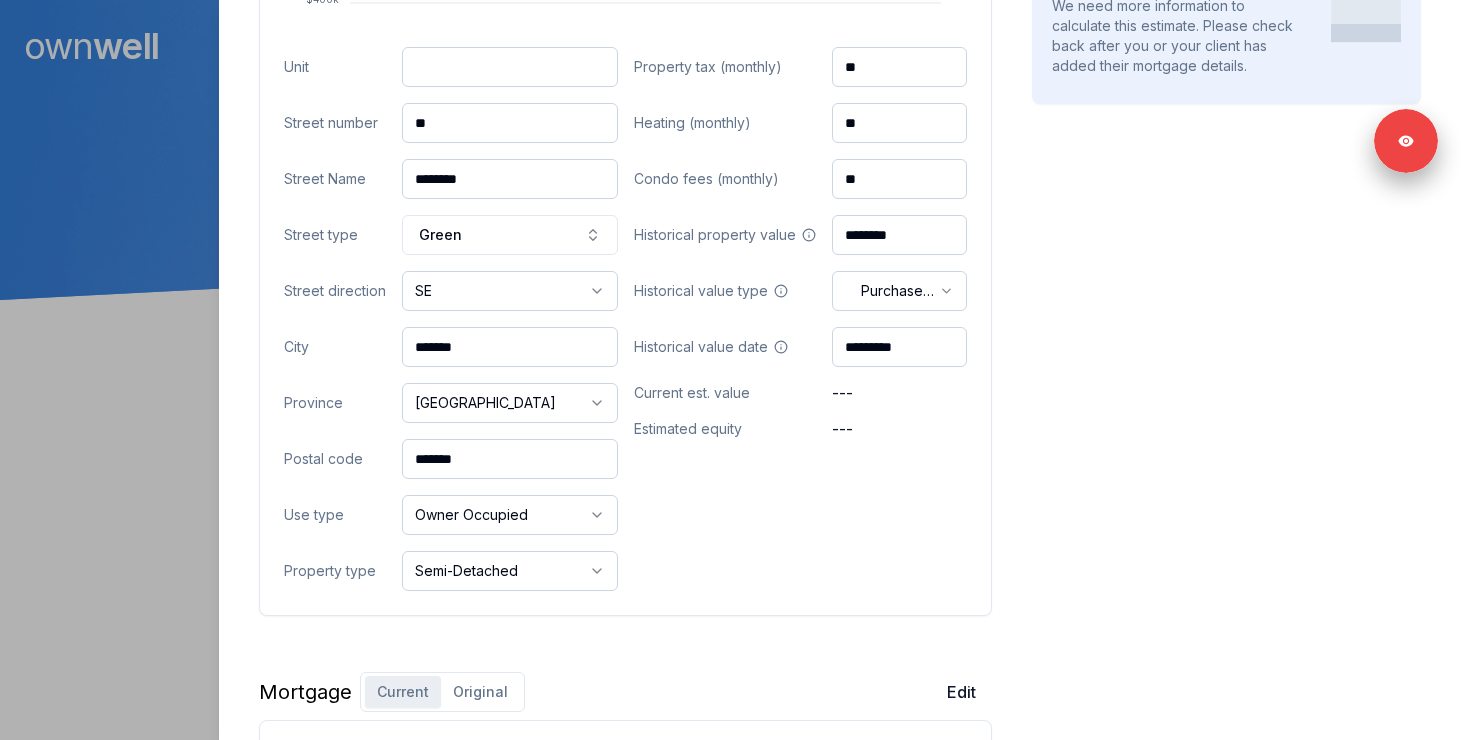 type on "*******" 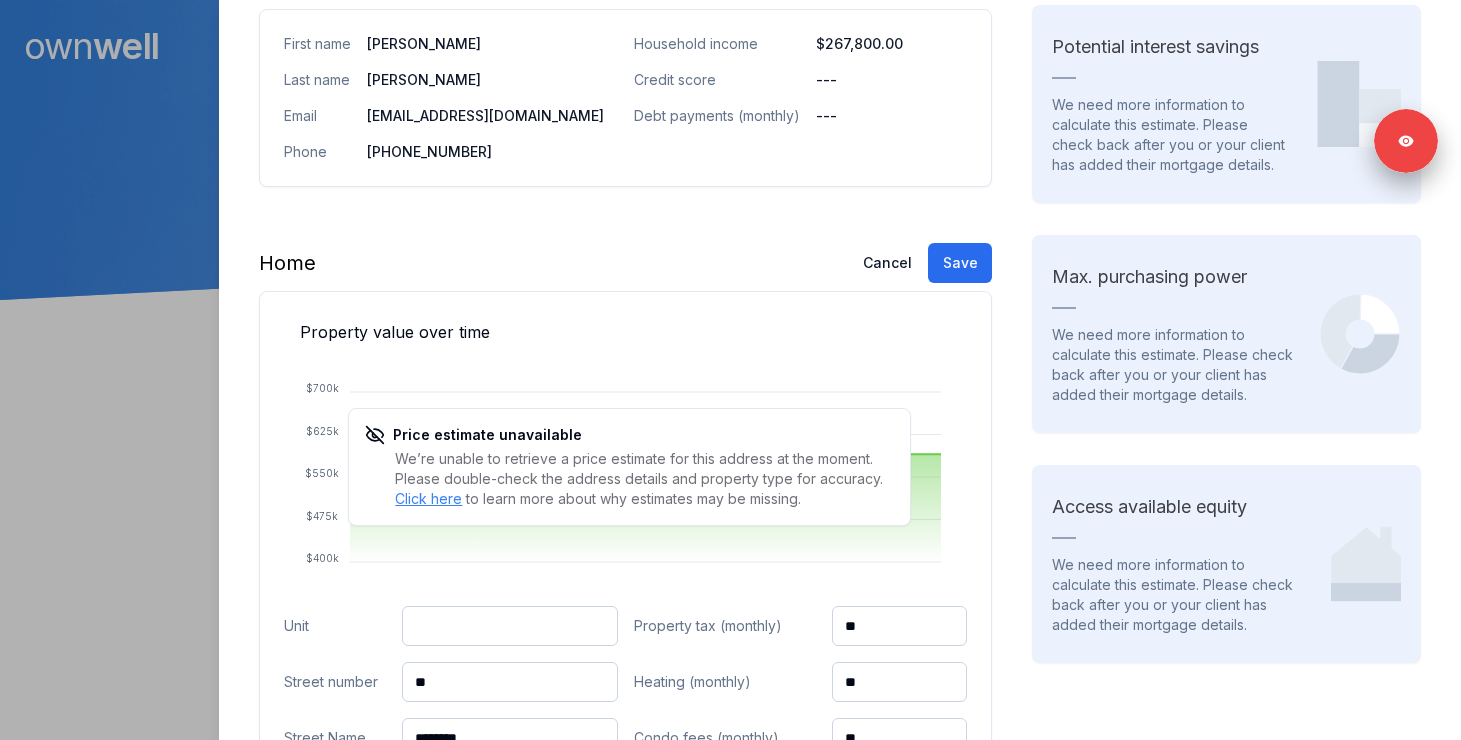 scroll, scrollTop: 313, scrollLeft: 0, axis: vertical 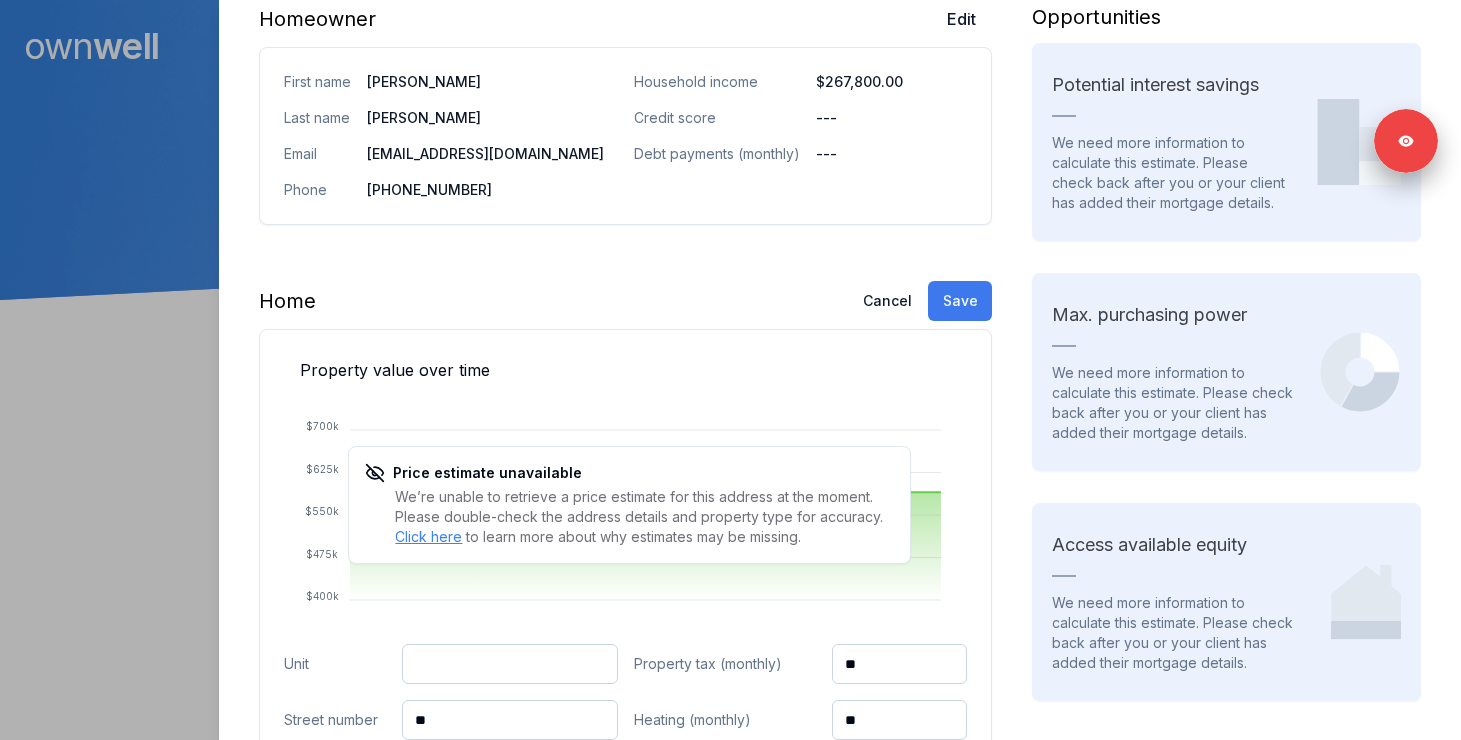 click on "Save" at bounding box center (960, 301) 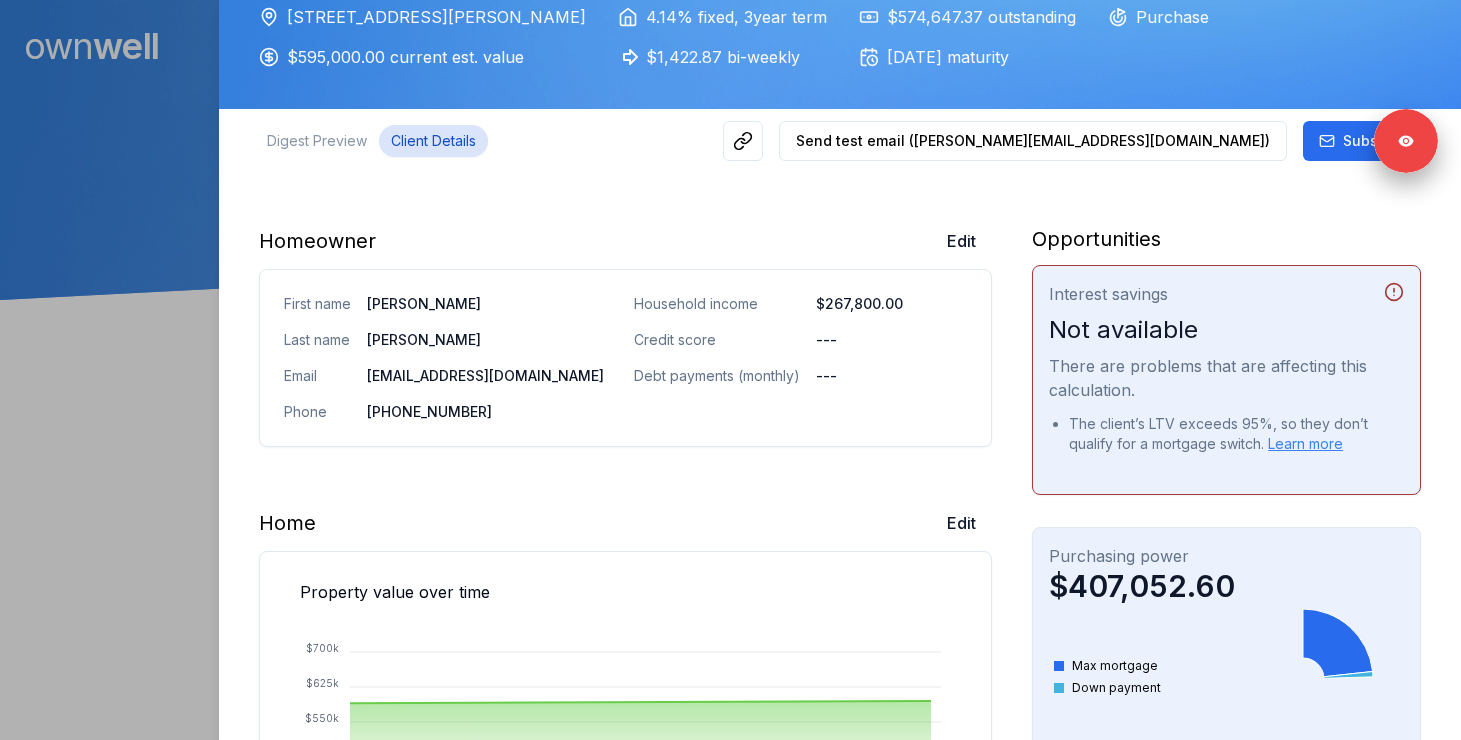 scroll, scrollTop: 0, scrollLeft: 0, axis: both 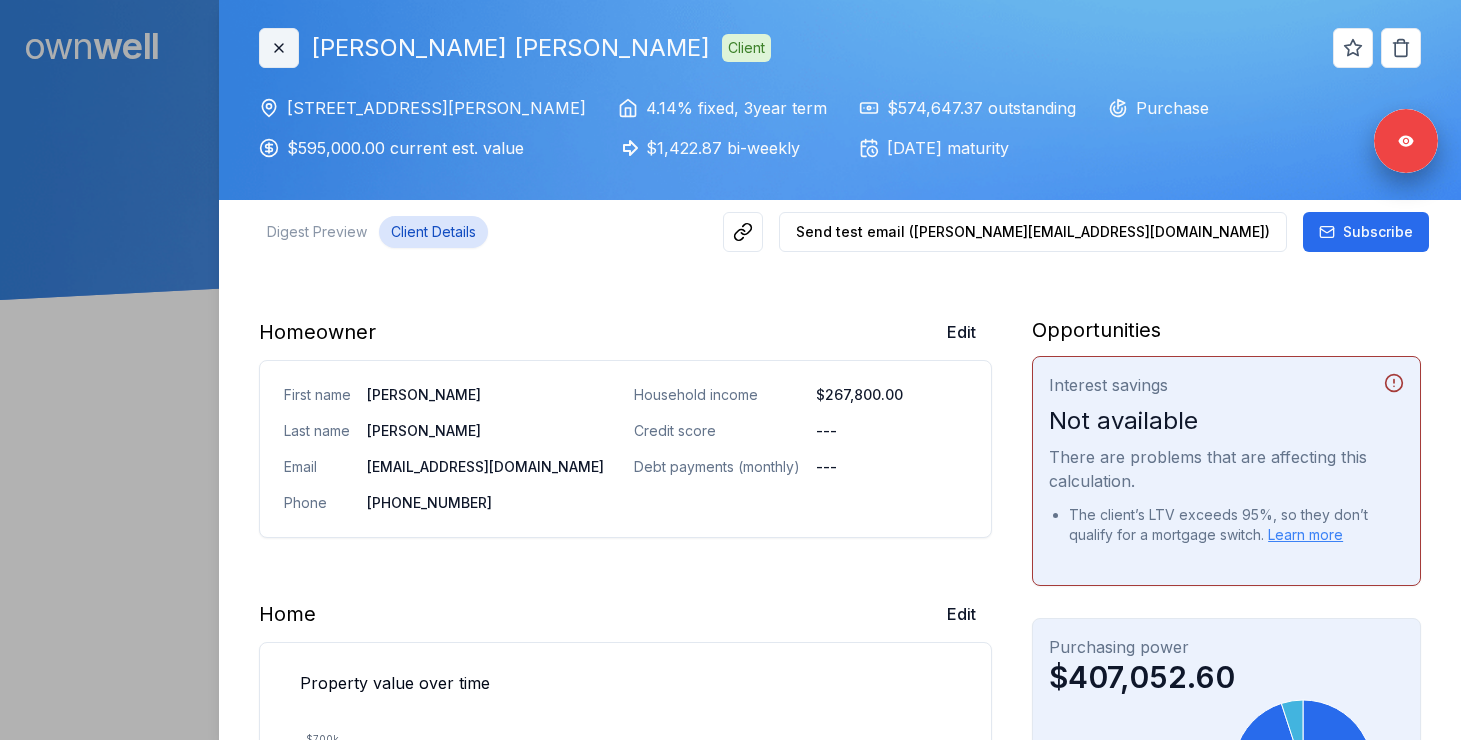 click 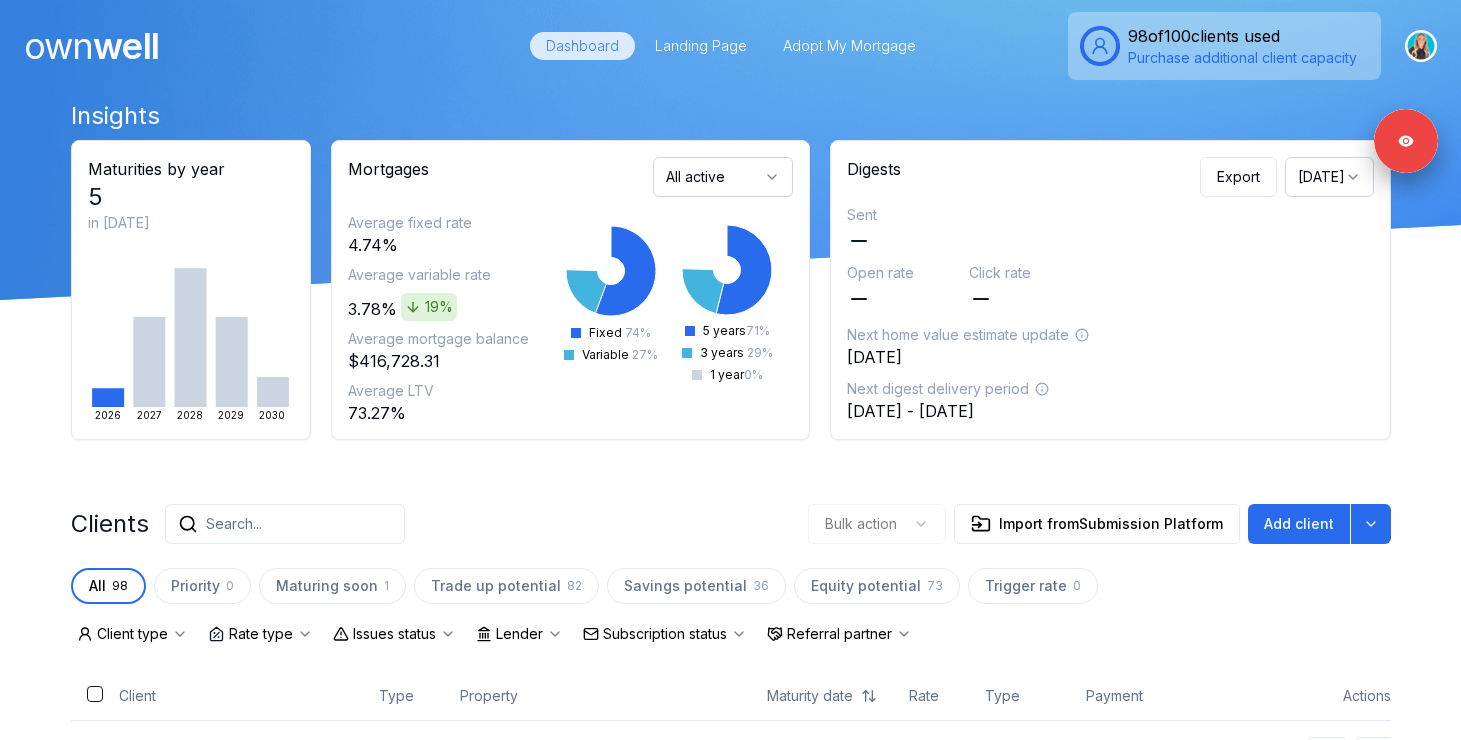 click on "Search..." at bounding box center [285, 524] 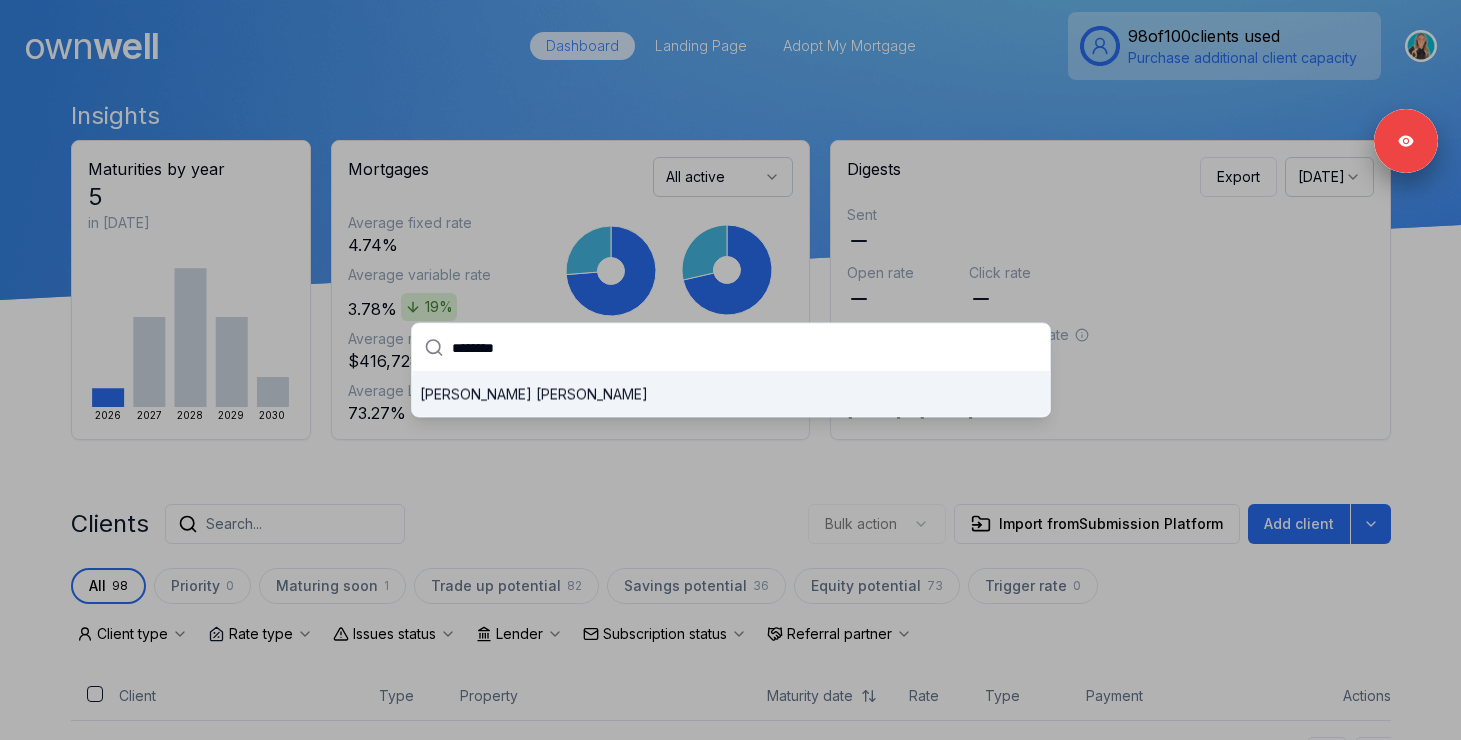 type on "********" 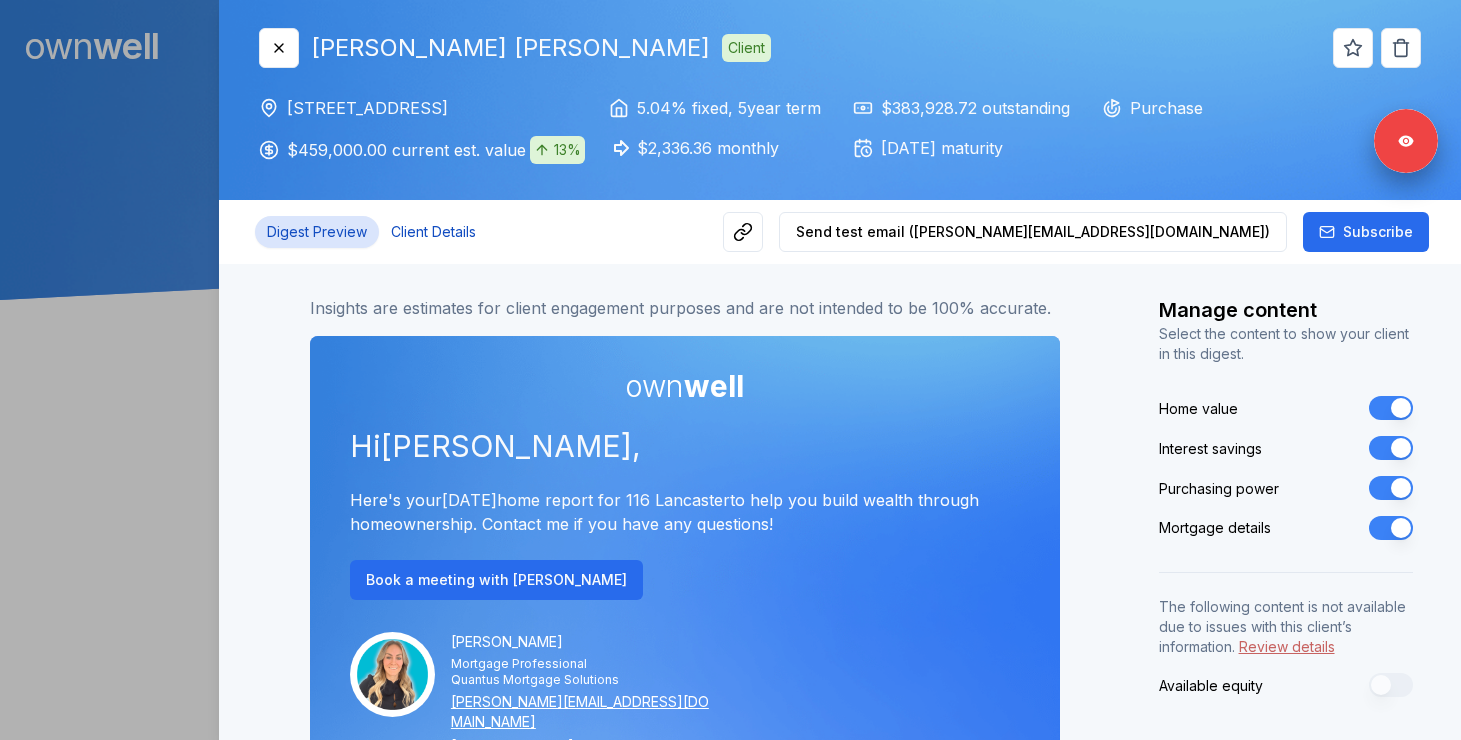 click on "Client Details" at bounding box center [433, 232] 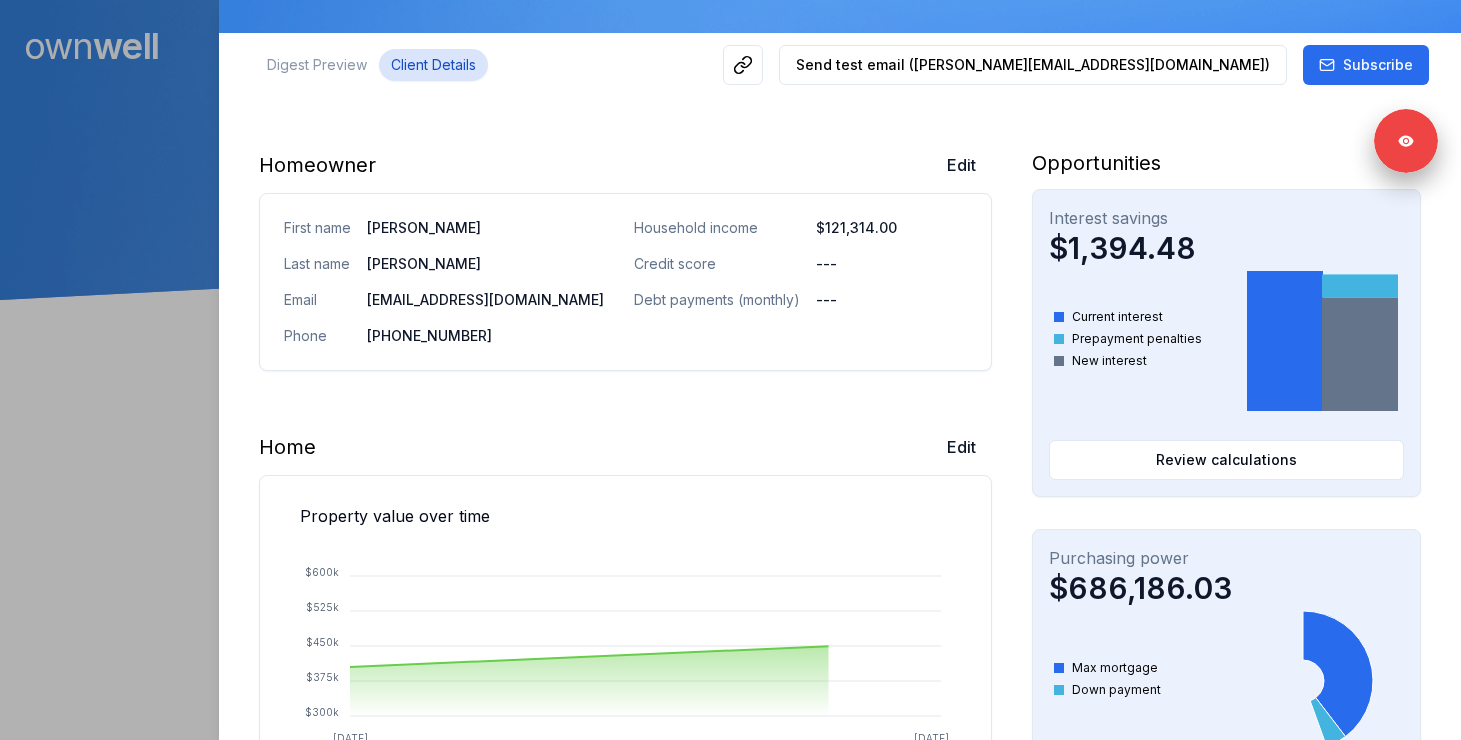 scroll, scrollTop: 364, scrollLeft: 0, axis: vertical 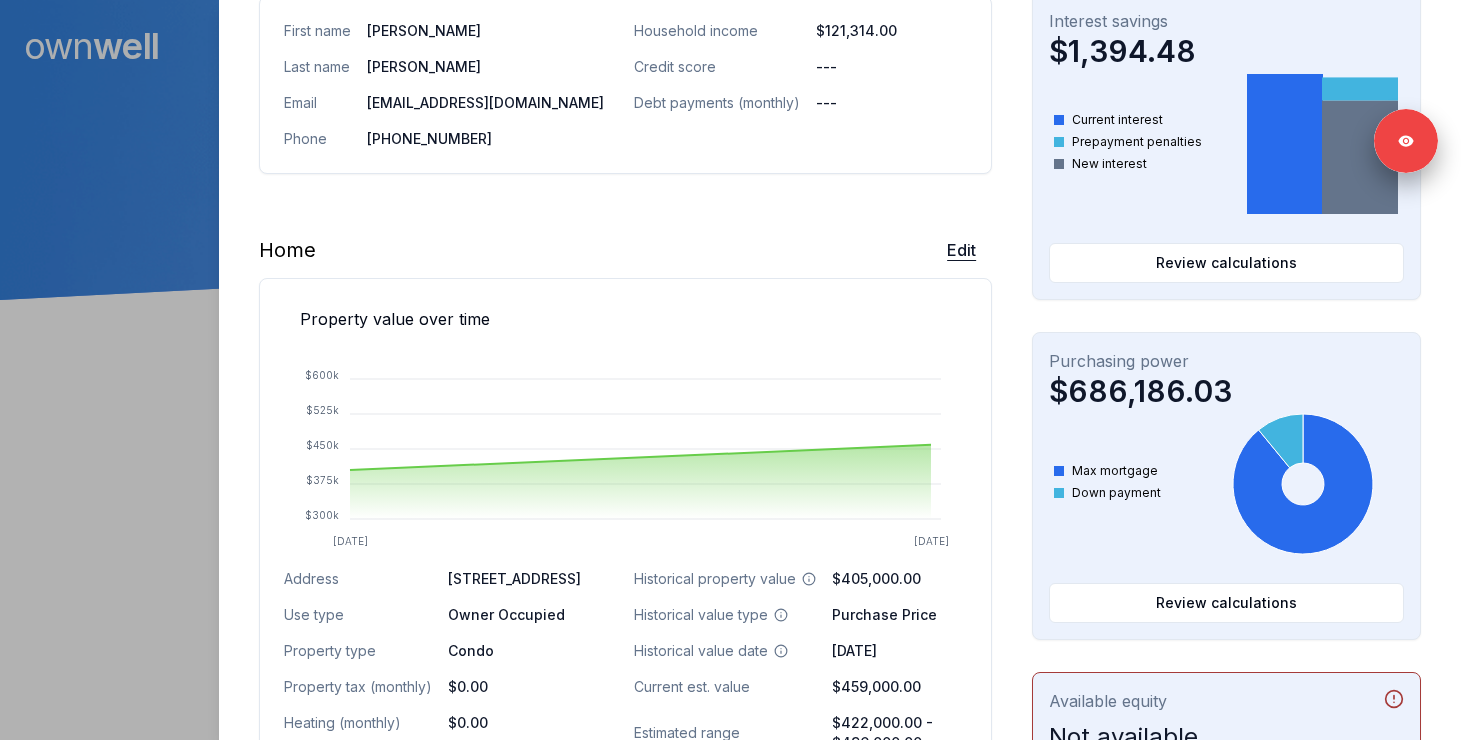 click on "Edit" at bounding box center [961, 250] 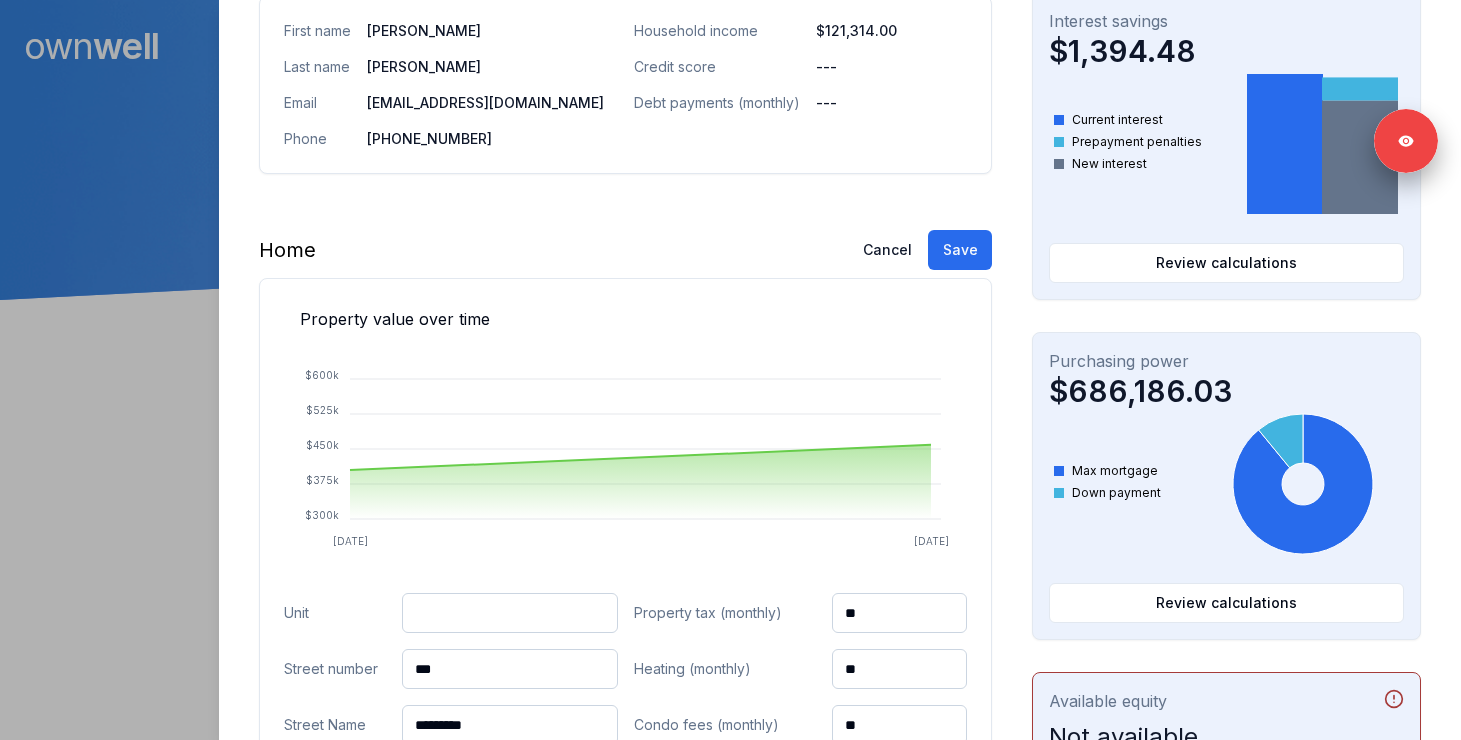 click at bounding box center (510, 613) 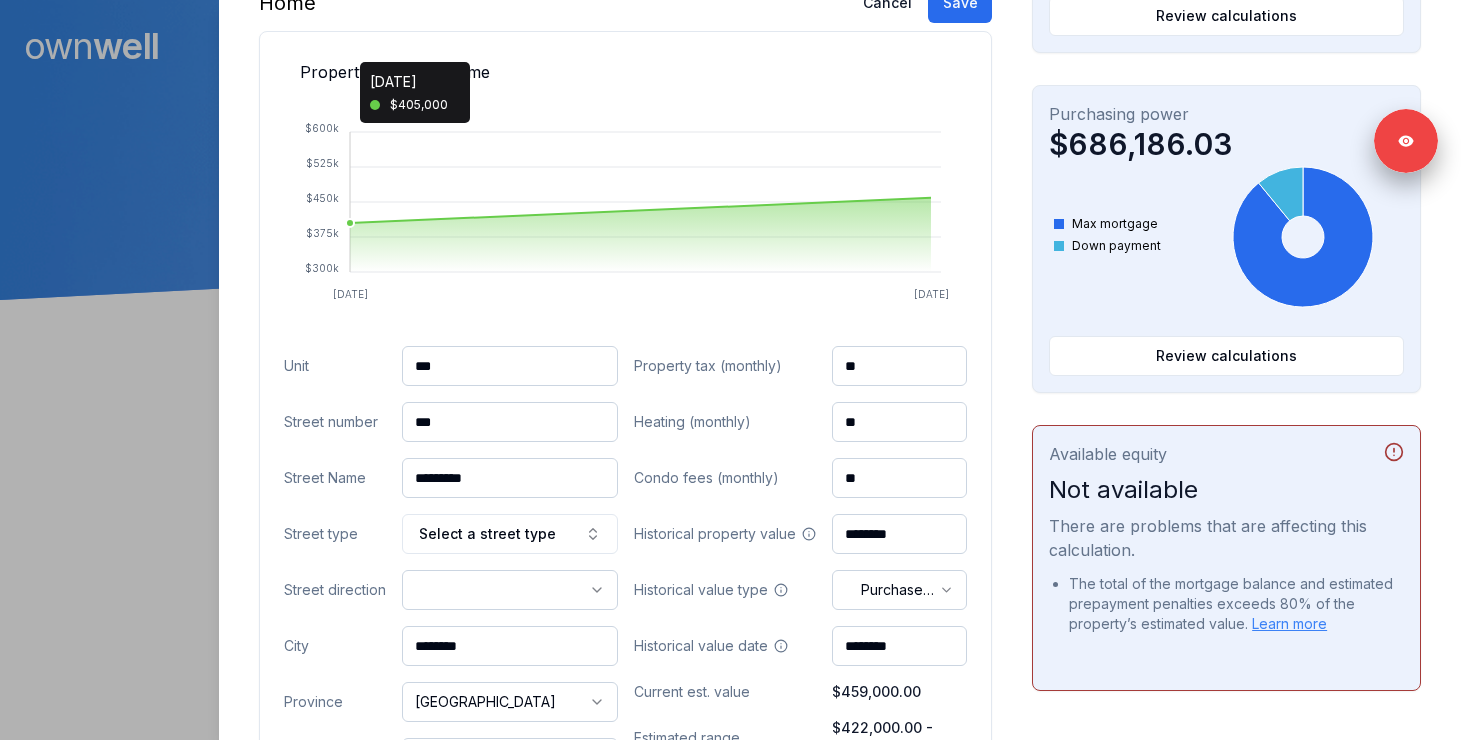 scroll, scrollTop: 613, scrollLeft: 0, axis: vertical 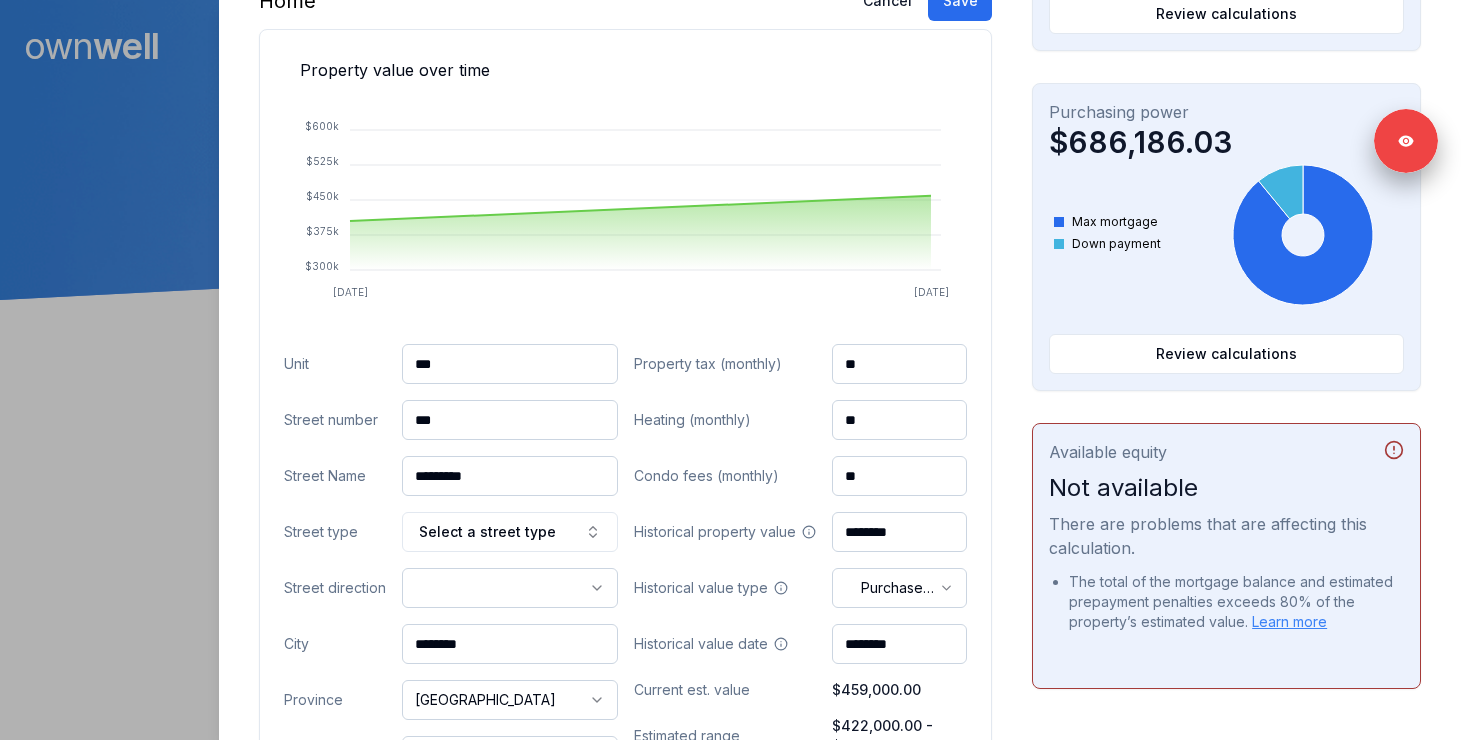 type on "***" 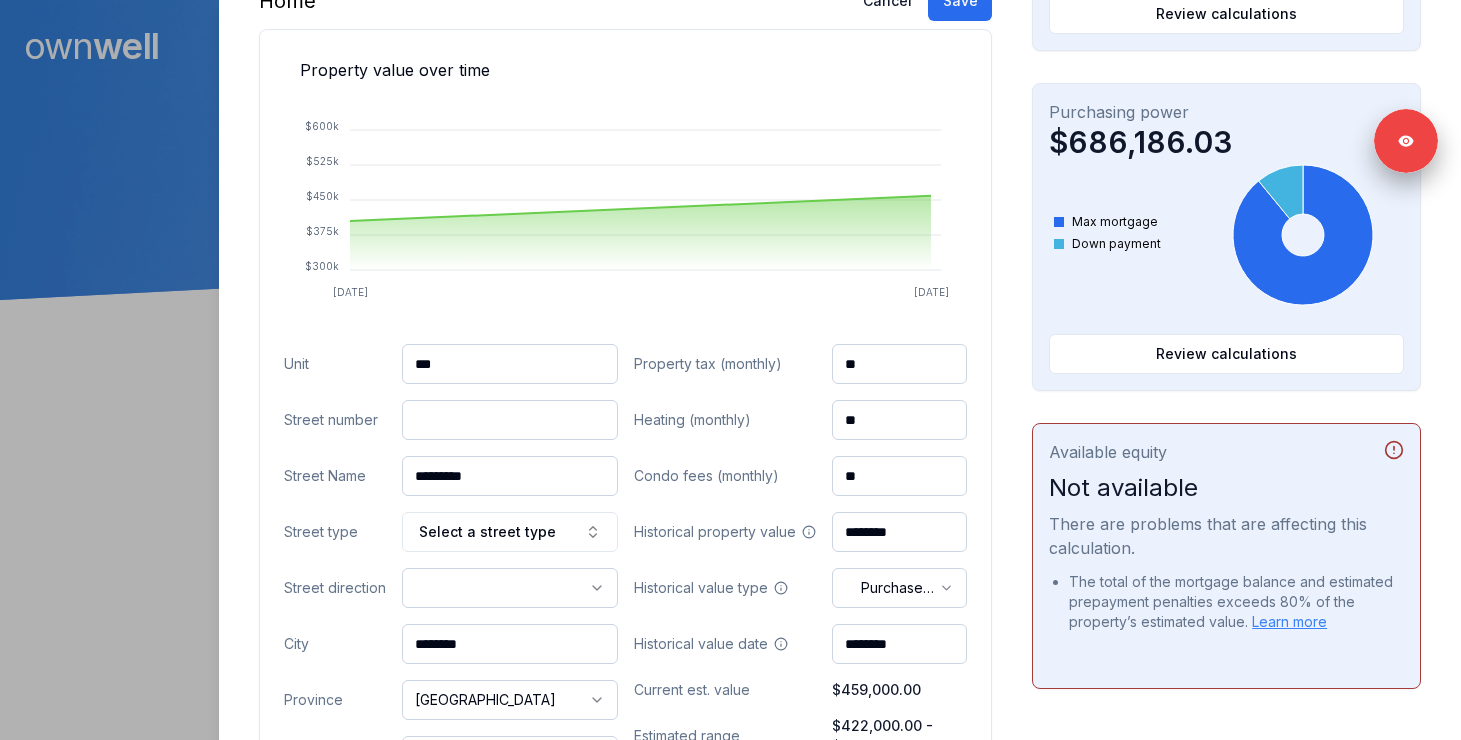 paste on "**" 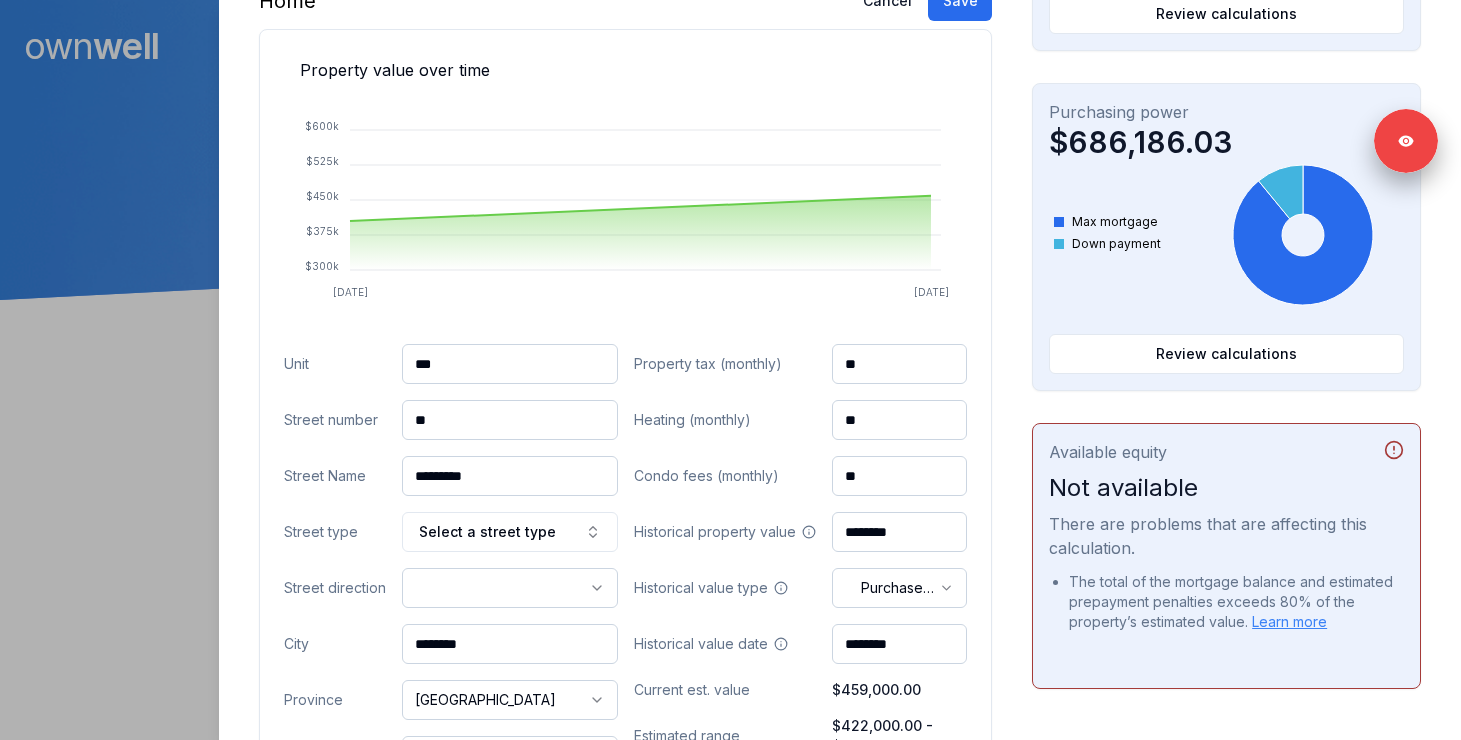 type on "**" 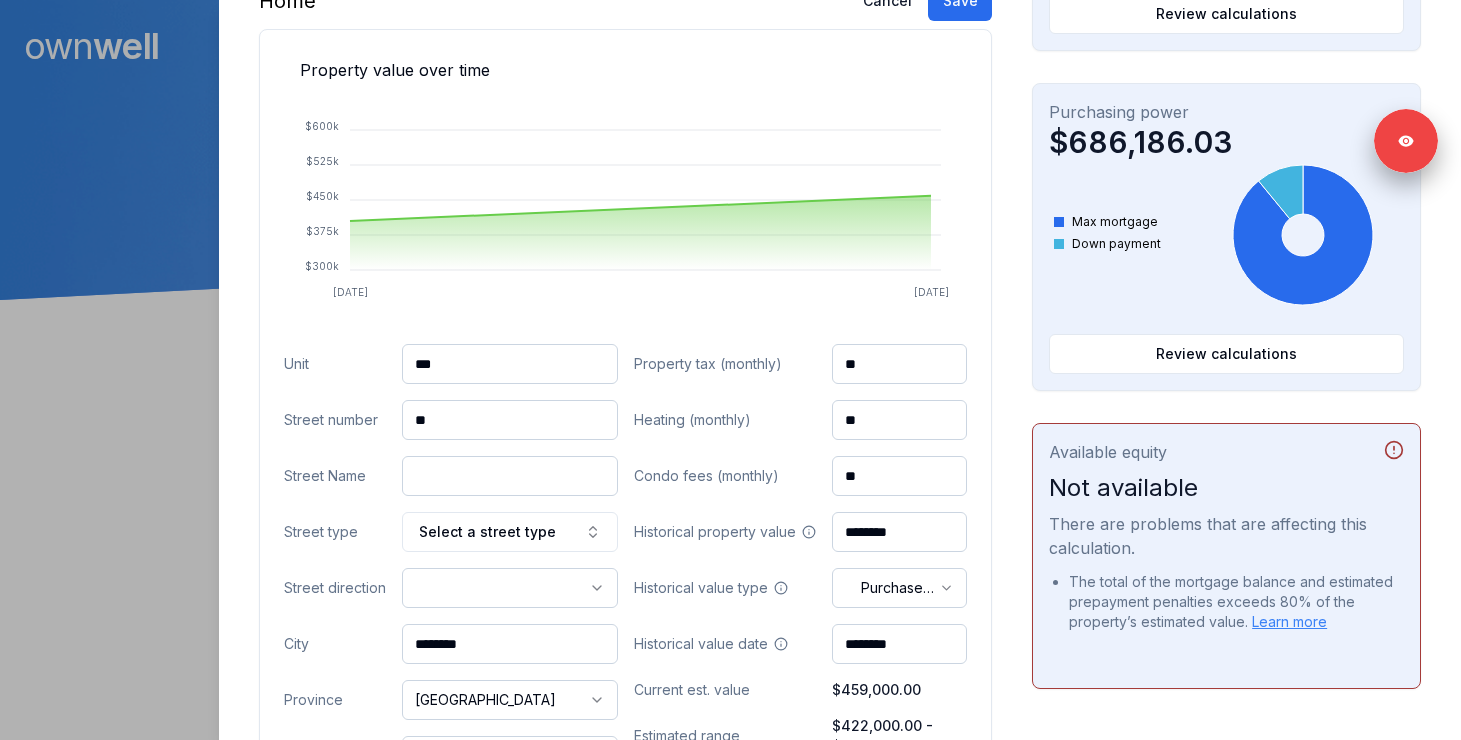 paste on "**" 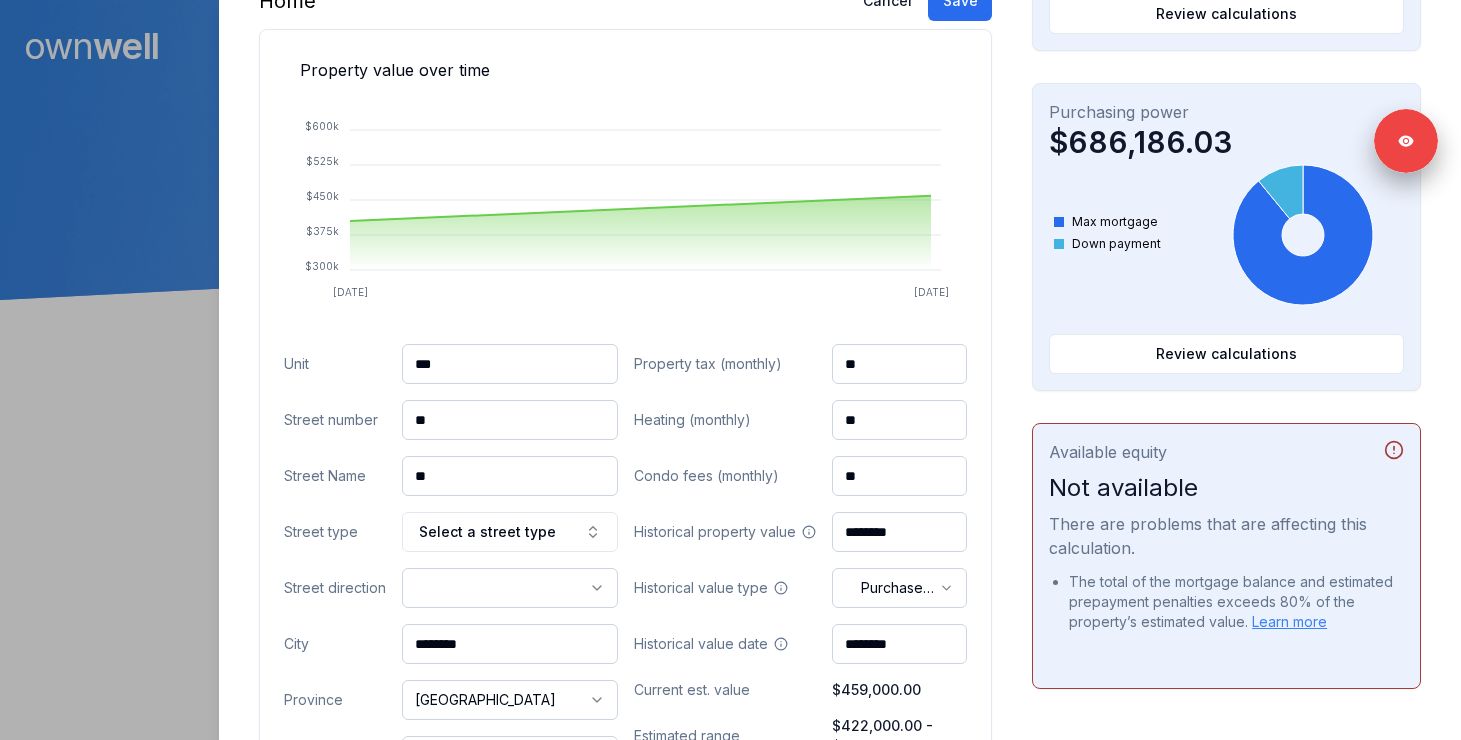 type on "**" 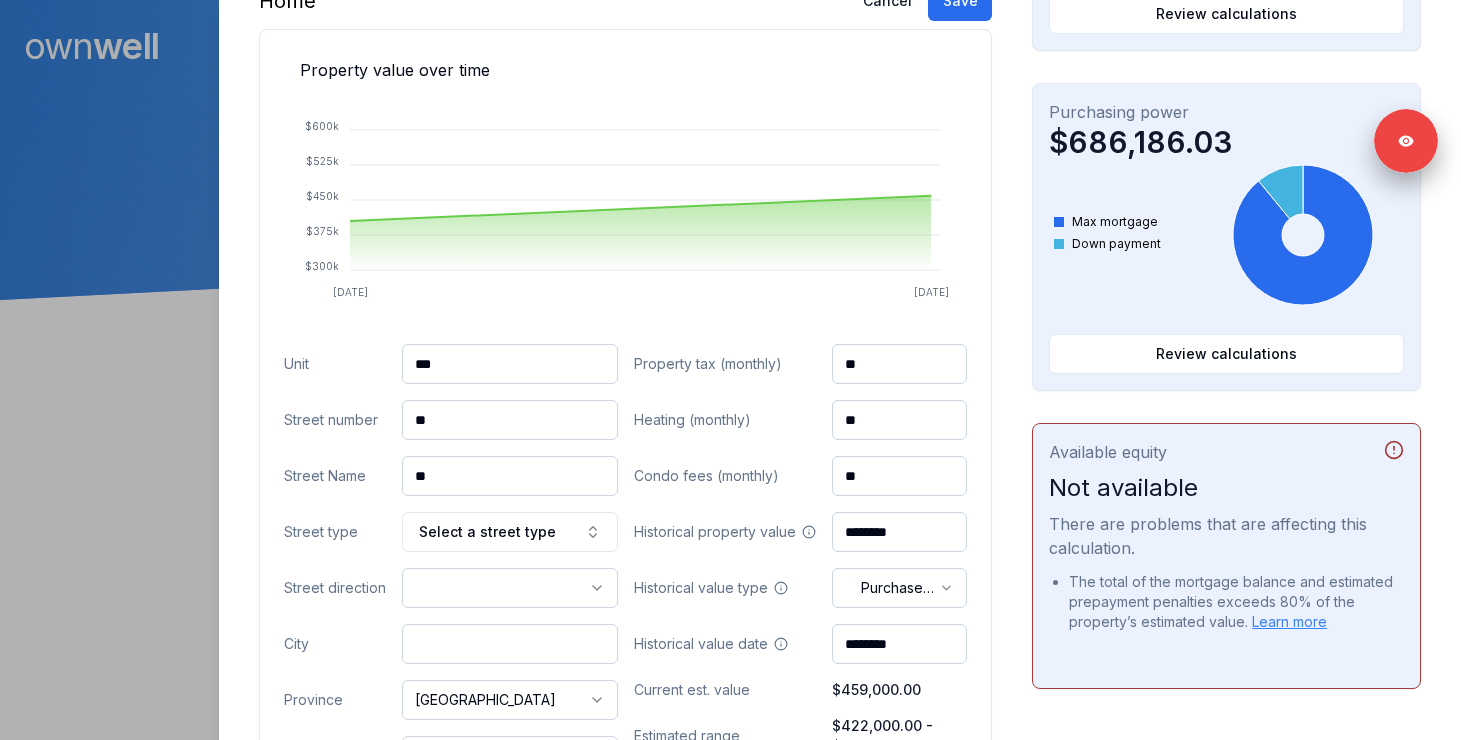paste on "*******" 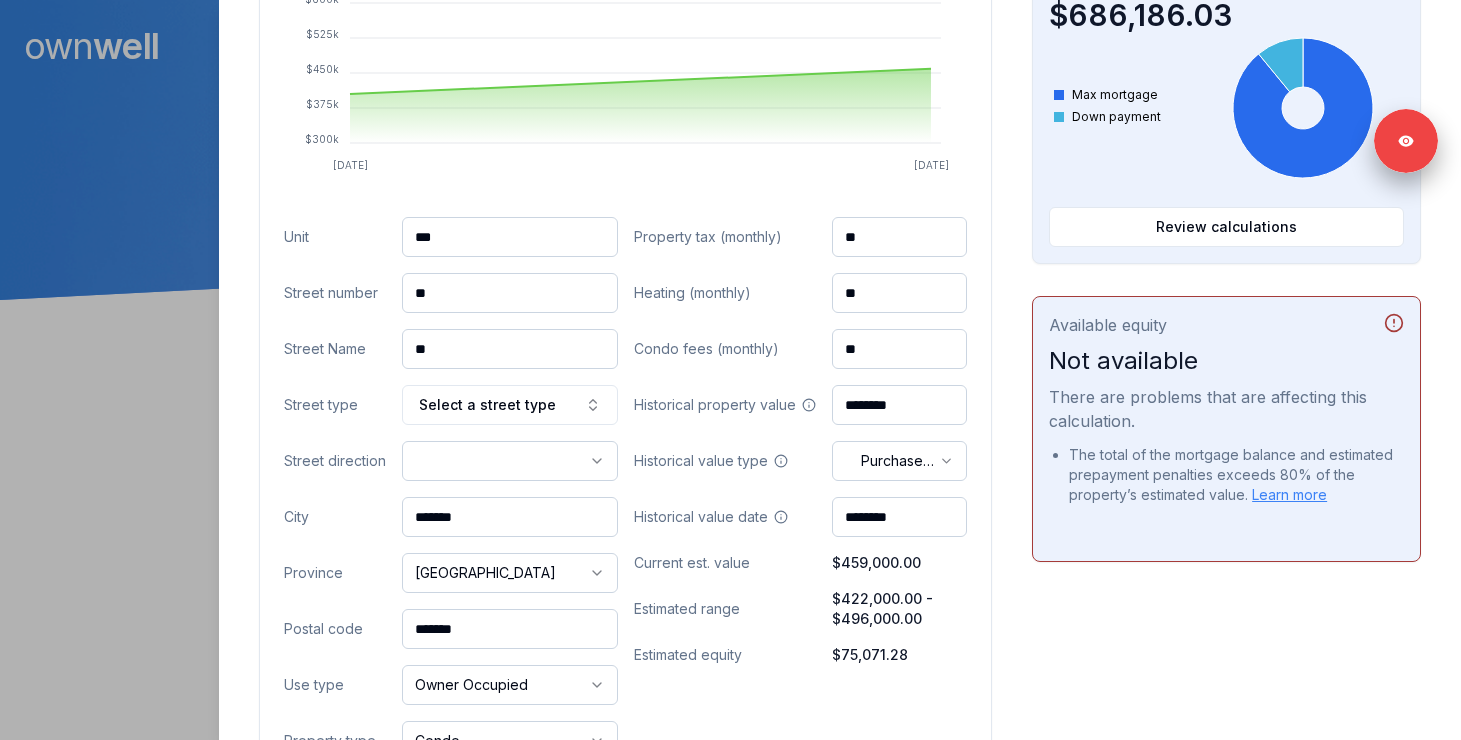 scroll, scrollTop: 745, scrollLeft: 0, axis: vertical 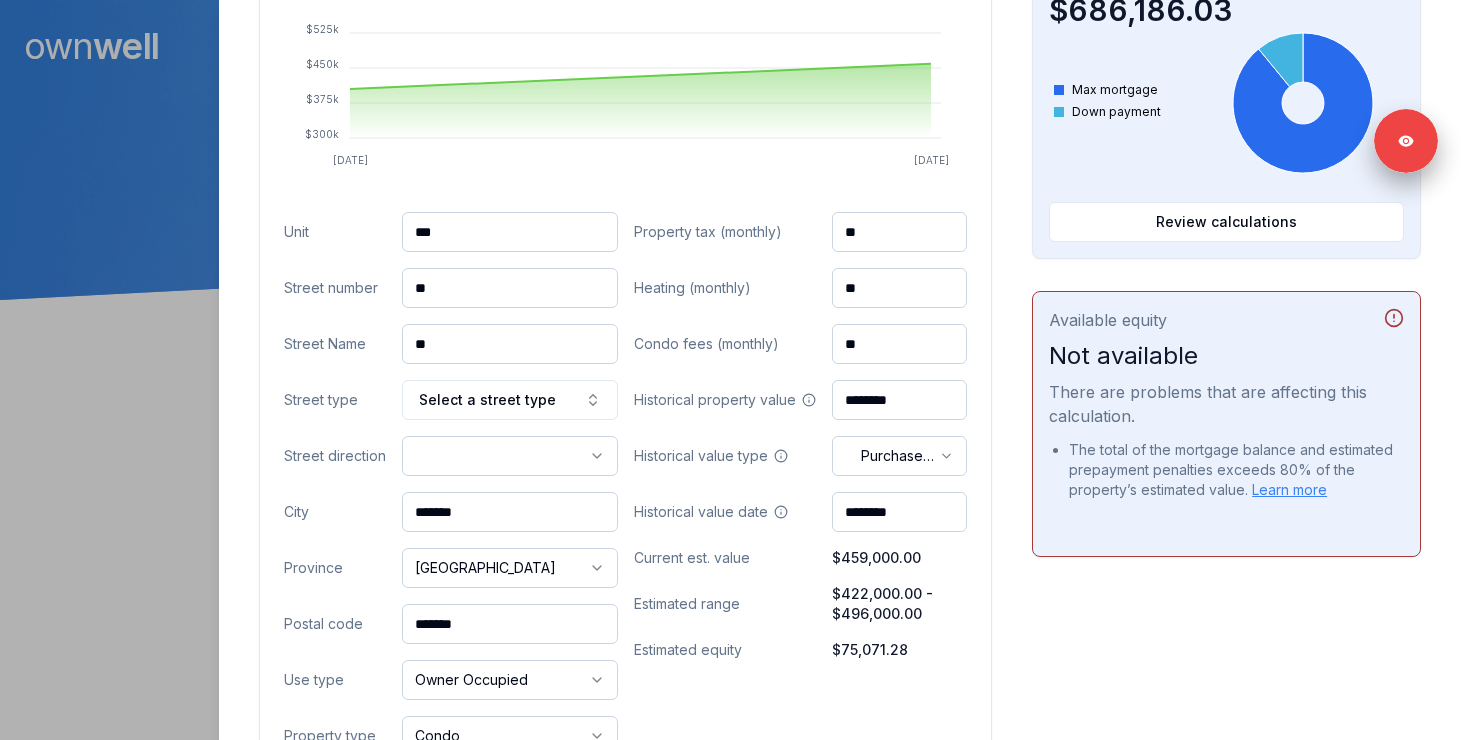 type on "*******" 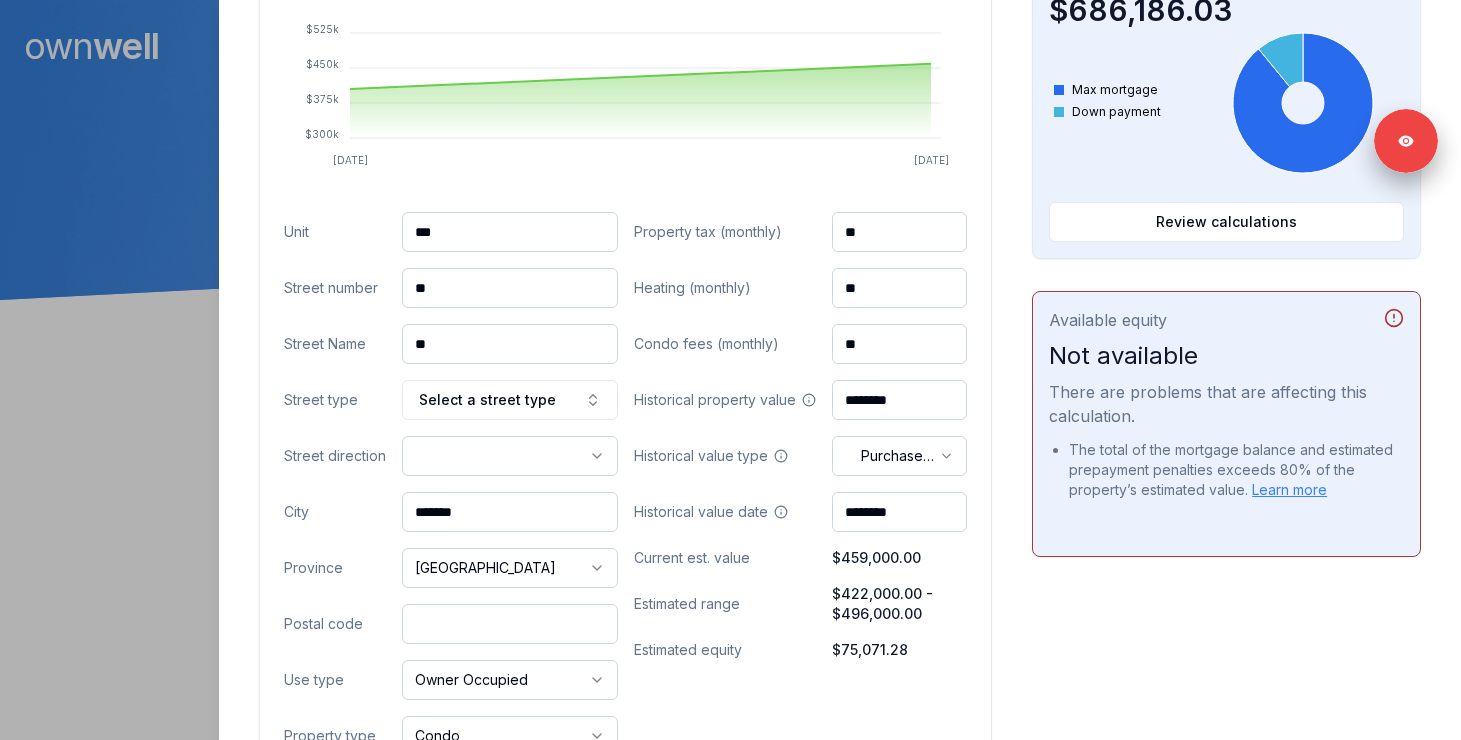 paste on "*******" 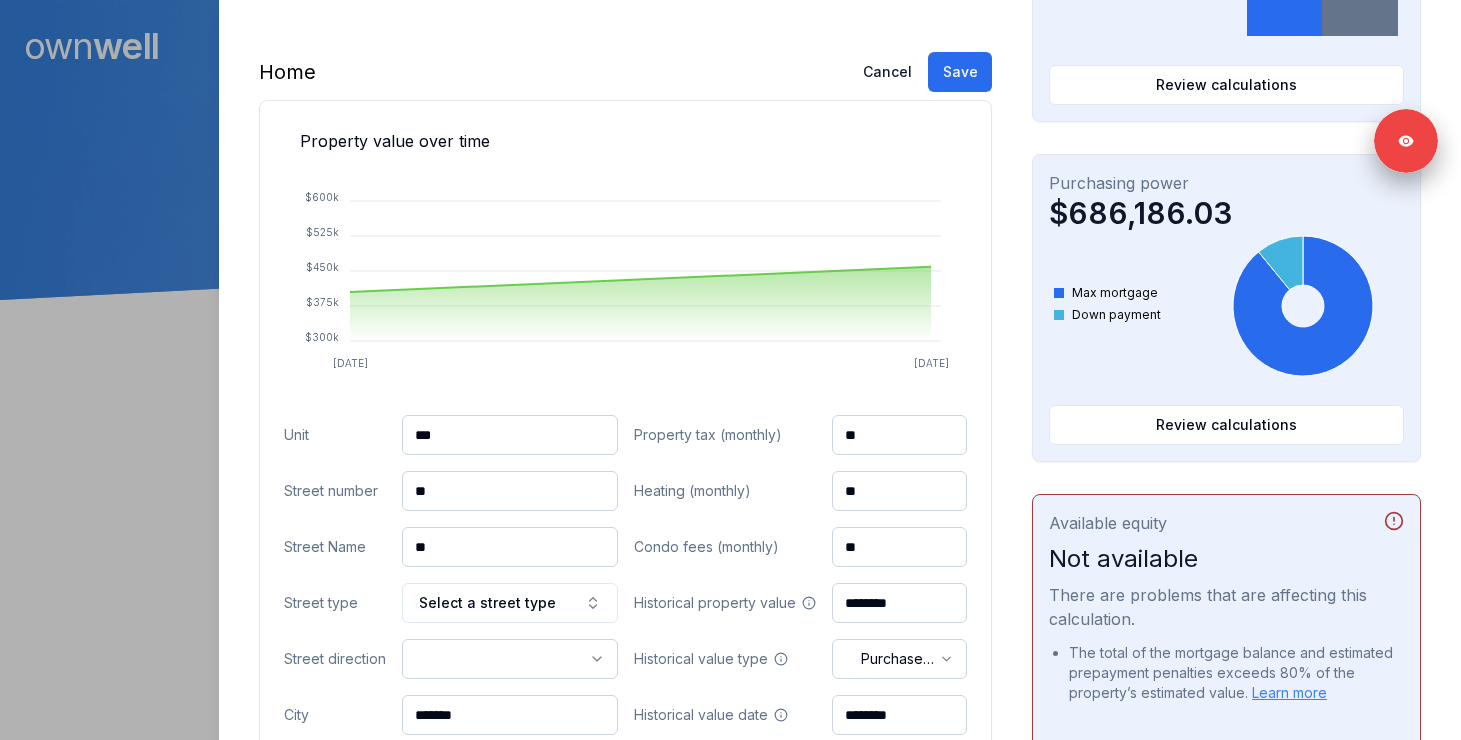 scroll, scrollTop: 530, scrollLeft: 0, axis: vertical 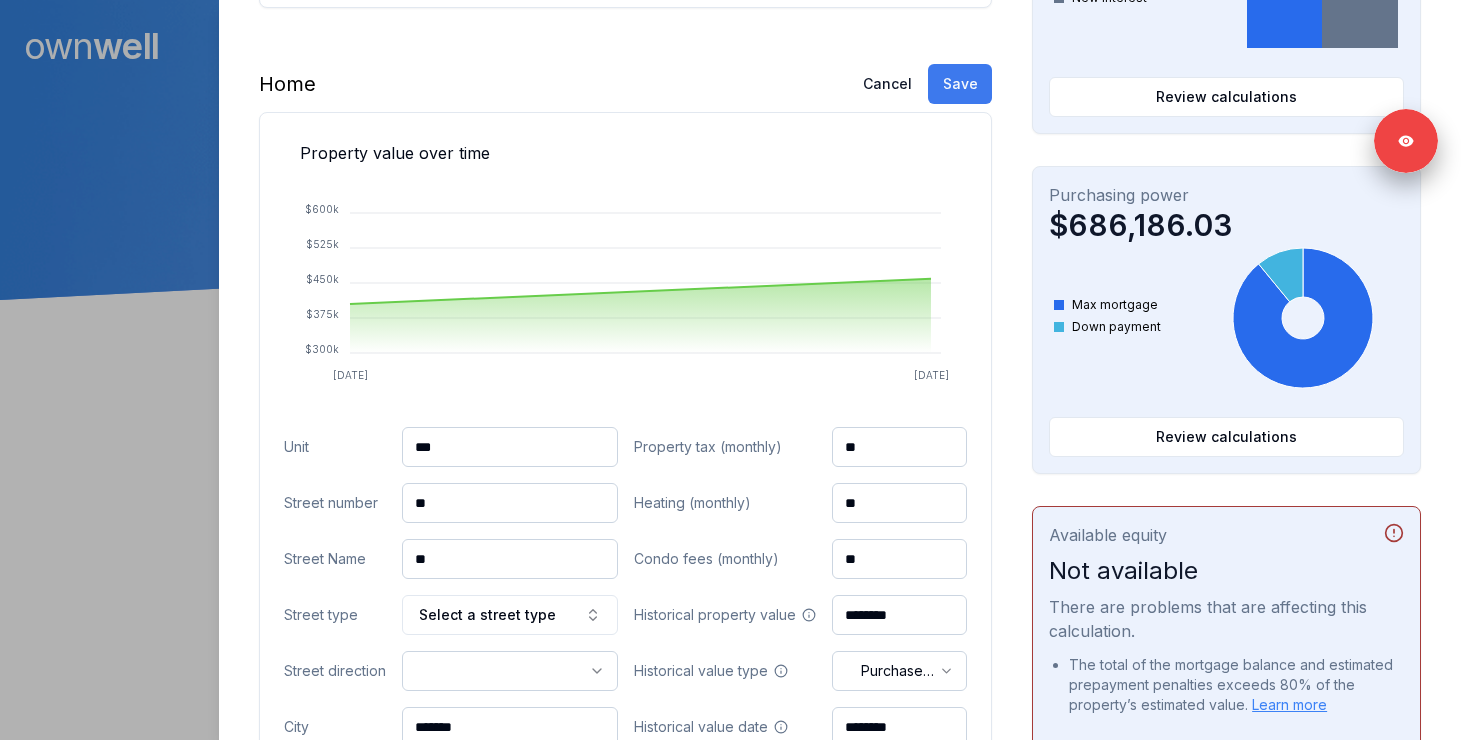type on "*******" 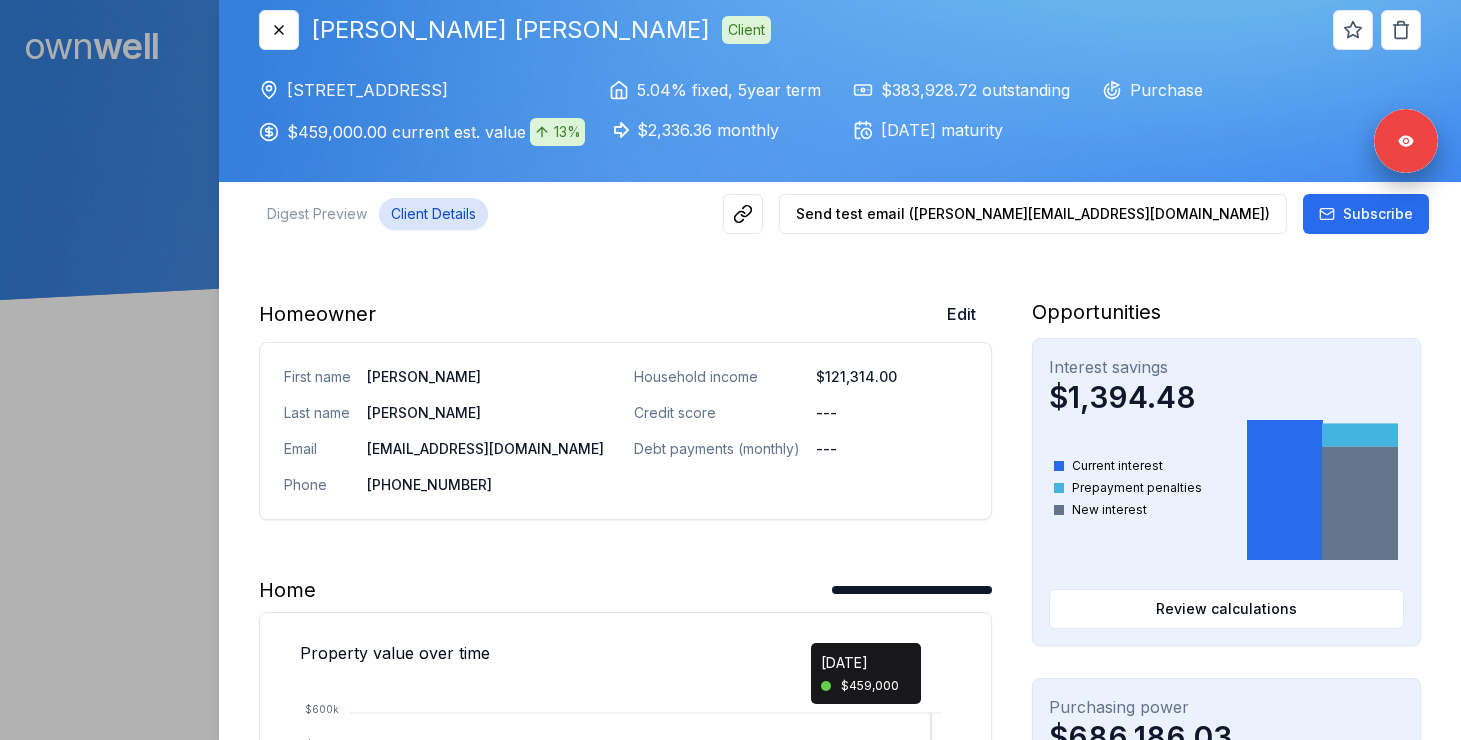 scroll, scrollTop: 11, scrollLeft: 0, axis: vertical 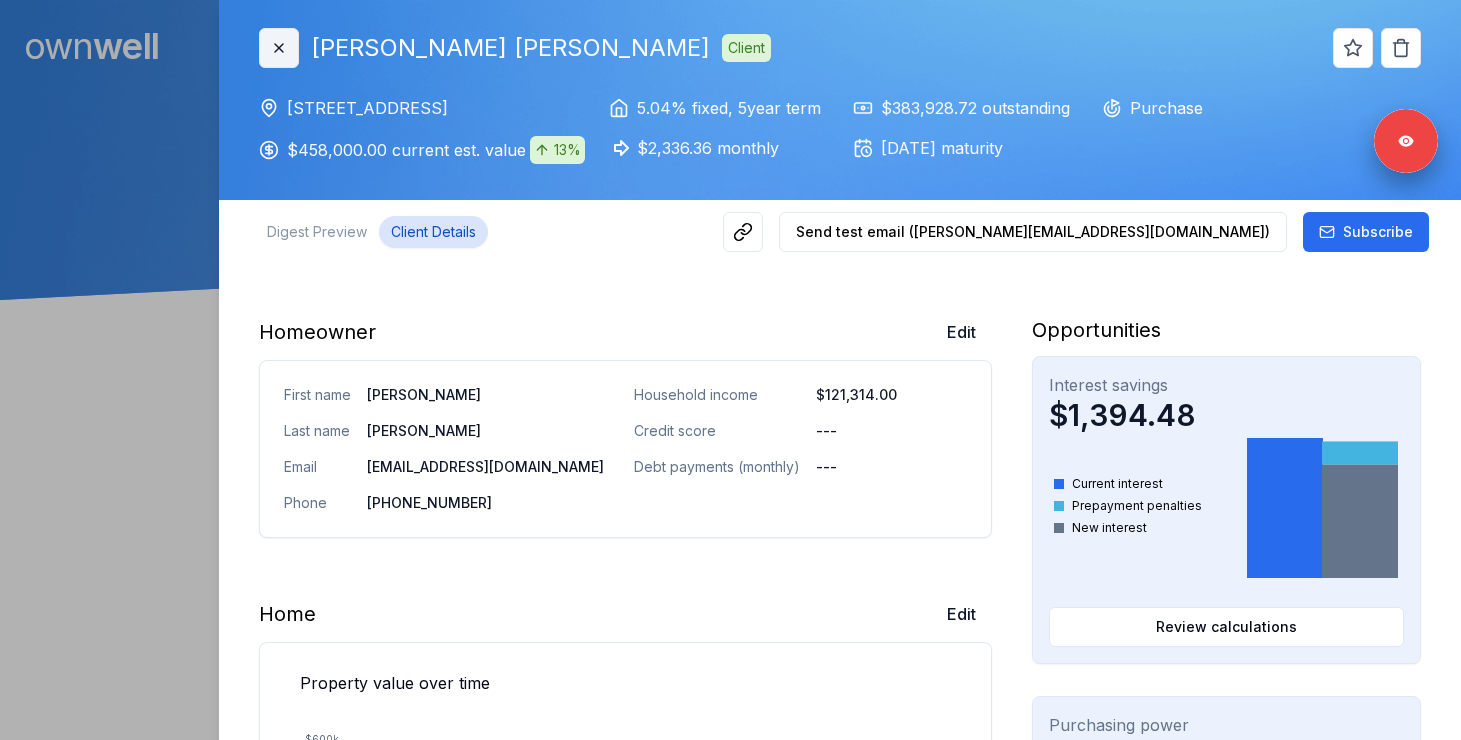 click 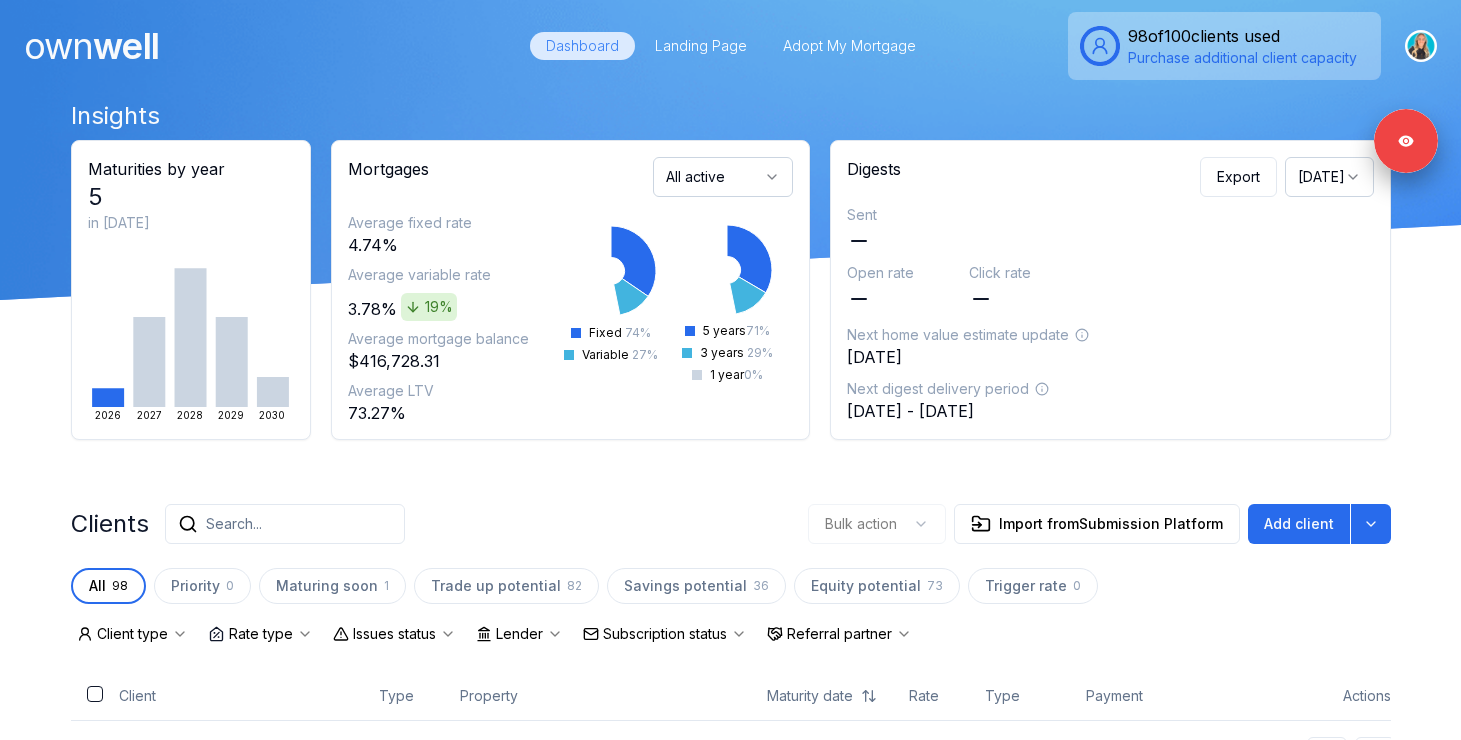 click on "Search..." at bounding box center [285, 524] 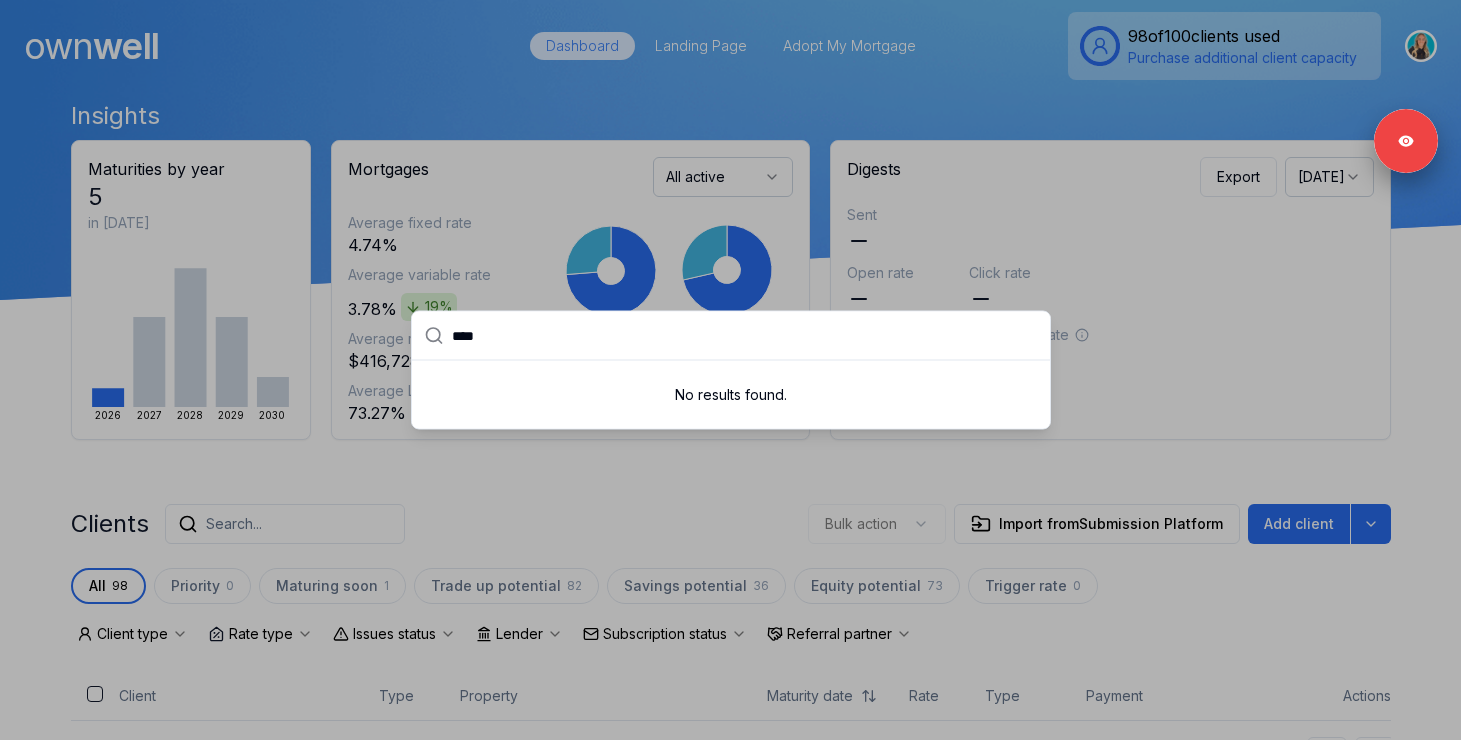 type on "****" 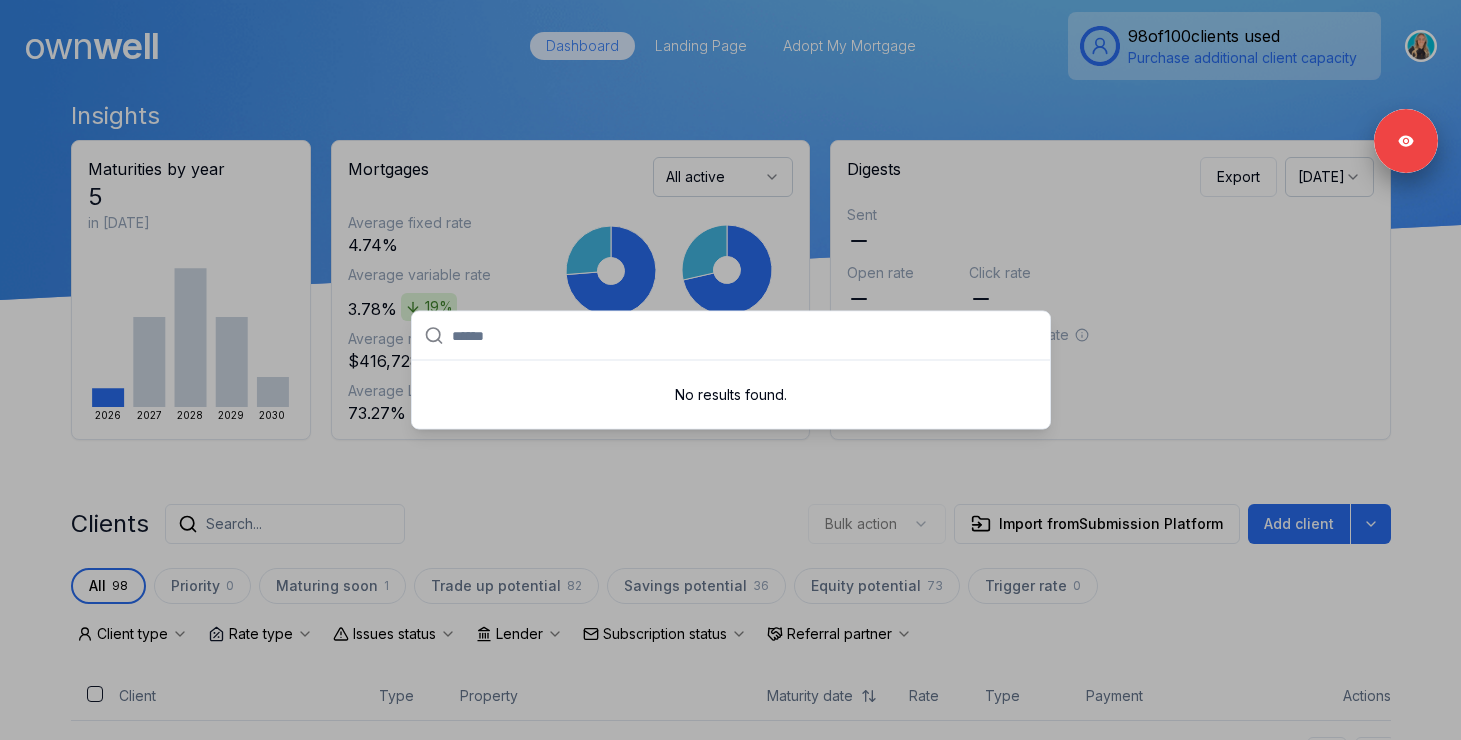 paste on "******" 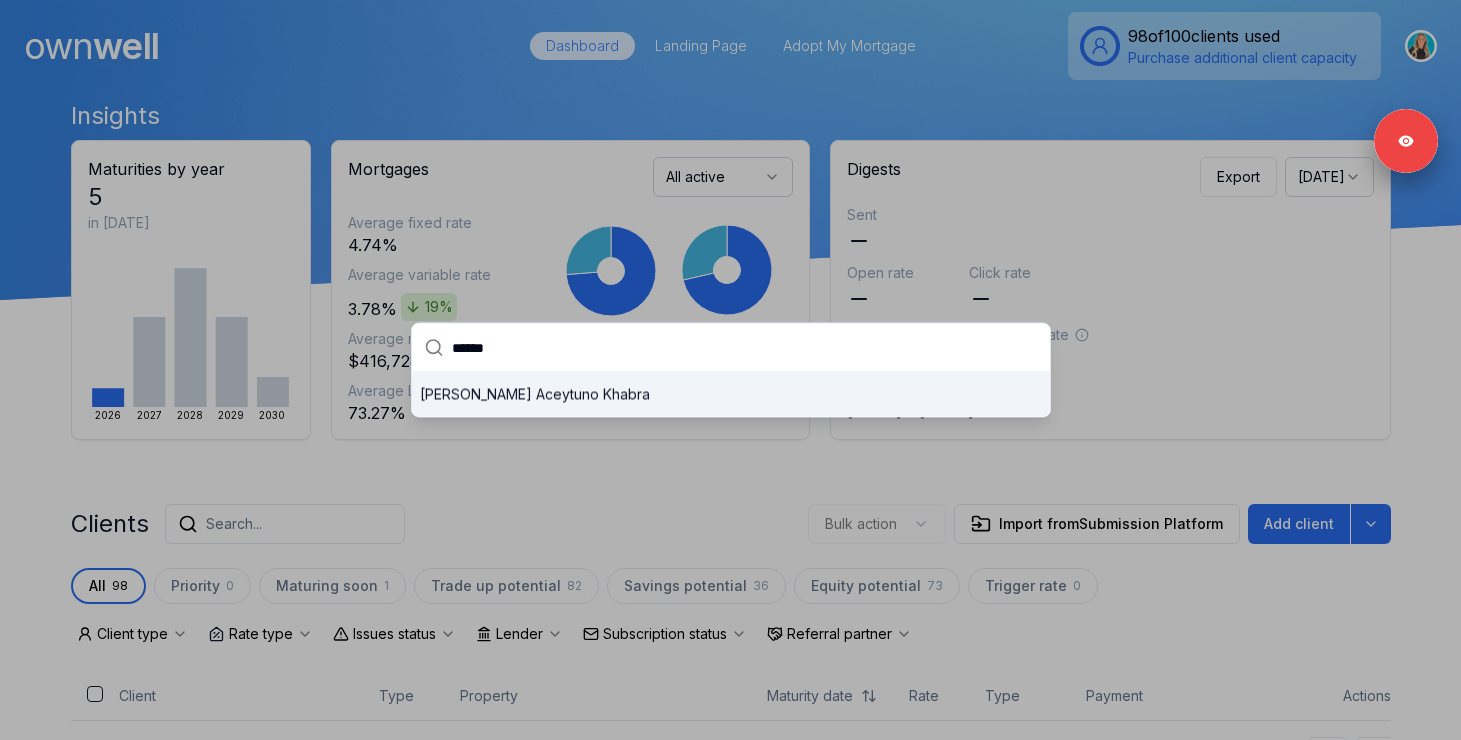 type on "******" 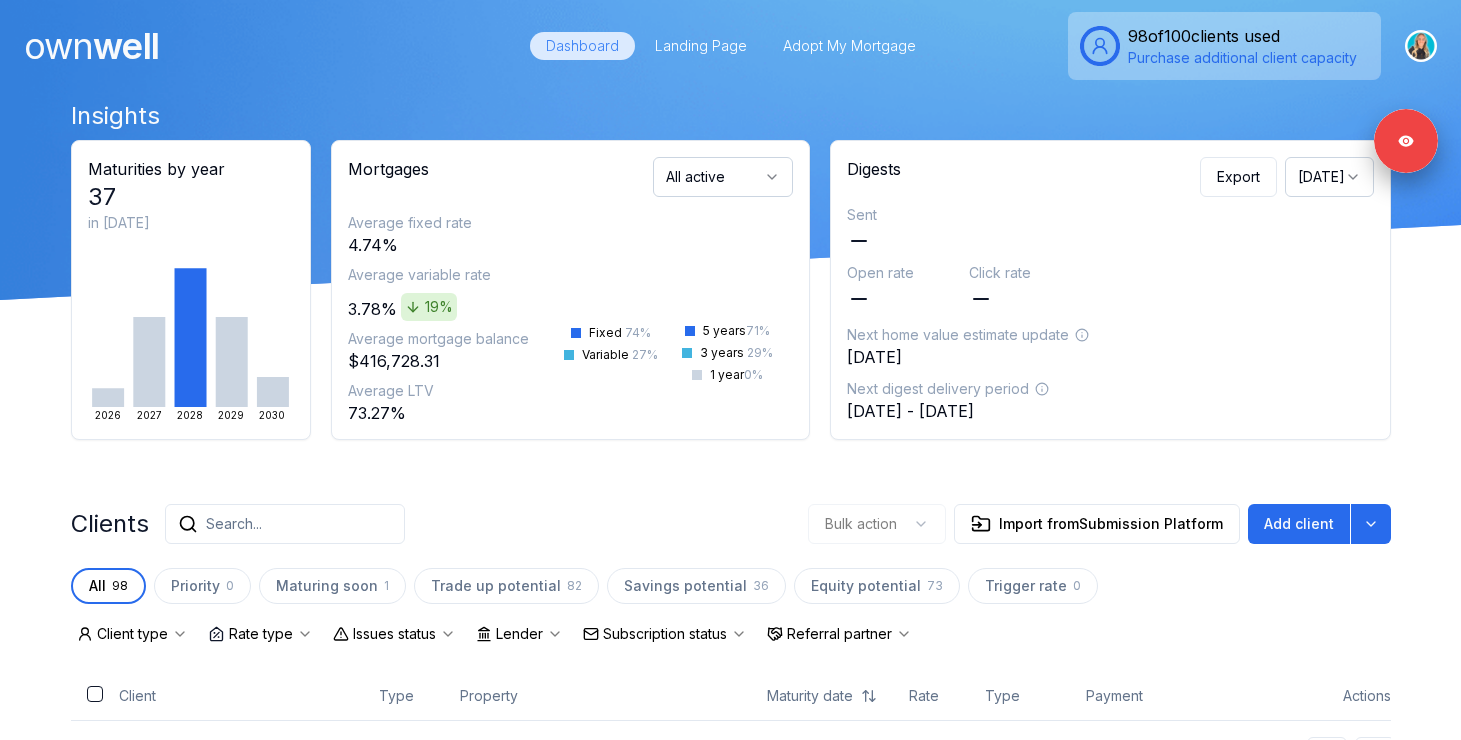 click on "Search..." at bounding box center (285, 524) 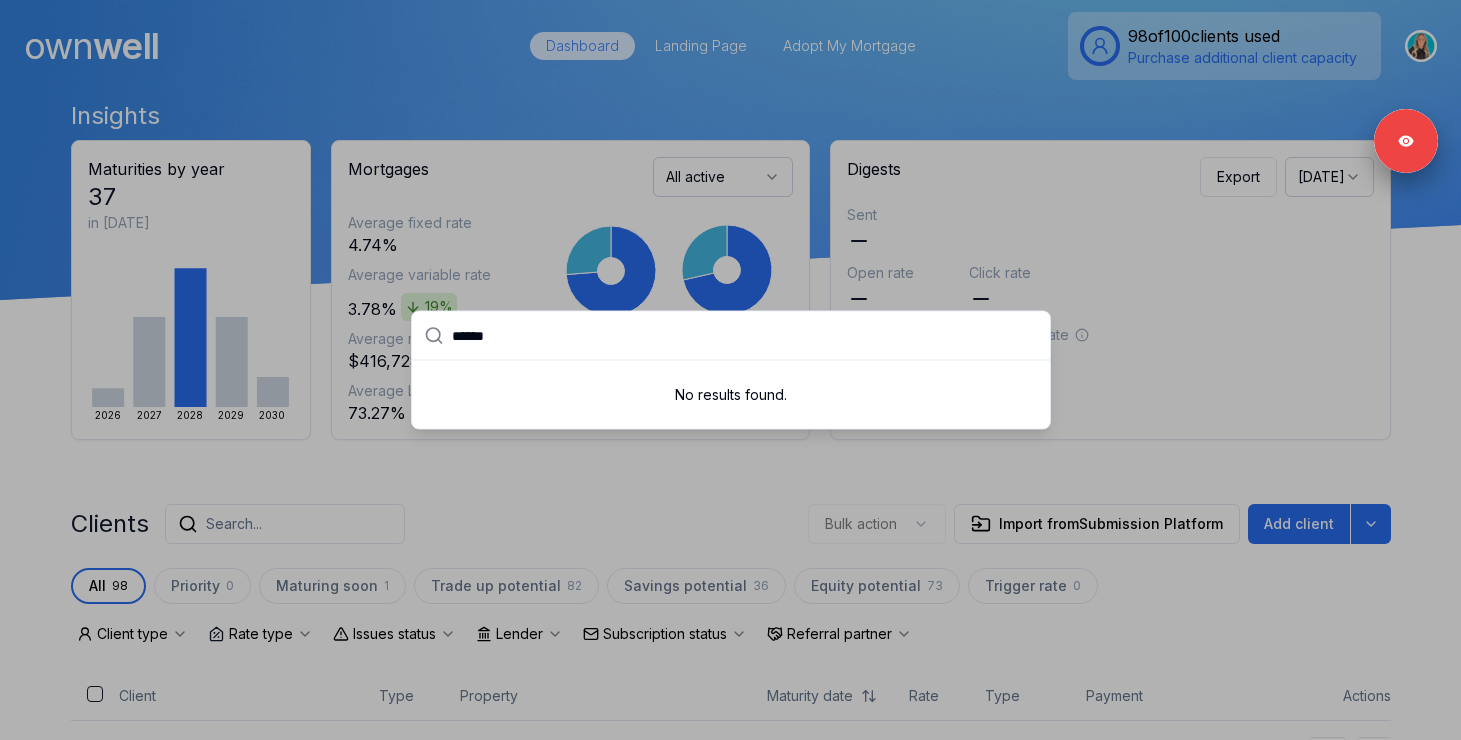 type on "******" 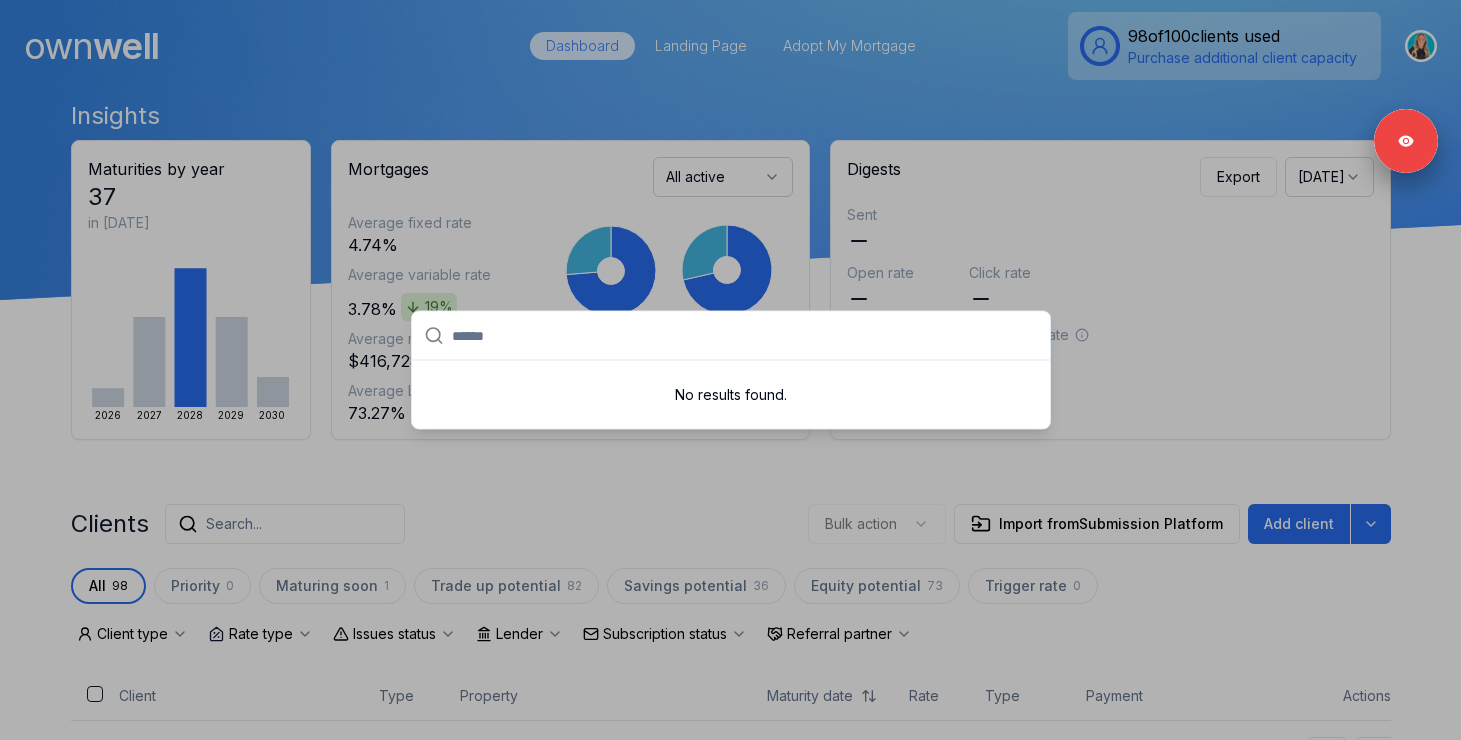 paste on "*****" 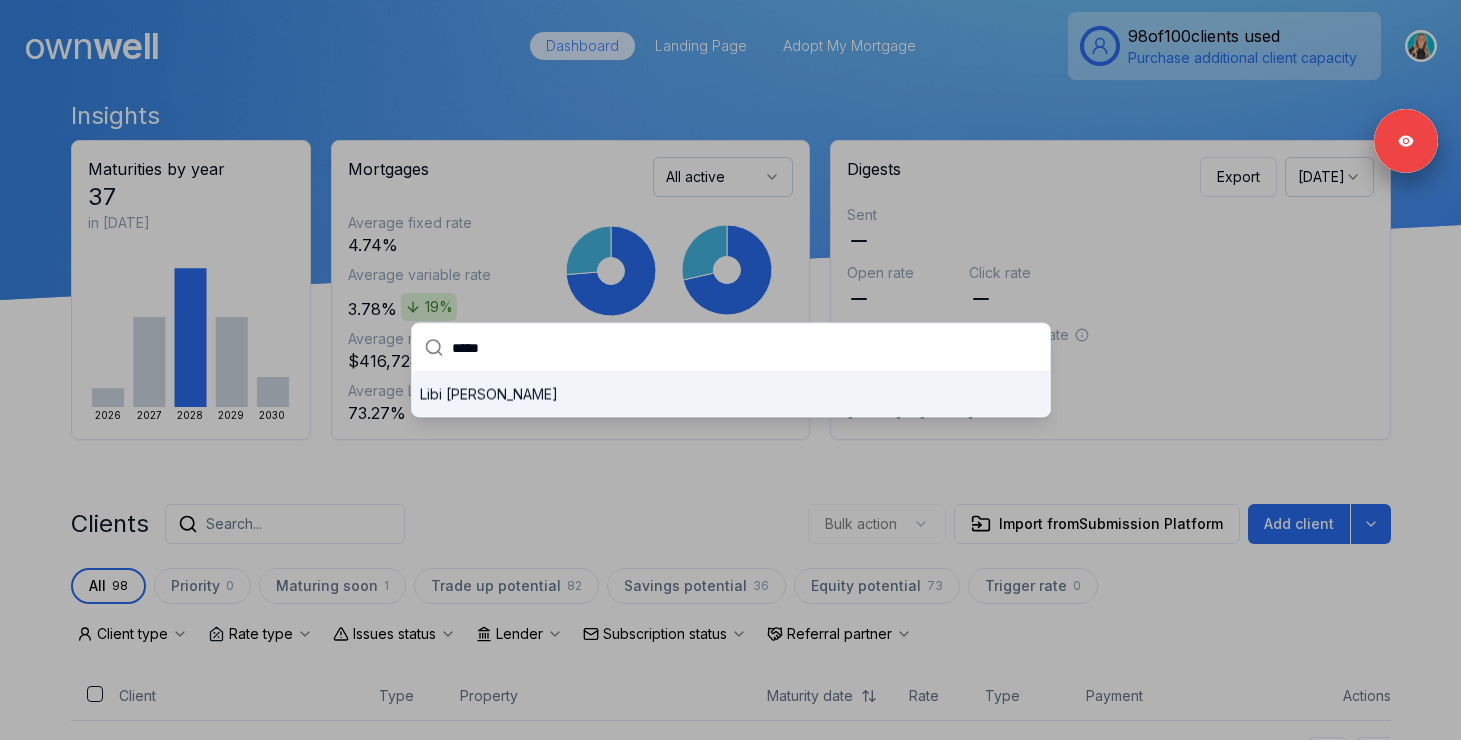 type on "*****" 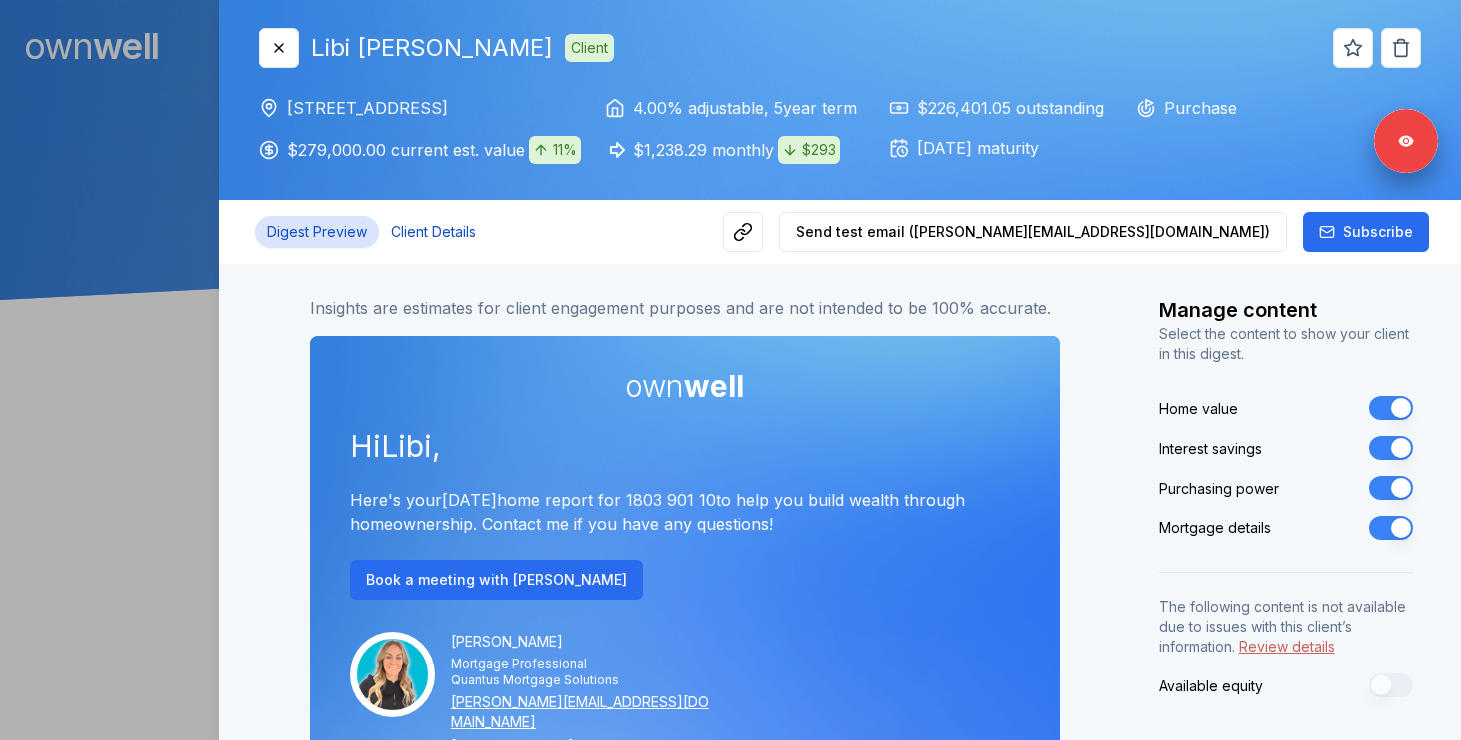 click on "Client Details" at bounding box center (433, 232) 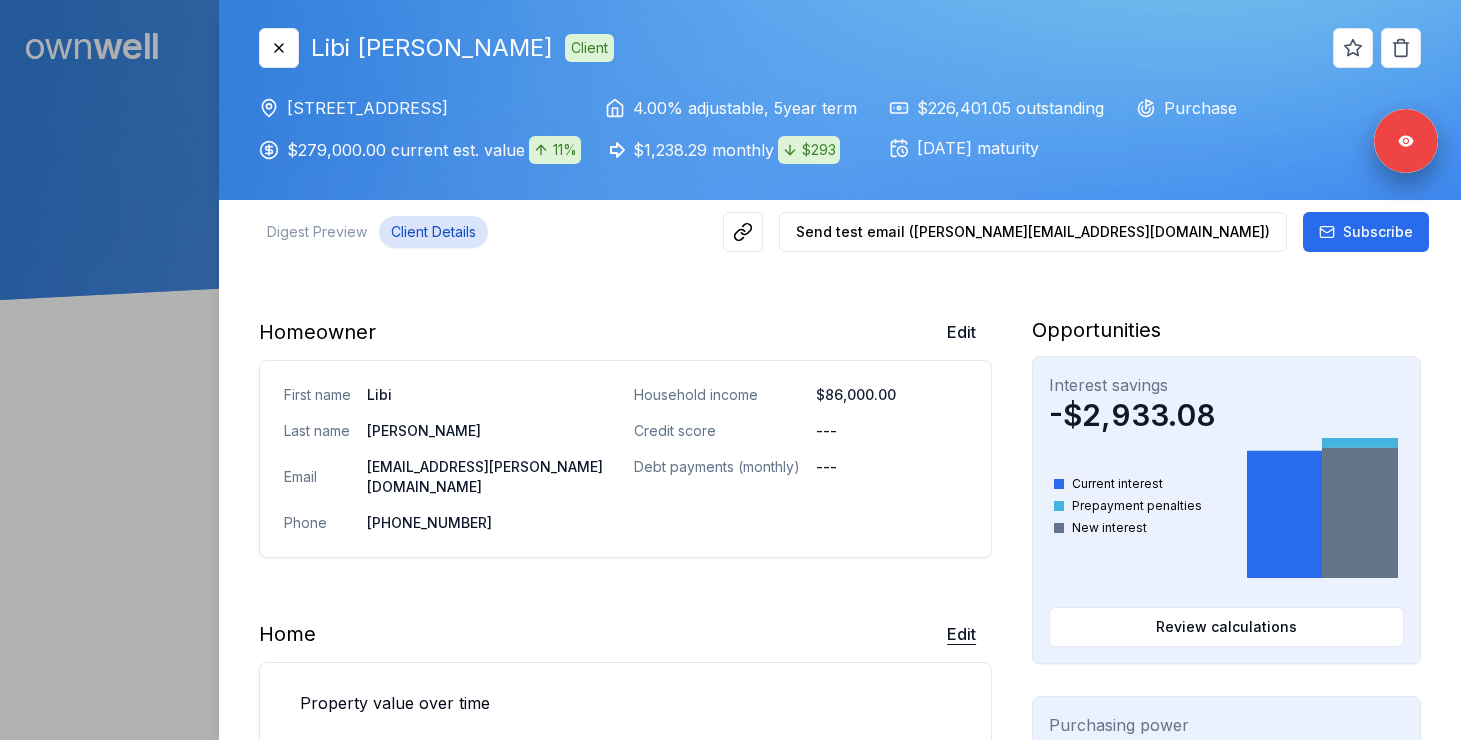 click on "Edit" at bounding box center (961, 634) 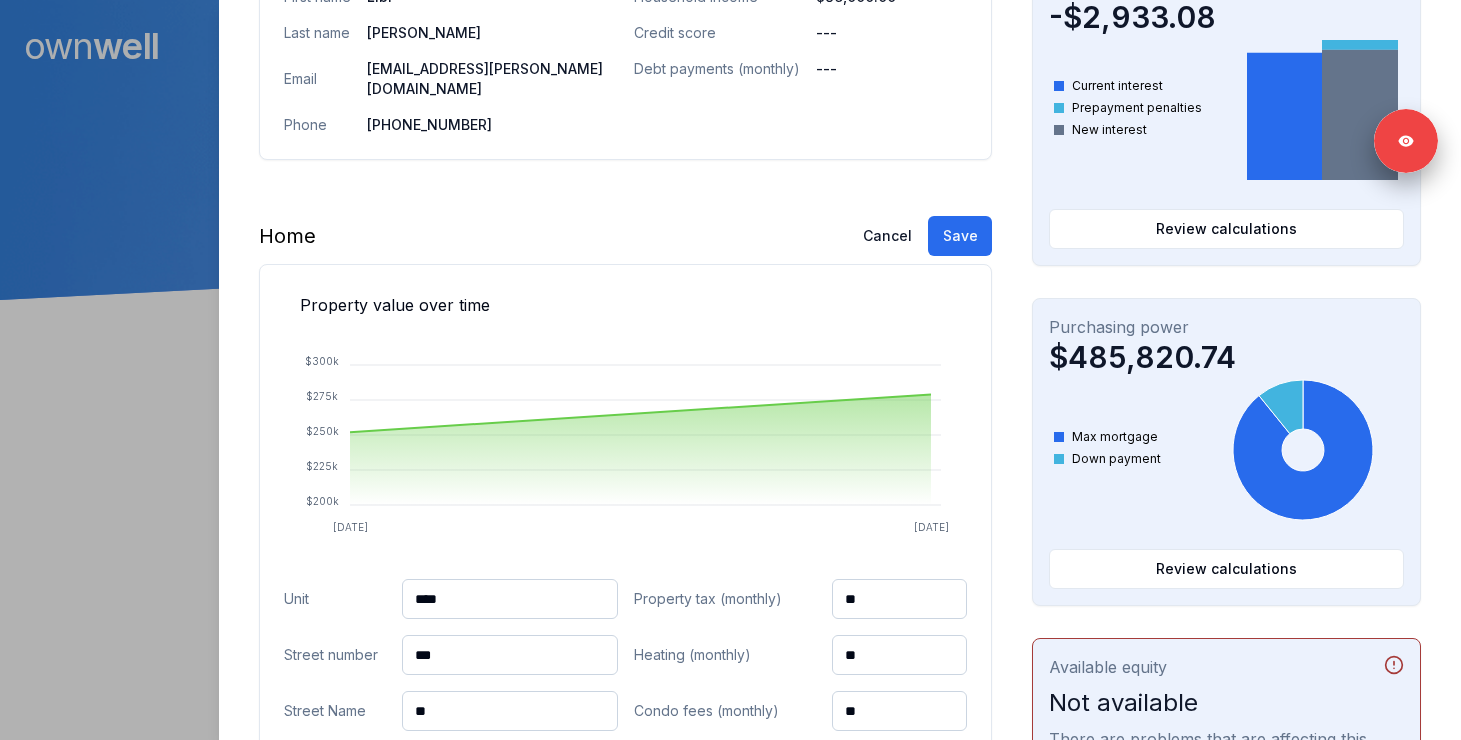scroll, scrollTop: 410, scrollLeft: 0, axis: vertical 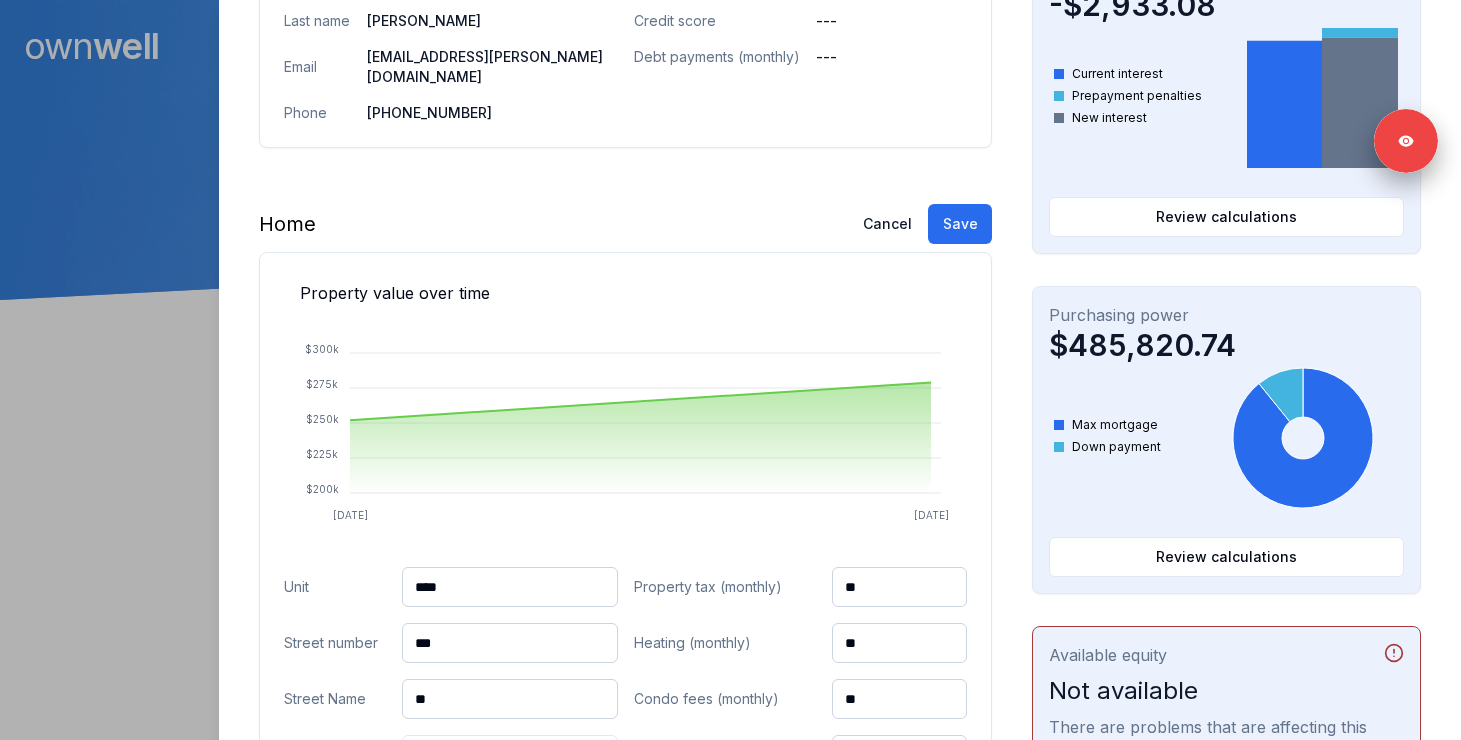 drag, startPoint x: 464, startPoint y: 569, endPoint x: 316, endPoint y: 550, distance: 149.21461 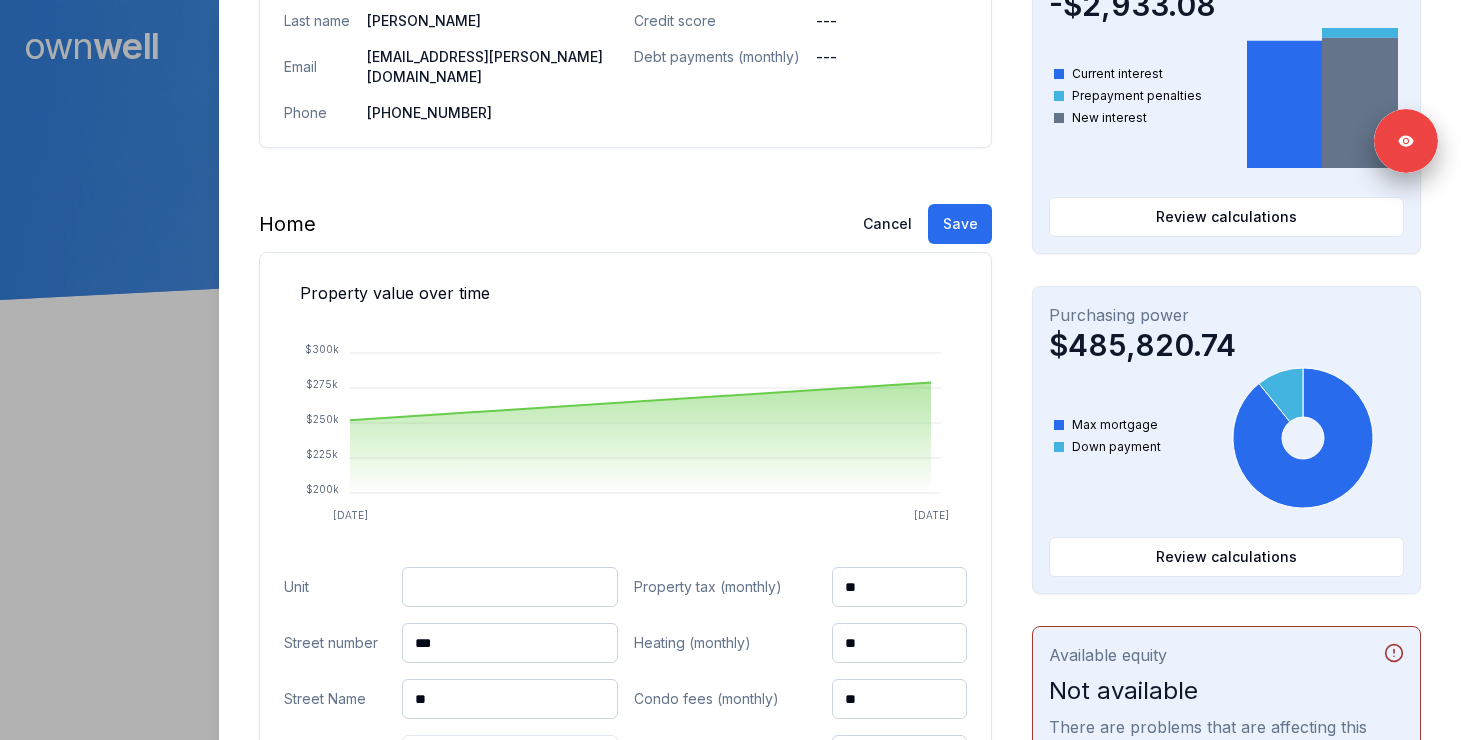 paste on "***" 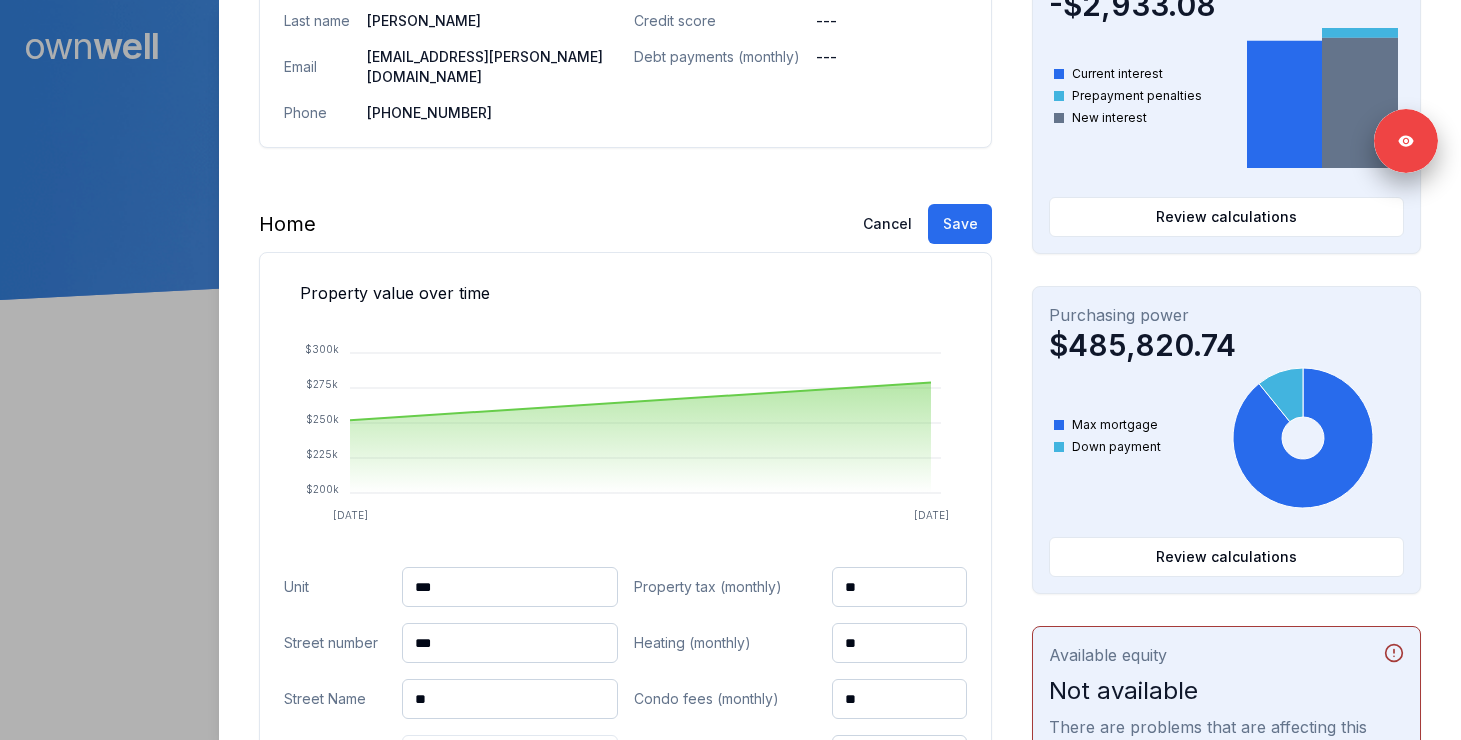 type on "***" 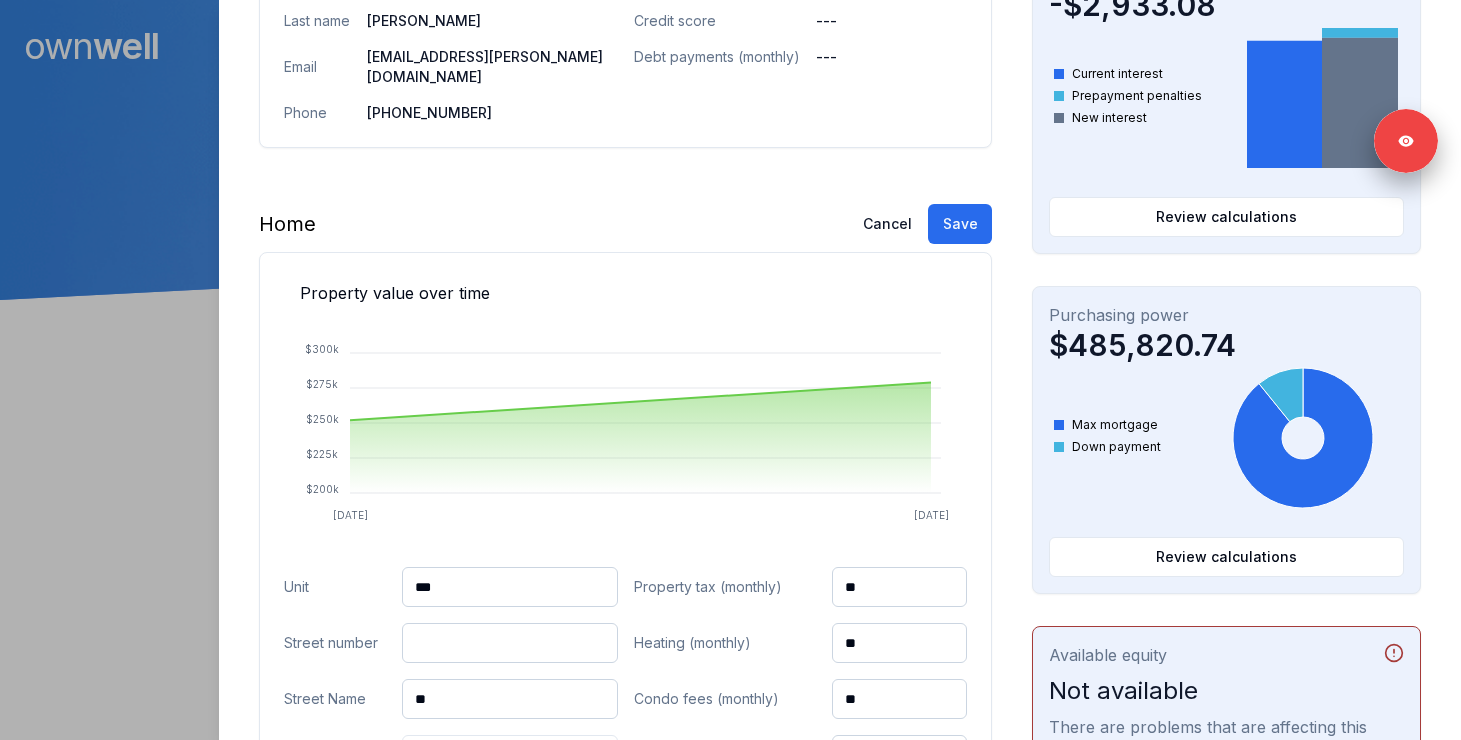 paste on "**" 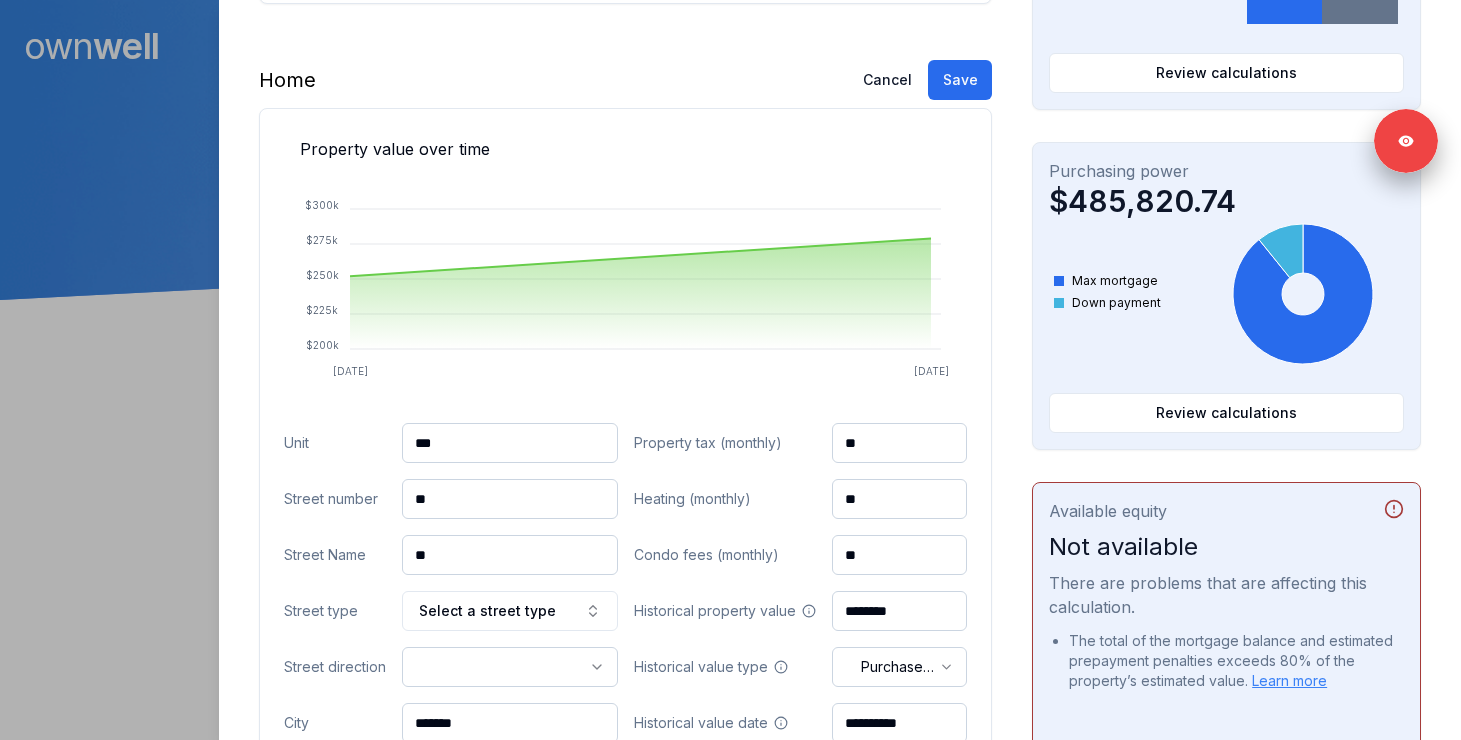 scroll, scrollTop: 623, scrollLeft: 0, axis: vertical 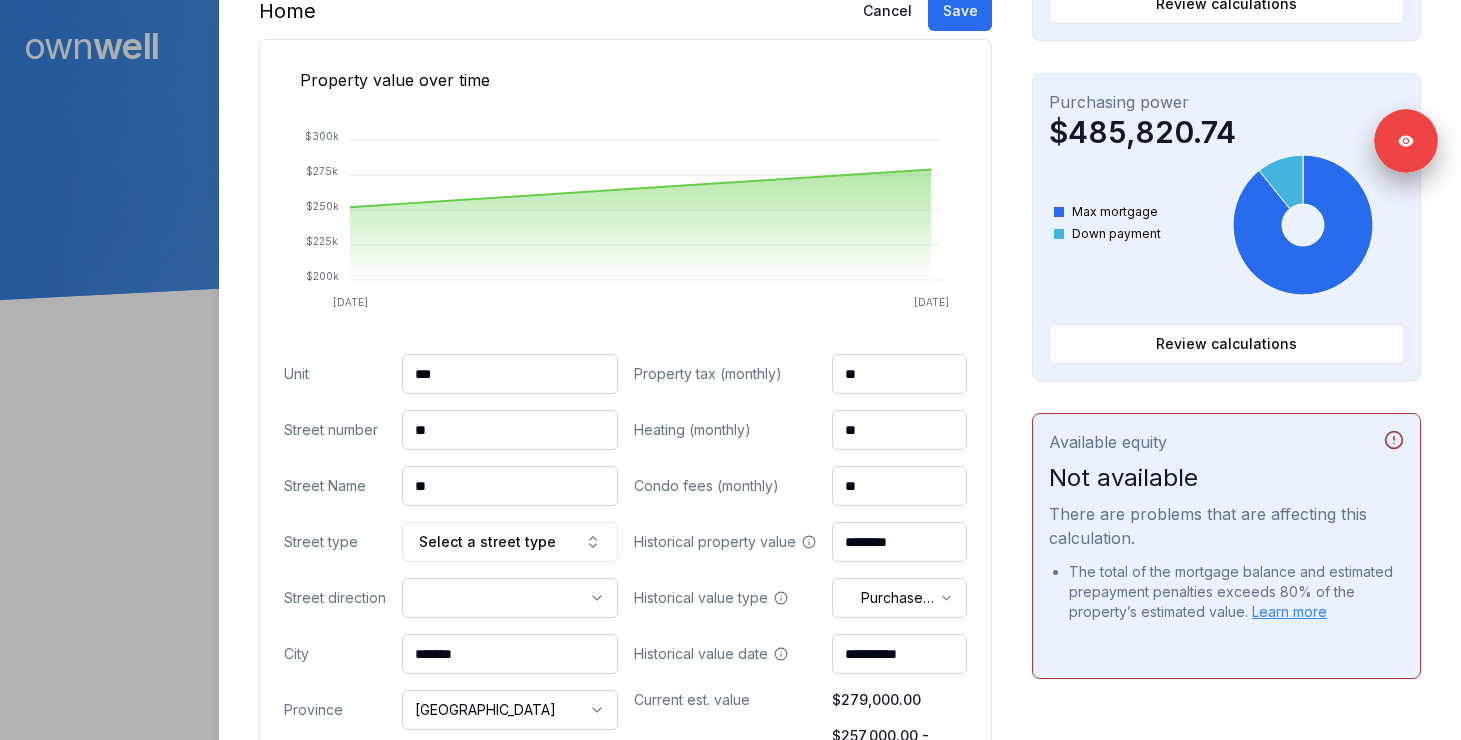 type on "**" 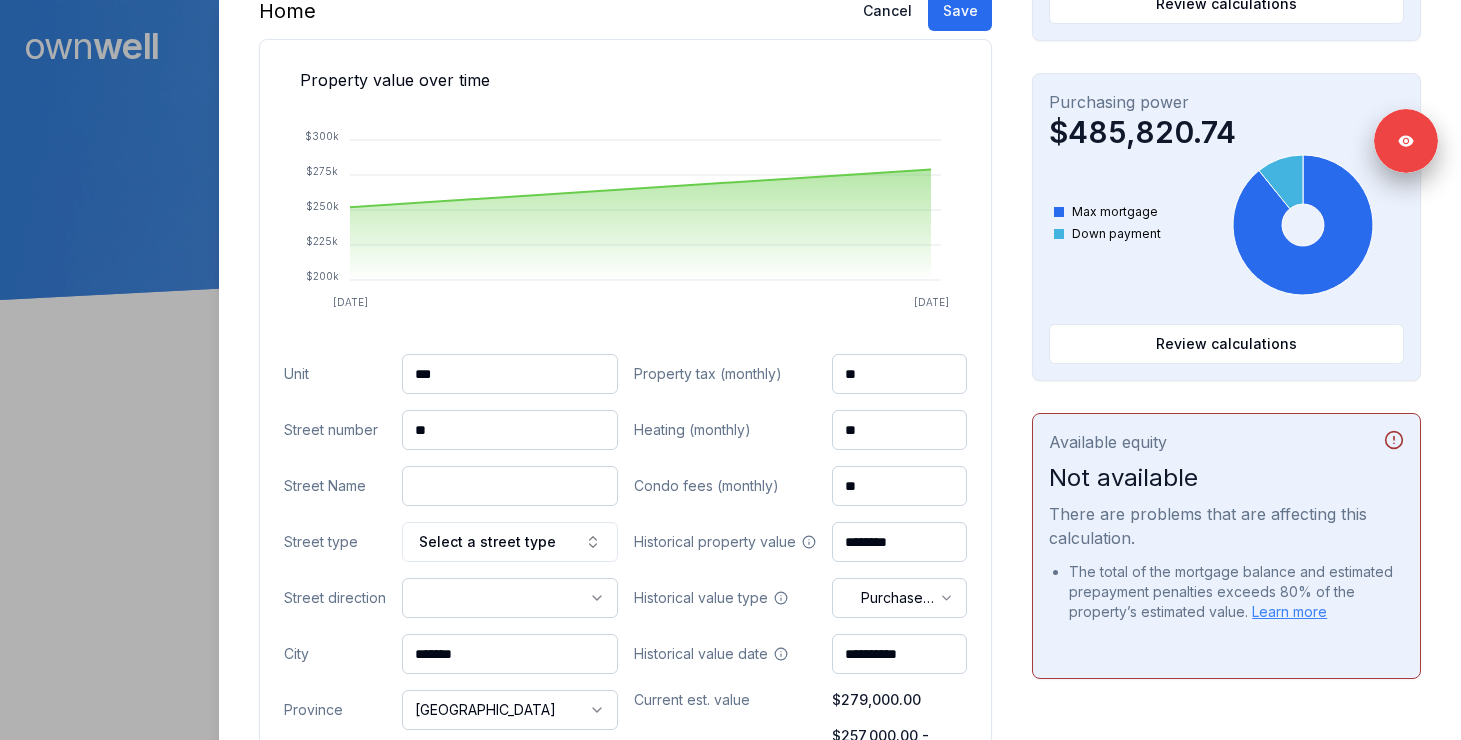 paste on "********" 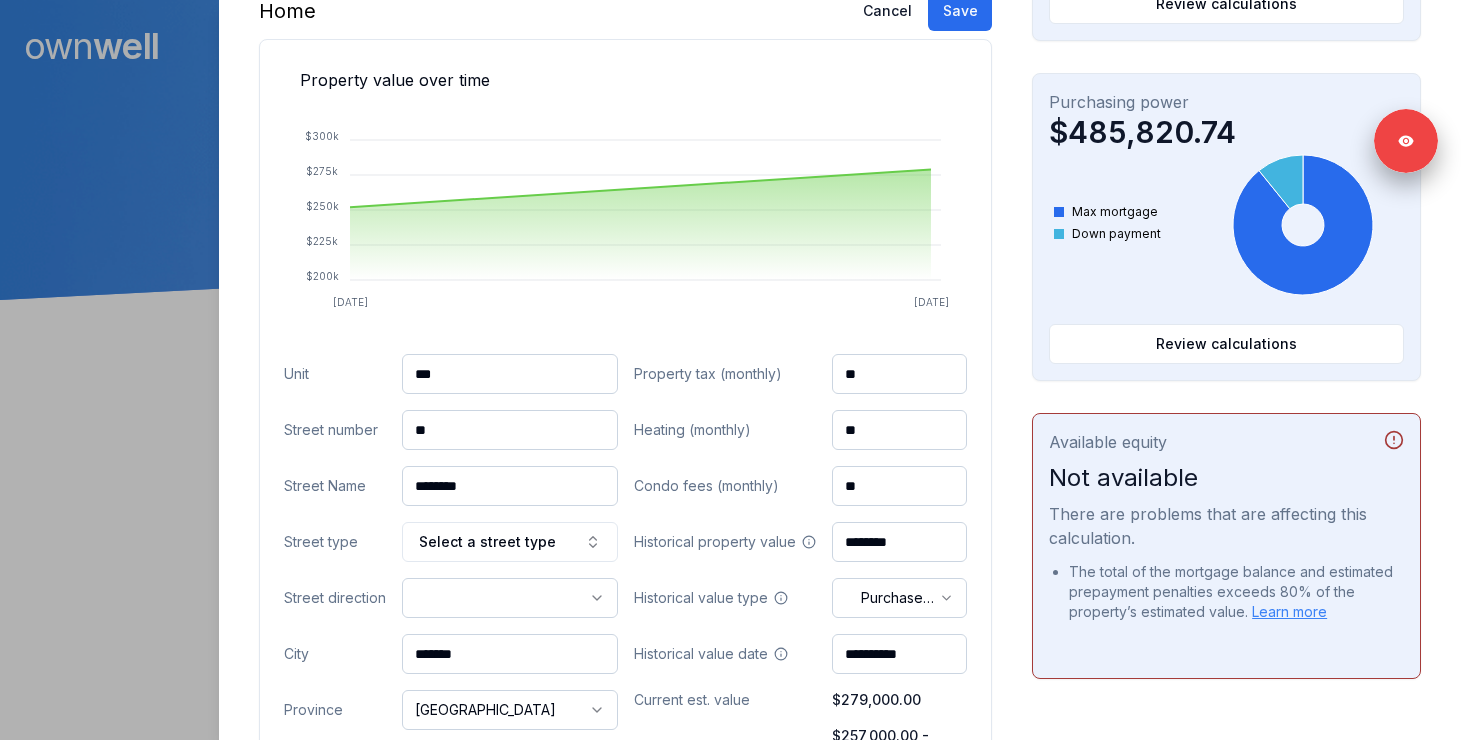 type on "********" 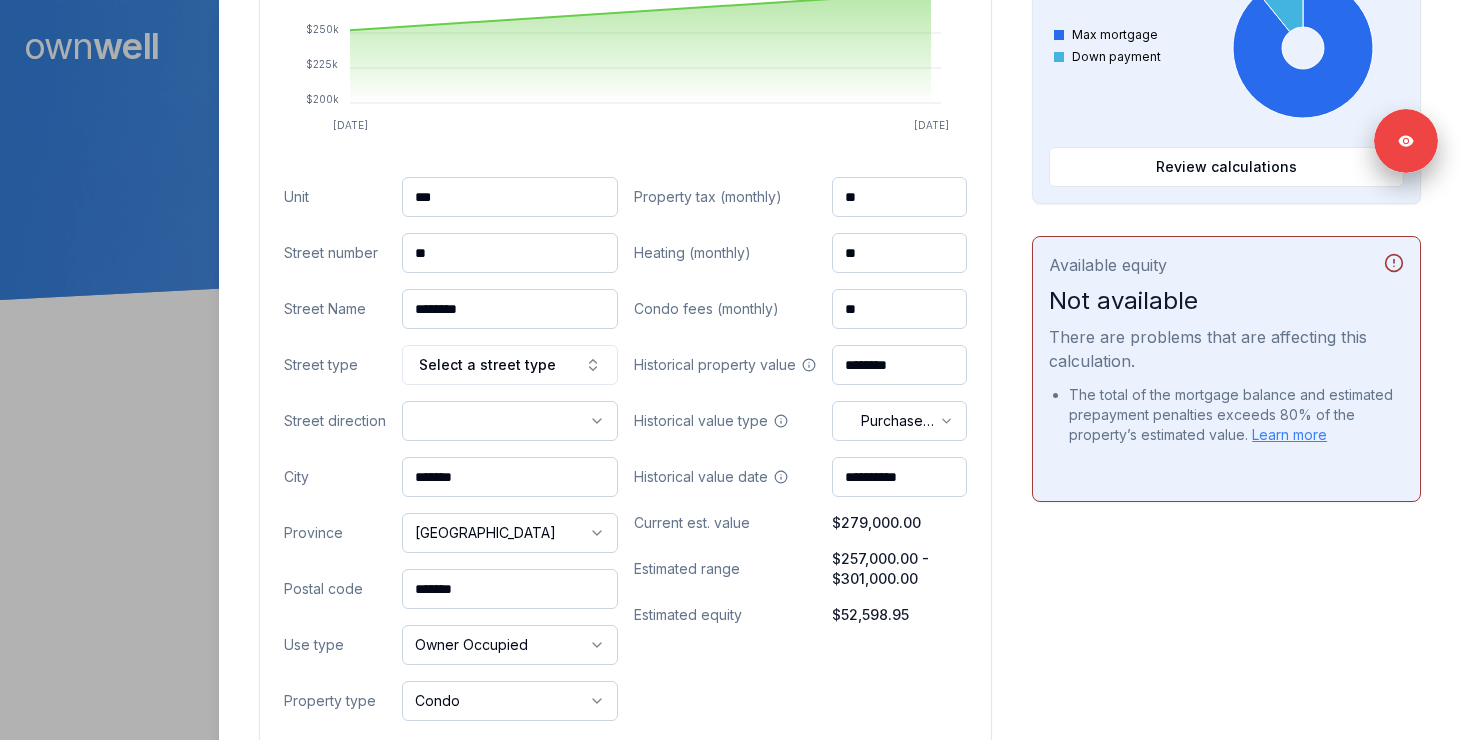 scroll, scrollTop: 860, scrollLeft: 0, axis: vertical 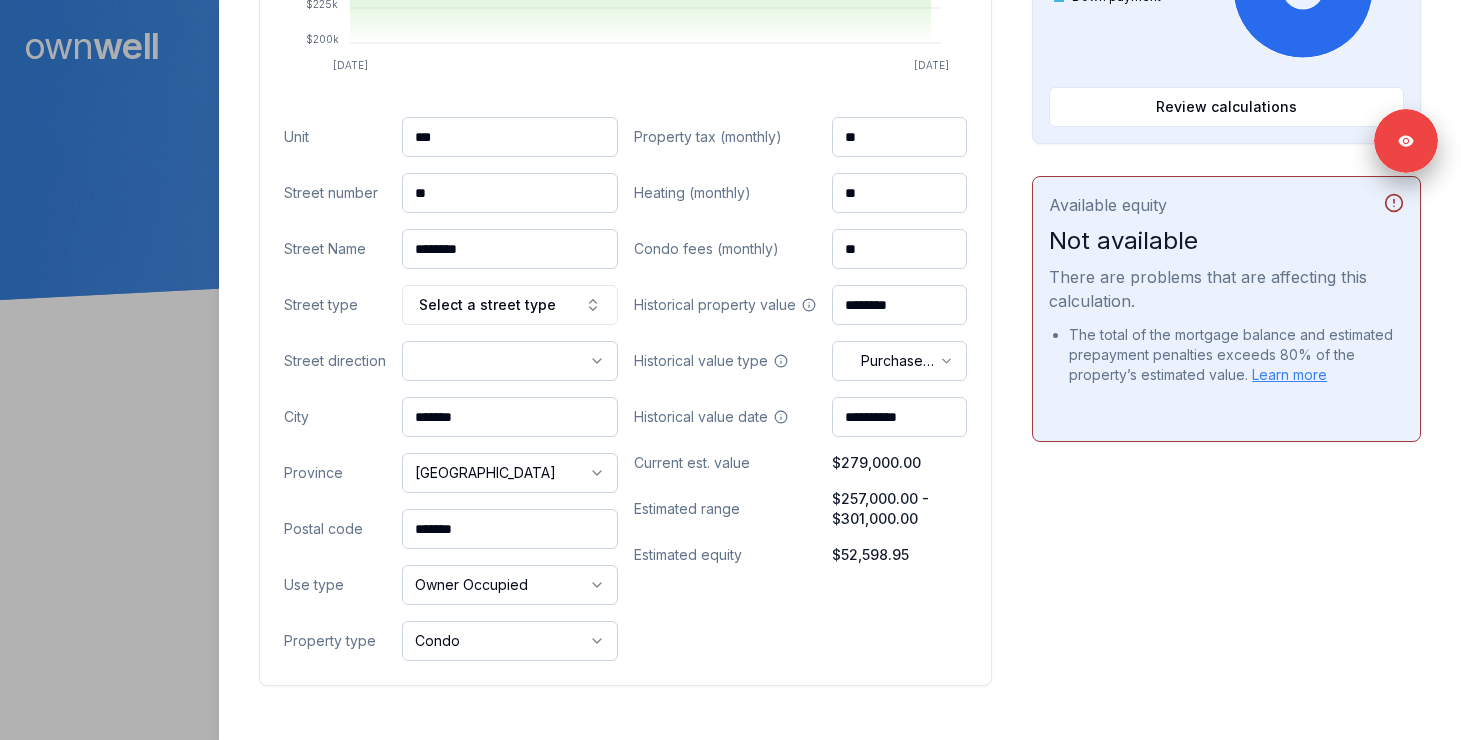 drag, startPoint x: 487, startPoint y: 506, endPoint x: 390, endPoint y: 506, distance: 97 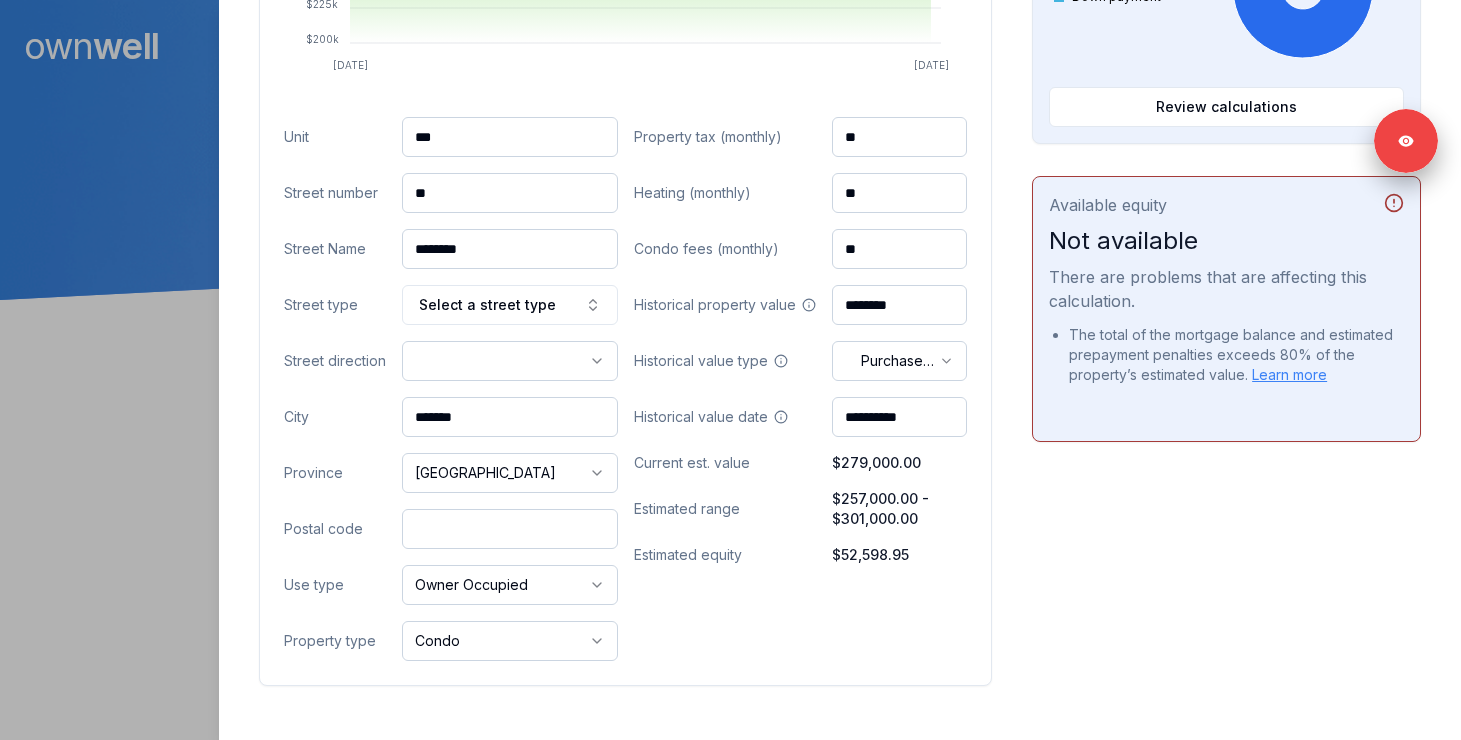 paste on "*******" 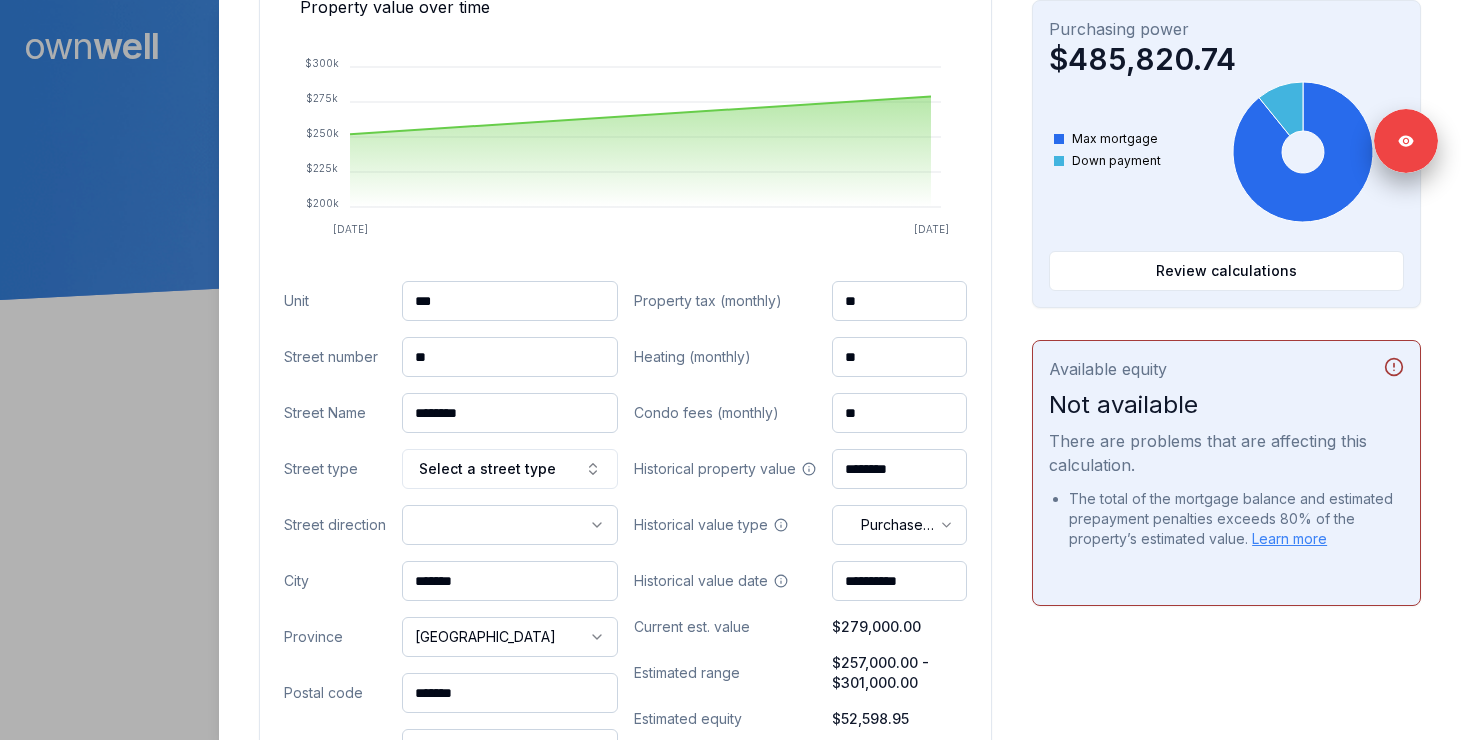 scroll, scrollTop: 559, scrollLeft: 0, axis: vertical 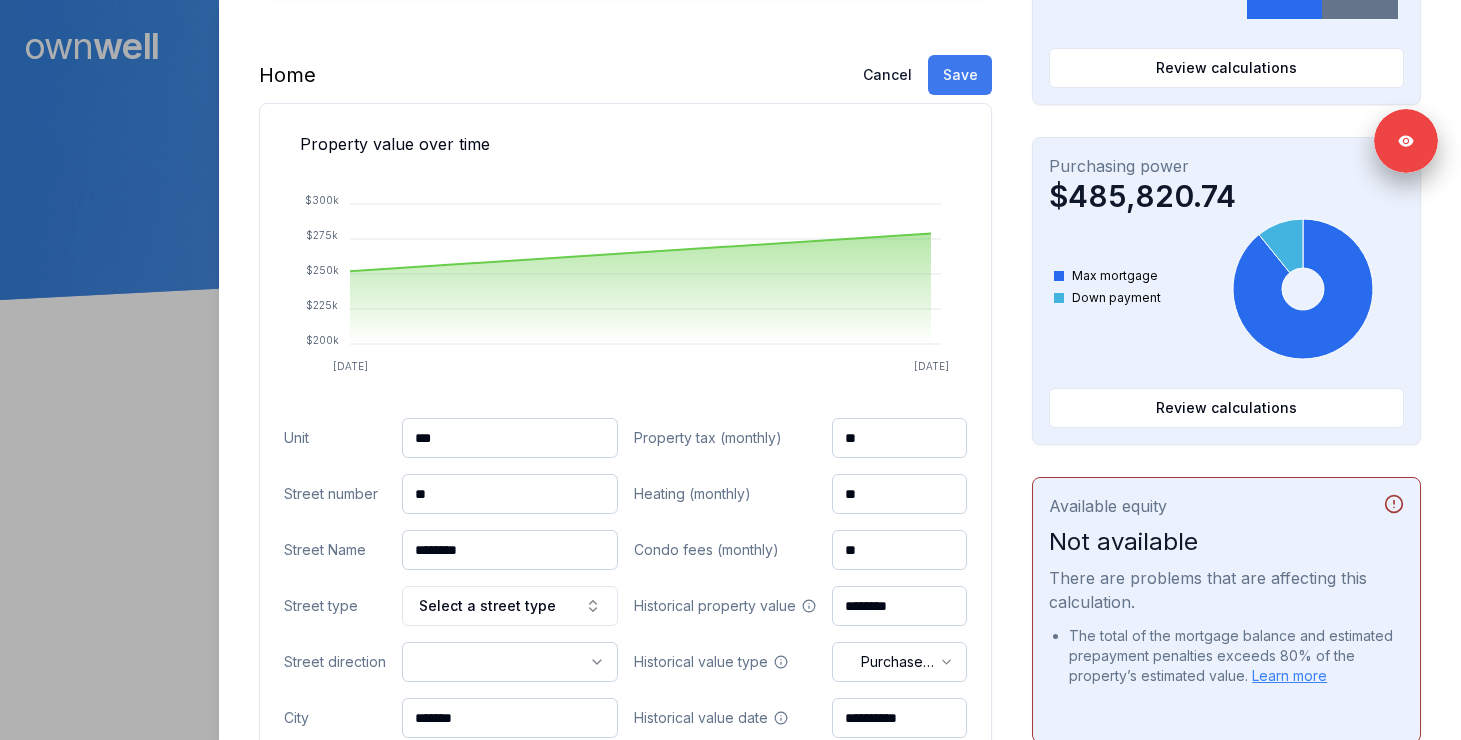 type on "*******" 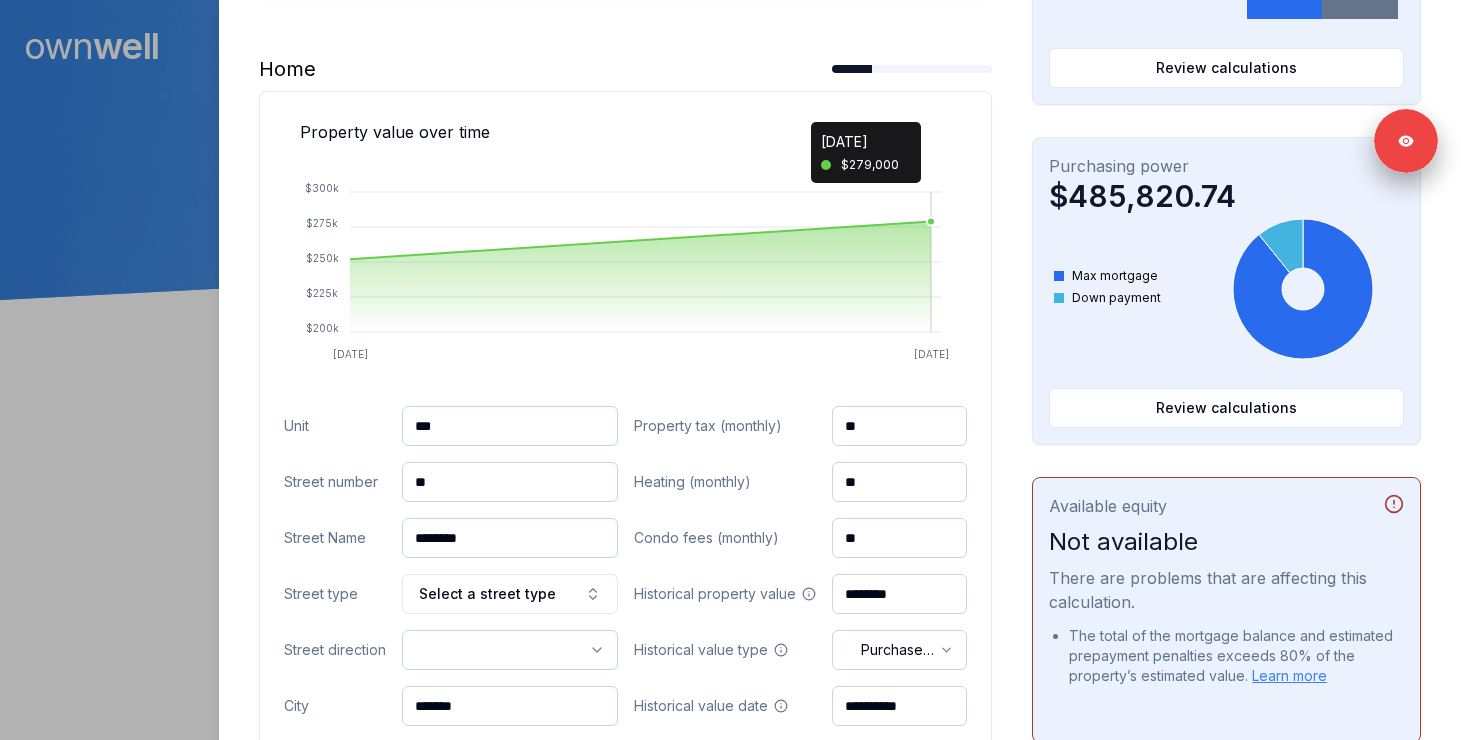 scroll, scrollTop: 0, scrollLeft: 0, axis: both 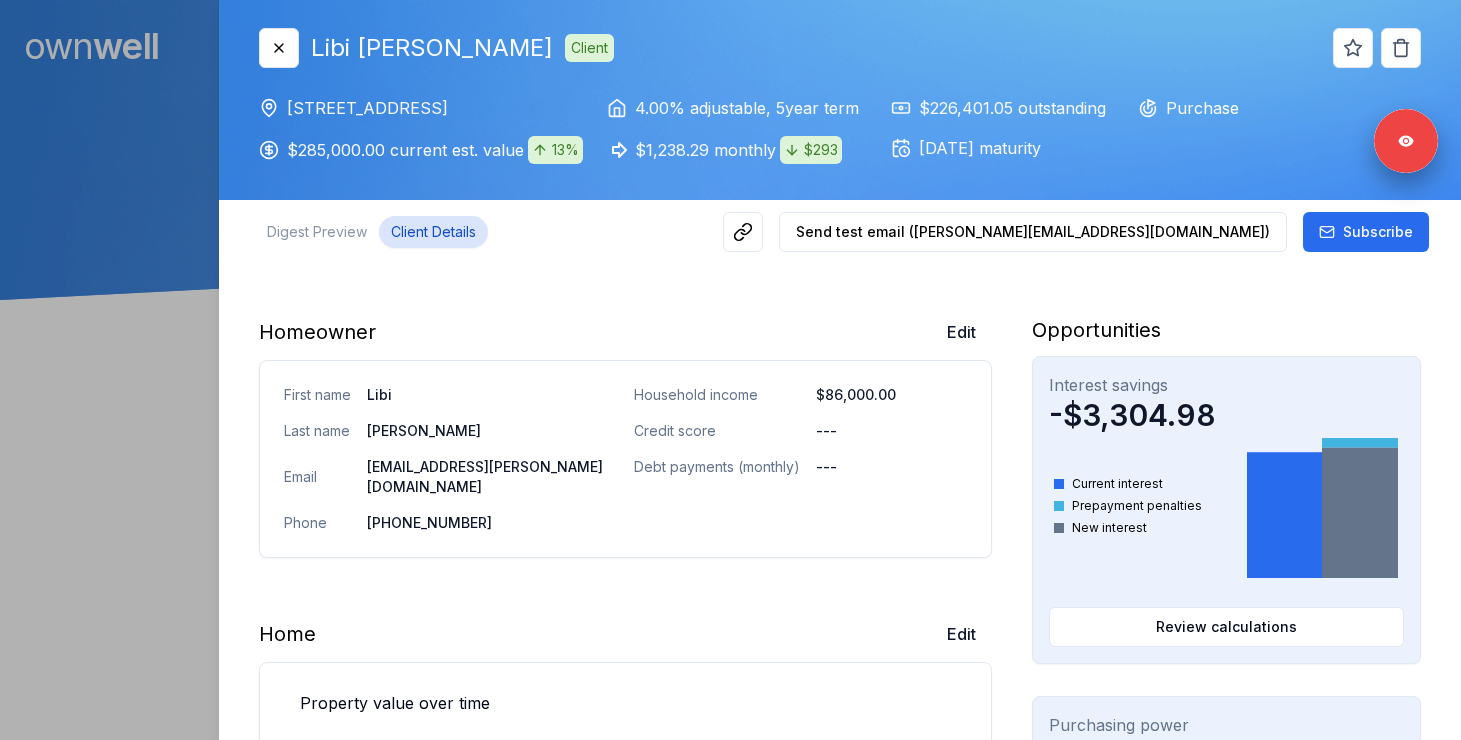 click at bounding box center [730, 370] 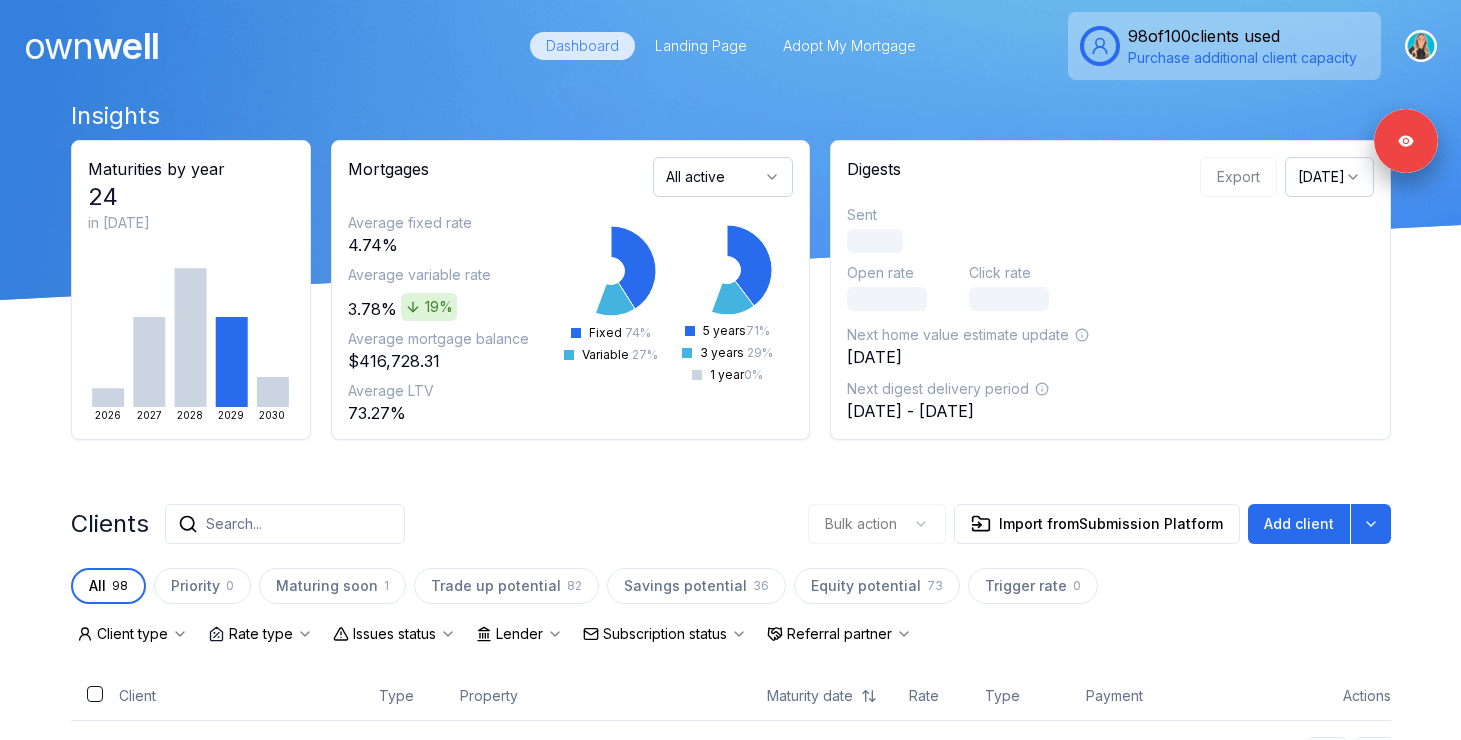 click on "Search..." at bounding box center [285, 524] 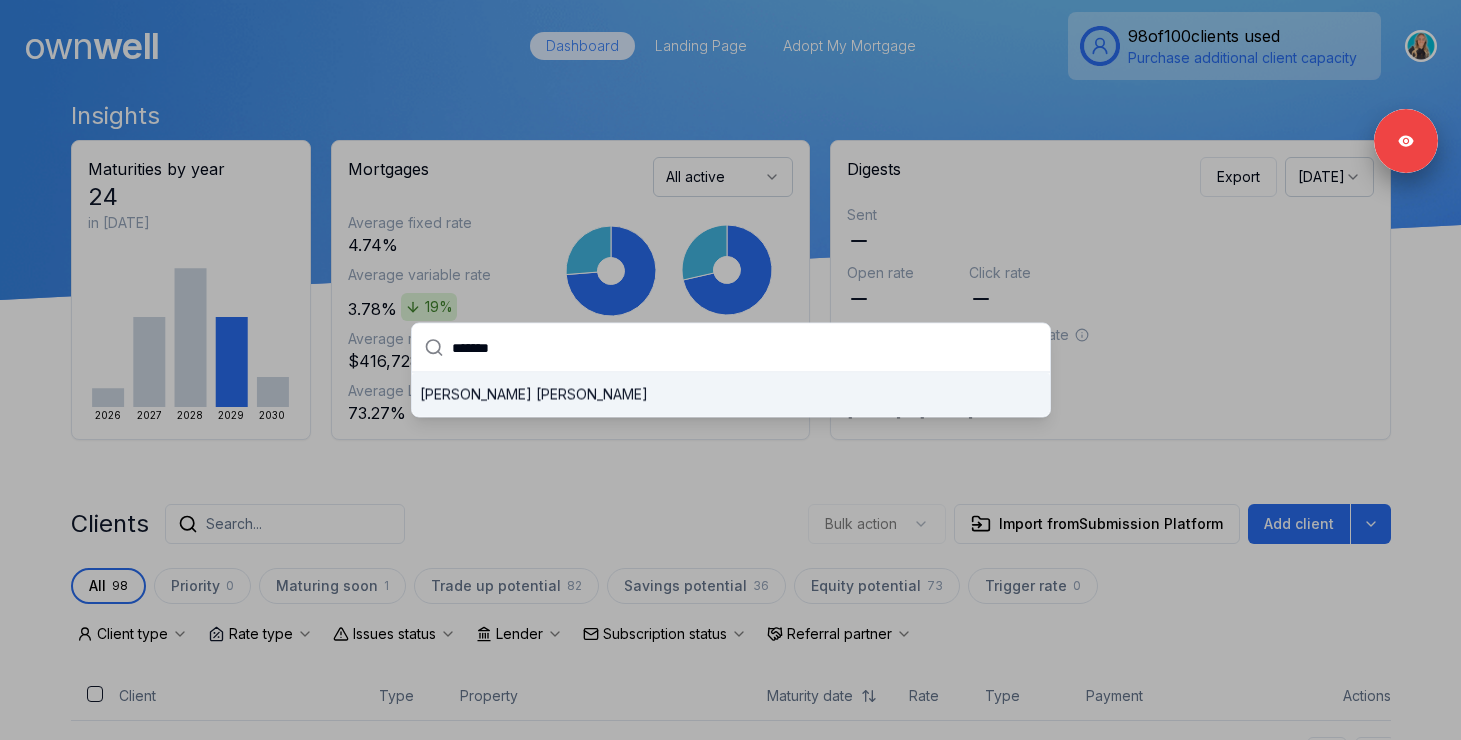 type on "*******" 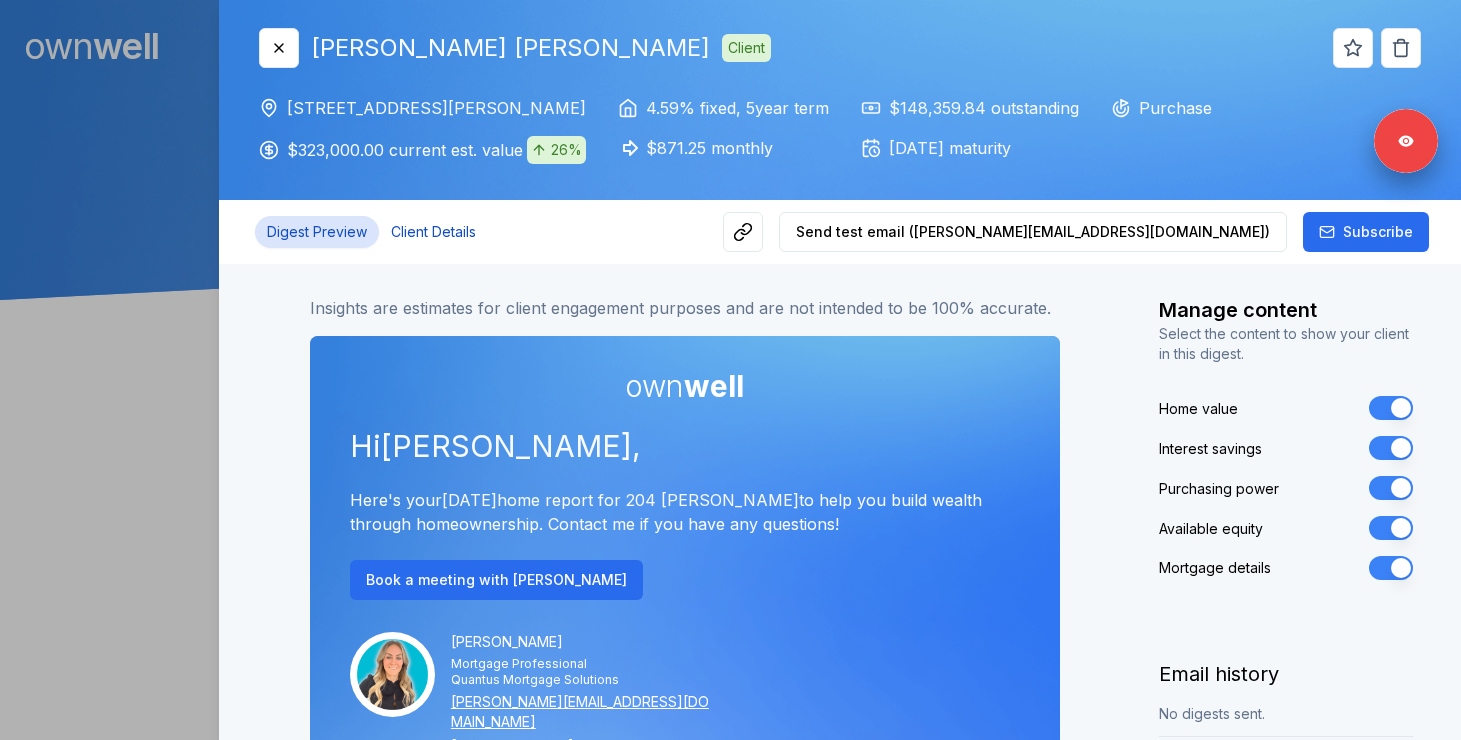 click on "Client Details" at bounding box center [433, 232] 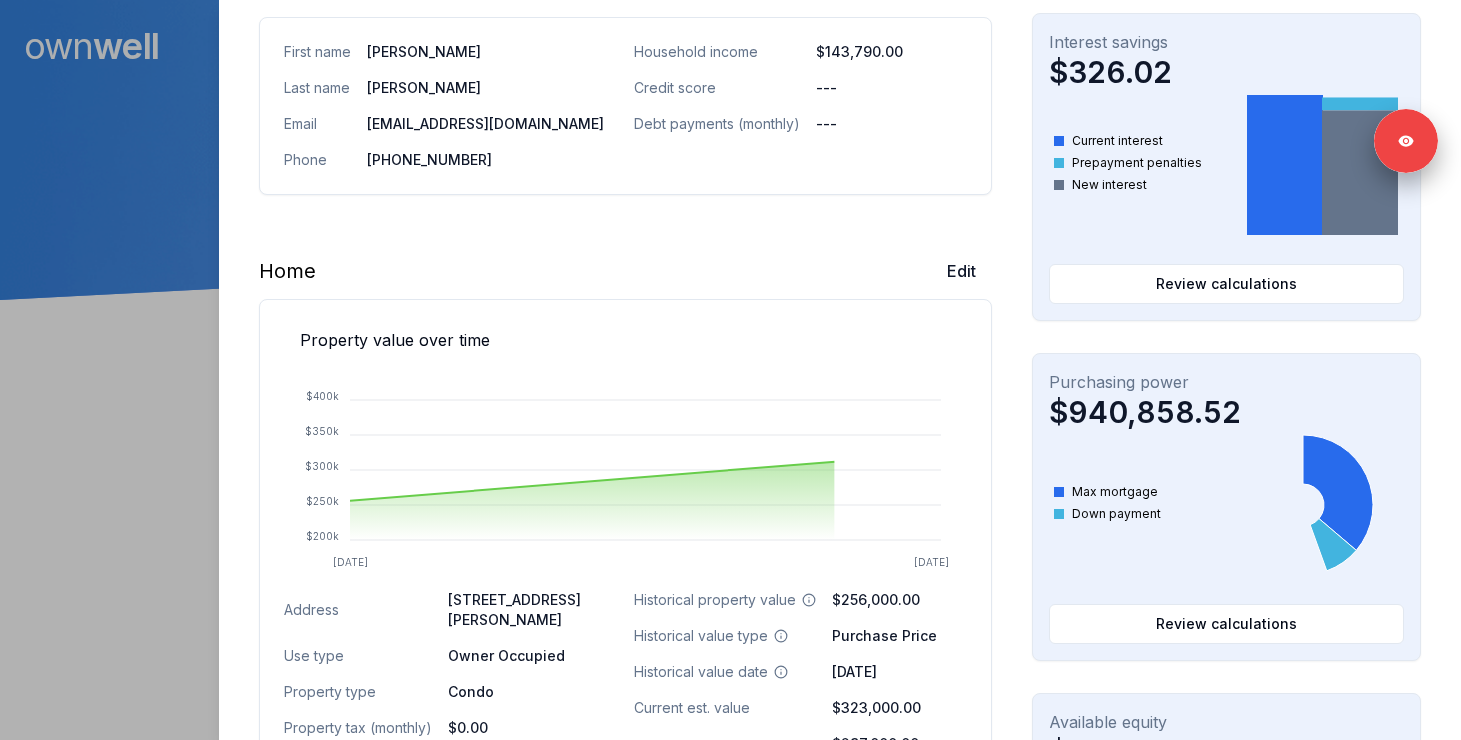 scroll, scrollTop: 362, scrollLeft: 0, axis: vertical 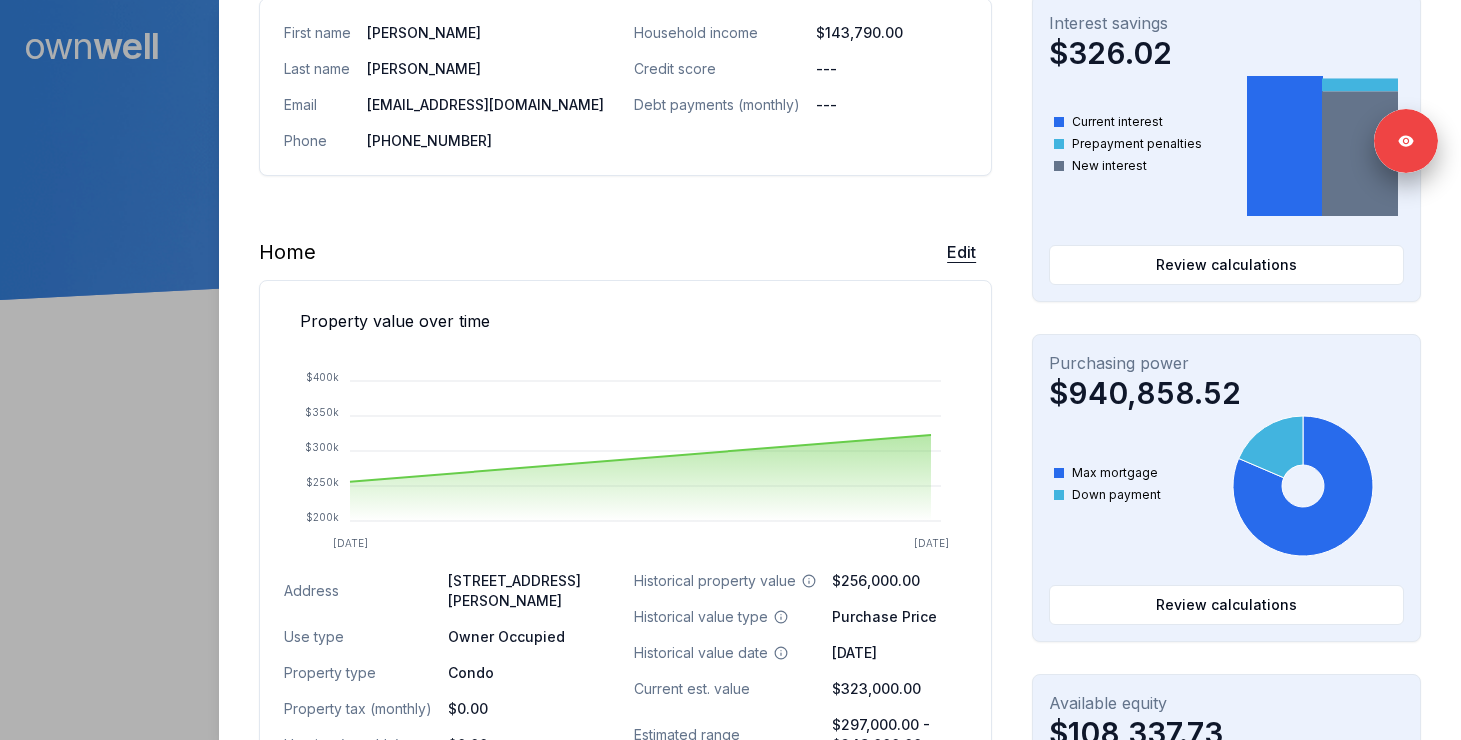 click on "Edit" at bounding box center [961, 252] 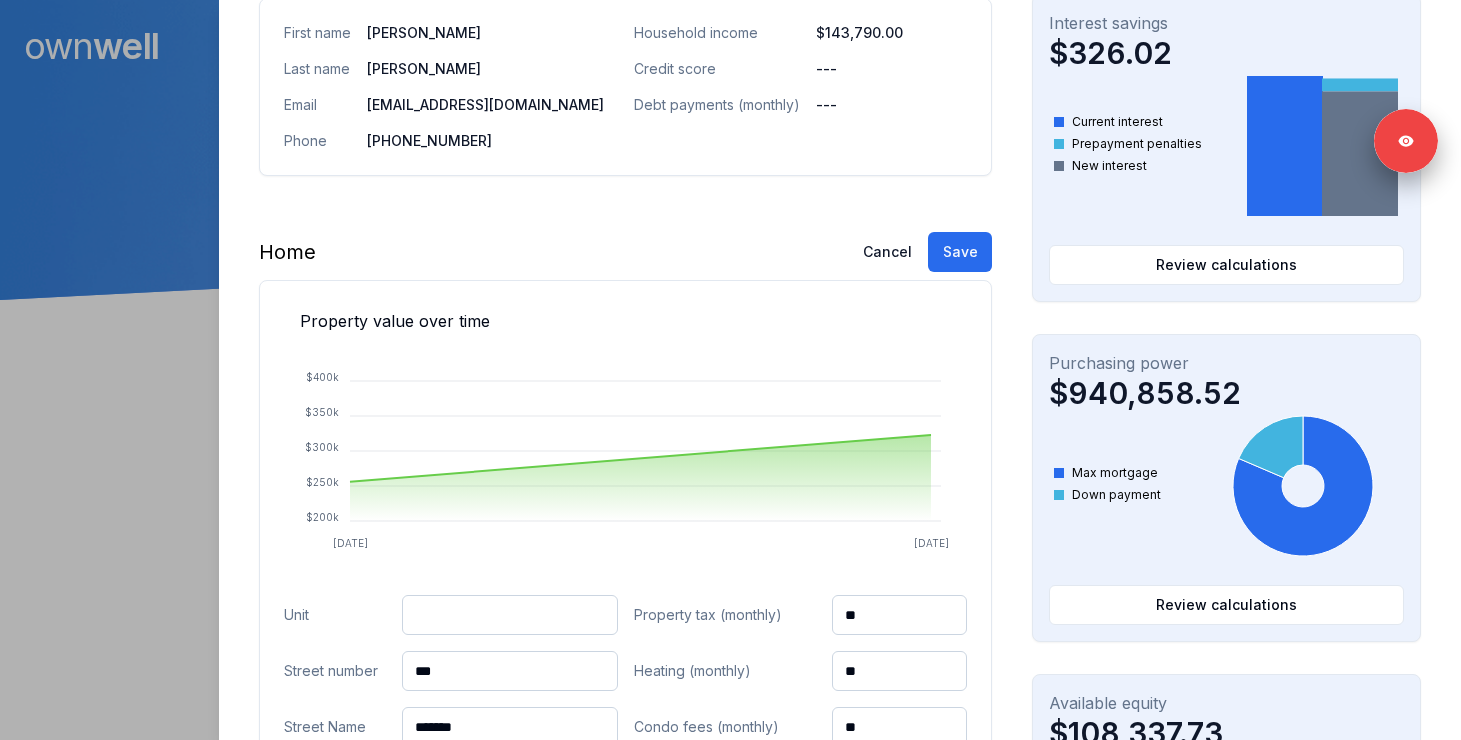click at bounding box center [510, 615] 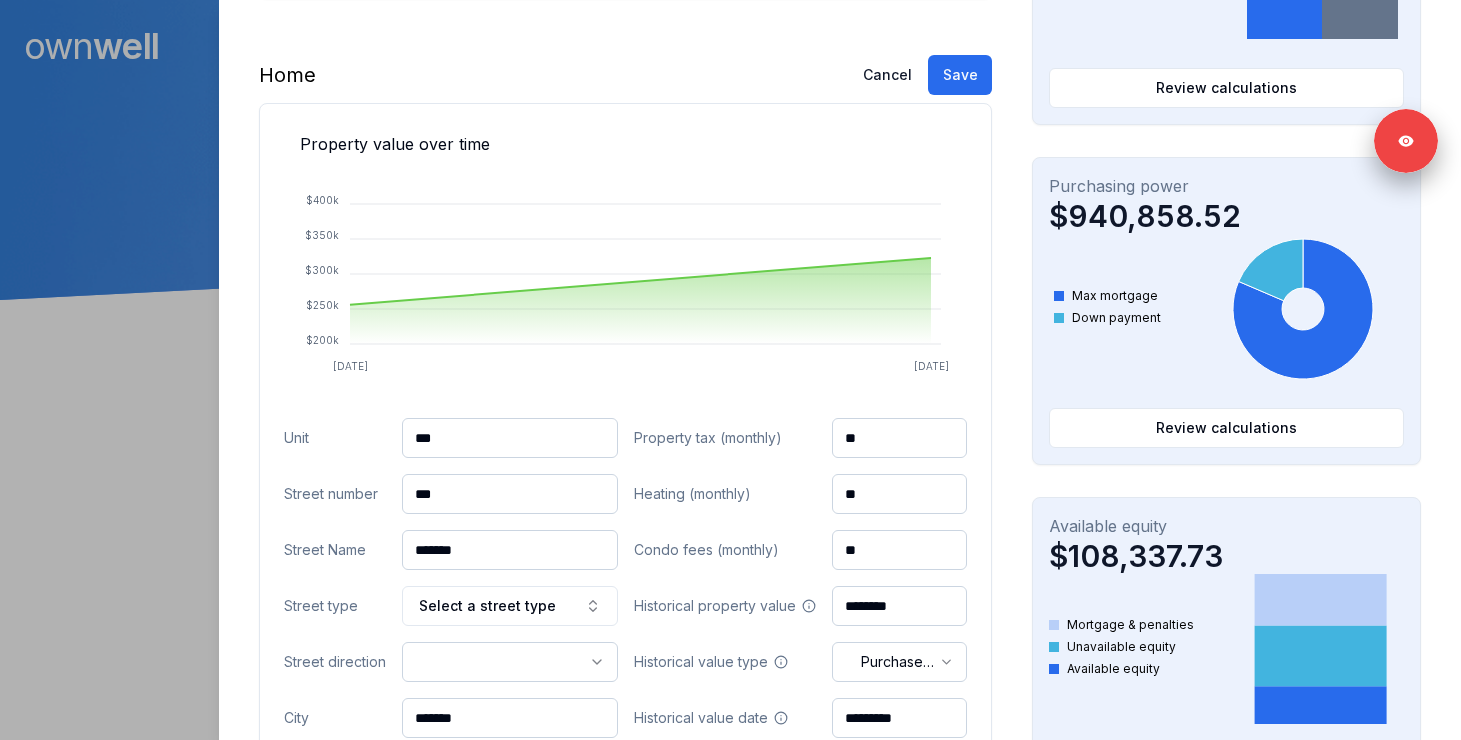 scroll, scrollTop: 807, scrollLeft: 0, axis: vertical 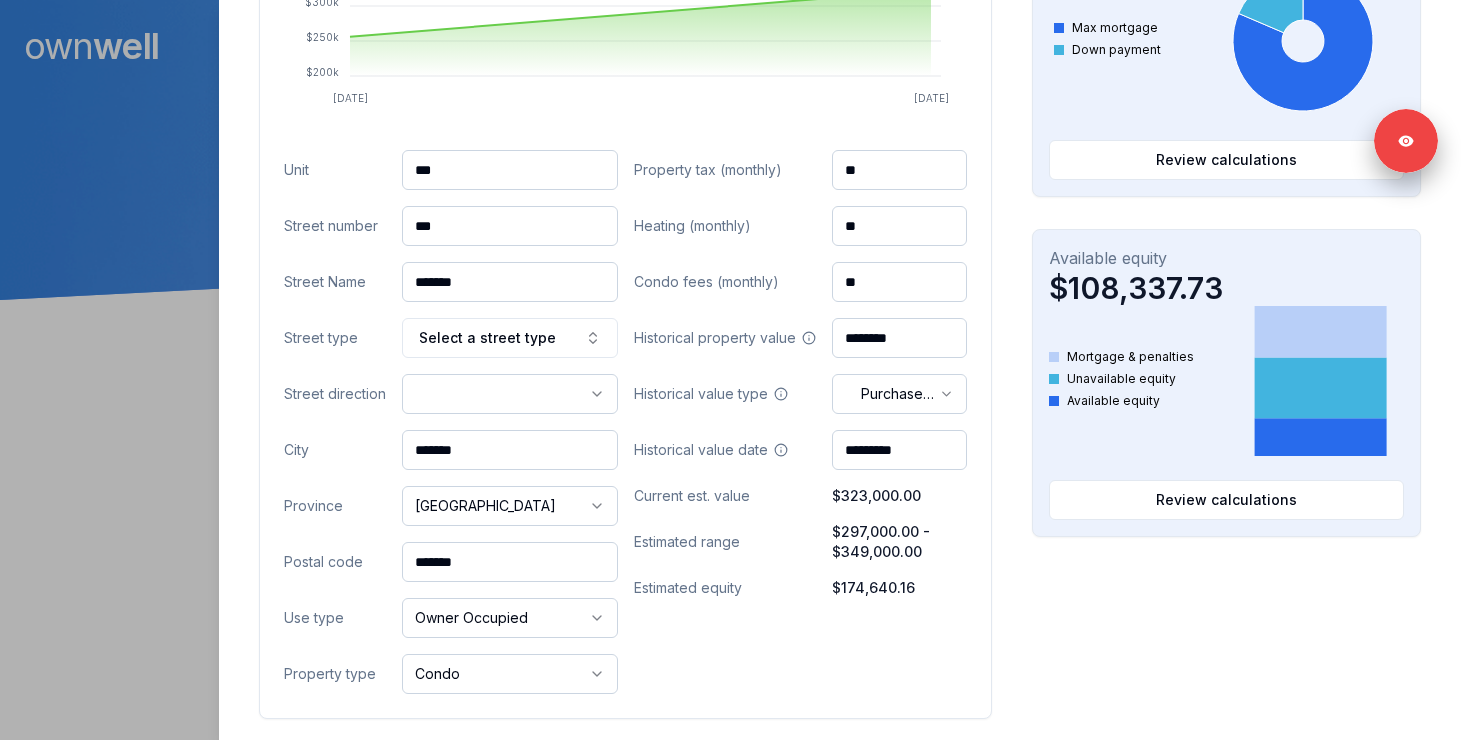 type on "***" 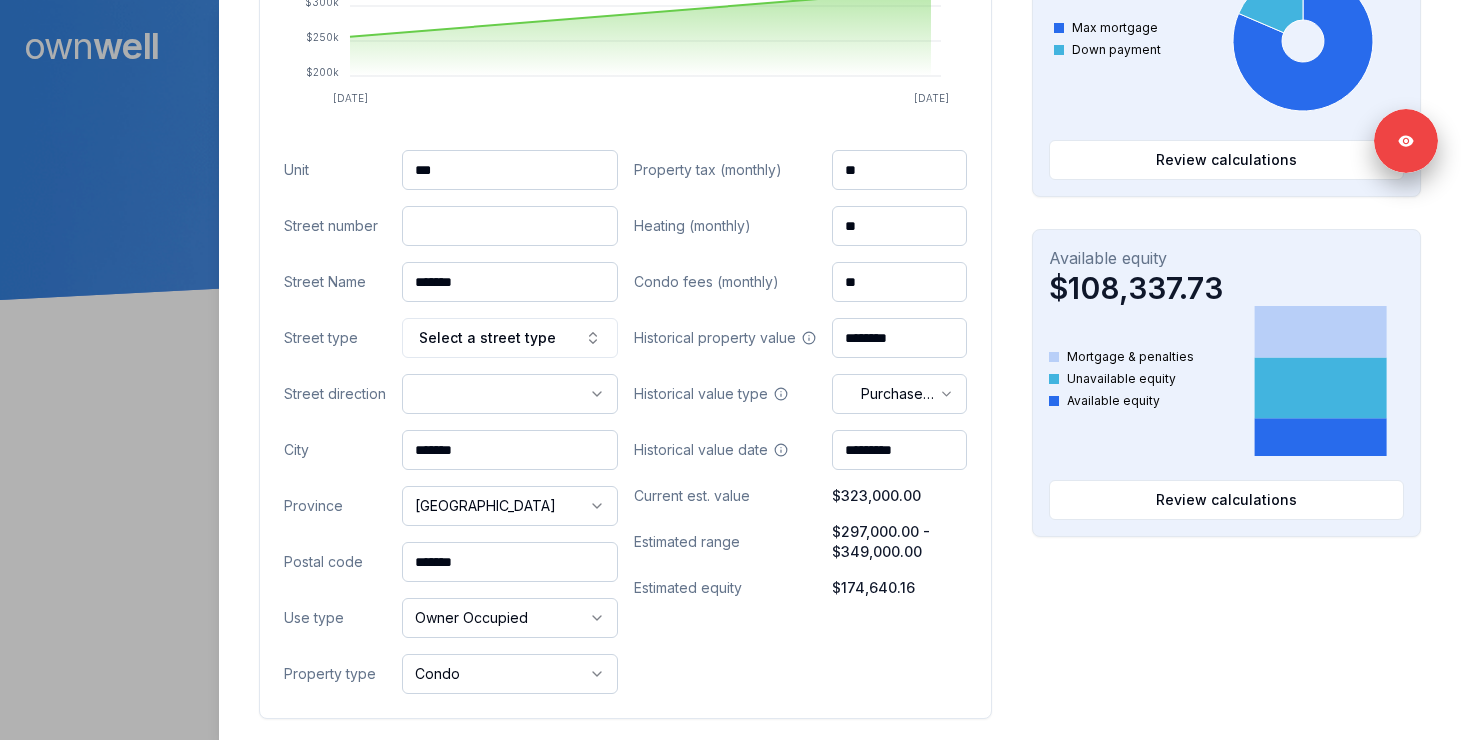 paste on "*****" 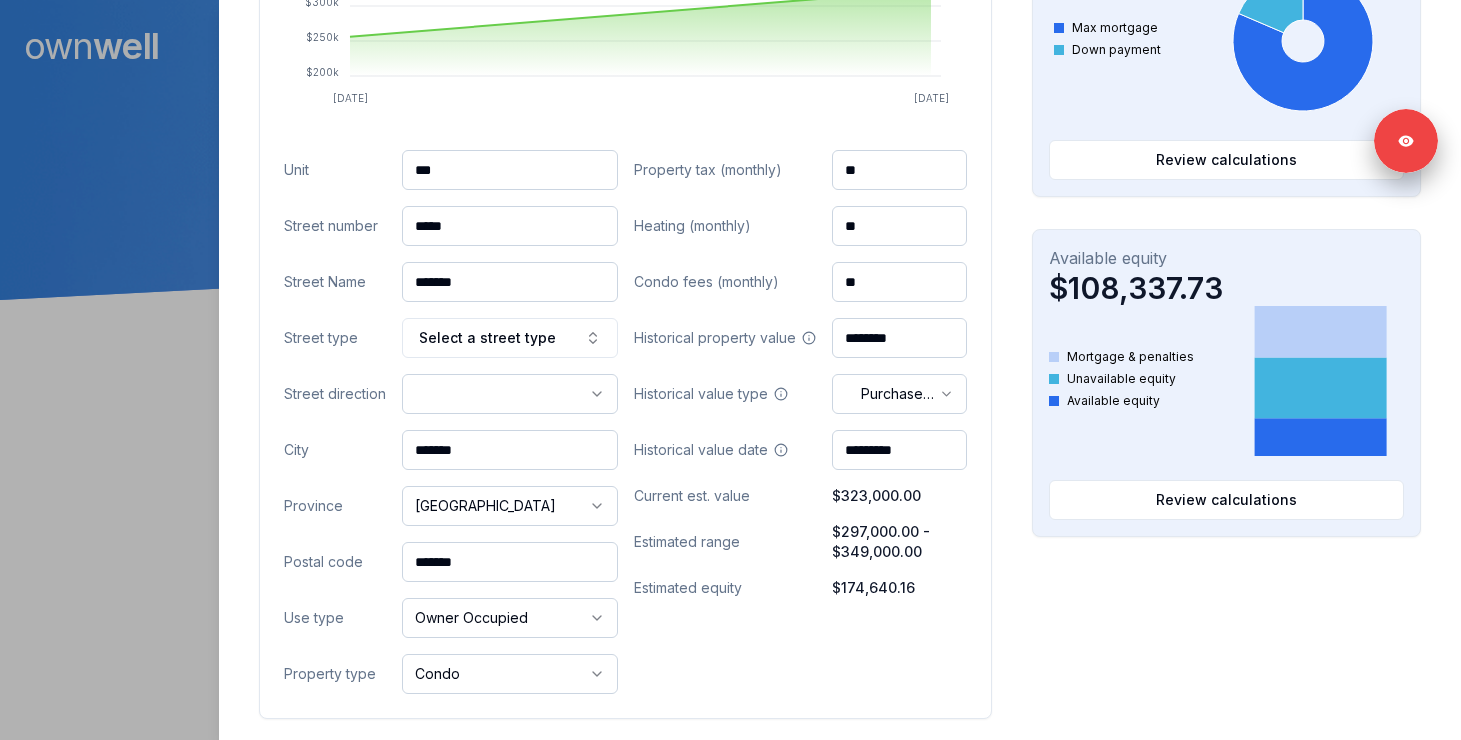 type on "*****" 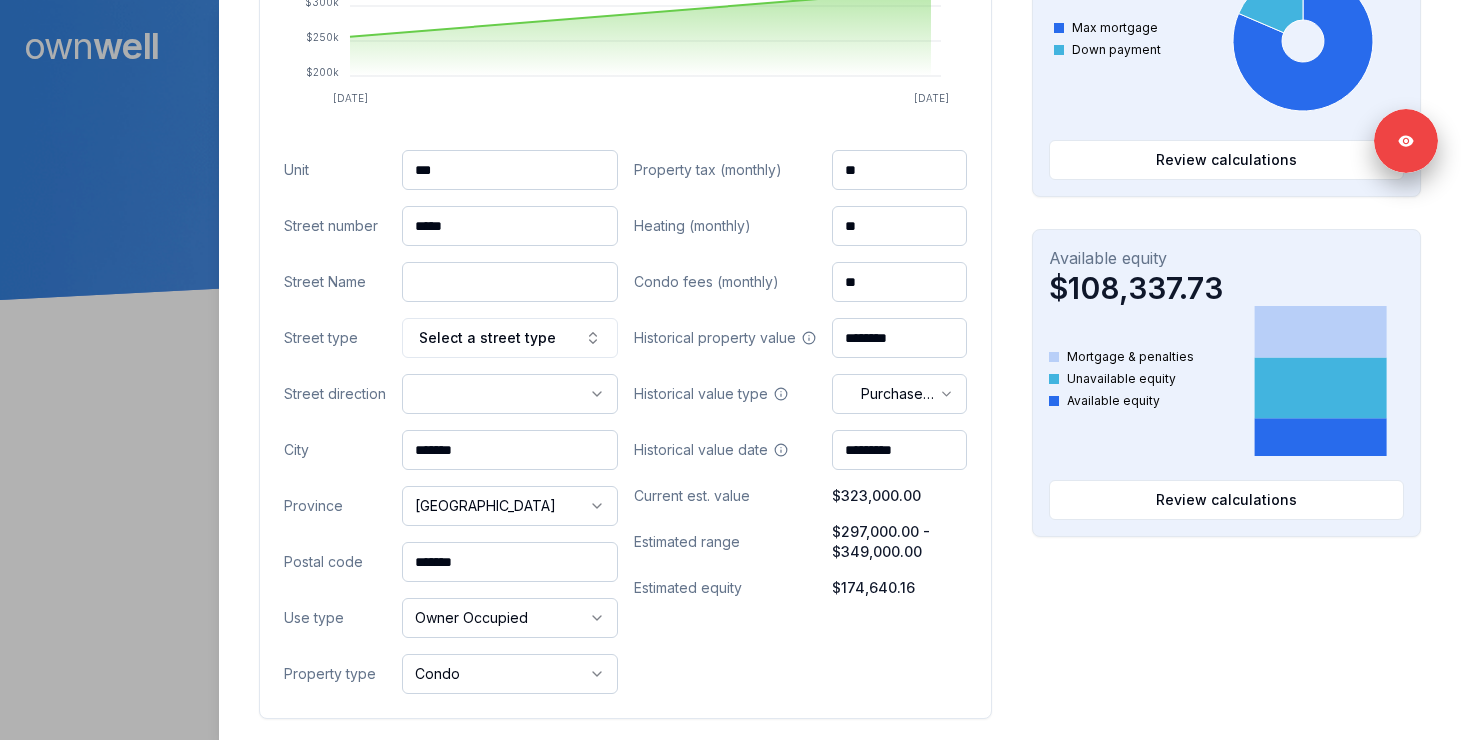 paste on "*********" 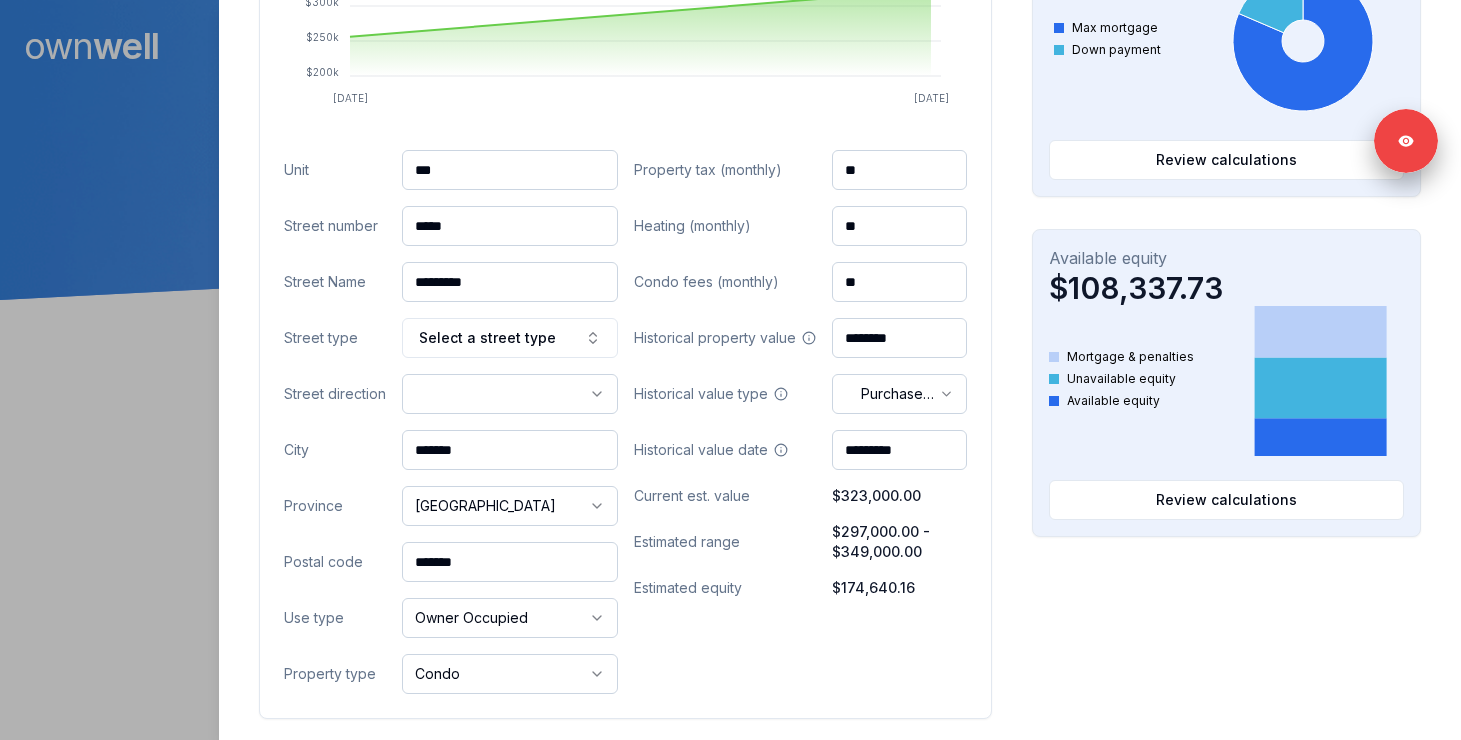 type on "*********" 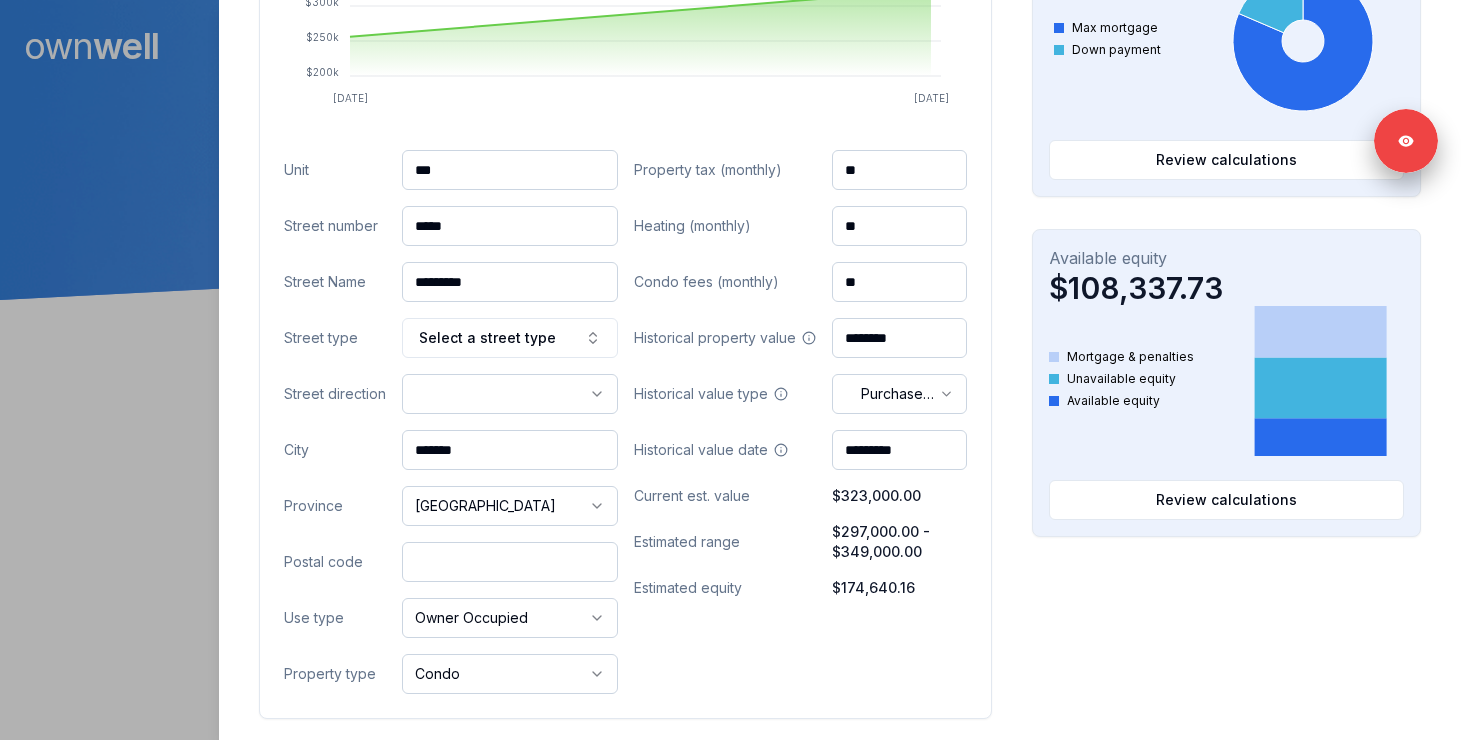 paste on "*******" 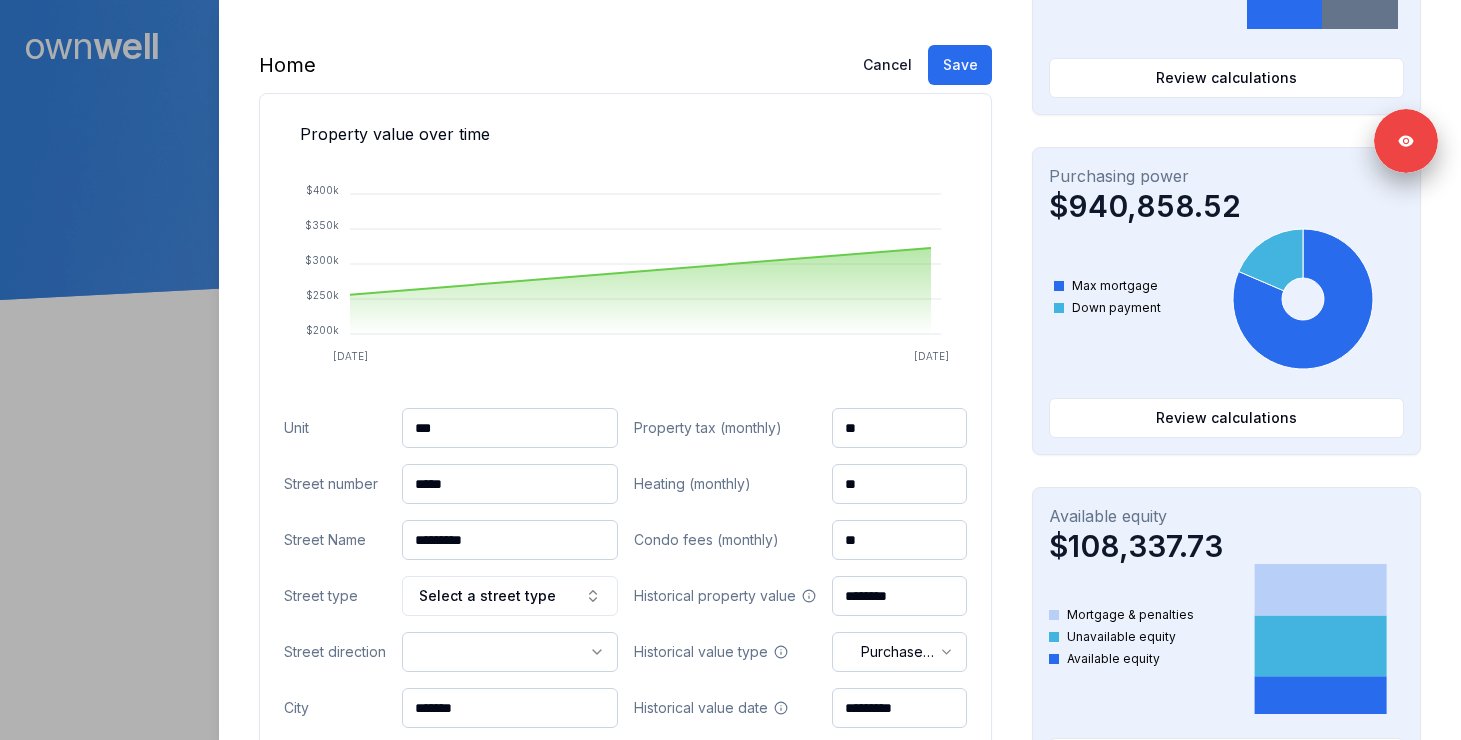 scroll, scrollTop: 495, scrollLeft: 0, axis: vertical 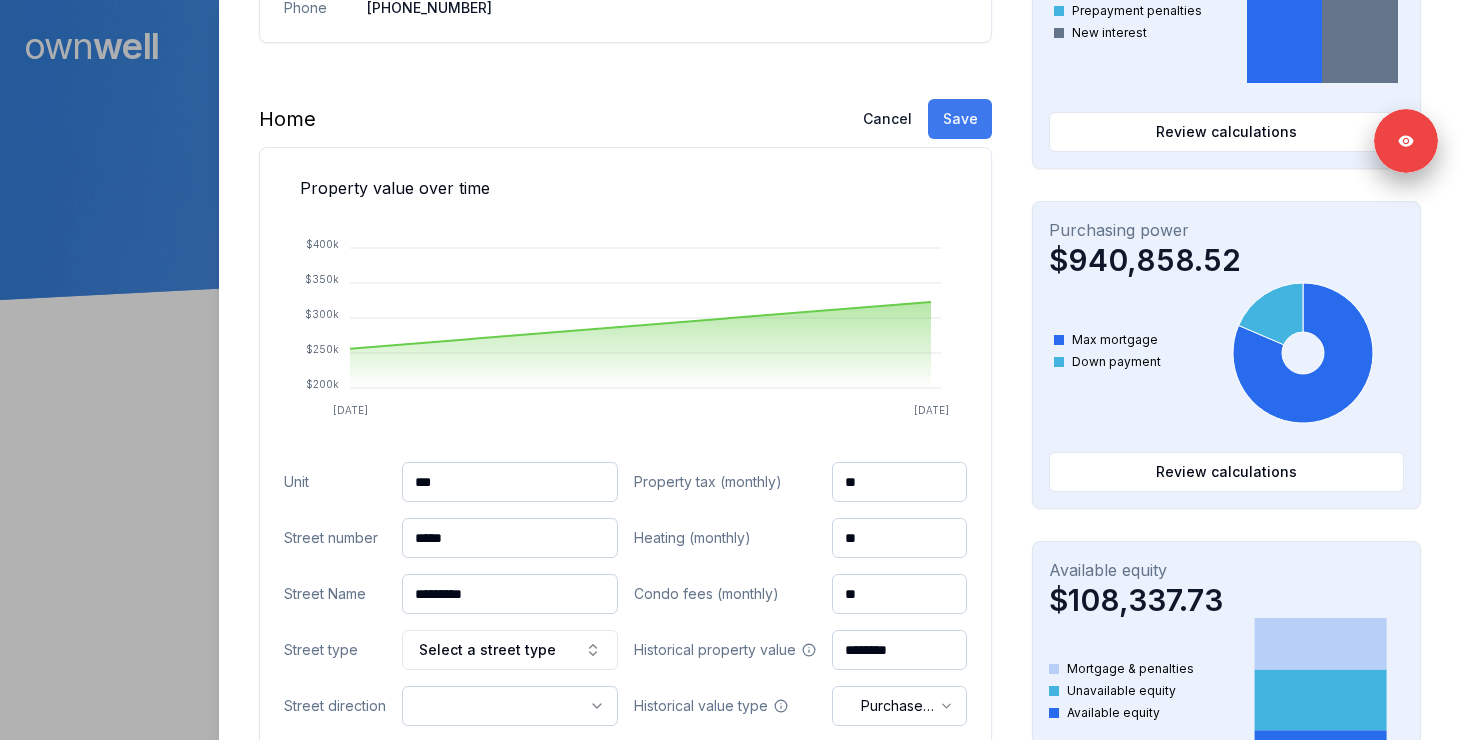 type on "*******" 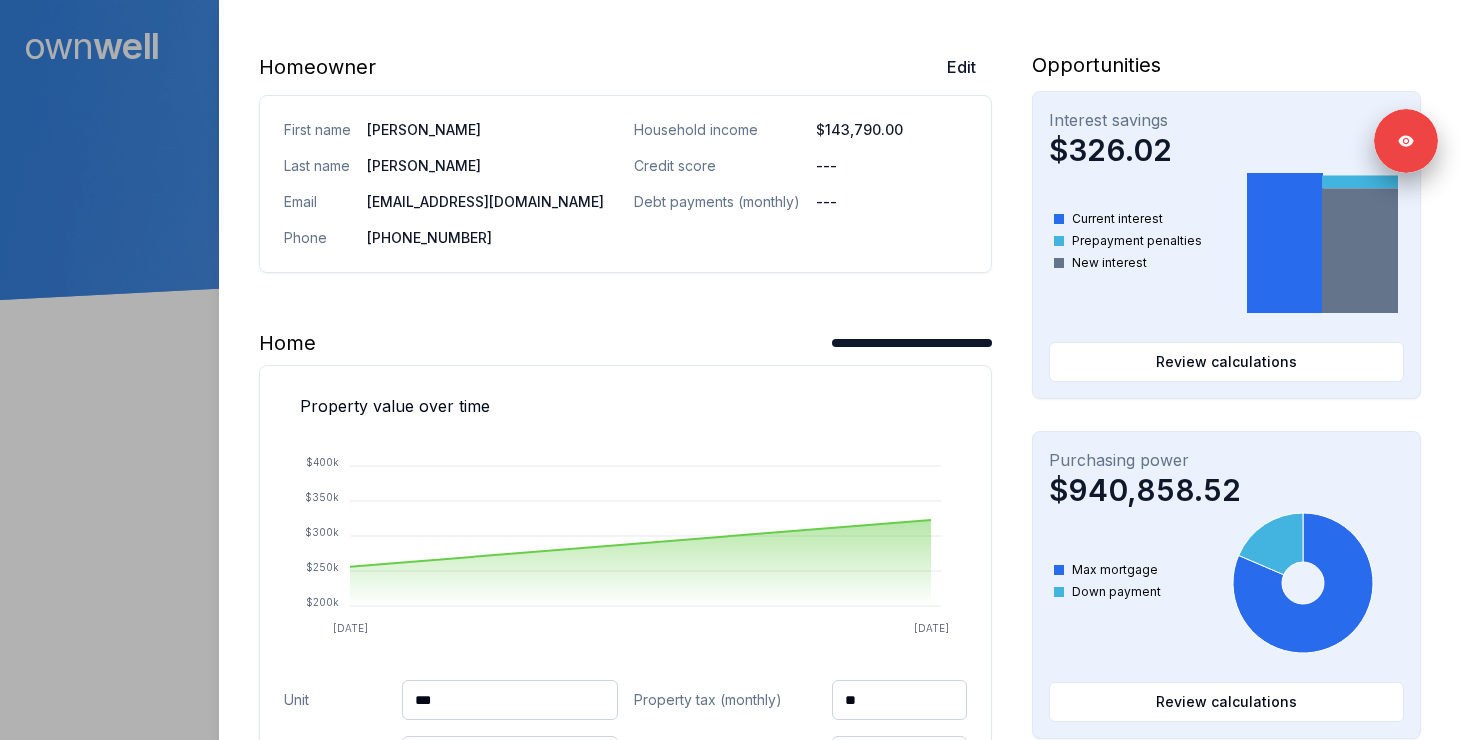 scroll, scrollTop: 0, scrollLeft: 0, axis: both 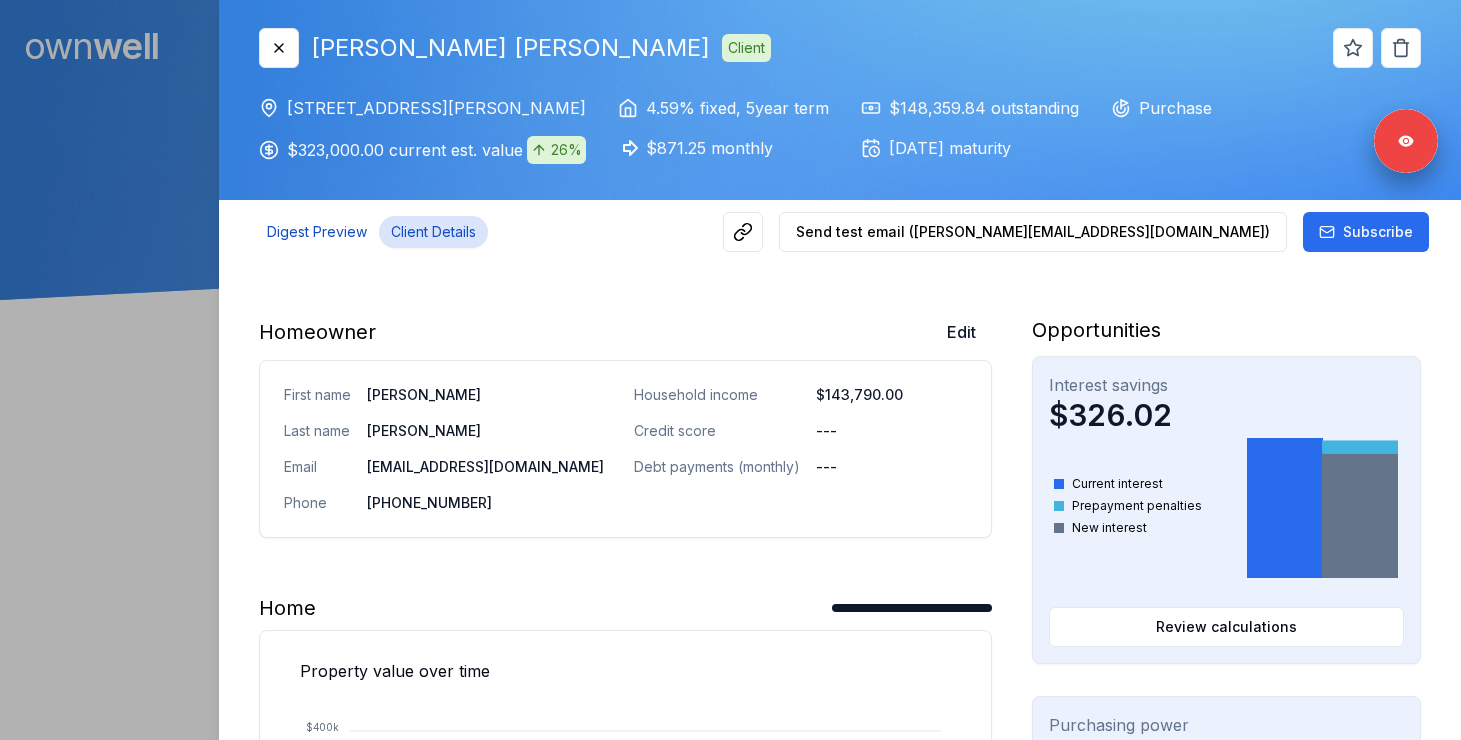 click on "Digest Preview" at bounding box center [317, 232] 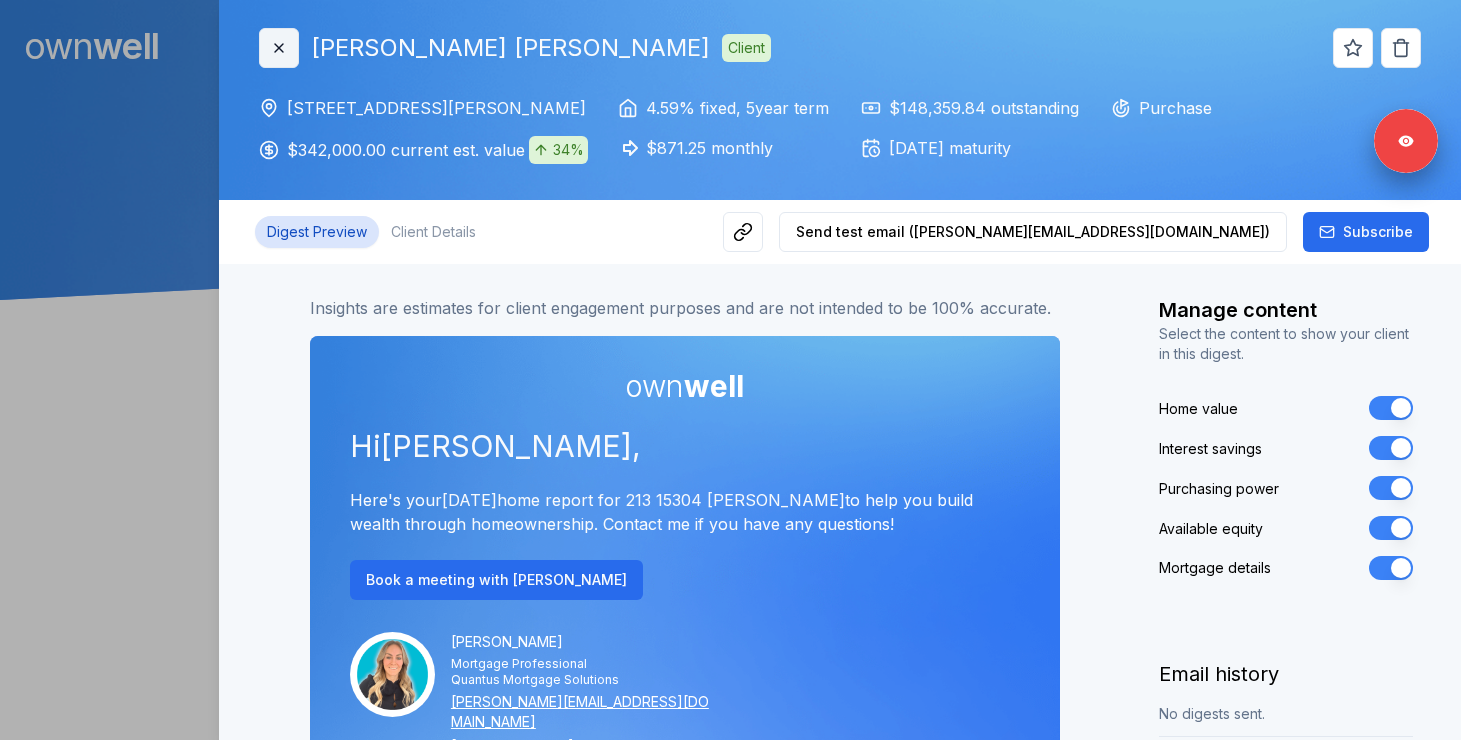 click 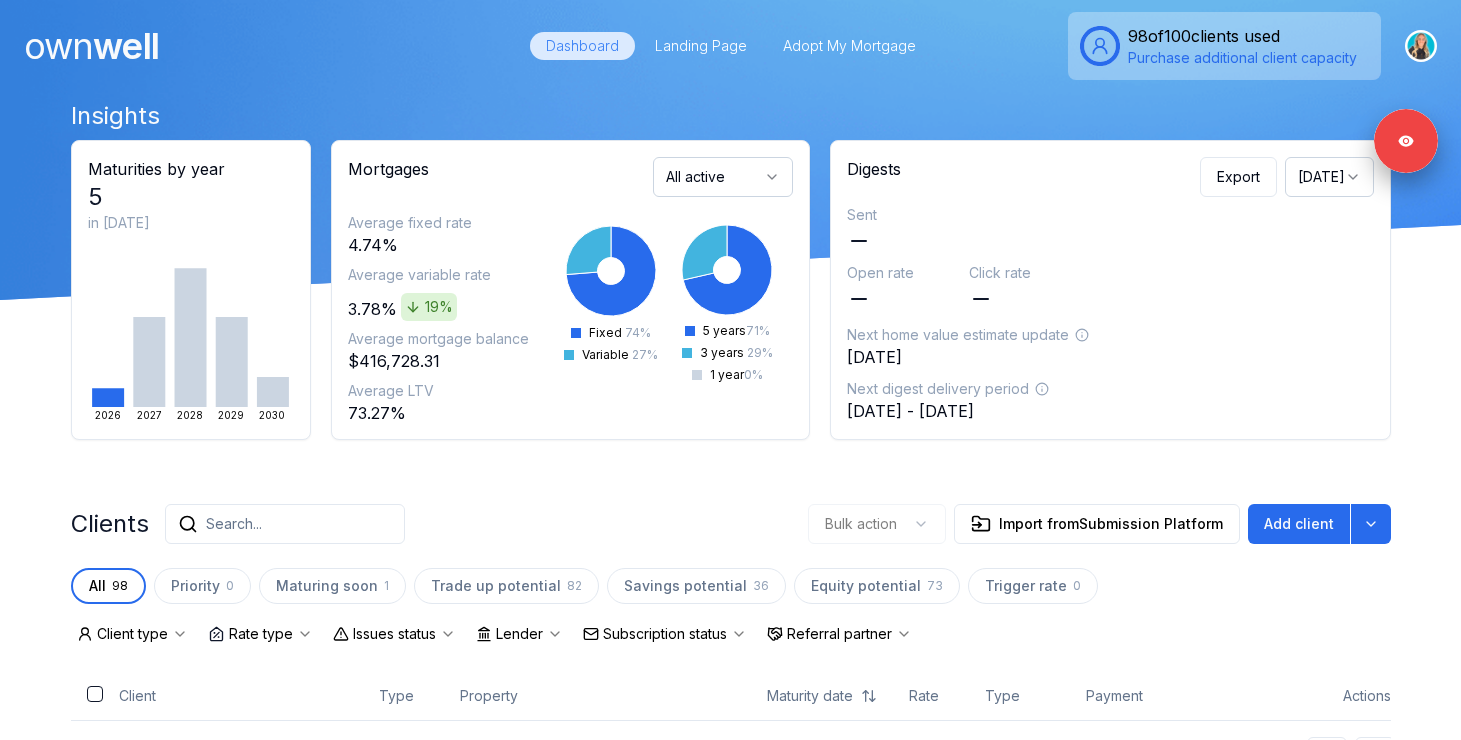 click on "Search..." at bounding box center [285, 524] 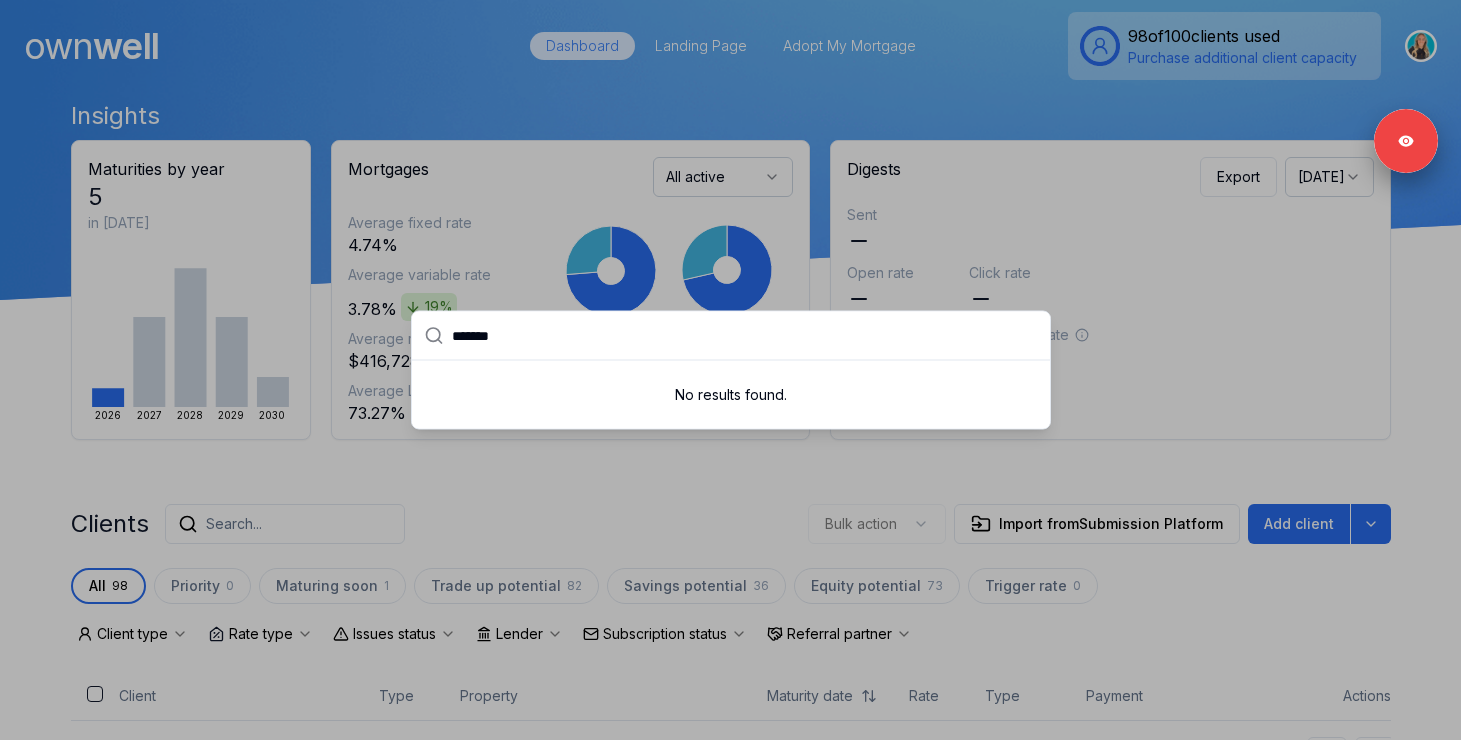 type on "*******" 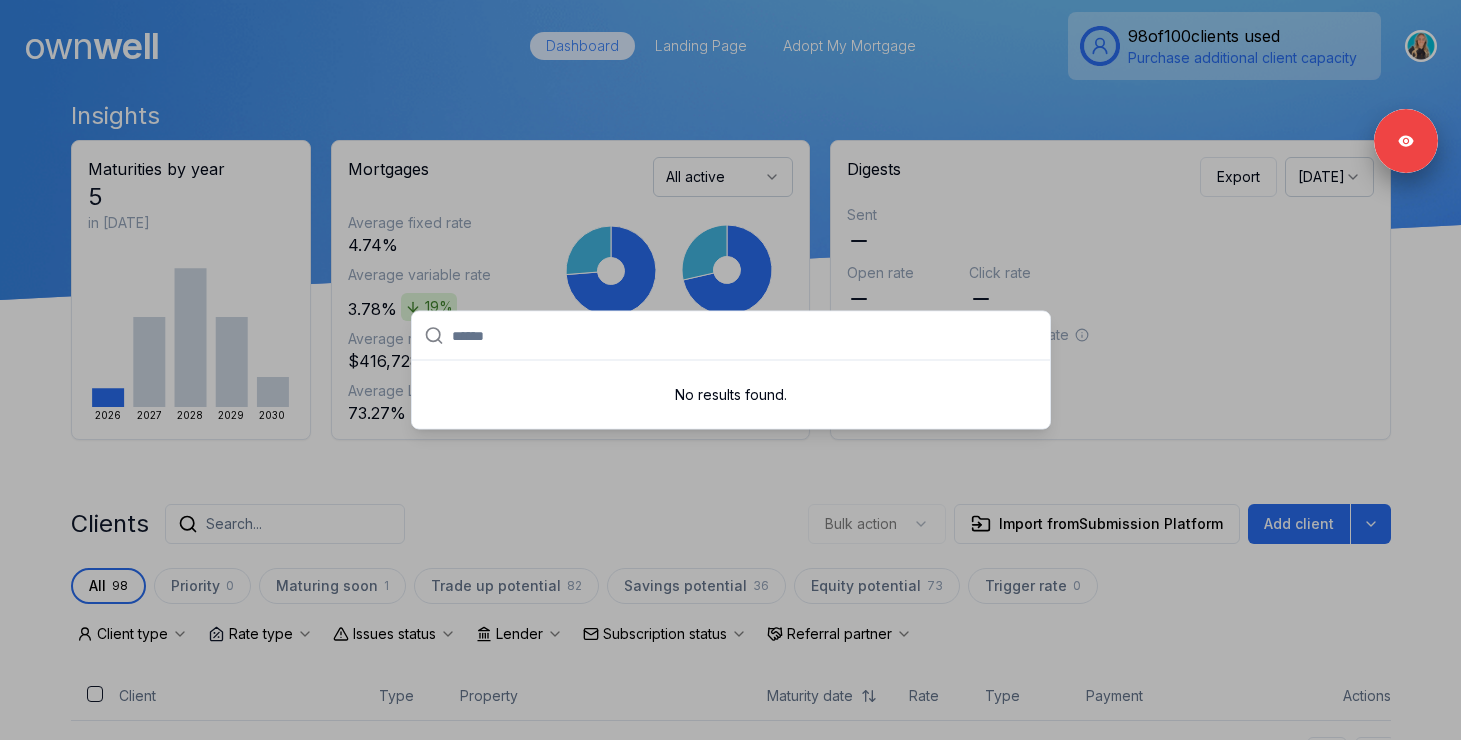 paste on "**********" 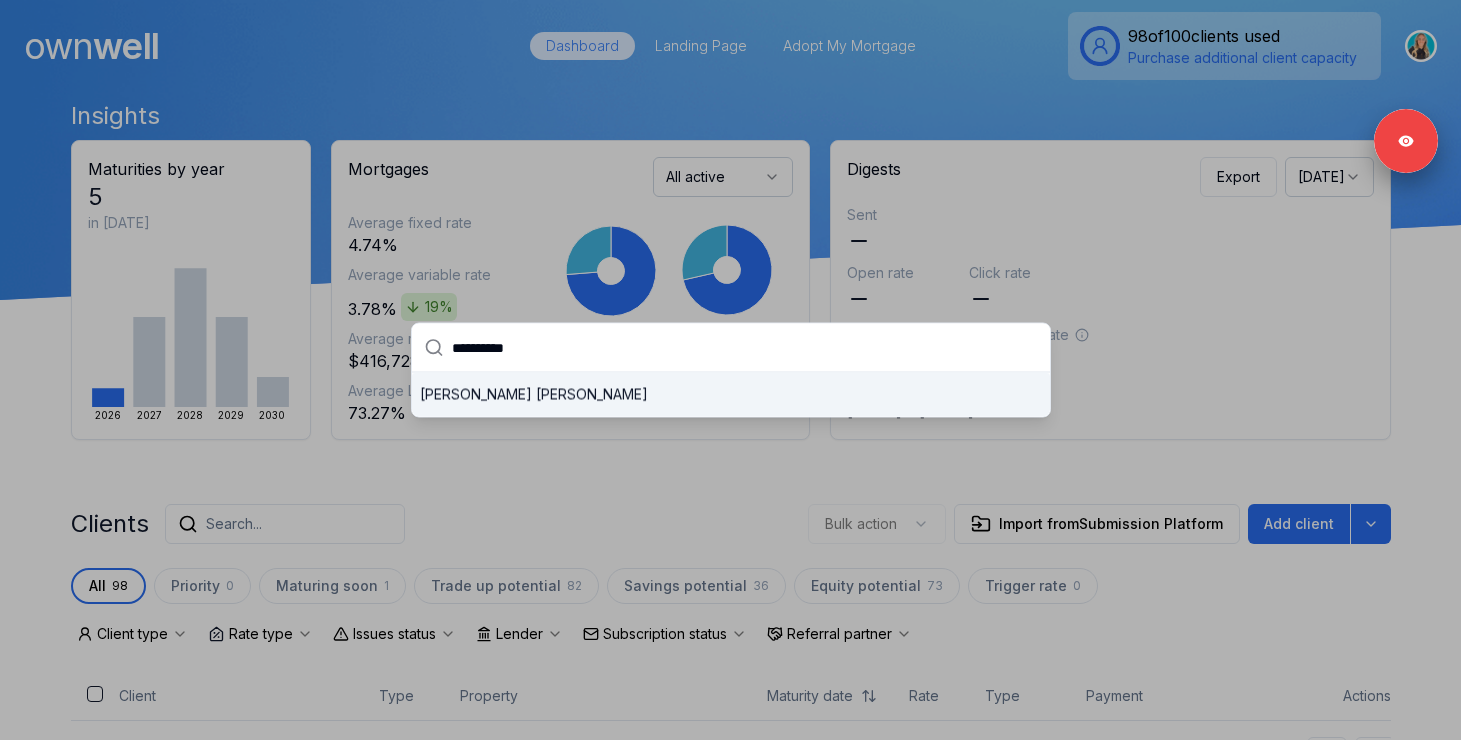 type on "**********" 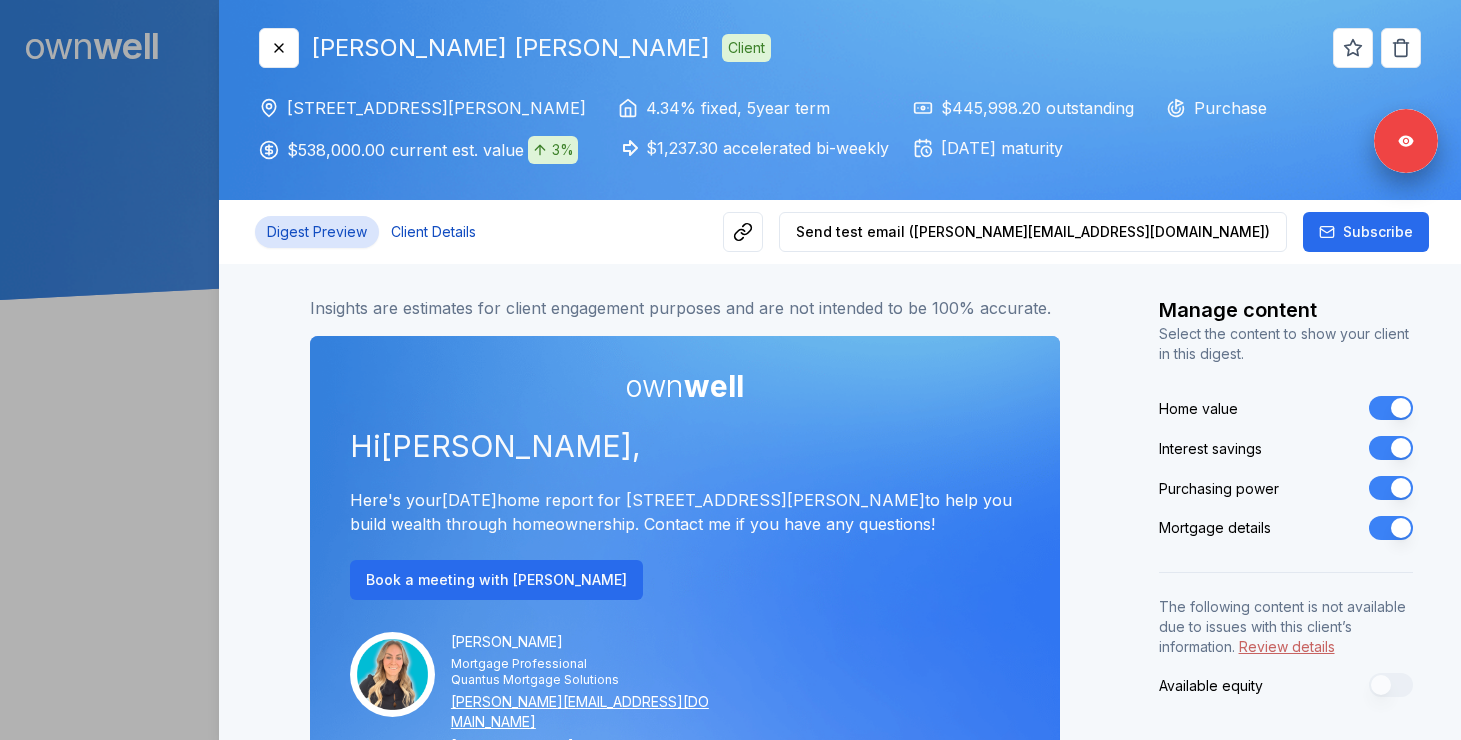 click on "Client Details" at bounding box center (433, 232) 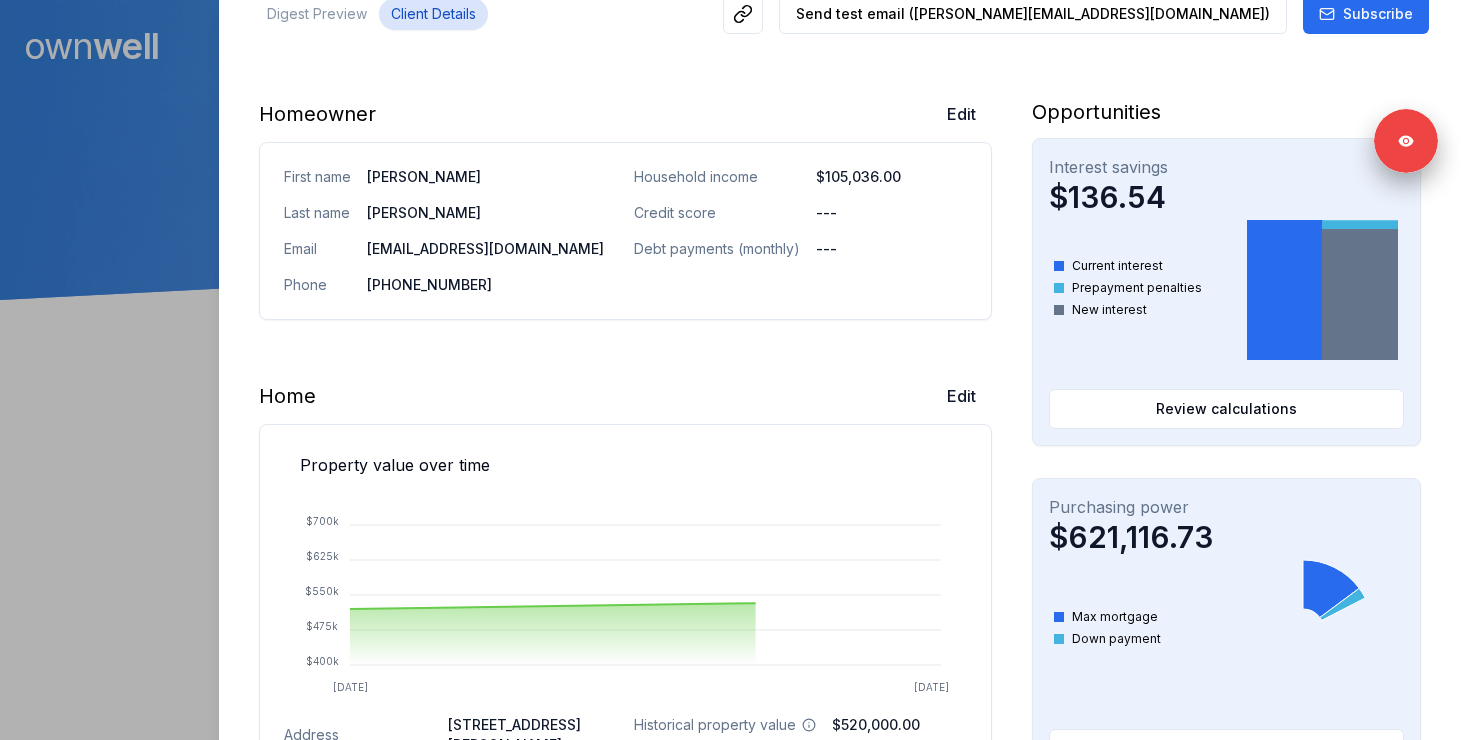 scroll, scrollTop: 478, scrollLeft: 0, axis: vertical 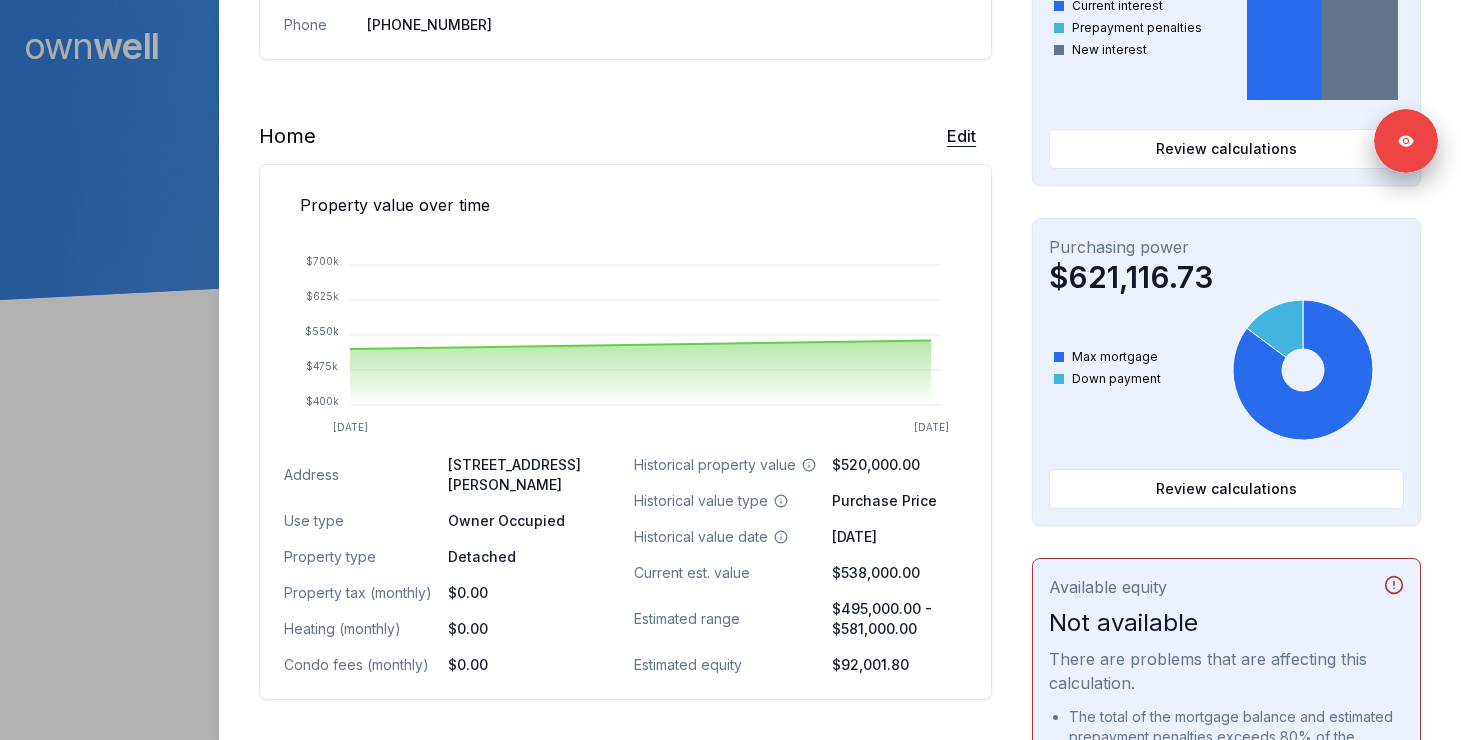 click on "Edit" at bounding box center [961, 136] 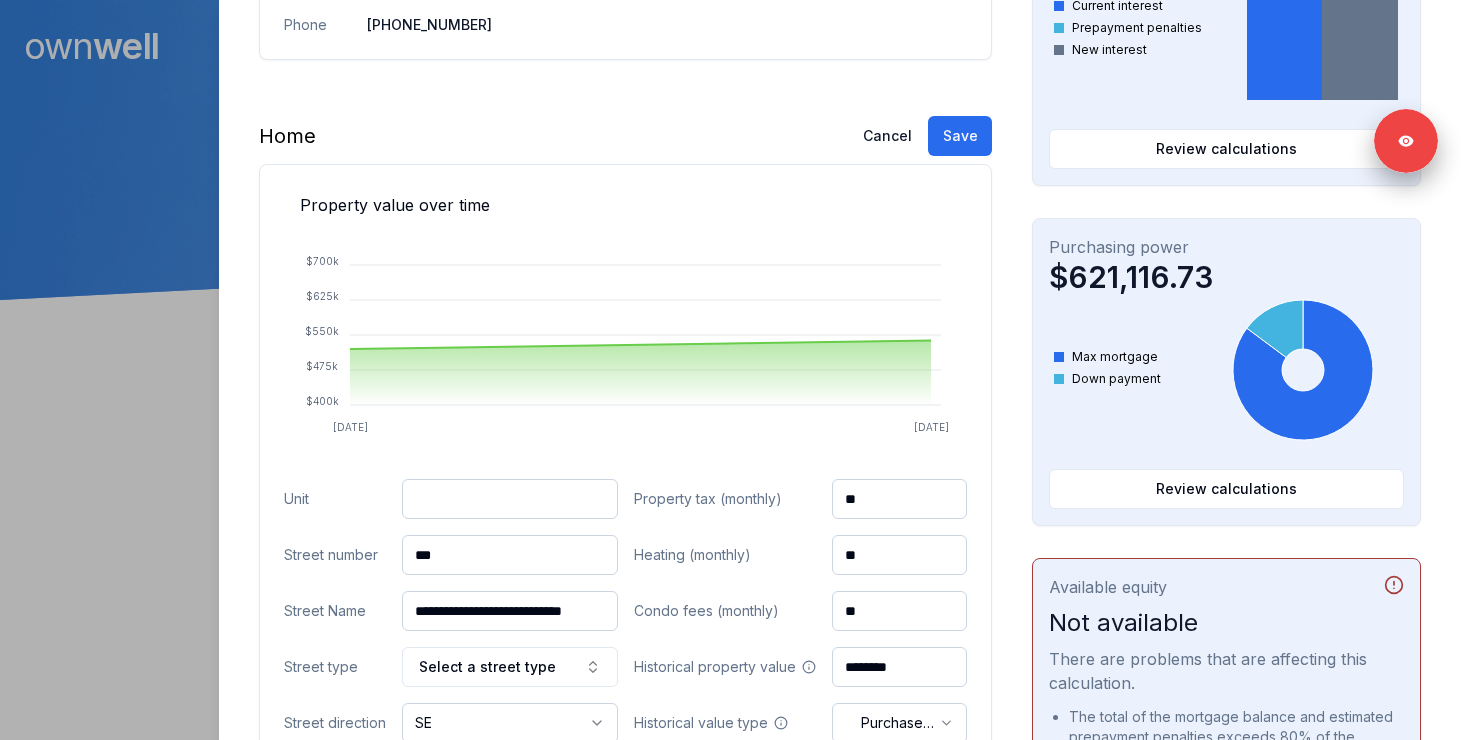 drag, startPoint x: 524, startPoint y: 546, endPoint x: 363, endPoint y: 546, distance: 161 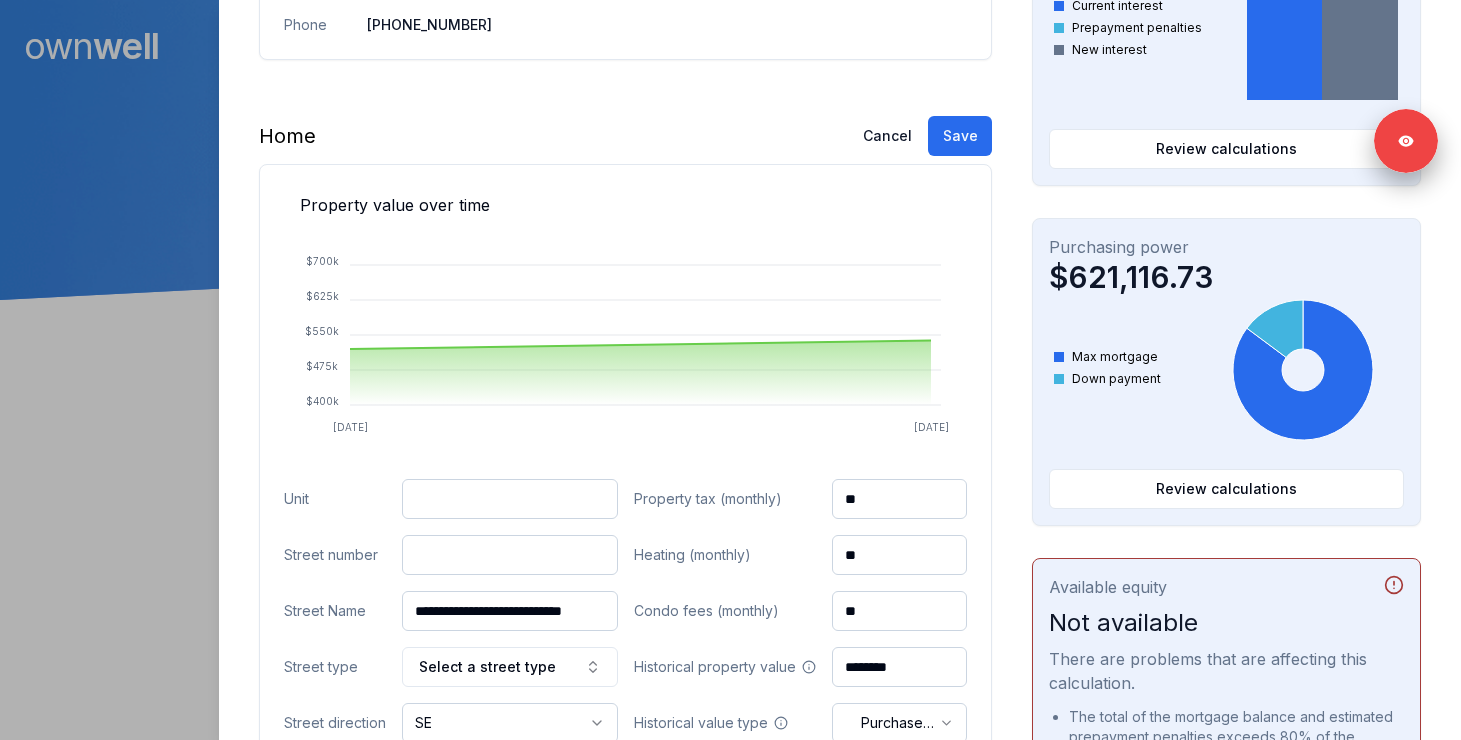 paste on "***" 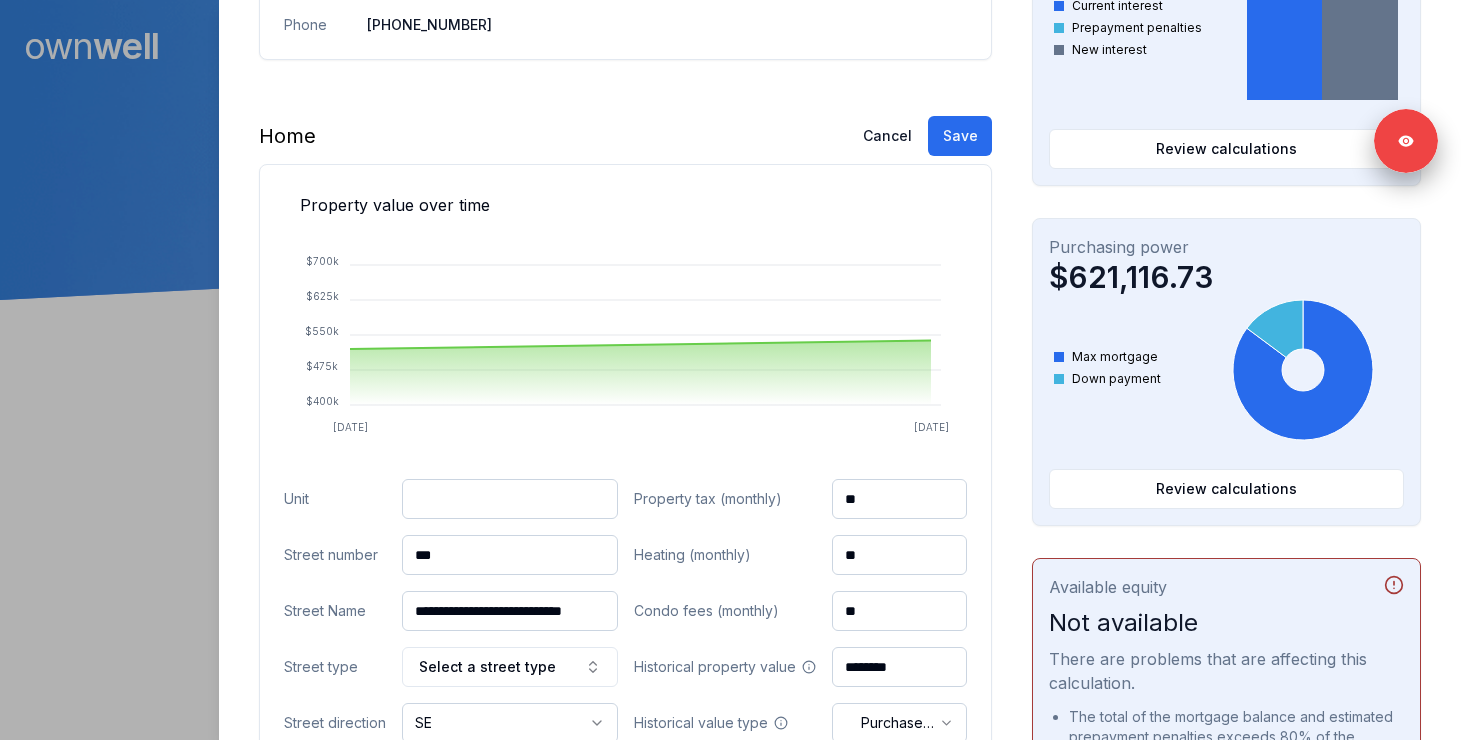 type on "***" 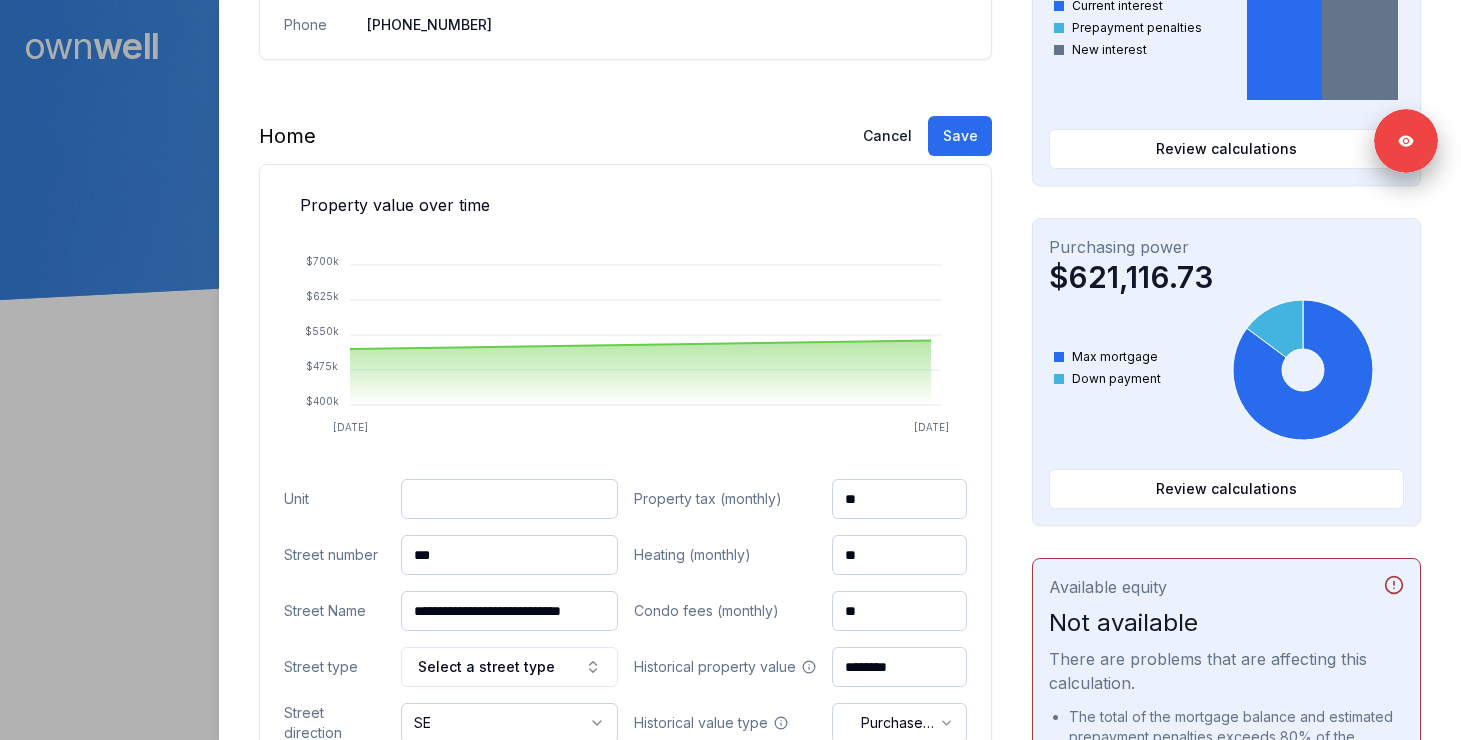 drag, startPoint x: 411, startPoint y: 611, endPoint x: 660, endPoint y: 611, distance: 249 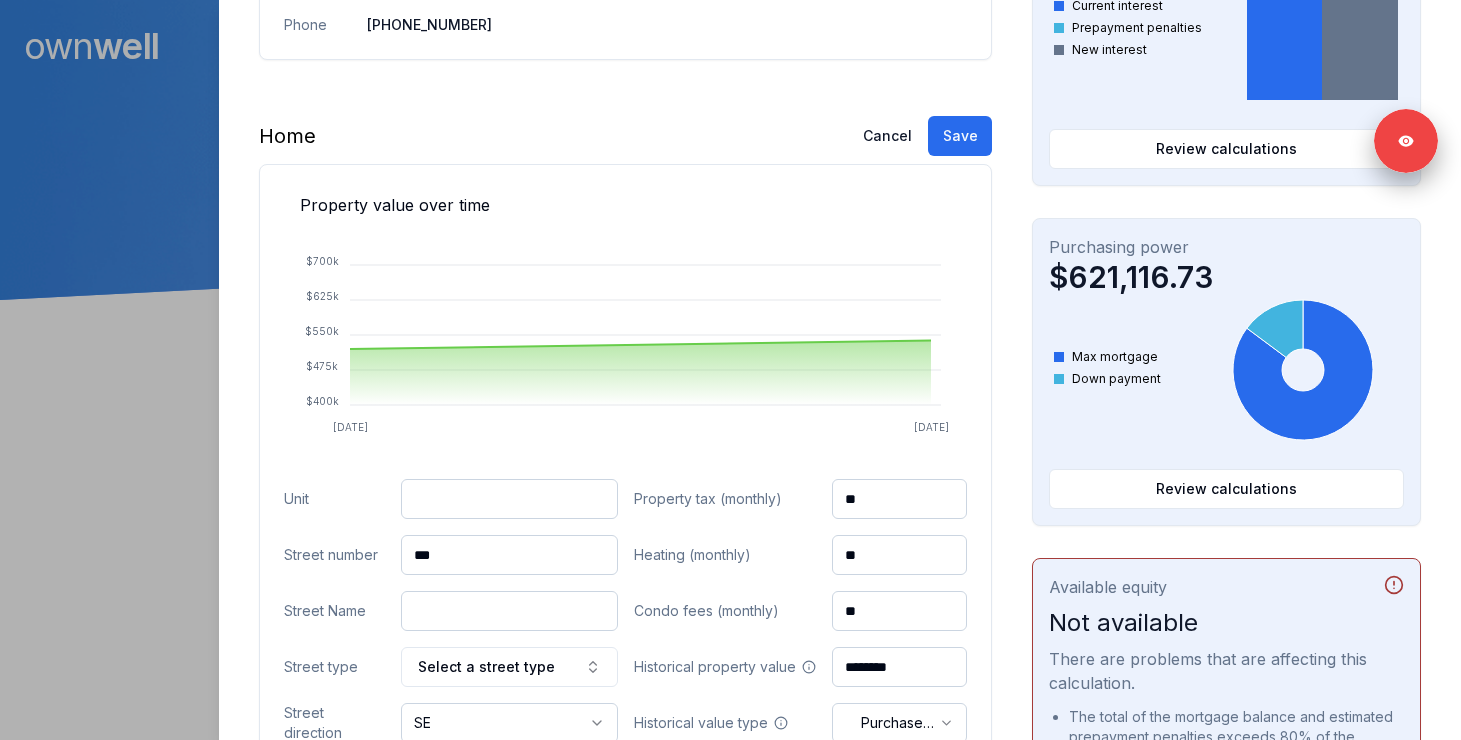 scroll, scrollTop: 0, scrollLeft: 0, axis: both 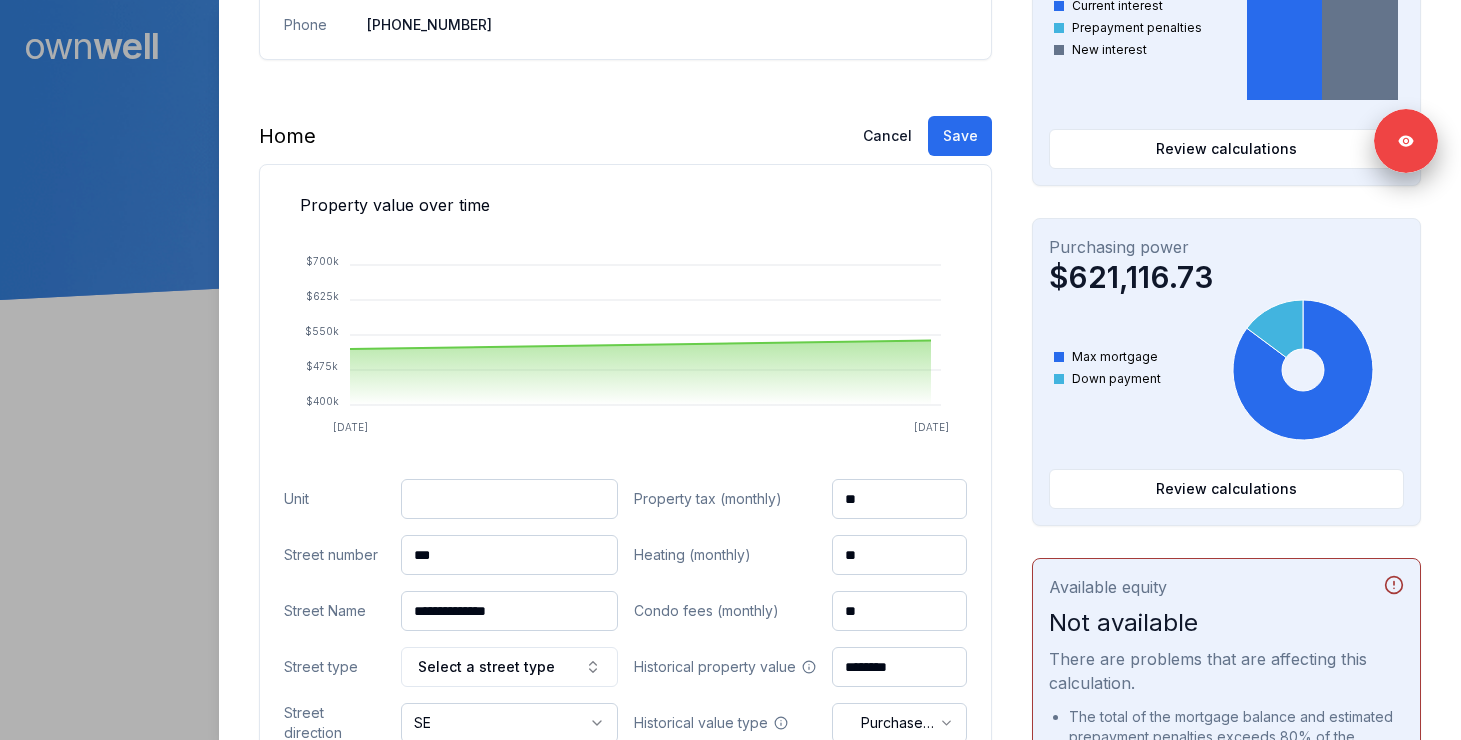type on "**********" 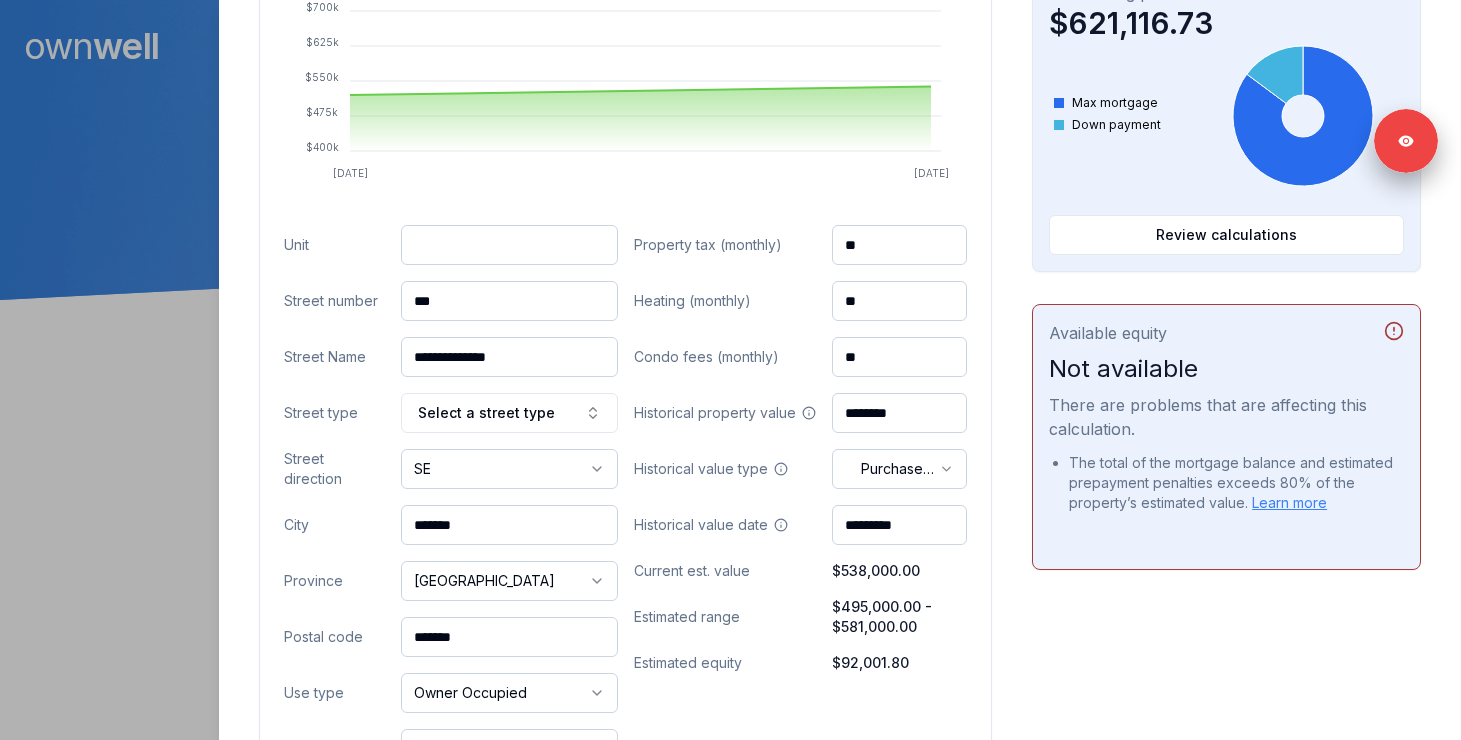 scroll, scrollTop: 883, scrollLeft: 0, axis: vertical 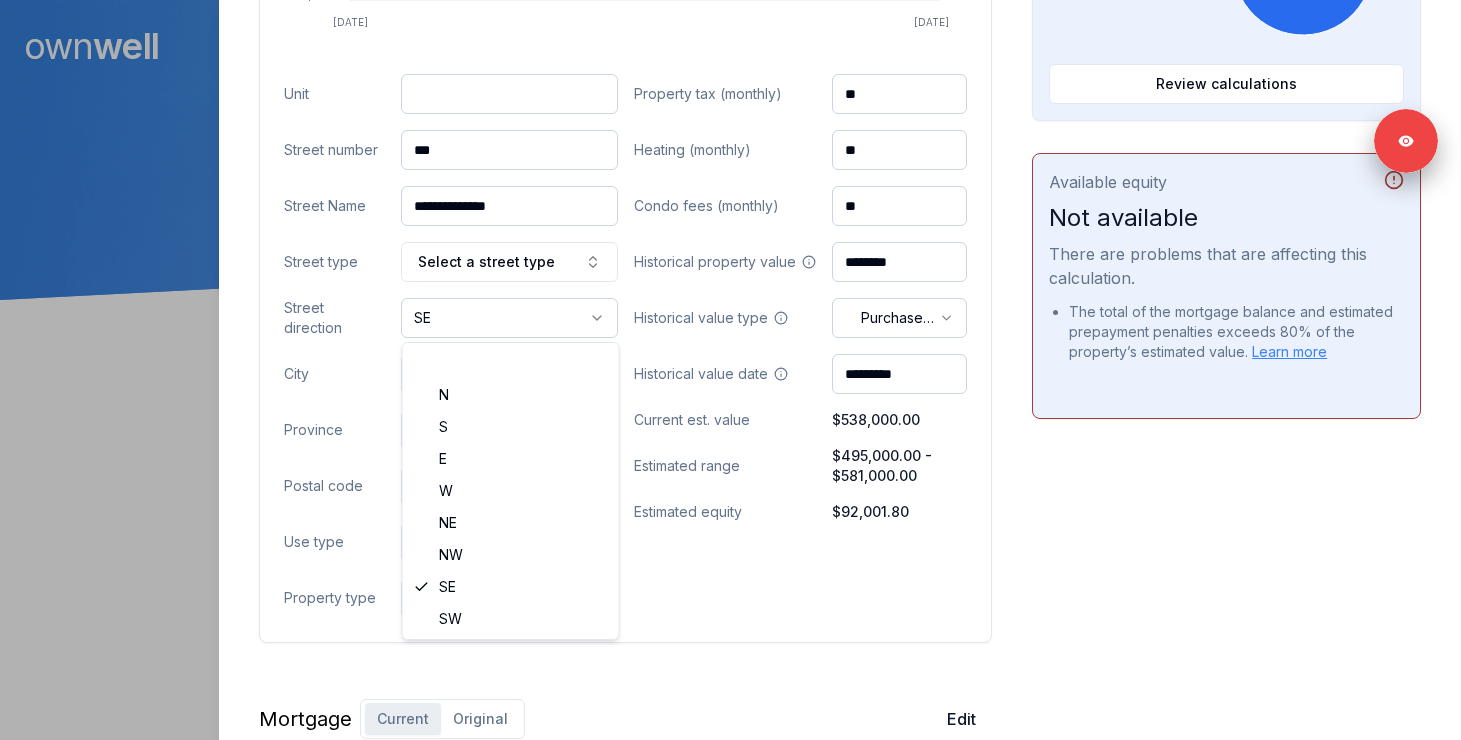 click on "Ownwell's platform is not optimized for mobile at this time.   For the best experience, please use a   desktop or laptop  to manage your account.   Note:  The   personalized homeownership reports   you generate for clients   are fully mobile-friendly   and can be easily viewed on any device. own well Dashboard Landing Page Adopt My Mortgage 98  of  100  clients used Purchase additional client capacity 475000 Signed in as Ashley Wilkinson Sign out Close Eric   Lamoureaux Client 186 Mount Lorette Close Southeast SE Calgary, AB, T2Z 2L7 $538,000.00   current est. value 3% 4.34%   fixed ,   5  year term $1,237.30   accelerated bi-weekly   $445,998.20   outstanding November 1, 2029   maturity Purchase Digest Preview Client Details Send test email ( ashley@ashleymortgages.ca ) Subscribe Homeowner   Edit First name Eric Last name Lamoureaux Email eric_lamoureux22@hotmail.com Phone (587) 896-5420 Household income $105,036.00 Credit score --- Debt payments (monthly) --- Home   Cancel Save Property value over time" at bounding box center [730, 150] 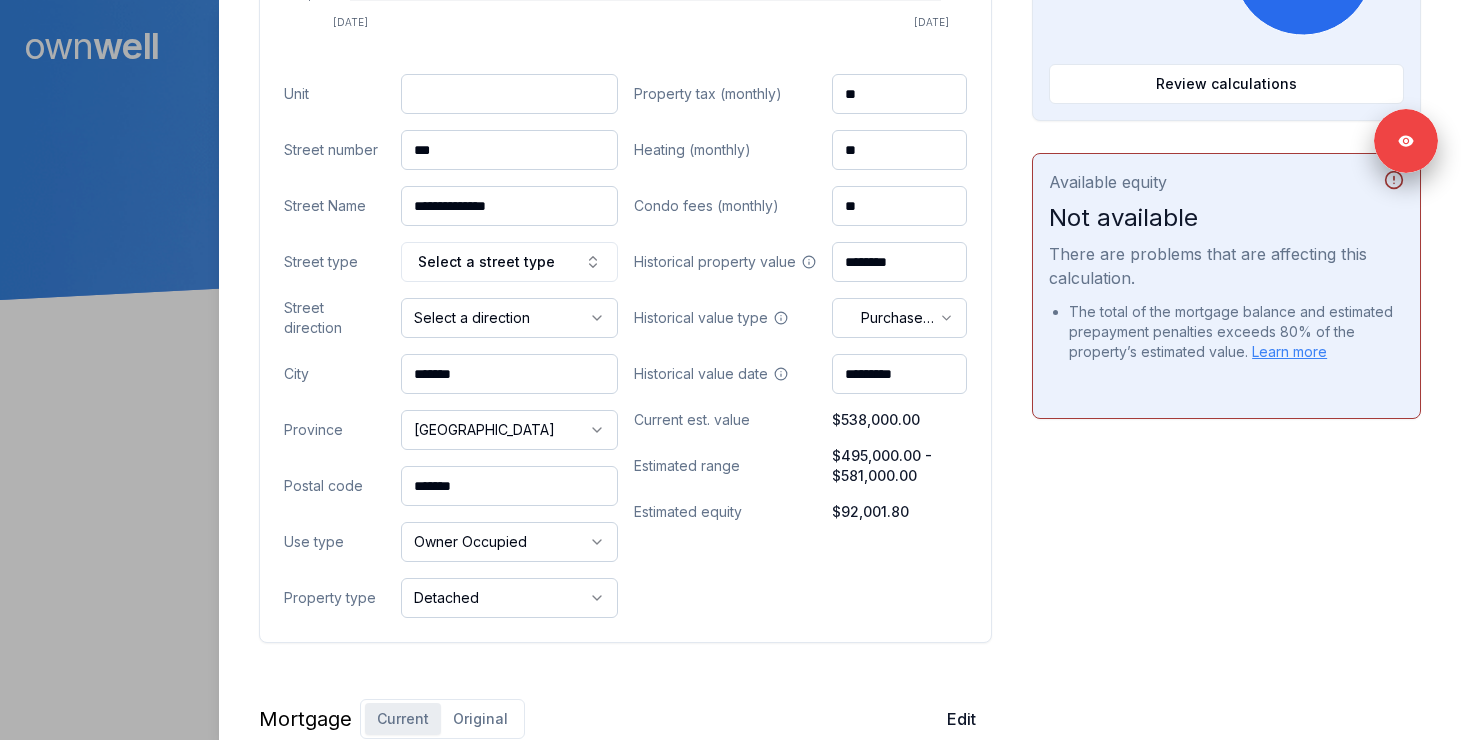 click on "*******" at bounding box center (509, 486) 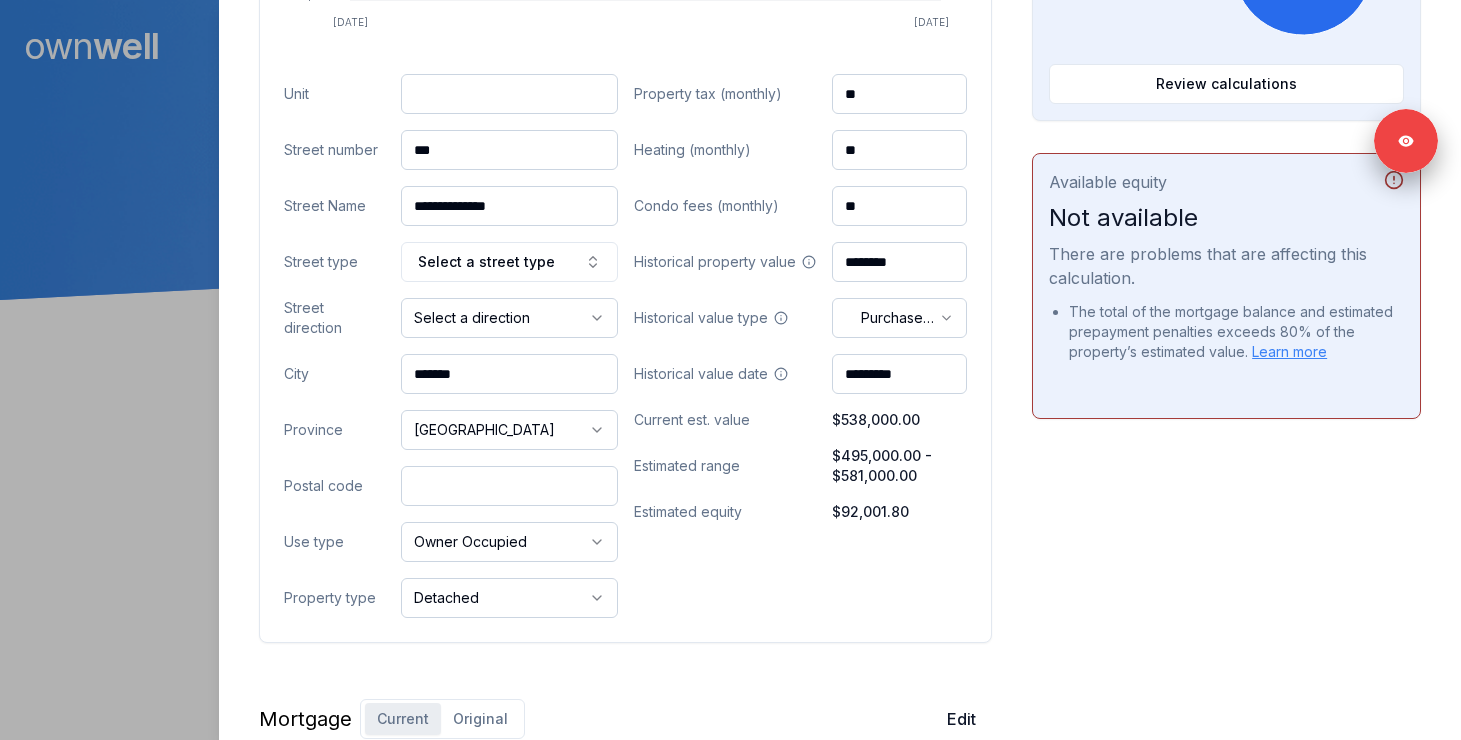 paste on "*******" 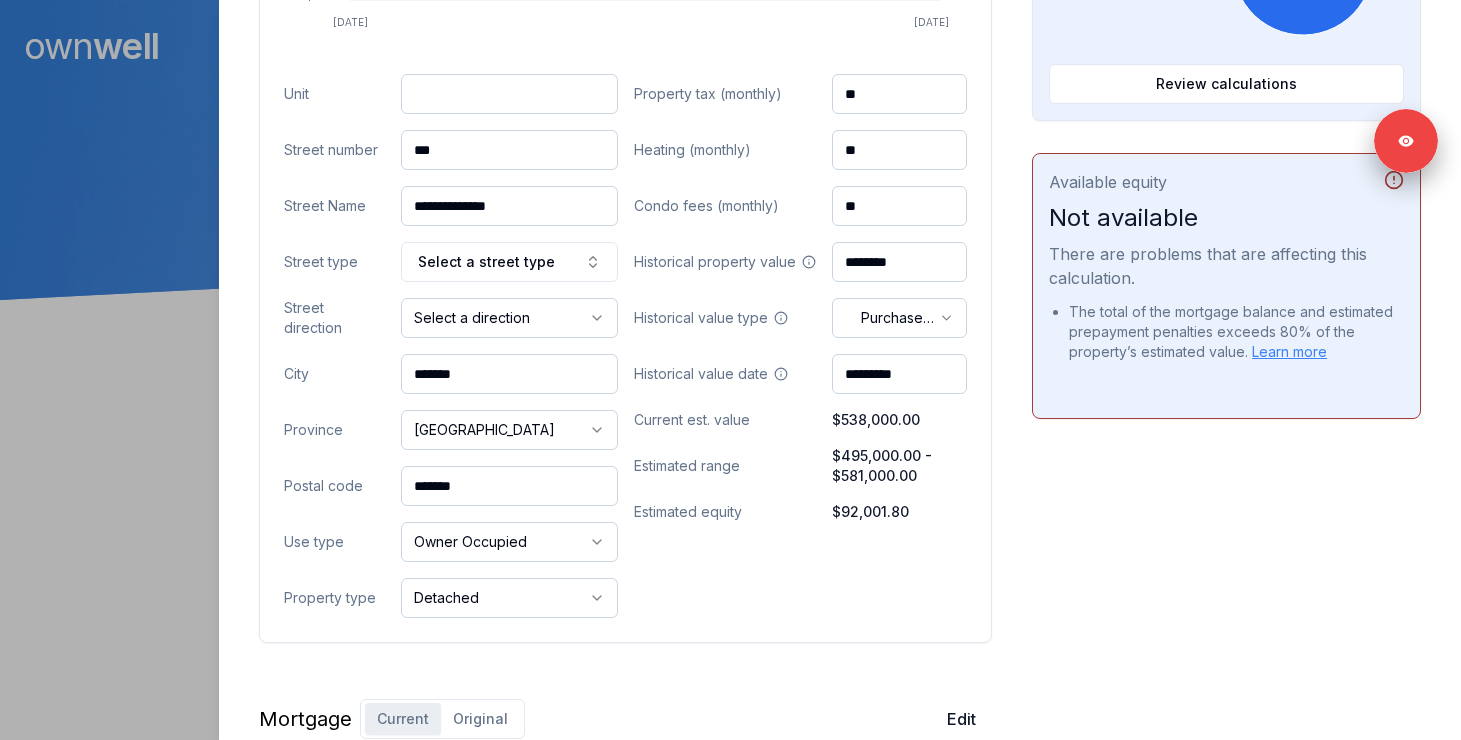 type on "*******" 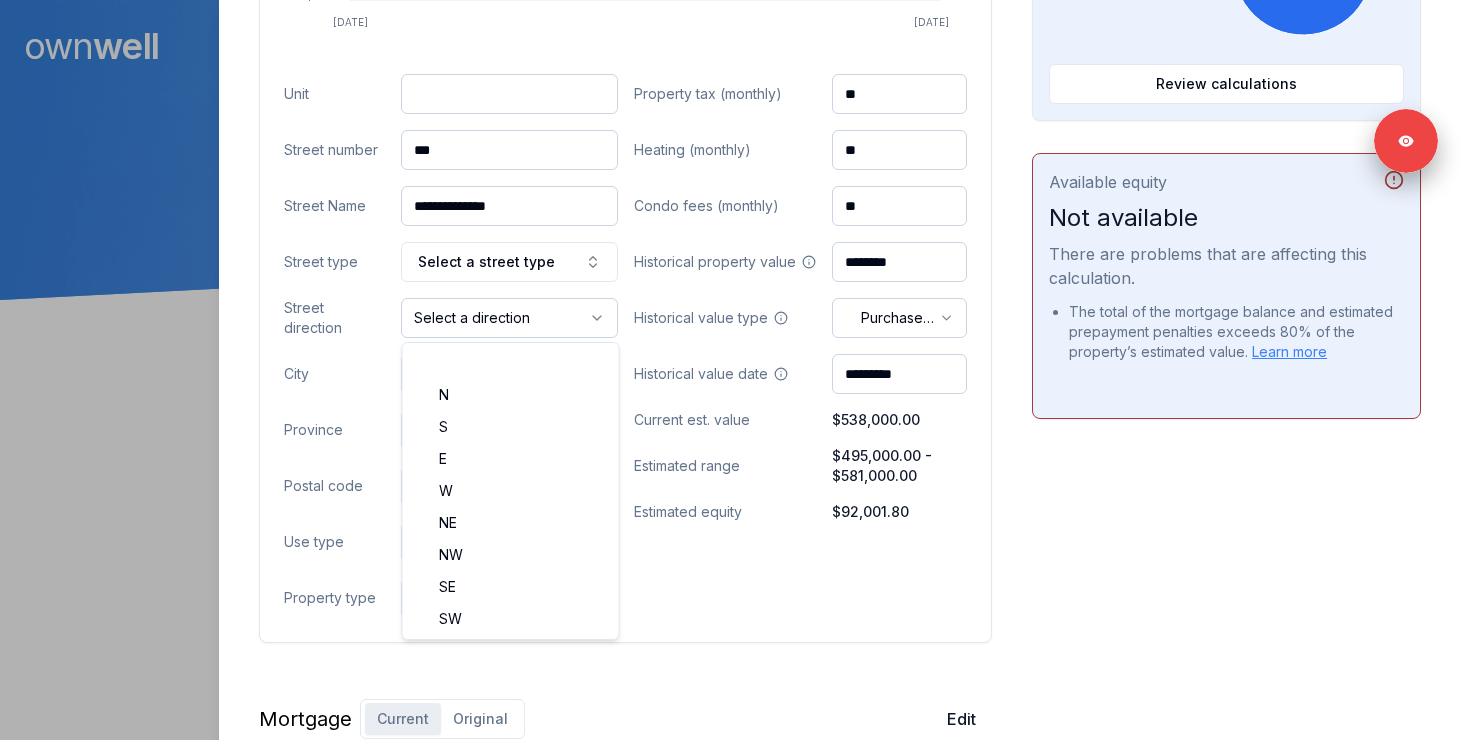 click on "Ownwell's platform is not optimized for mobile at this time.   For the best experience, please use a   desktop or laptop  to manage your account.   Note:  The   personalized homeownership reports   you generate for clients   are fully mobile-friendly   and can be easily viewed on any device. own well Dashboard Landing Page Adopt My Mortgage 98  of  100  clients used Purchase additional client capacity 475000 Signed in as Ashley Wilkinson Sign out Close Eric   Lamoureaux Client 186 Mount Lorette Close Southeast SE Calgary, AB, T2Z 2L7 $538,000.00   current est. value 3% 4.34%   fixed ,   5  year term $1,237.30   accelerated bi-weekly   $445,998.20   outstanding November 1, 2029   maturity Purchase Digest Preview Client Details Send test email ( ashley@ashleymortgages.ca ) Subscribe Homeowner   Edit First name Eric Last name Lamoureaux Email eric_lamoureux22@hotmail.com Phone (587) 896-5420 Household income $105,036.00 Credit score --- Debt payments (monthly) --- Home   Cancel Save Property value over time" at bounding box center [730, 150] 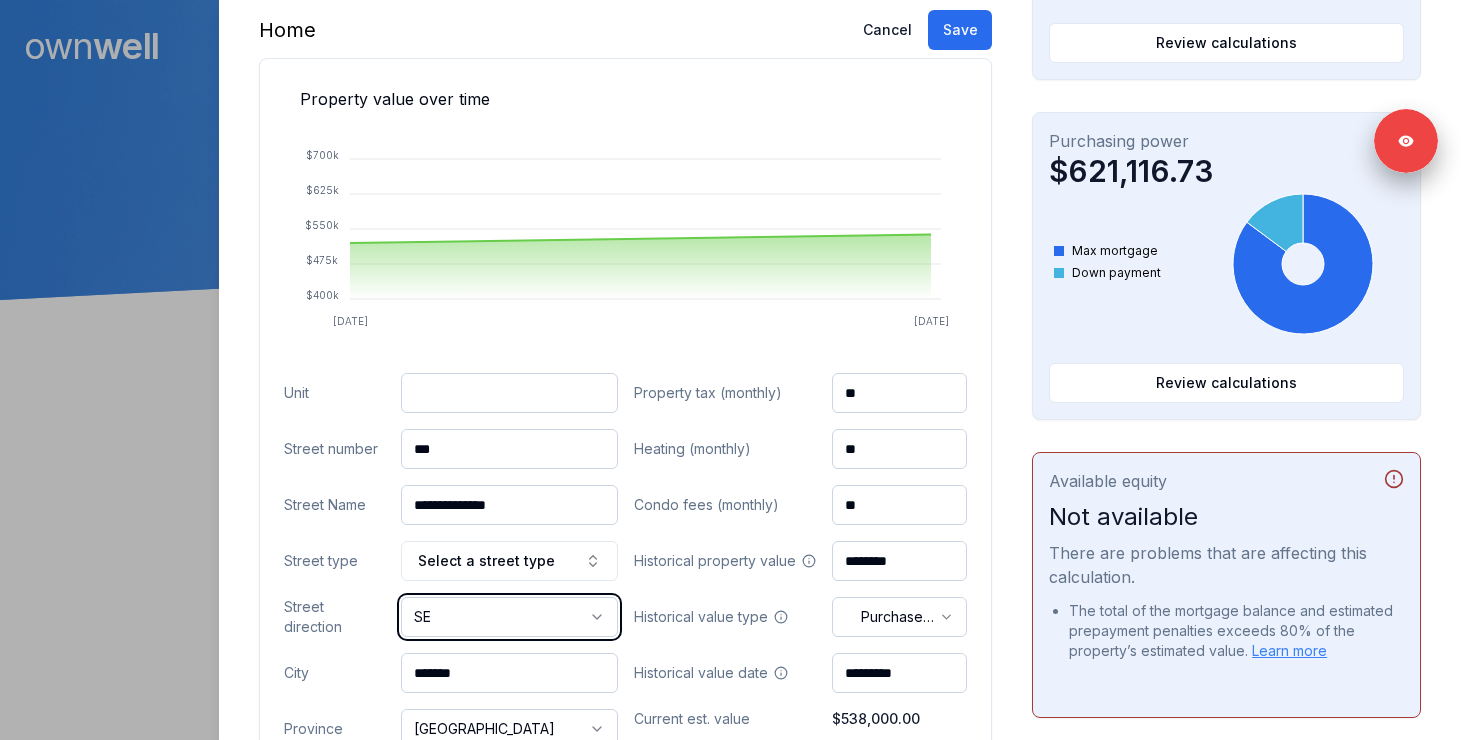 scroll, scrollTop: 560, scrollLeft: 0, axis: vertical 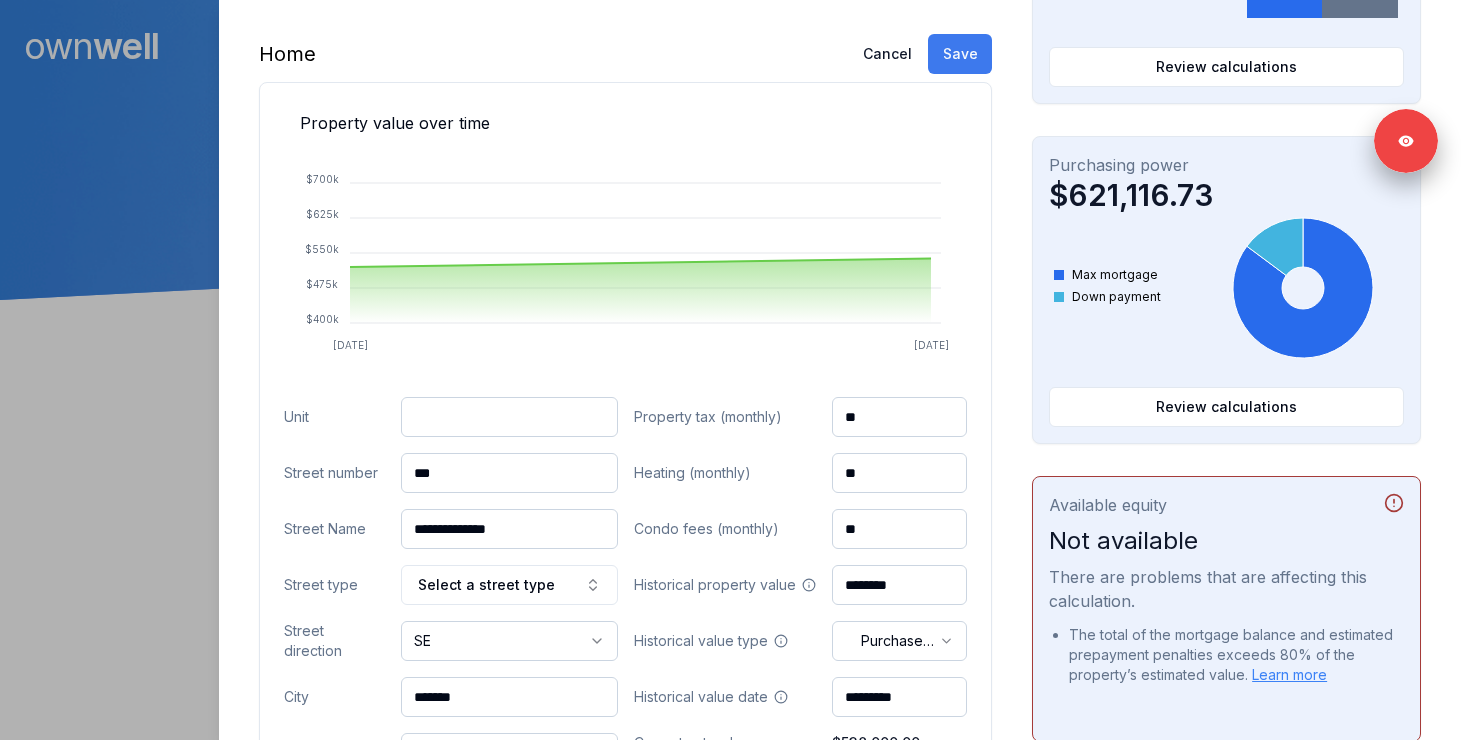 click on "Save" at bounding box center [960, 54] 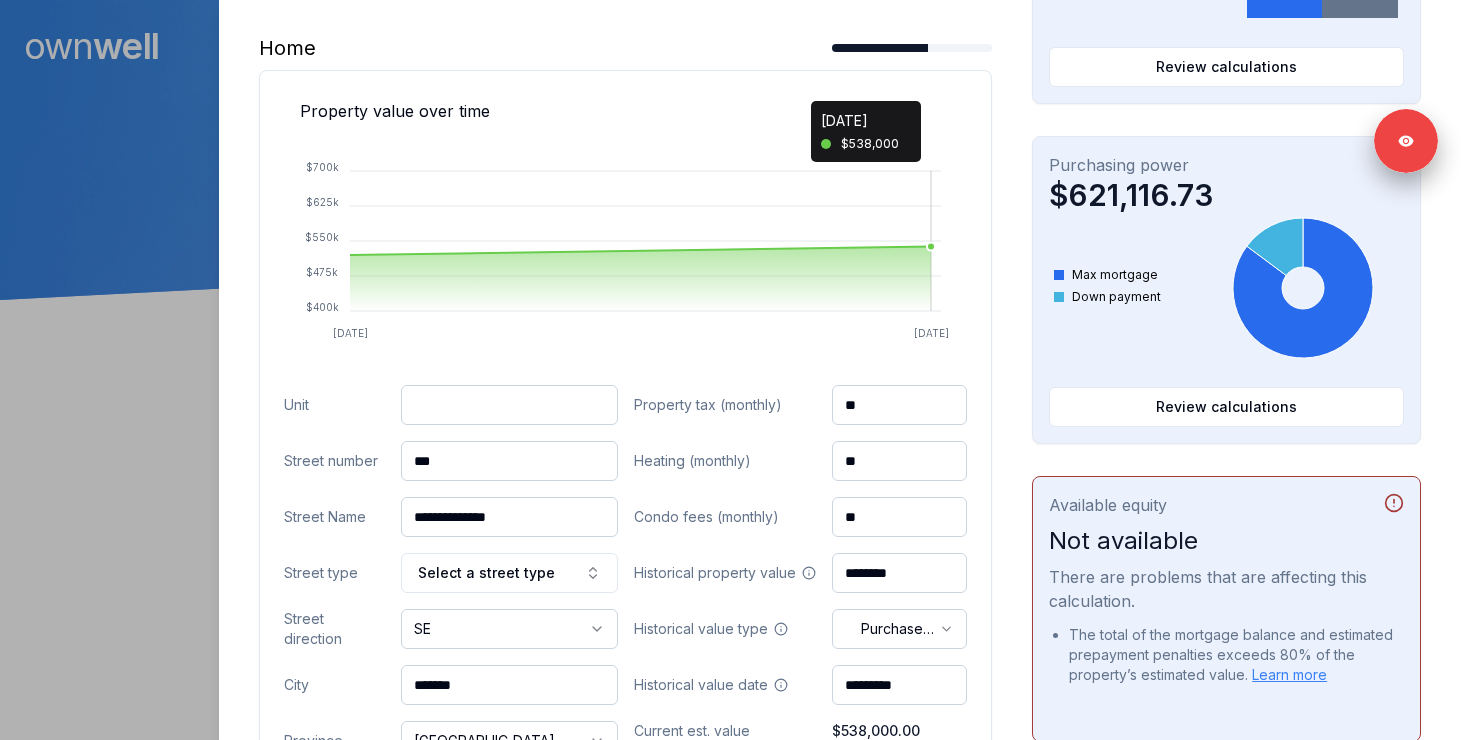 scroll, scrollTop: 0, scrollLeft: 0, axis: both 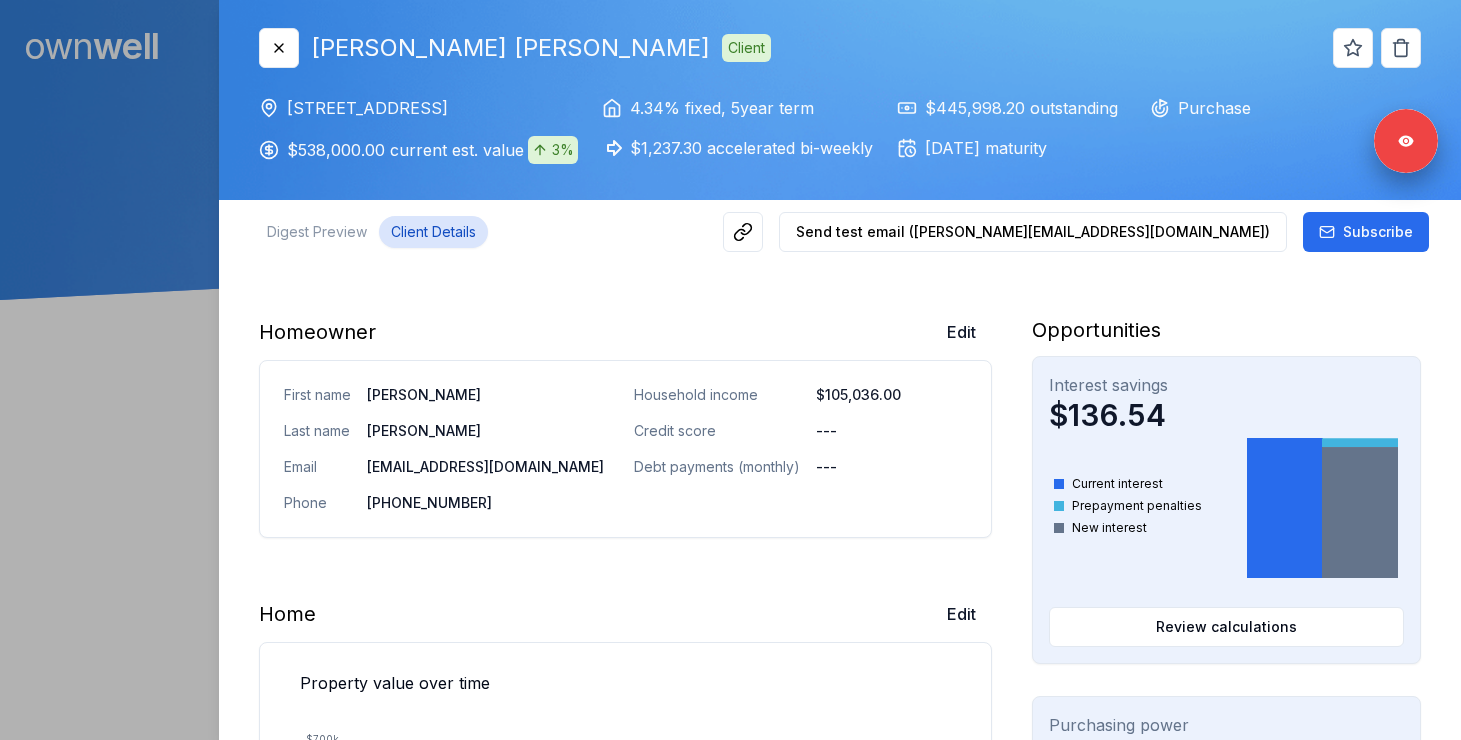 click at bounding box center [730, 370] 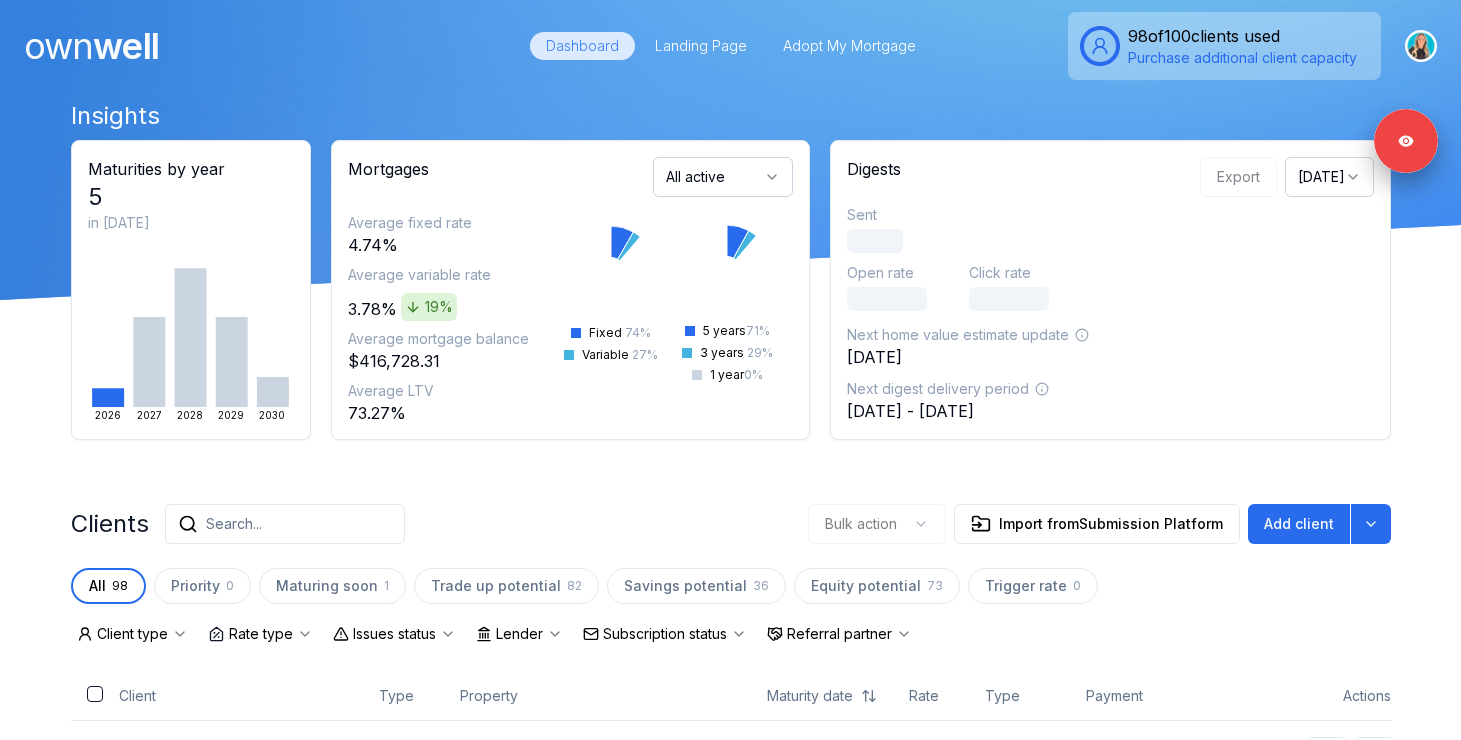 click on "Search..." at bounding box center [234, 524] 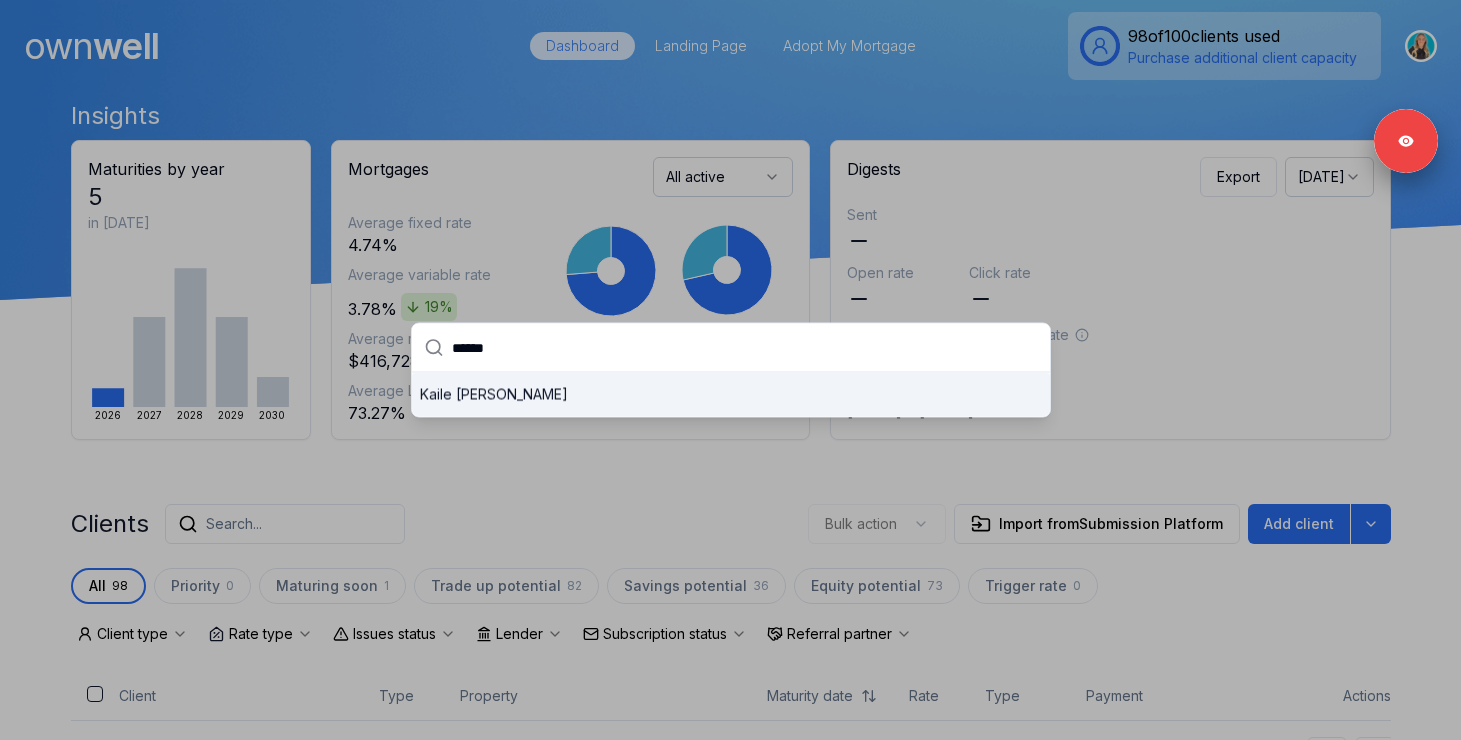 type on "******" 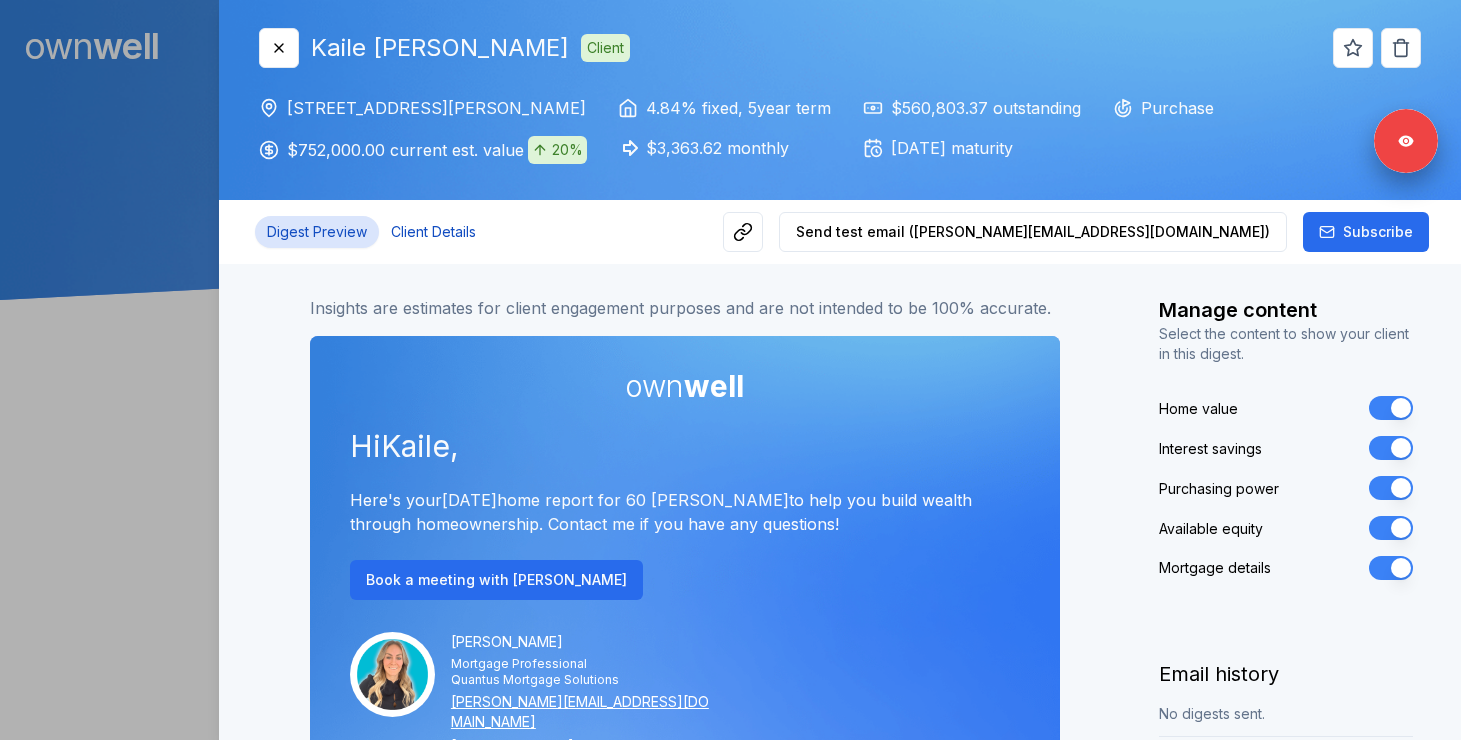 click on "Client Details" at bounding box center [433, 232] 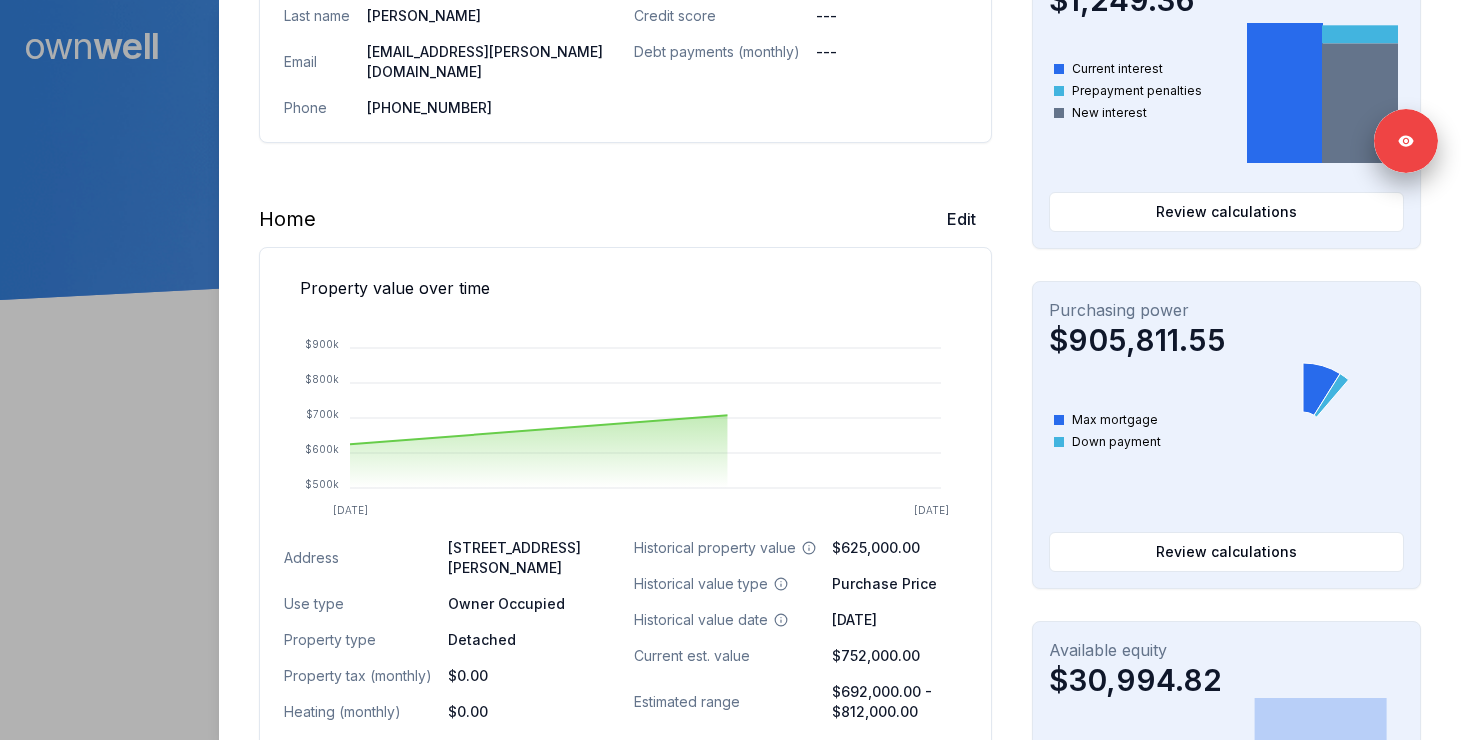 scroll, scrollTop: 480, scrollLeft: 0, axis: vertical 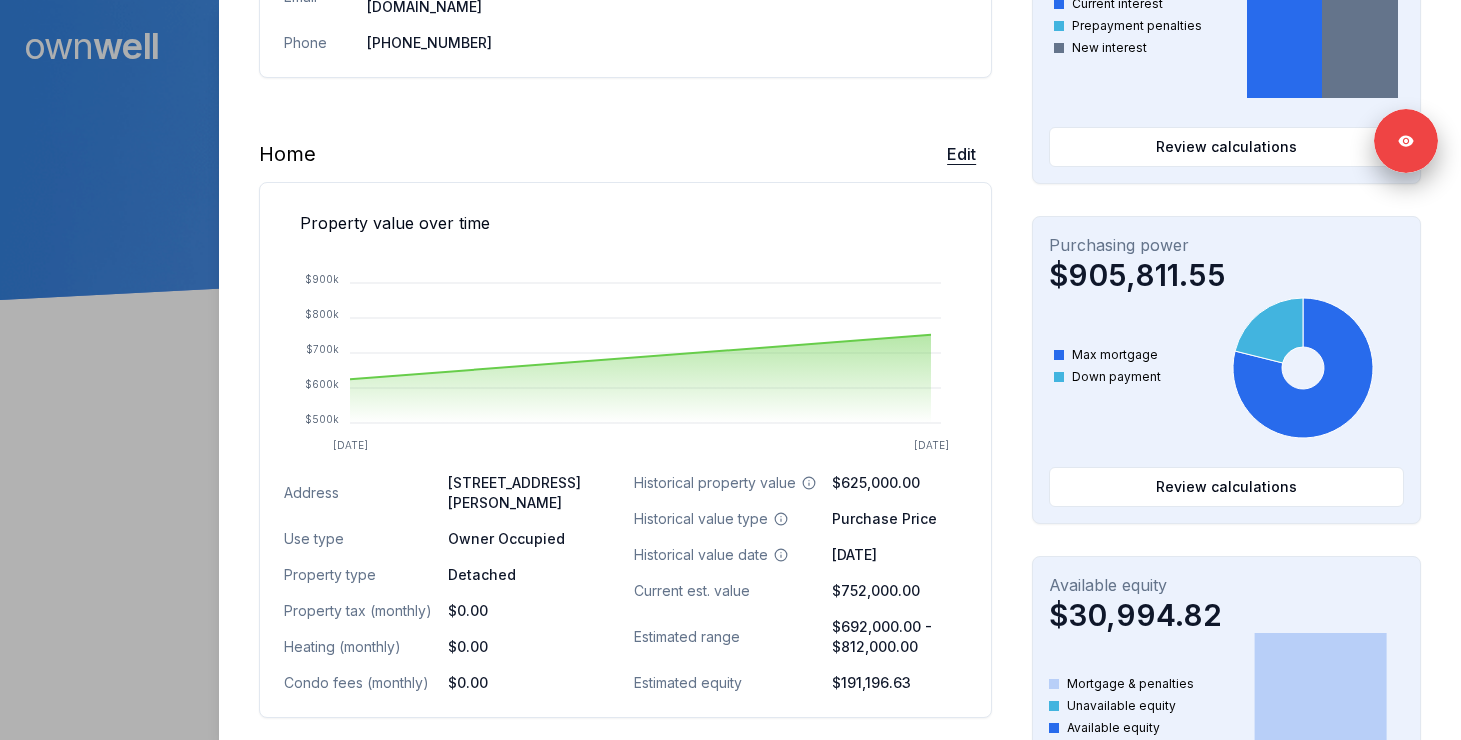 click on "Edit" at bounding box center (961, 154) 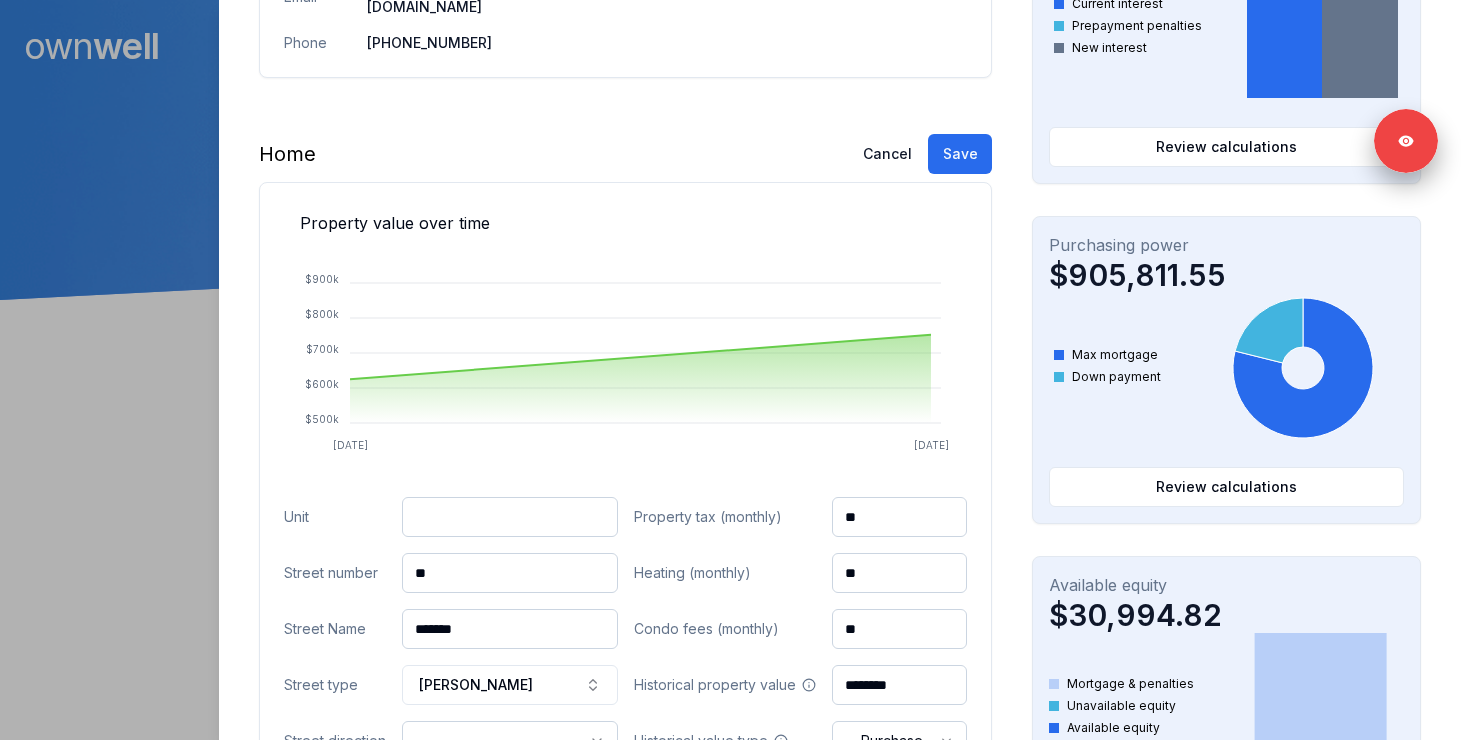 drag, startPoint x: 508, startPoint y: 549, endPoint x: 361, endPoint y: 544, distance: 147.085 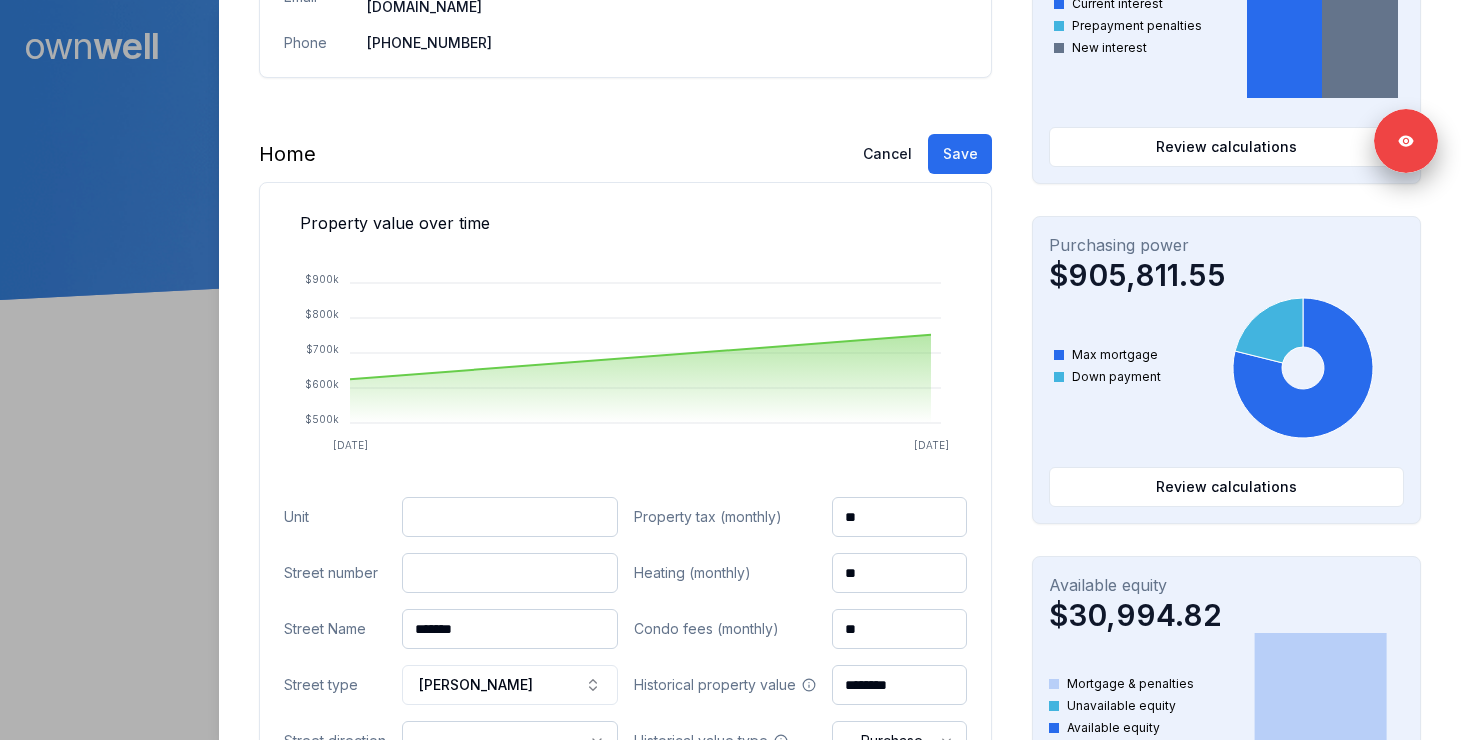 paste on "**" 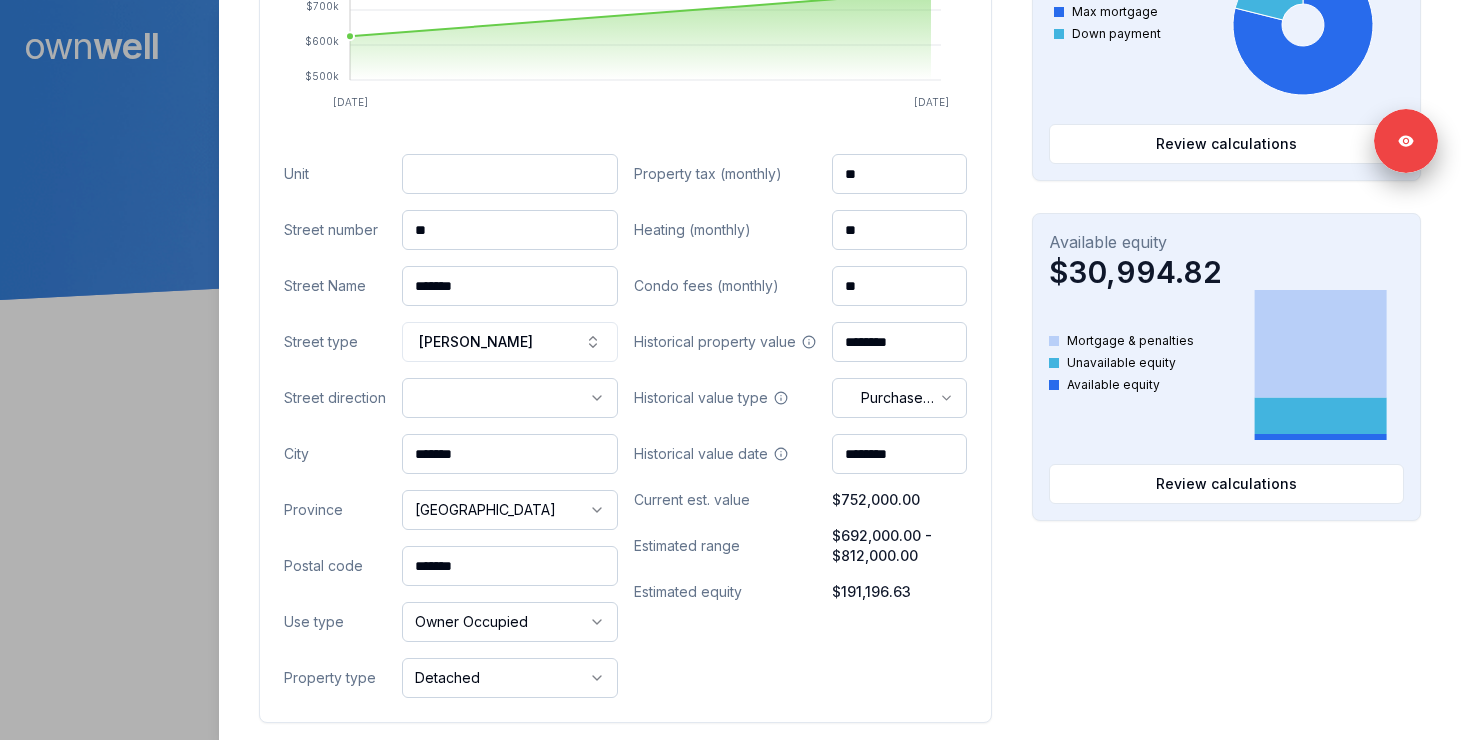 scroll, scrollTop: 832, scrollLeft: 0, axis: vertical 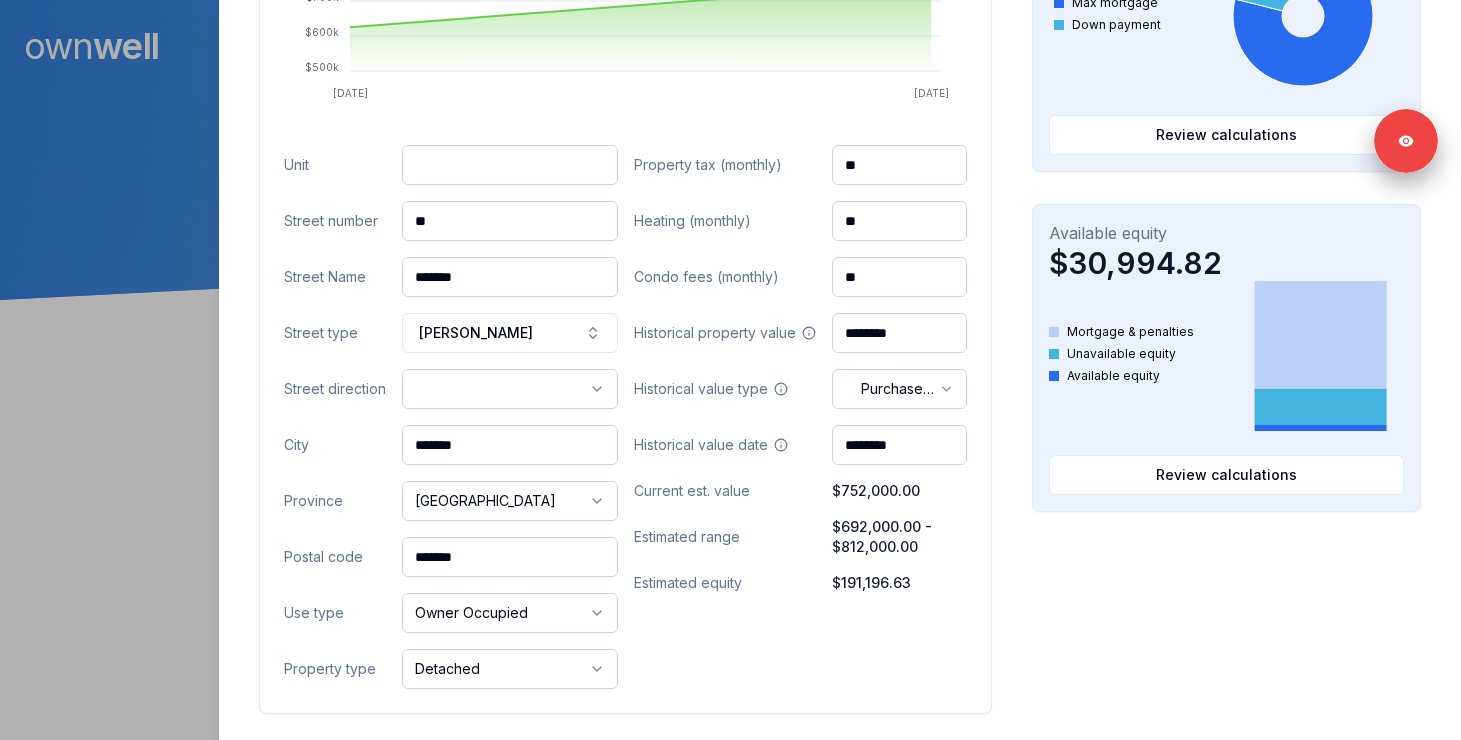 drag, startPoint x: 510, startPoint y: 549, endPoint x: 388, endPoint y: 541, distance: 122.26202 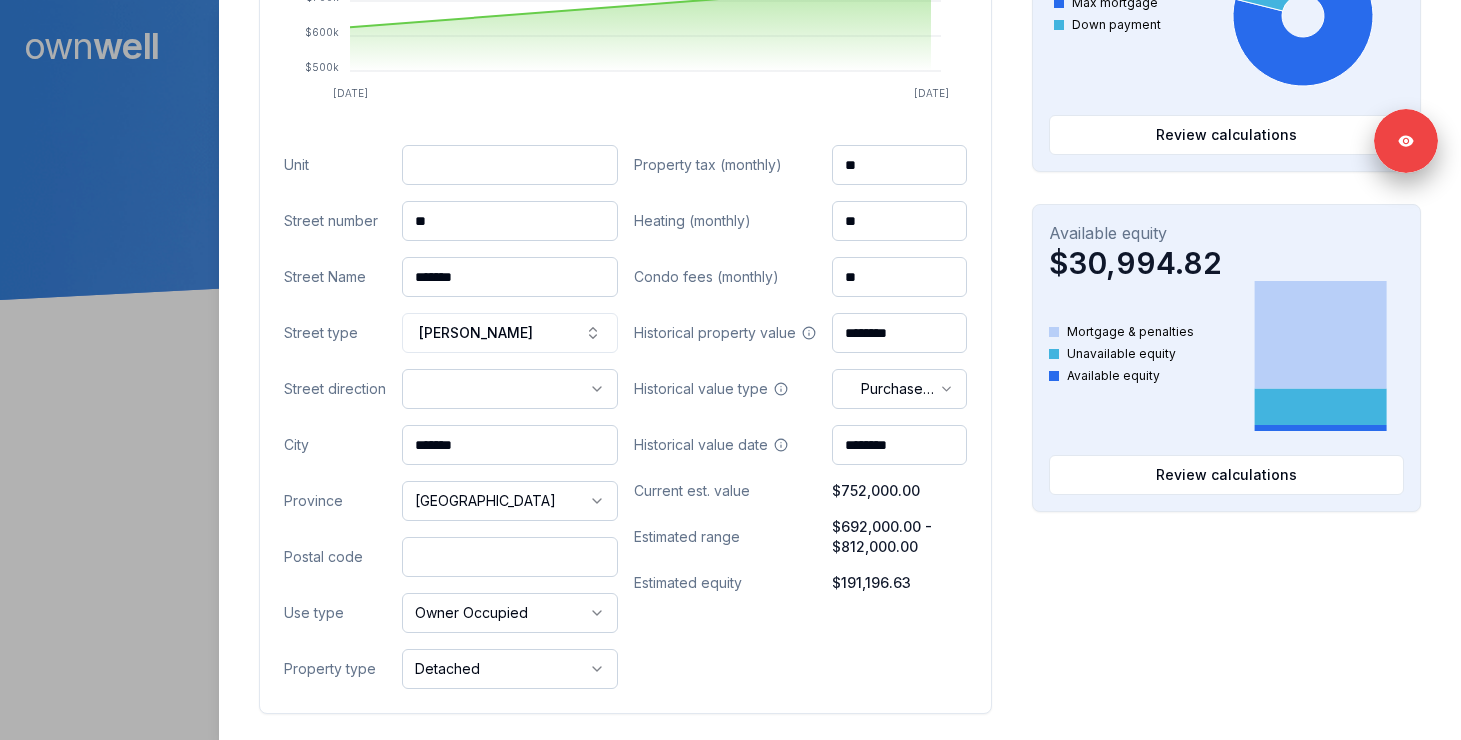 paste on "*******" 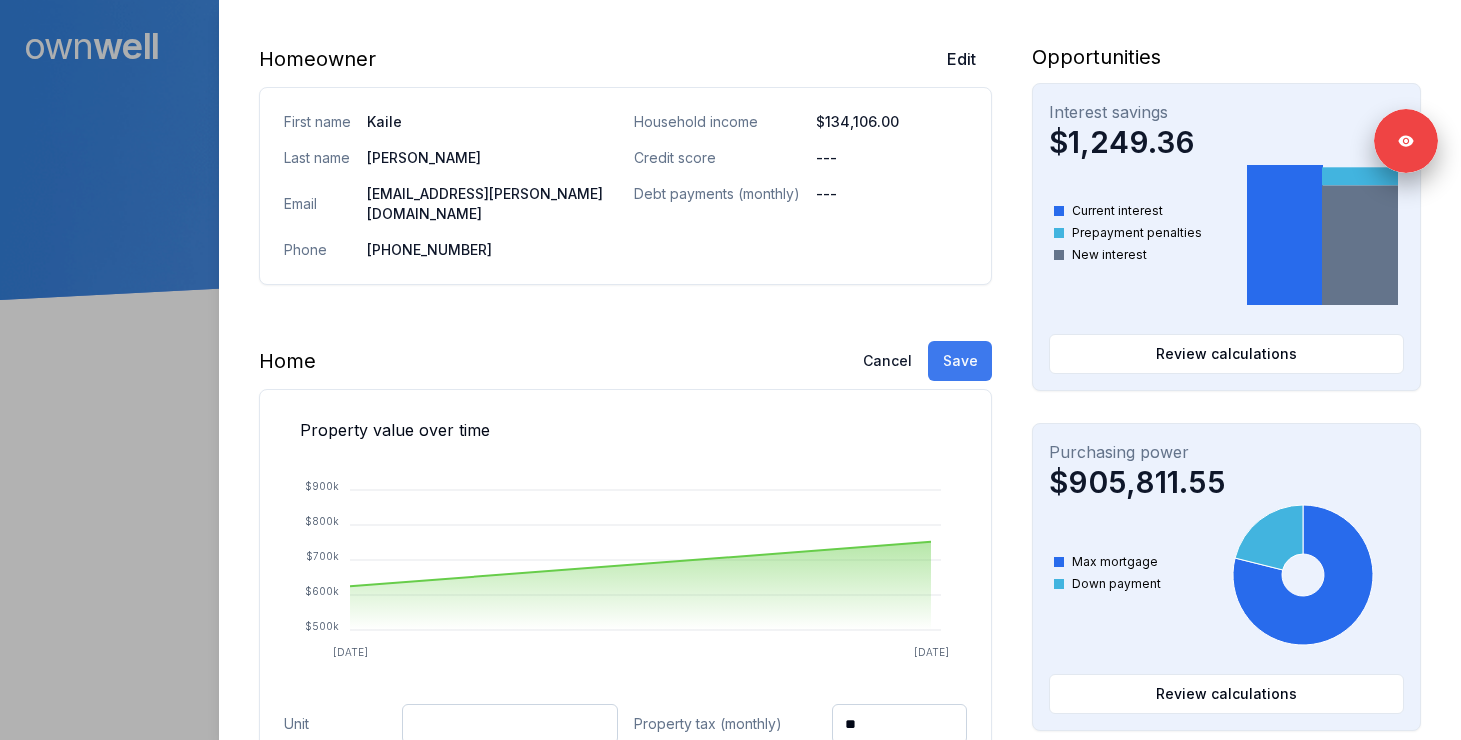 scroll, scrollTop: 259, scrollLeft: 0, axis: vertical 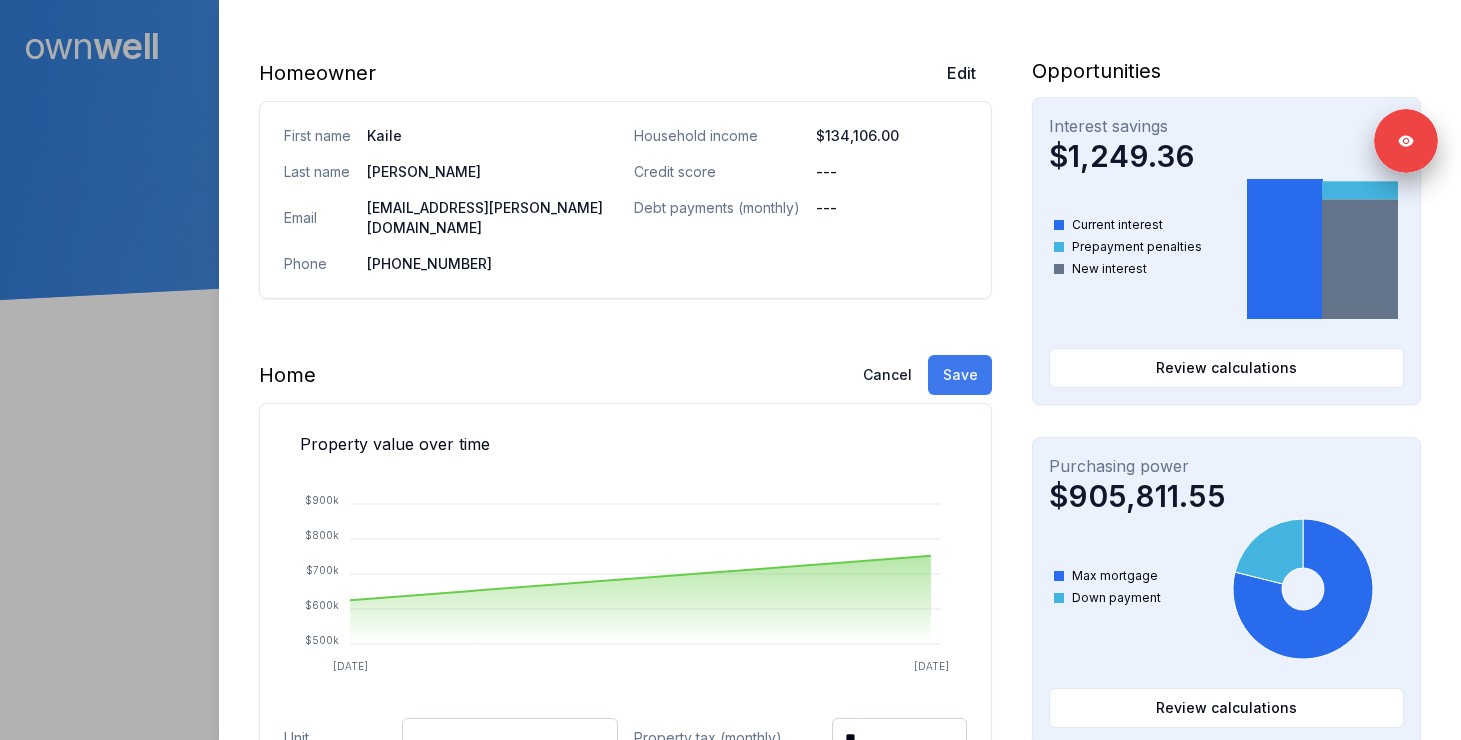 click on "Save" at bounding box center [960, 375] 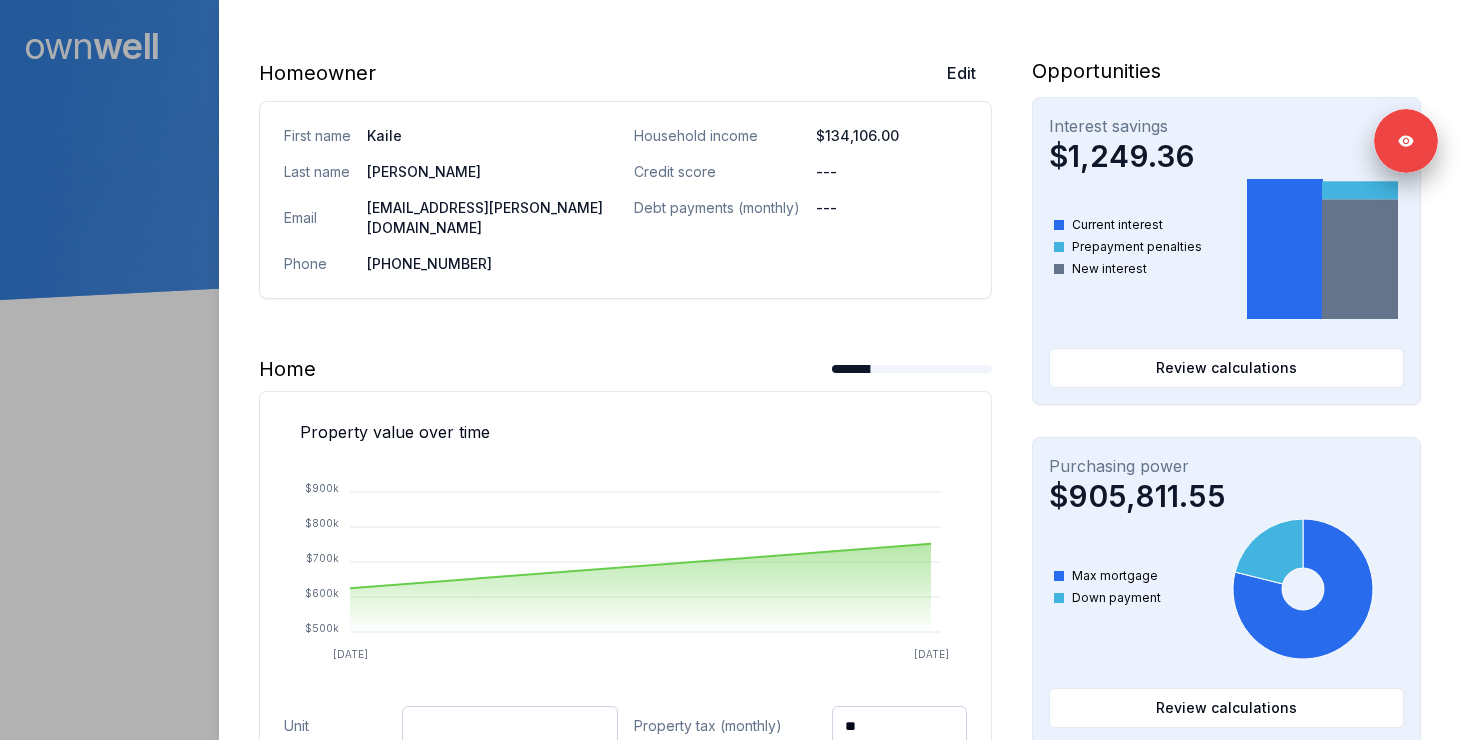 scroll, scrollTop: 0, scrollLeft: 0, axis: both 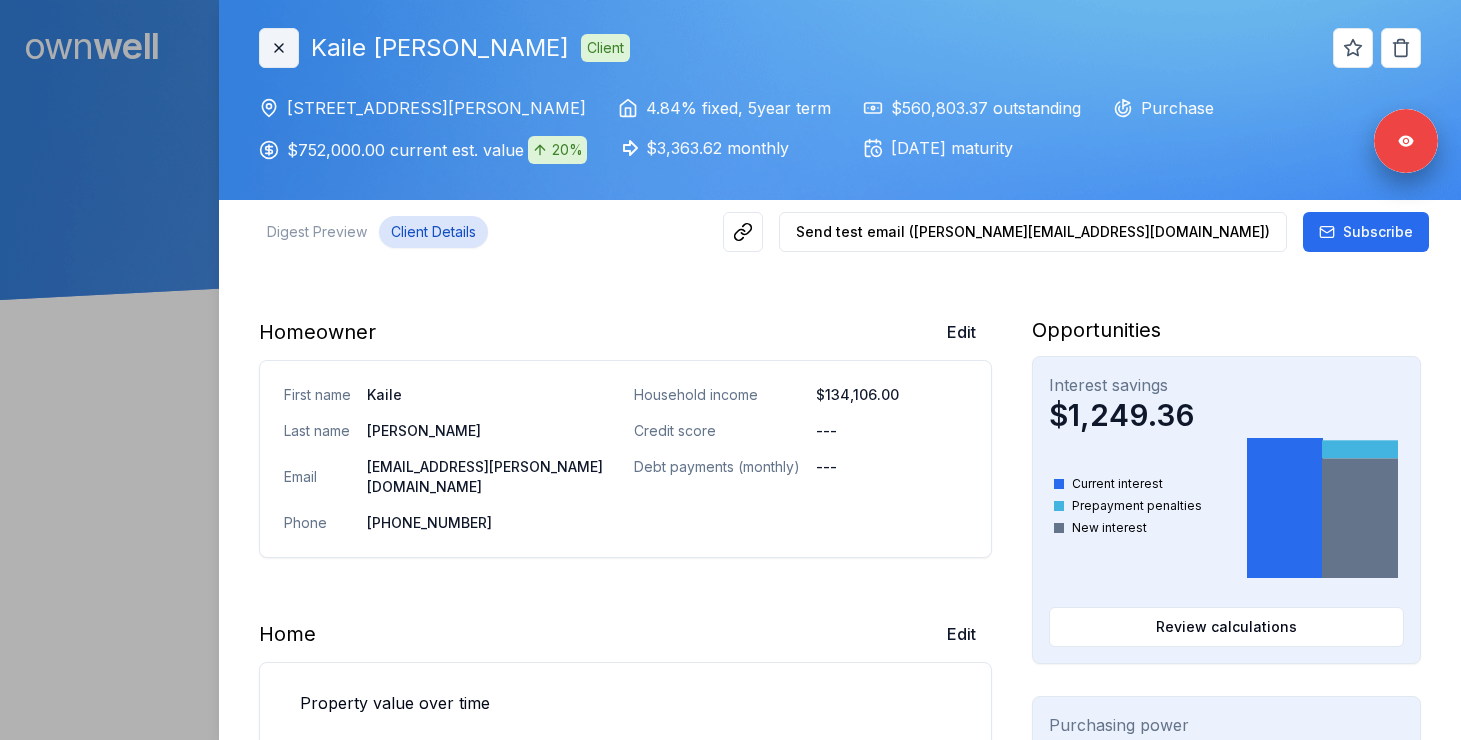 click on "Close" at bounding box center (279, 48) 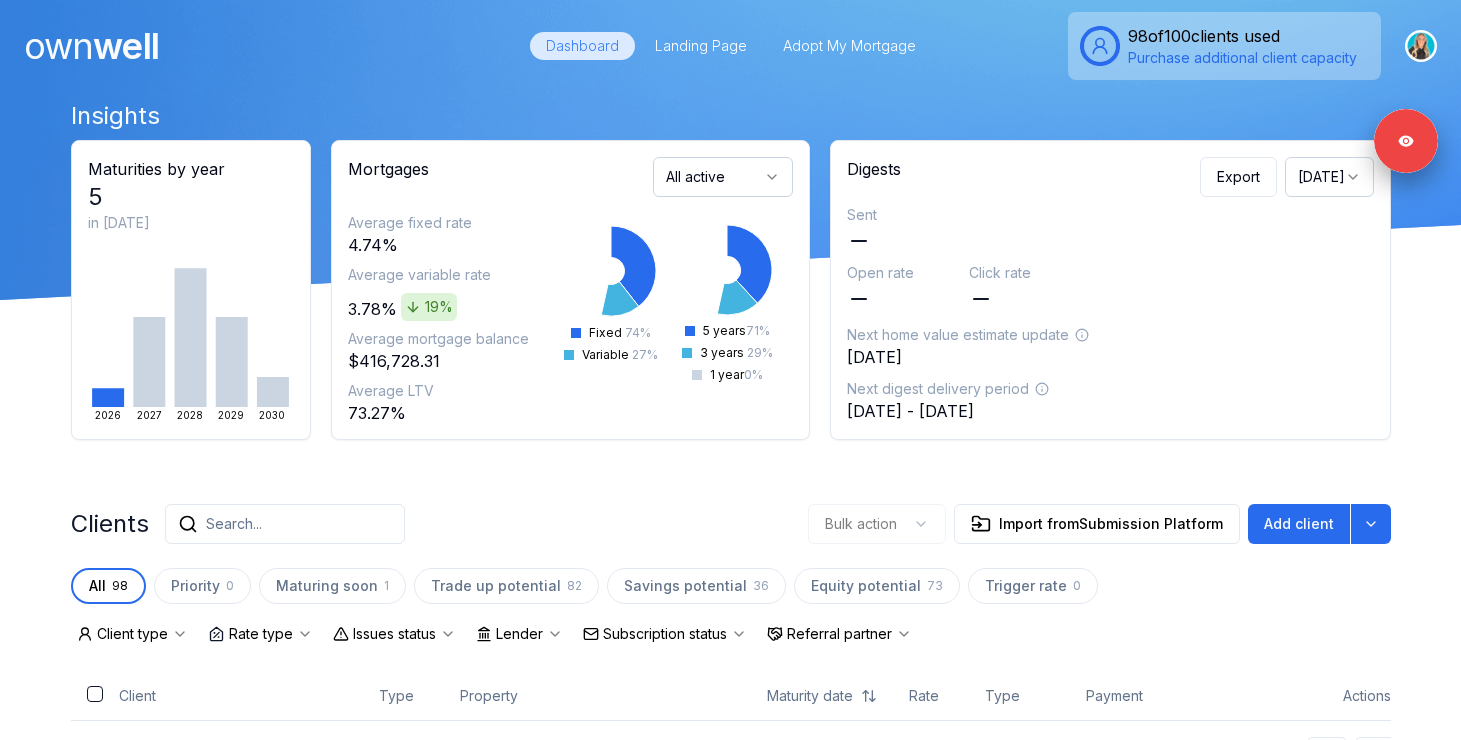 click on "Search..." at bounding box center (285, 524) 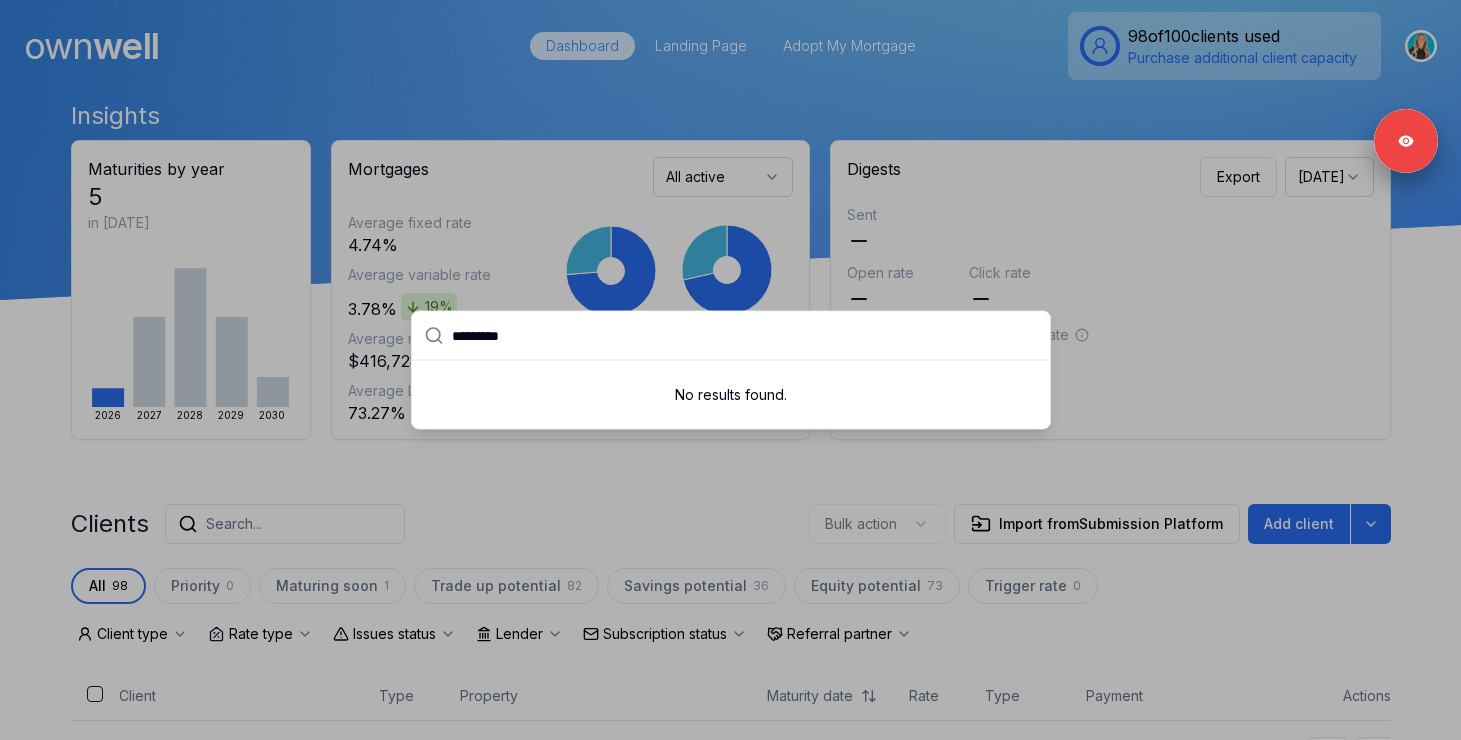 type on "*********" 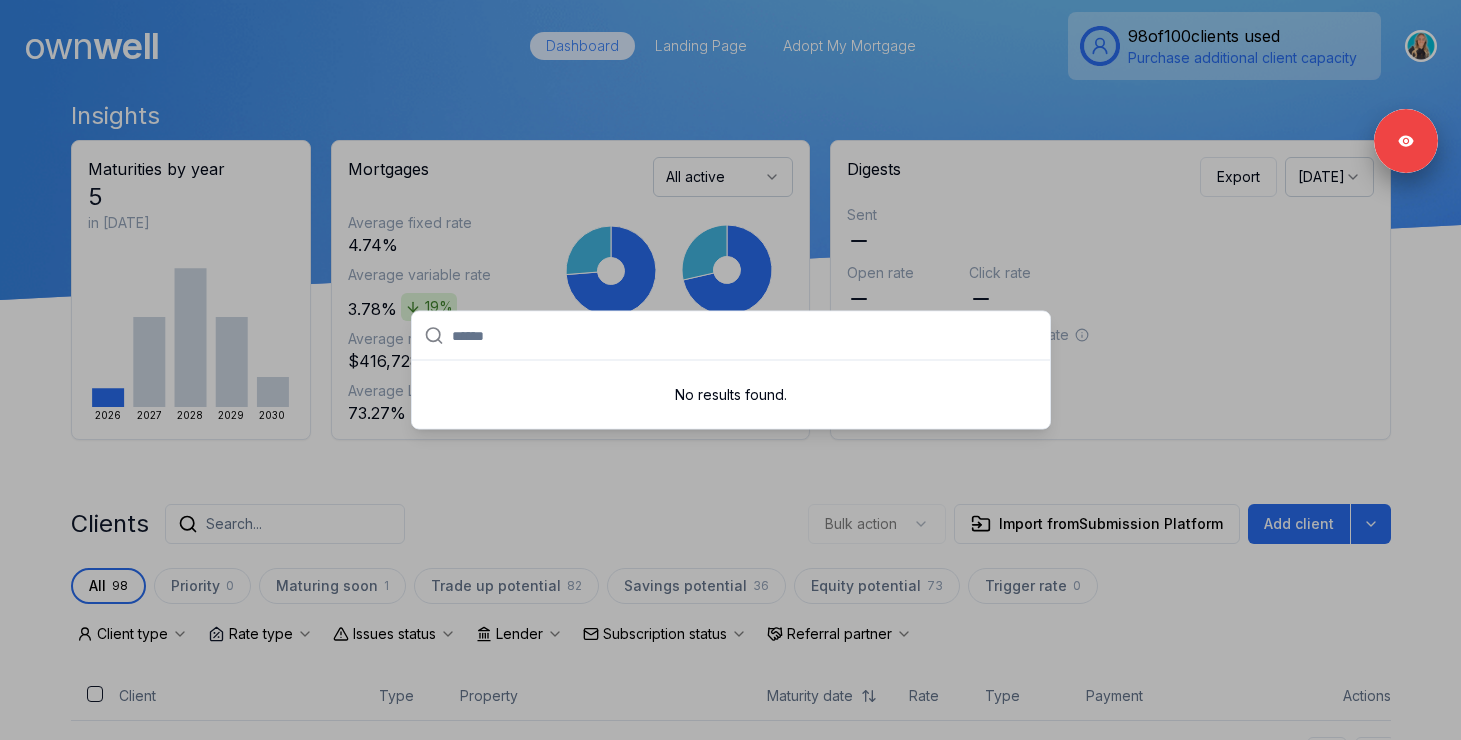 paste on "********" 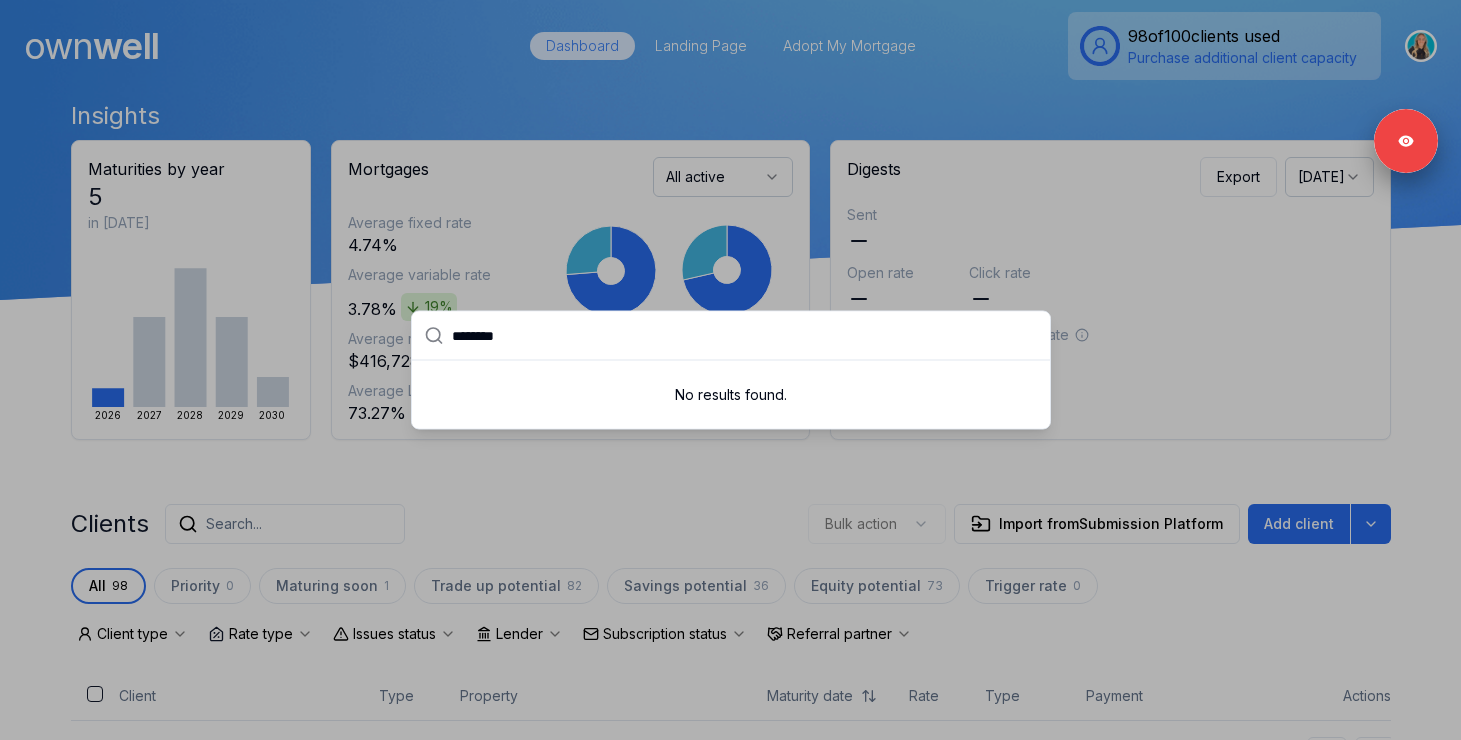 type on "********" 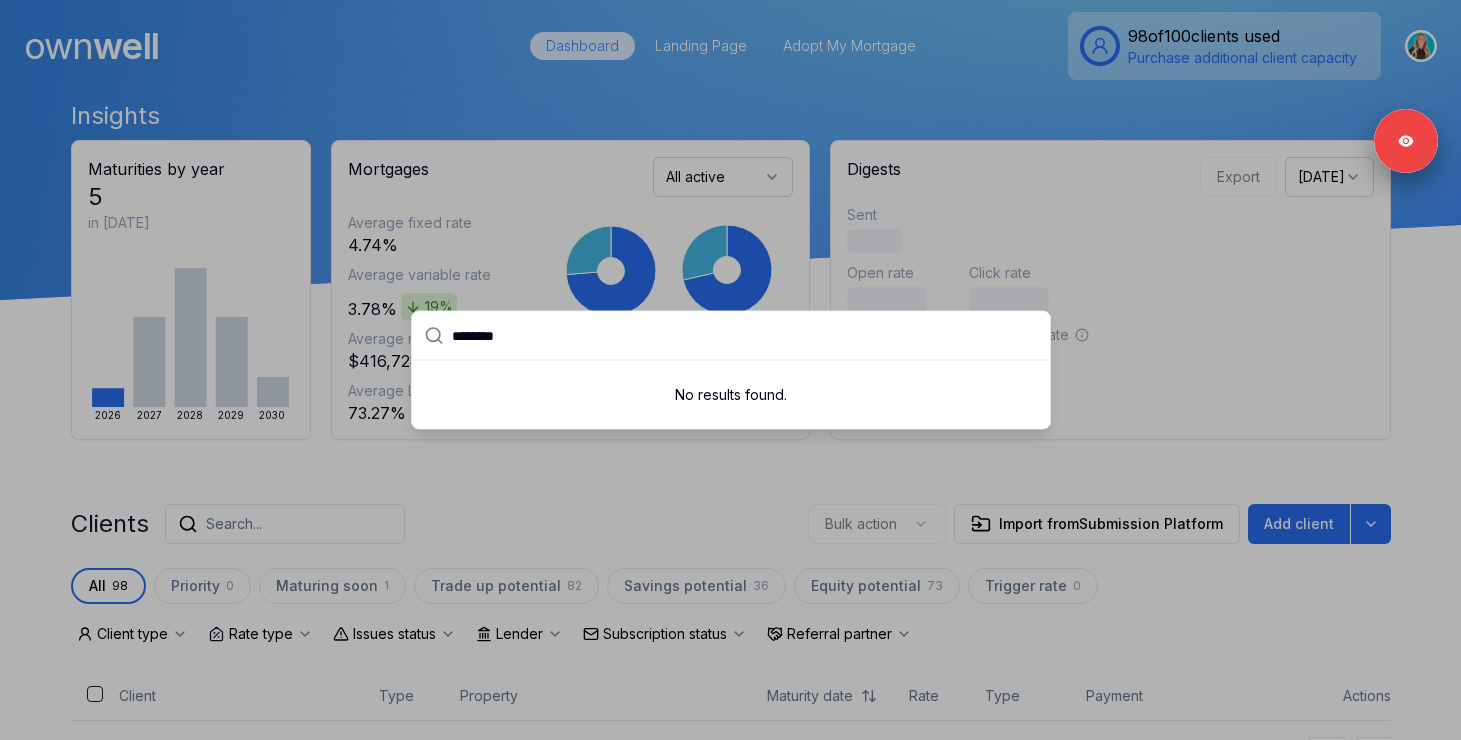 drag, startPoint x: 539, startPoint y: 335, endPoint x: 417, endPoint y: 332, distance: 122.03688 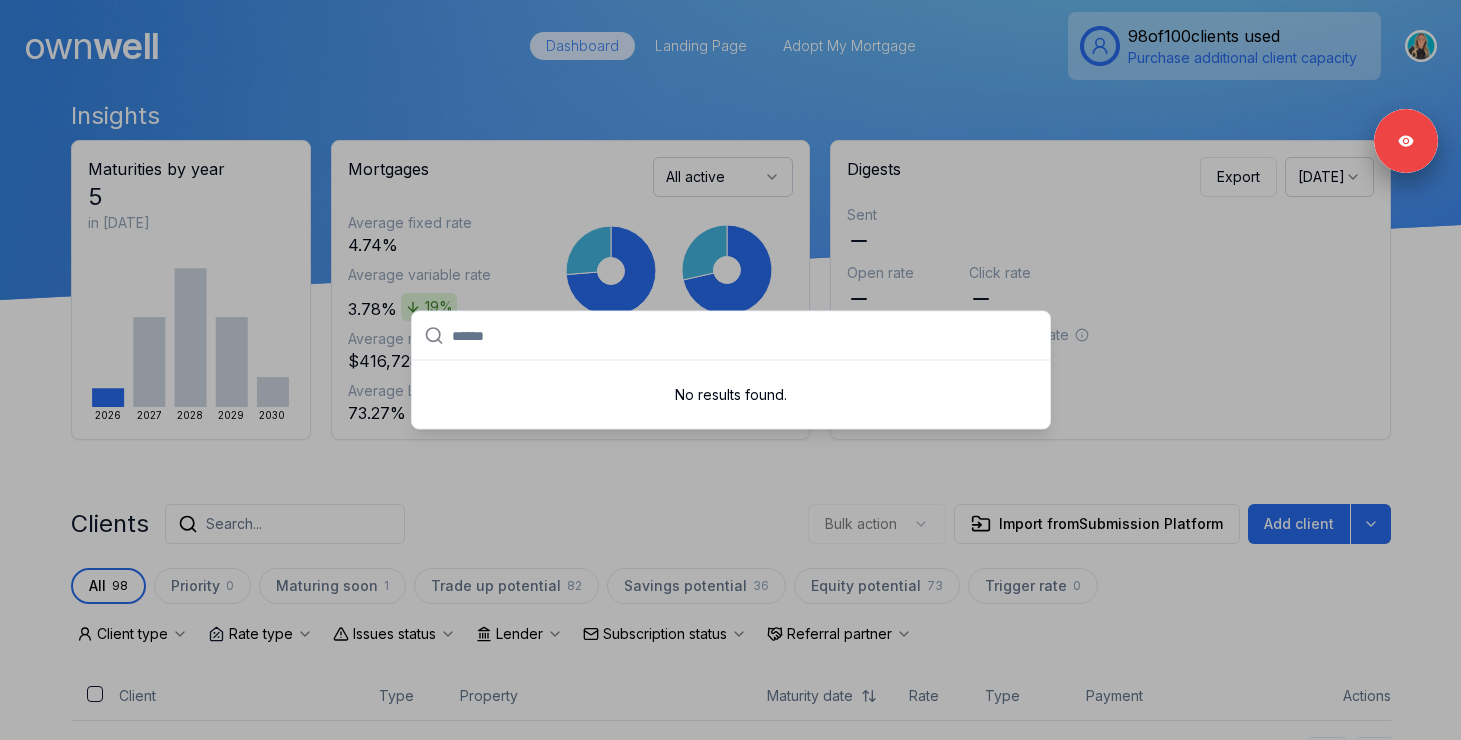 paste on "*********" 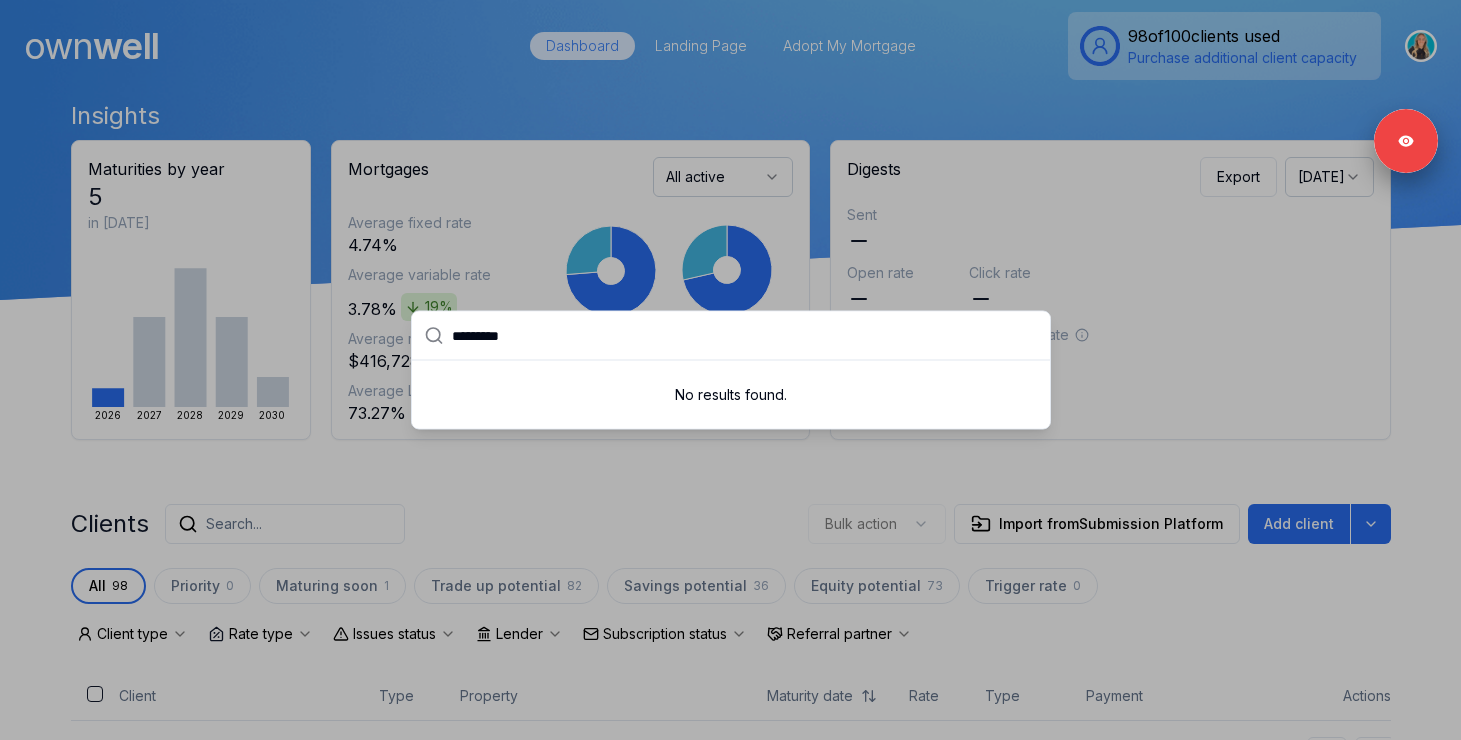 type on "*********" 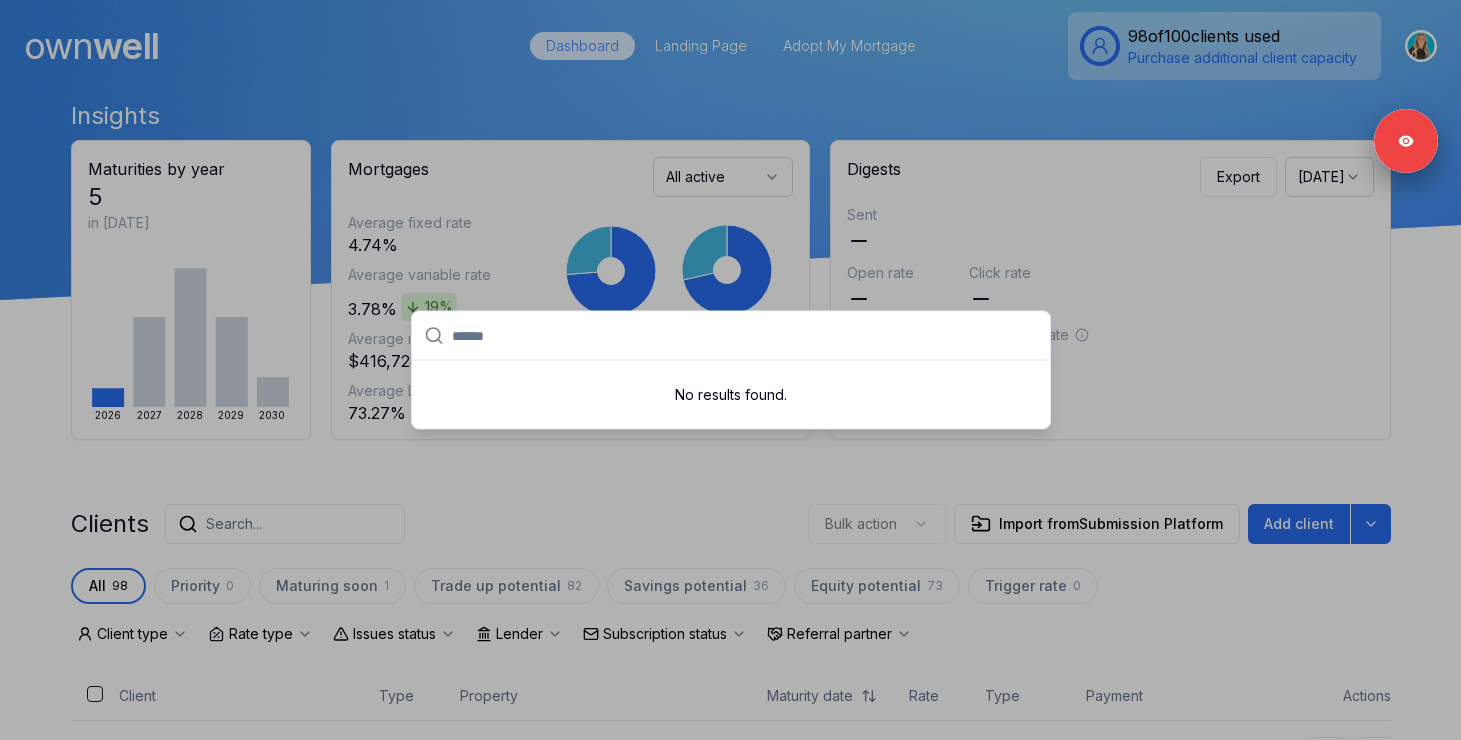 paste on "*********" 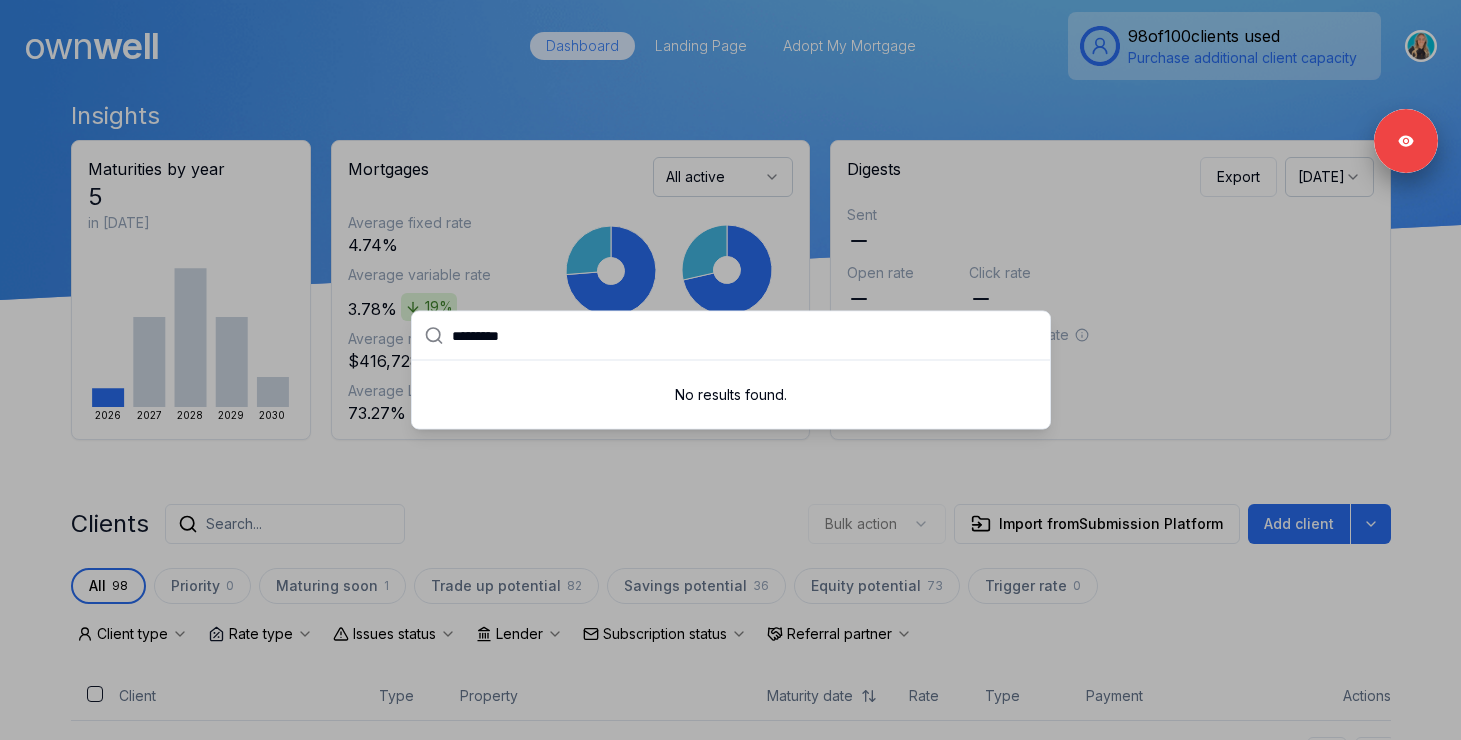 type on "*********" 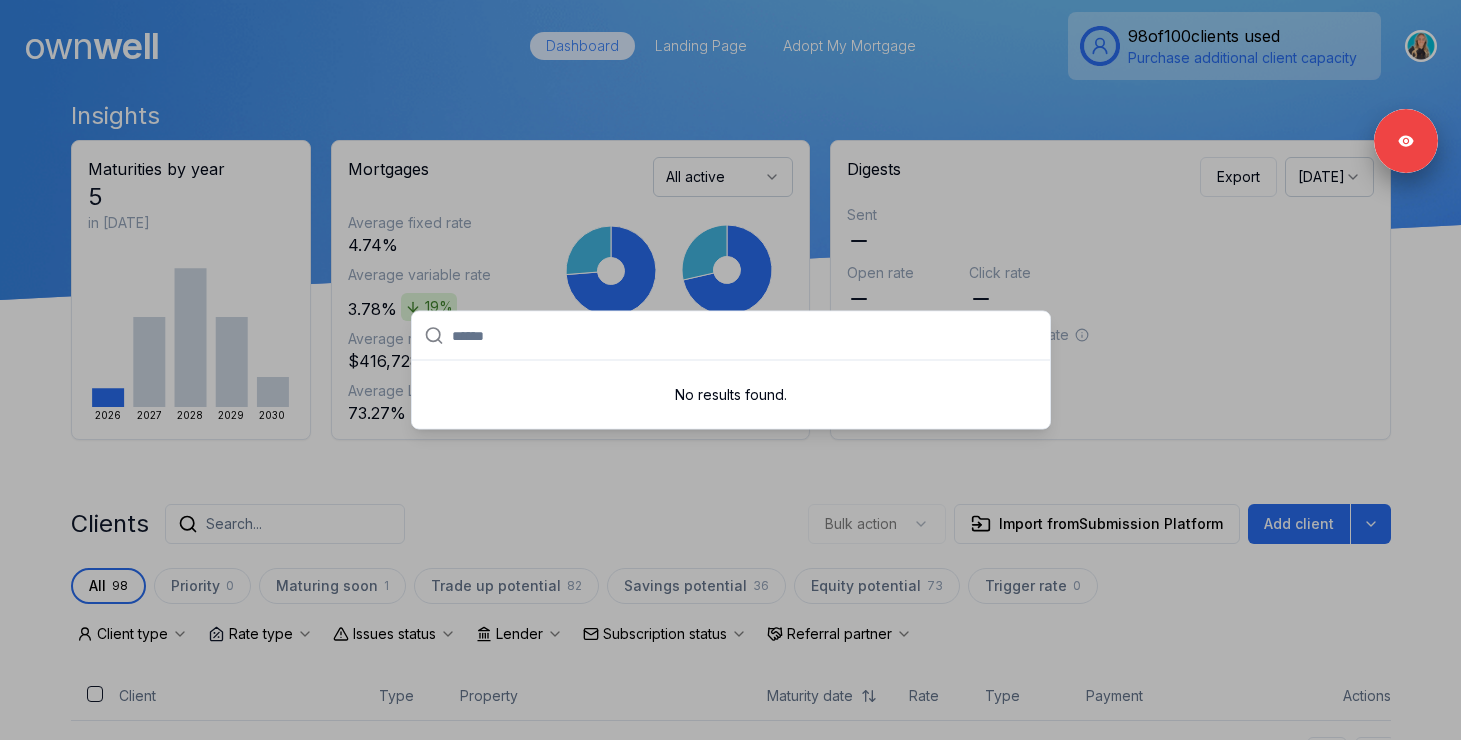 paste on "******" 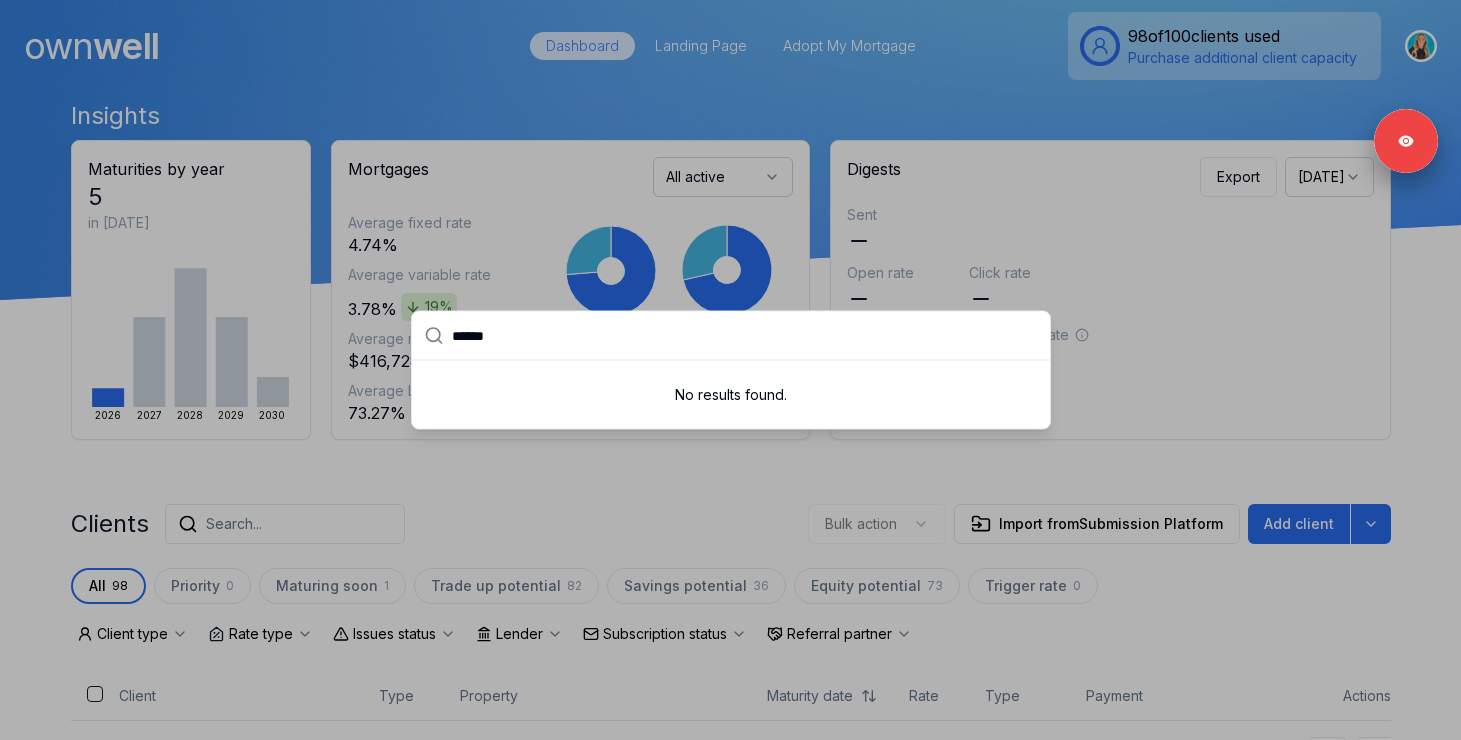 type on "******" 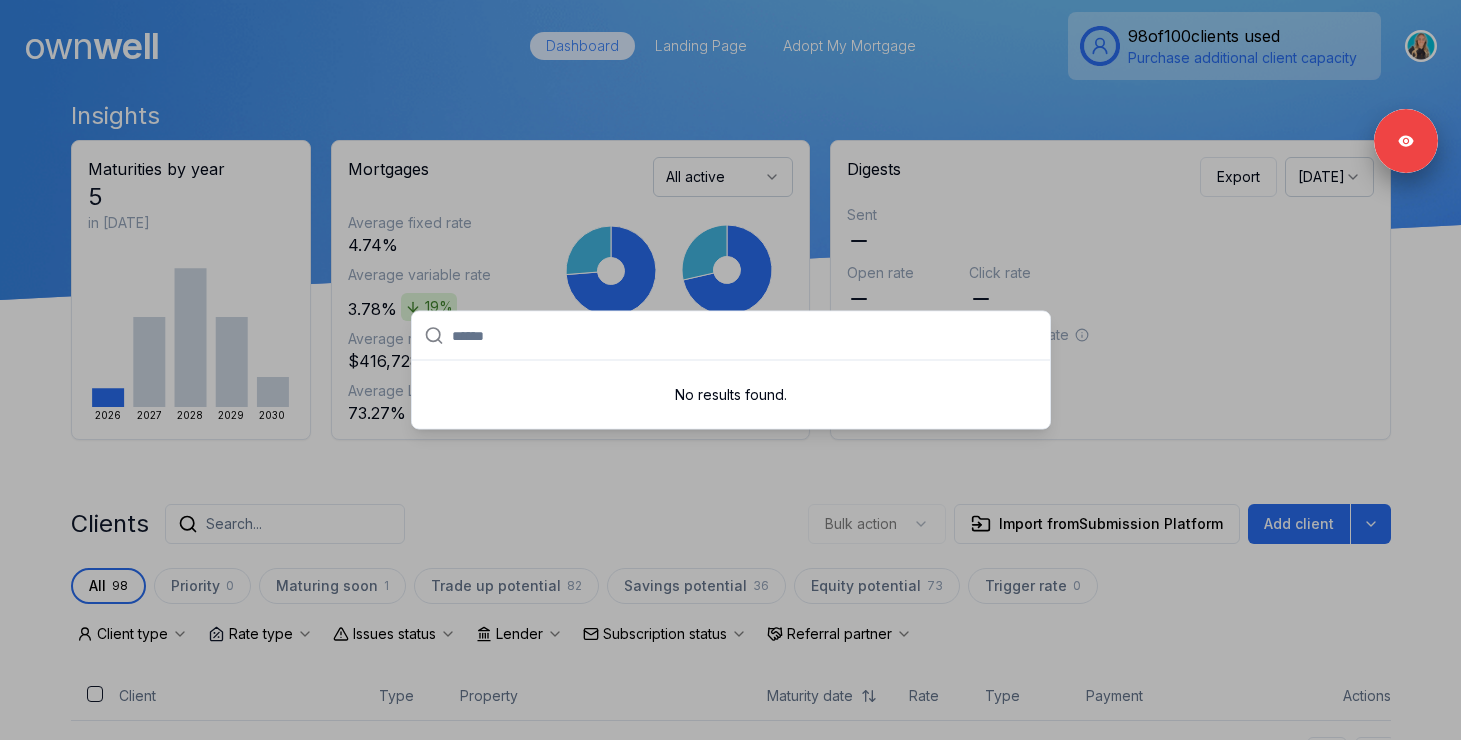 click at bounding box center (745, 336) 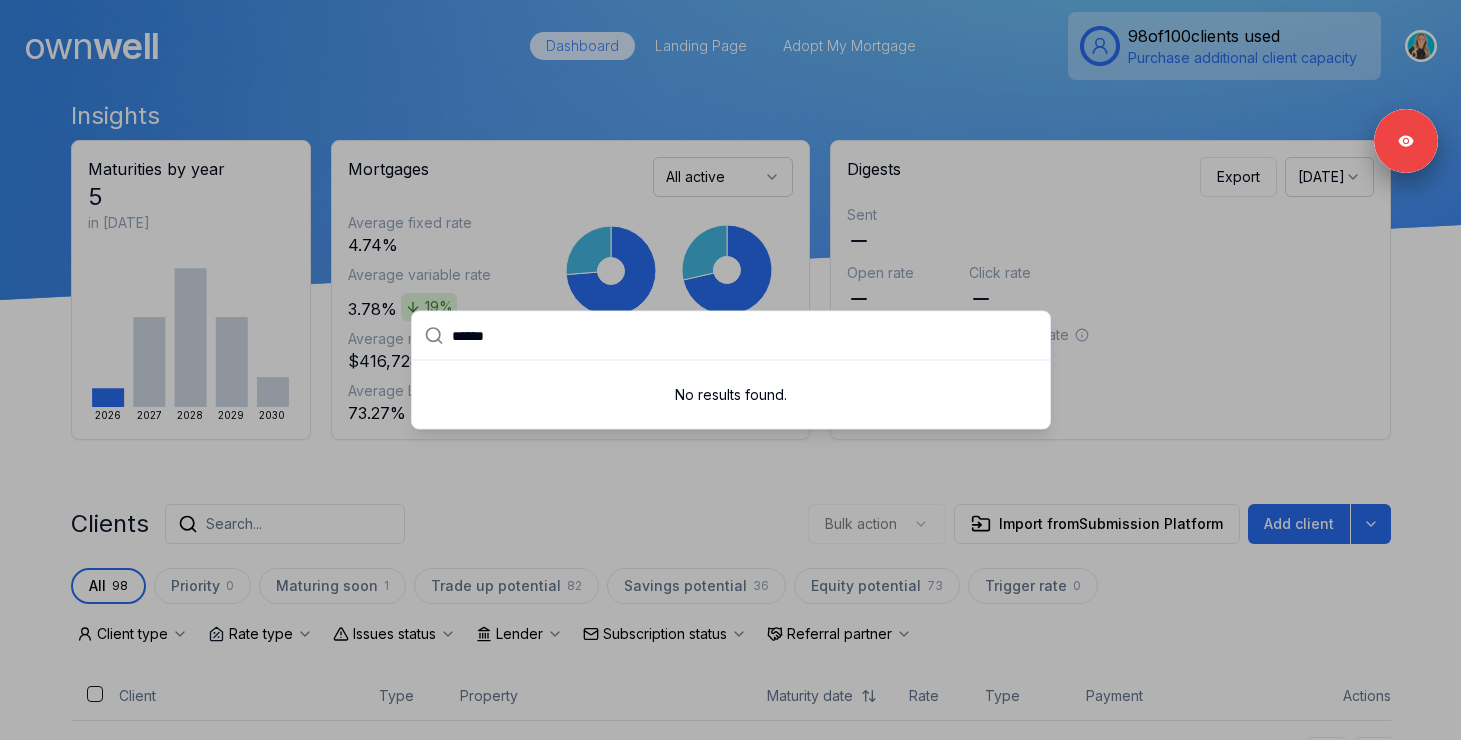 type on "******" 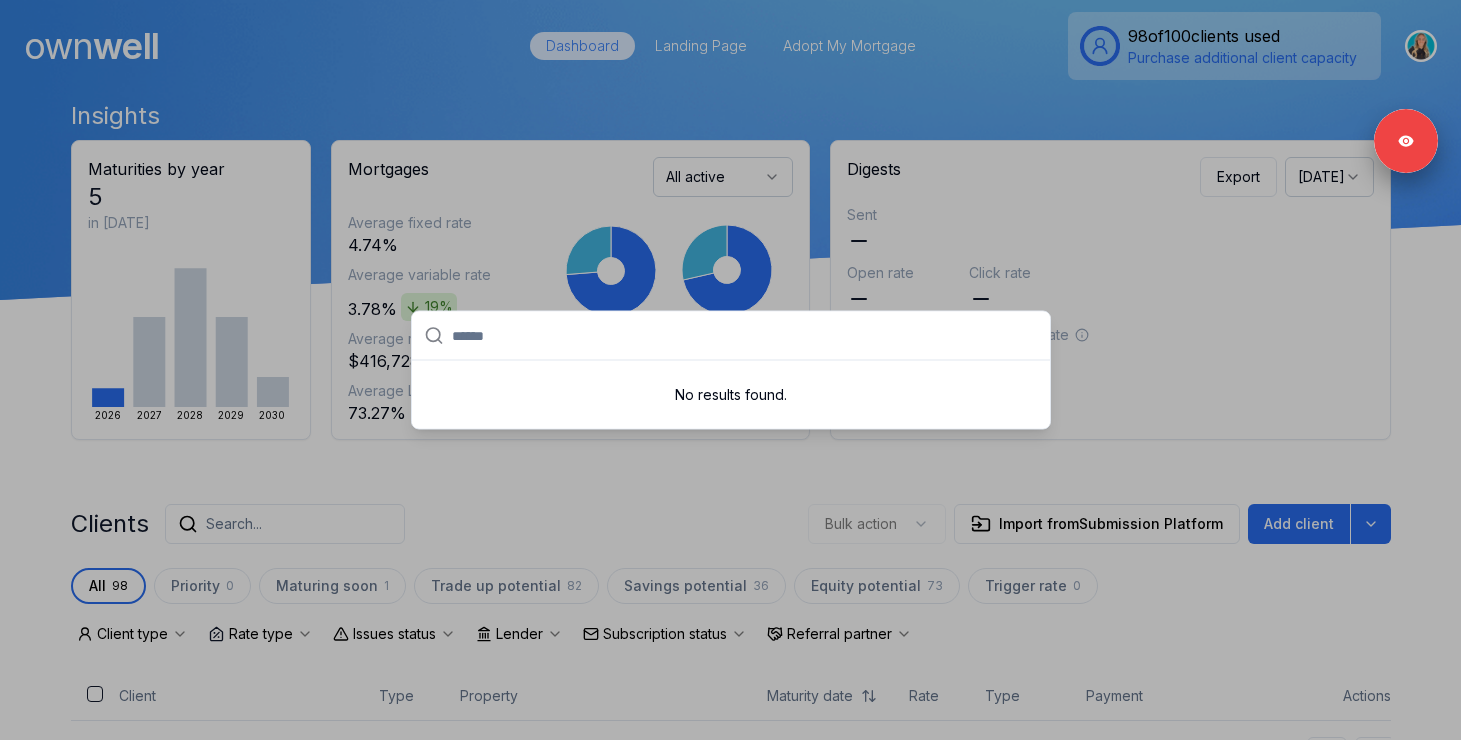 paste on "**" 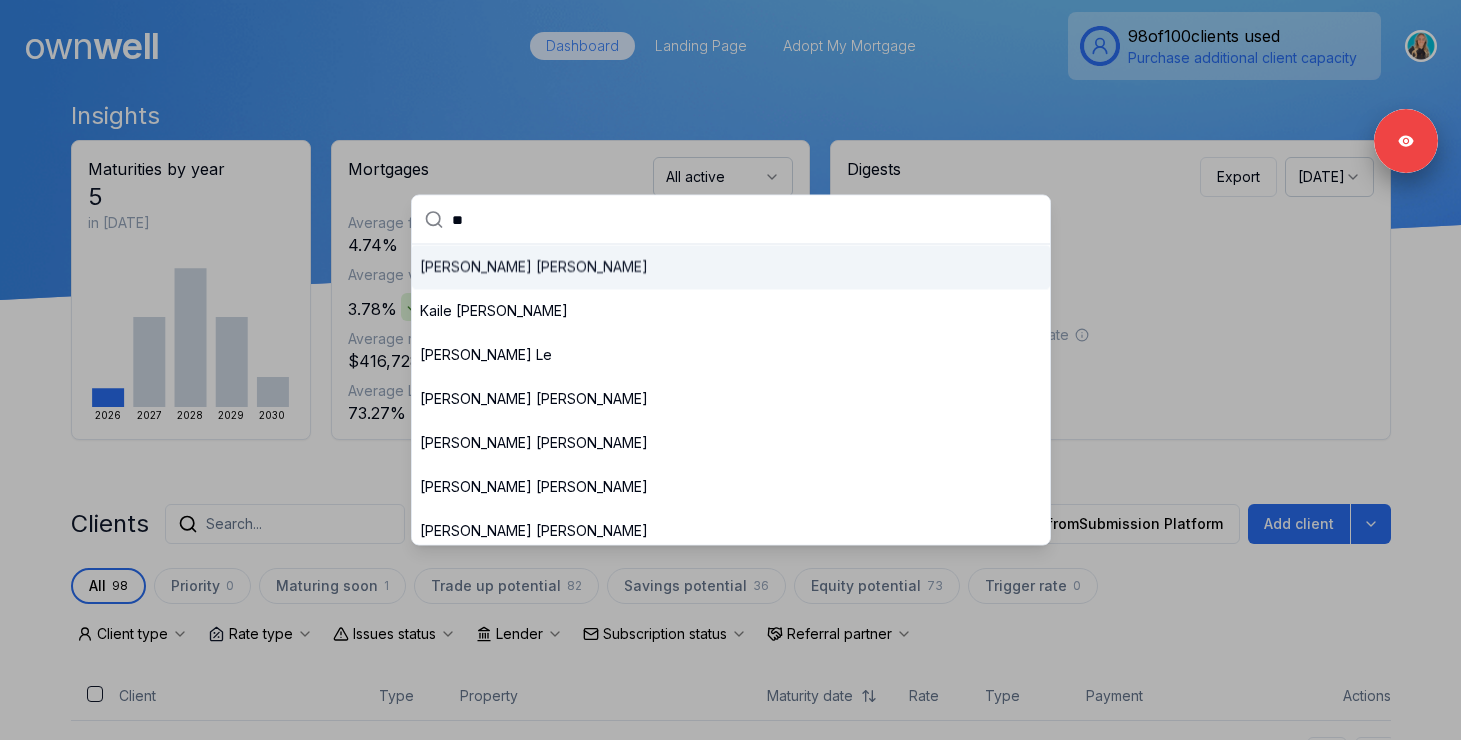 type on "**" 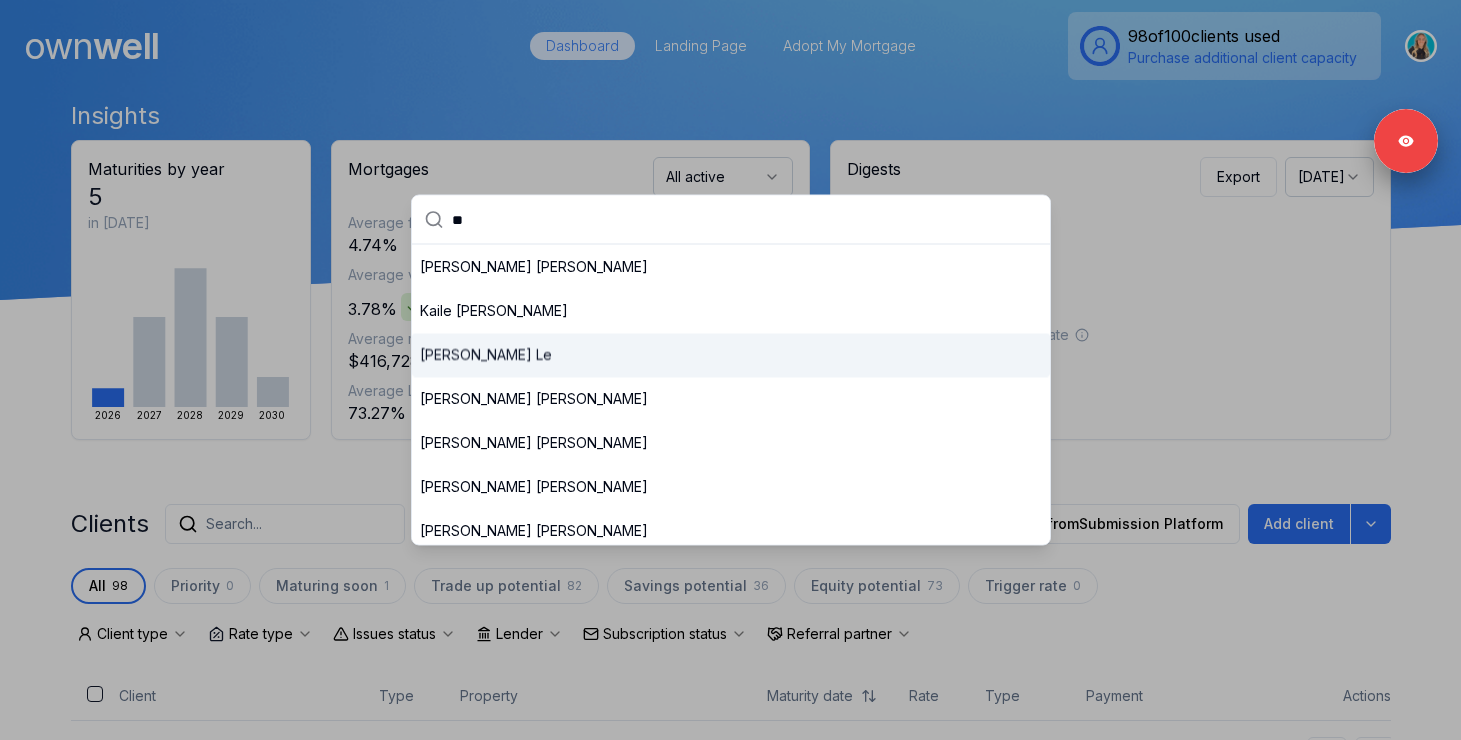 click on "Phuc   Le" at bounding box center (731, 355) 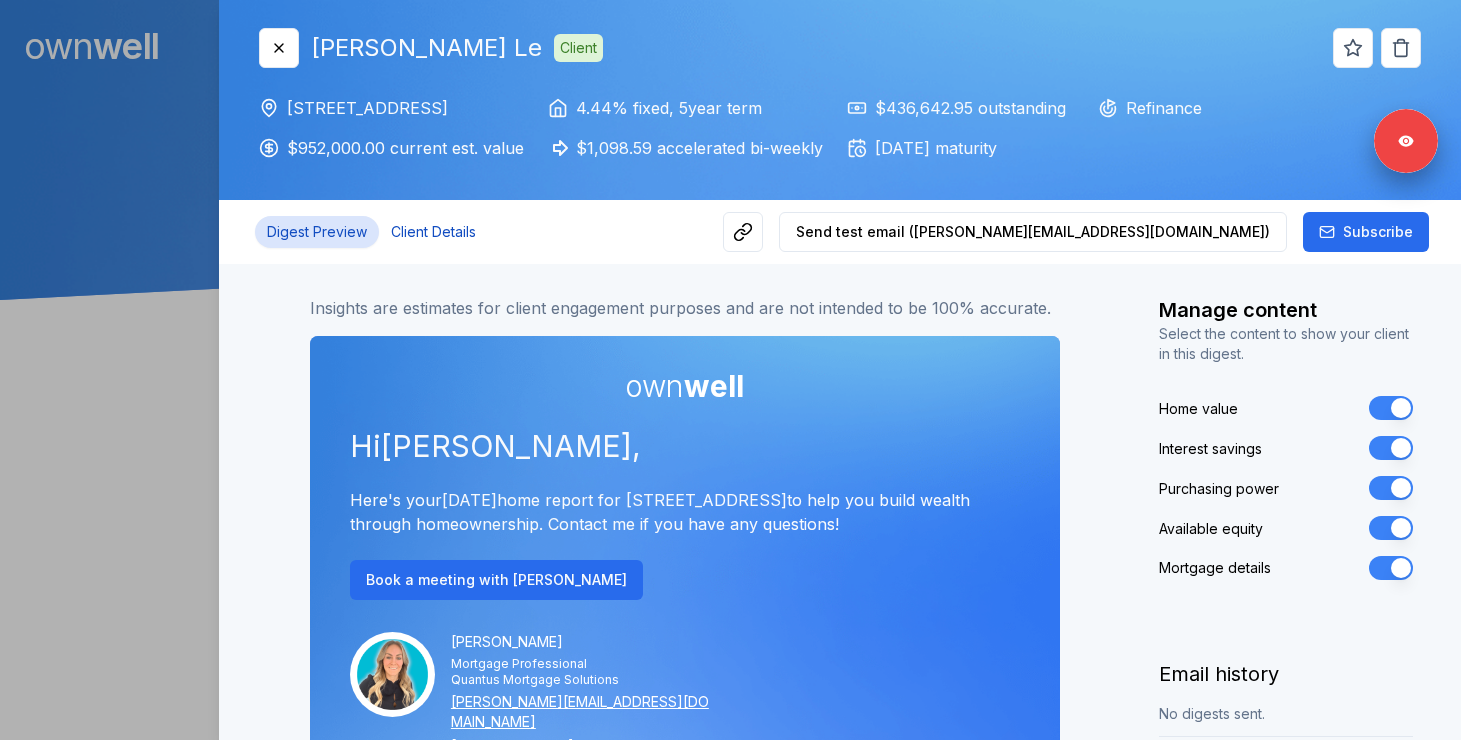 click on "Client Details" at bounding box center [433, 232] 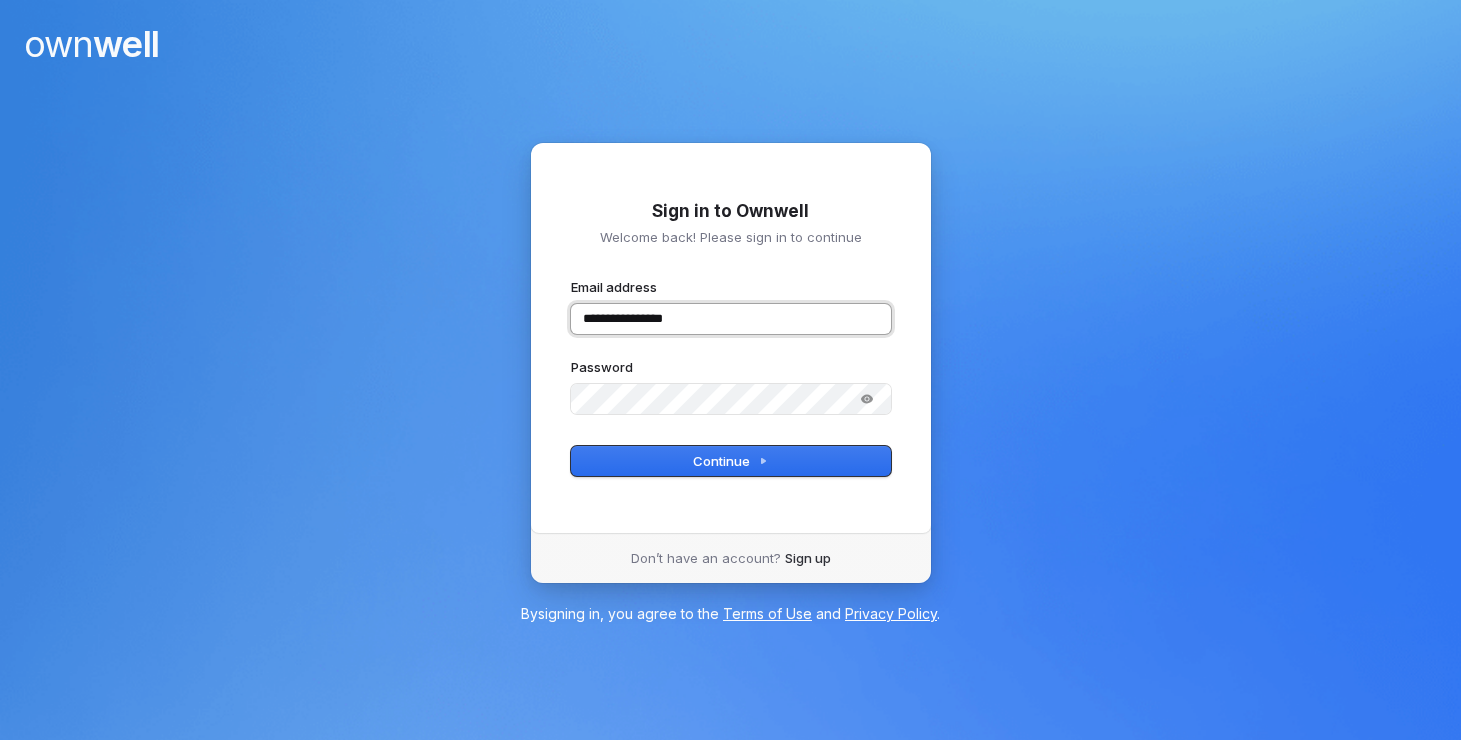 type on "**********" 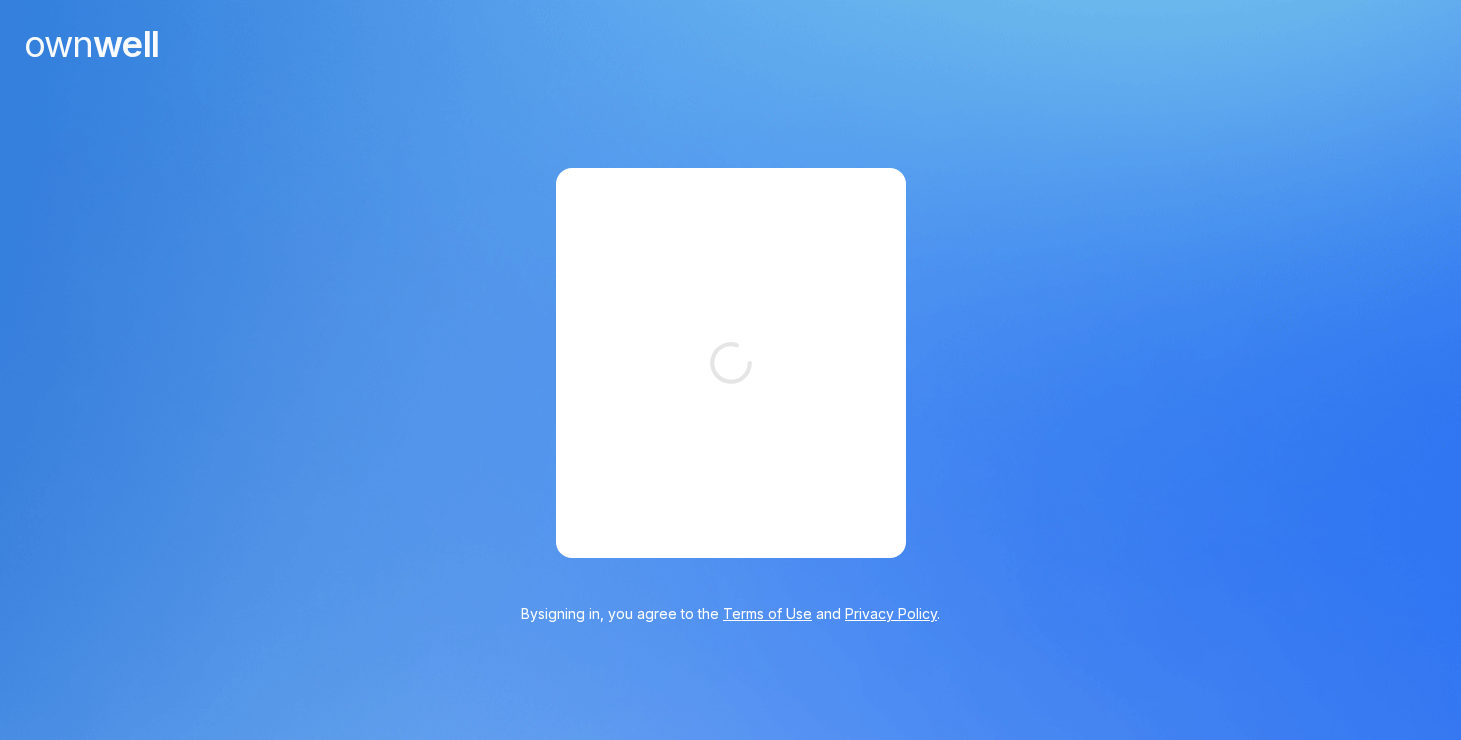 scroll, scrollTop: 0, scrollLeft: 0, axis: both 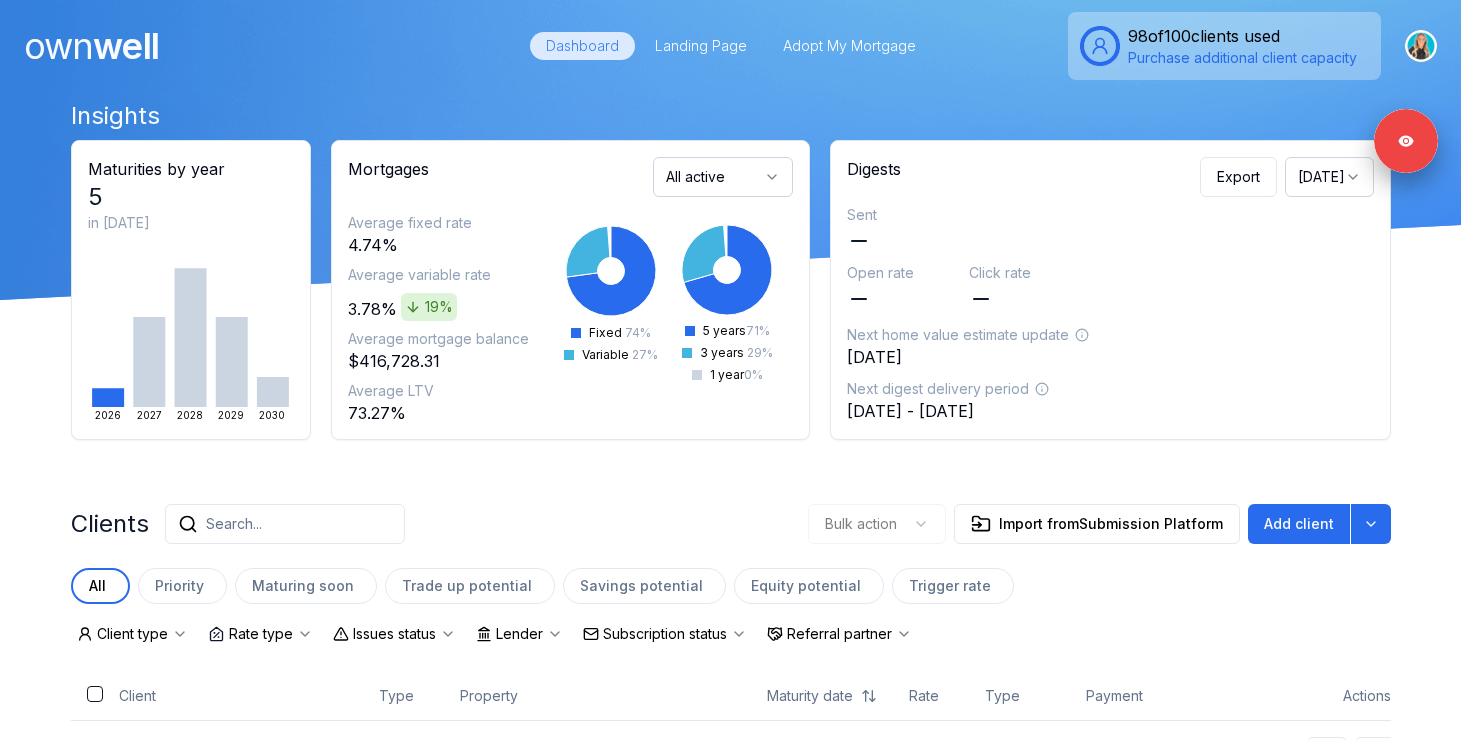 click on "Search..." at bounding box center [285, 524] 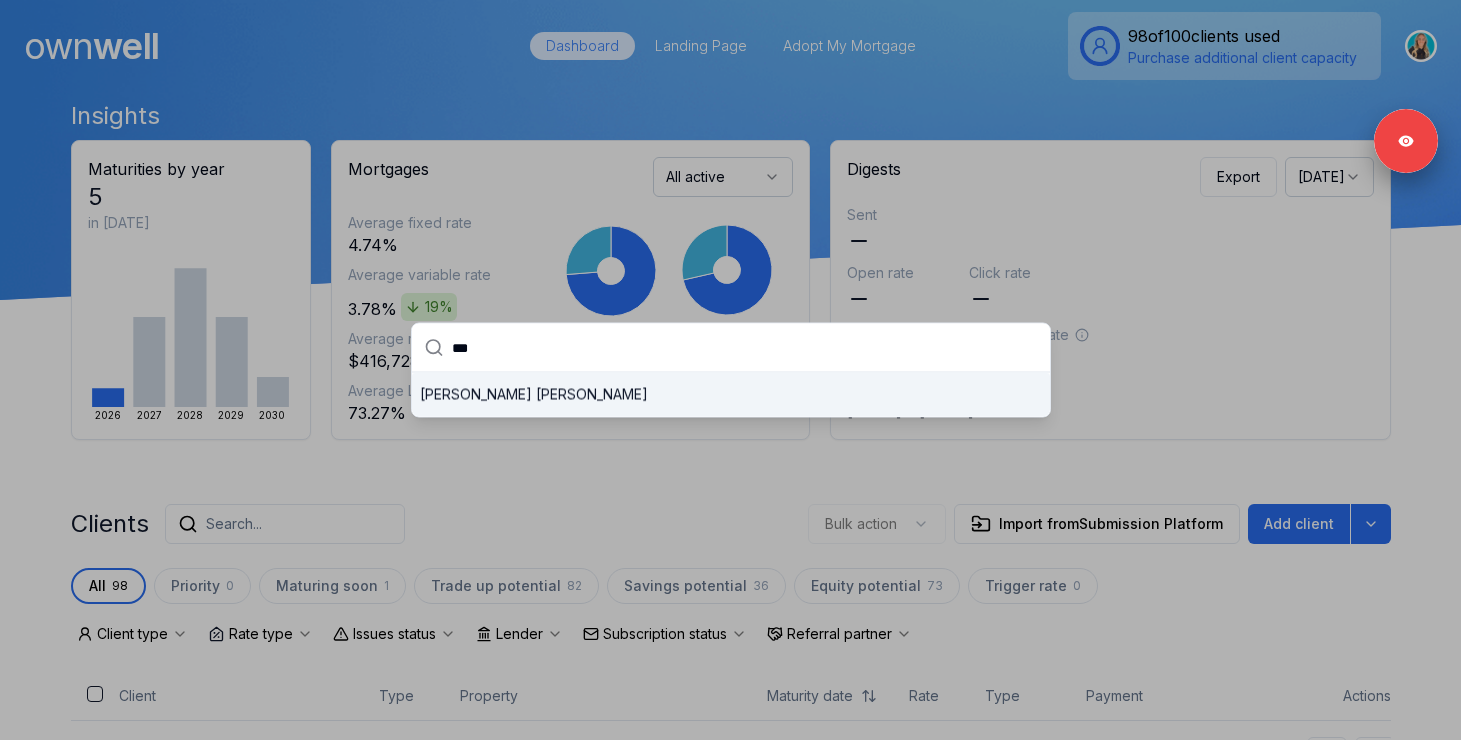 type on "***" 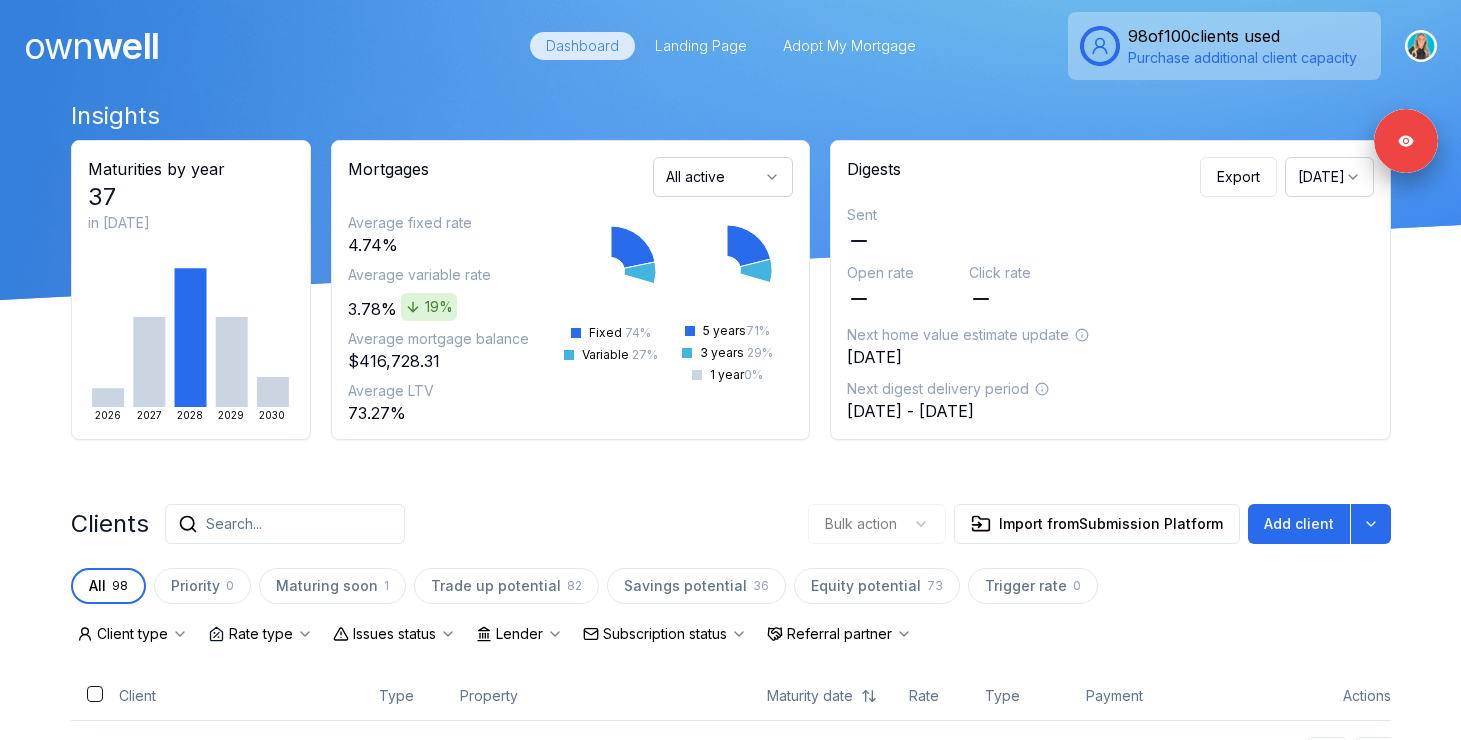 click on "Search..." at bounding box center (285, 524) 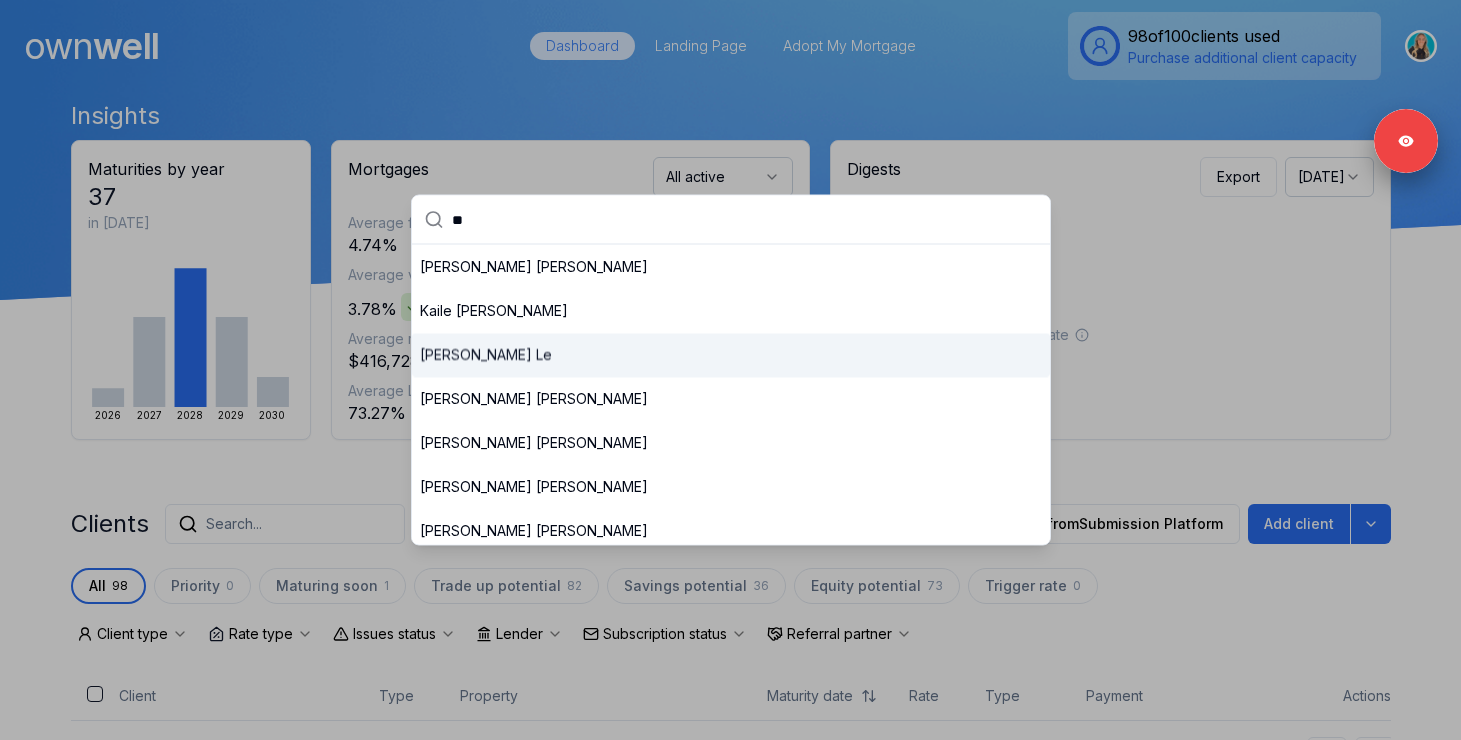 type on "**" 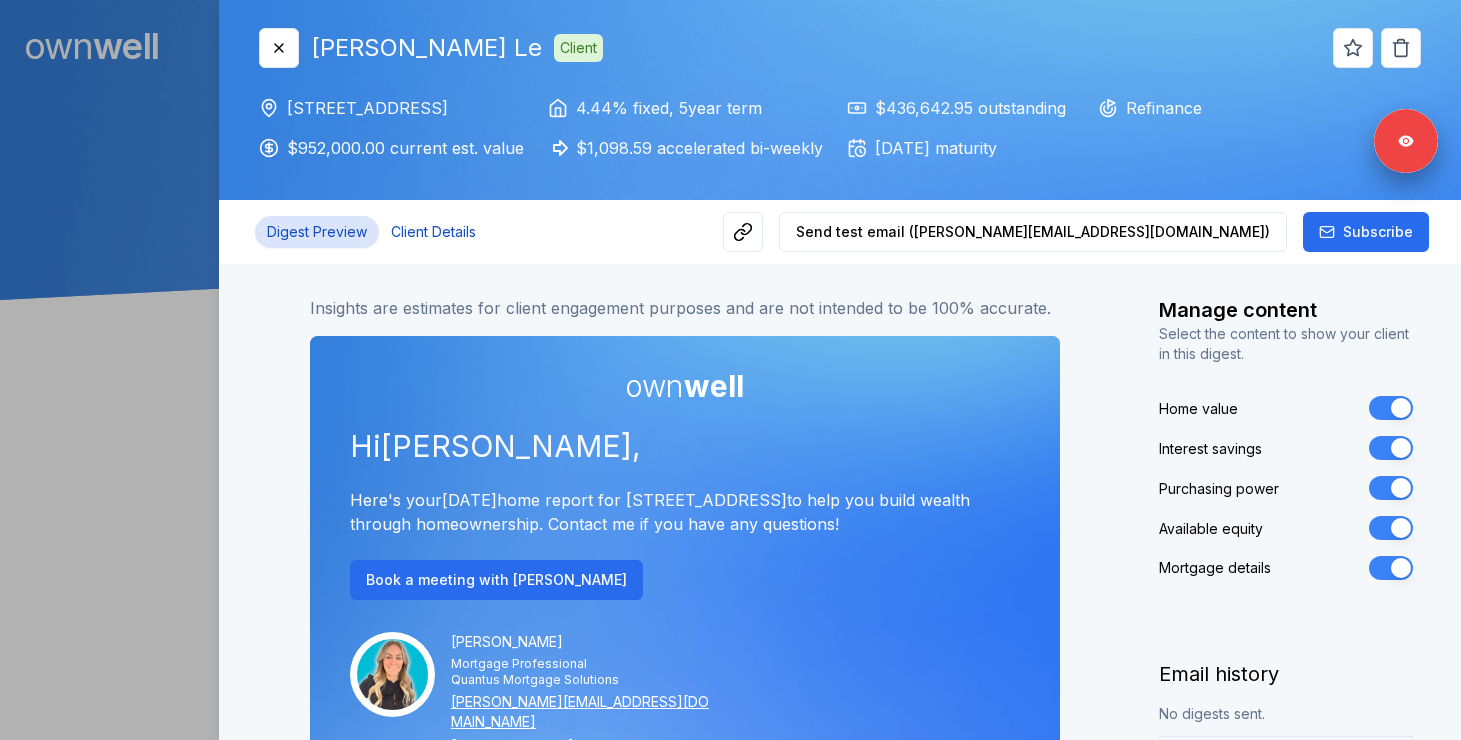 click on "Client Details" at bounding box center [433, 232] 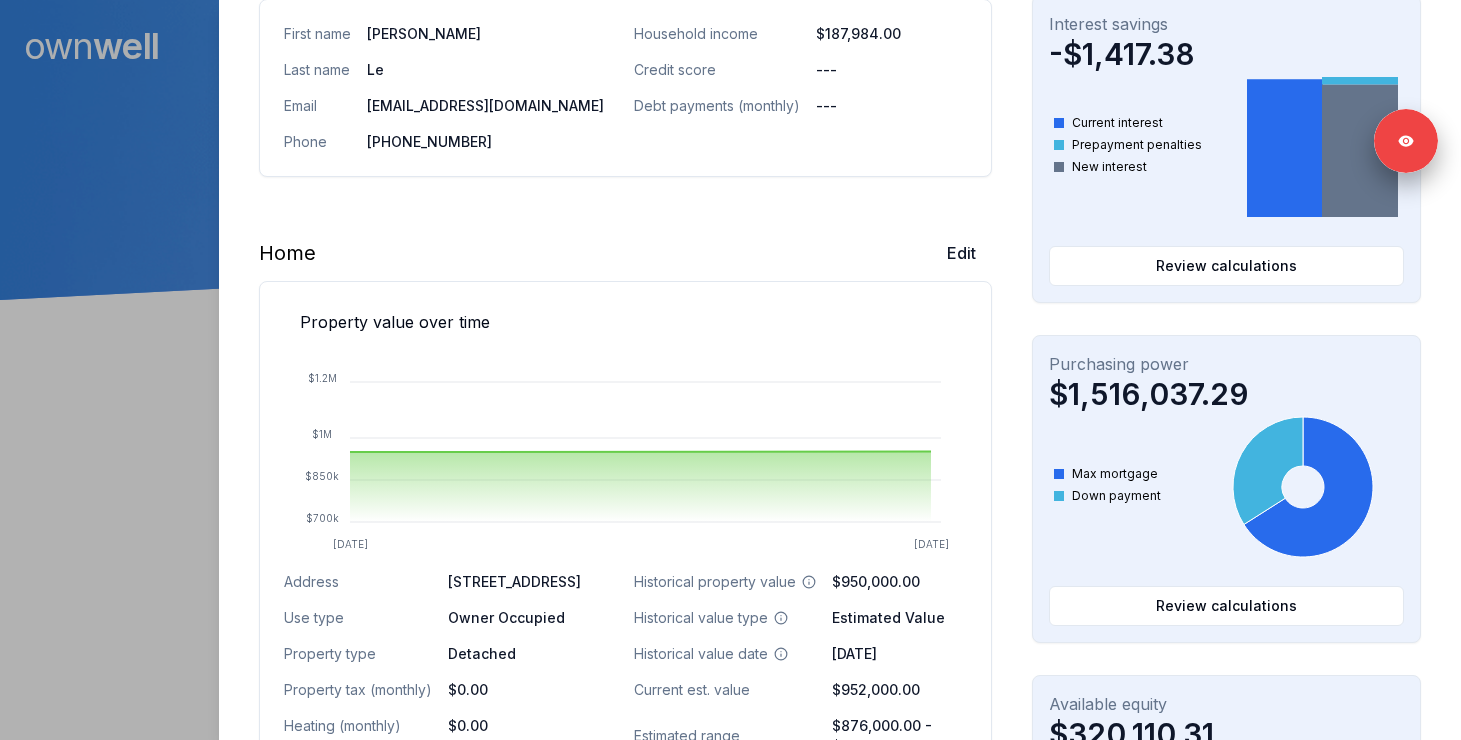 scroll, scrollTop: 455, scrollLeft: 0, axis: vertical 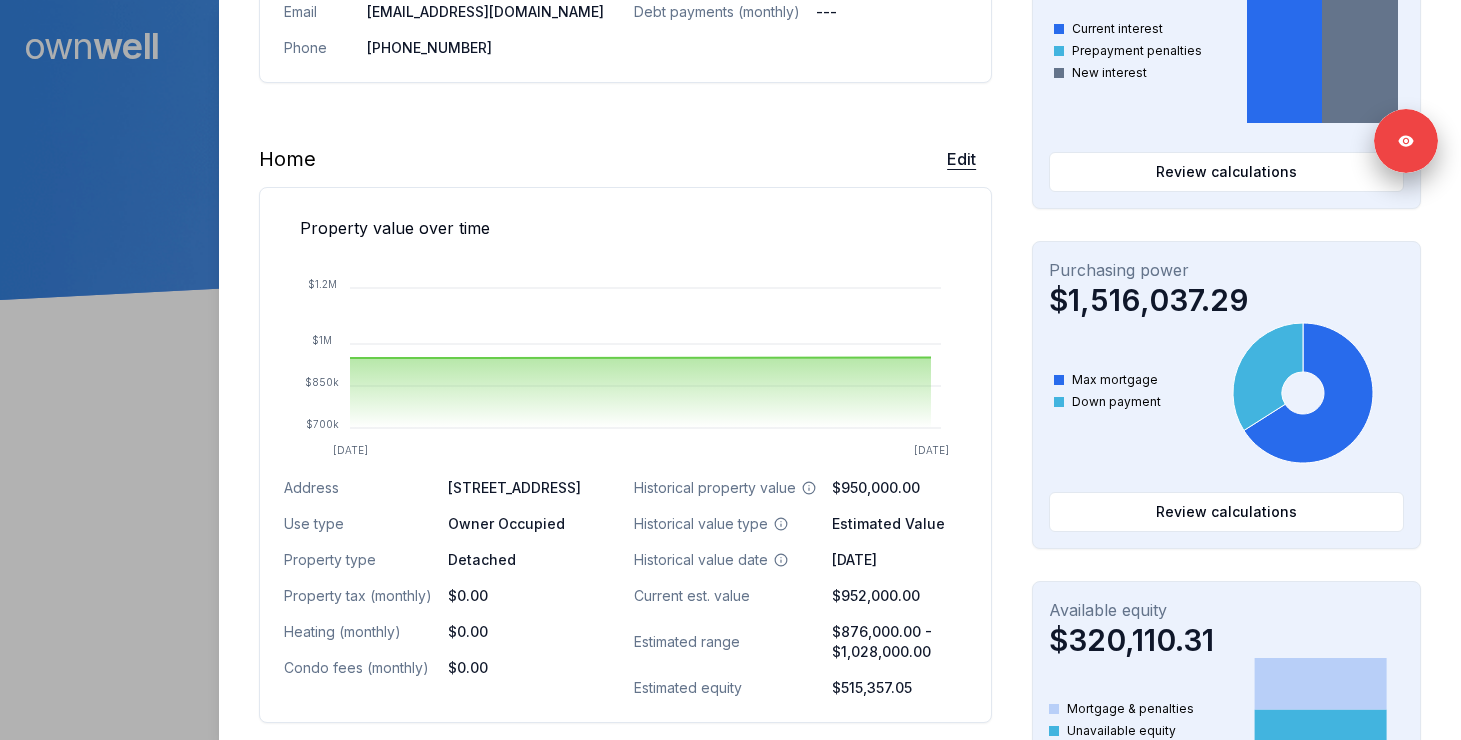 click on "Edit" at bounding box center [961, 159] 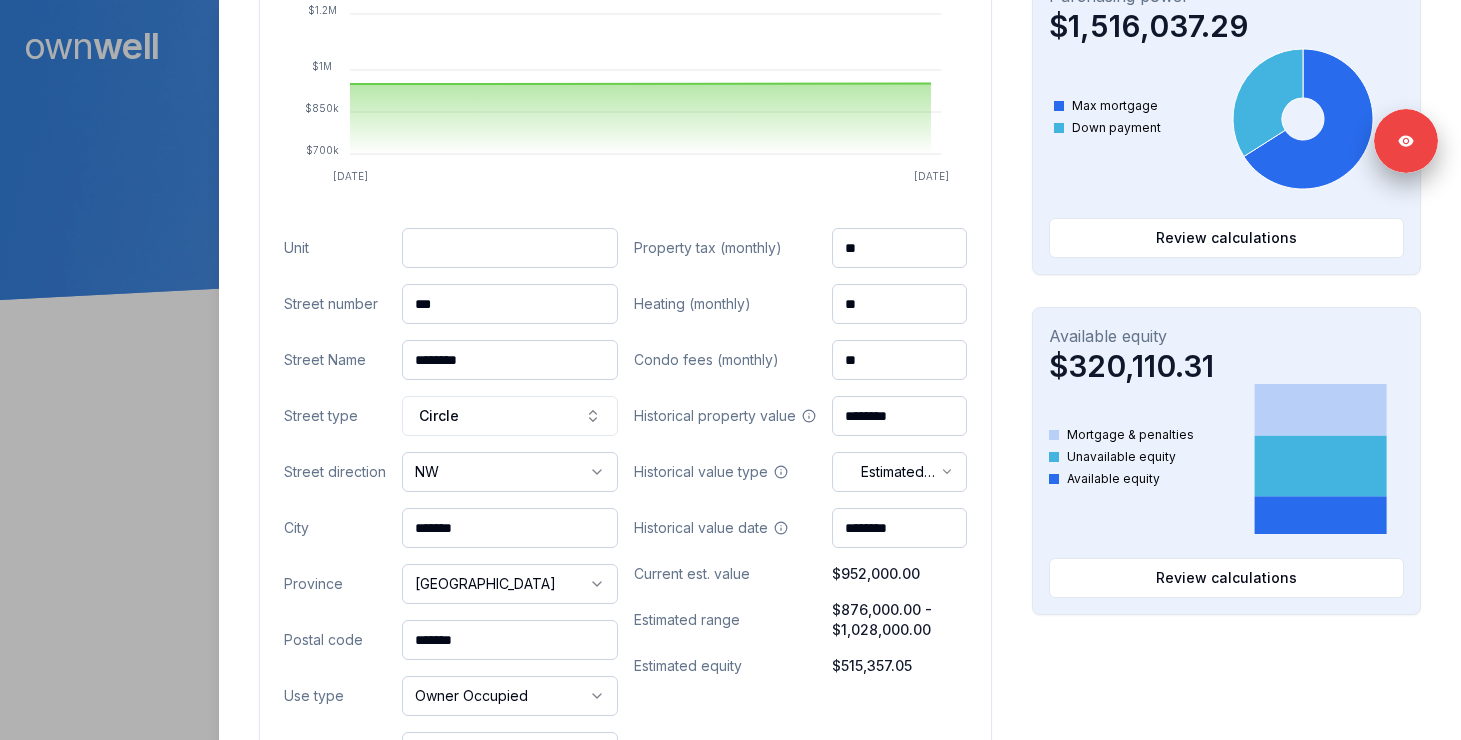 scroll, scrollTop: 776, scrollLeft: 0, axis: vertical 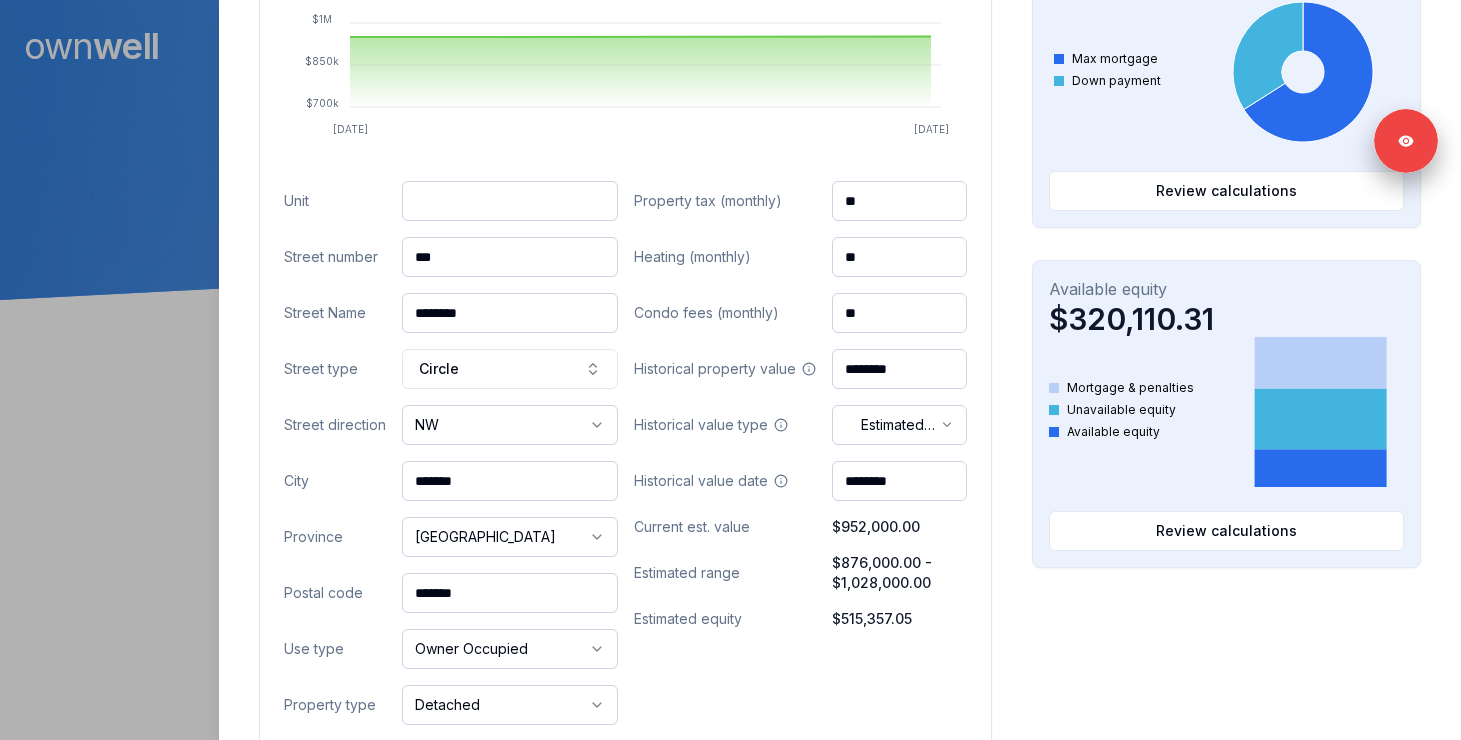 drag, startPoint x: 510, startPoint y: 600, endPoint x: 338, endPoint y: 579, distance: 173.27724 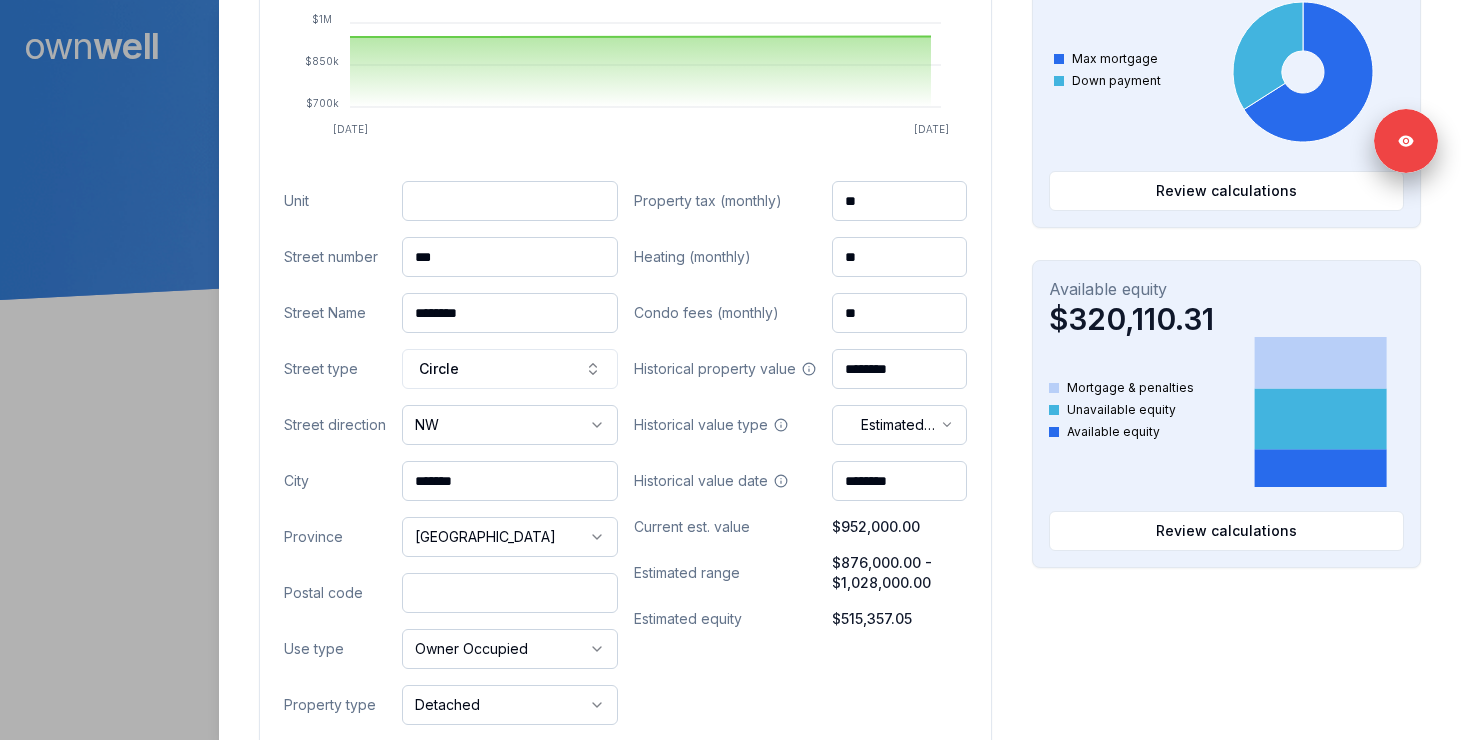 paste on "*******" 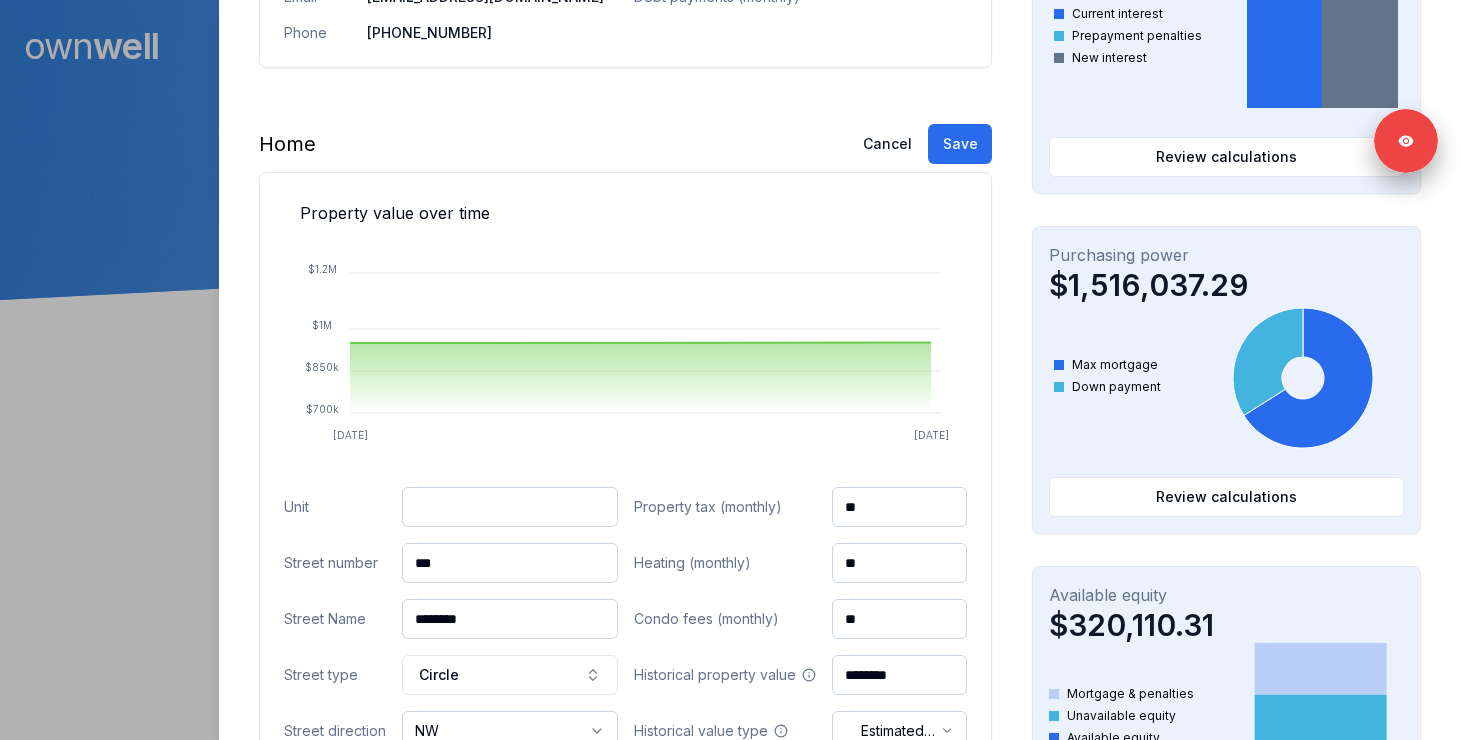 scroll, scrollTop: 379, scrollLeft: 0, axis: vertical 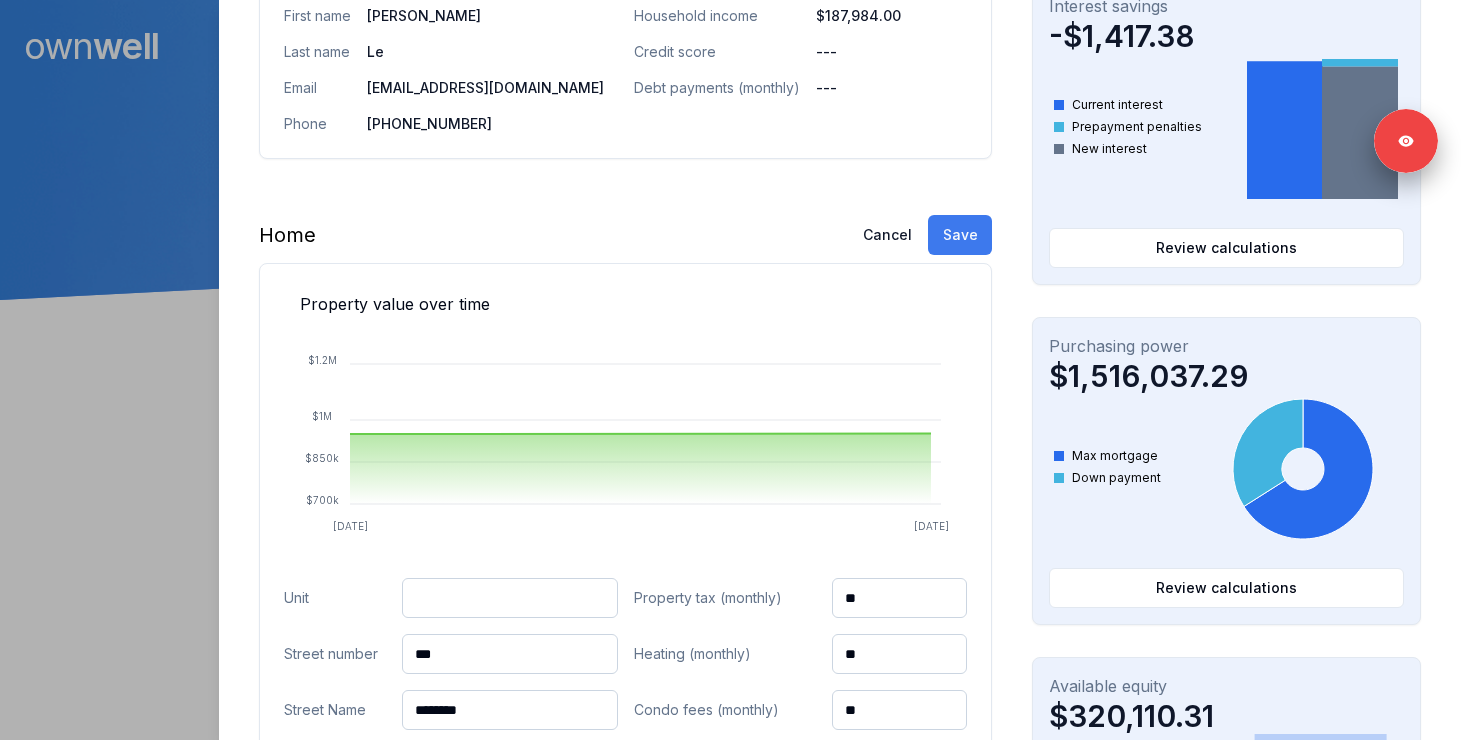 click on "Save" at bounding box center [960, 235] 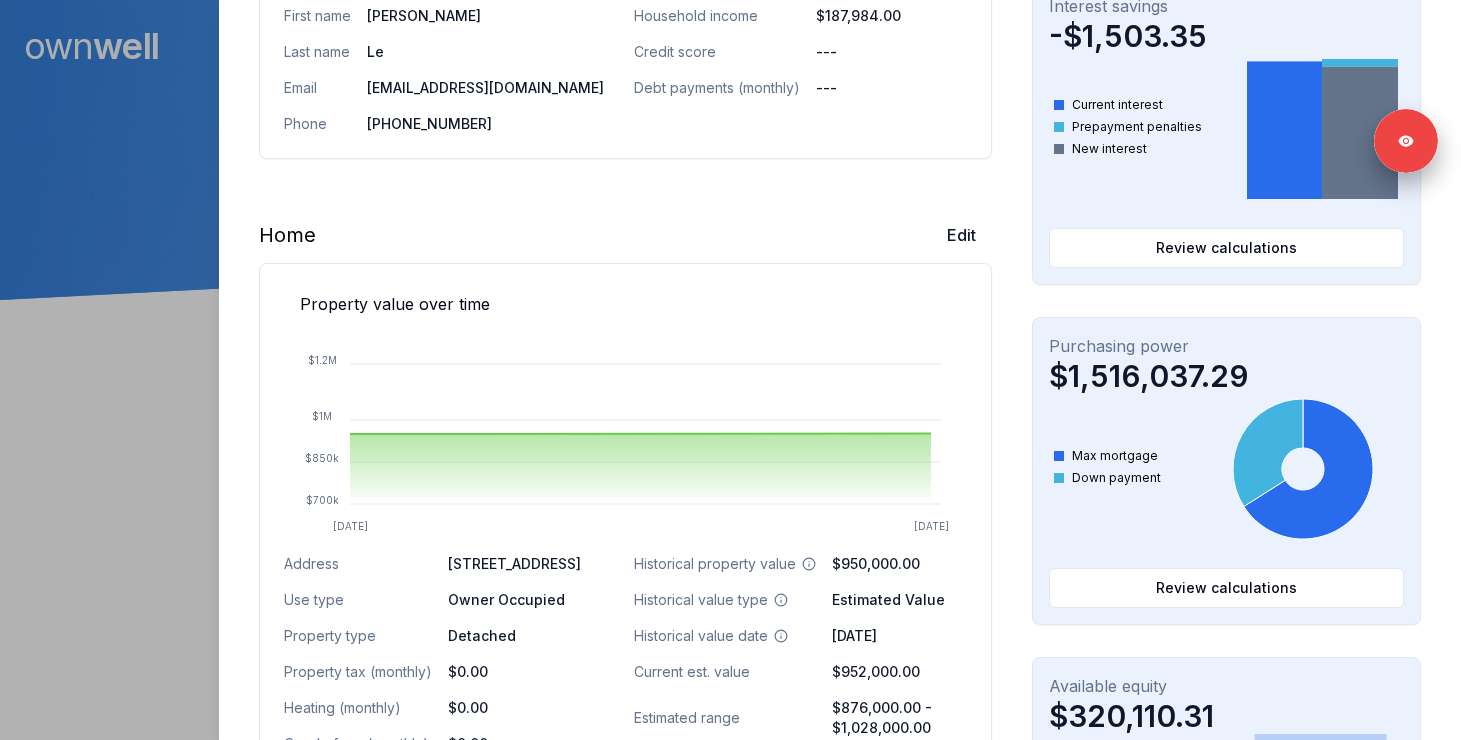 click at bounding box center (730, 370) 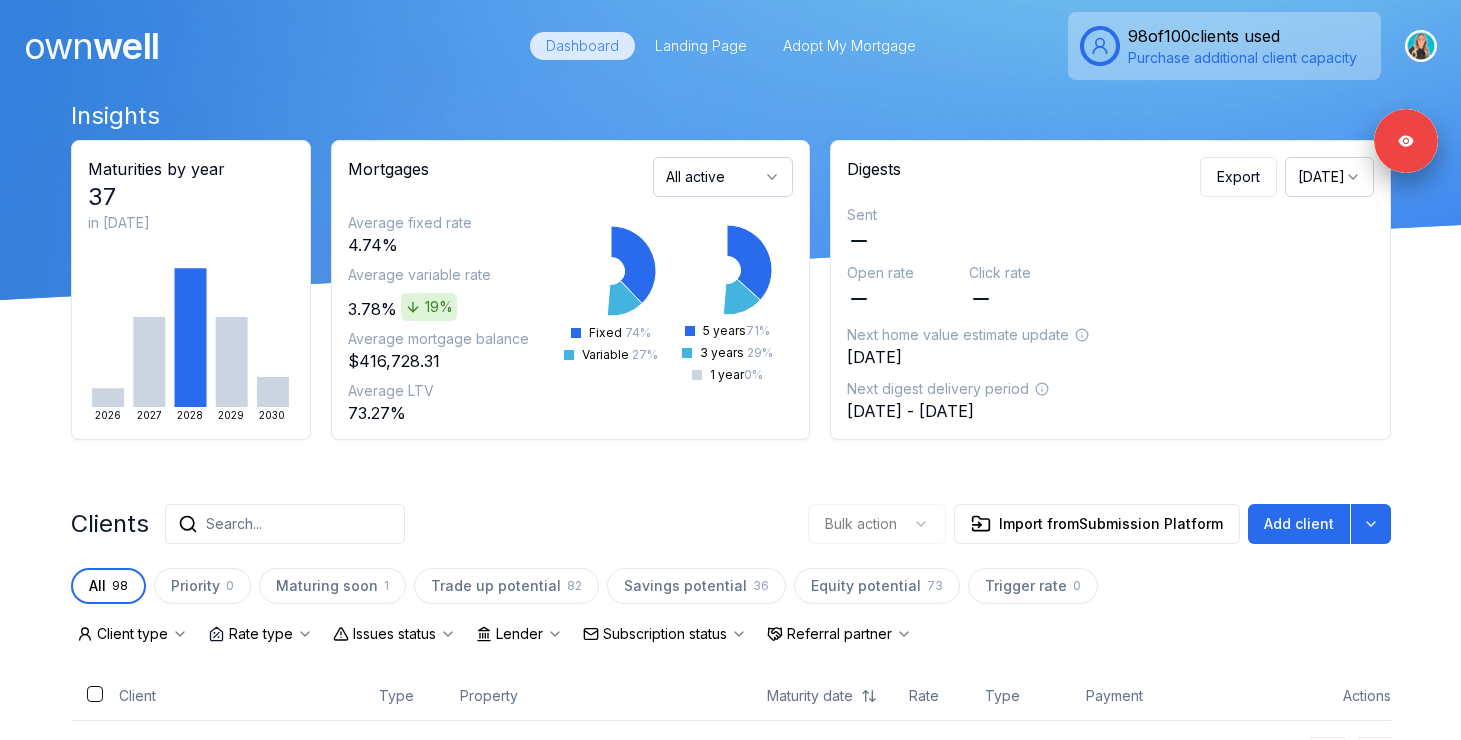 click on "Search..." at bounding box center (285, 524) 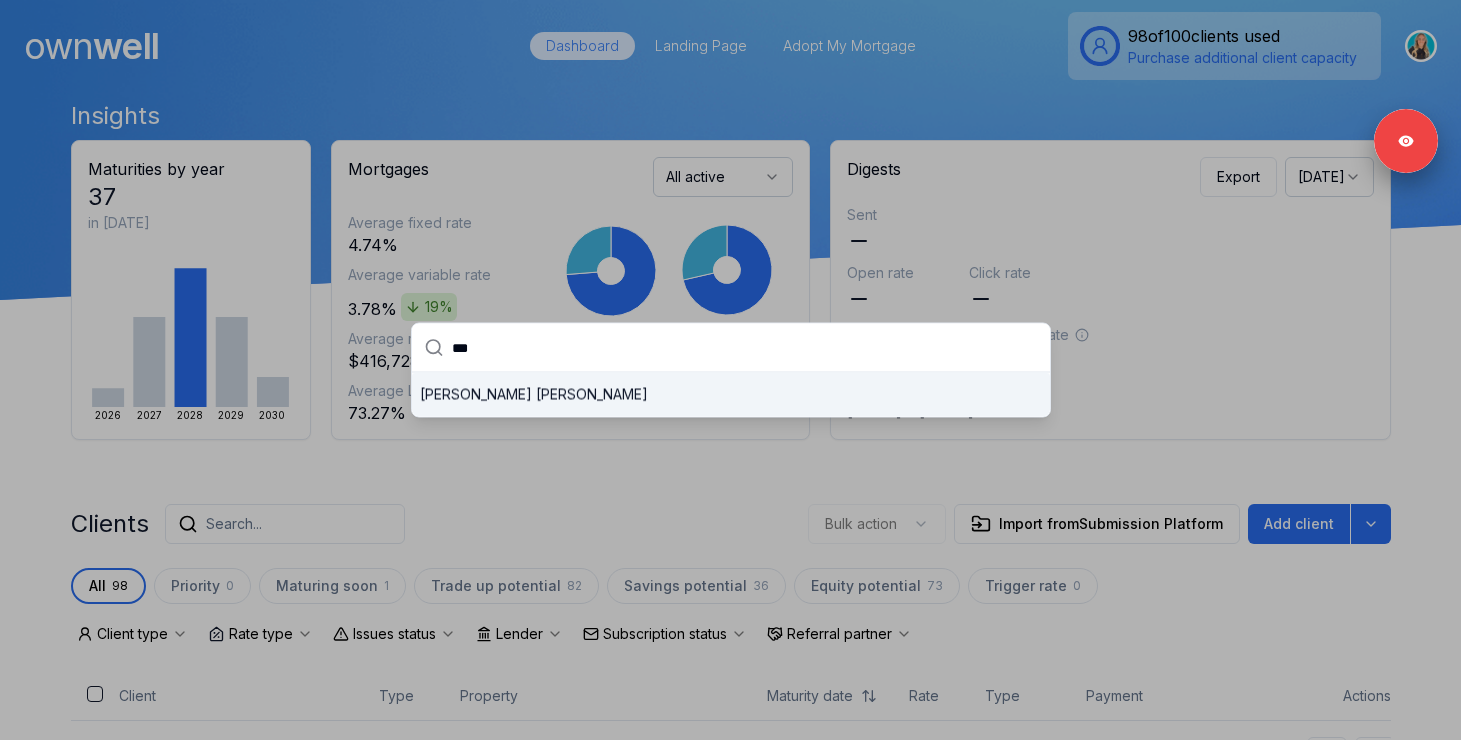 type on "***" 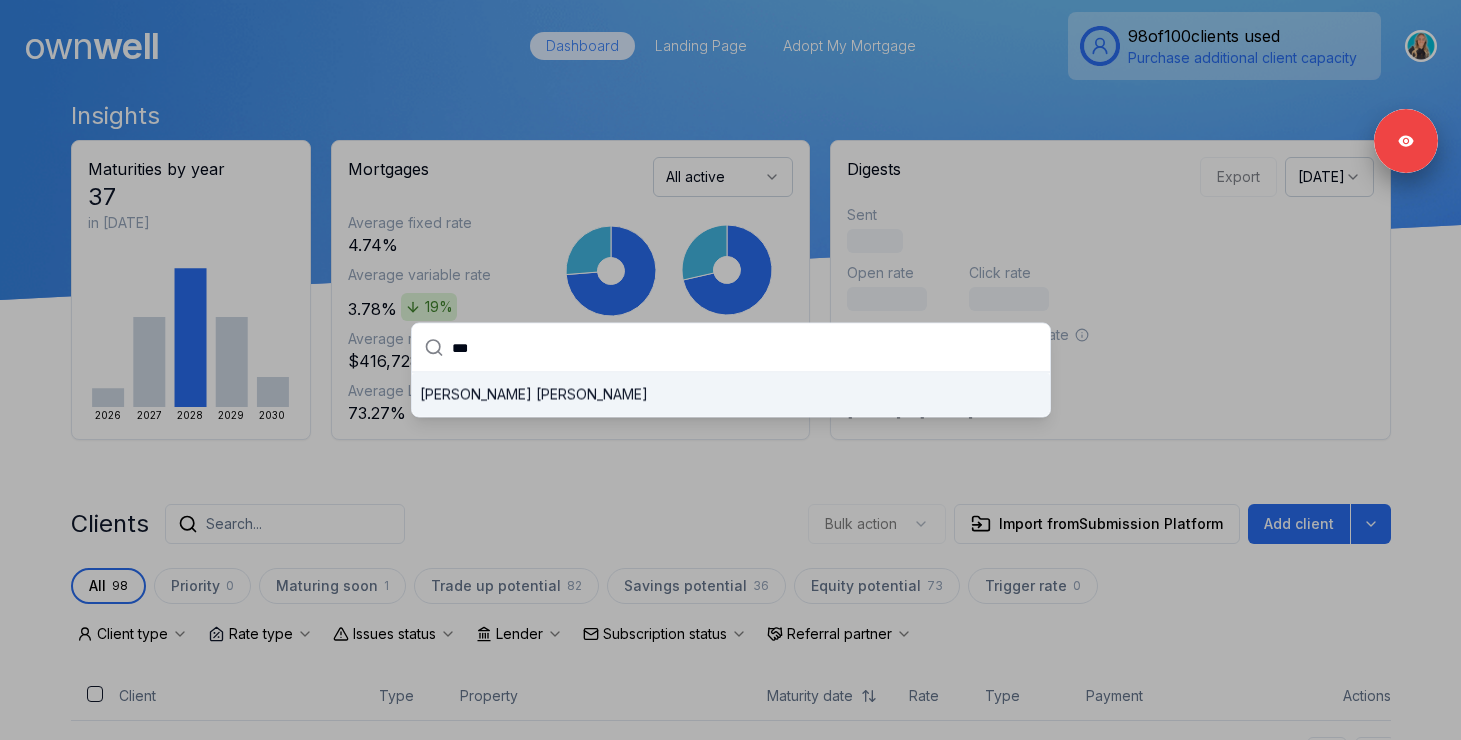 click on "[PERSON_NAME]" at bounding box center (731, 395) 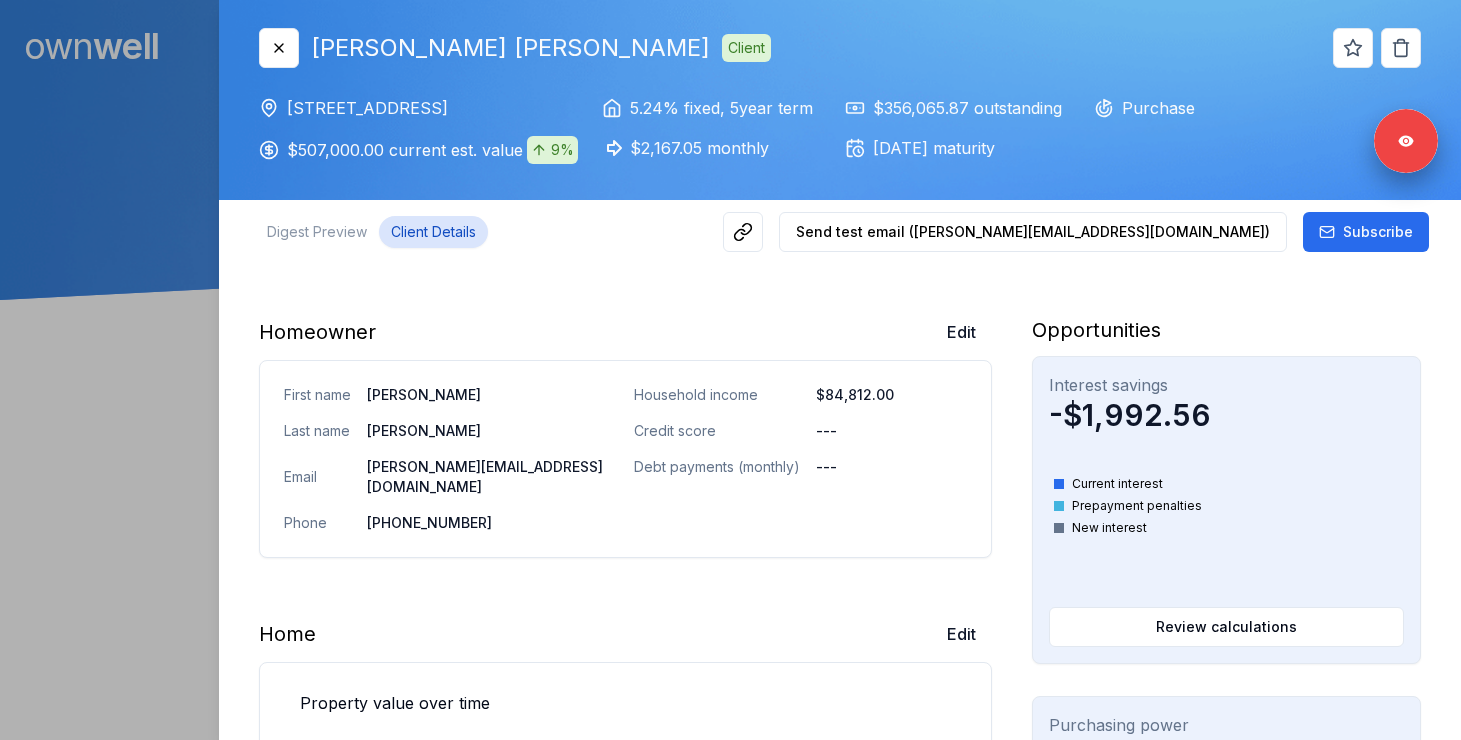 click on "Client Details" at bounding box center (433, 232) 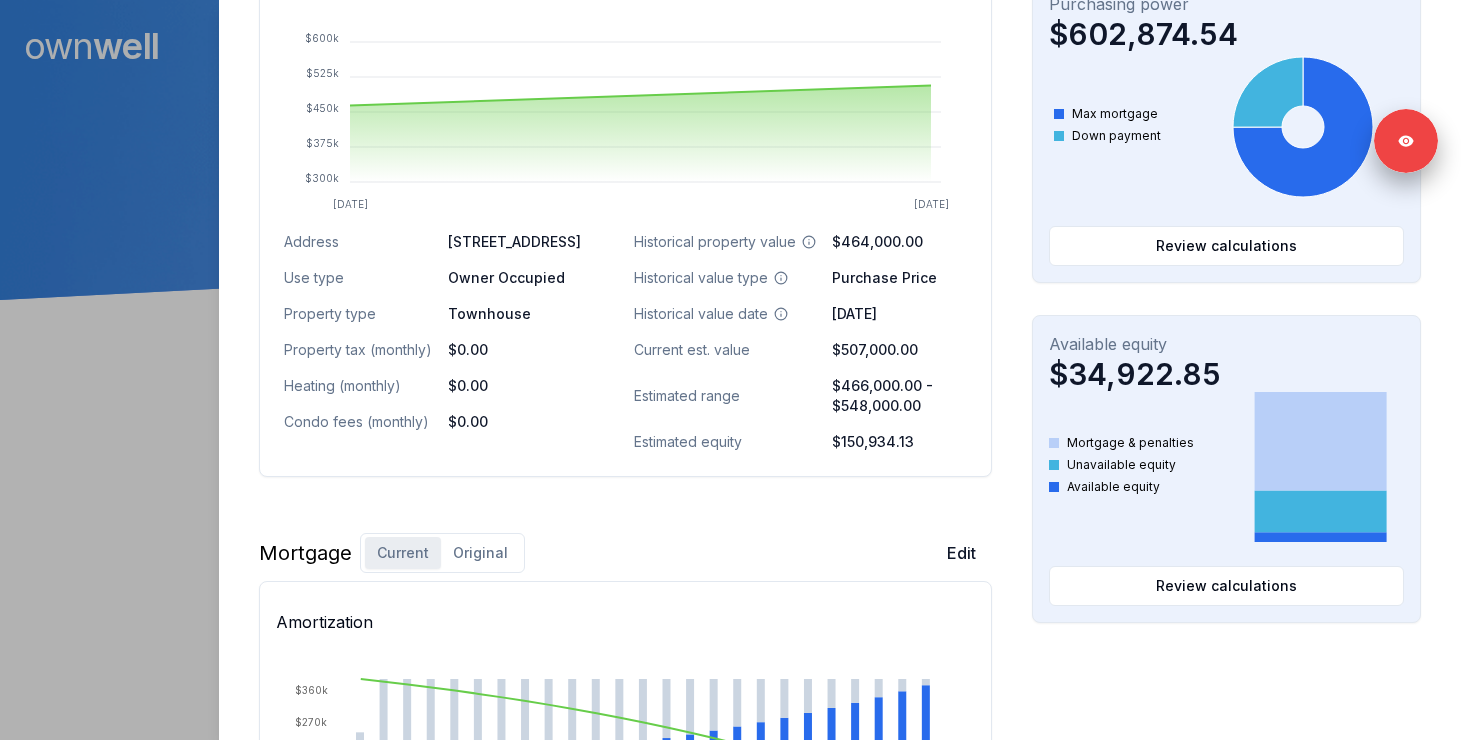 scroll, scrollTop: 554, scrollLeft: 0, axis: vertical 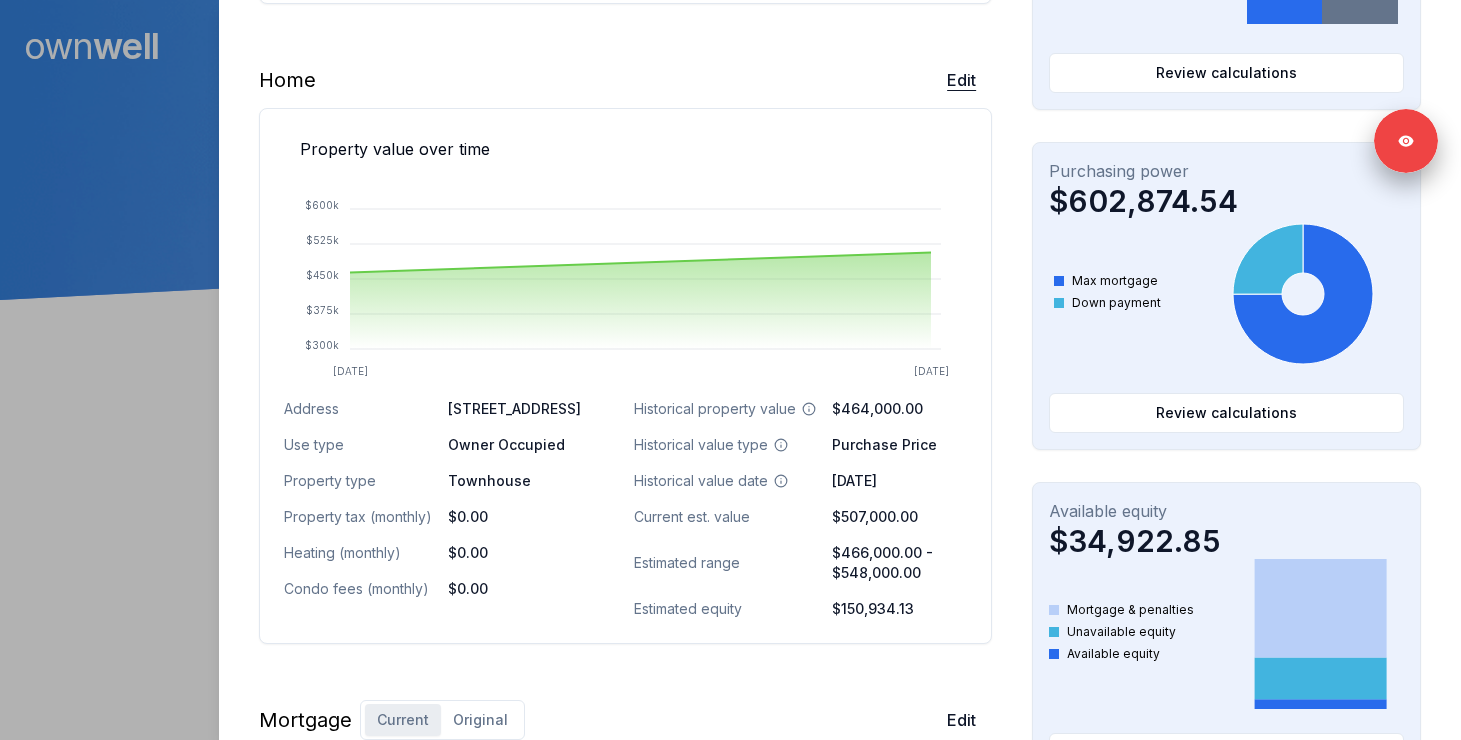 click on "Edit" at bounding box center (961, 80) 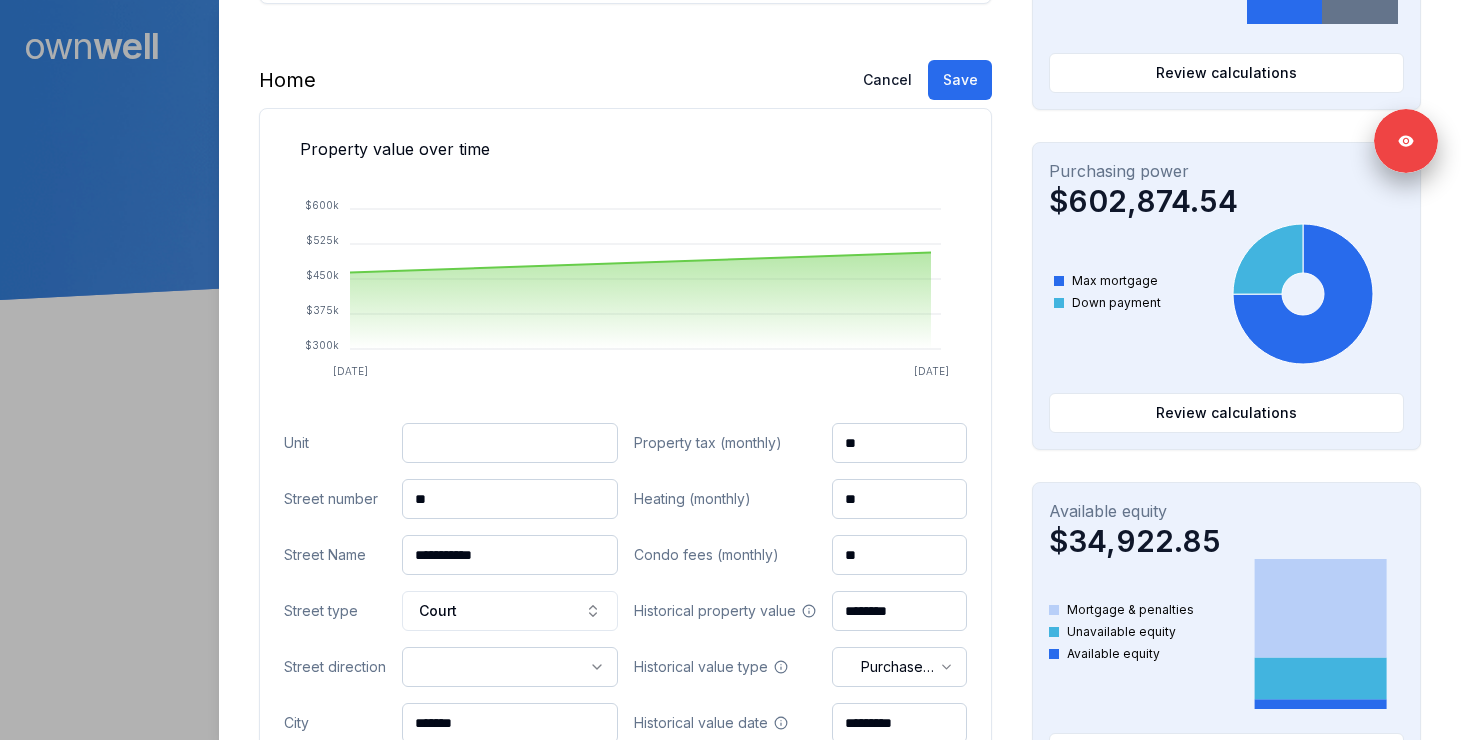 drag, startPoint x: 514, startPoint y: 477, endPoint x: 361, endPoint y: 475, distance: 153.01308 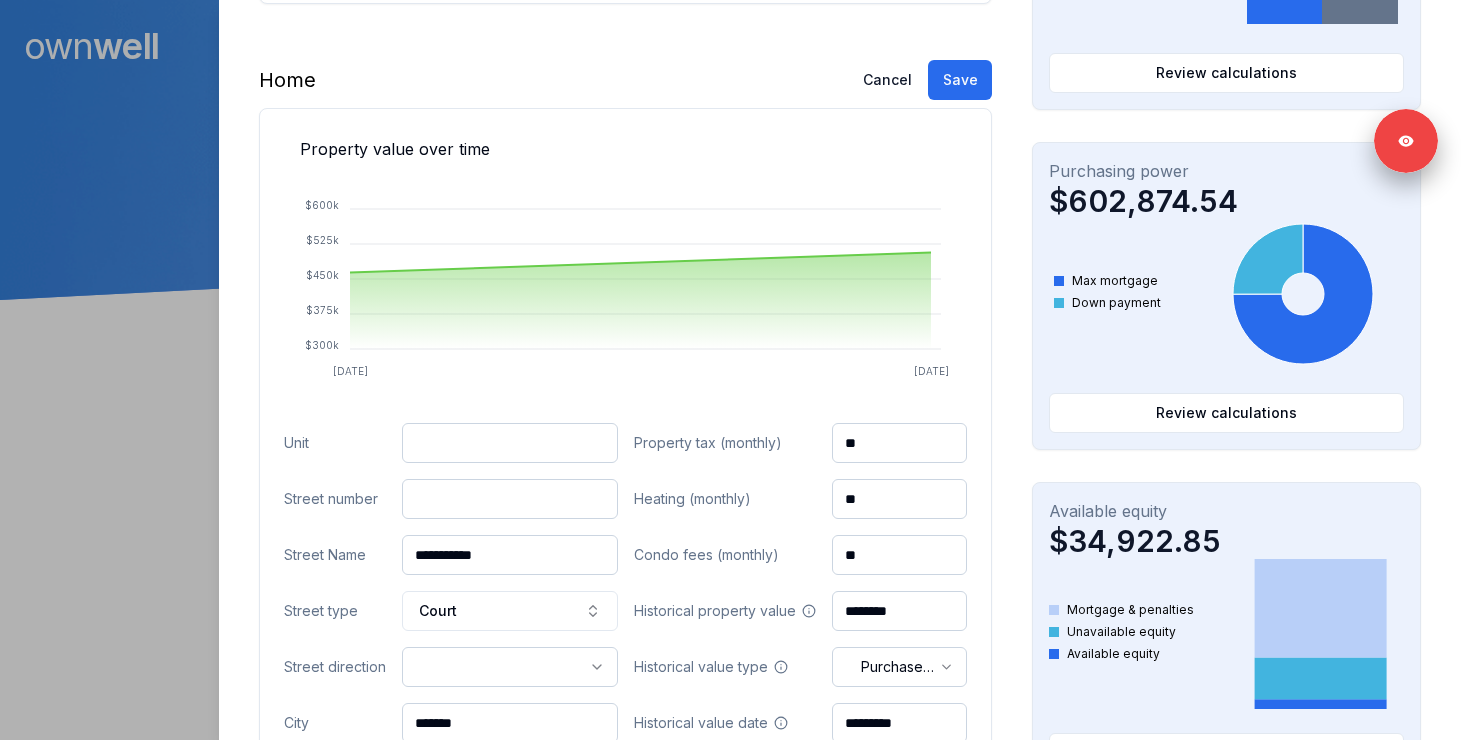 paste on "***" 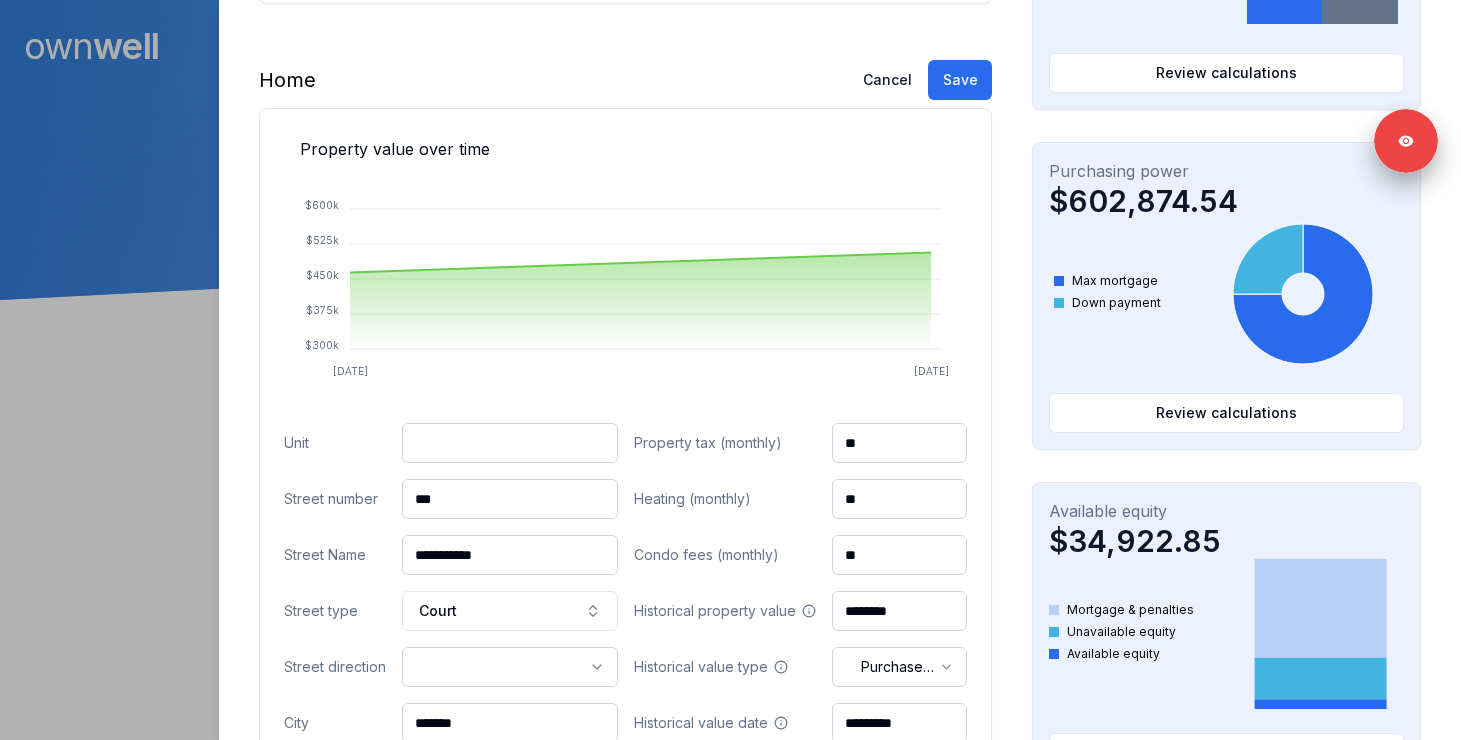 type on "***" 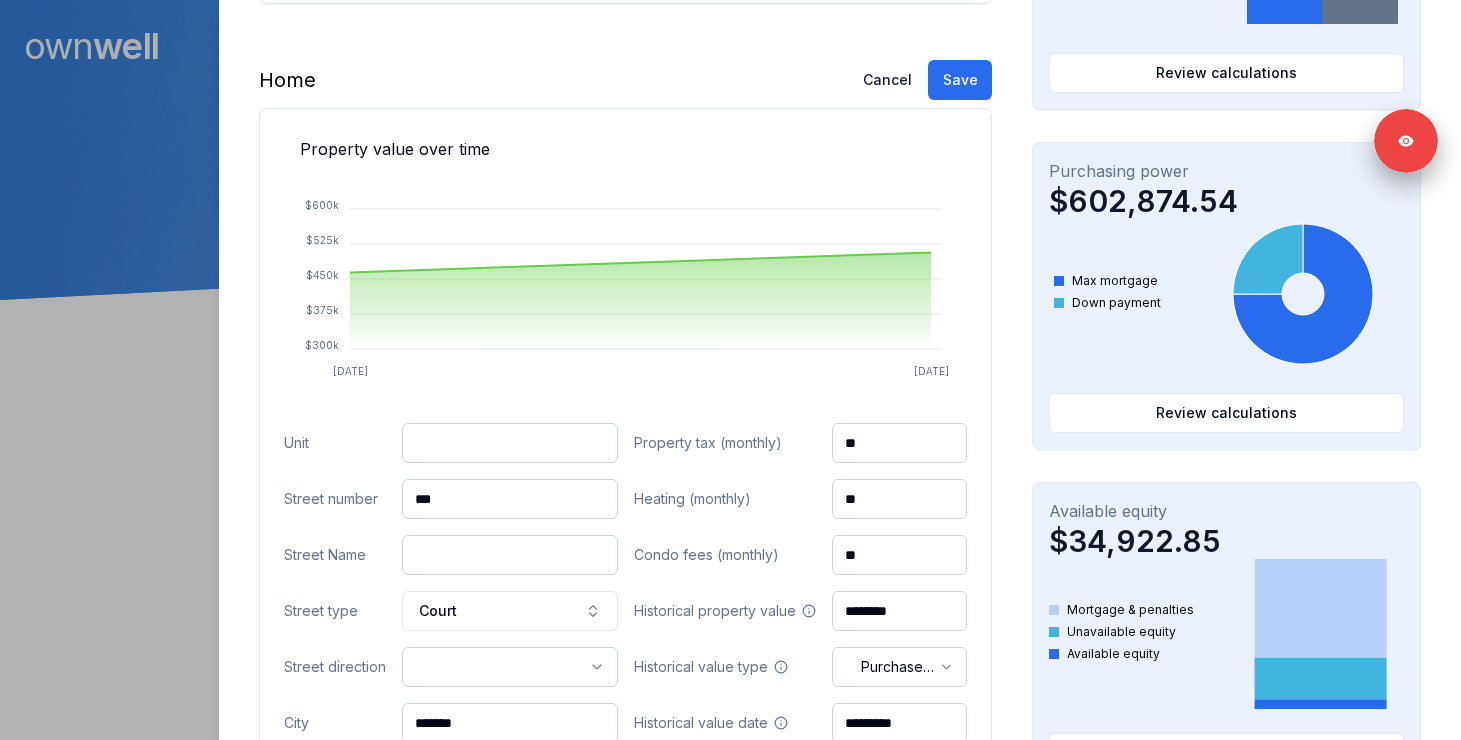 paste on "**********" 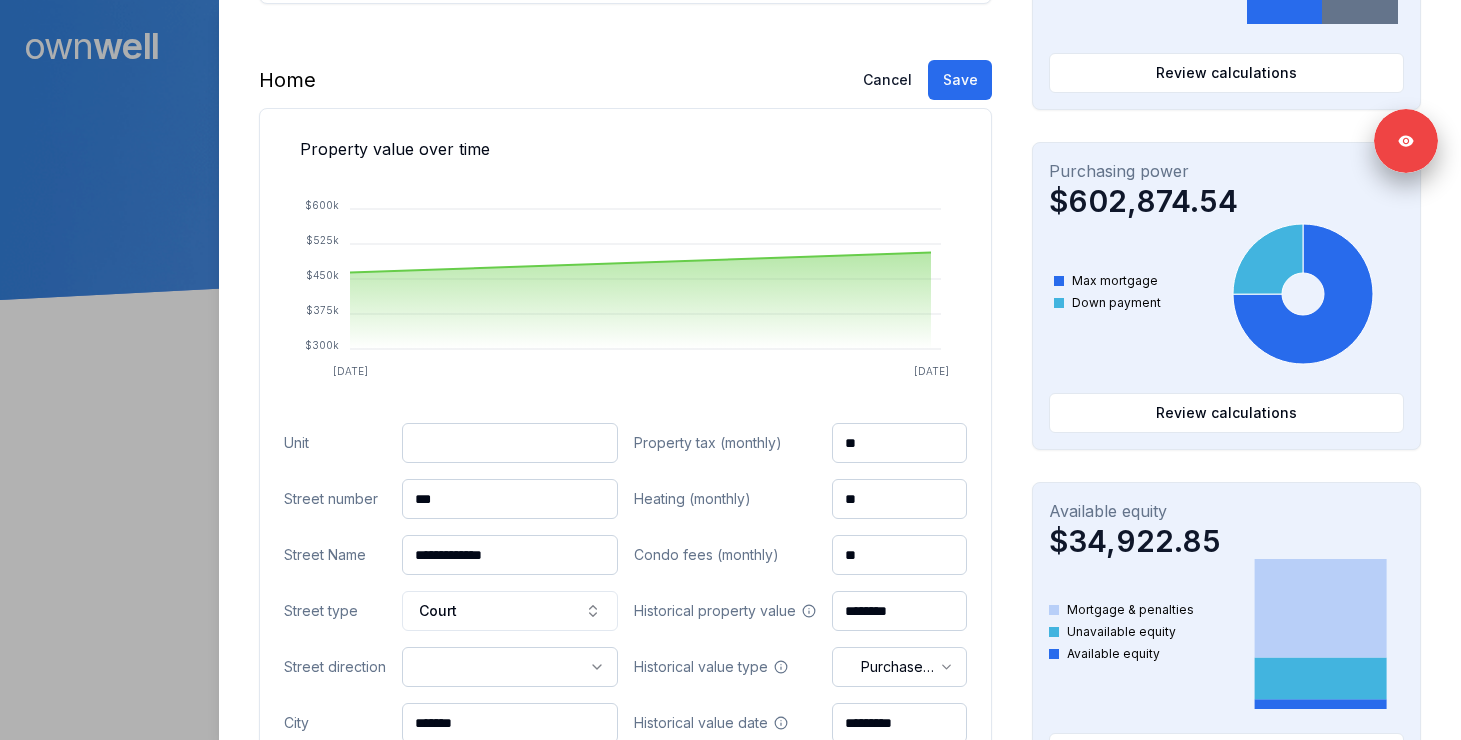 type on "**********" 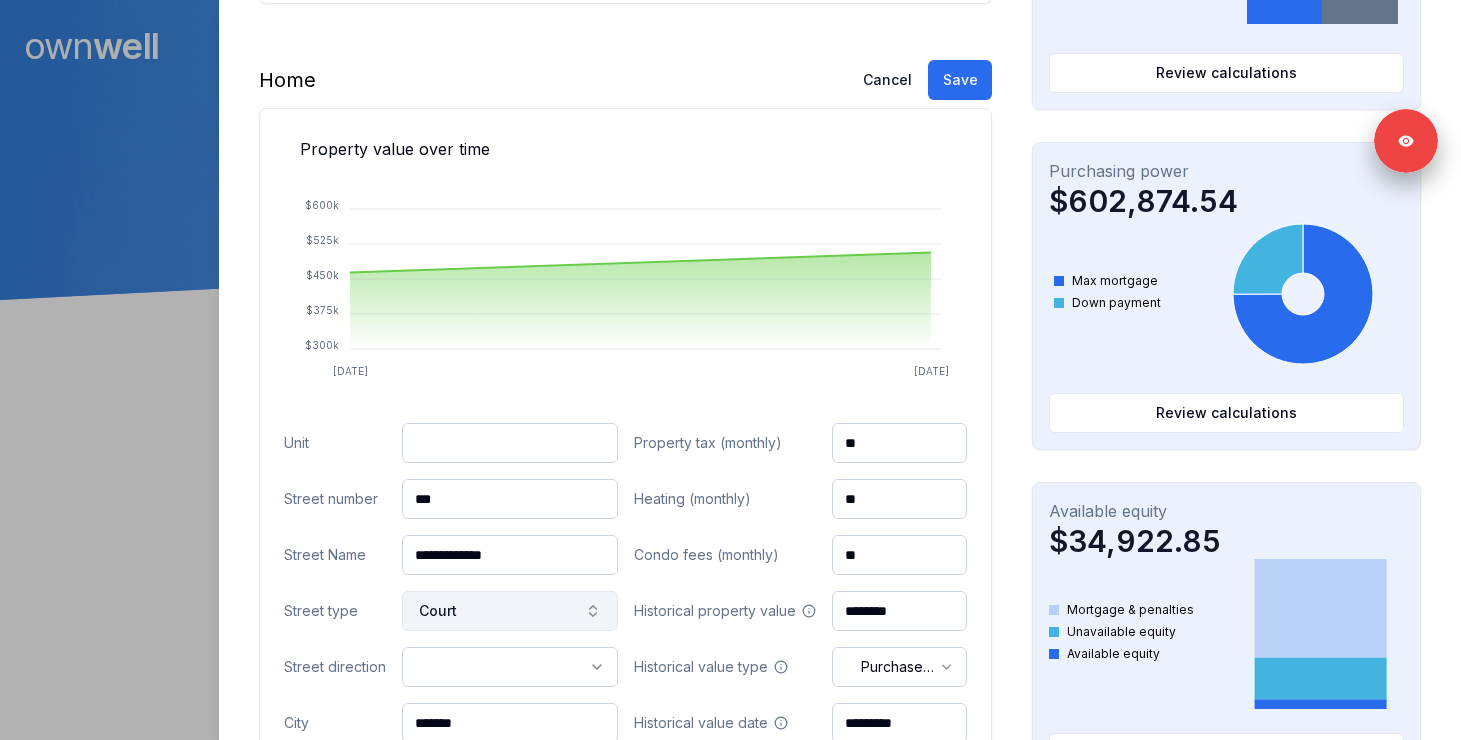 click on "Court" at bounding box center [510, 611] 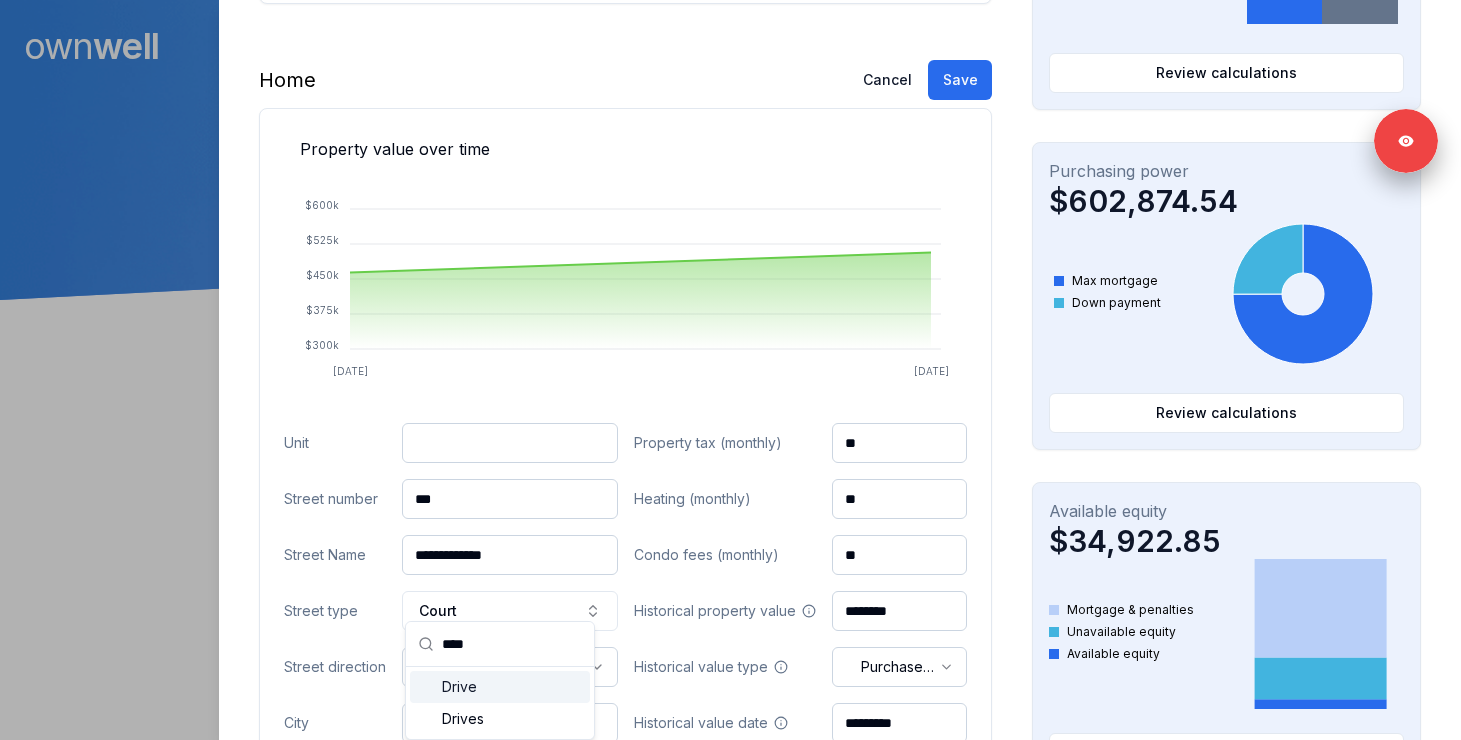 type on "****" 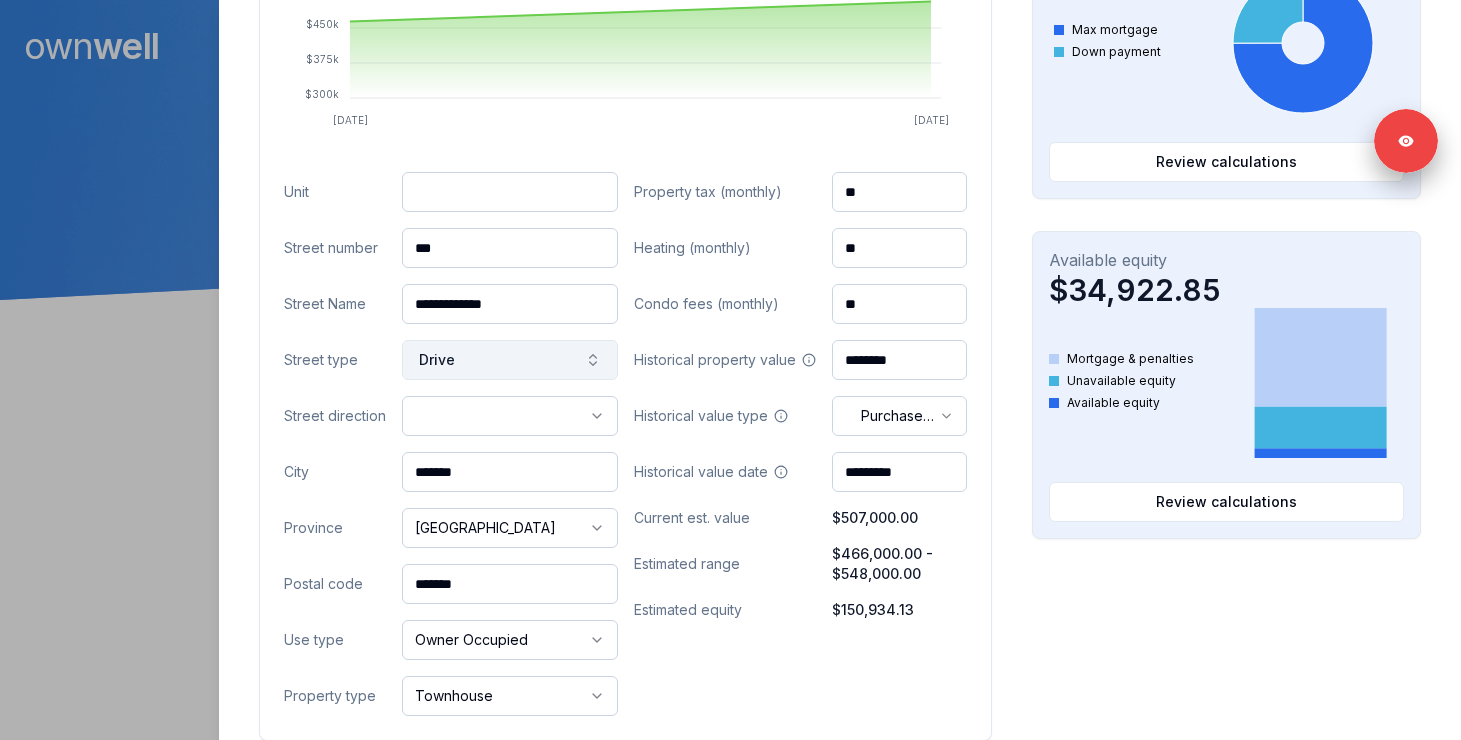 scroll, scrollTop: 871, scrollLeft: 0, axis: vertical 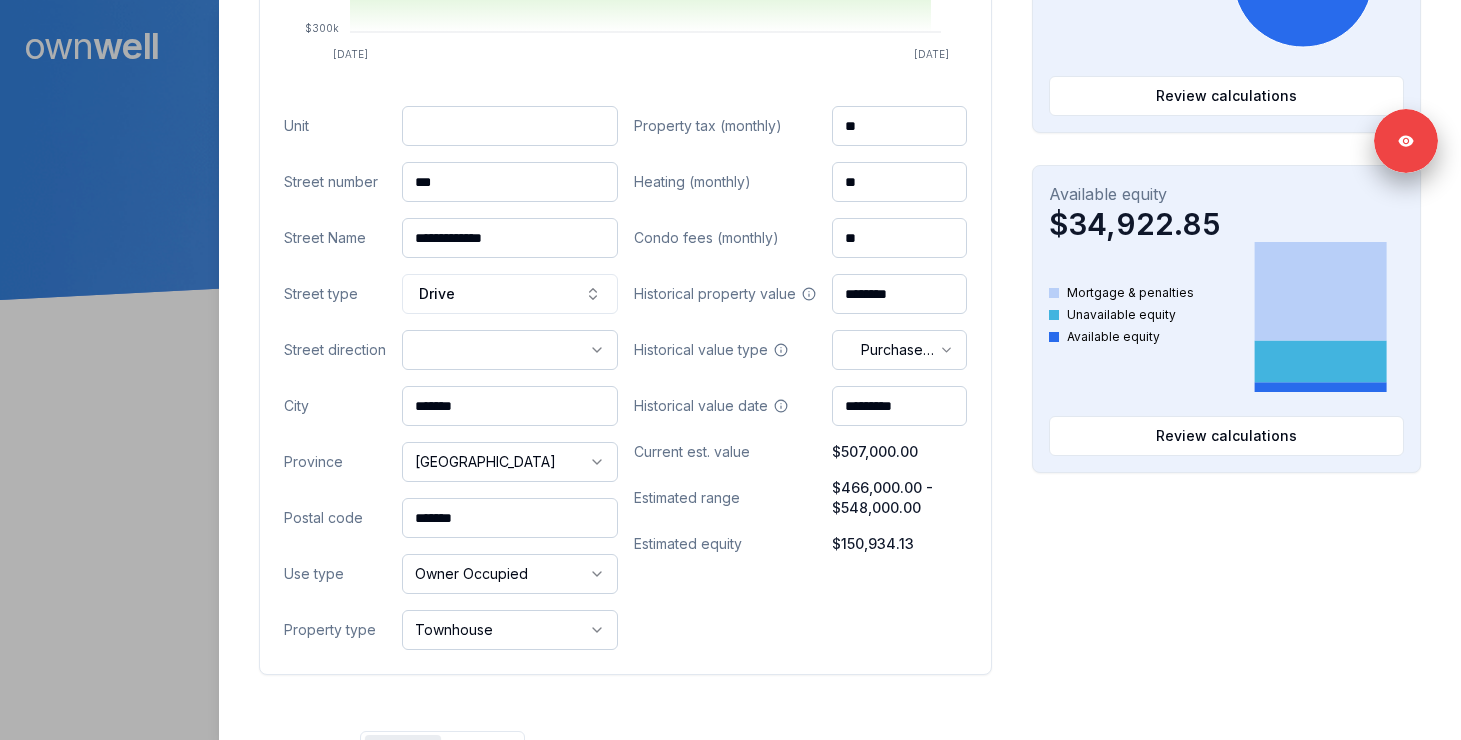 drag, startPoint x: 494, startPoint y: 396, endPoint x: 394, endPoint y: 396, distance: 100 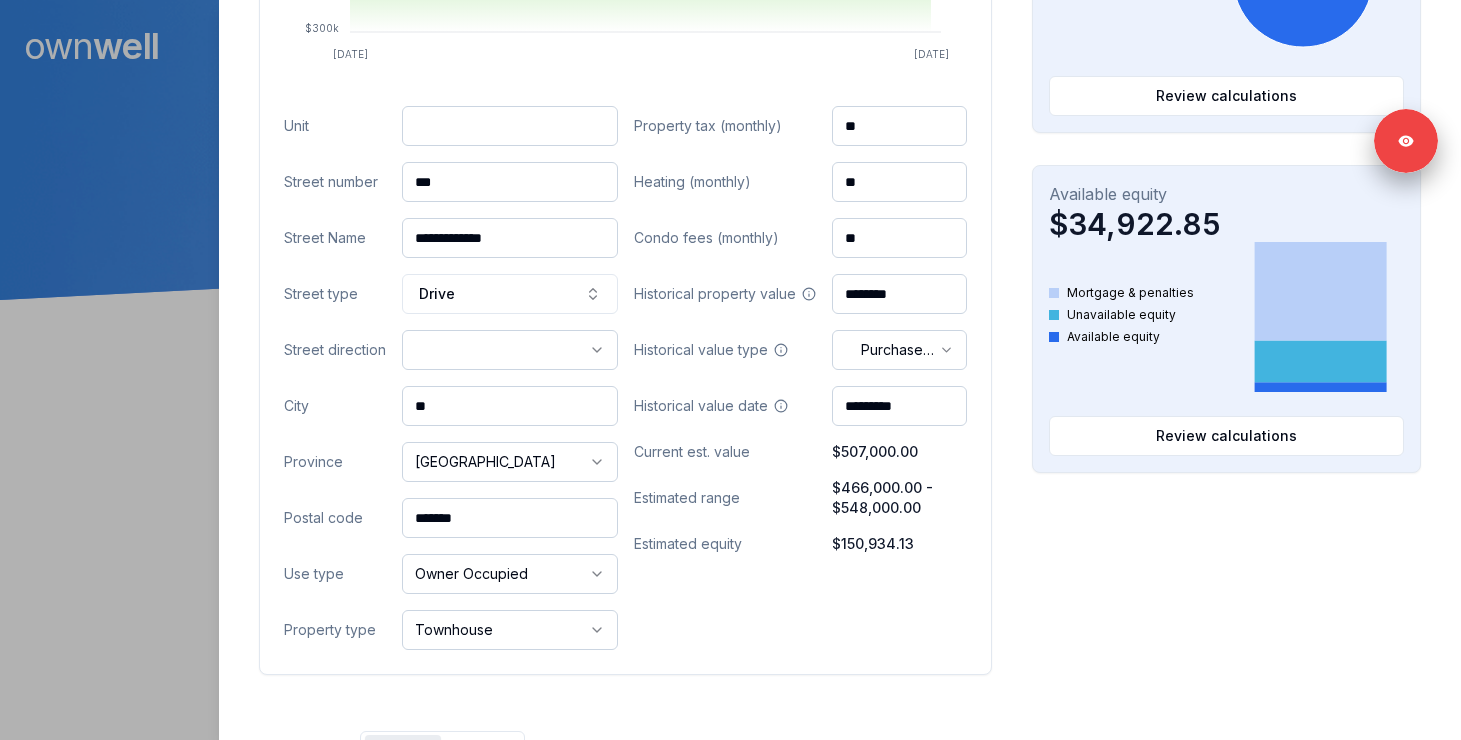 type on "*" 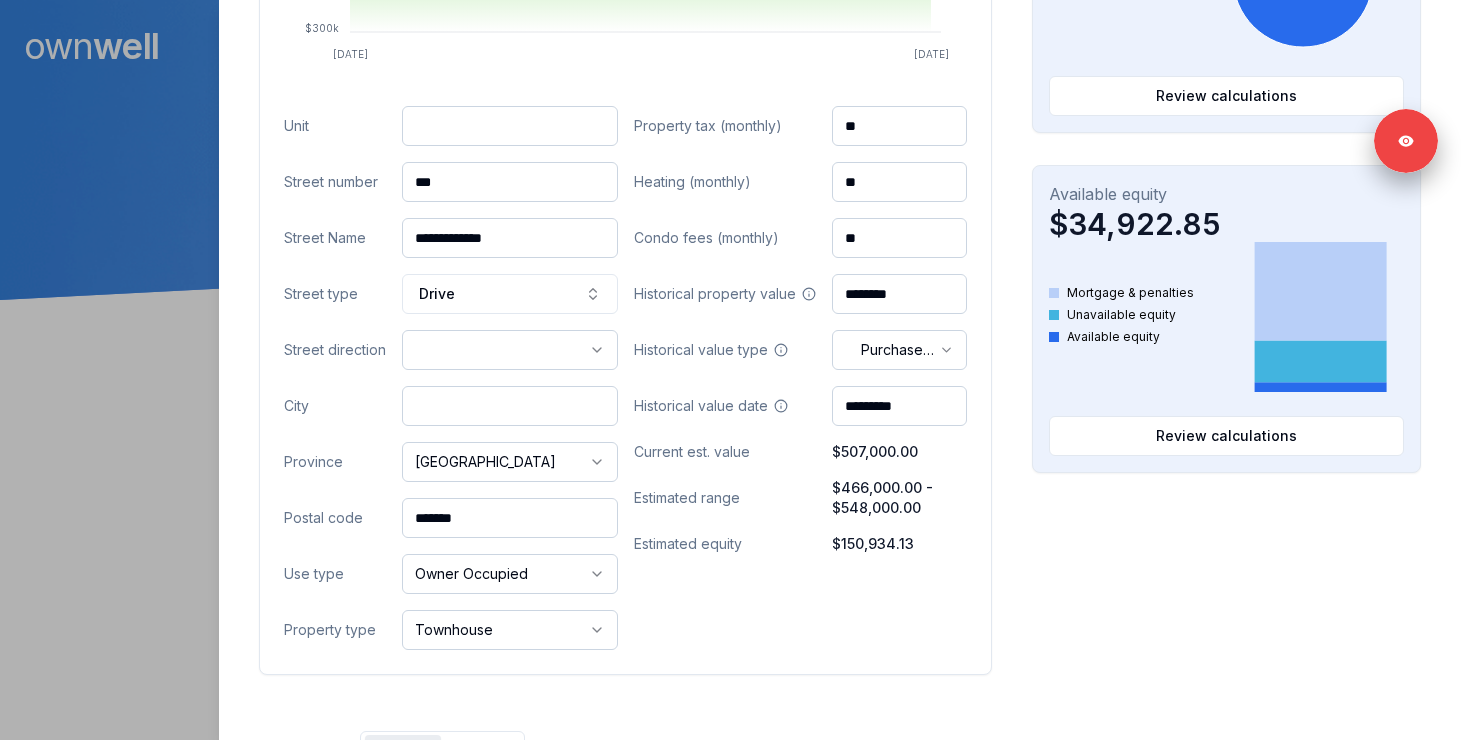 paste on "**********" 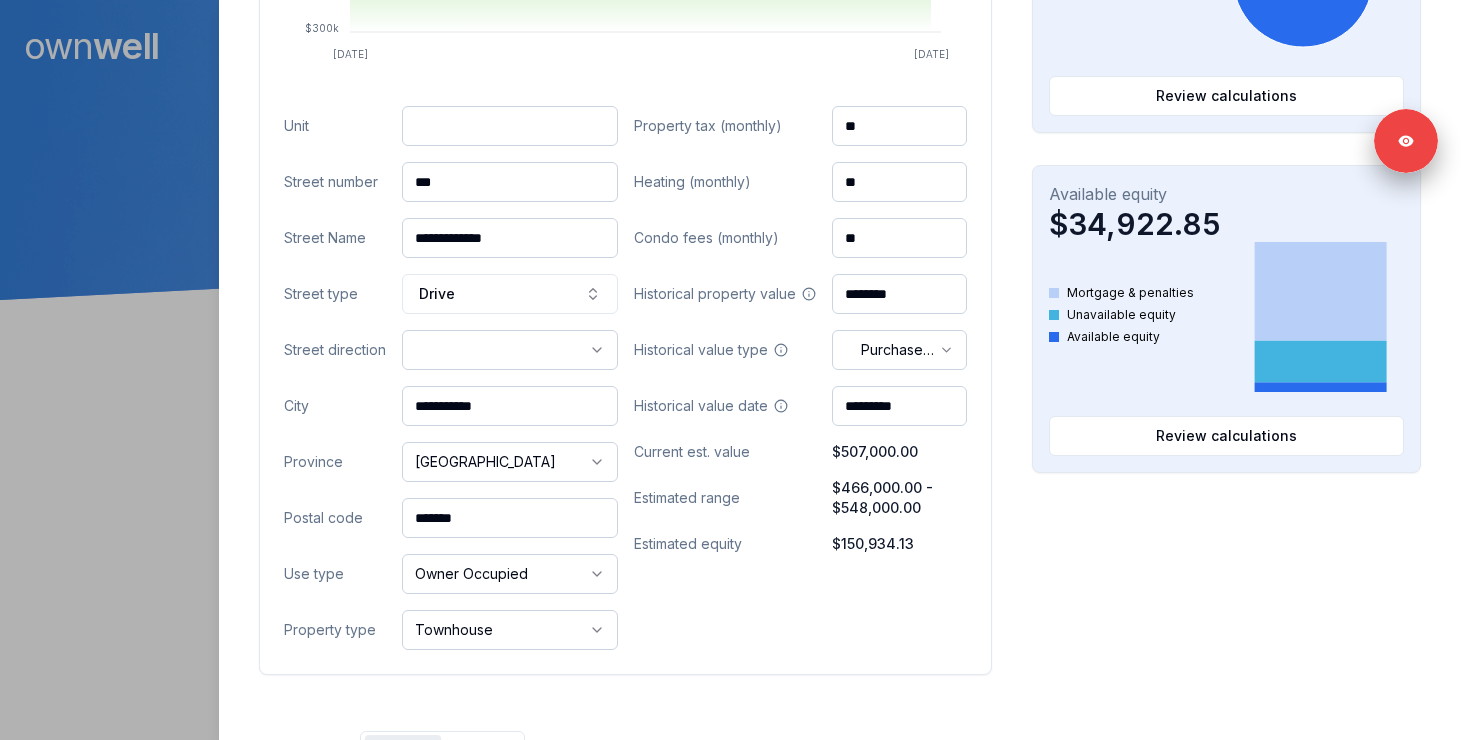 type on "**********" 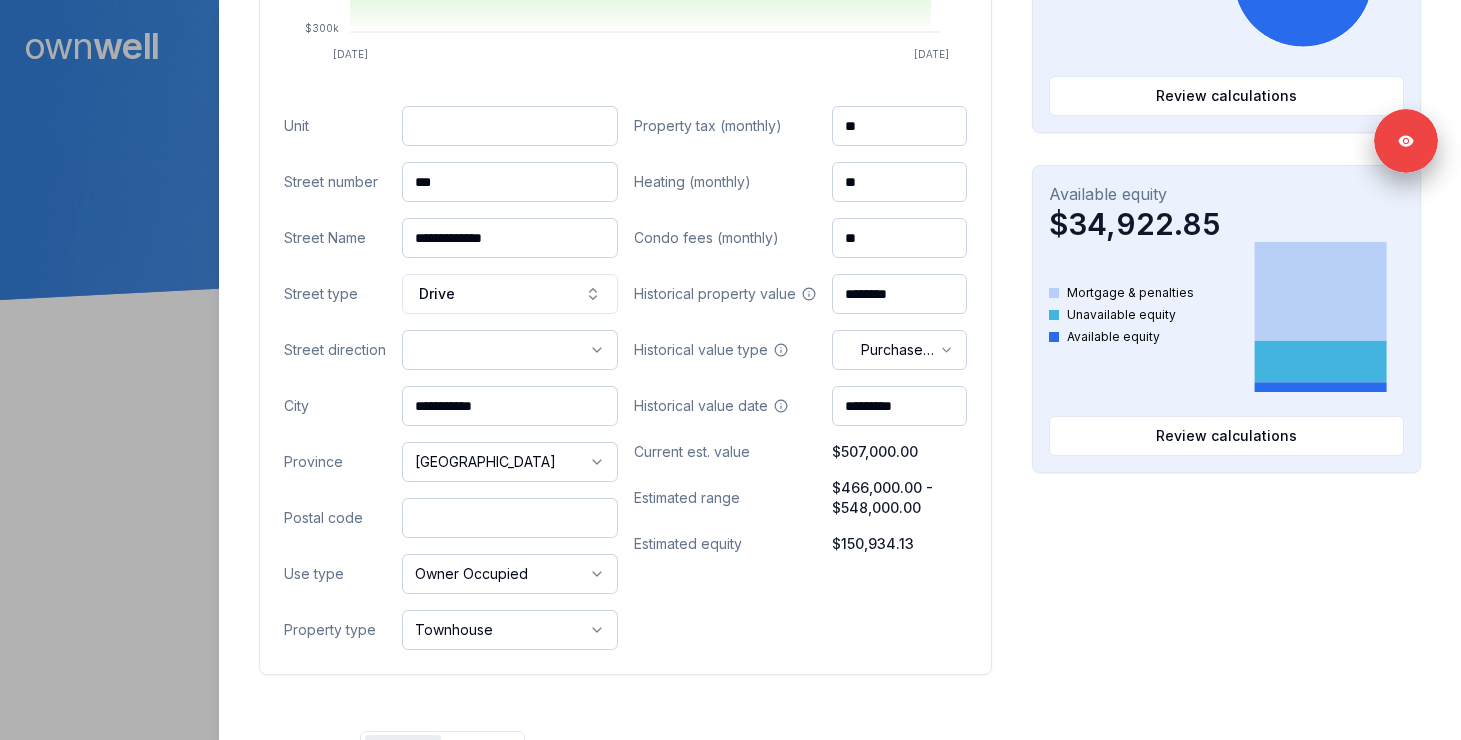 paste on "*******" 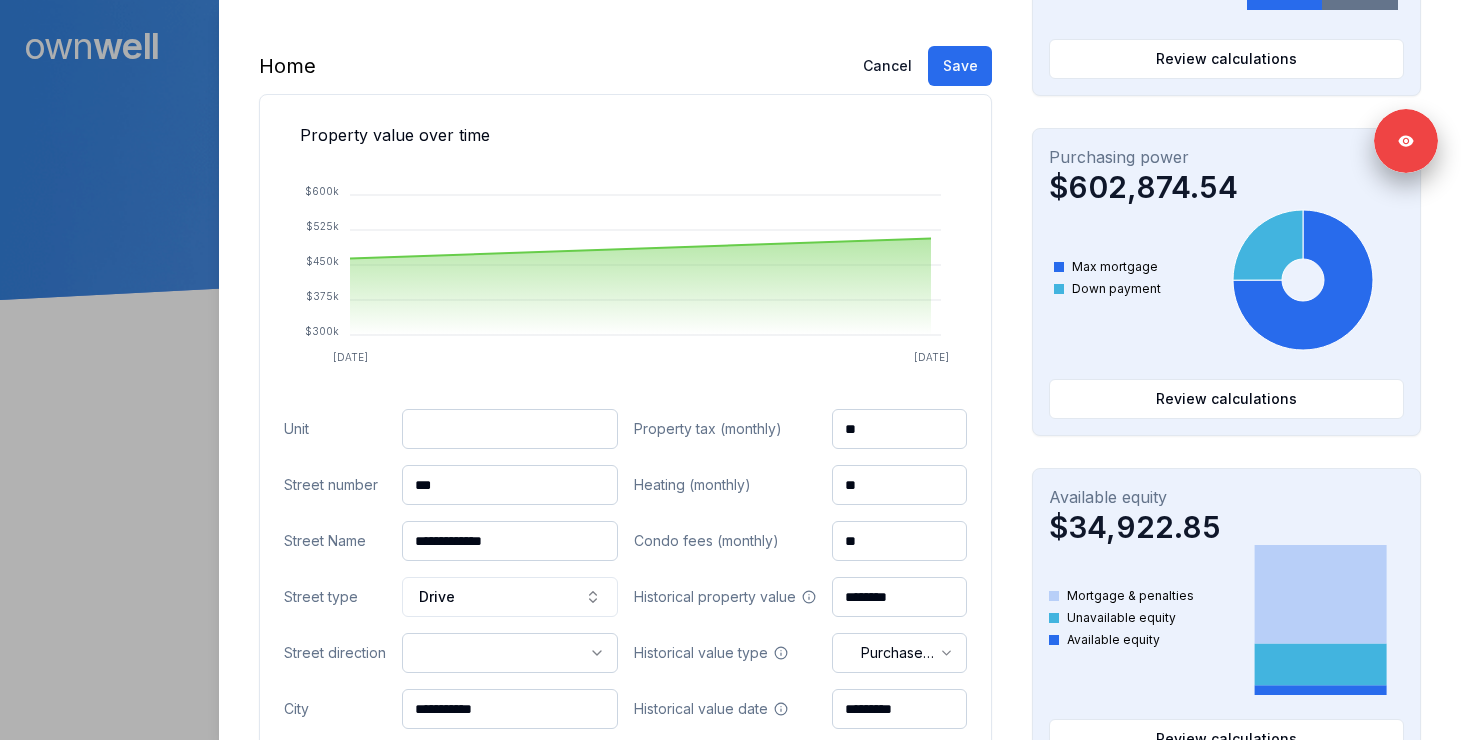 scroll, scrollTop: 562, scrollLeft: 0, axis: vertical 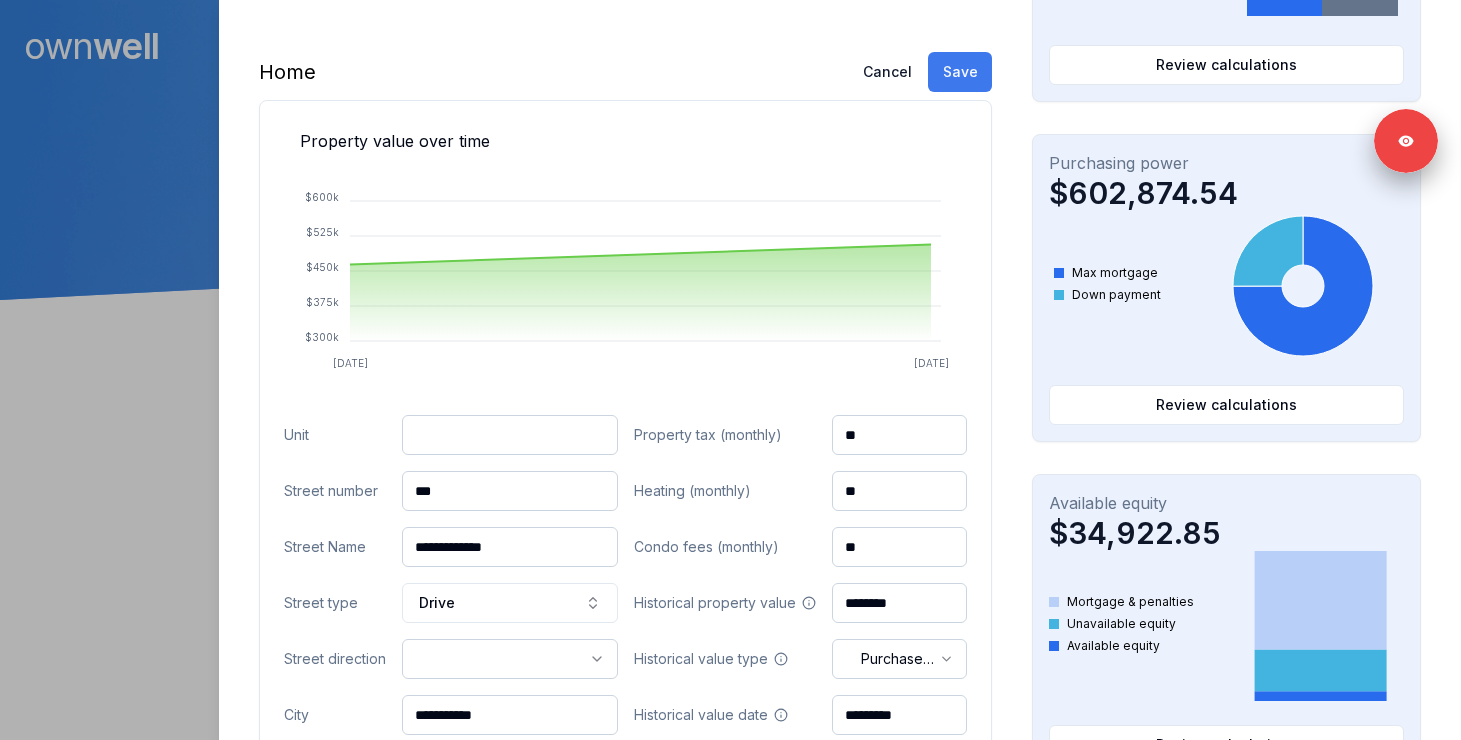 type on "*******" 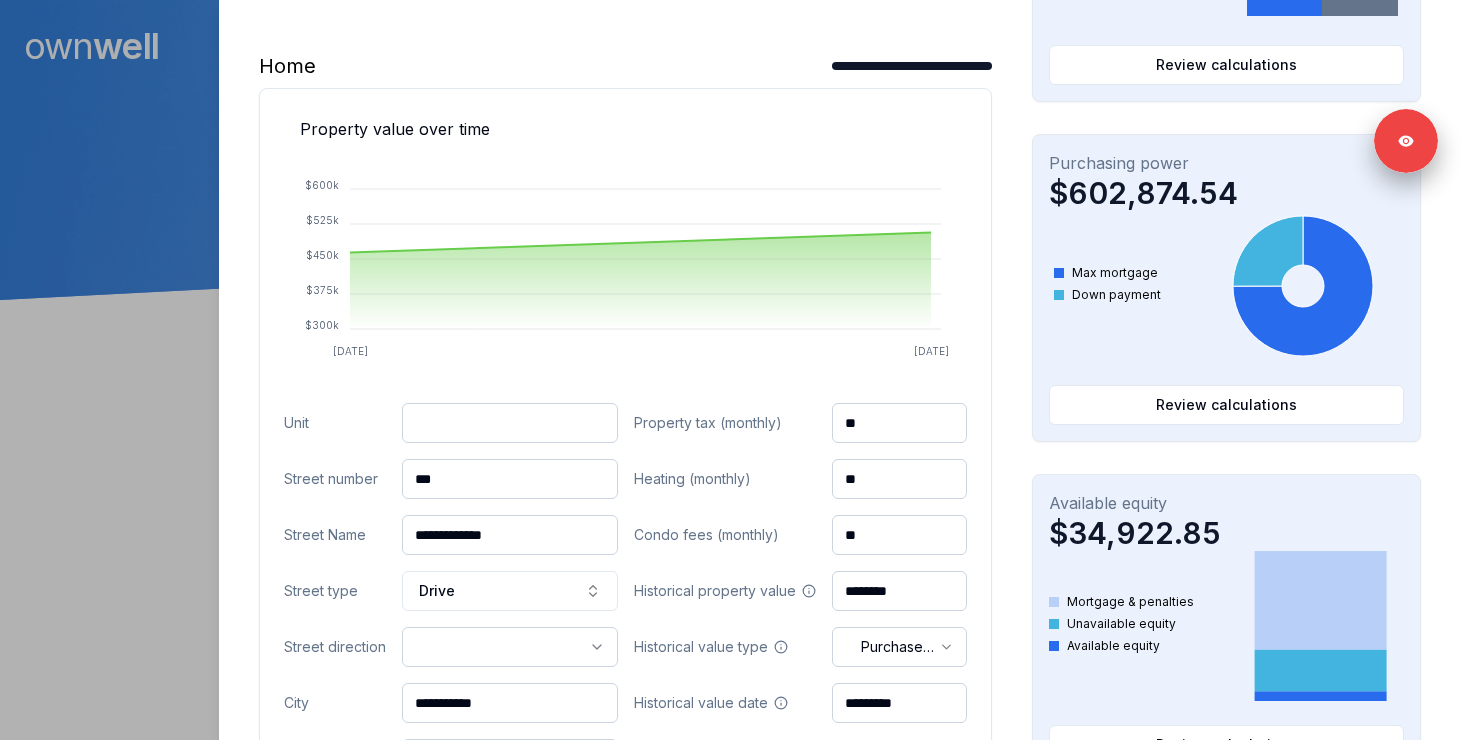 scroll, scrollTop: 0, scrollLeft: 0, axis: both 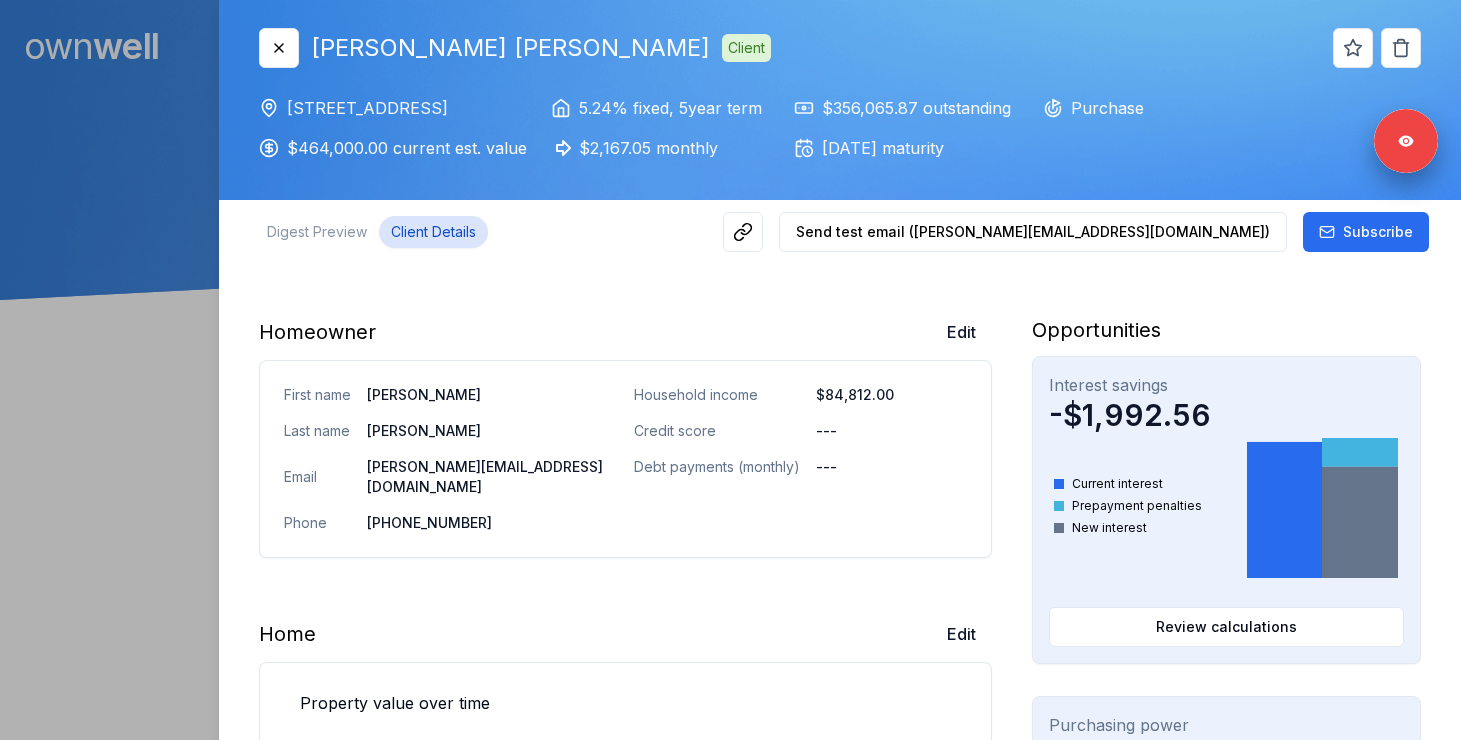click at bounding box center [730, 370] 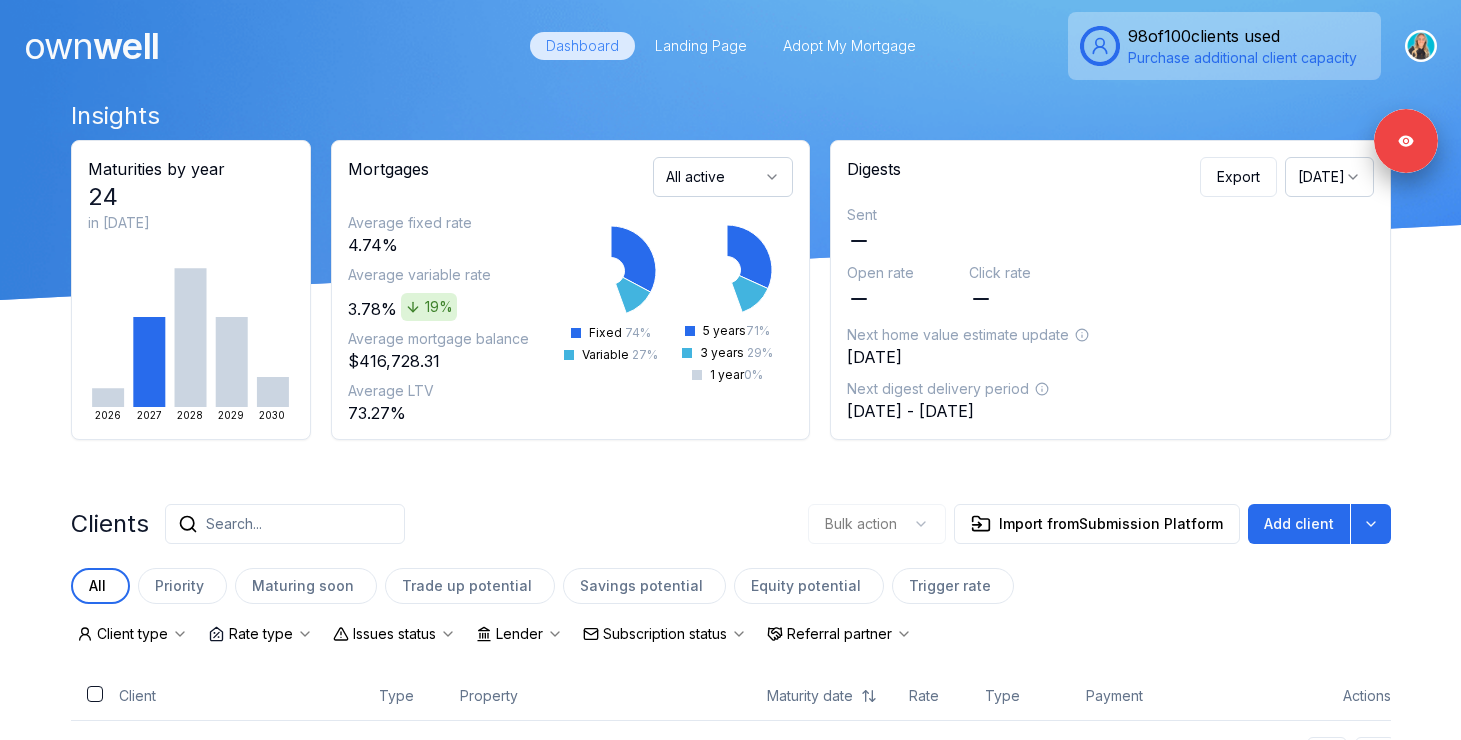 click on "Search..." at bounding box center [285, 524] 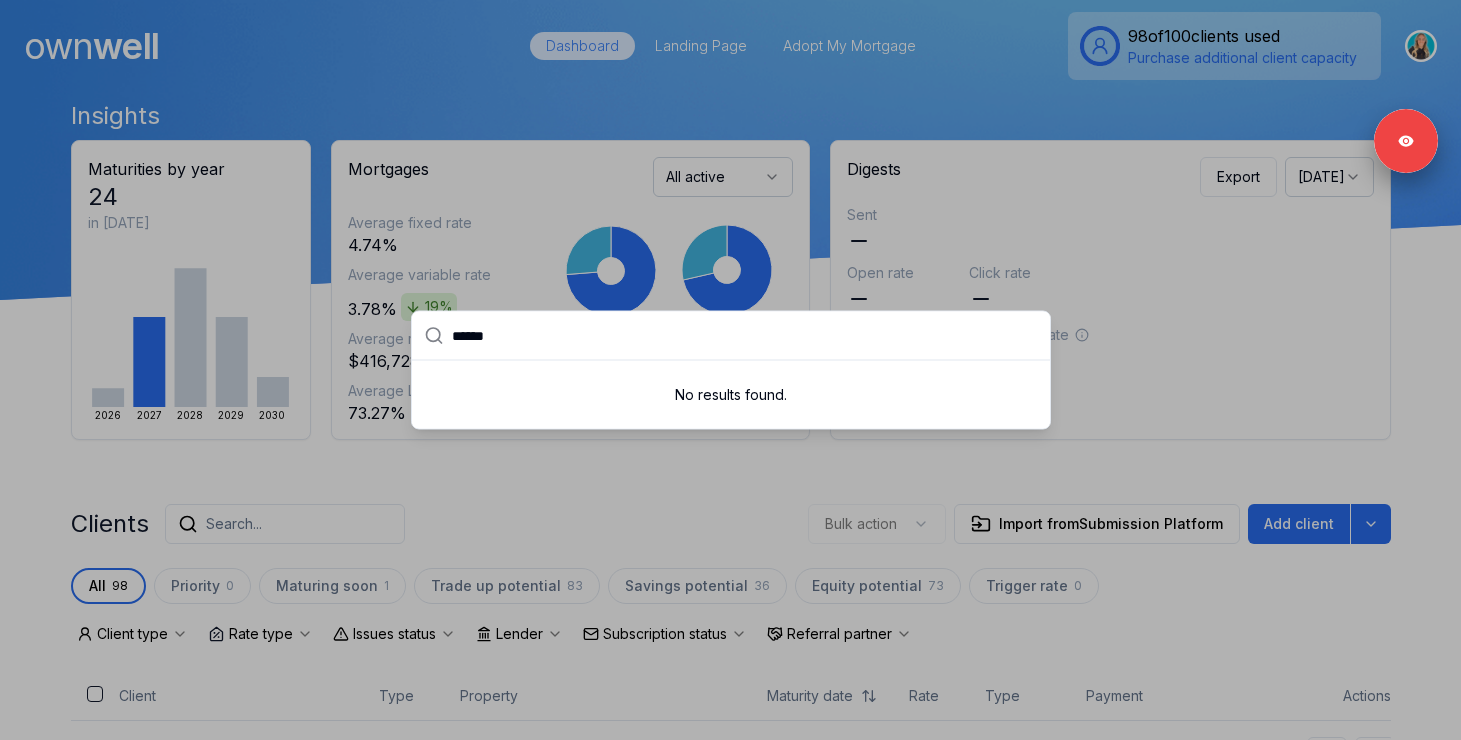 type on "******" 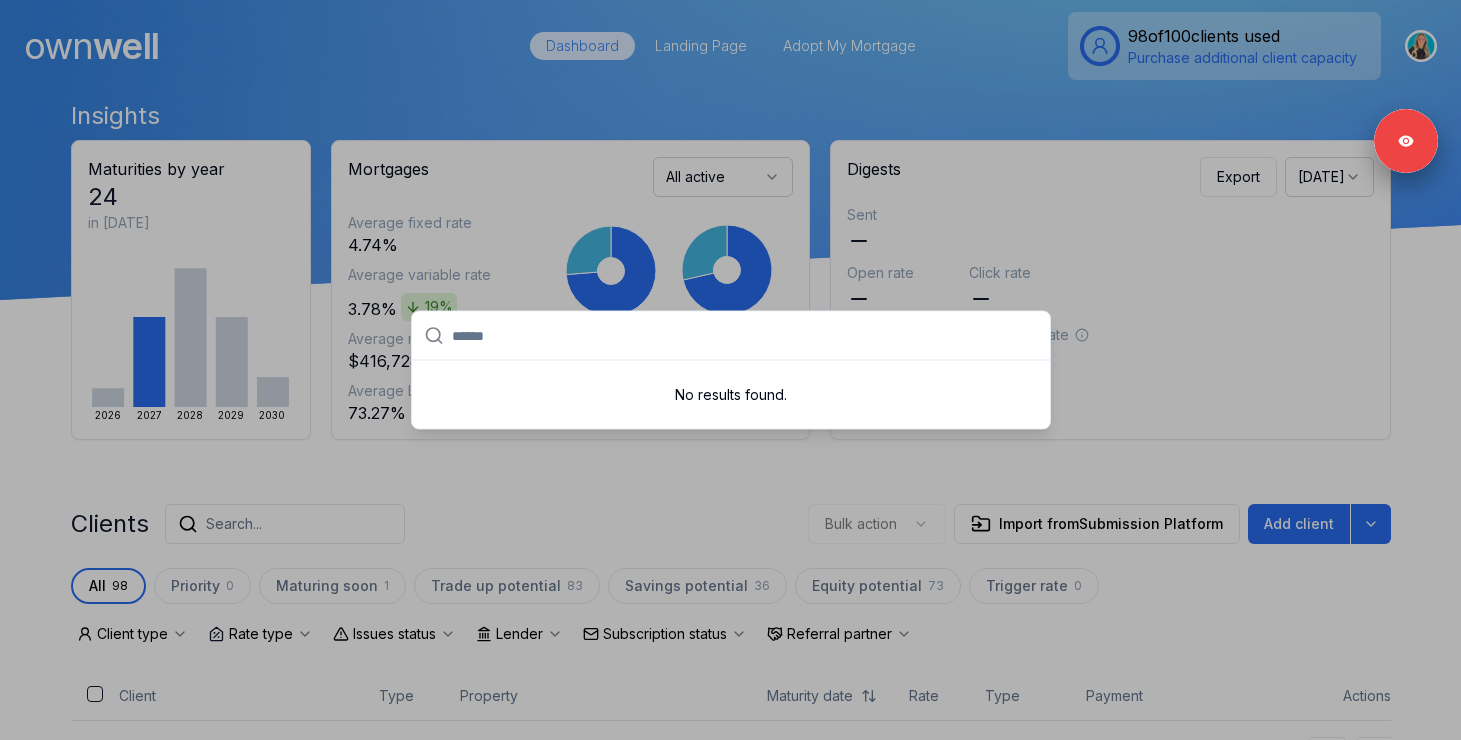 paste on "*****" 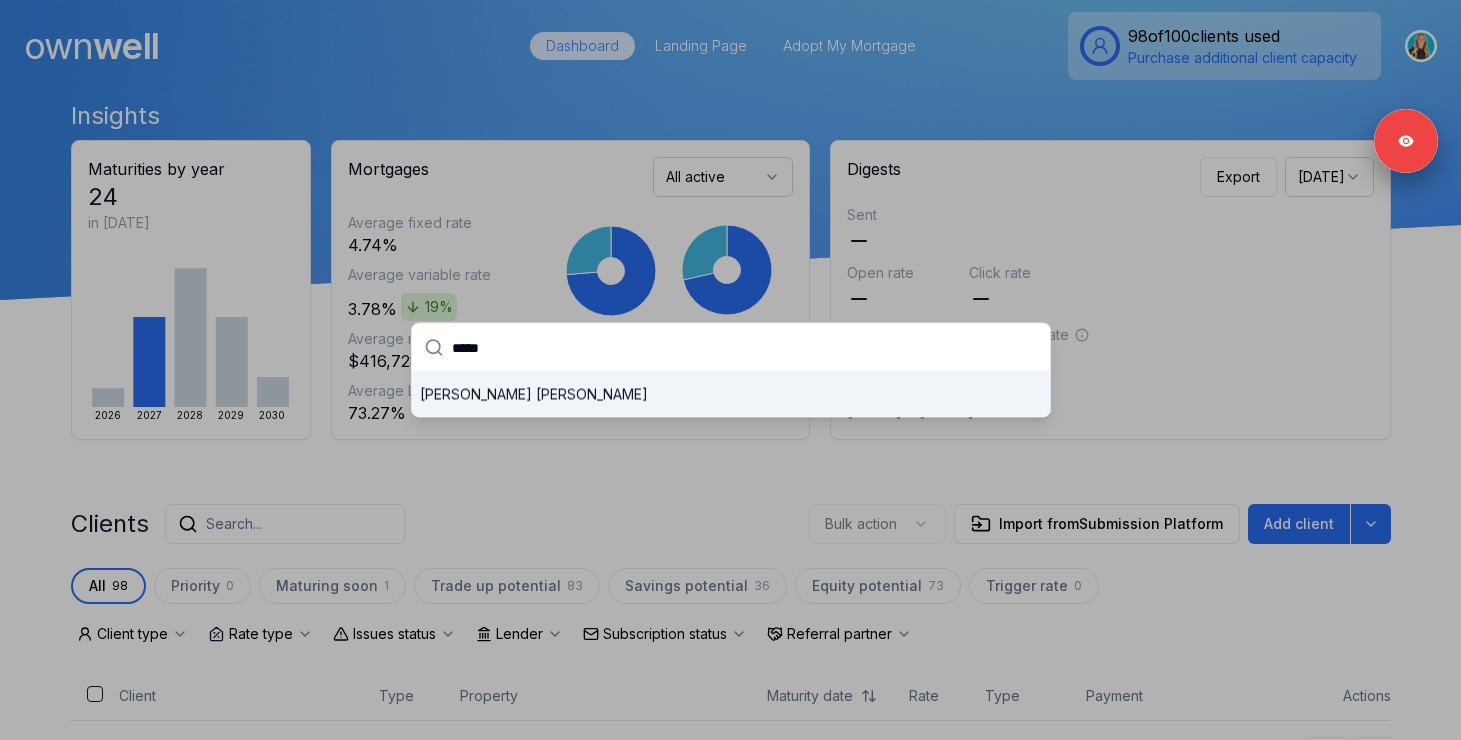 type on "*****" 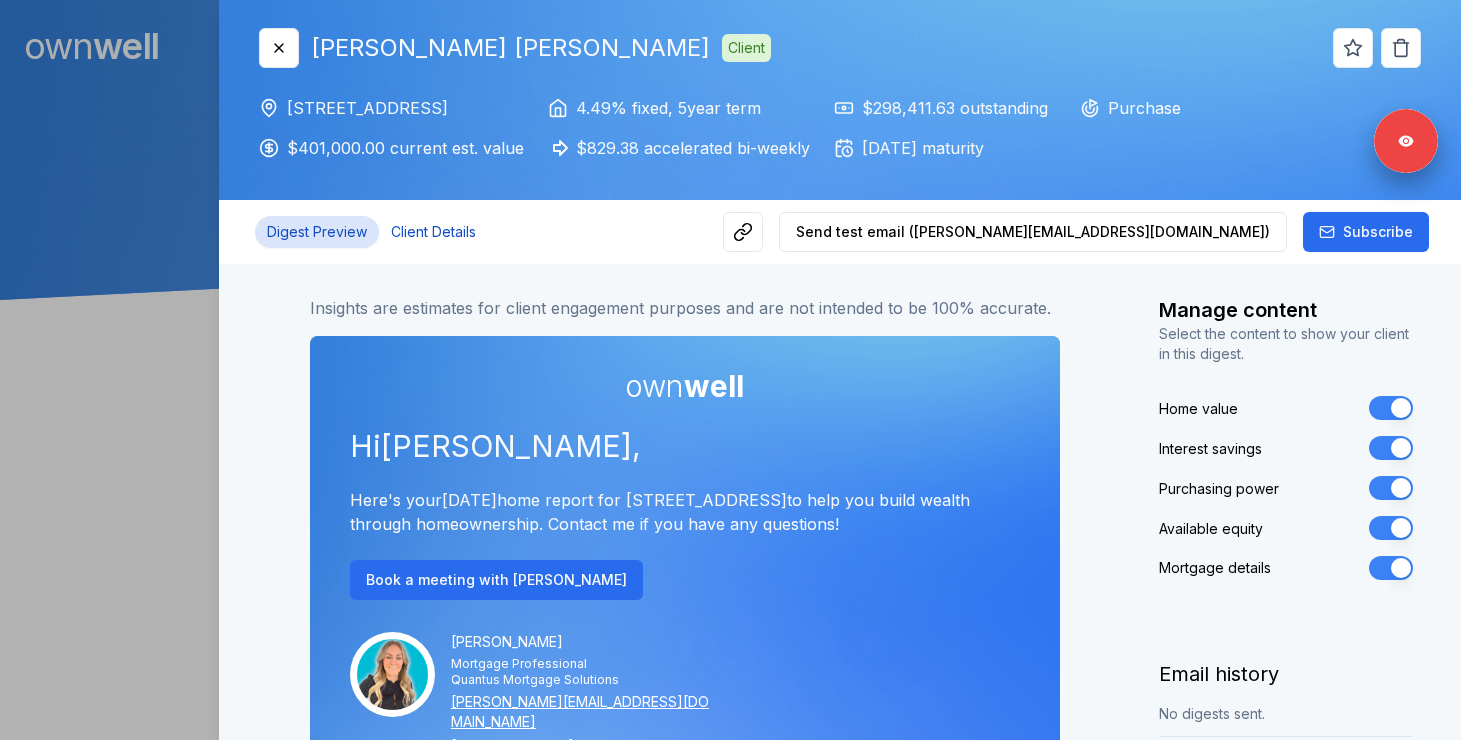 click on "Client Details" at bounding box center [433, 232] 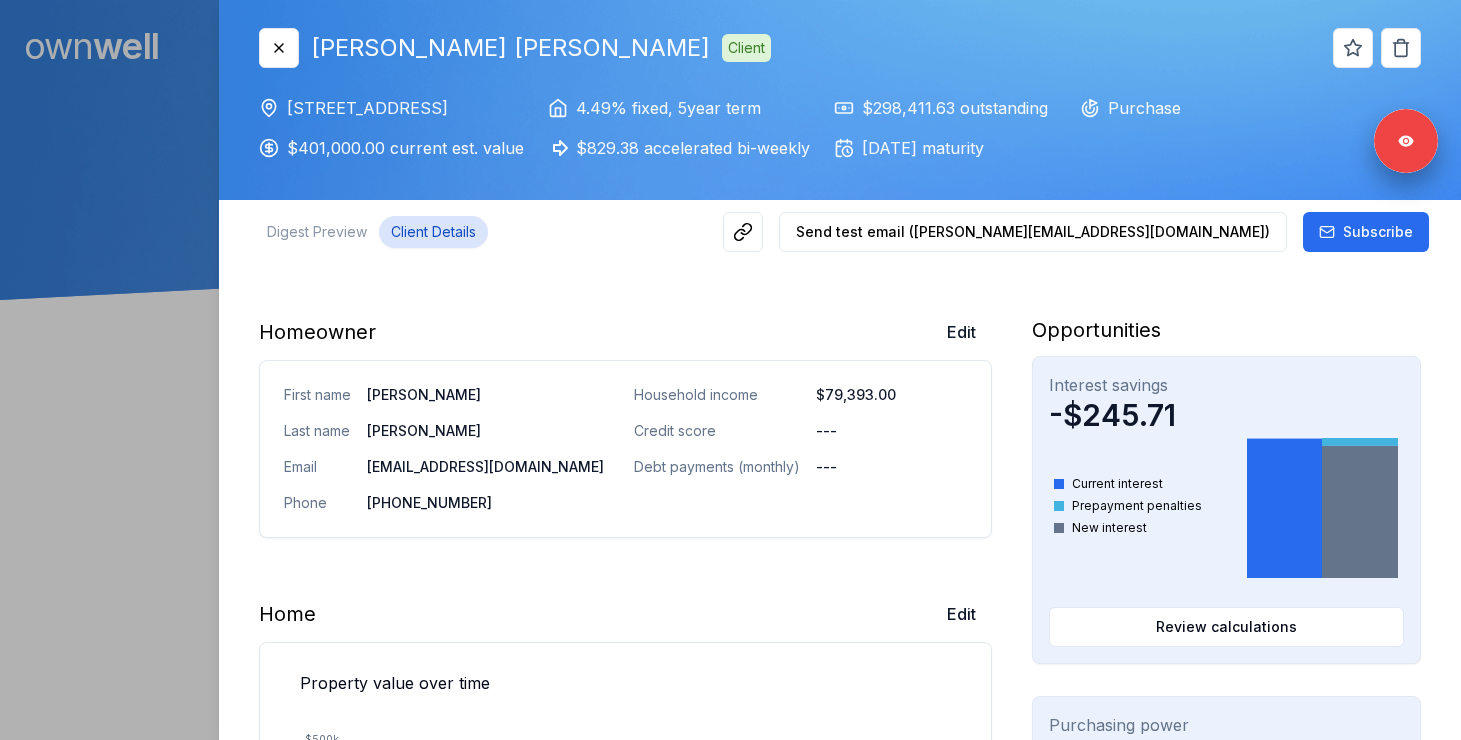 scroll, scrollTop: 431, scrollLeft: 0, axis: vertical 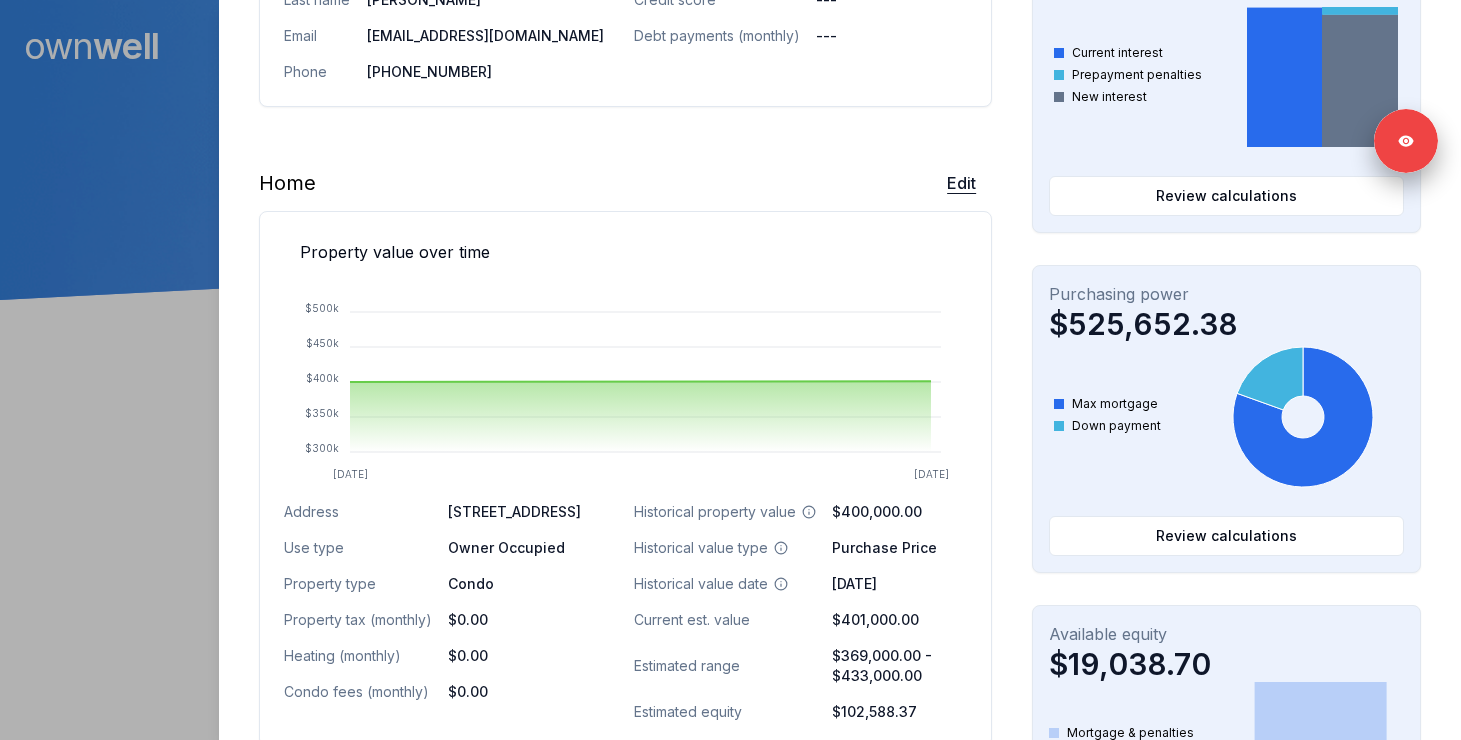 click on "Edit" at bounding box center [961, 183] 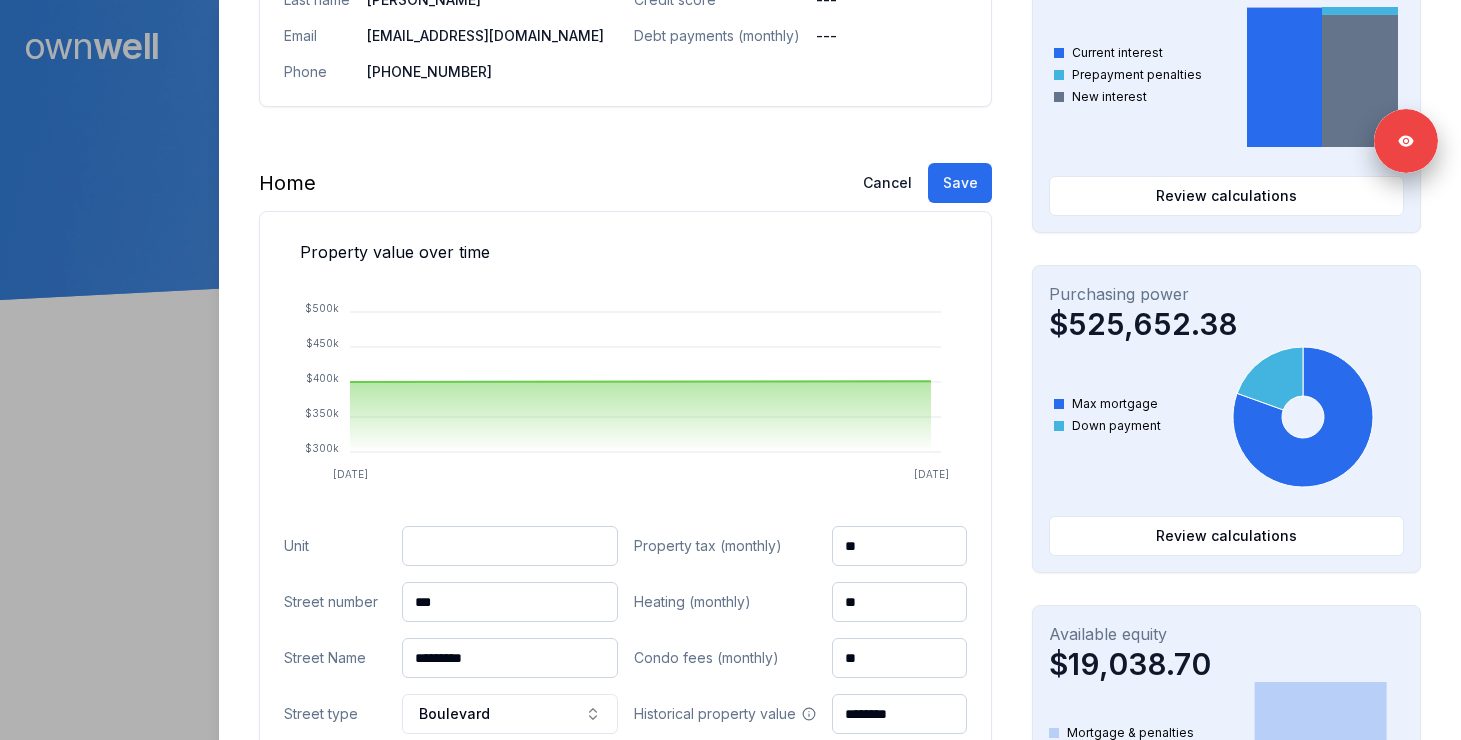 click at bounding box center (510, 546) 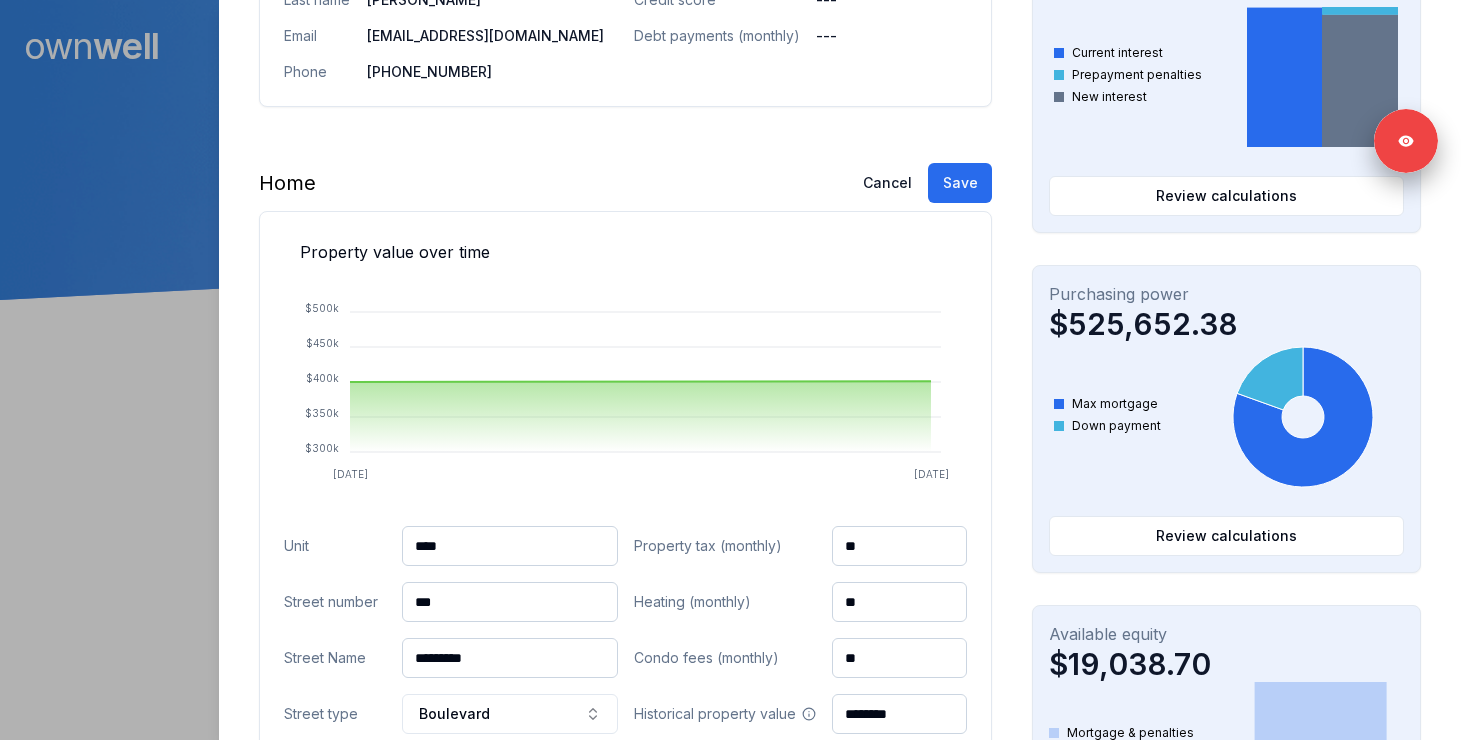 type on "****" 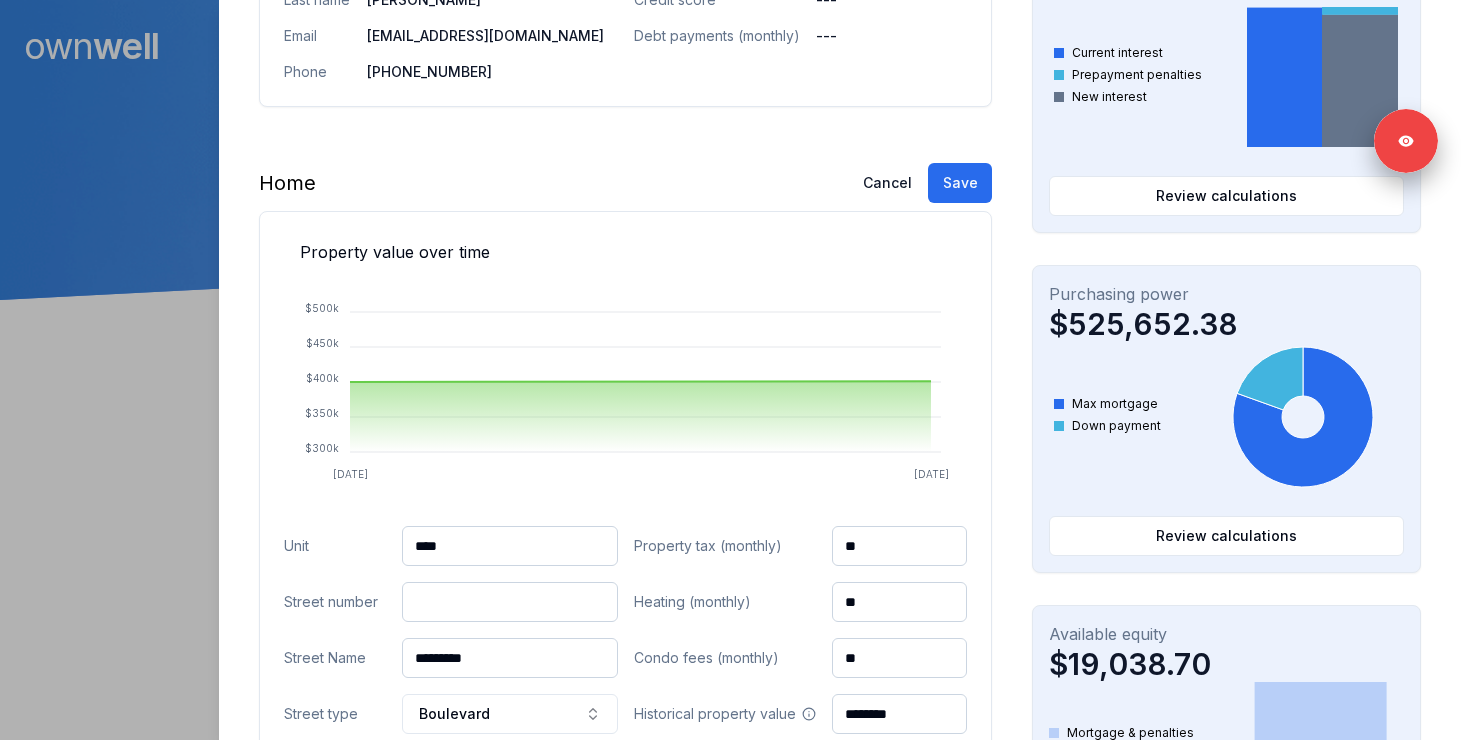 paste on "***" 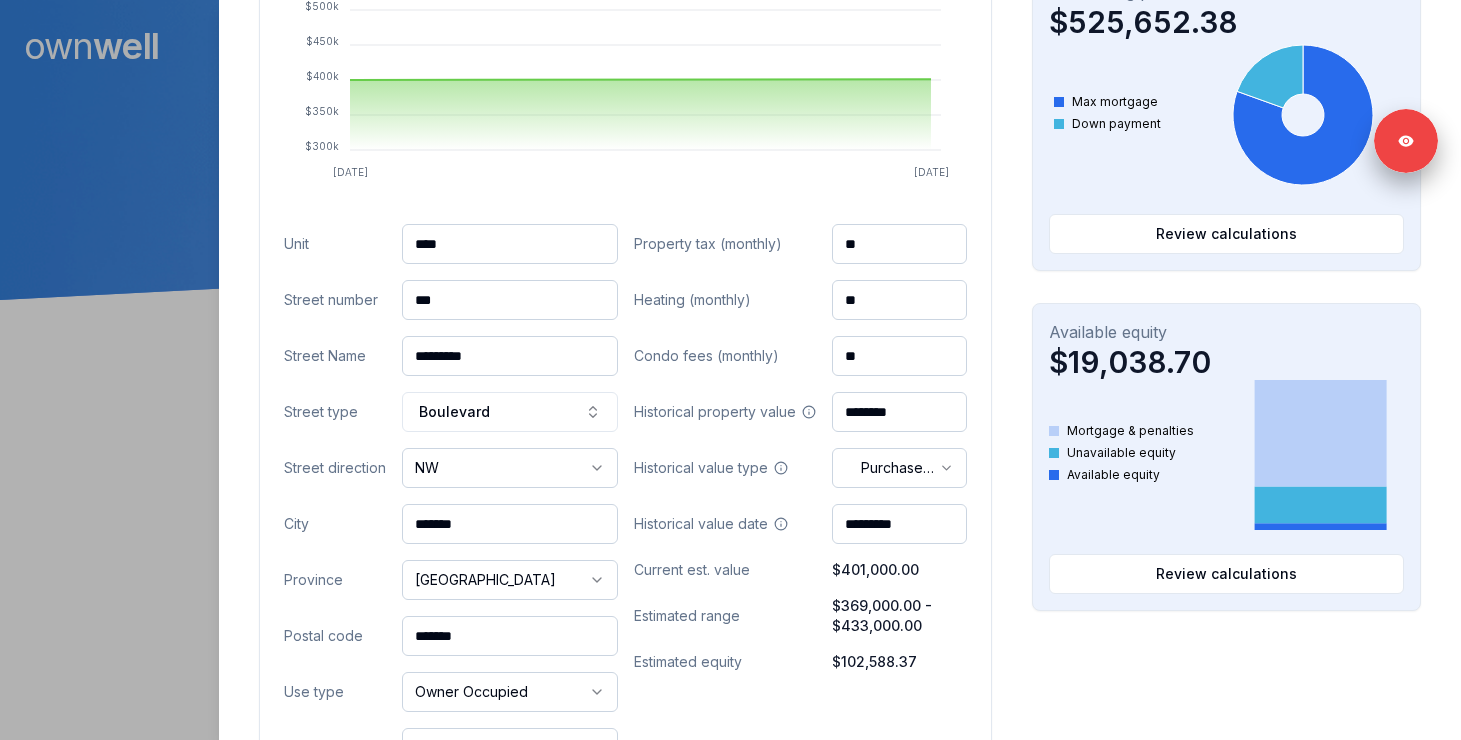 scroll, scrollTop: 795, scrollLeft: 0, axis: vertical 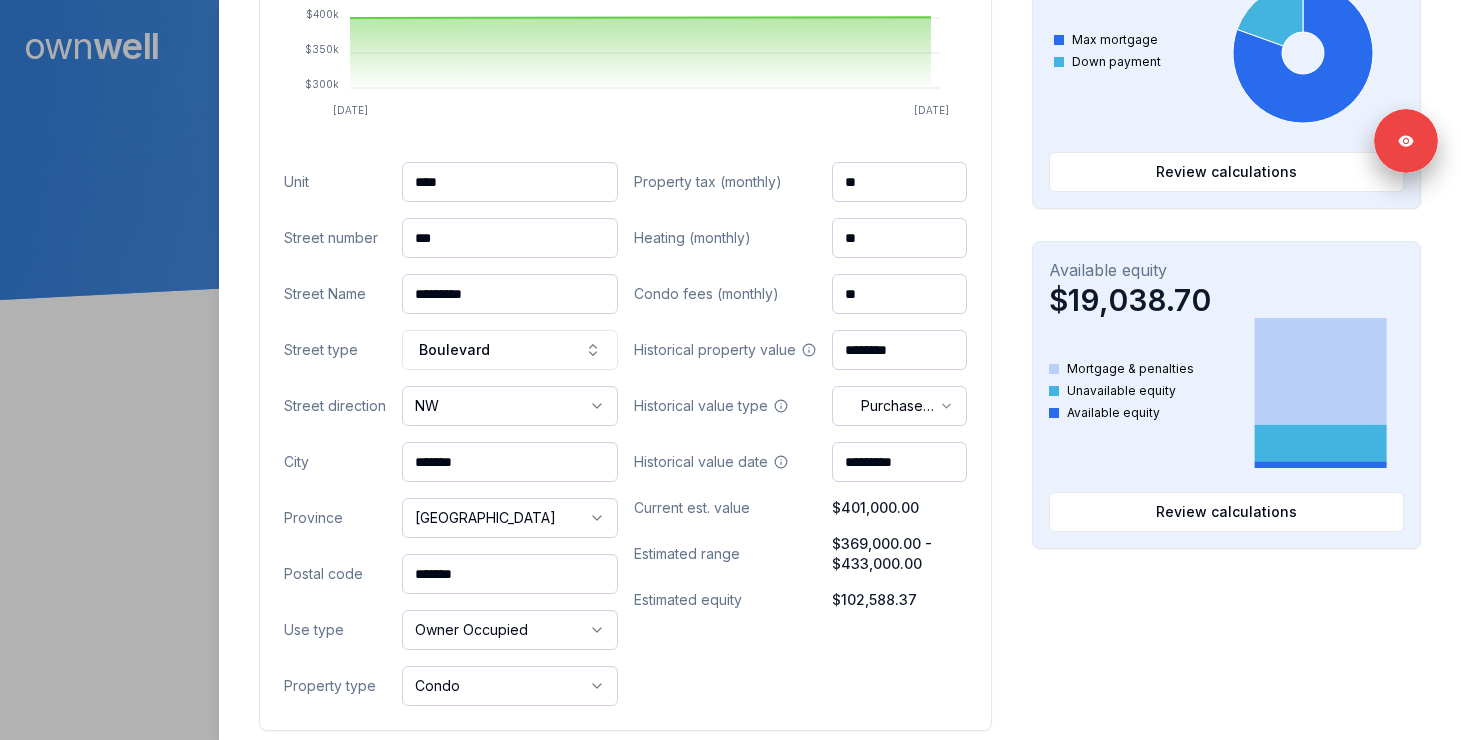 type on "***" 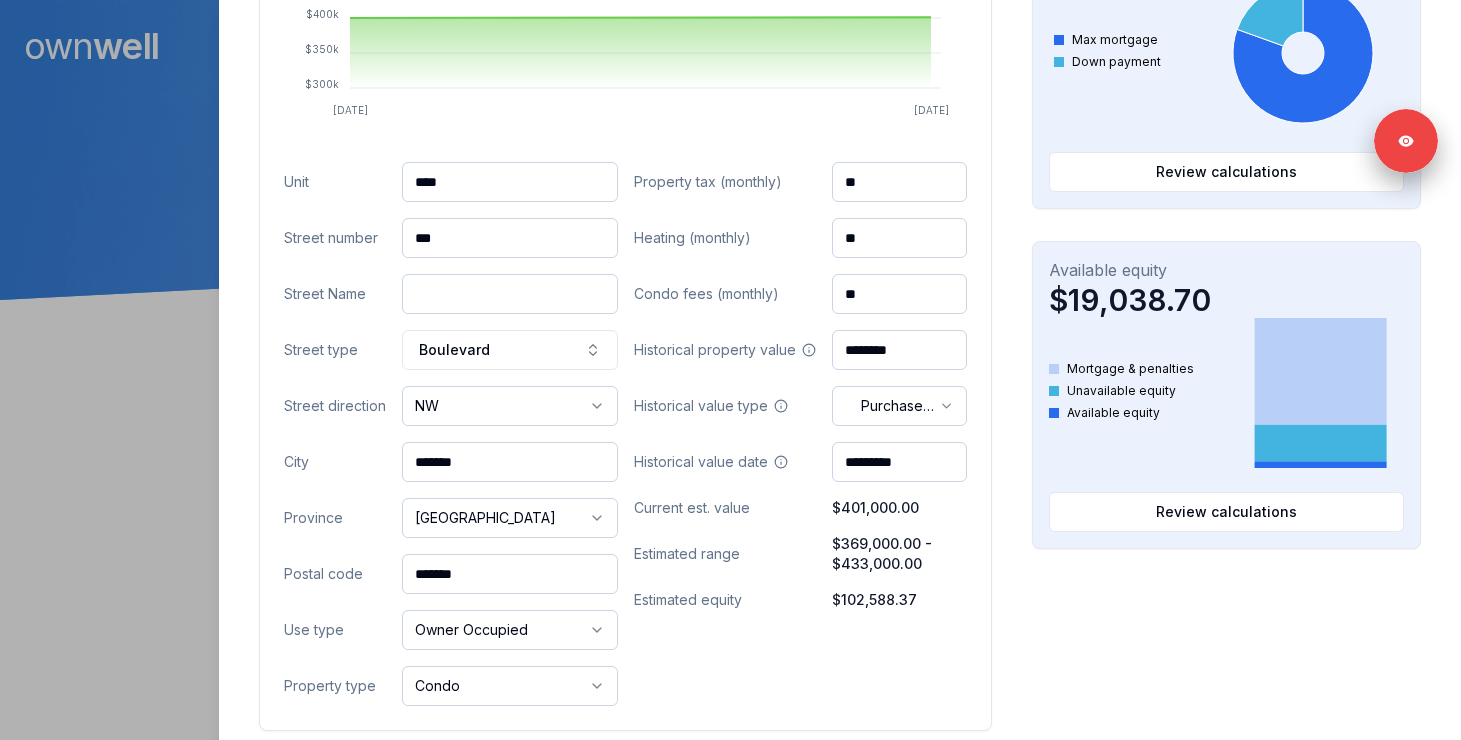 paste on "**" 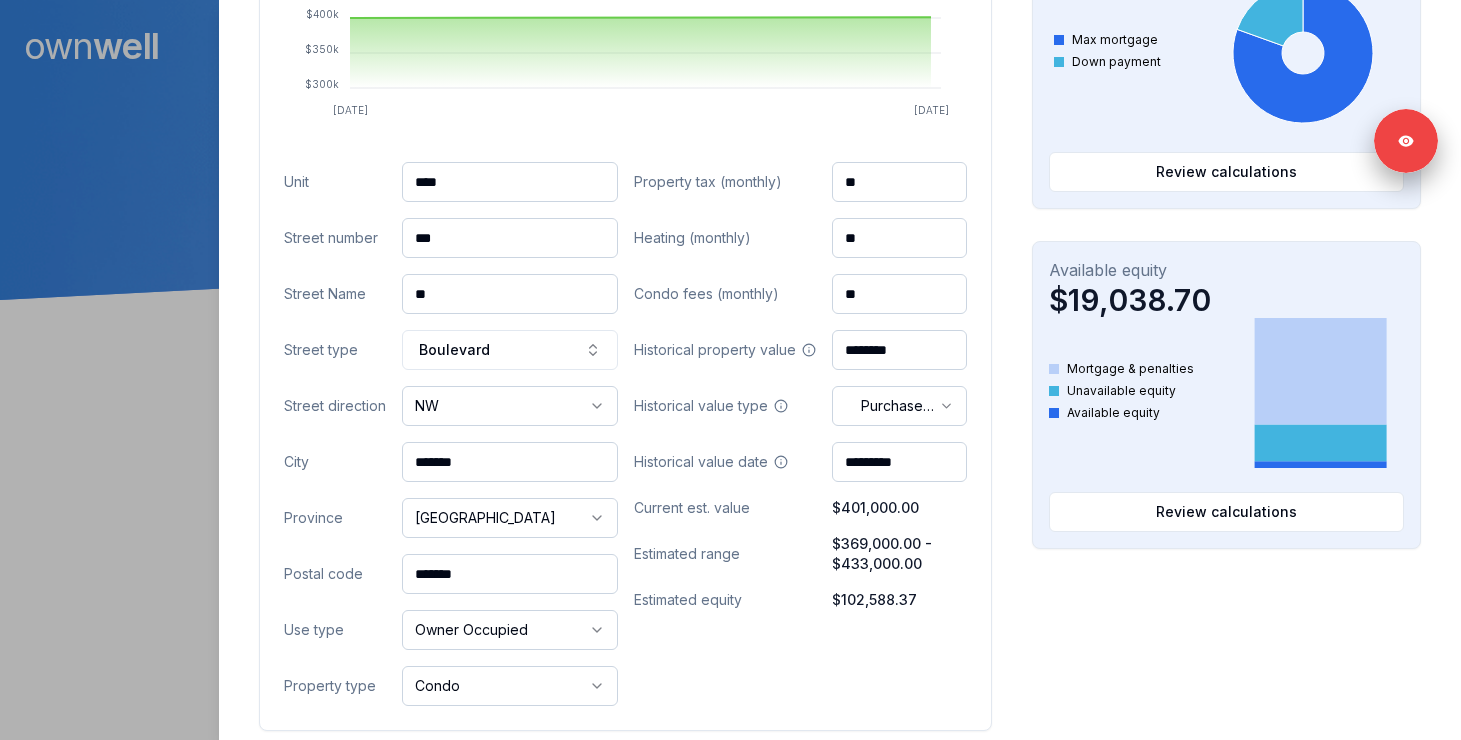 type on "**" 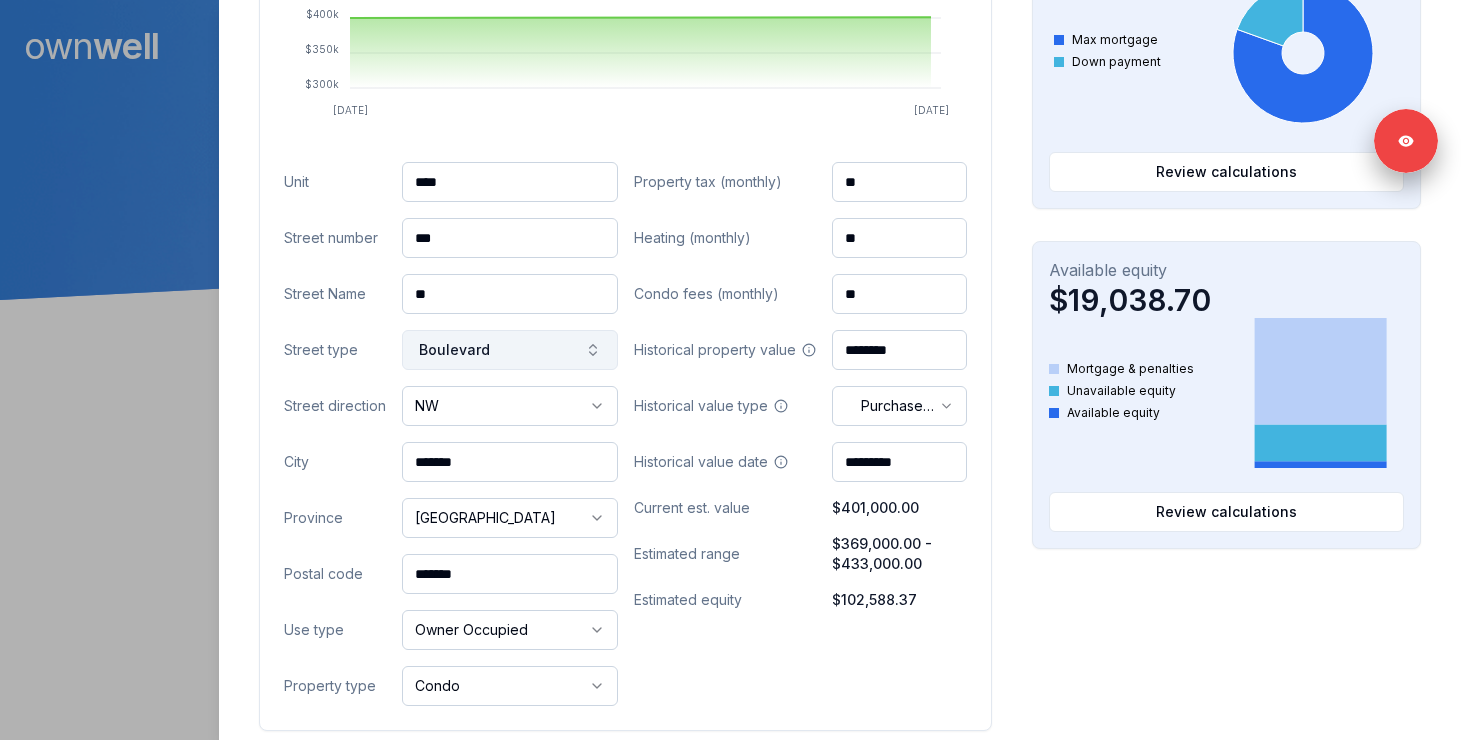 click on "Boulevard" at bounding box center (510, 350) 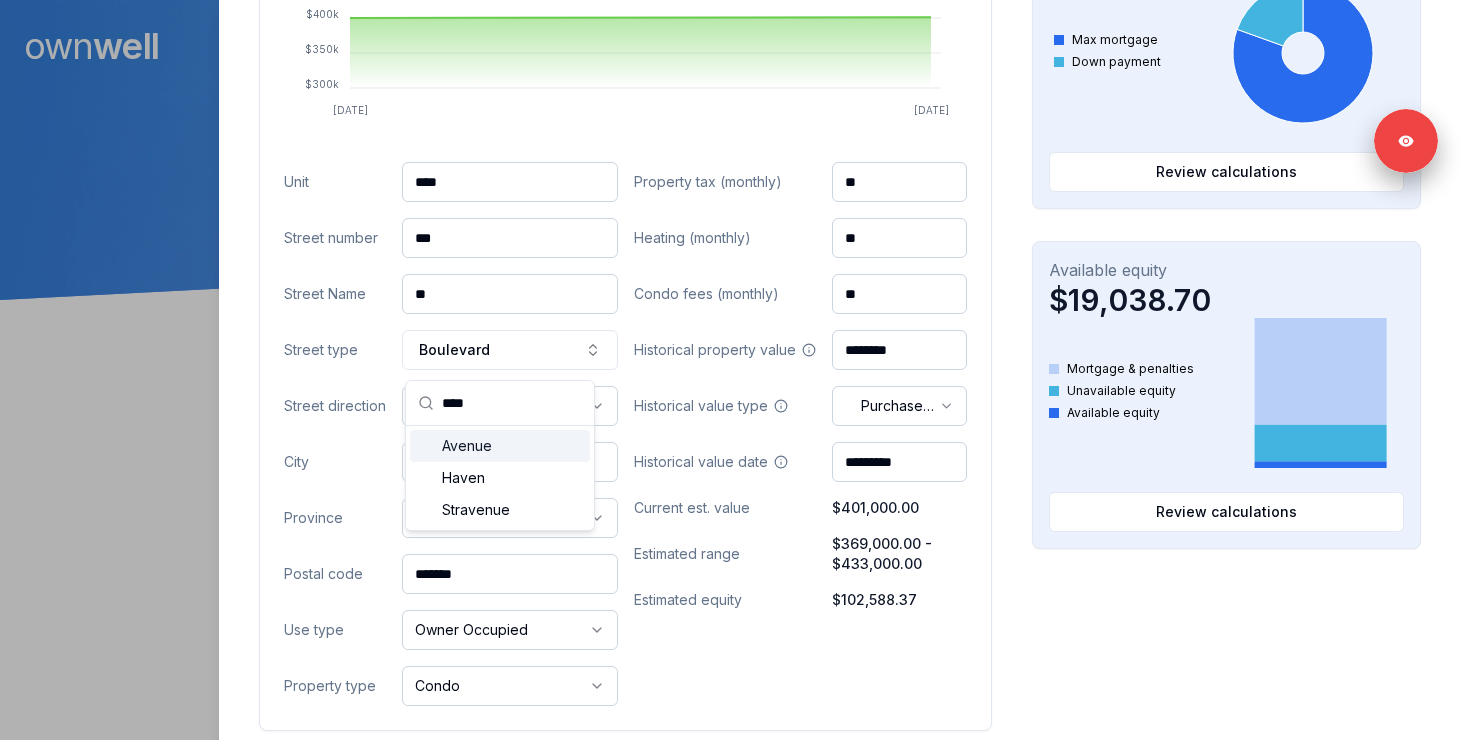 type on "****" 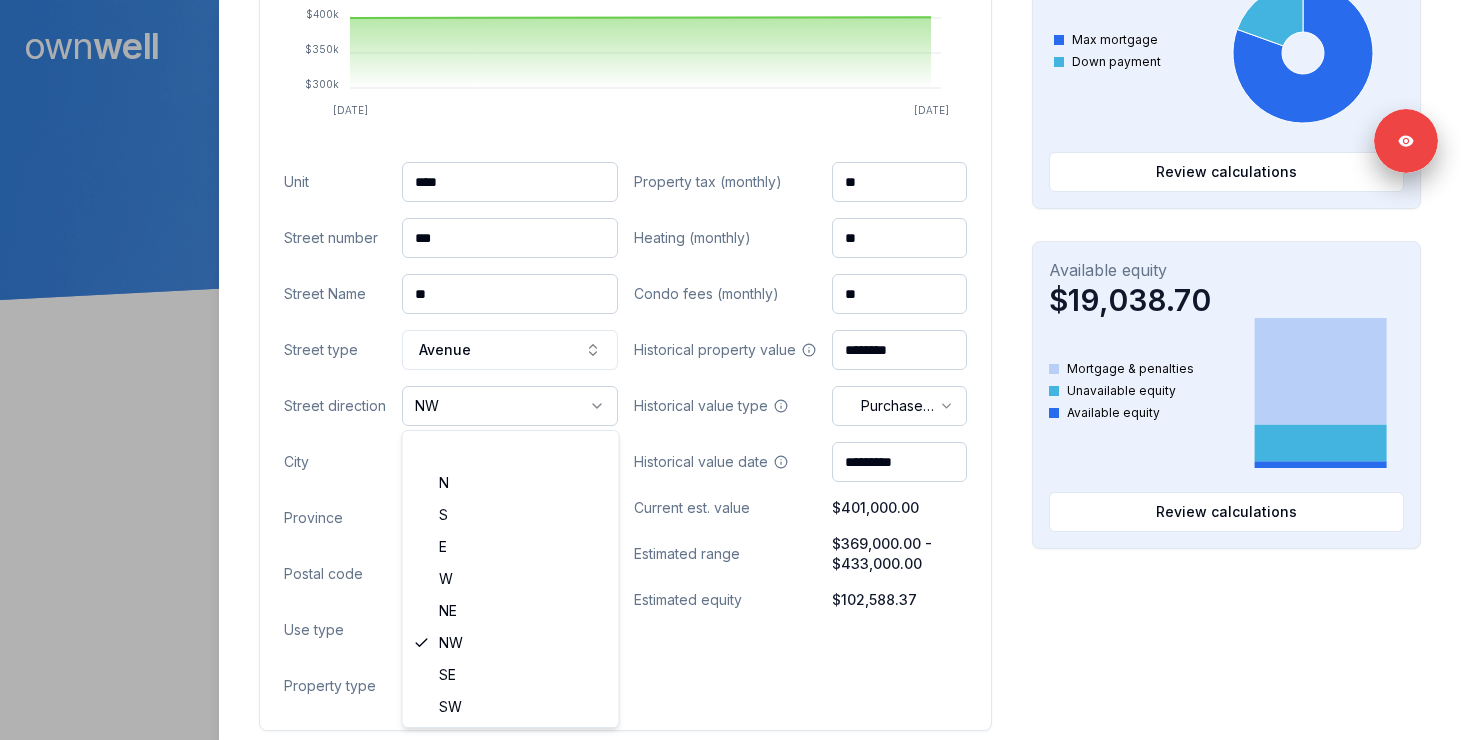 click on "Ownwell's platform is not optimized for mobile at this time.   For the best experience, please use a   desktop or laptop  to manage your account.   Note:  The   personalized homeownership reports   you generate for clients   are fully mobile-friendly   and can be easily viewed on any device. own well Dashboard Landing Page Adopt My Mortgage 98  of  100  clients used Purchase additional client capacity 350000 Signed in as Ashley Wilkinson Sign out Close Cheuk   Leung Client 622 Panamount Boulevard NW Calgary, AB, T3K 0J1 $401,000.00   current est. value 4.49%   fixed ,   5  year term $829.38   accelerated bi-weekly   $298,411.63   outstanding April 18, 2030   maturity Purchase Digest Preview Client Details Send test email ( ashley@ashleymortgages.ca ) Subscribe Homeowner   Edit First name Cheuk Last name Leung Email glorialeung11@gmail.com Phone (587) 581-8252 Household income $79,393.00 Credit score --- Debt payments (monthly) --- Home   Cancel Save Property value over time Apr 25 Jun 25 $300k $350k $400k" at bounding box center (730, 150) 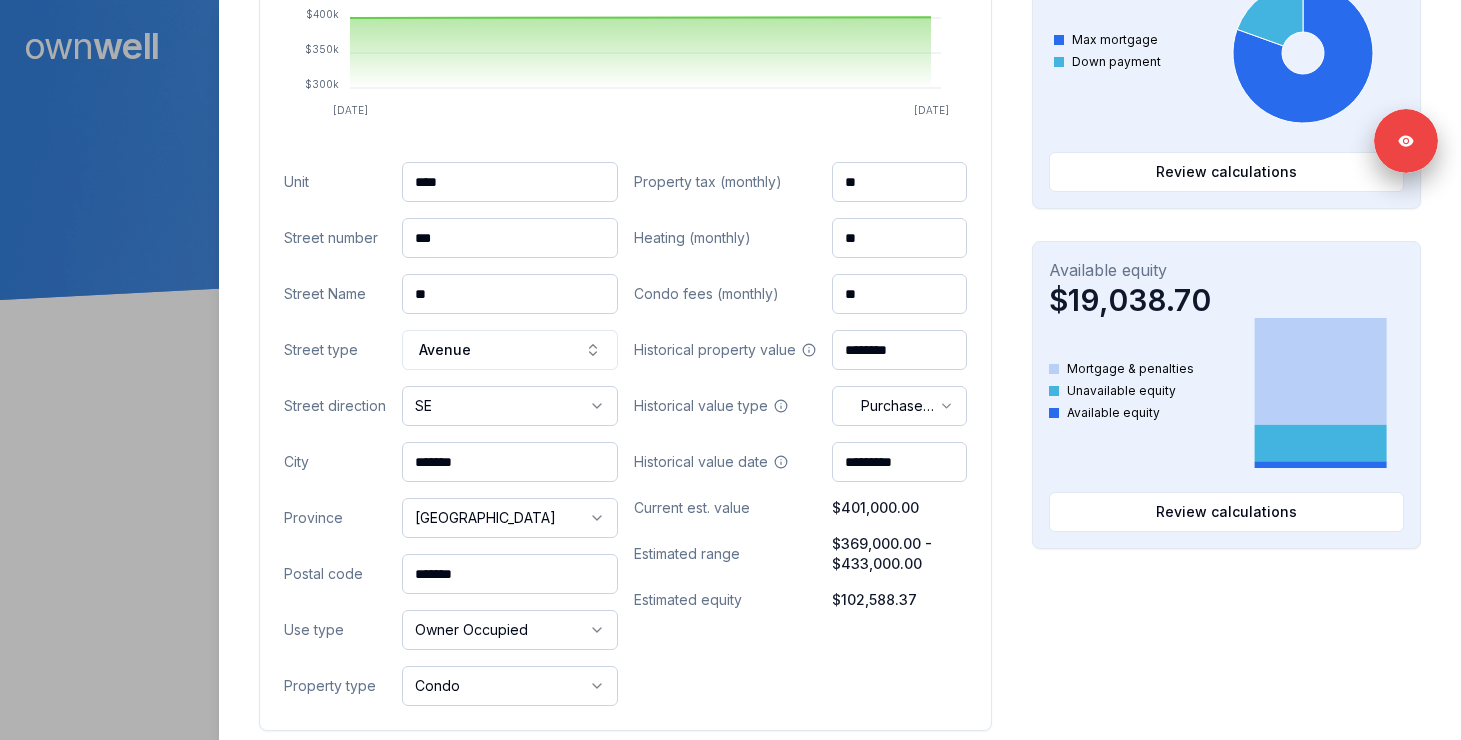 drag, startPoint x: 503, startPoint y: 574, endPoint x: 376, endPoint y: 573, distance: 127.00394 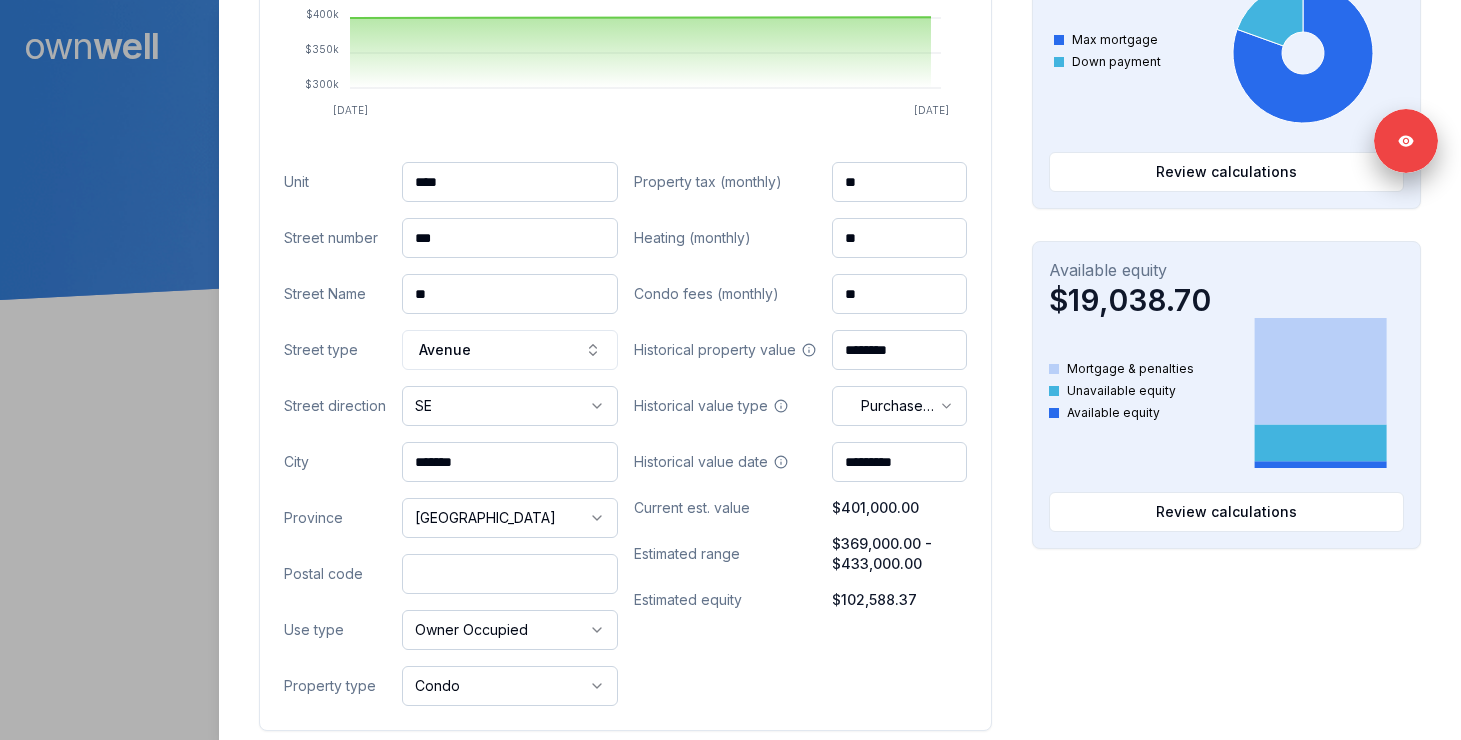 paste on "*******" 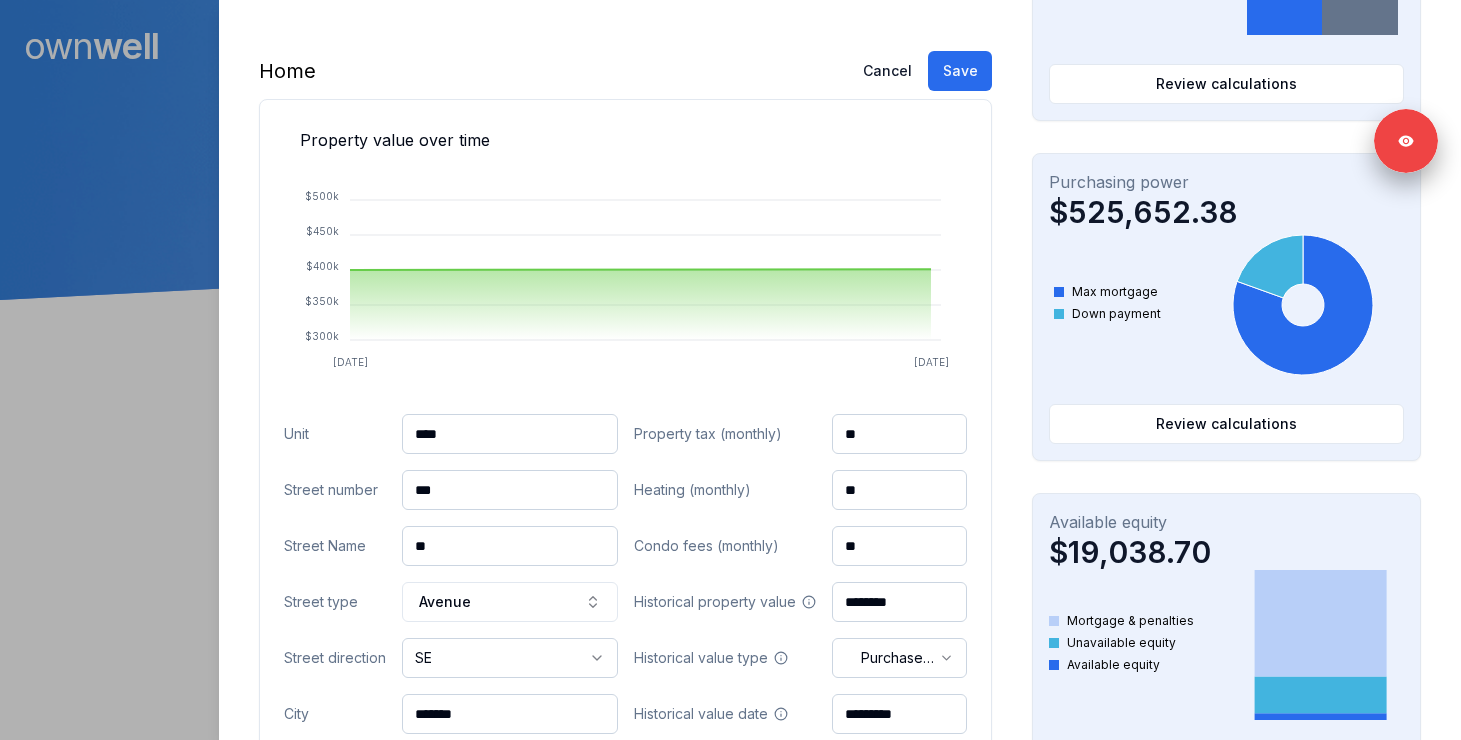 scroll, scrollTop: 541, scrollLeft: 0, axis: vertical 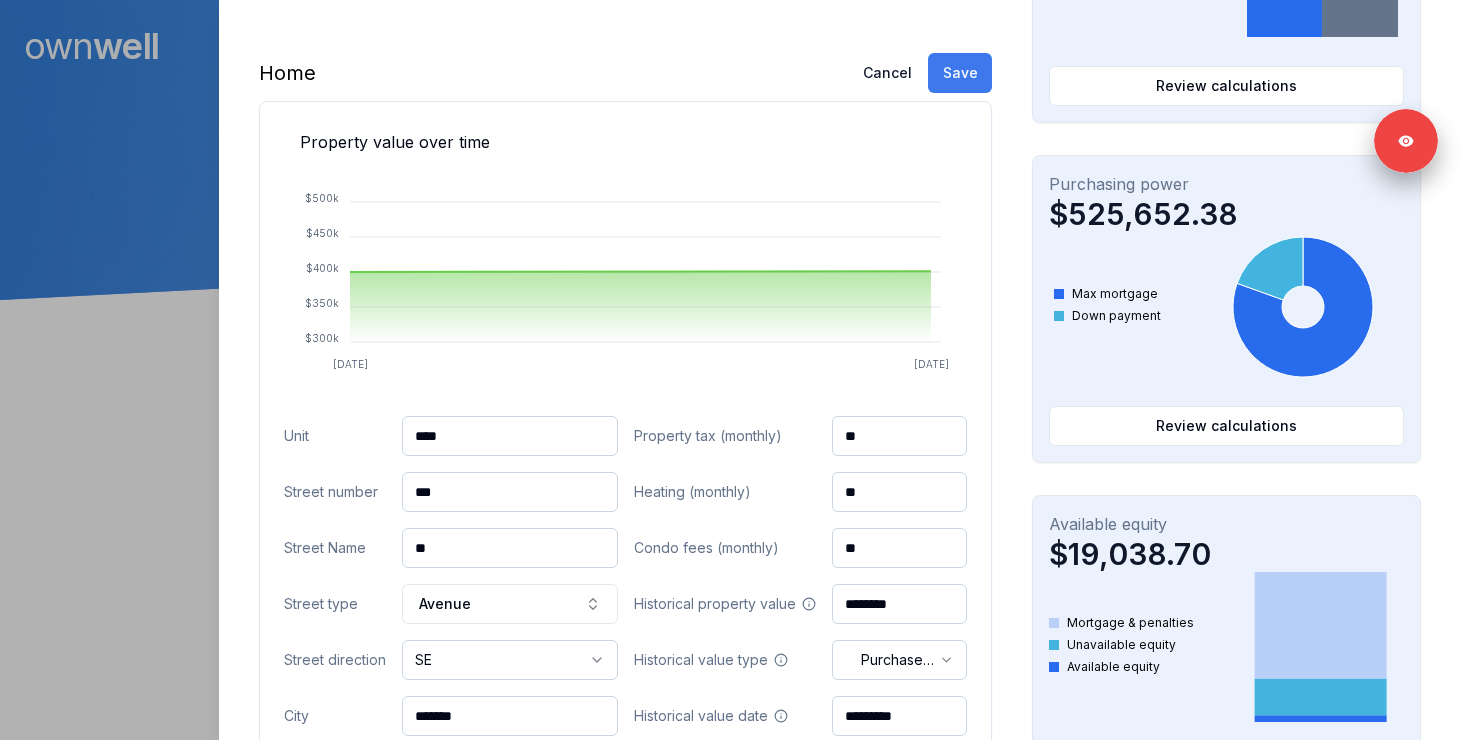 type on "*******" 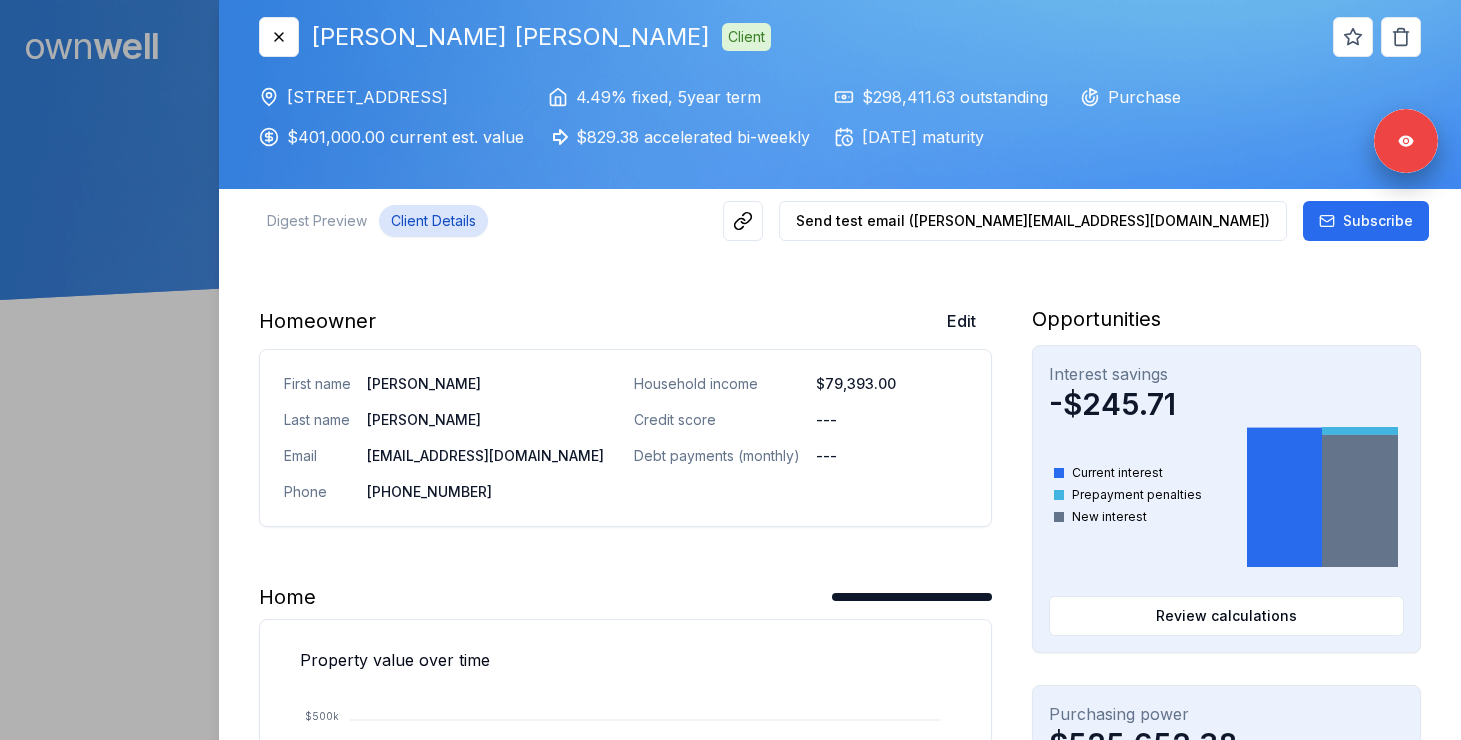 scroll, scrollTop: 0, scrollLeft: 0, axis: both 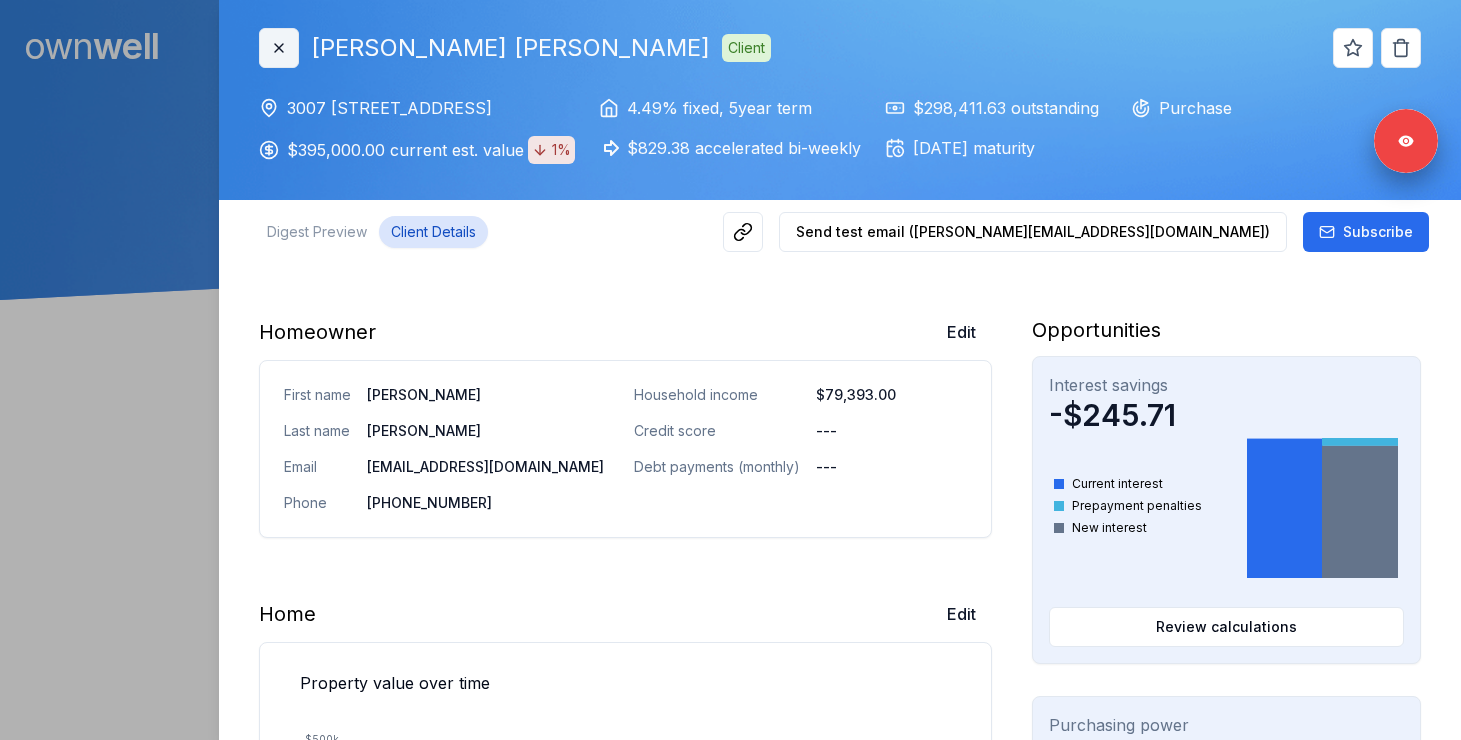 click 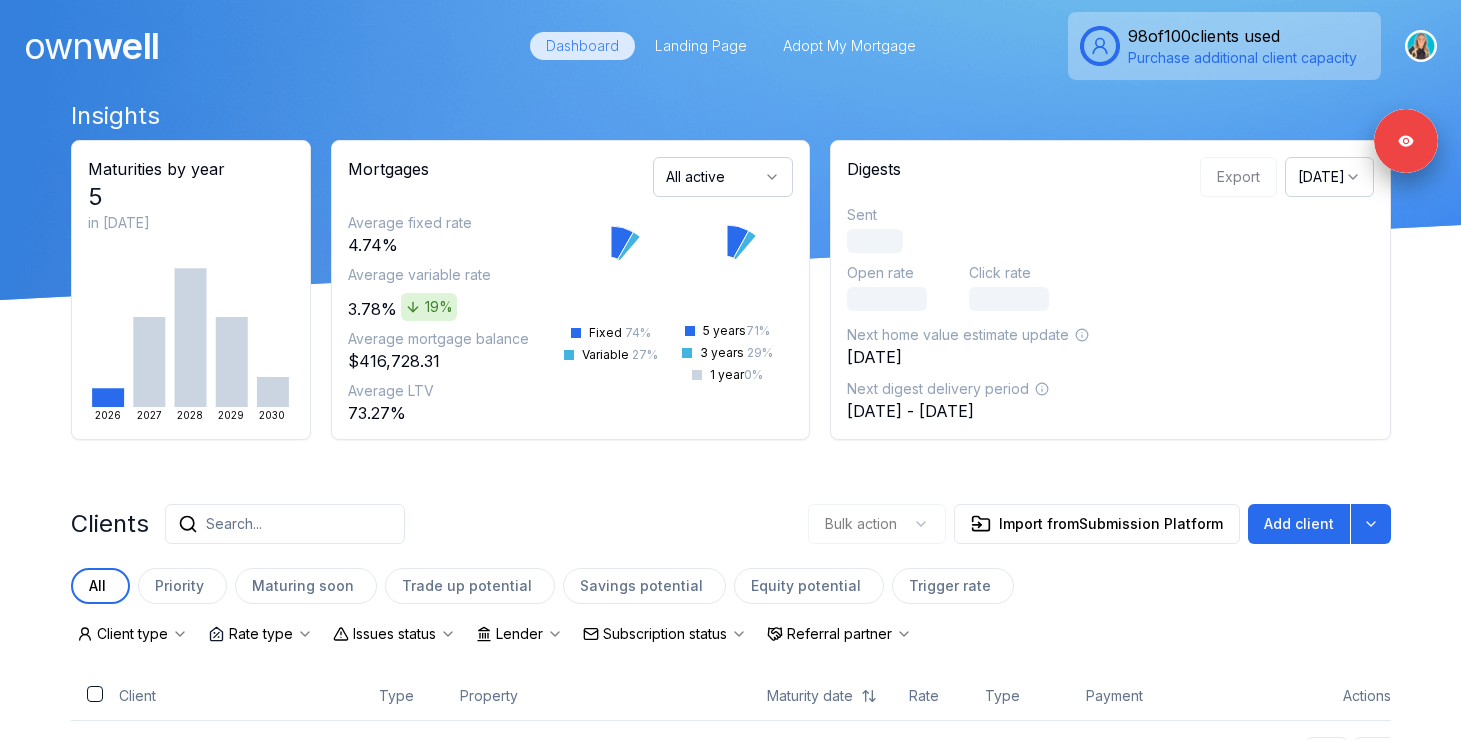 click on "Search..." at bounding box center (285, 524) 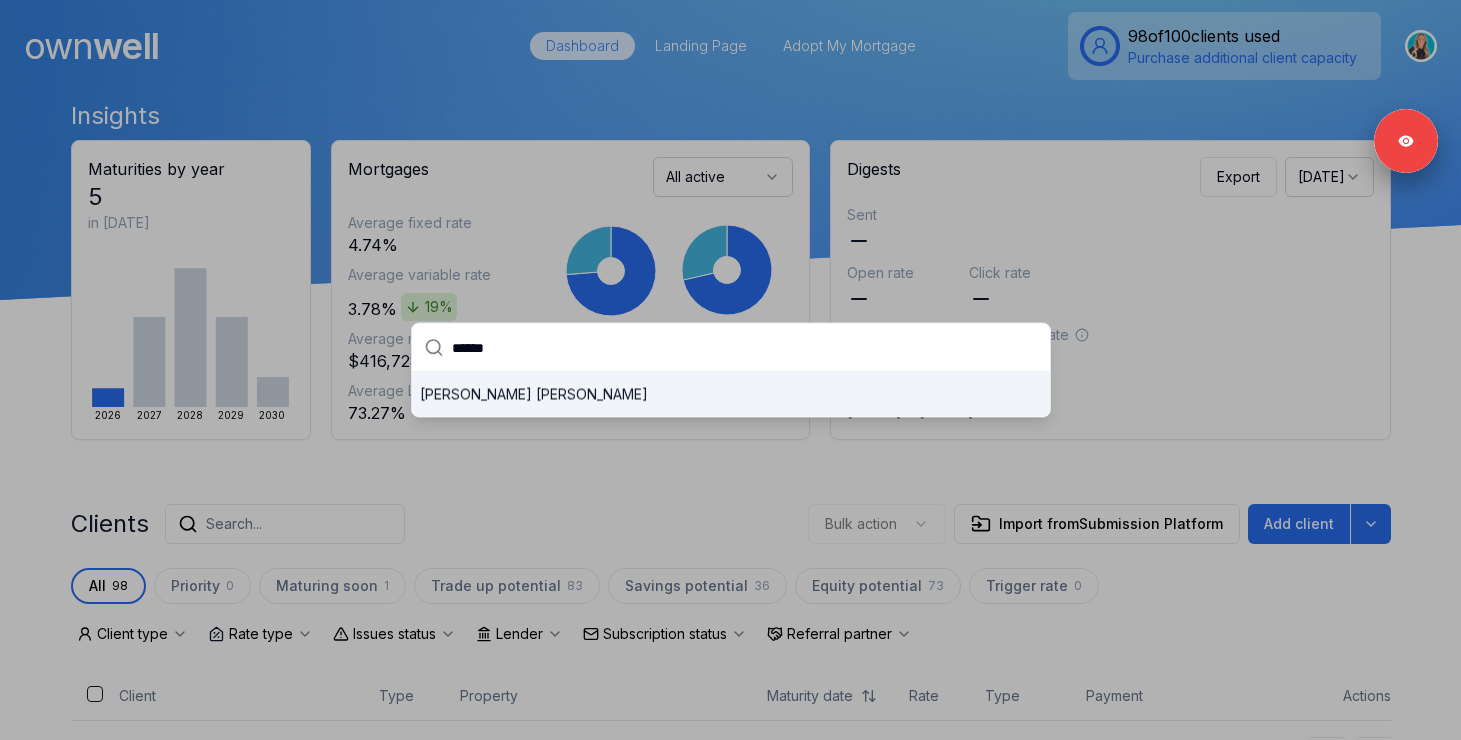 type on "******" 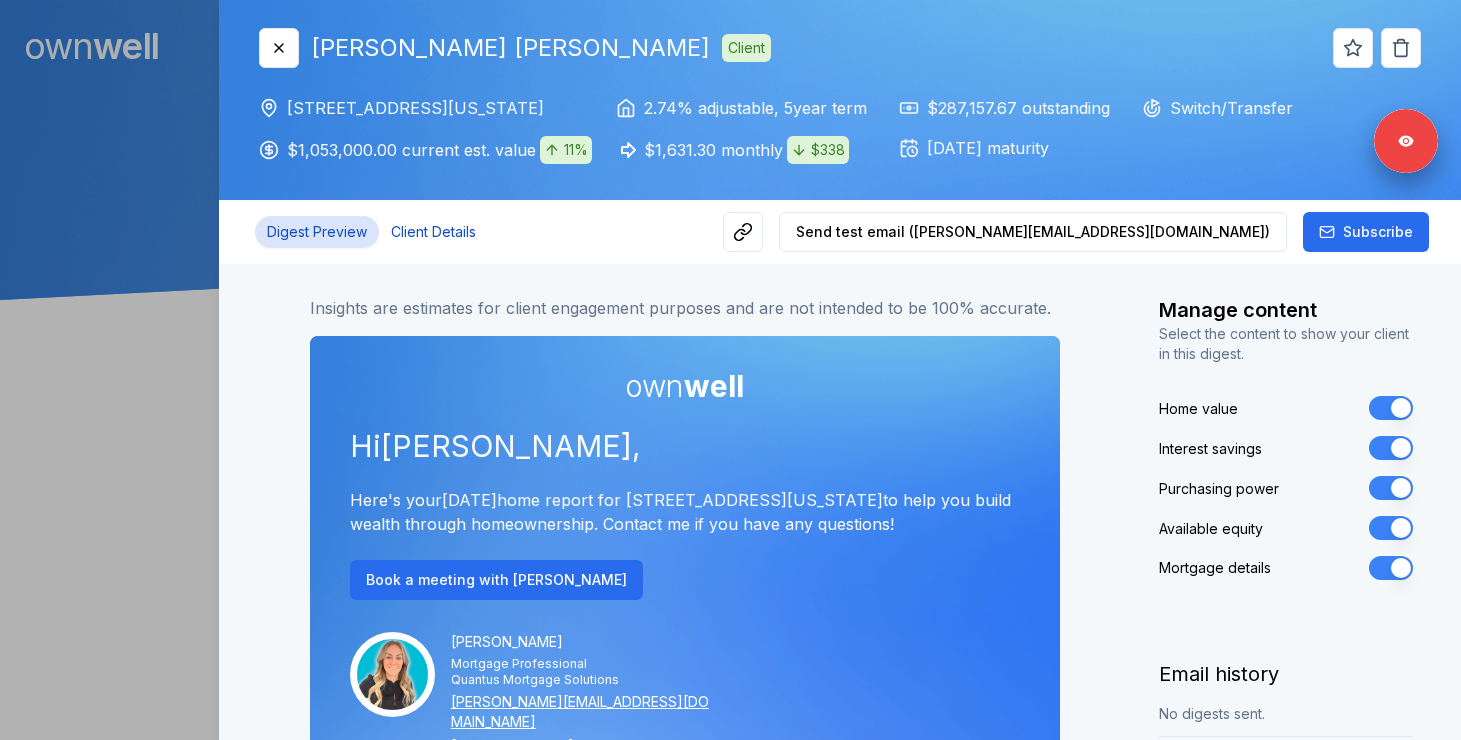 click on "Client Details" at bounding box center [433, 232] 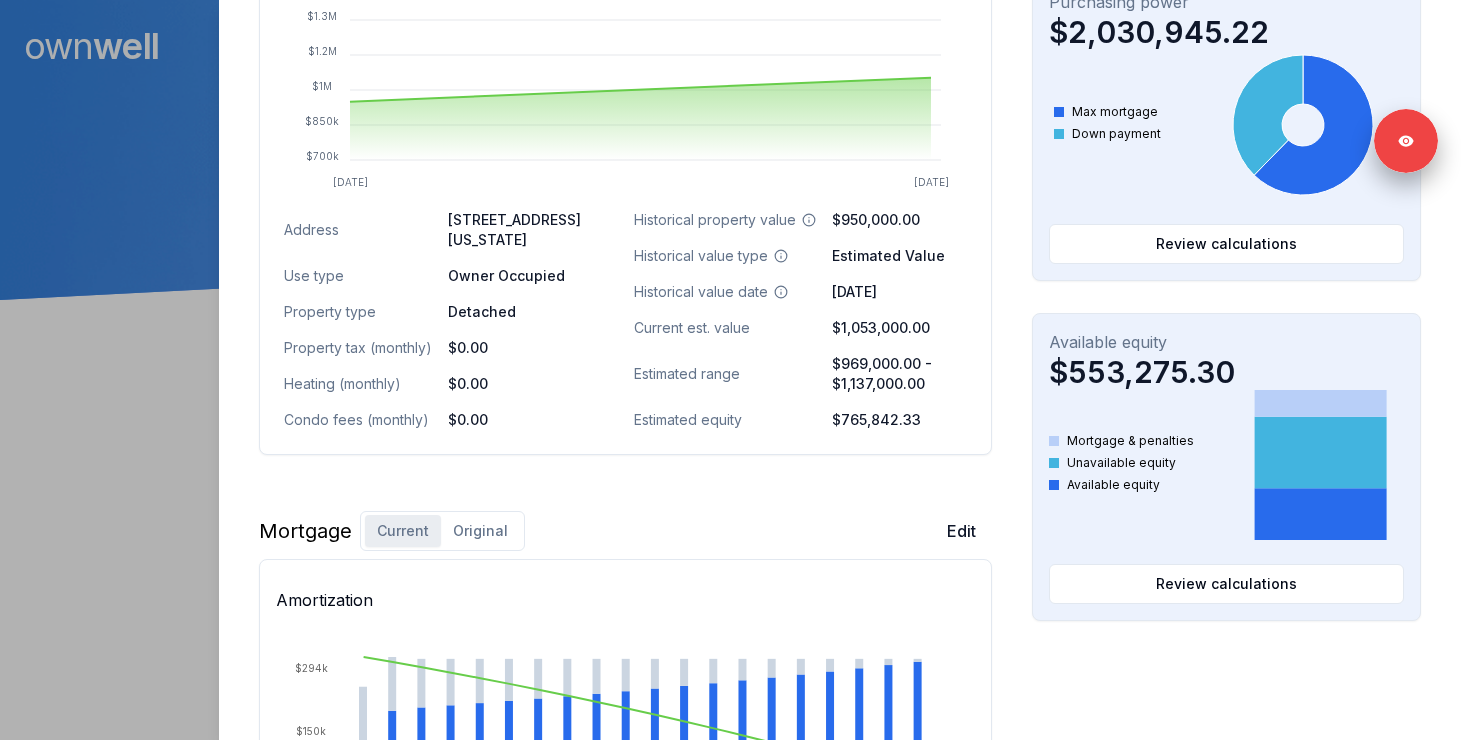 scroll, scrollTop: 538, scrollLeft: 0, axis: vertical 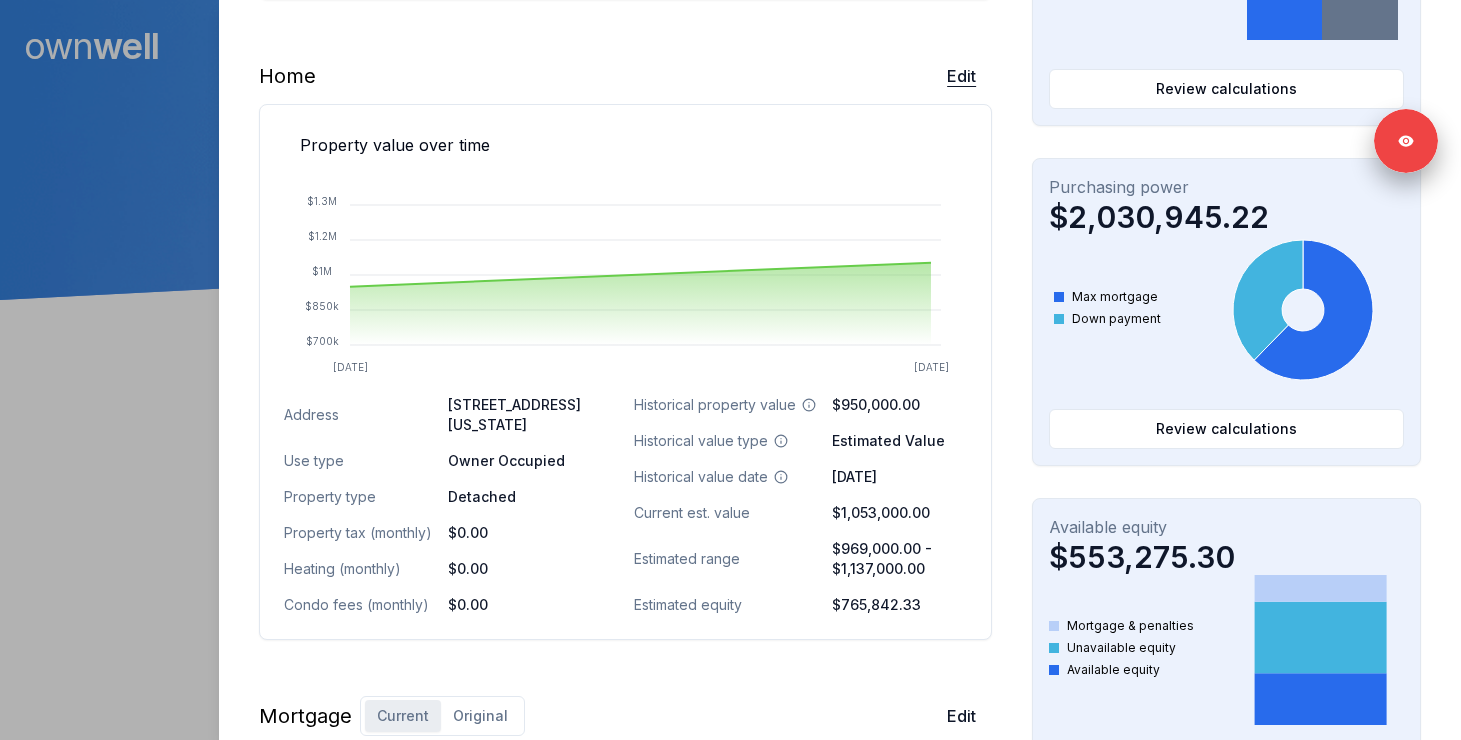 click on "Edit" at bounding box center [961, 76] 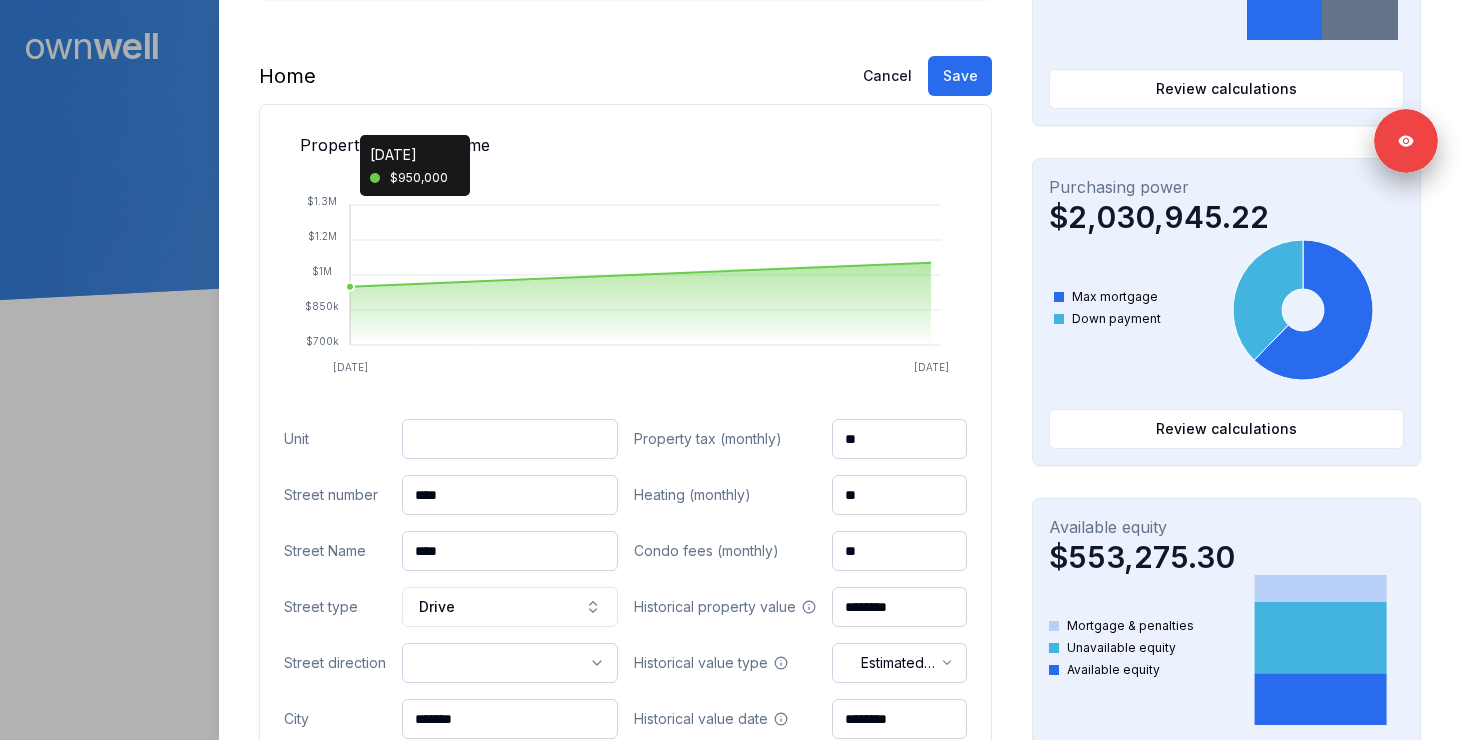 scroll, scrollTop: 823, scrollLeft: 0, axis: vertical 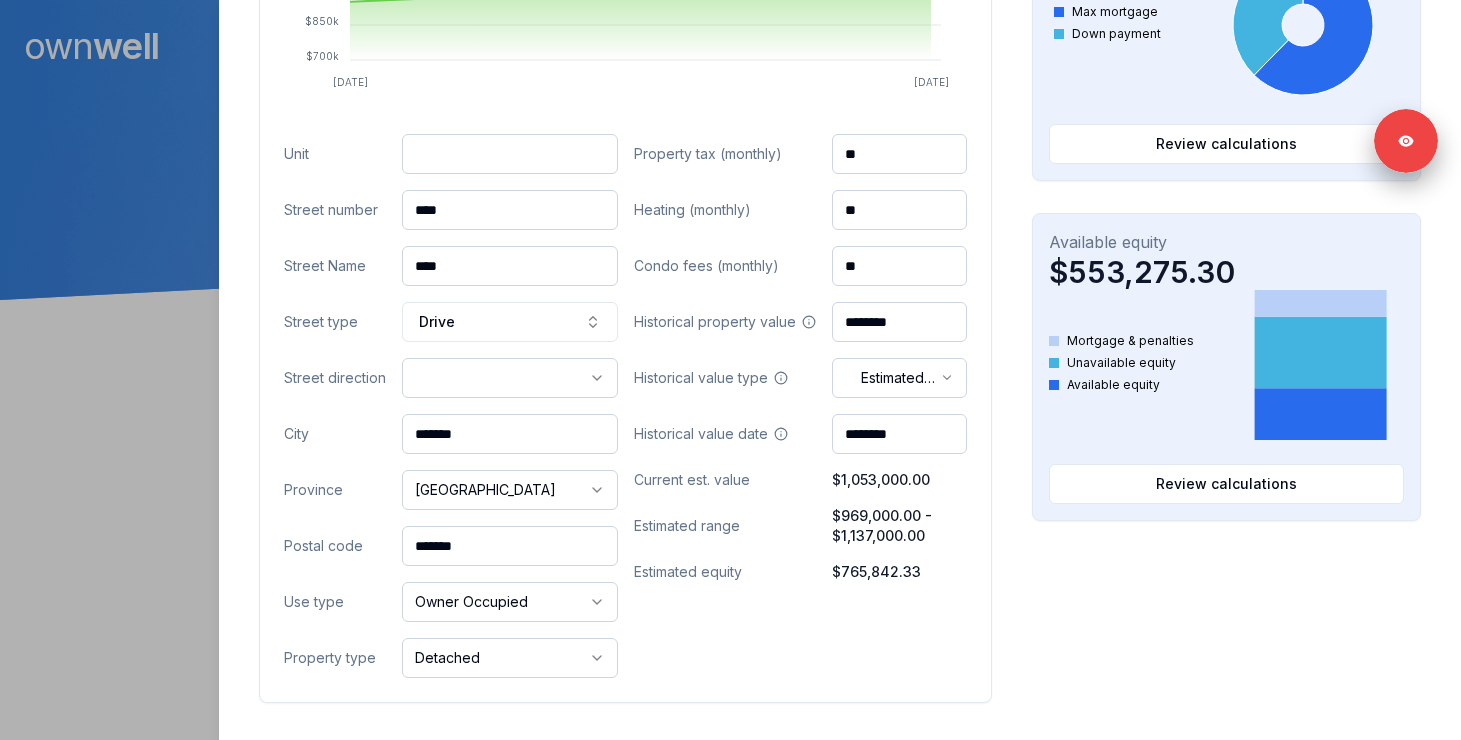drag, startPoint x: 526, startPoint y: 546, endPoint x: 324, endPoint y: 541, distance: 202.06187 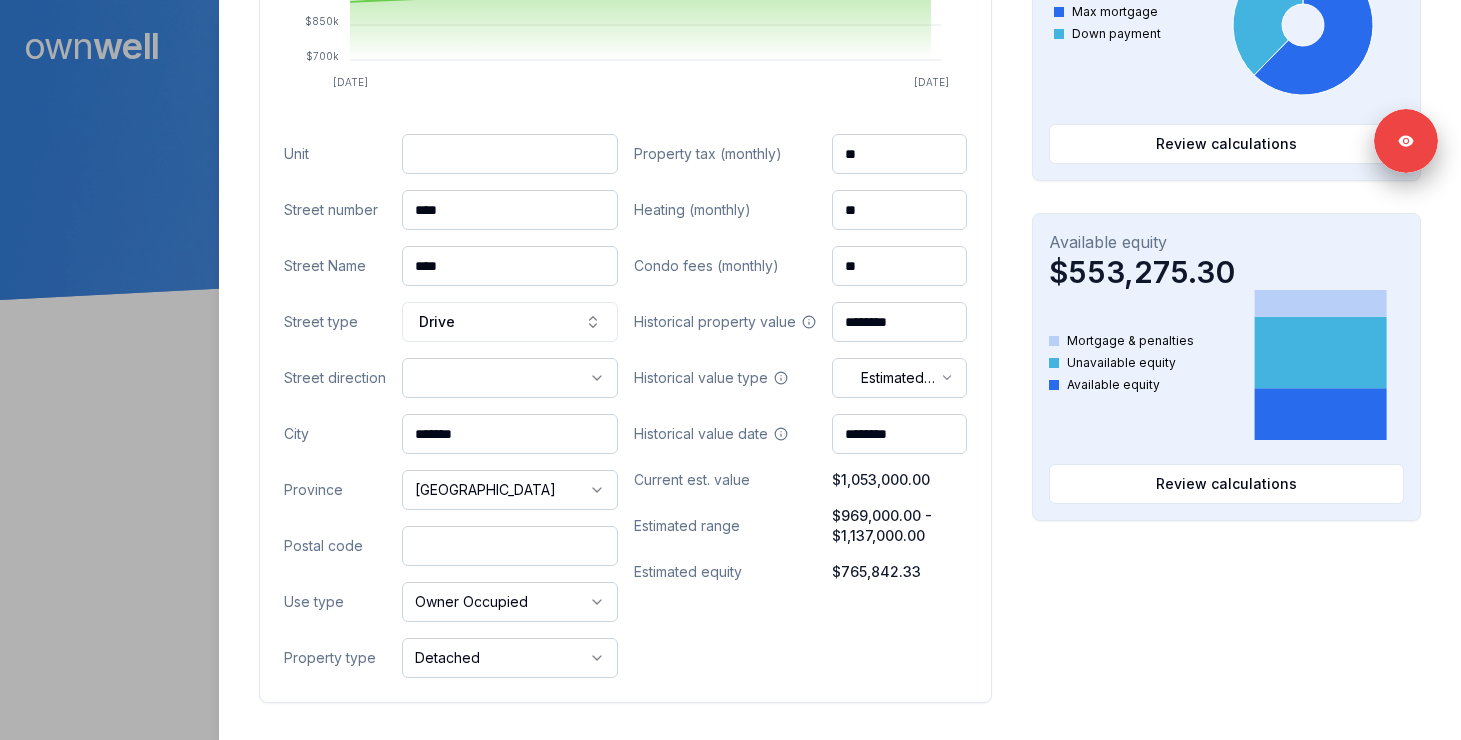 paste on "*******" 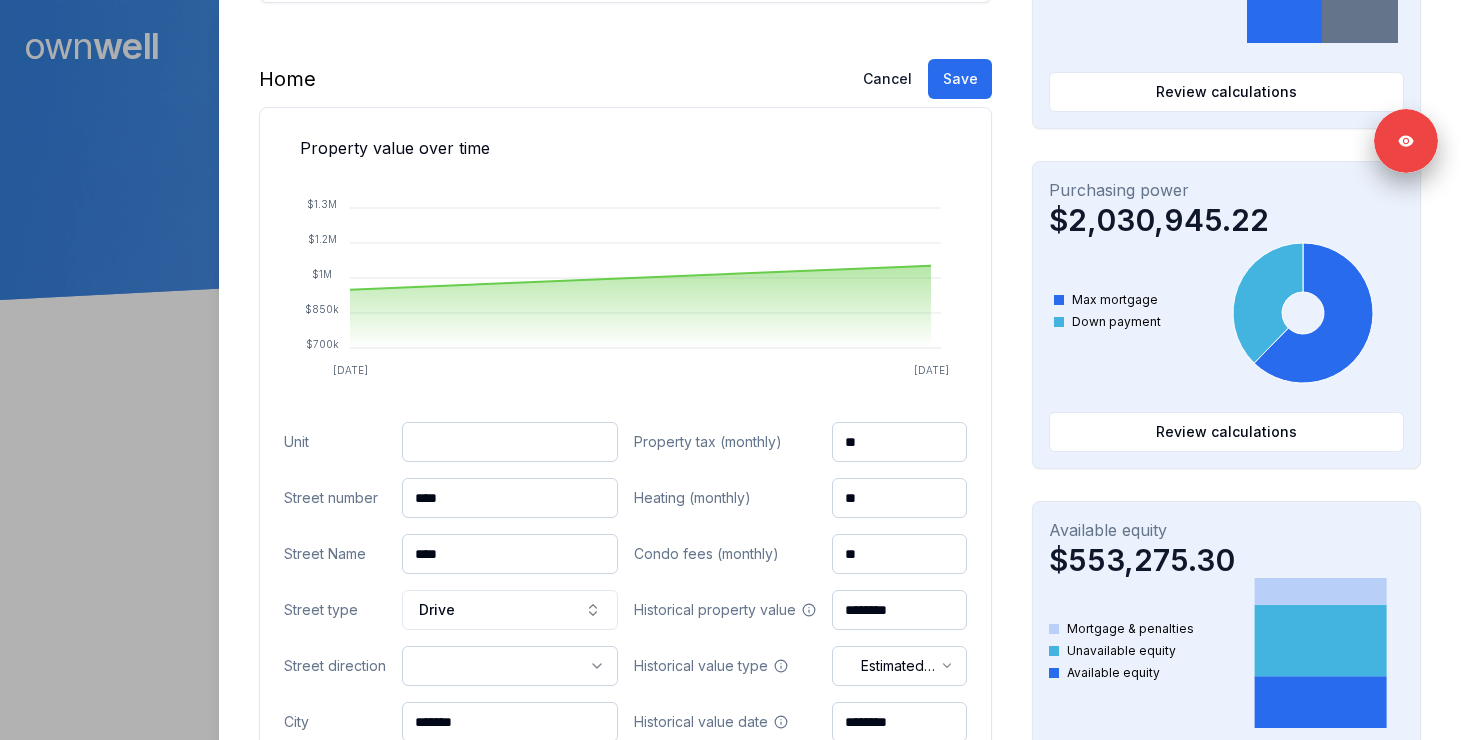 scroll, scrollTop: 513, scrollLeft: 0, axis: vertical 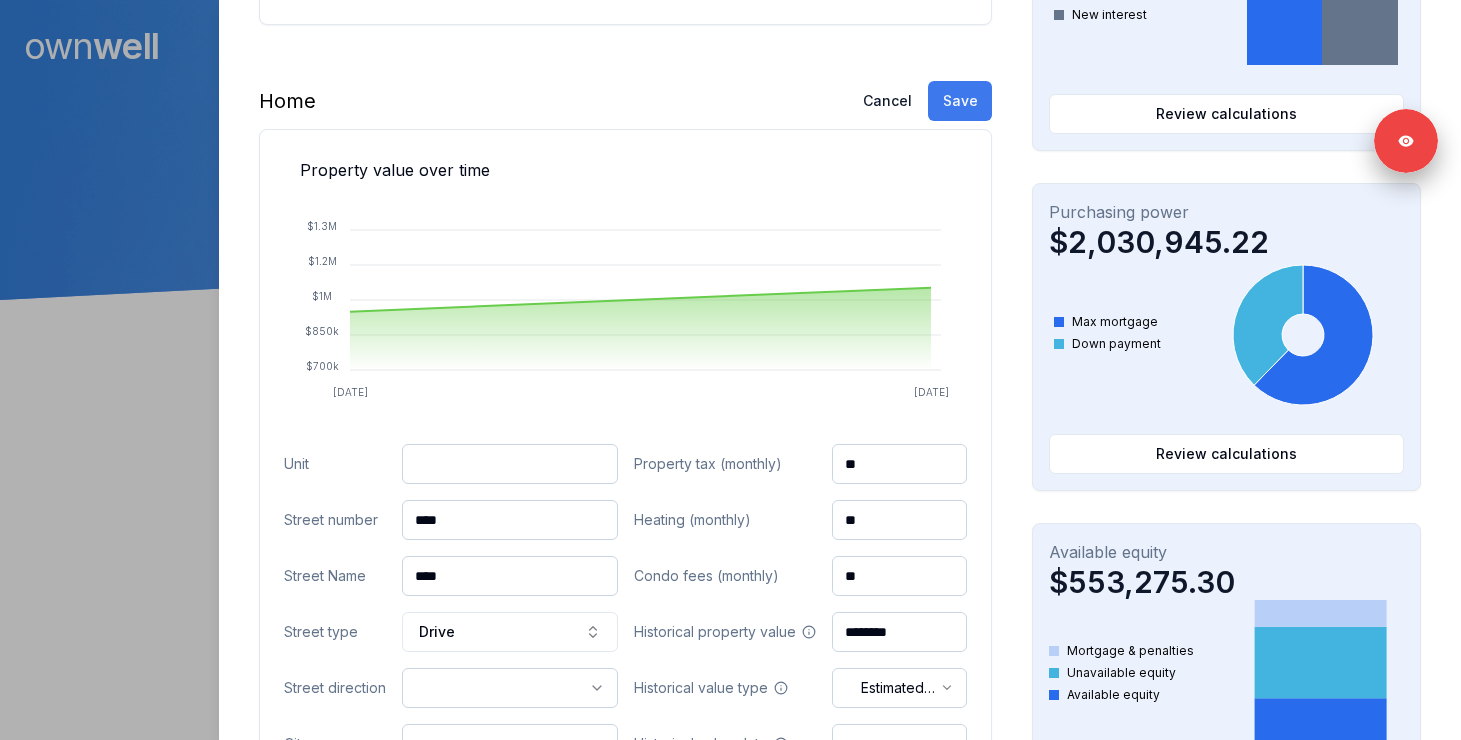 click on "Save" at bounding box center [960, 101] 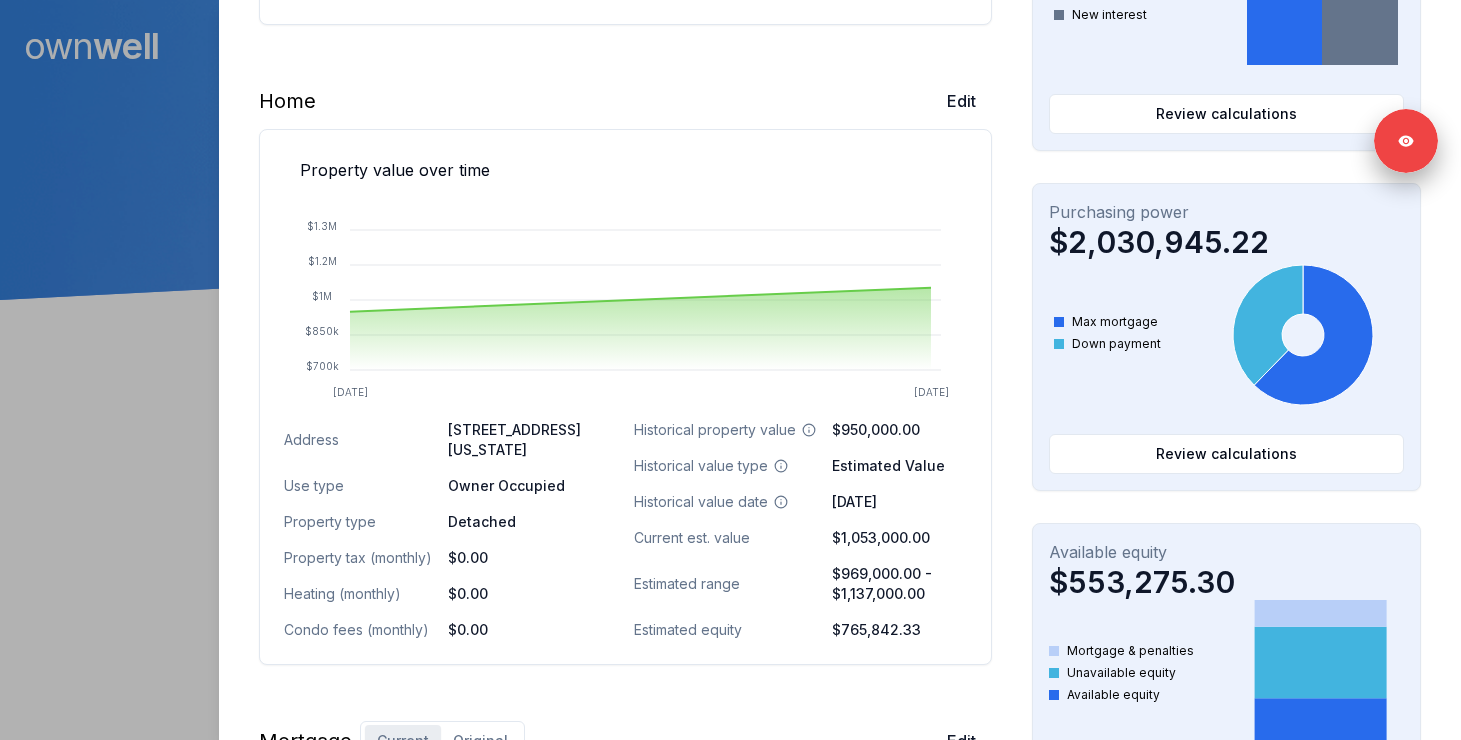 click at bounding box center [730, 370] 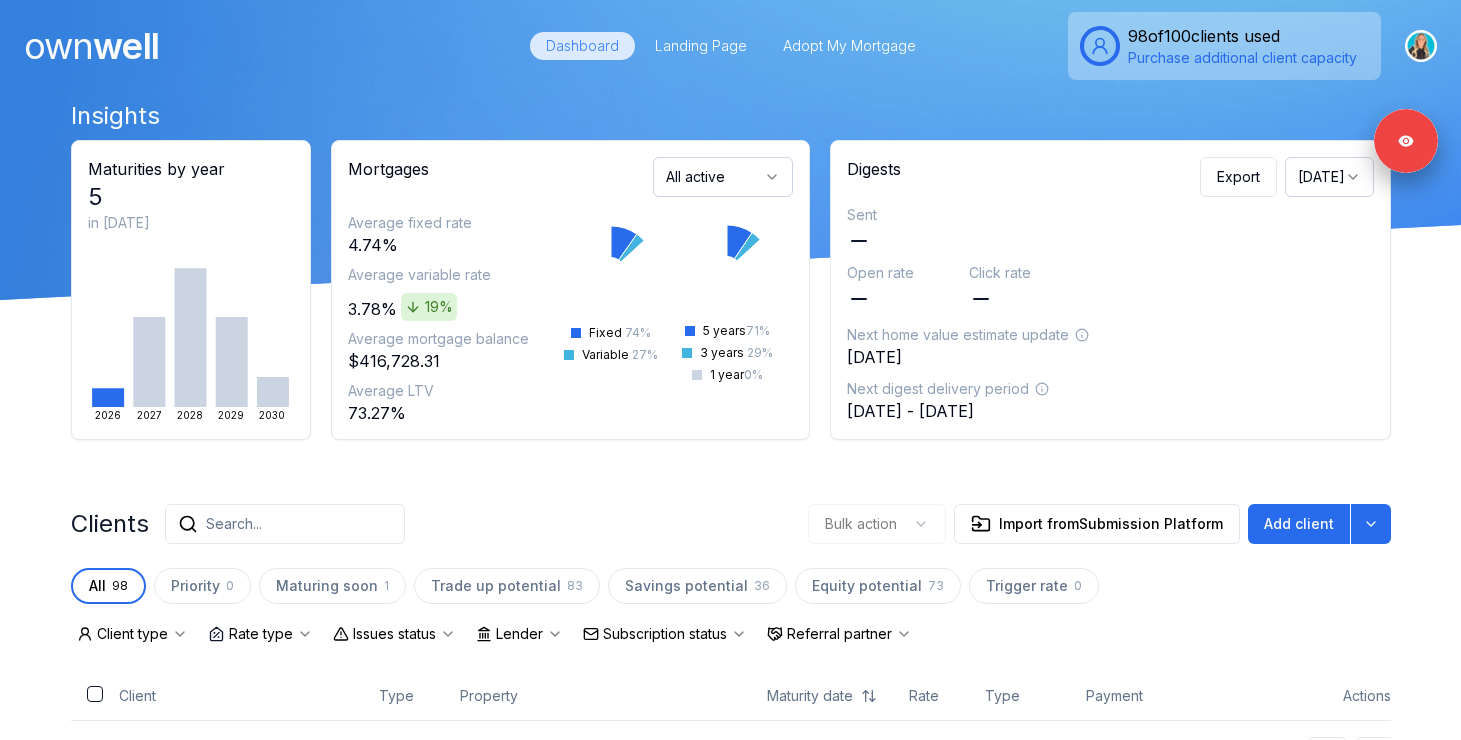 click on "Search..." at bounding box center [285, 524] 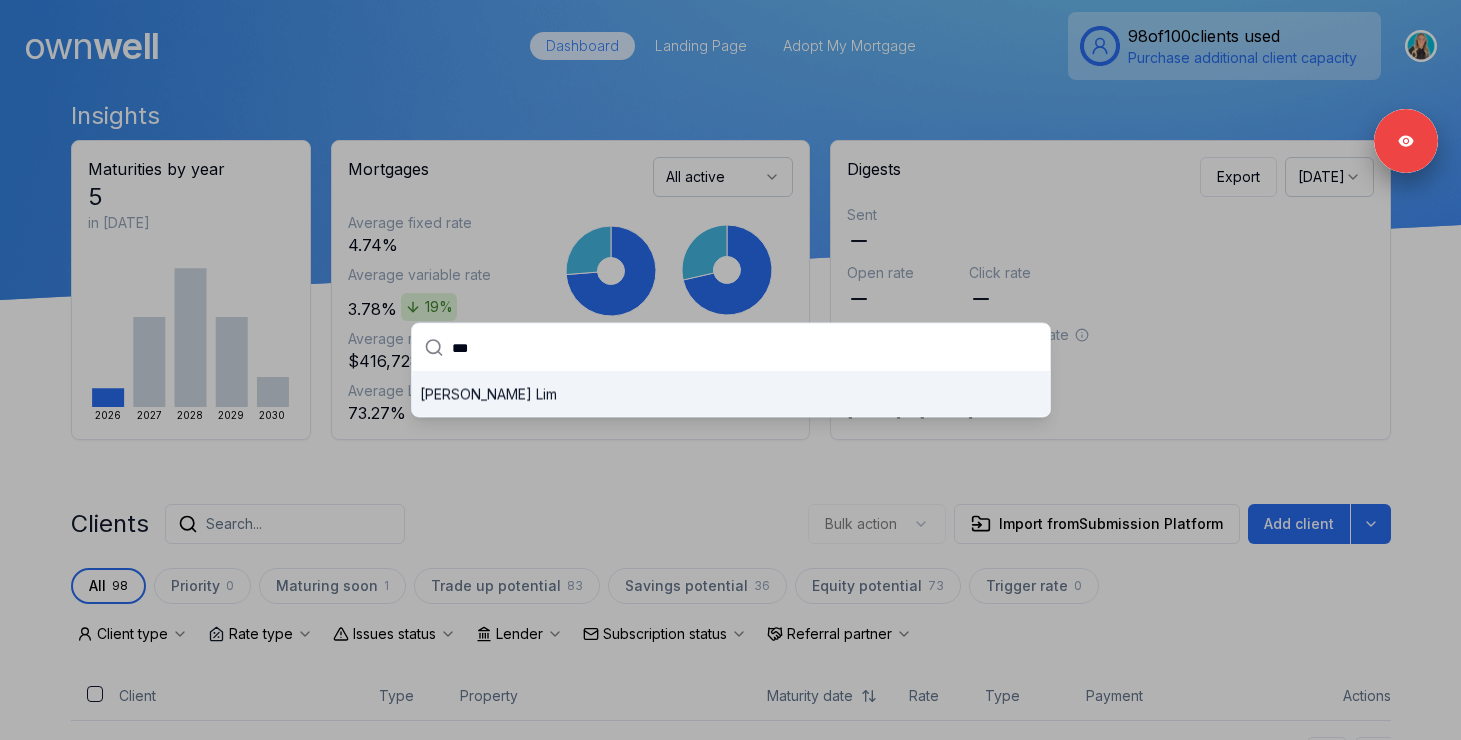 type on "***" 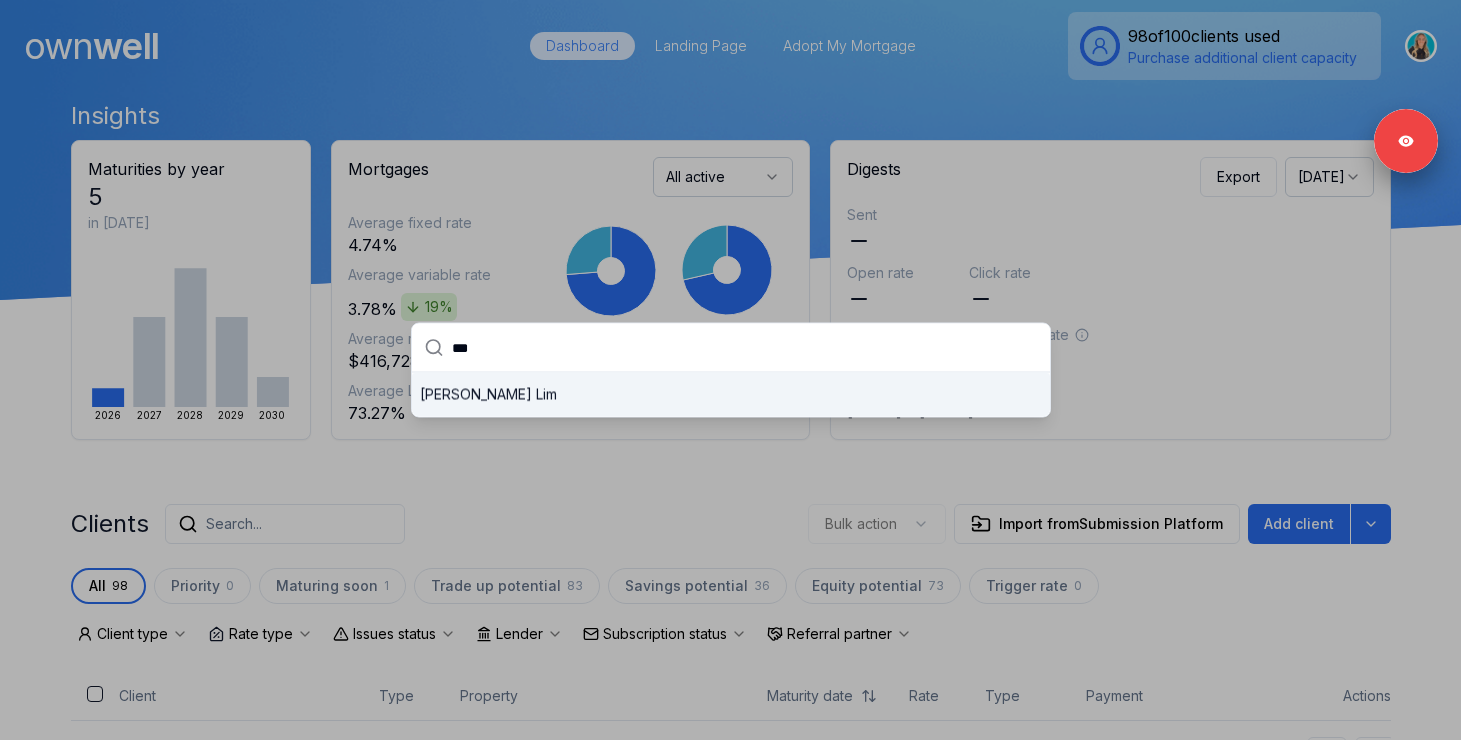 click on "[PERSON_NAME]" at bounding box center (731, 395) 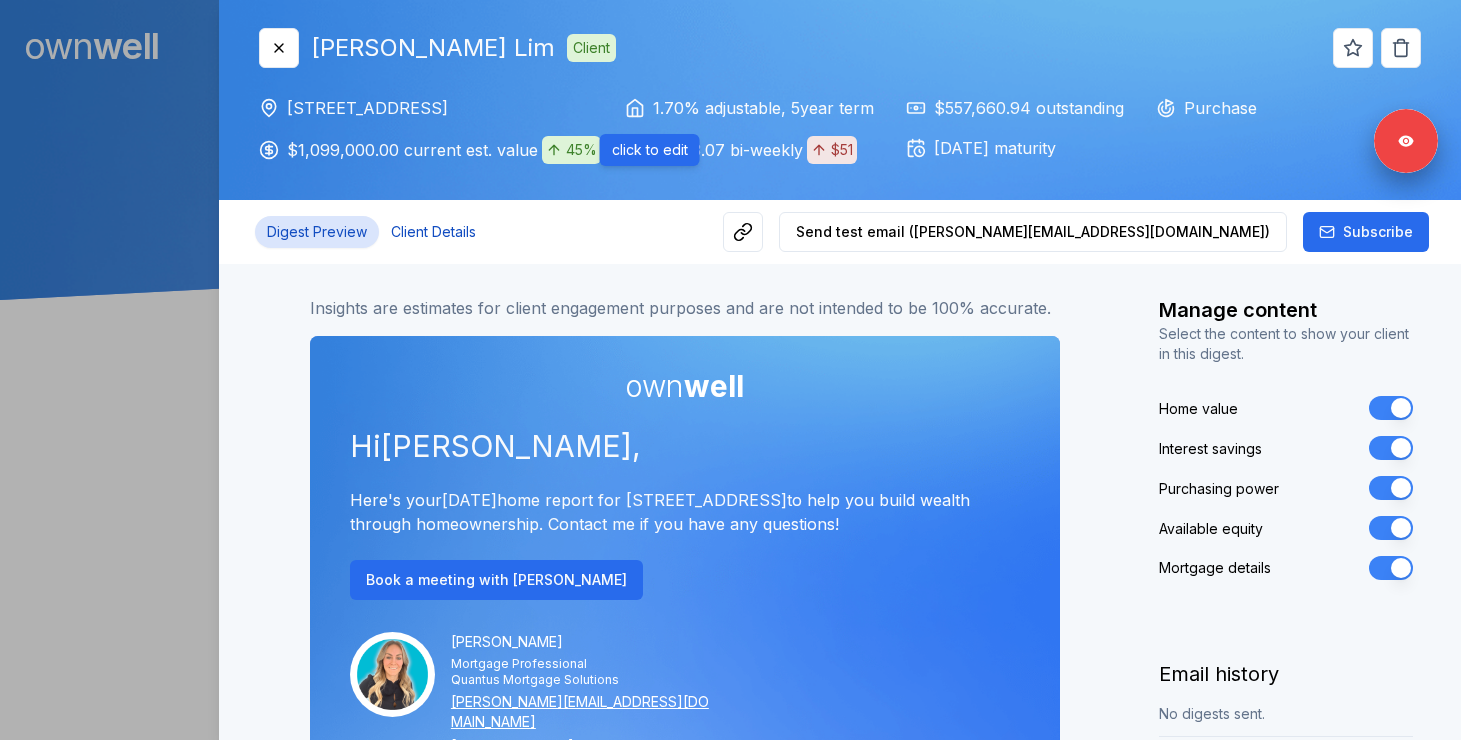 click on "Client Details" at bounding box center [433, 232] 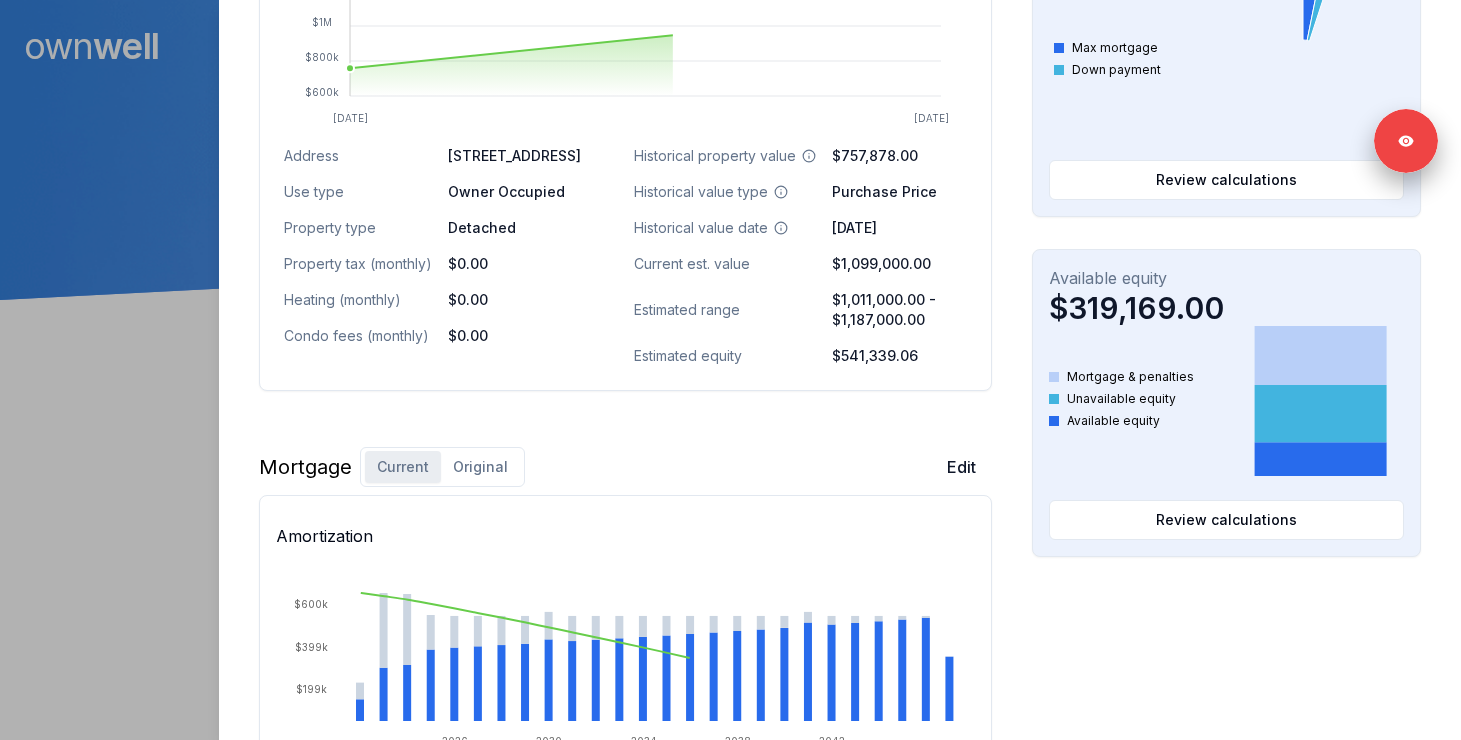 scroll, scrollTop: 834, scrollLeft: 0, axis: vertical 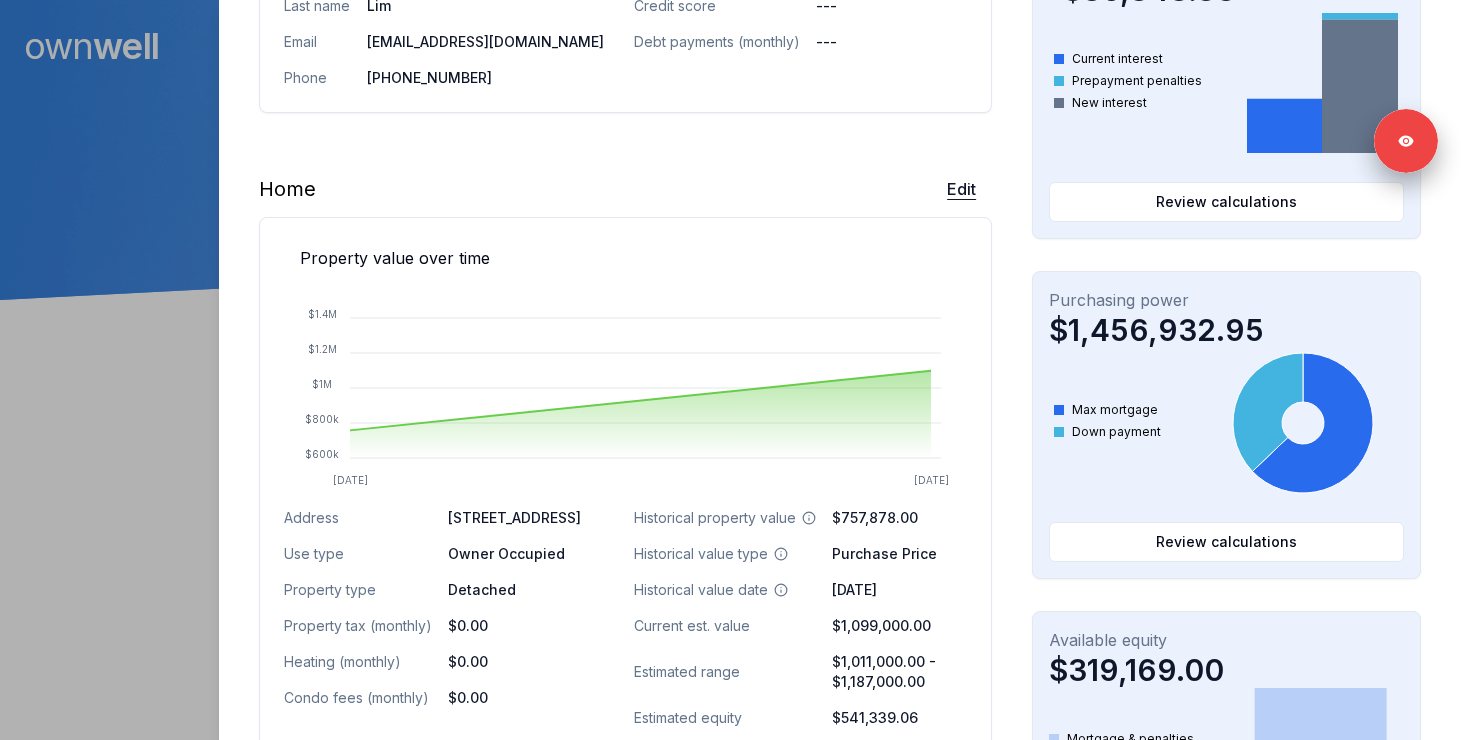 click on "Edit" at bounding box center [961, 189] 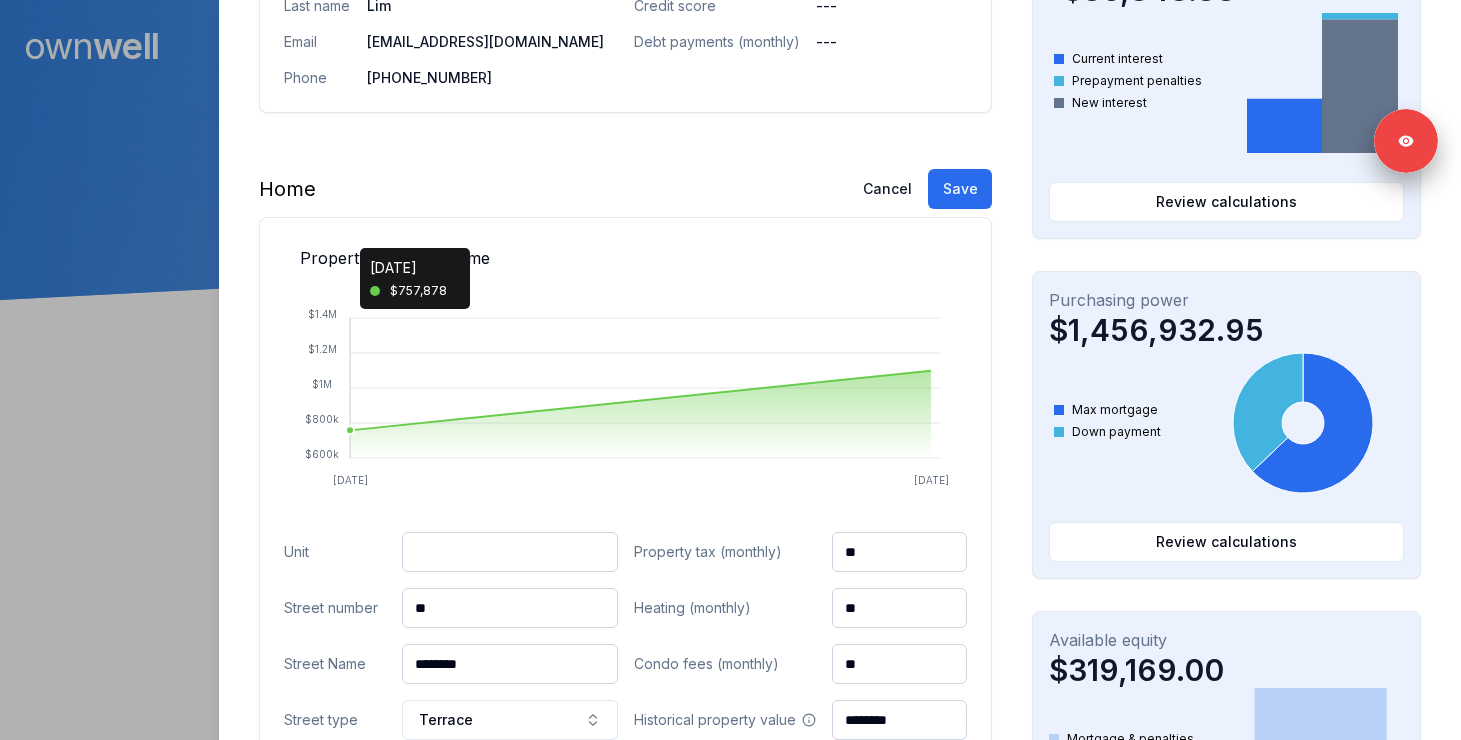 scroll, scrollTop: 720, scrollLeft: 0, axis: vertical 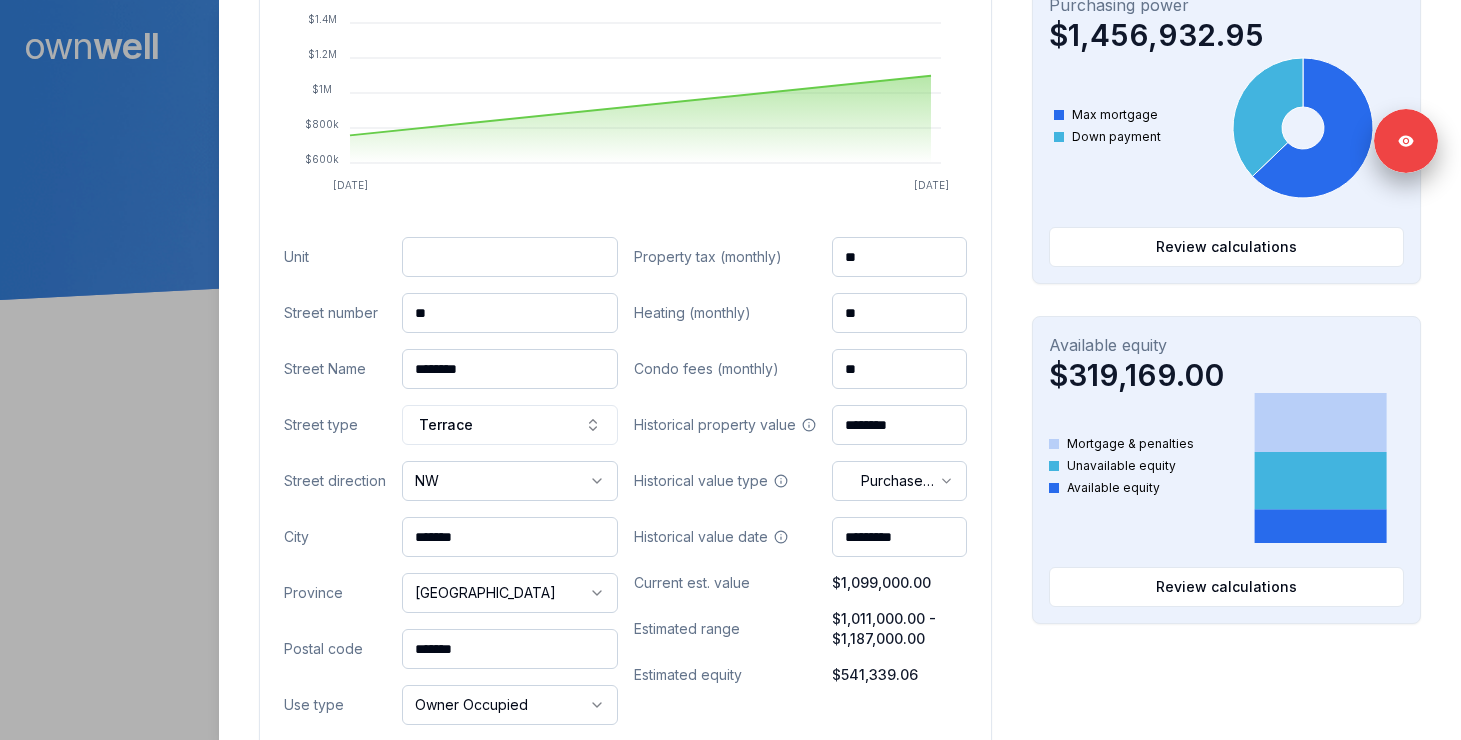 drag, startPoint x: 499, startPoint y: 310, endPoint x: 375, endPoint y: 285, distance: 126.495056 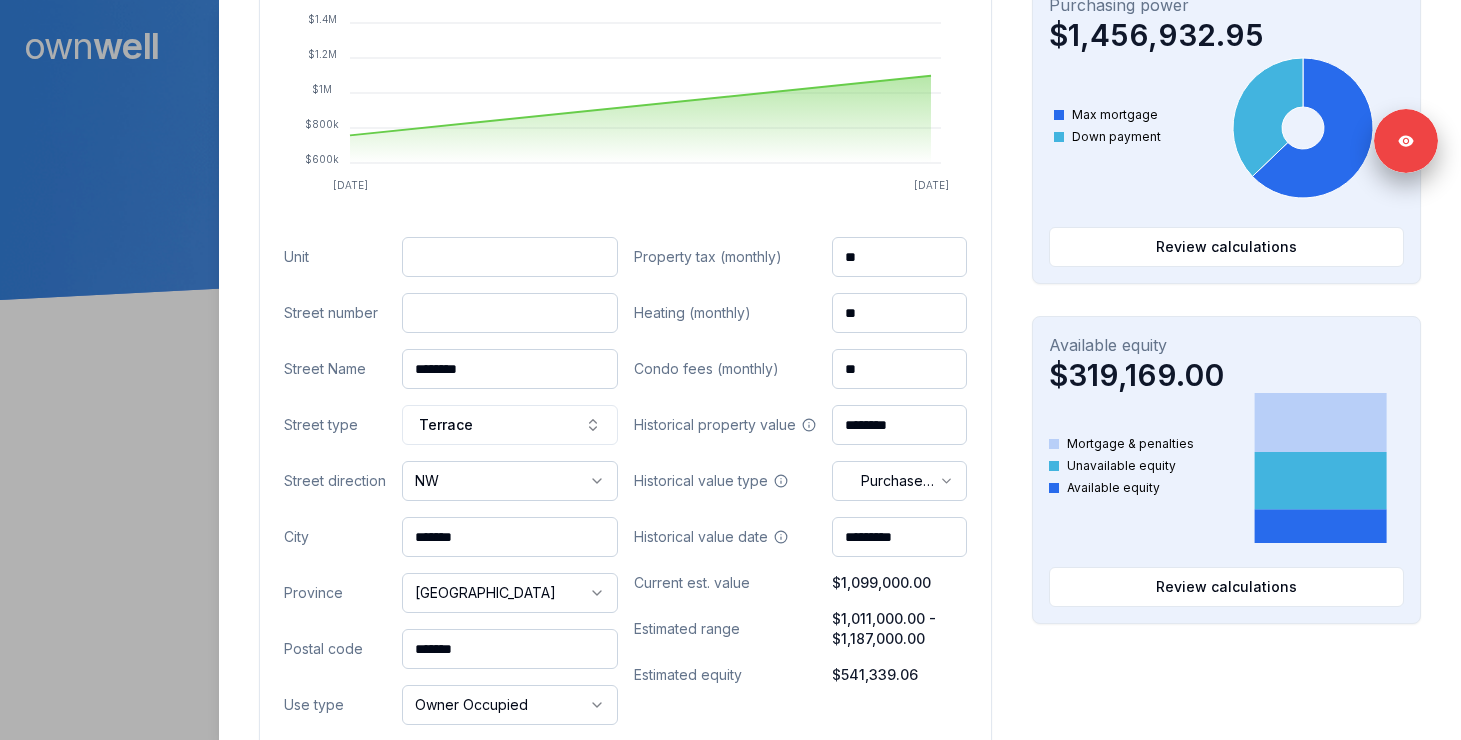 paste on "**" 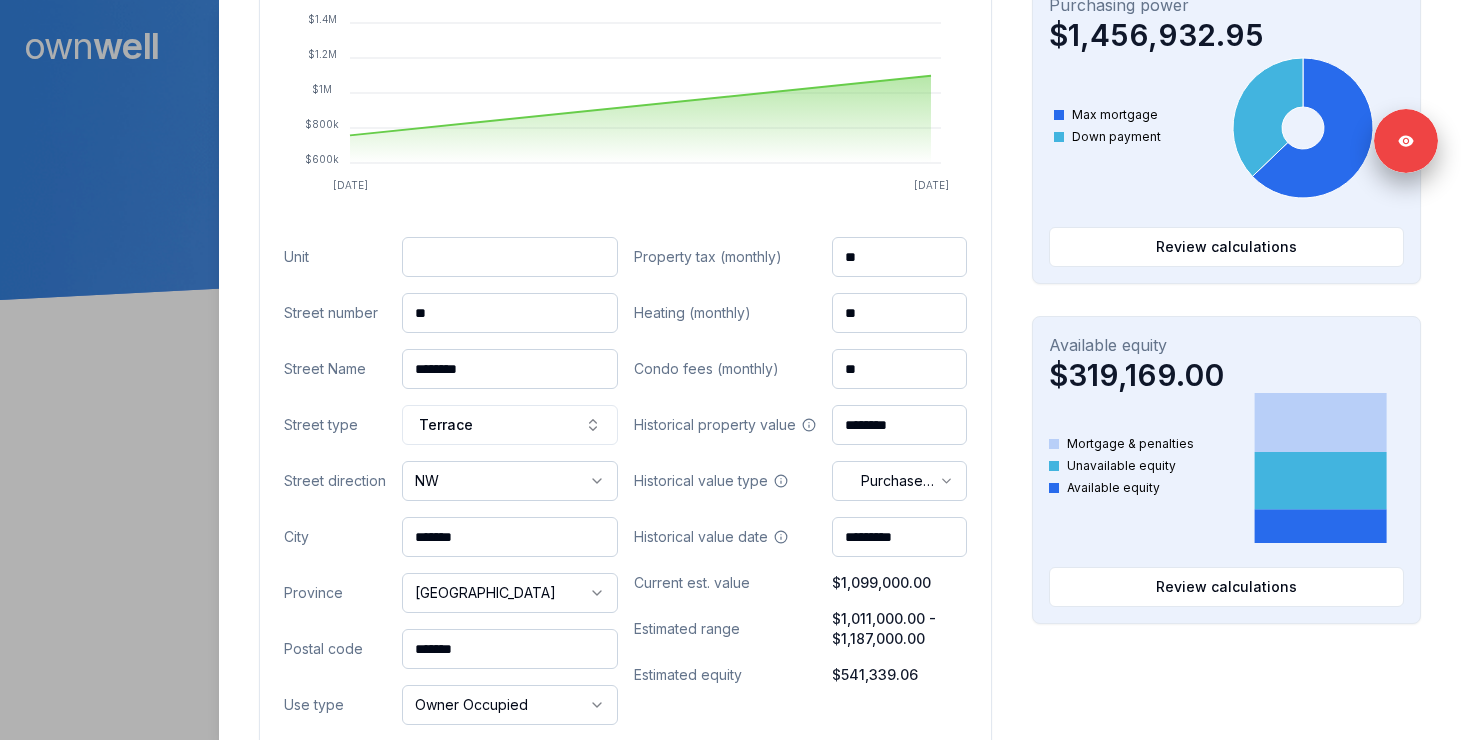 type on "**" 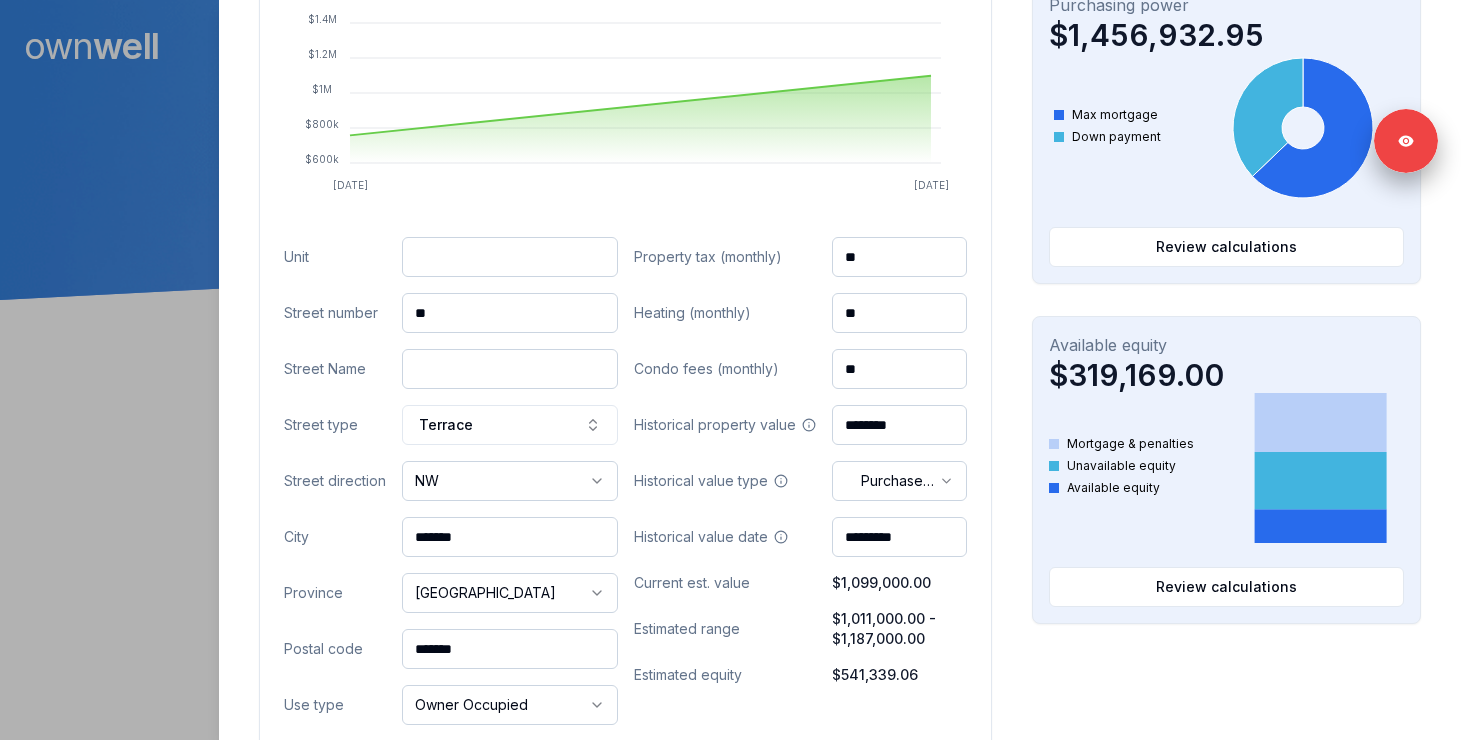 paste on "******" 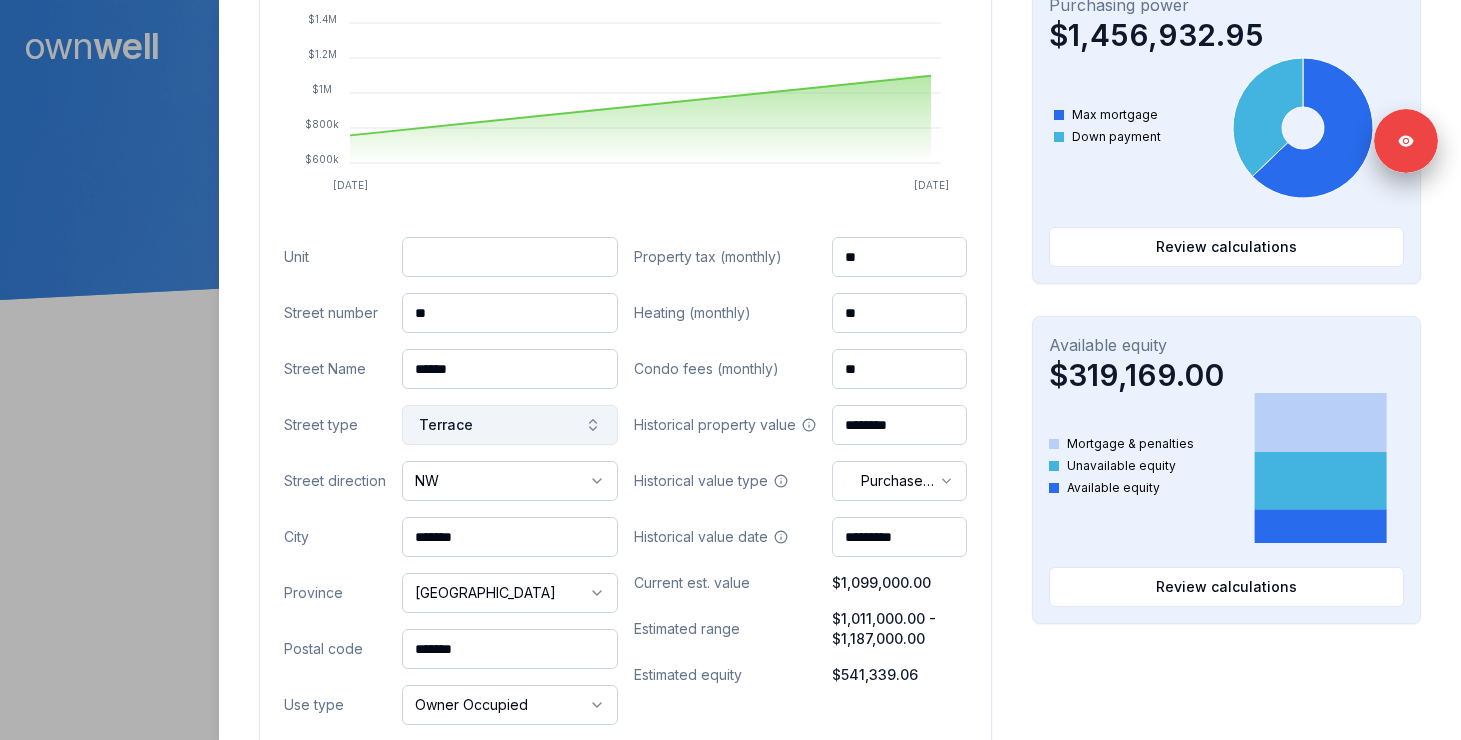 type on "******" 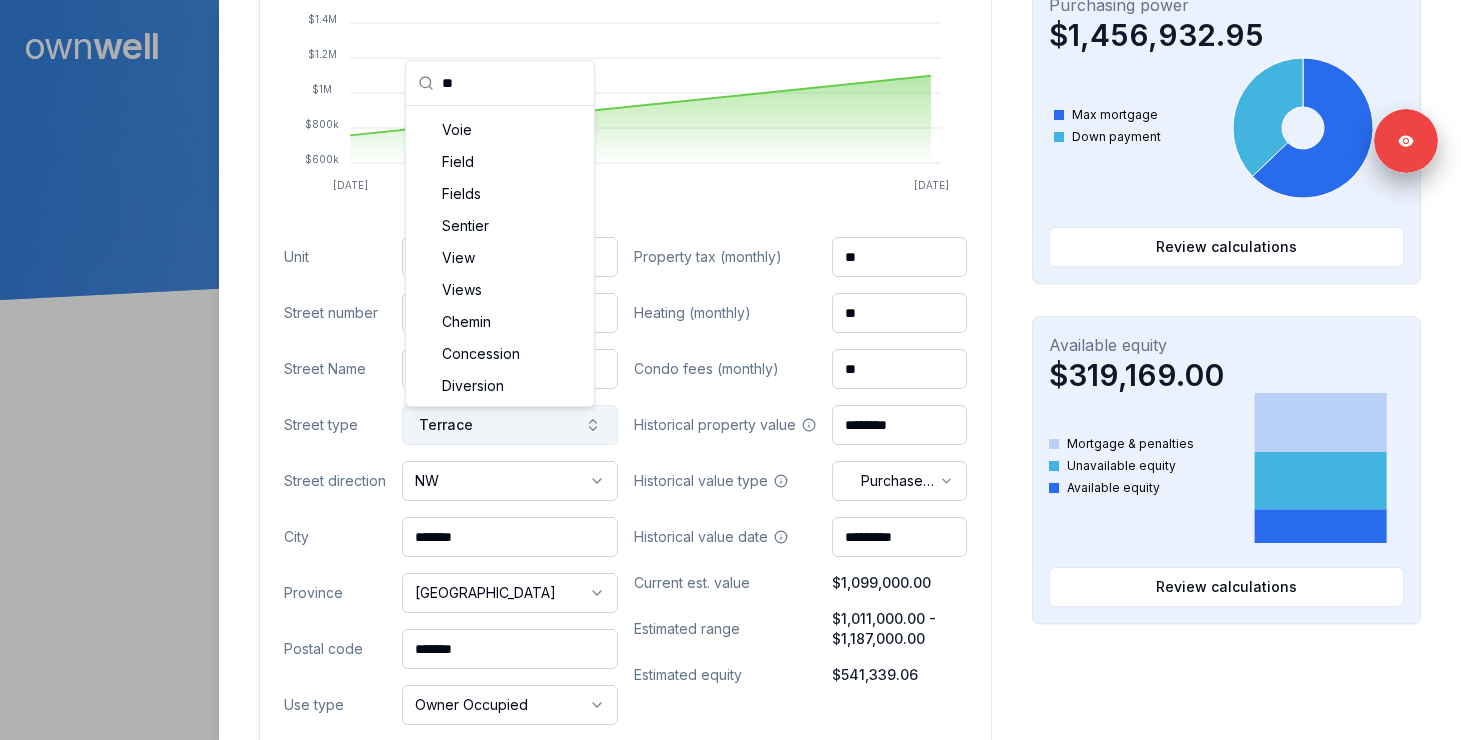 type on "*" 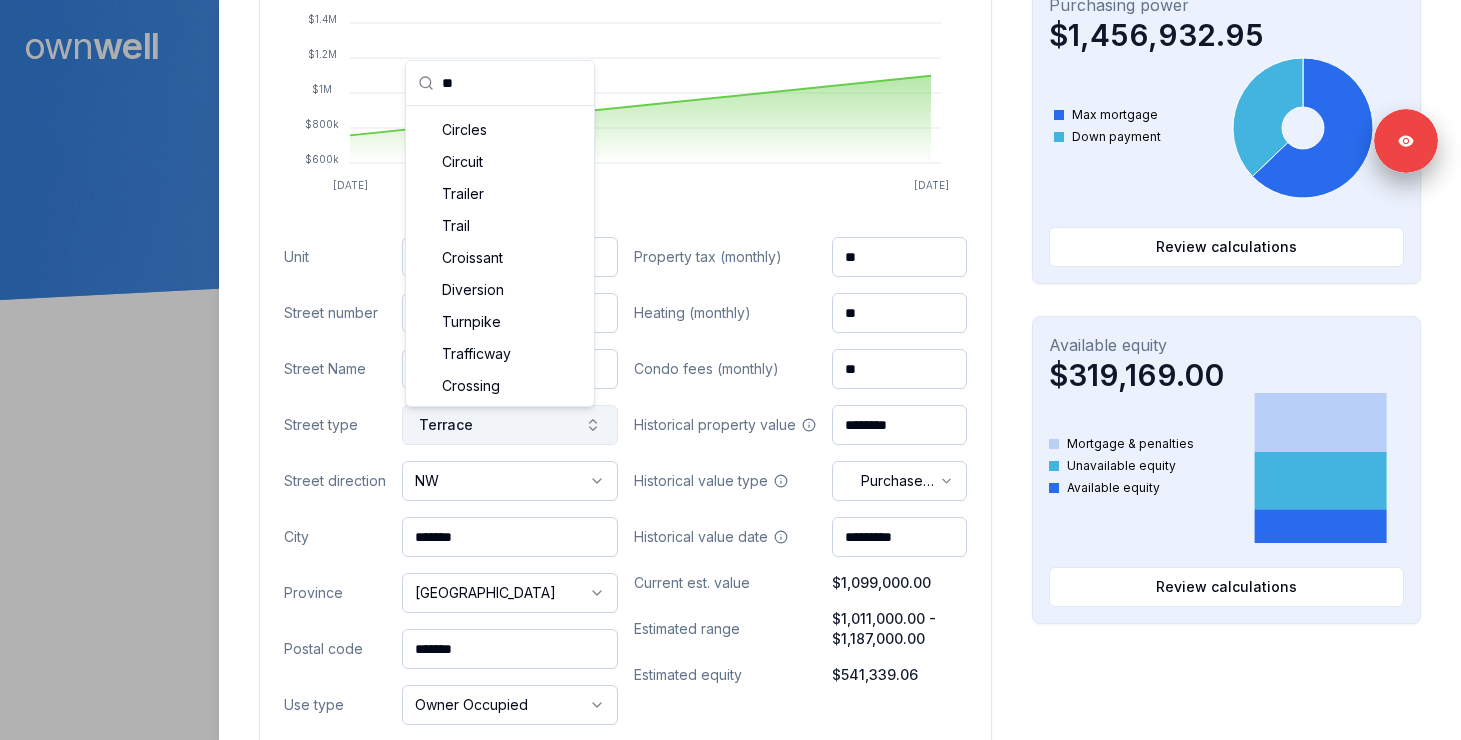 scroll, scrollTop: 0, scrollLeft: 0, axis: both 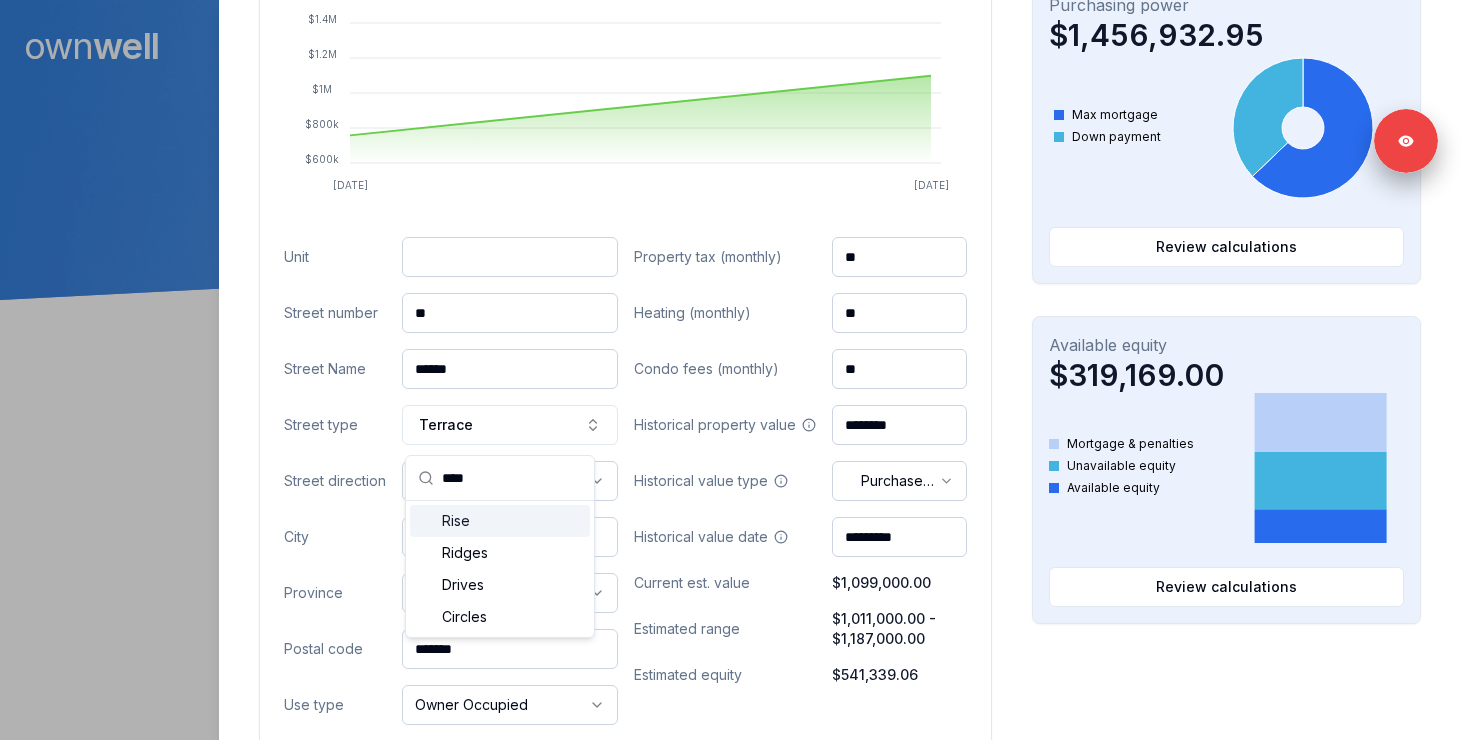 type on "****" 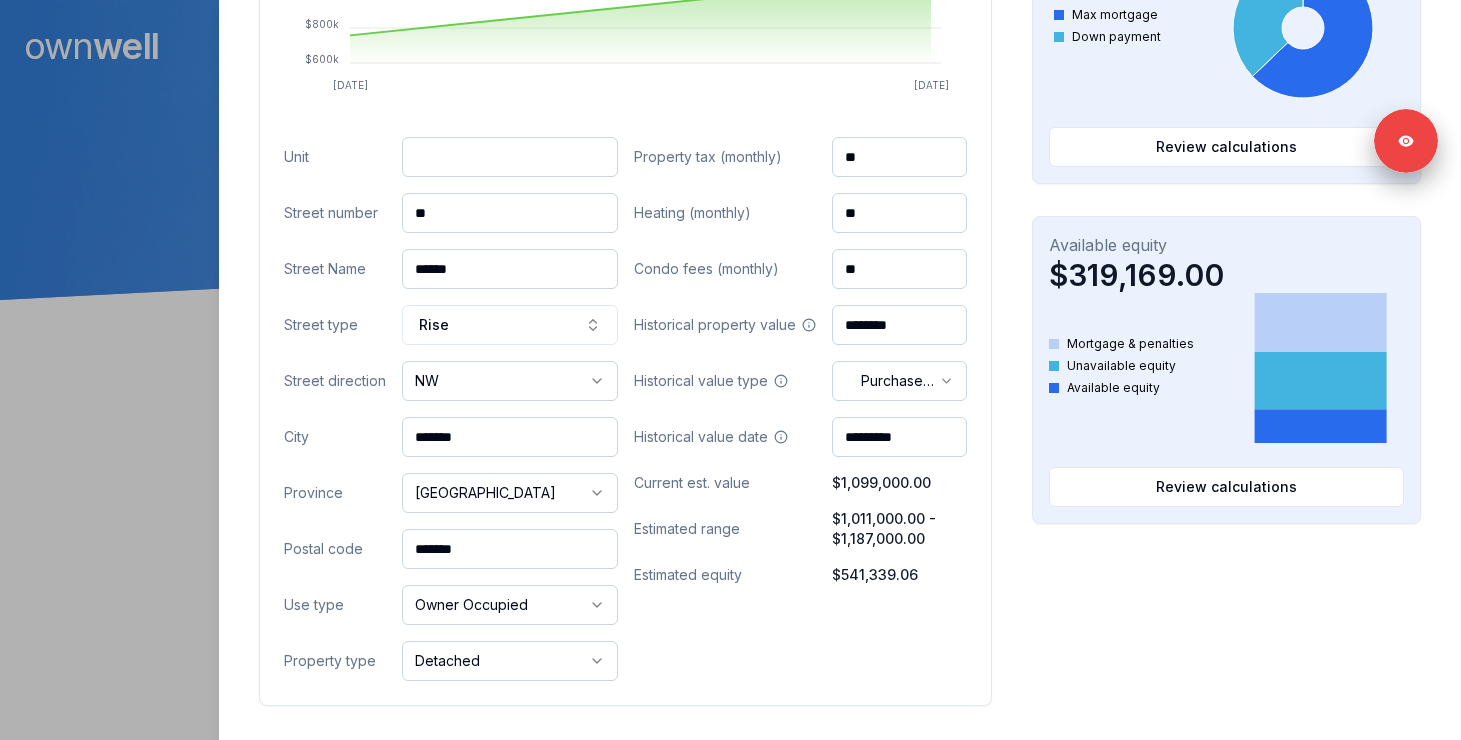 scroll, scrollTop: 835, scrollLeft: 0, axis: vertical 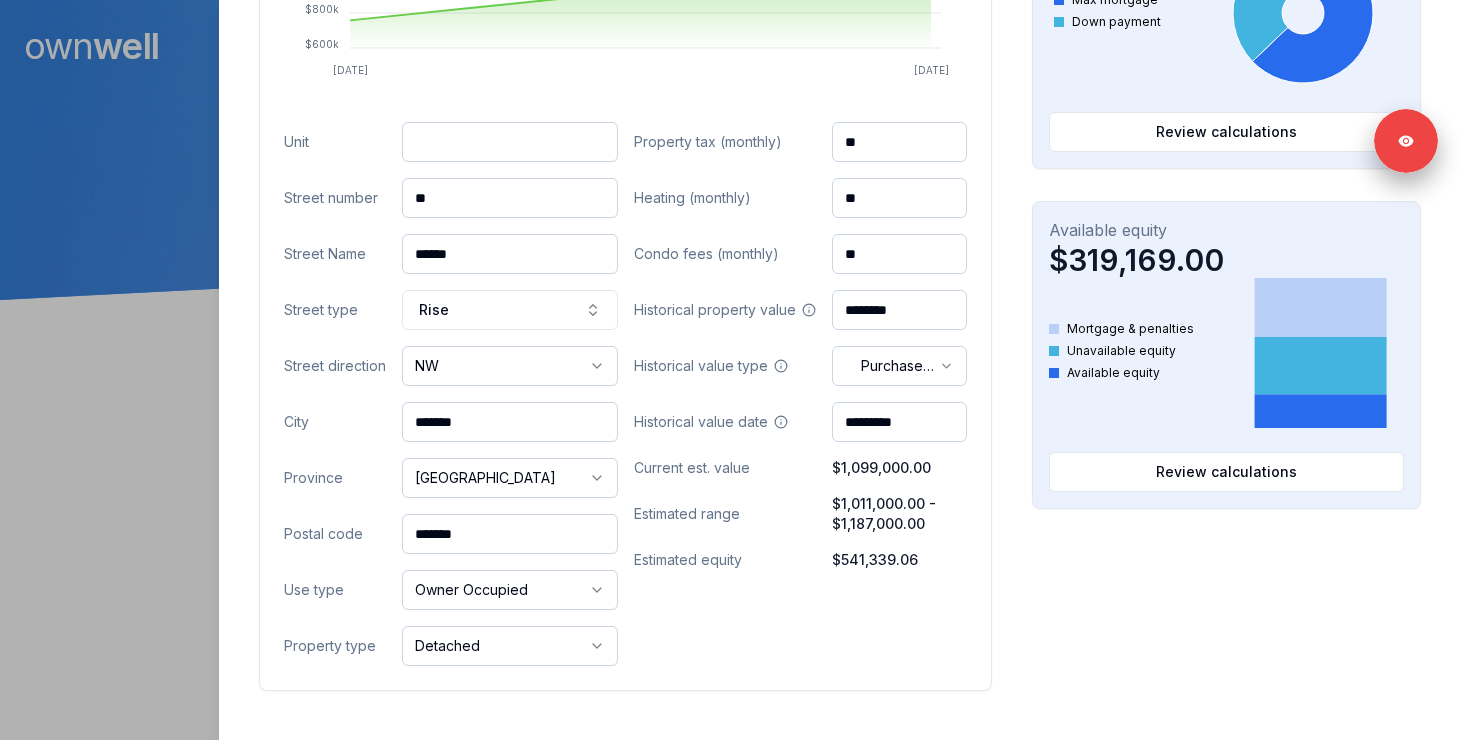 drag, startPoint x: 499, startPoint y: 531, endPoint x: 382, endPoint y: 526, distance: 117.10679 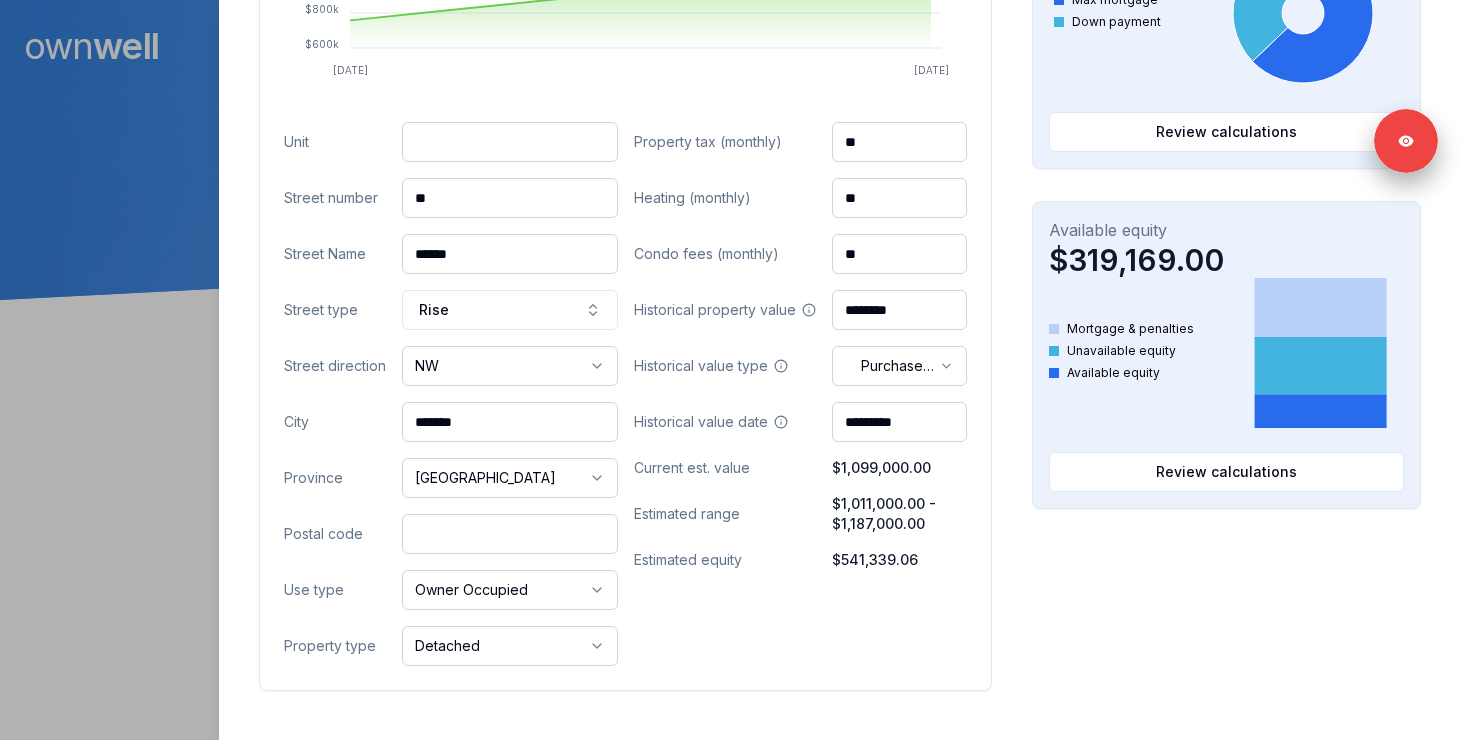 paste on "*******" 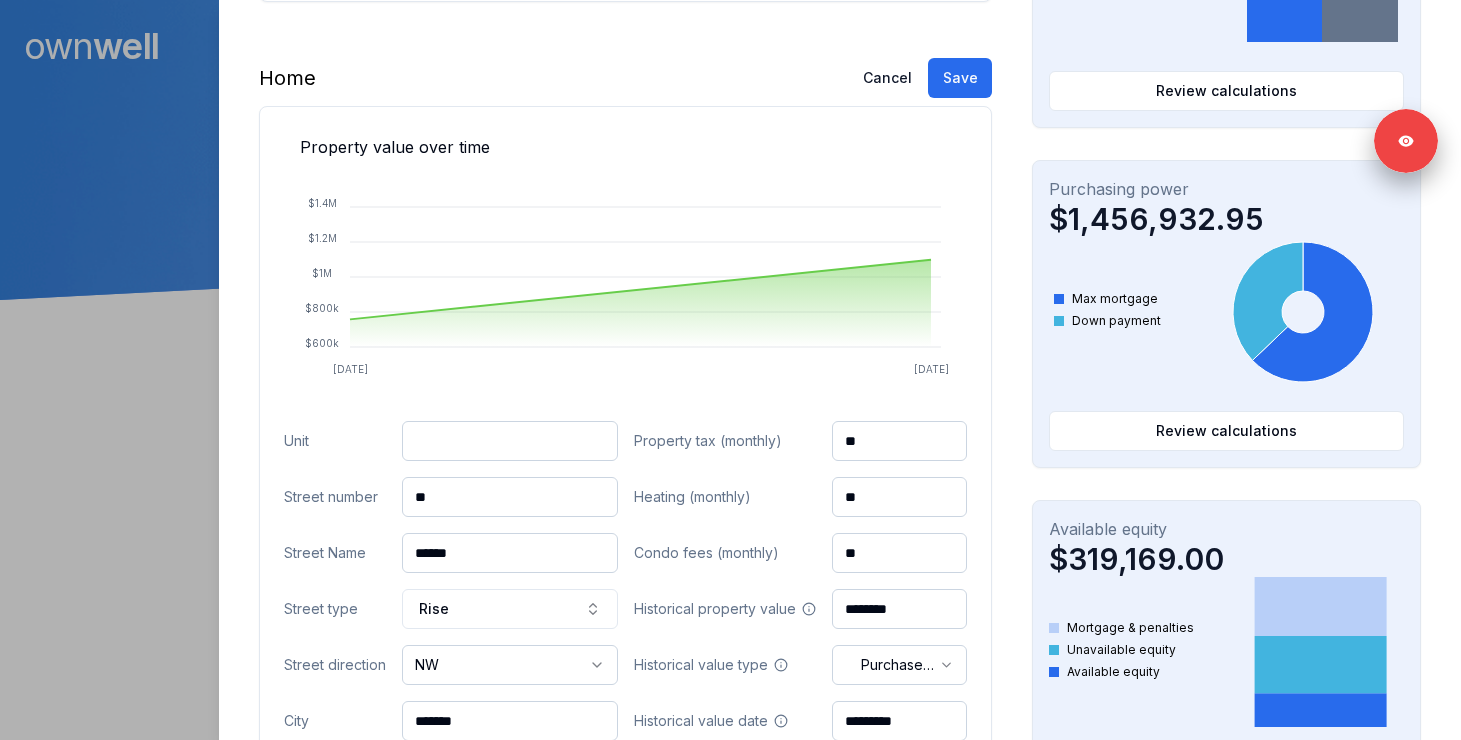 scroll, scrollTop: 533, scrollLeft: 0, axis: vertical 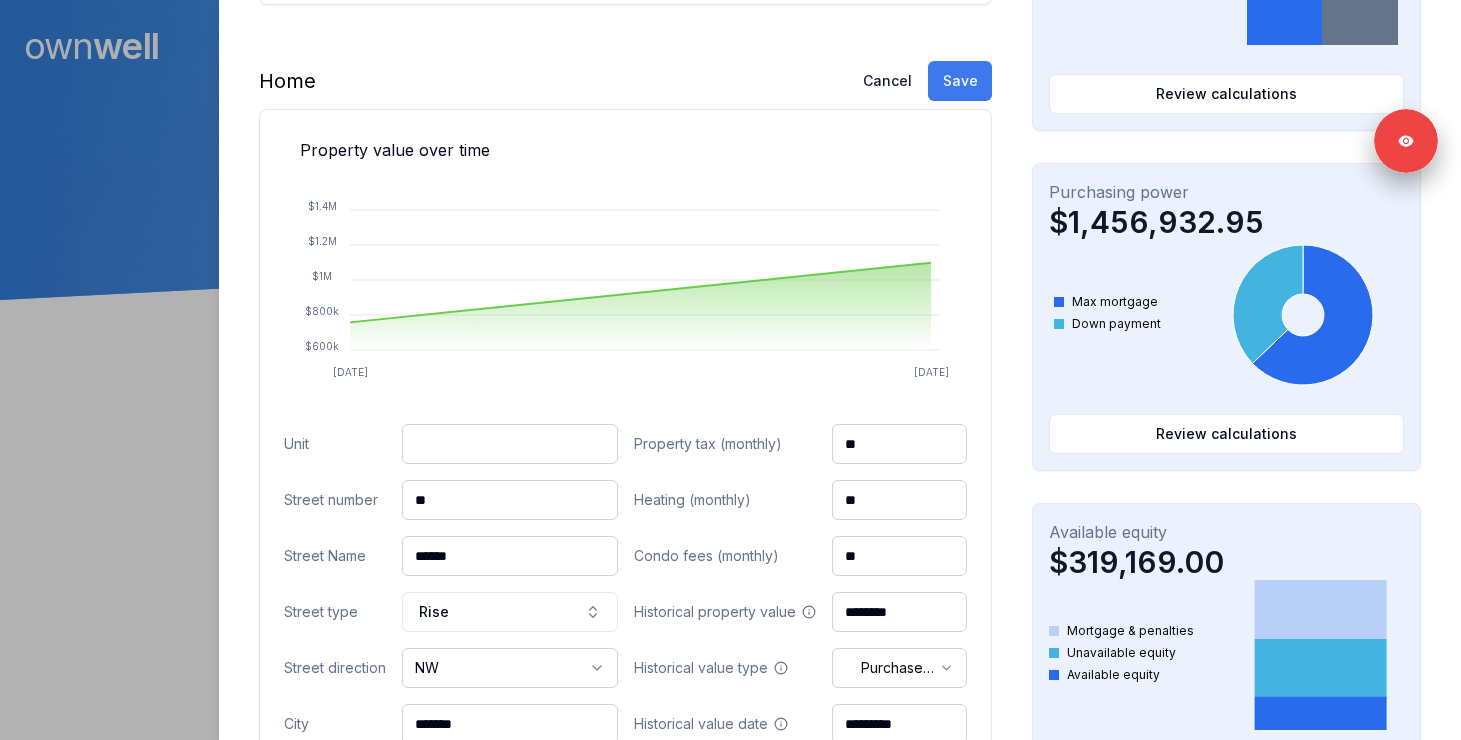 type on "*******" 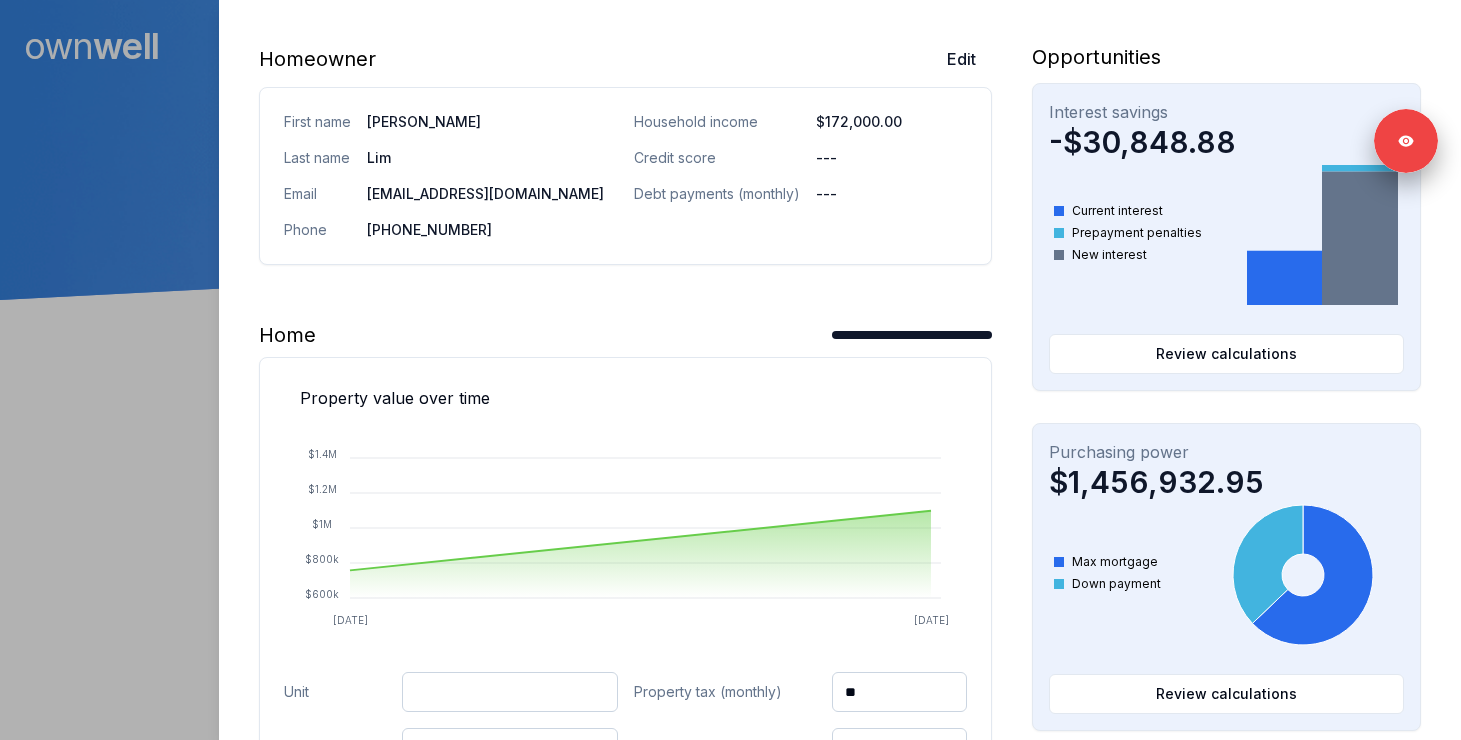scroll, scrollTop: 4, scrollLeft: 0, axis: vertical 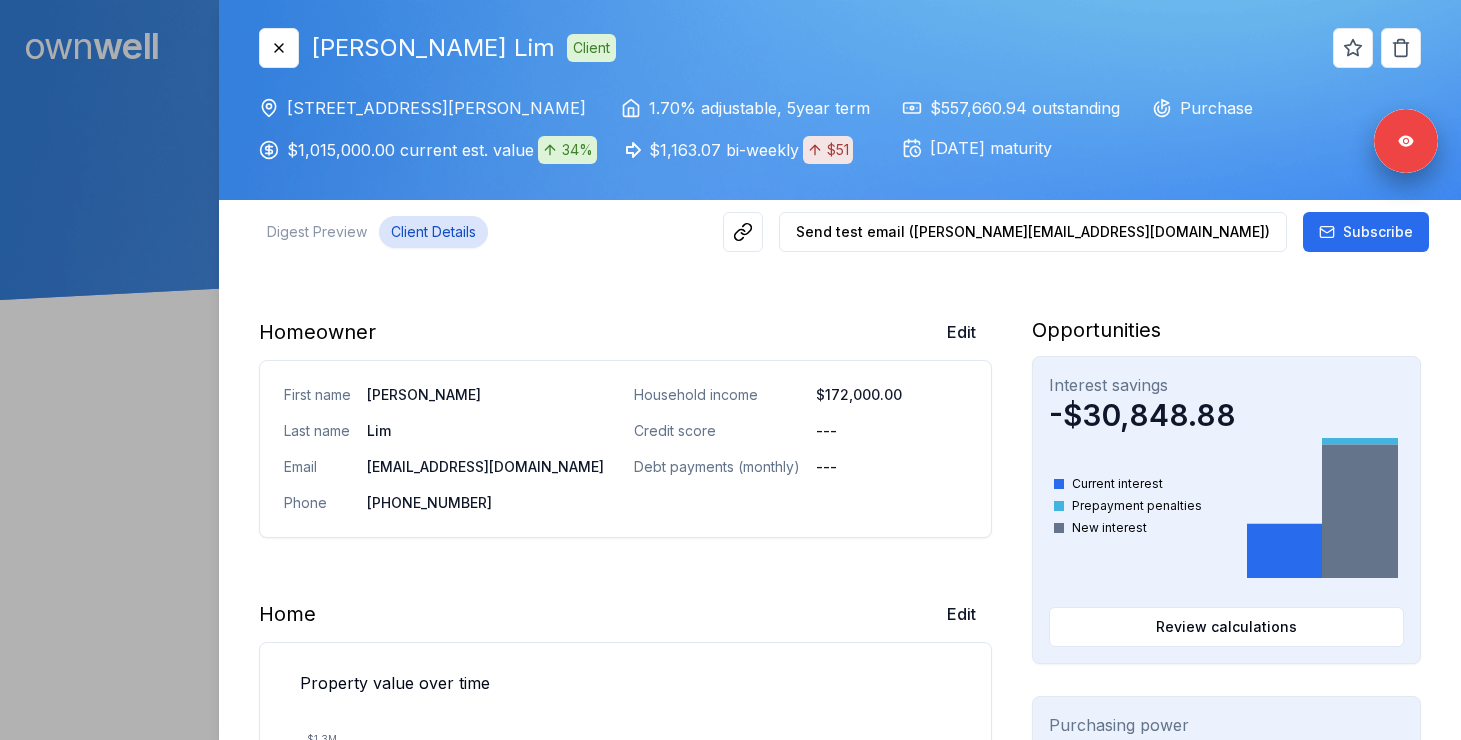 click at bounding box center [730, 370] 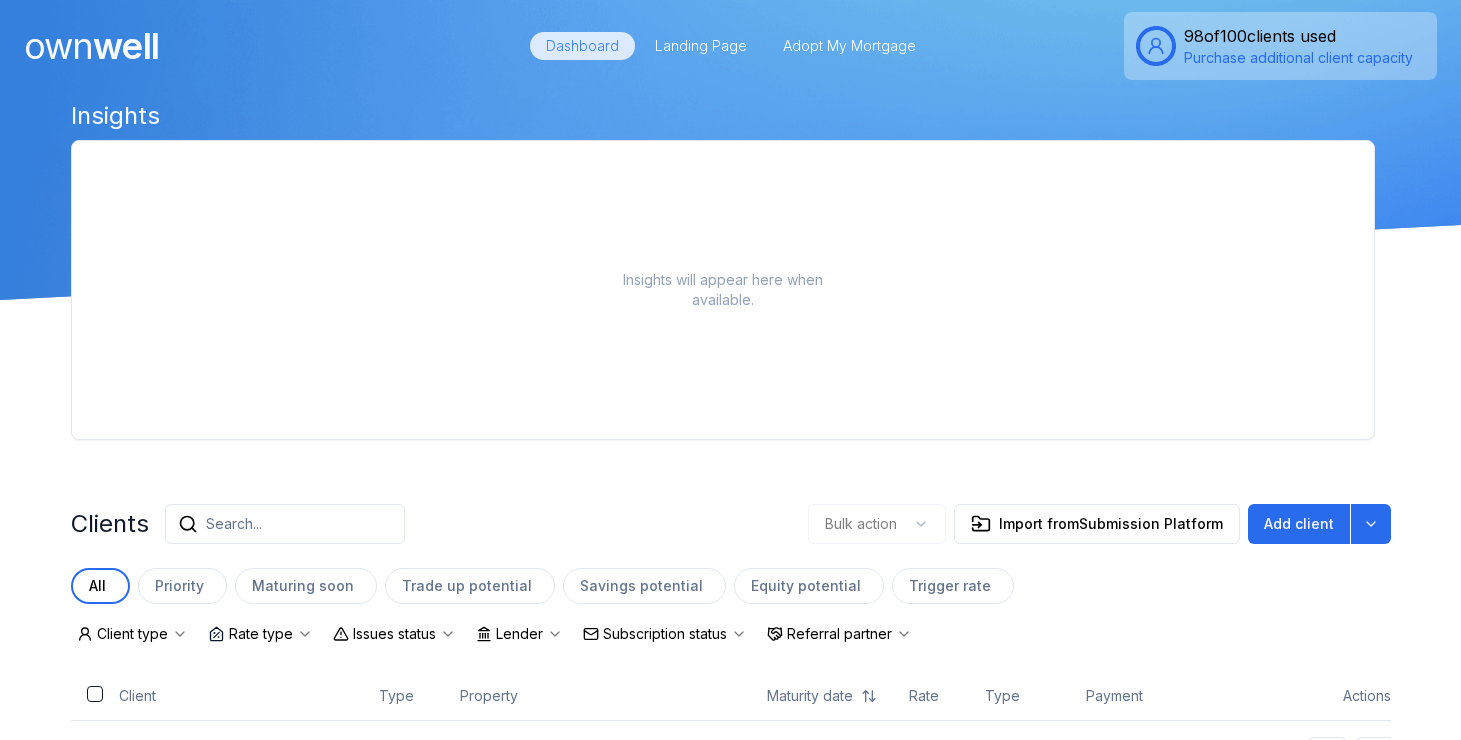 scroll, scrollTop: 0, scrollLeft: 0, axis: both 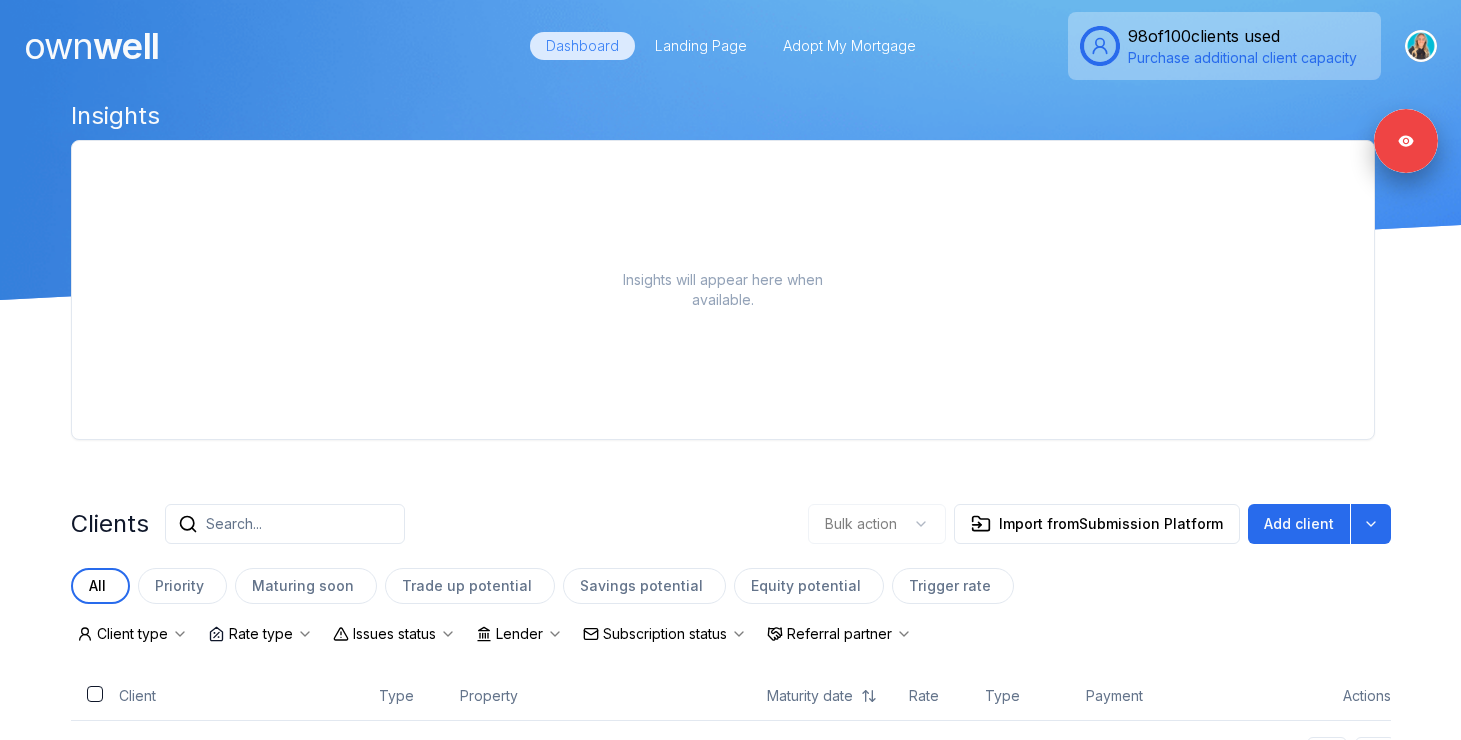click on "Search..." at bounding box center (285, 524) 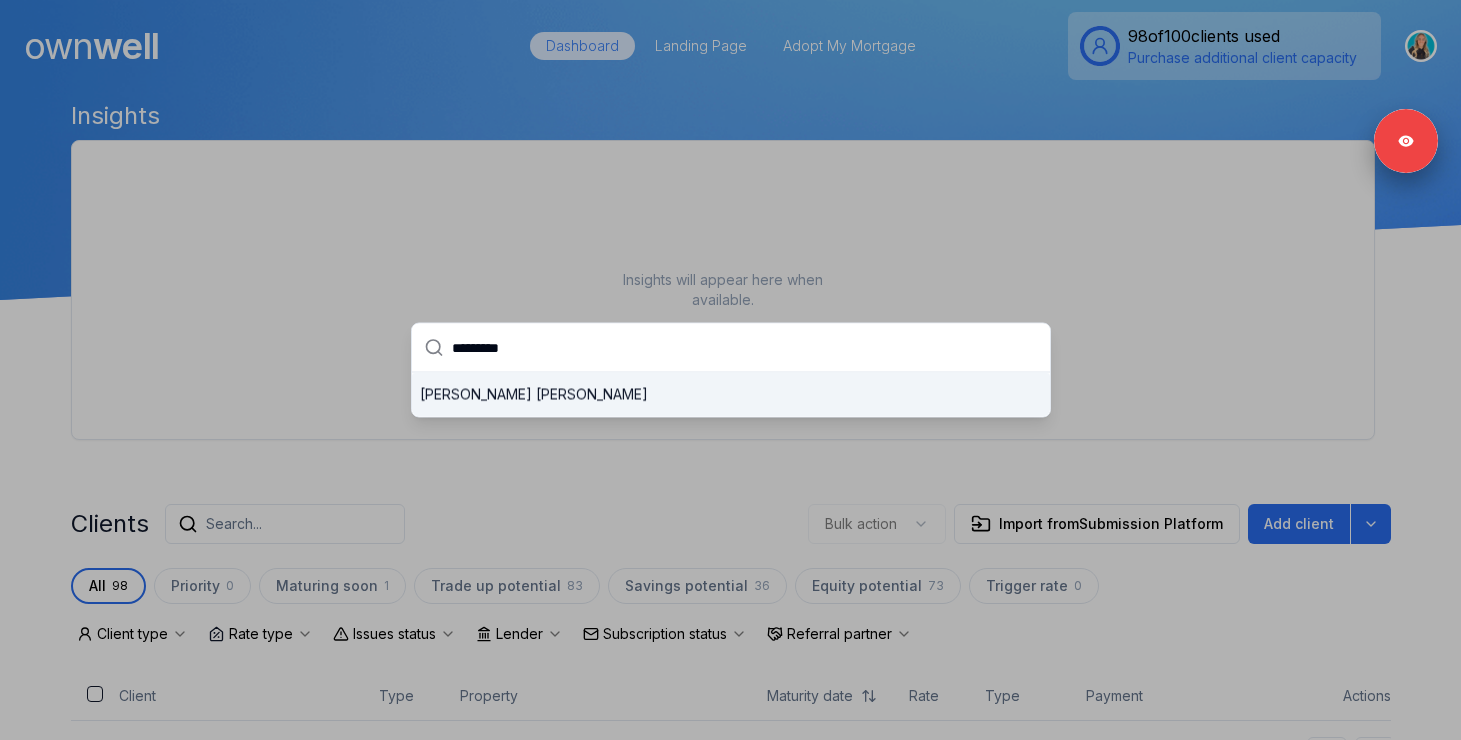 type on "*********" 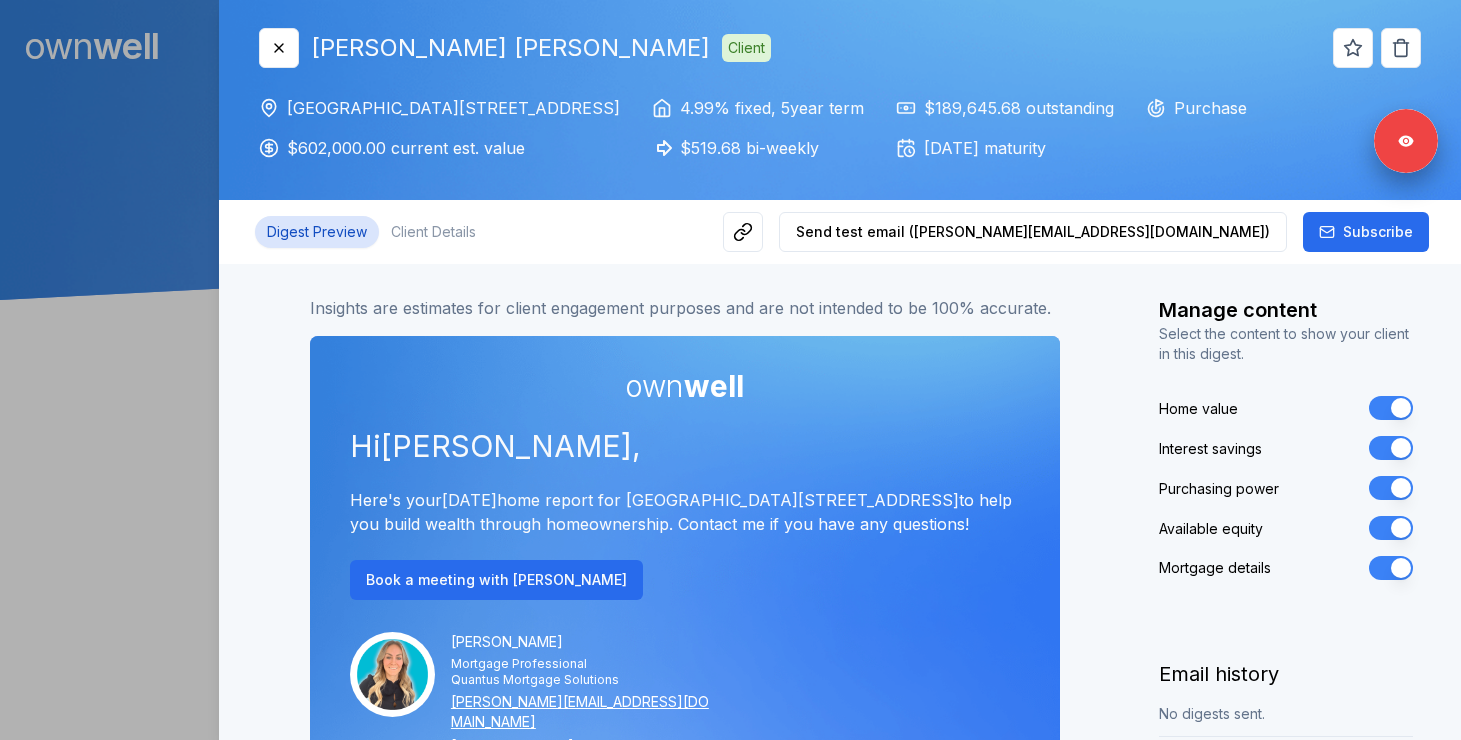 click on "Digest Preview Client Details" at bounding box center (371, 232) 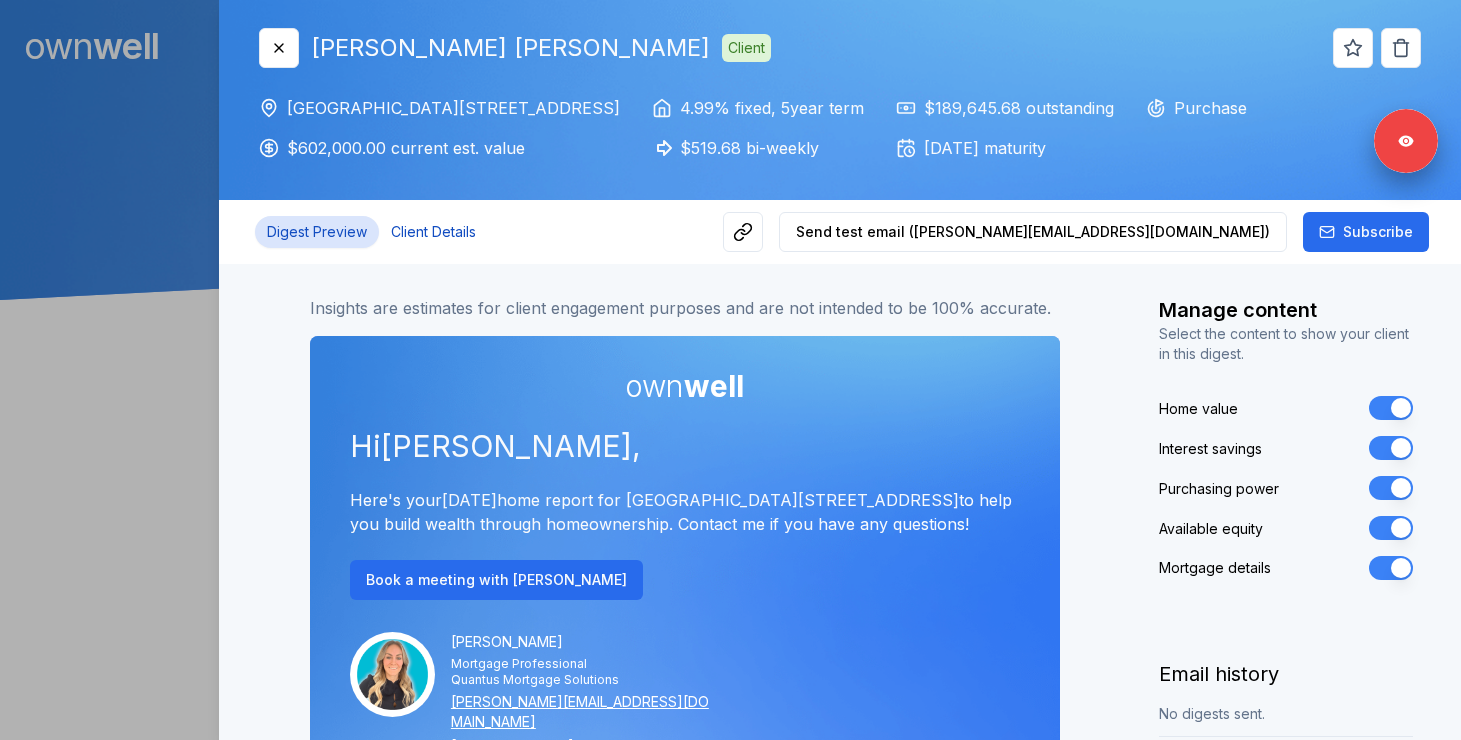 click on "Client Details" at bounding box center [433, 232] 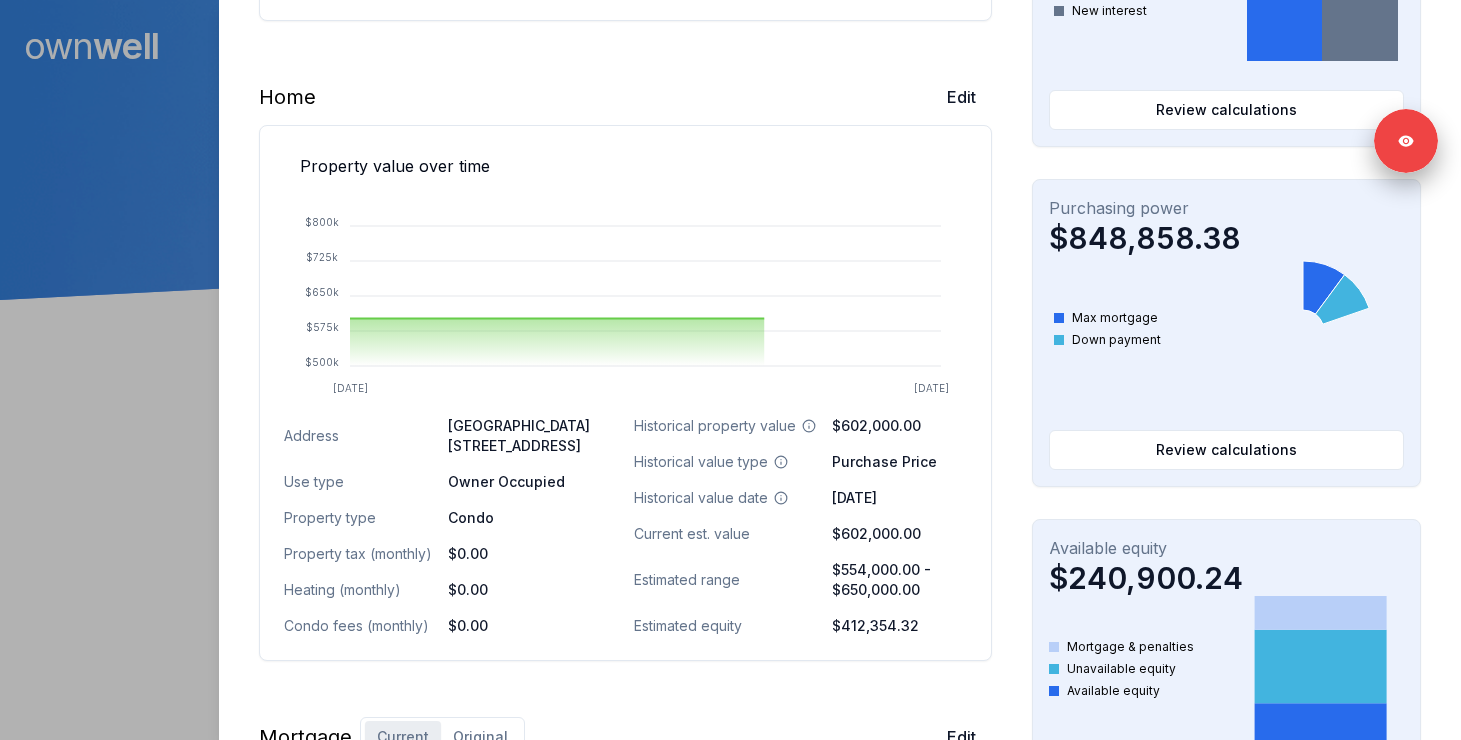 scroll, scrollTop: 595, scrollLeft: 0, axis: vertical 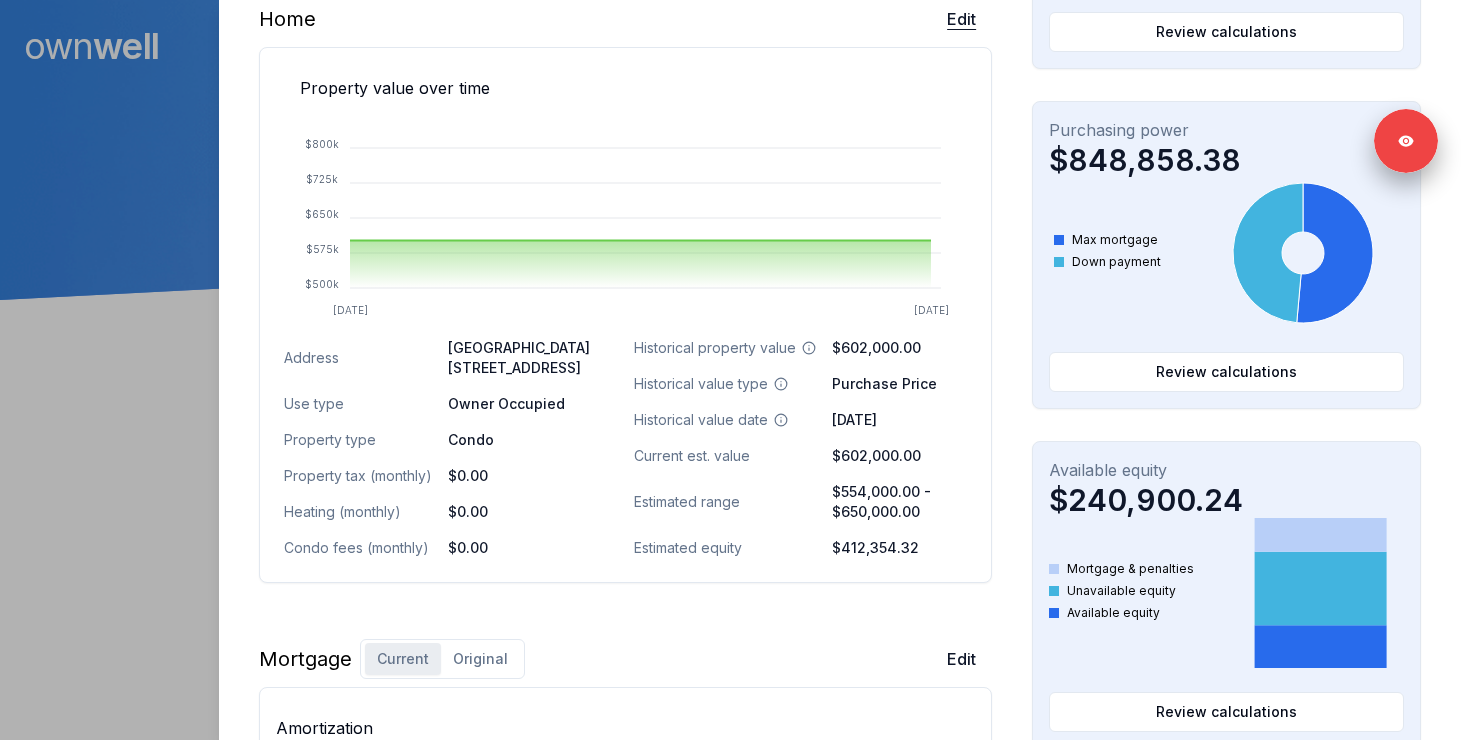 click on "Edit" at bounding box center [961, 19] 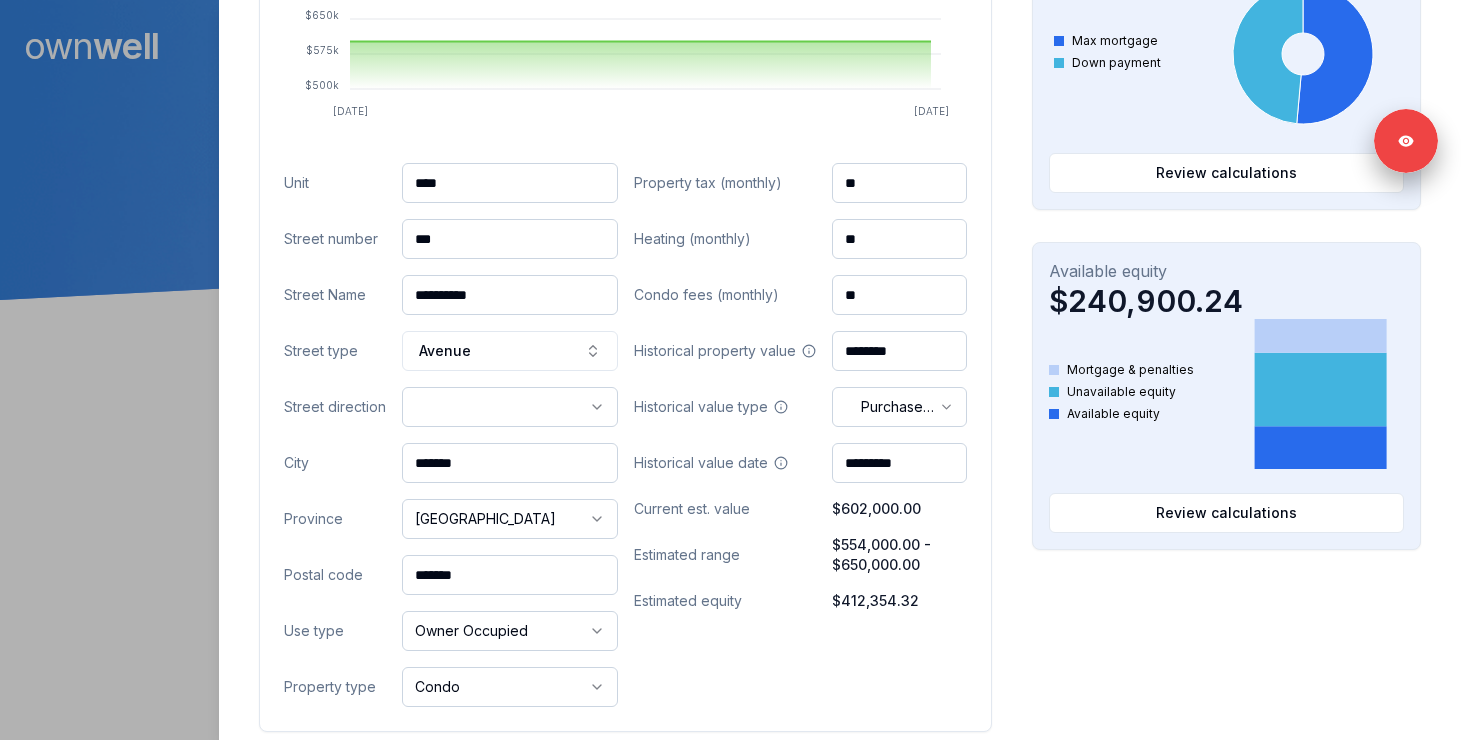 scroll, scrollTop: 818, scrollLeft: 0, axis: vertical 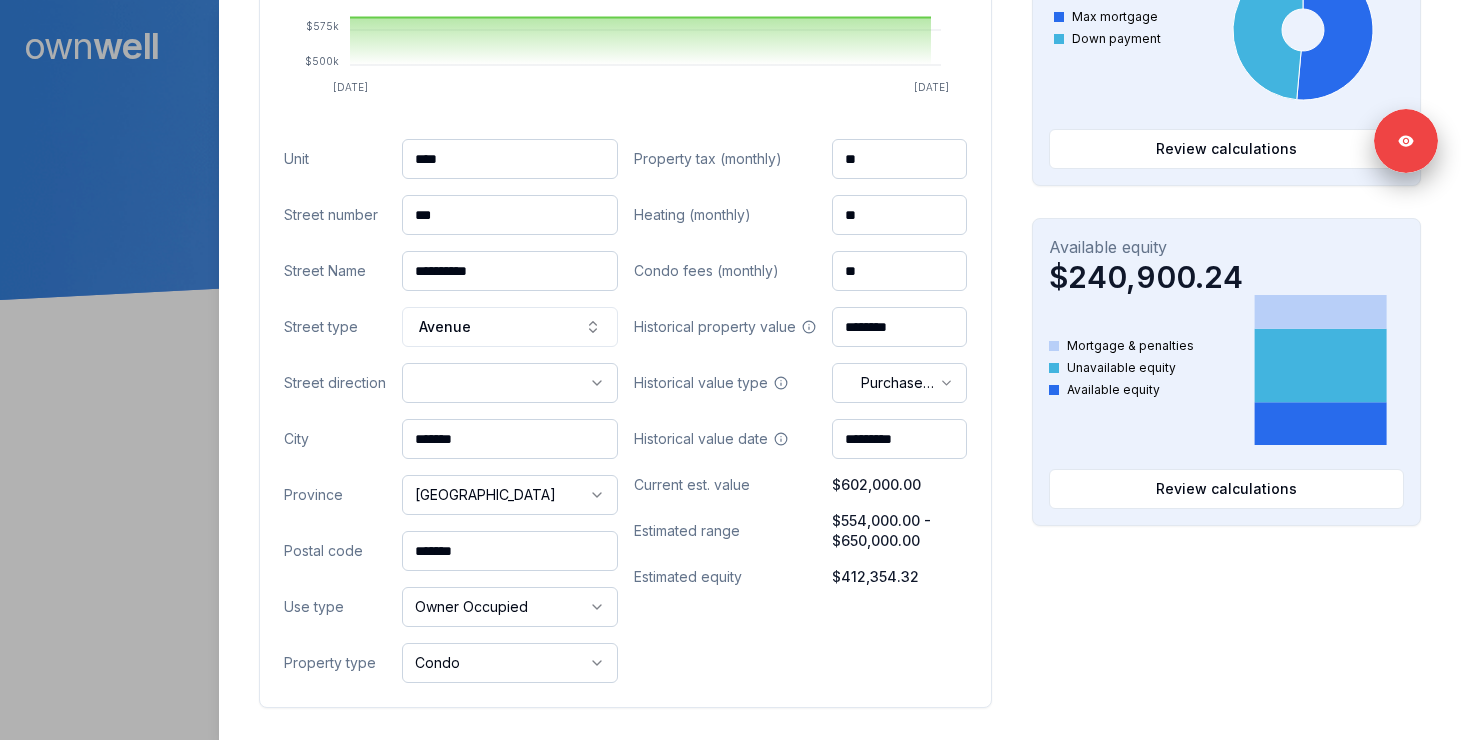 drag, startPoint x: 435, startPoint y: 164, endPoint x: 310, endPoint y: 154, distance: 125.39936 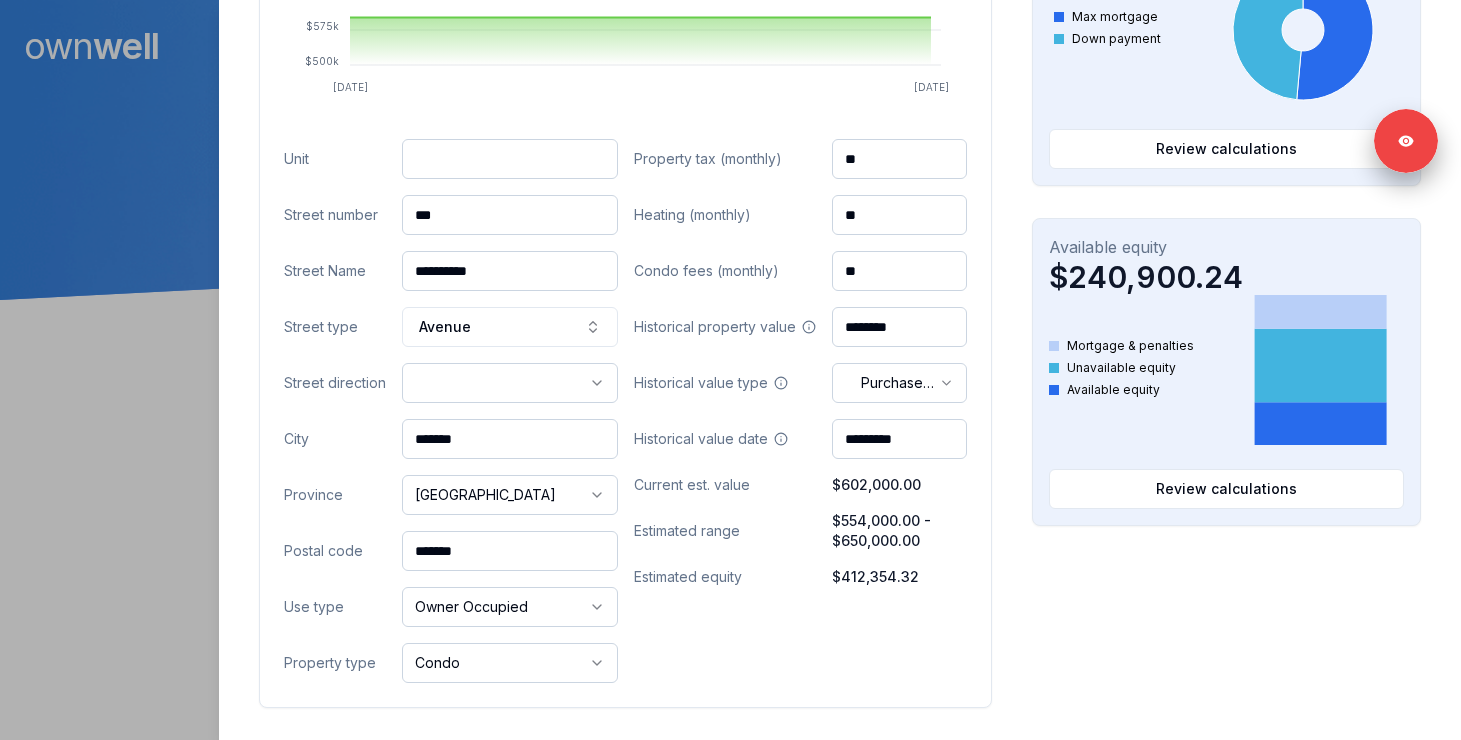 type 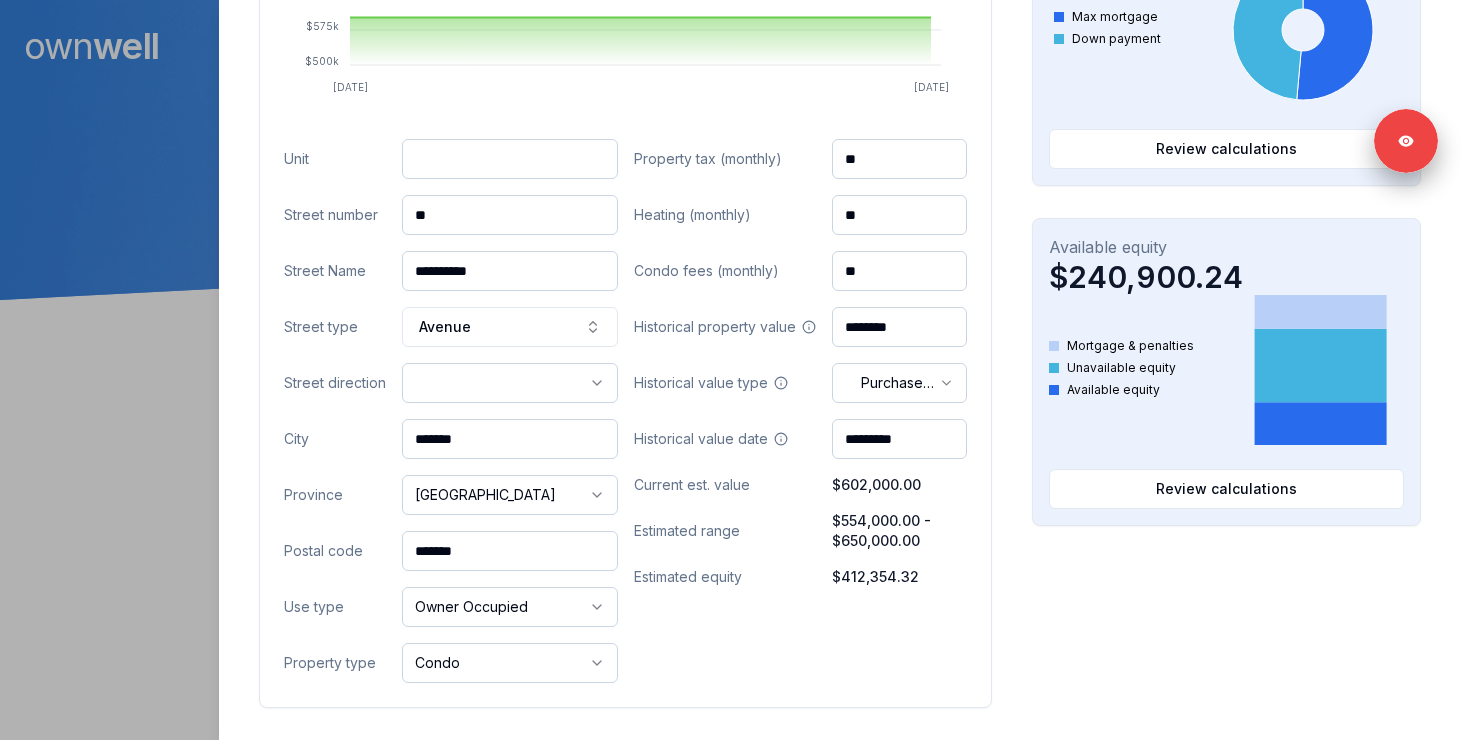 type on "*" 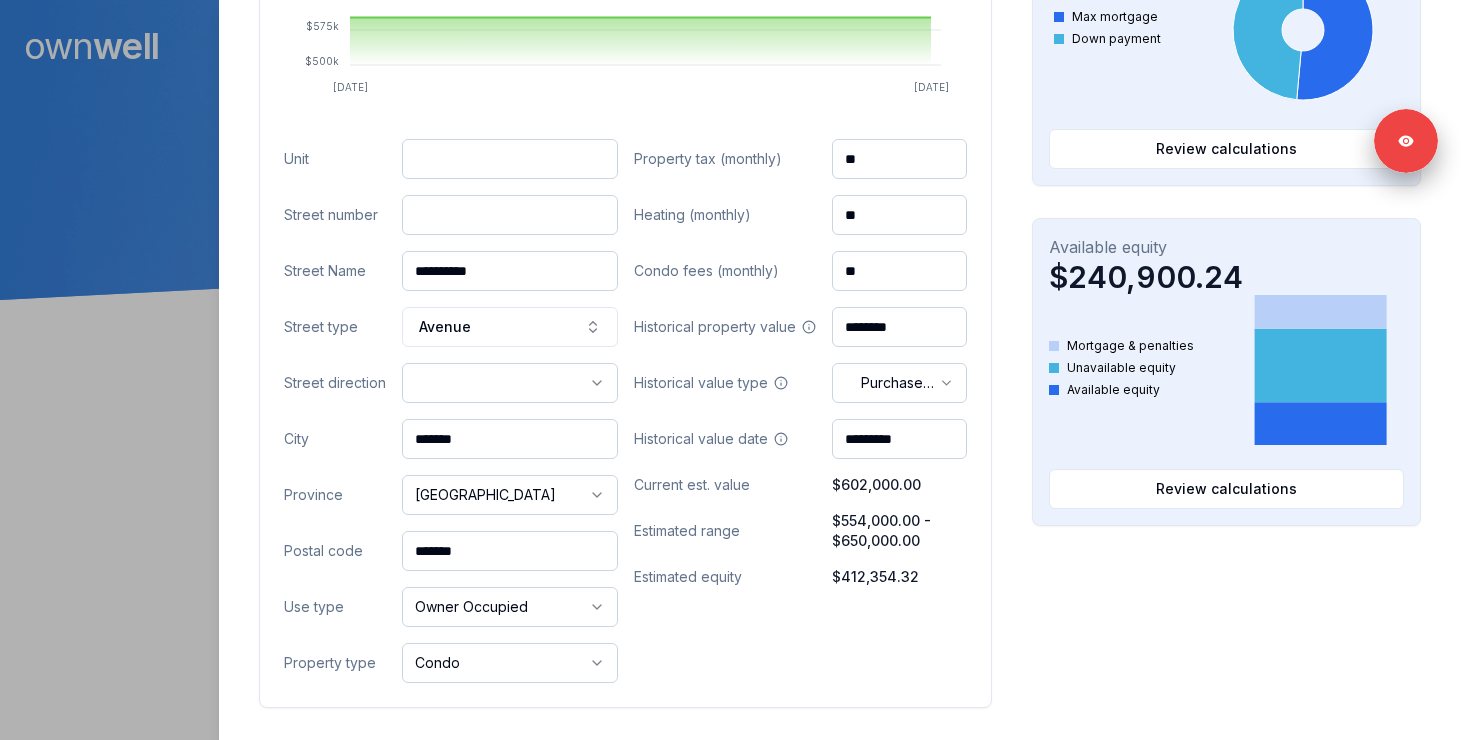 paste on "**" 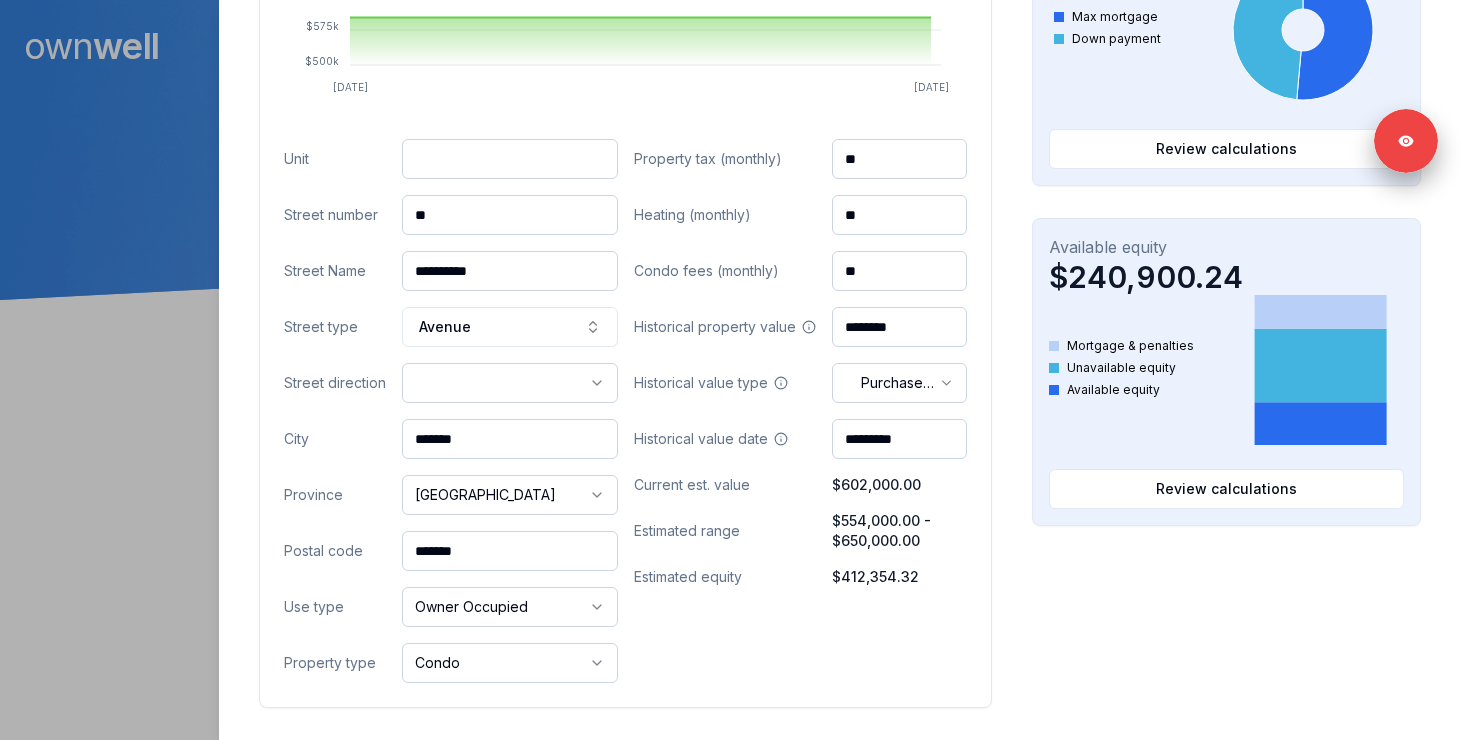 type on "**" 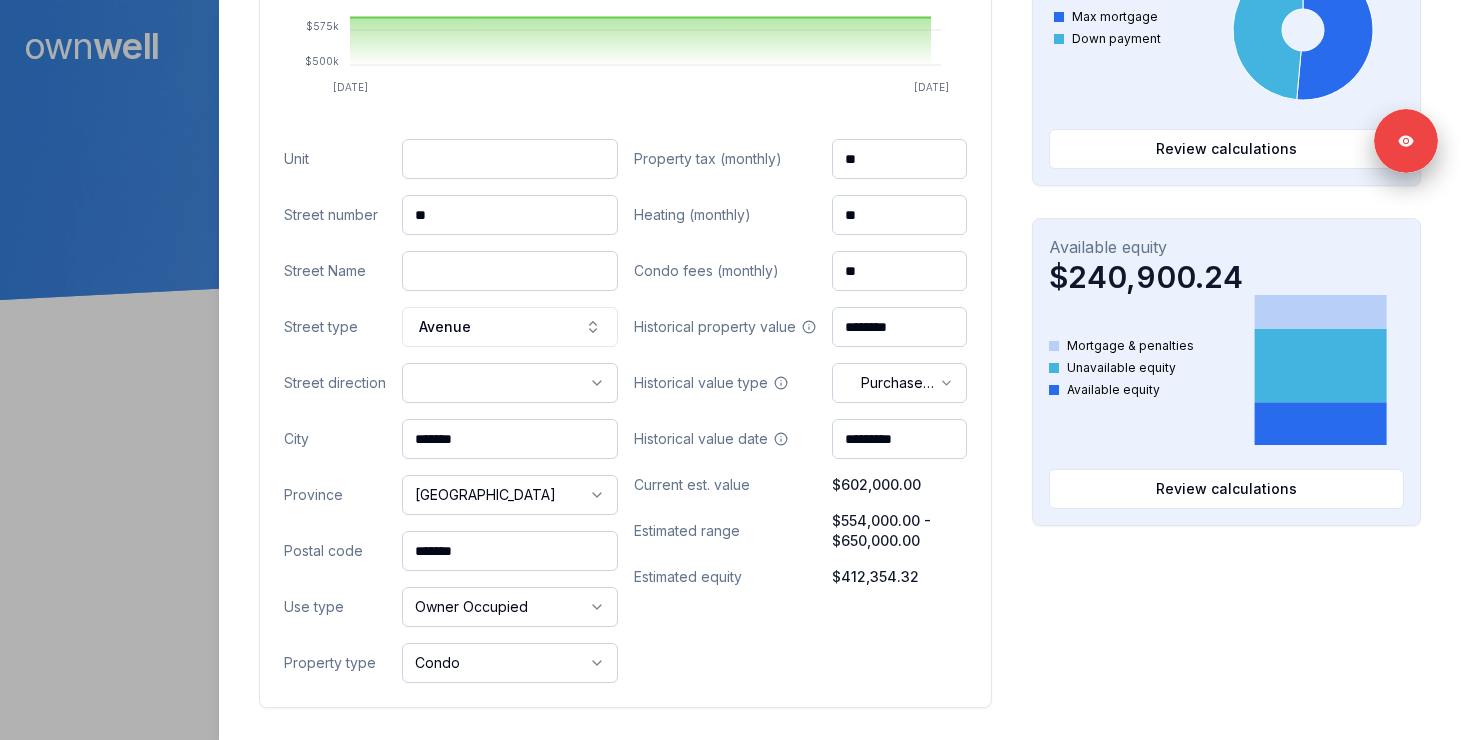 paste on "*********" 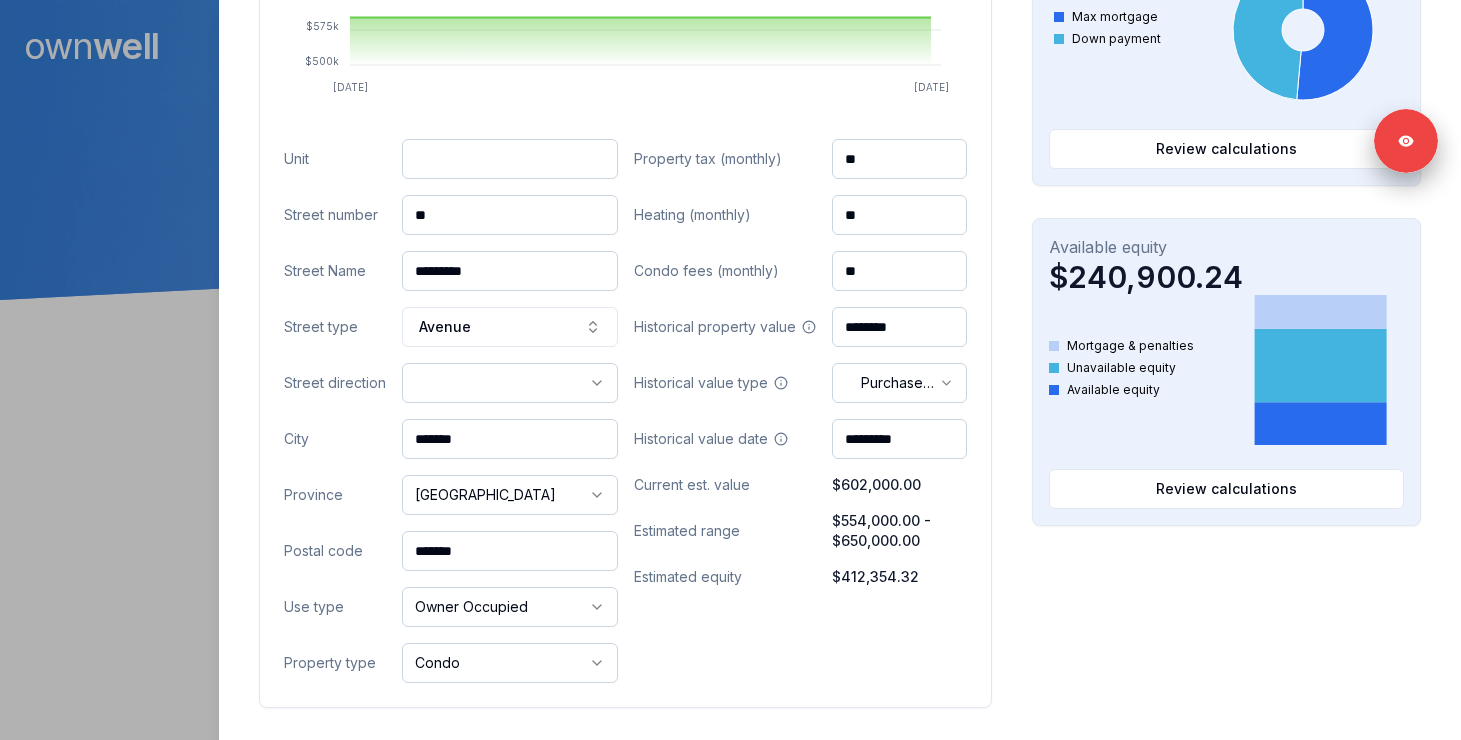 type on "*********" 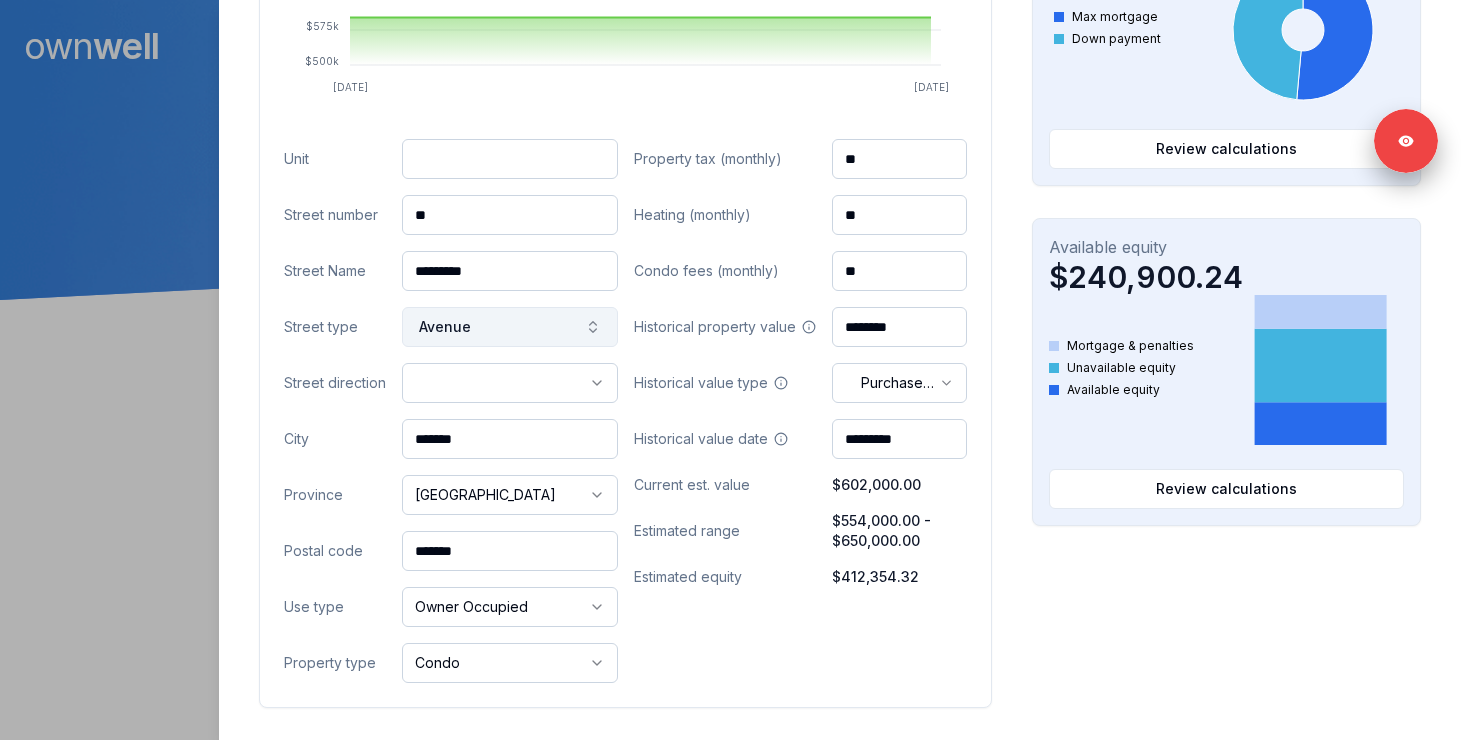 click on "Avenue" at bounding box center [510, 327] 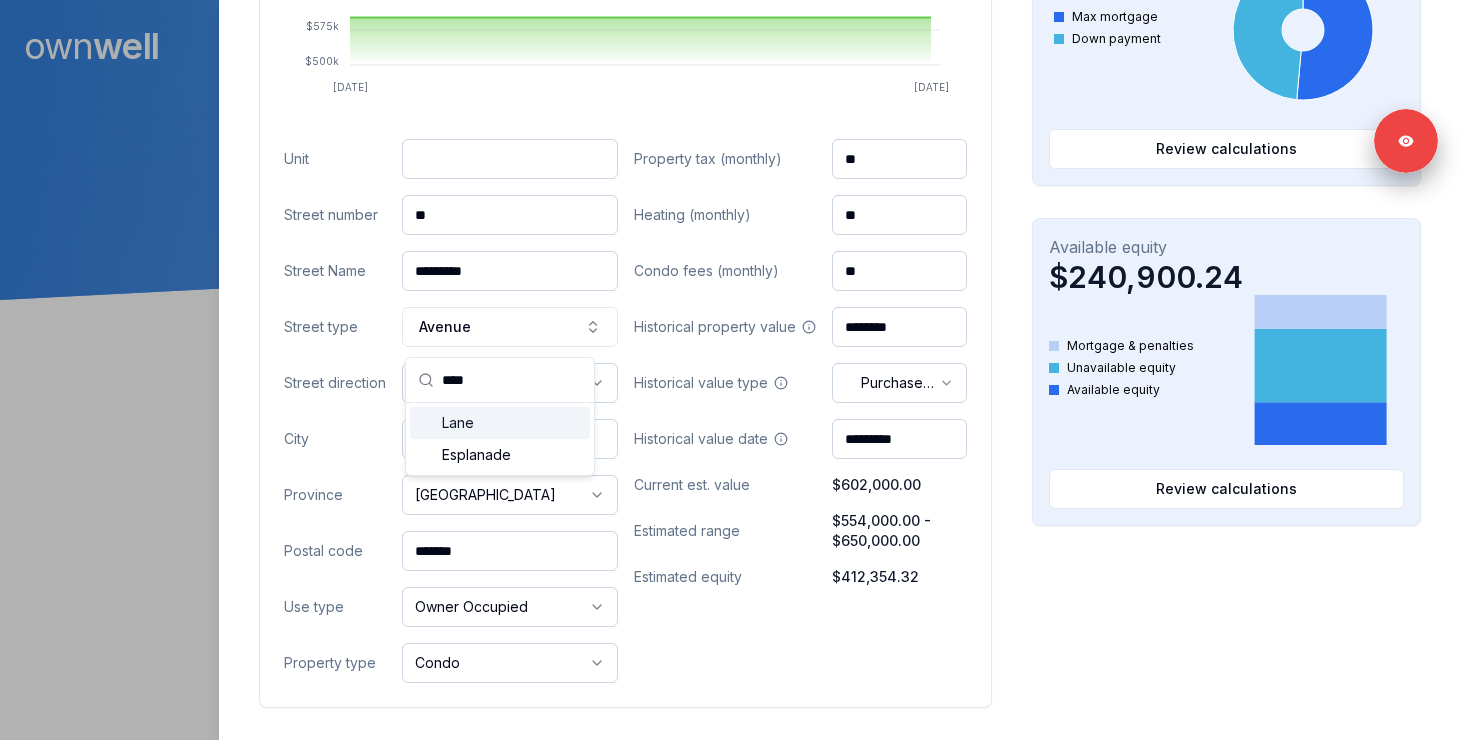 type on "****" 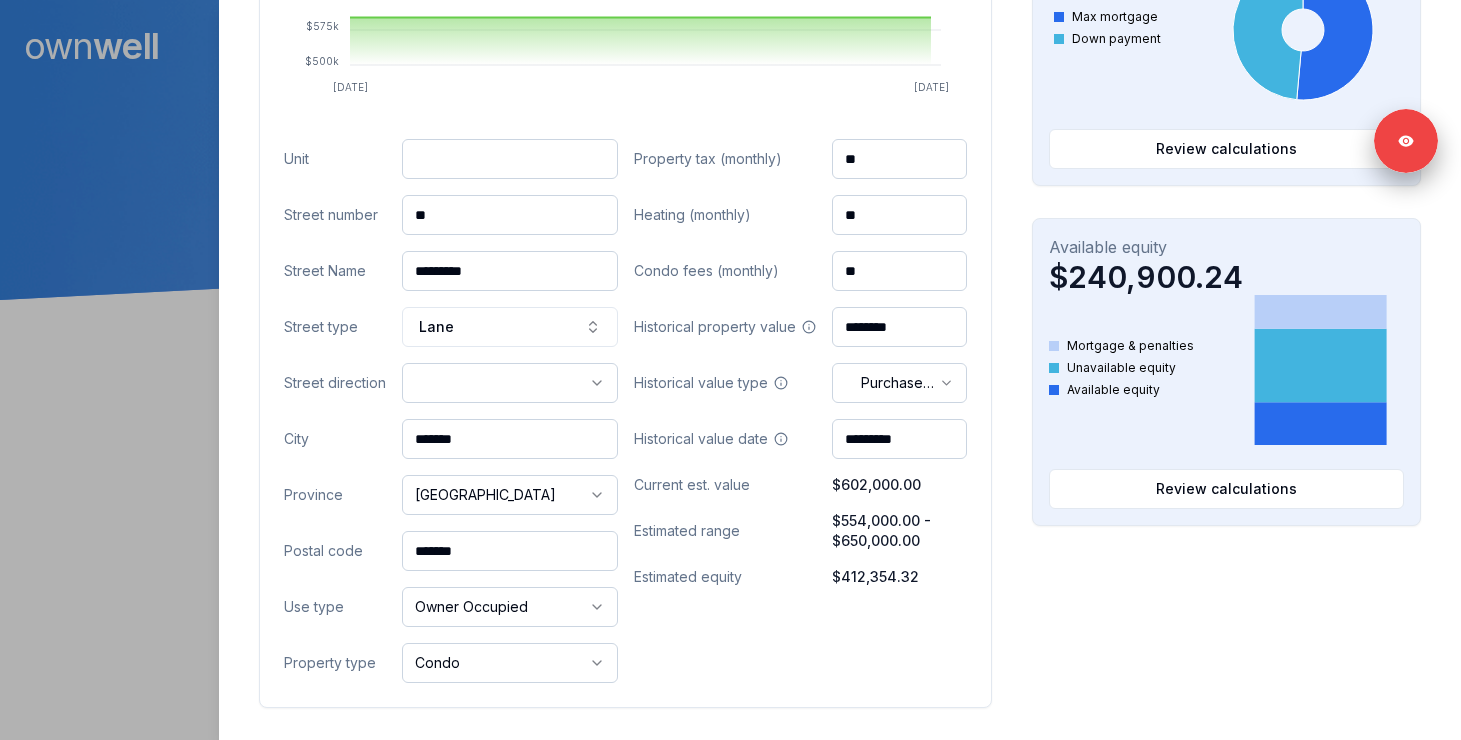 drag, startPoint x: 490, startPoint y: 555, endPoint x: 366, endPoint y: 544, distance: 124.486946 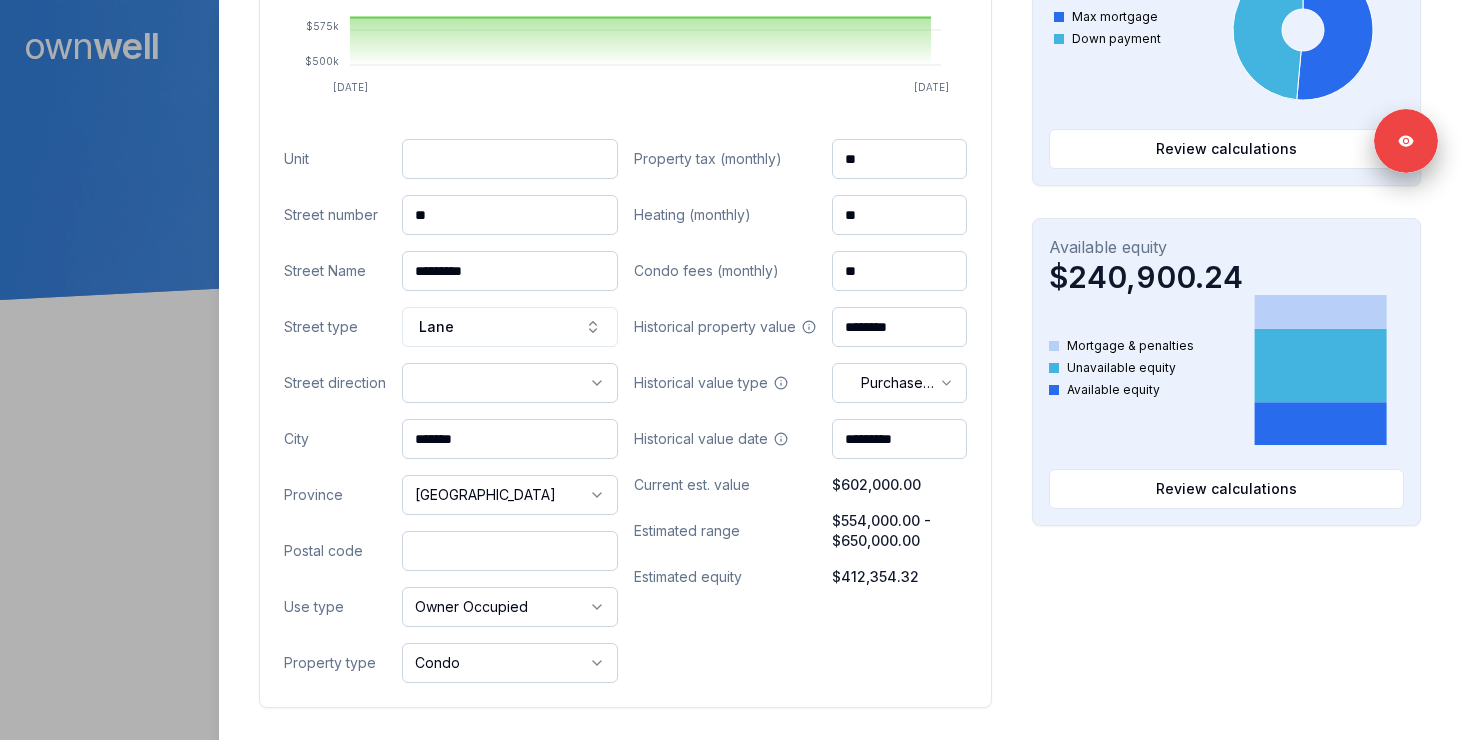 paste on "*******" 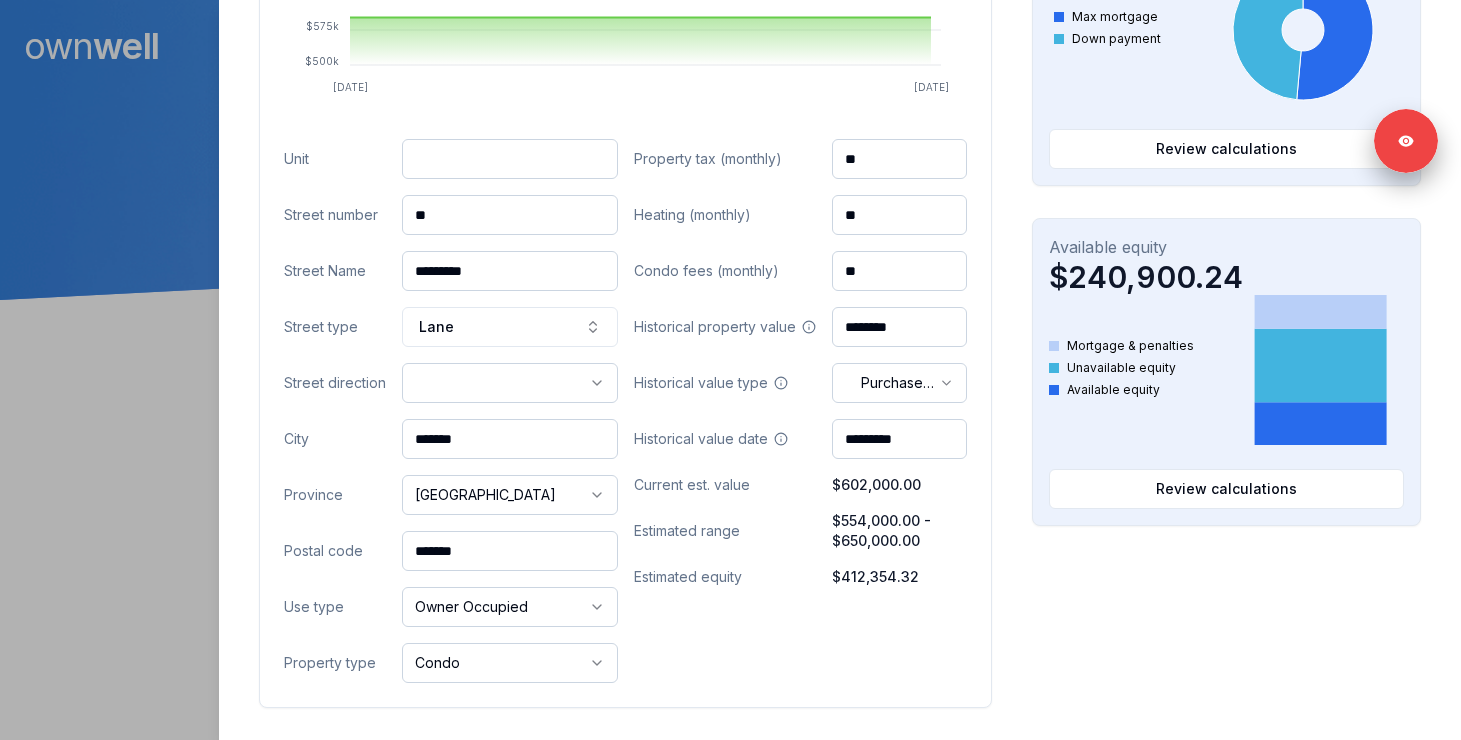 drag, startPoint x: 473, startPoint y: 551, endPoint x: 362, endPoint y: 535, distance: 112.147224 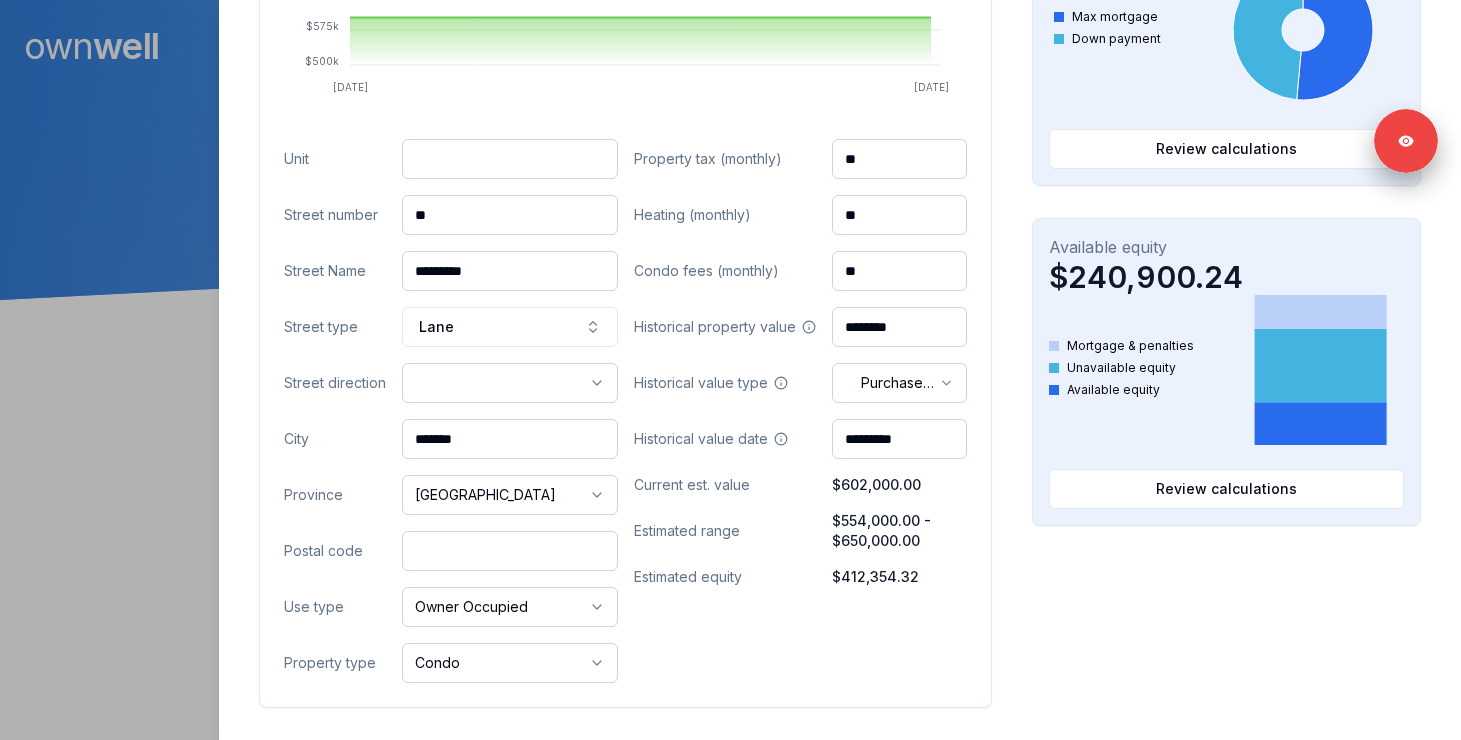 paste on "*******" 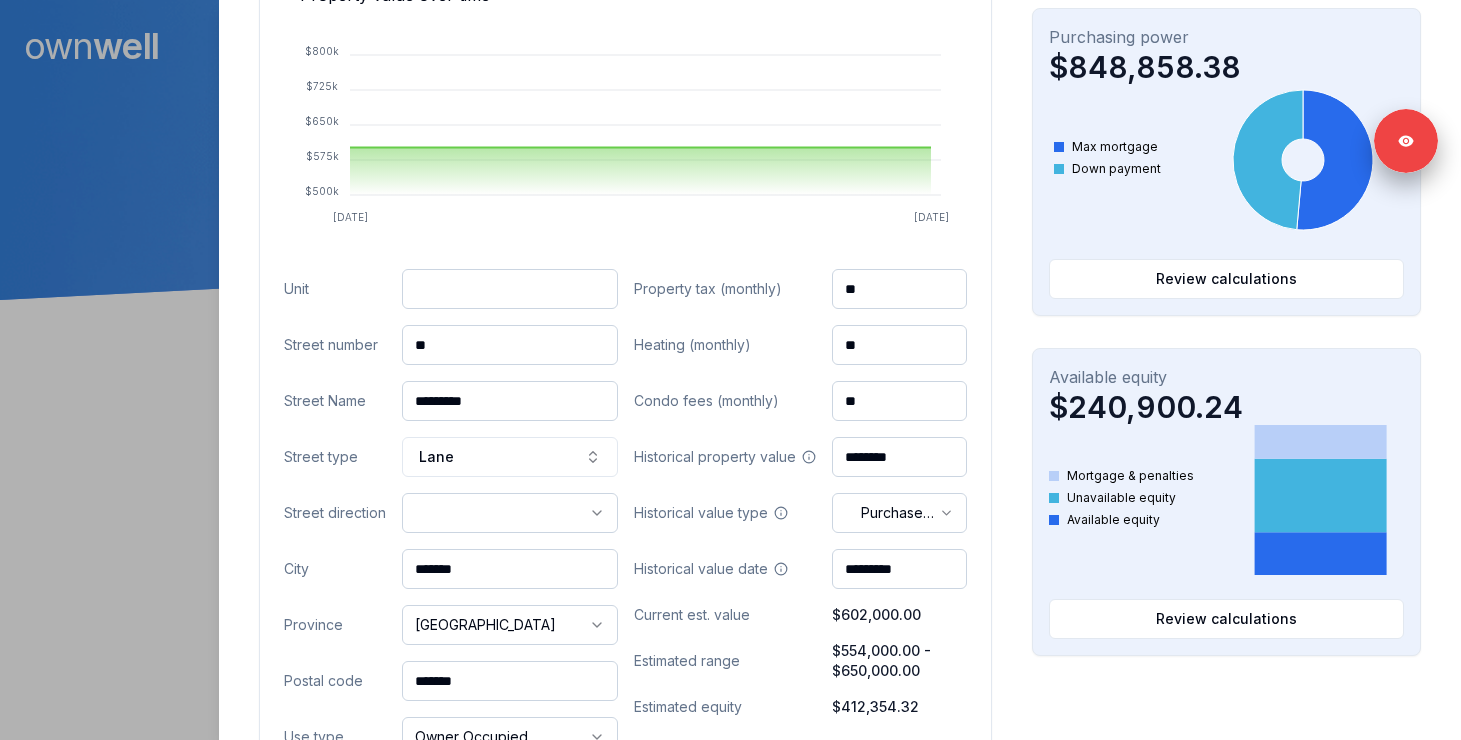 scroll, scrollTop: 537, scrollLeft: 0, axis: vertical 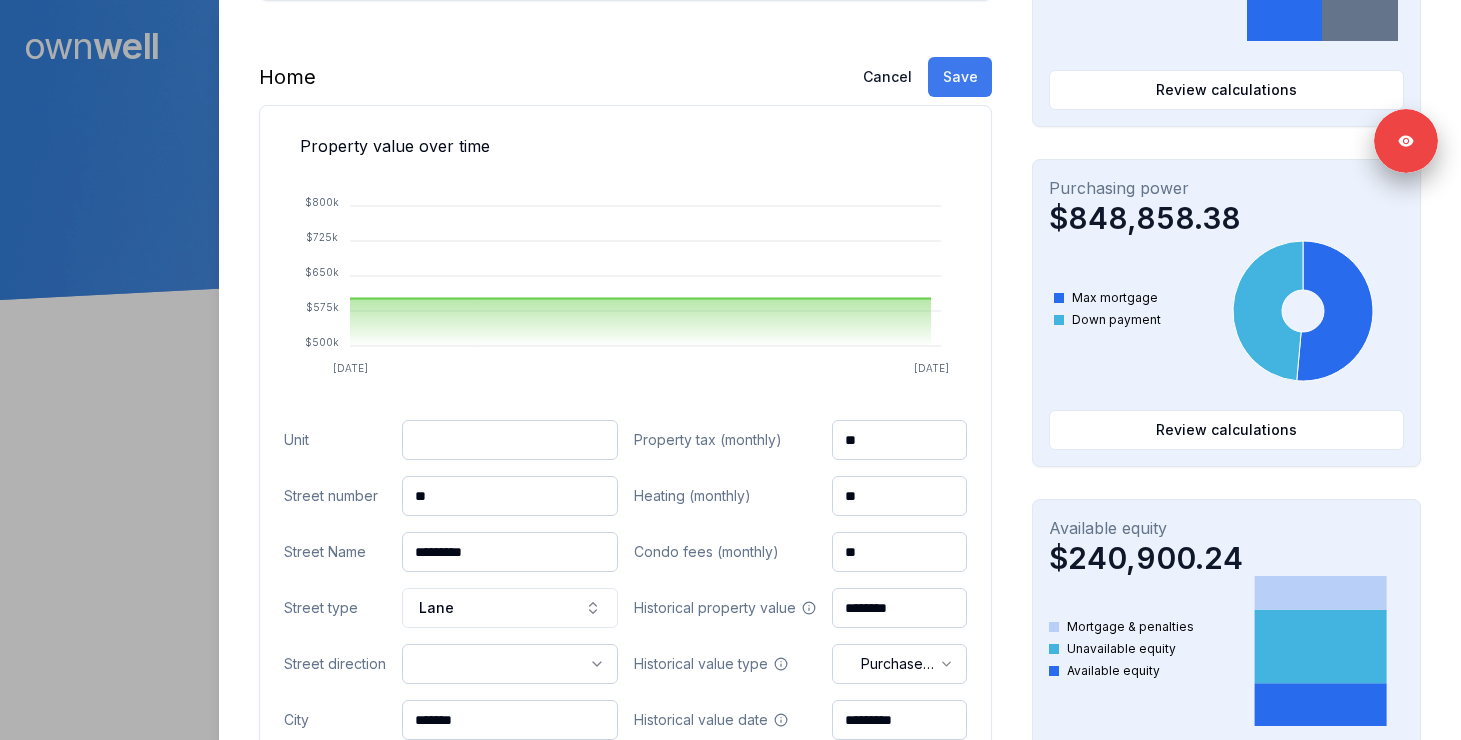 type on "*******" 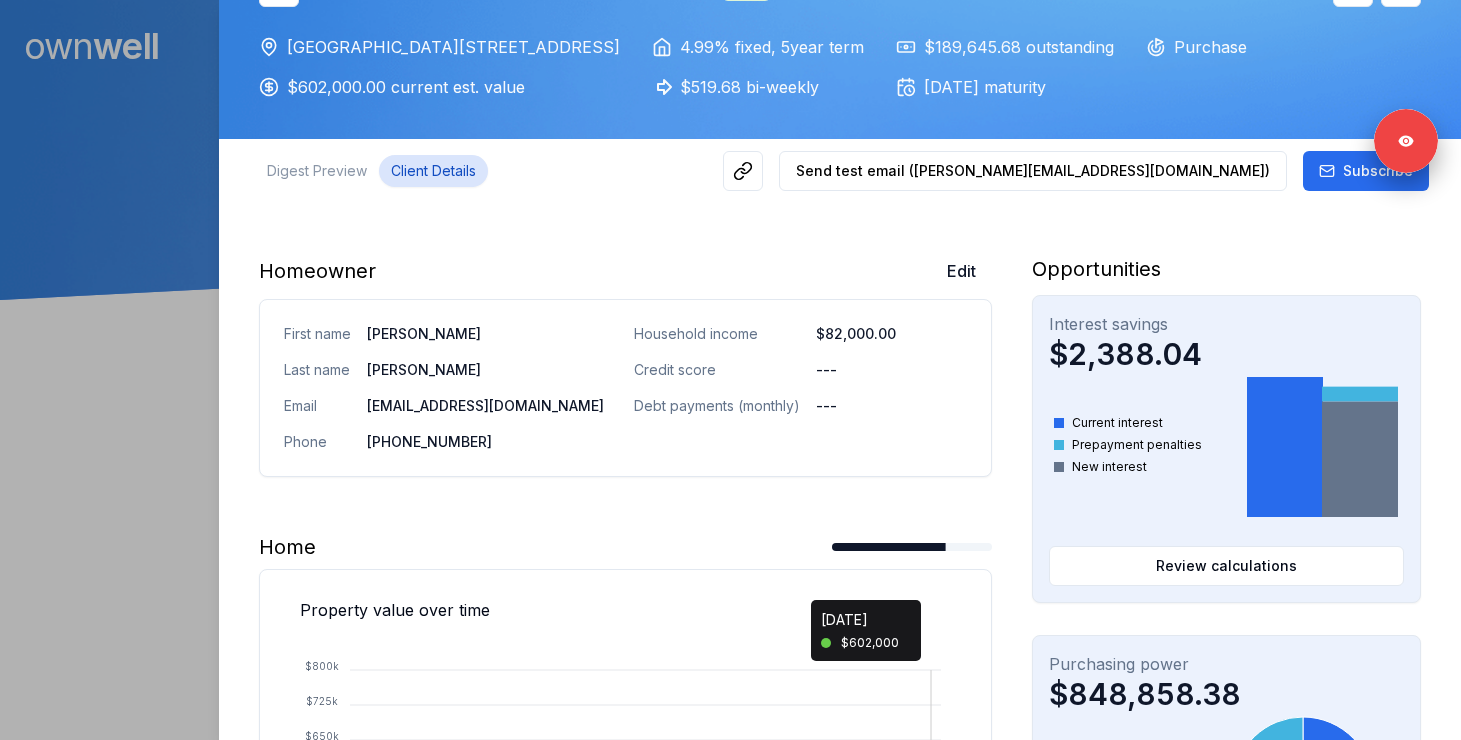 scroll, scrollTop: 0, scrollLeft: 0, axis: both 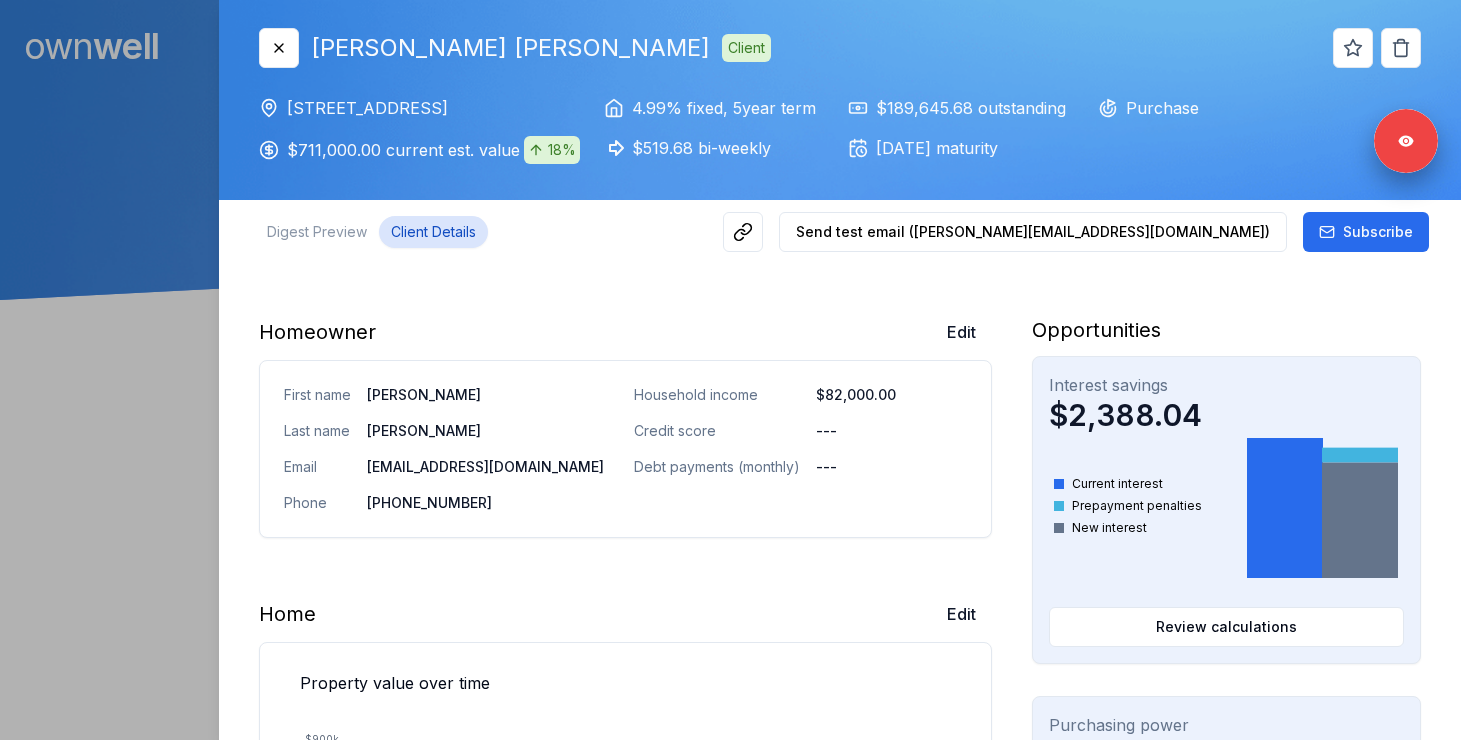 click at bounding box center [730, 370] 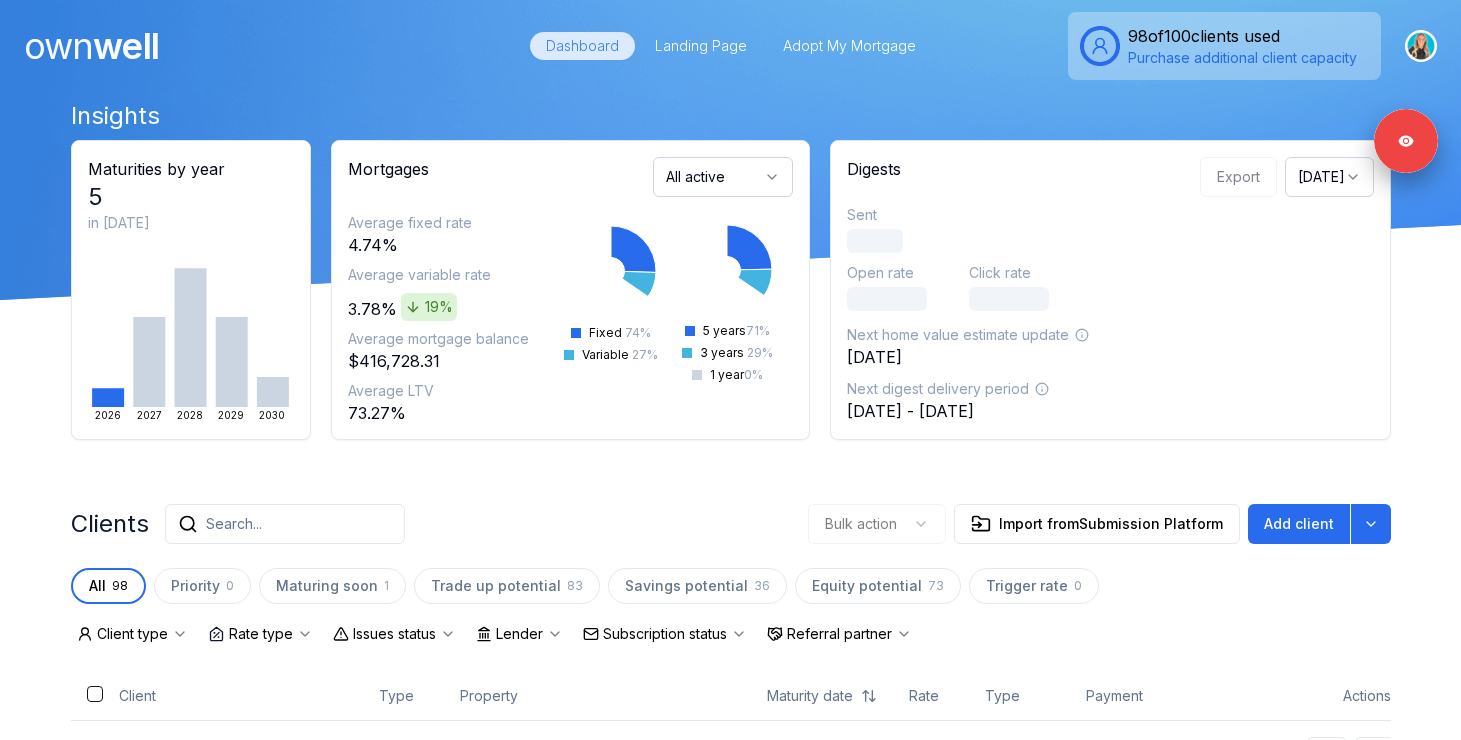 click on "Search..." at bounding box center [285, 524] 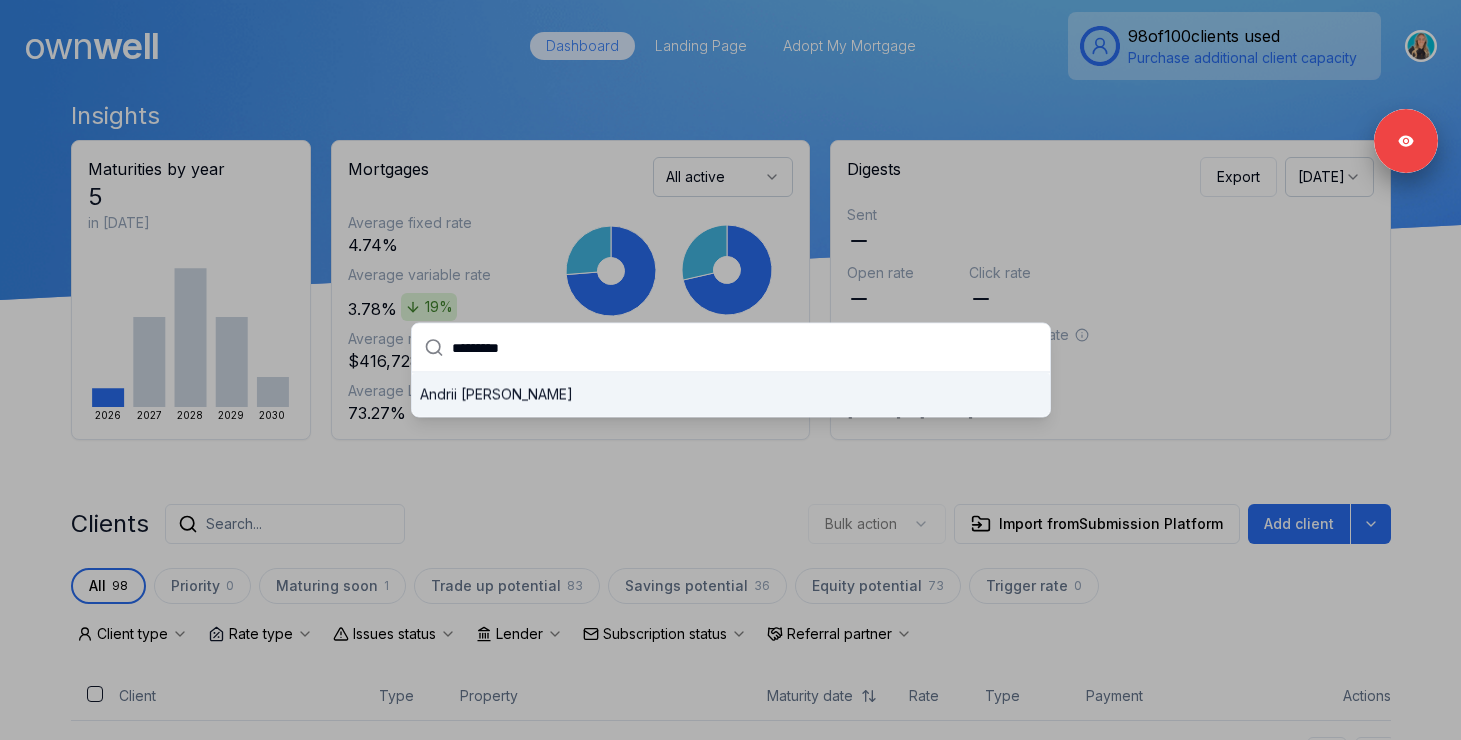 type on "*********" 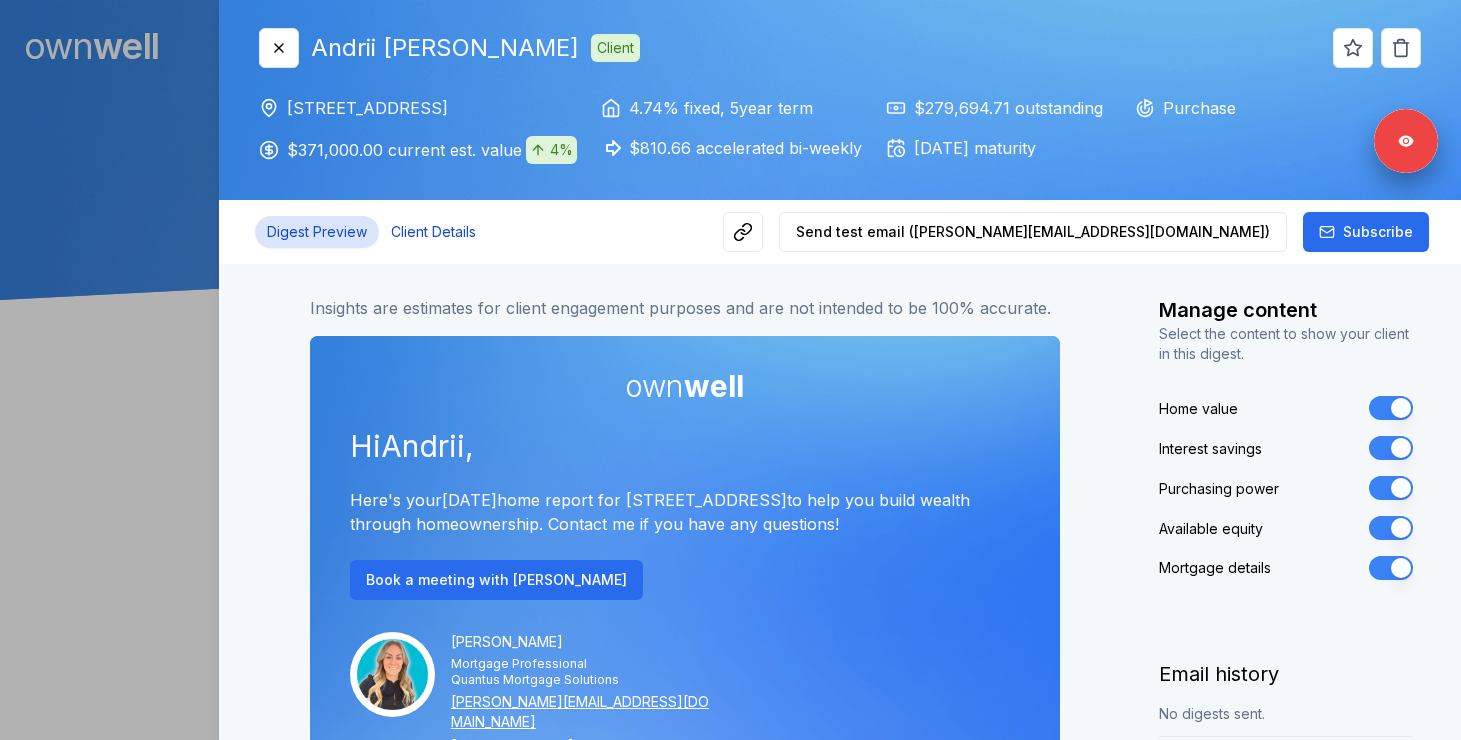 click on "Client Details" at bounding box center [433, 232] 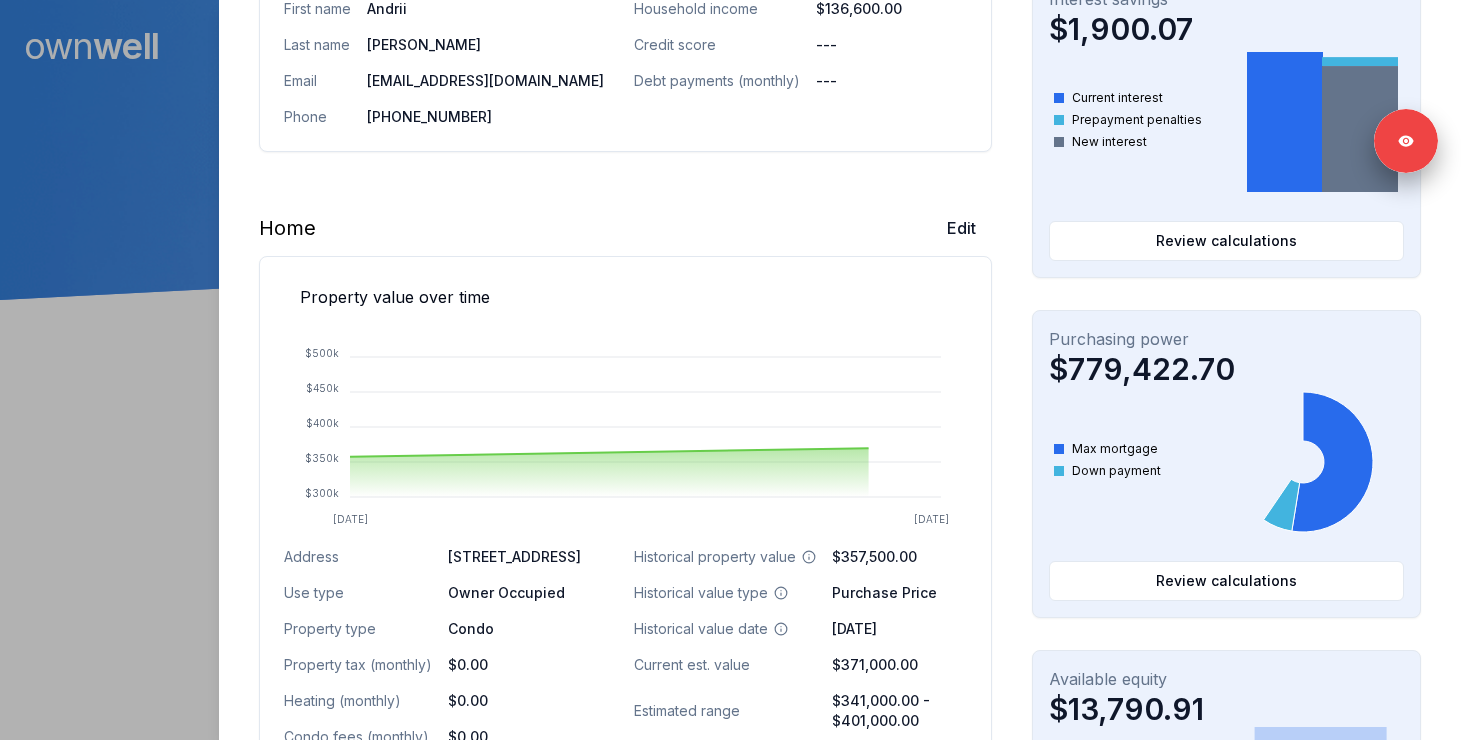 scroll, scrollTop: 458, scrollLeft: 0, axis: vertical 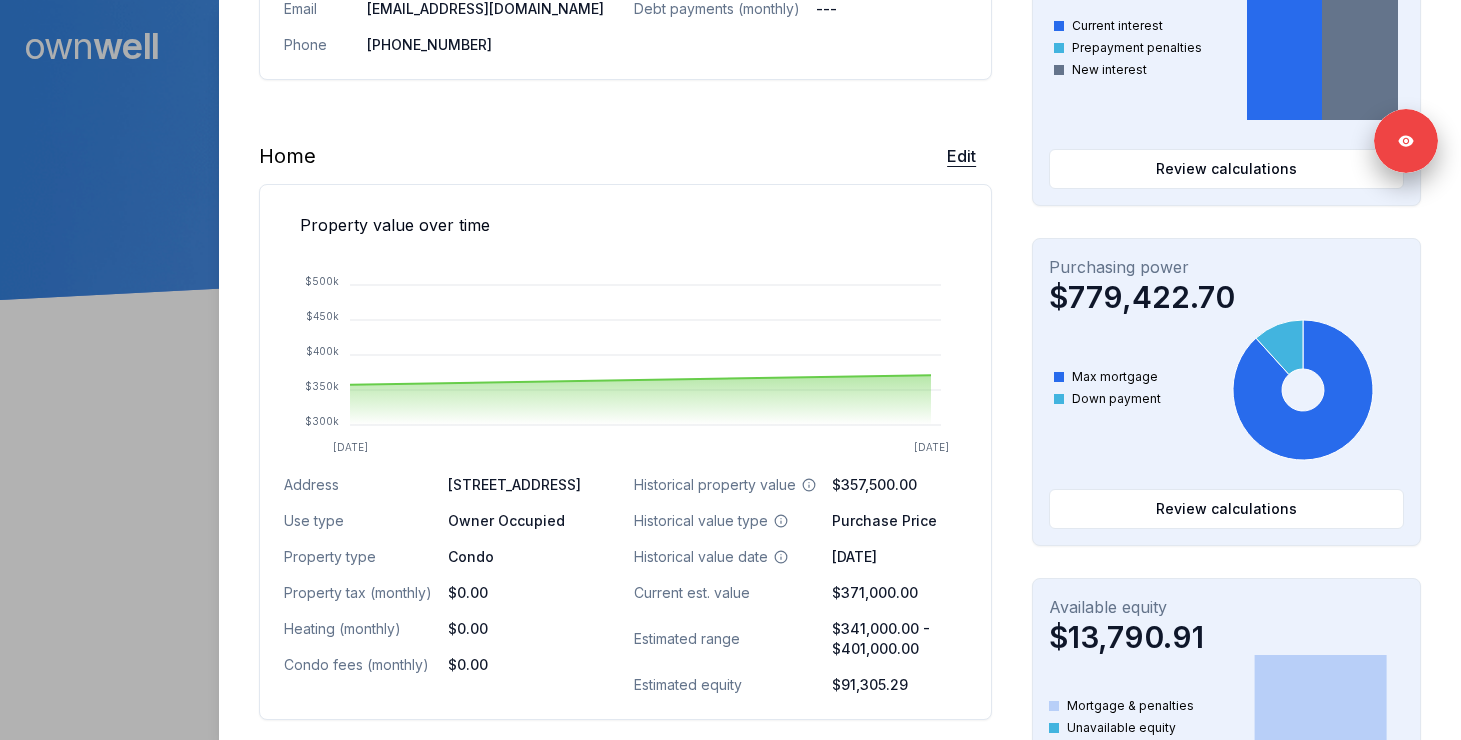 click on "Edit" at bounding box center [961, 156] 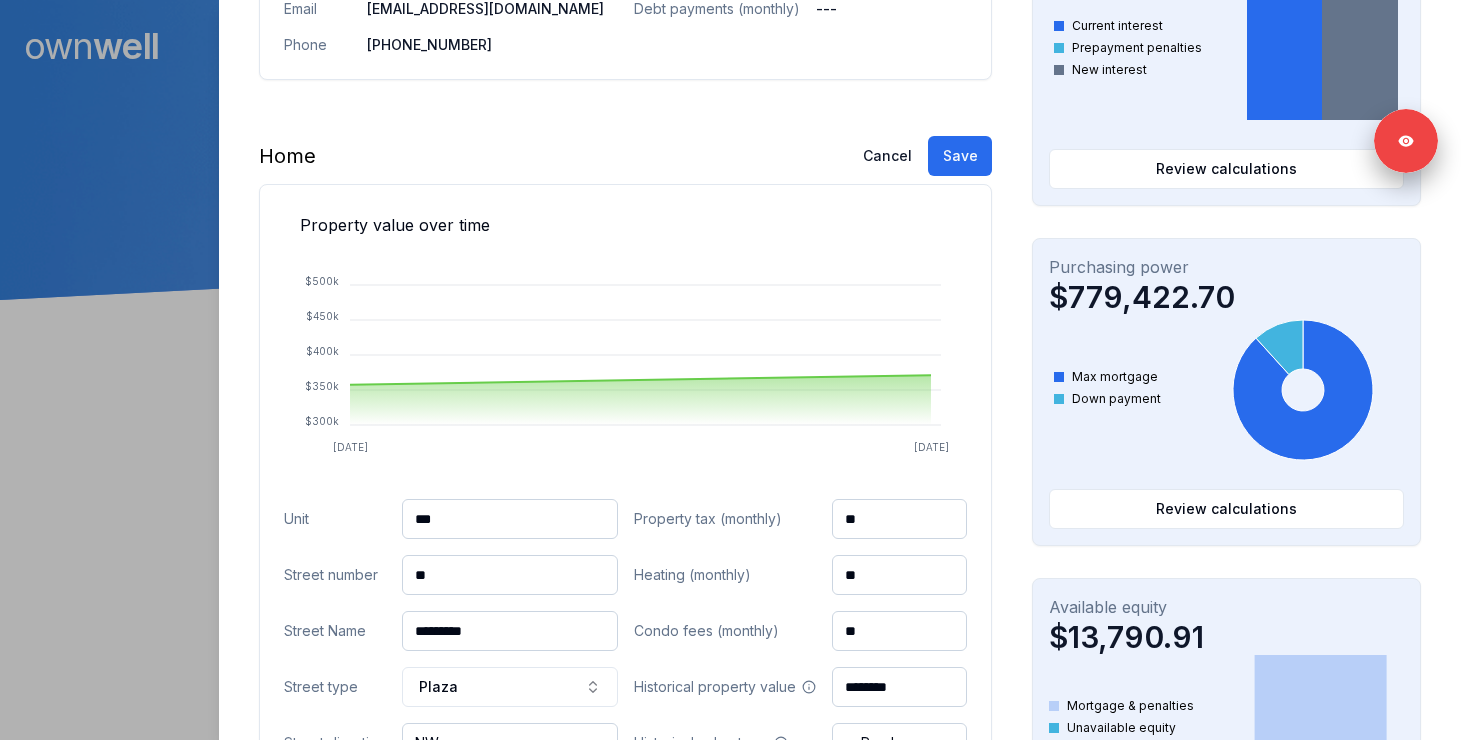 drag, startPoint x: 484, startPoint y: 523, endPoint x: 361, endPoint y: 523, distance: 123 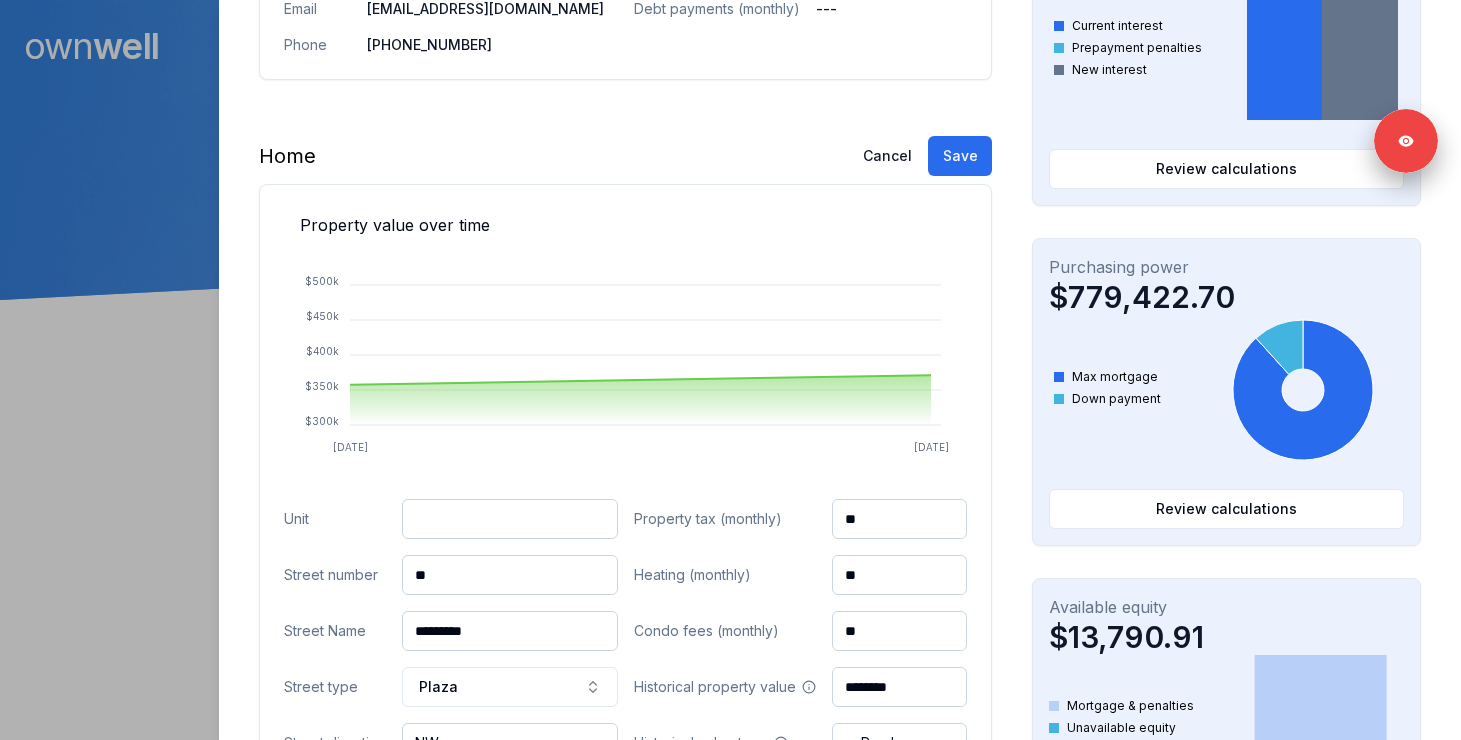 paste on "***" 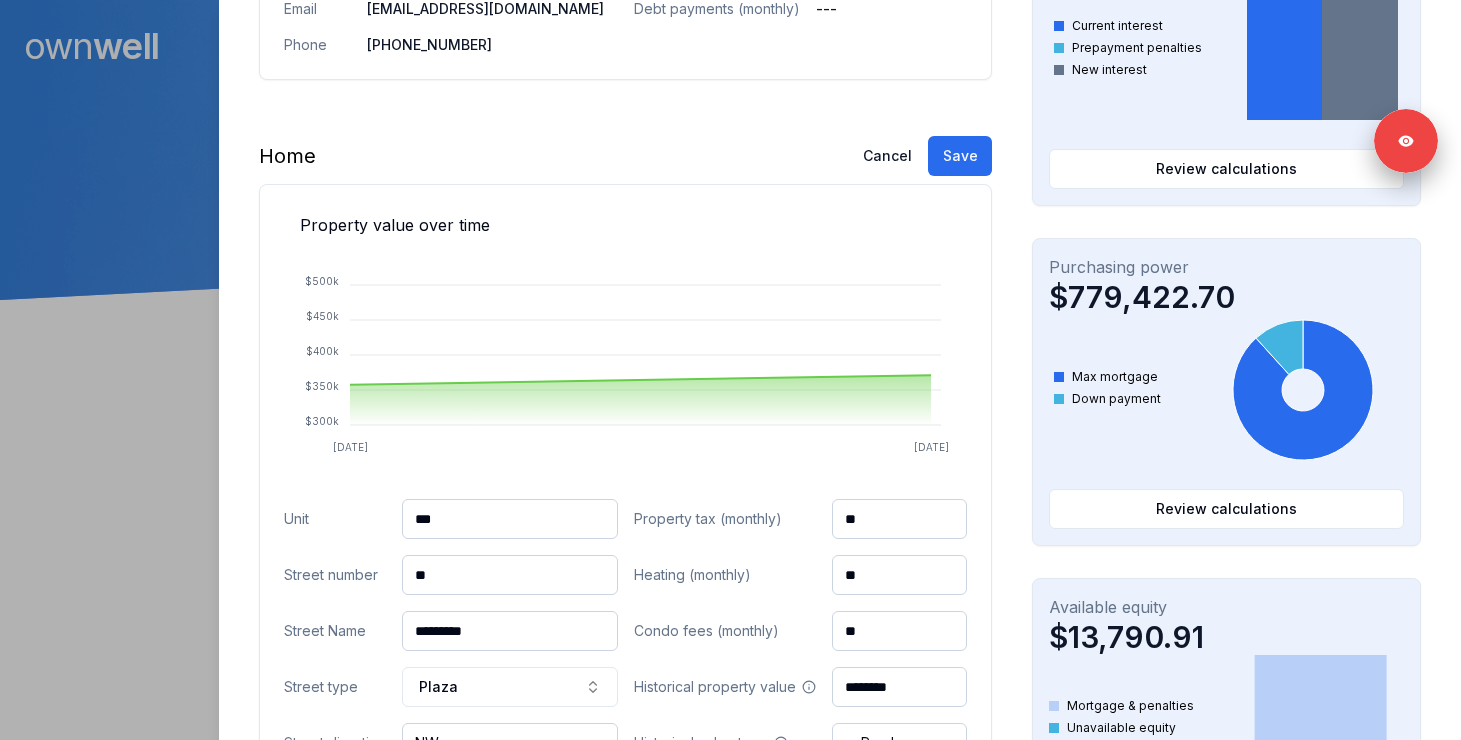 type on "***" 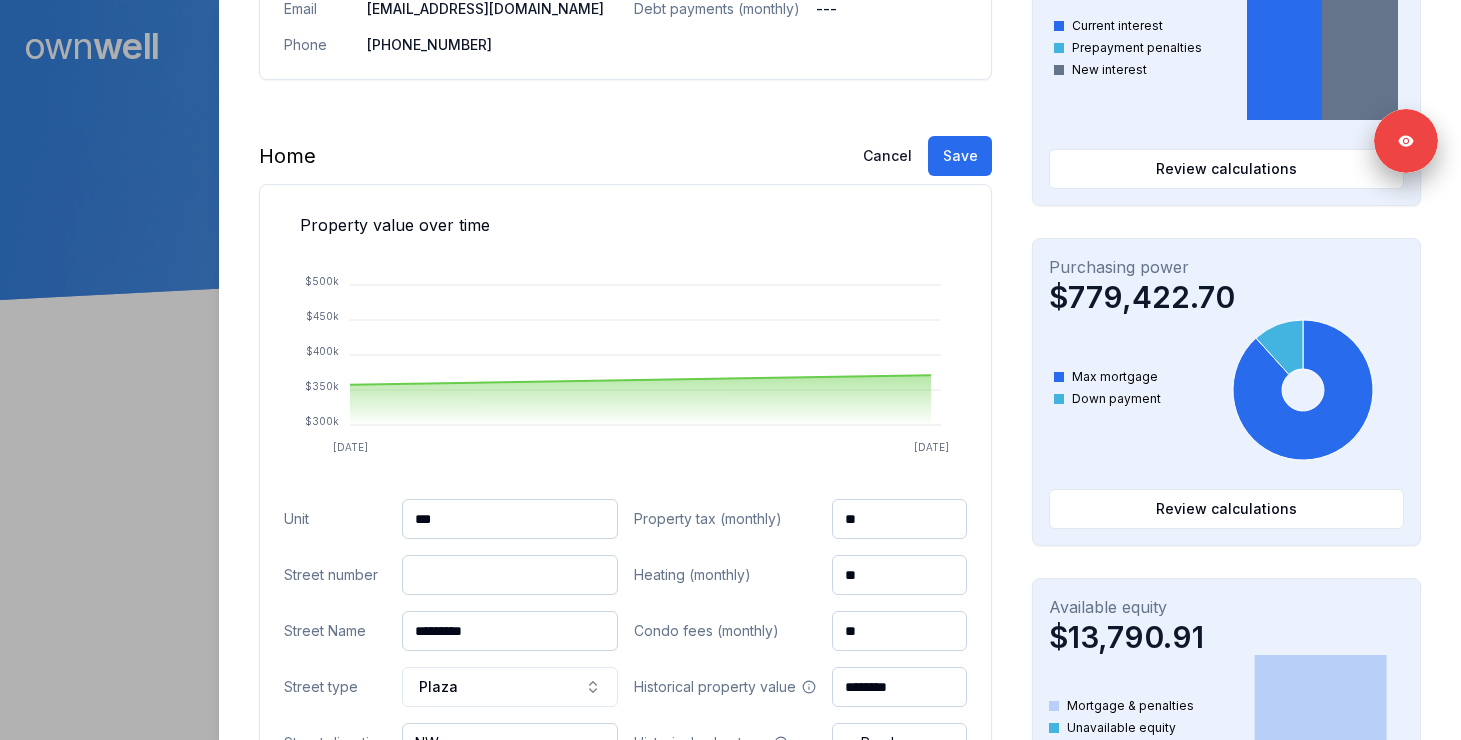 paste on "**" 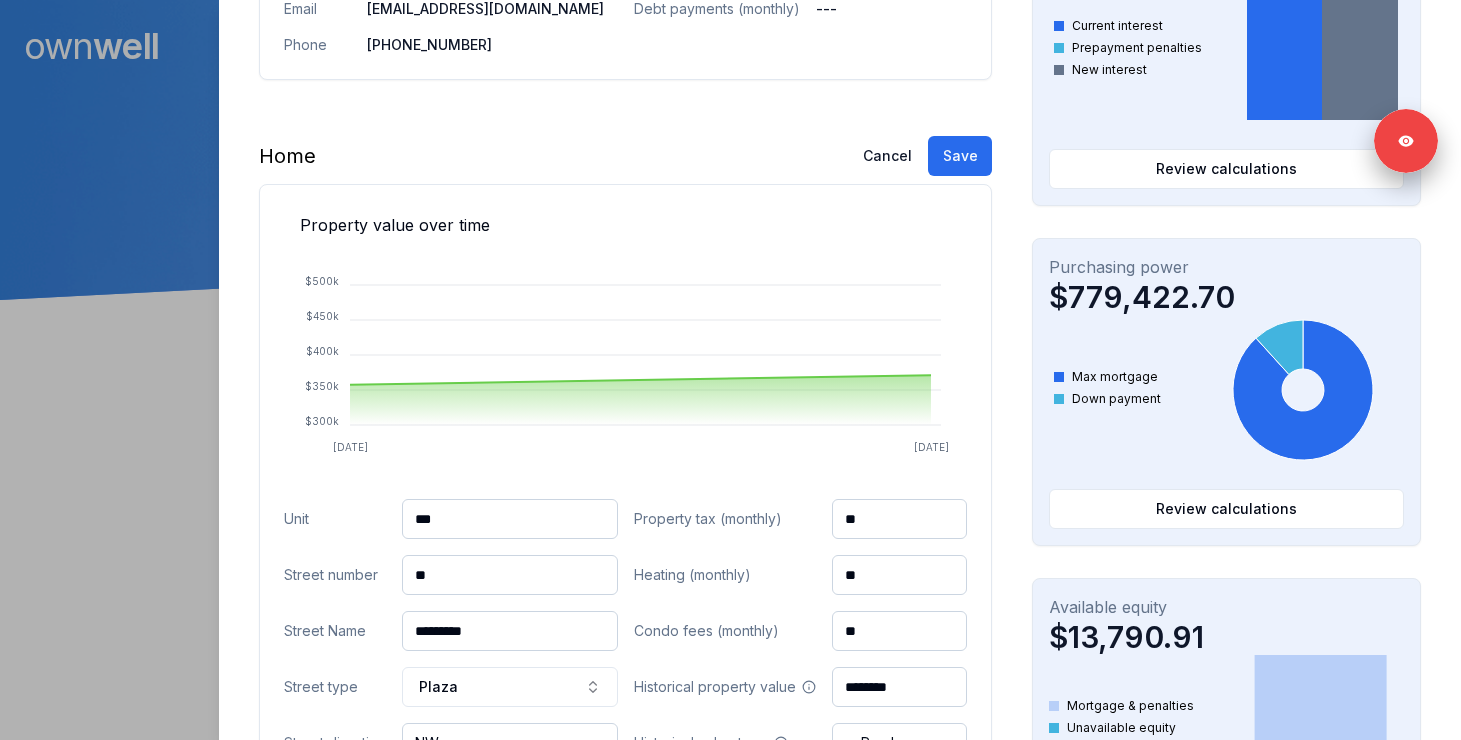 type on "**" 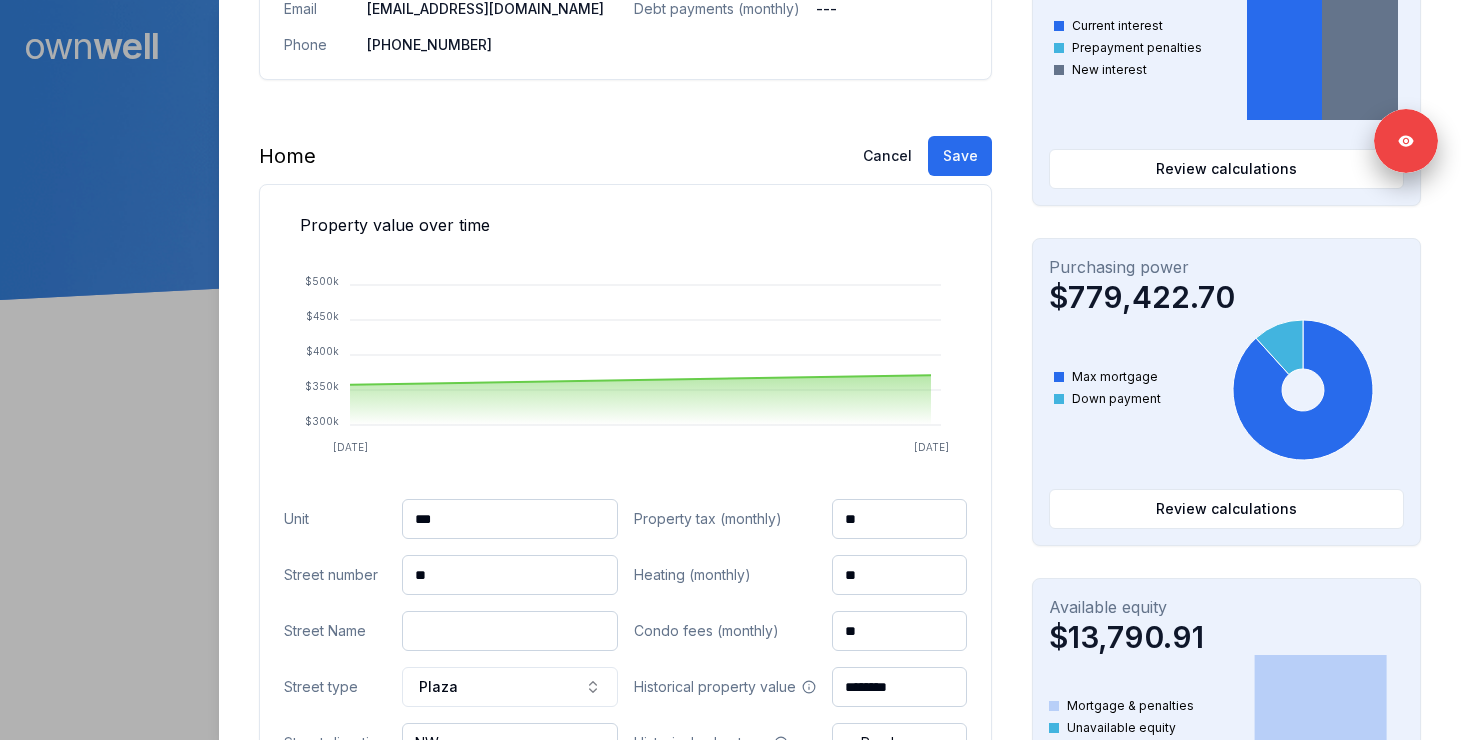 paste on "*********" 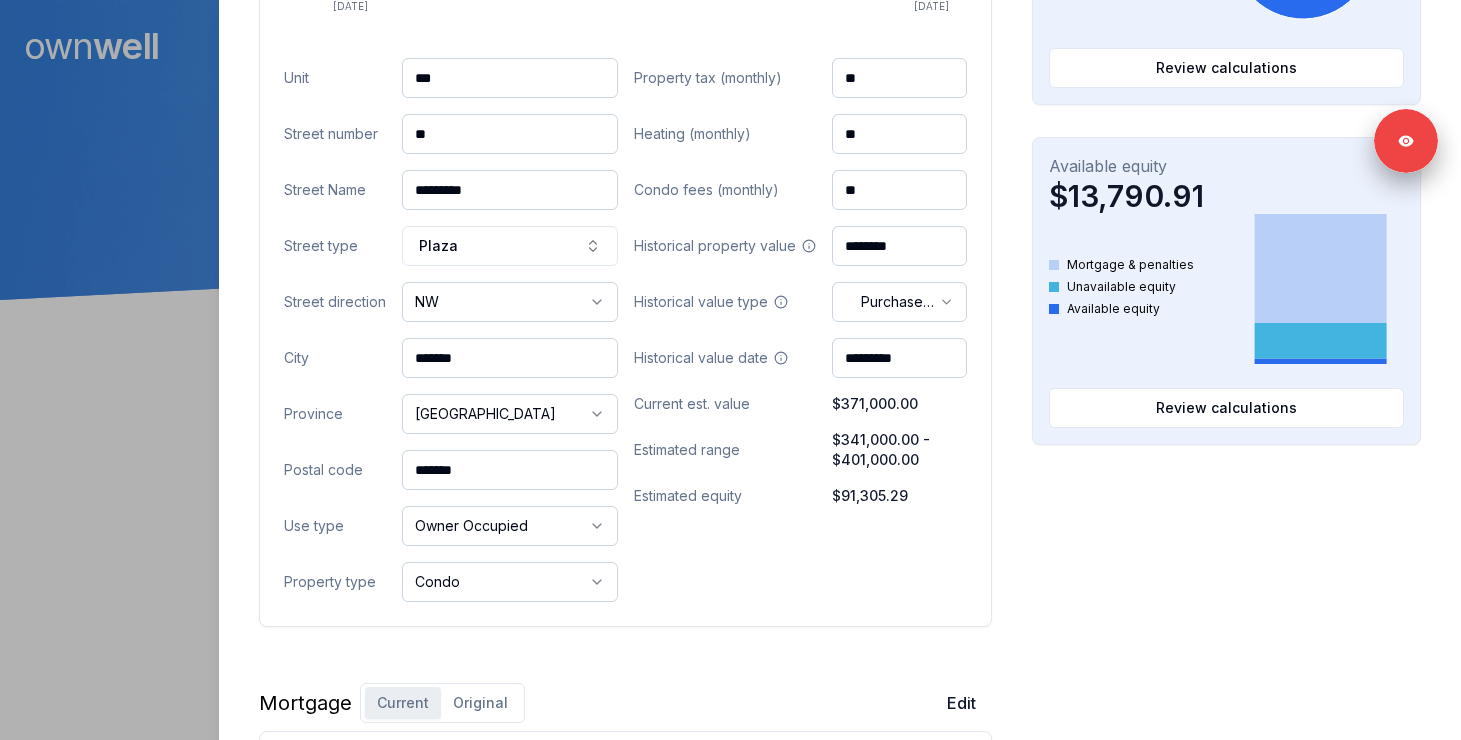 scroll, scrollTop: 922, scrollLeft: 0, axis: vertical 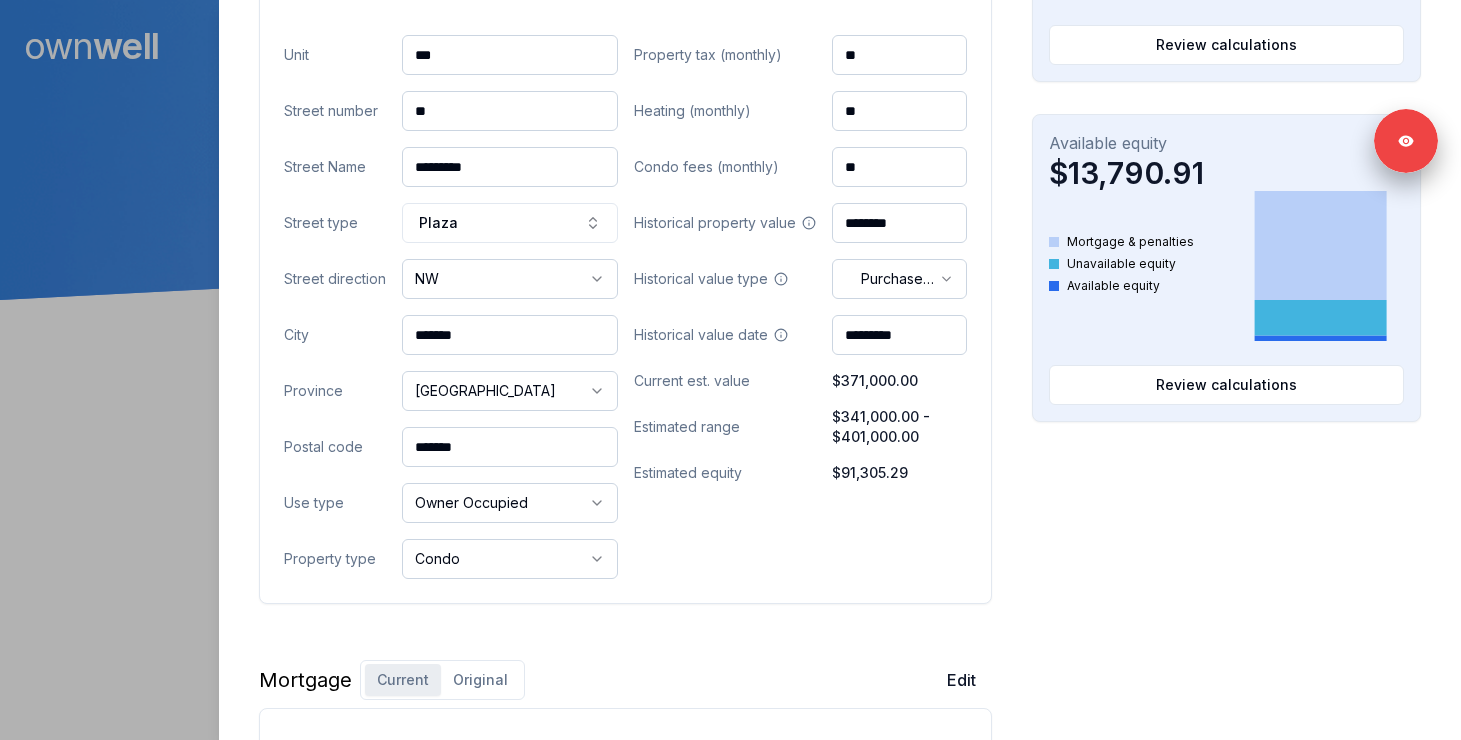 drag, startPoint x: 512, startPoint y: 444, endPoint x: 371, endPoint y: 444, distance: 141 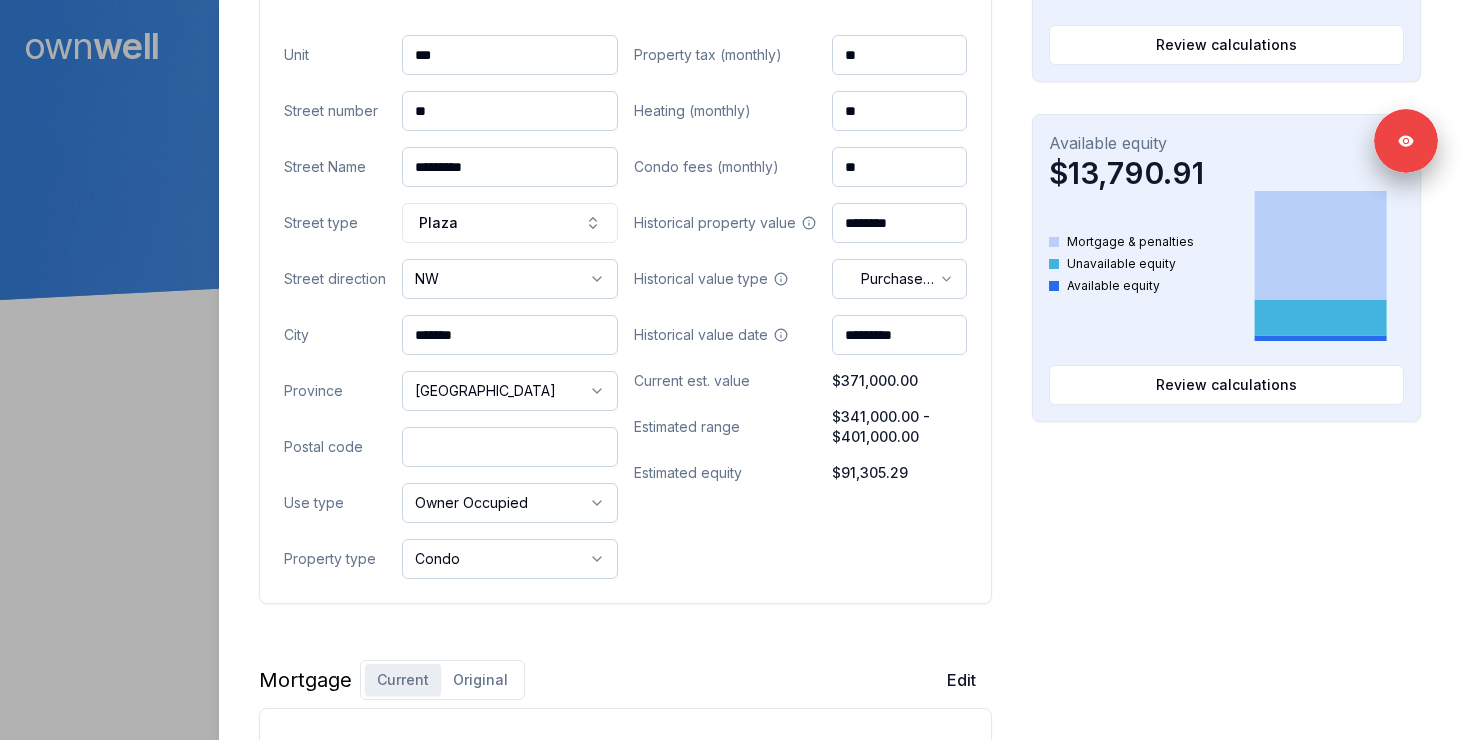 paste on "*******" 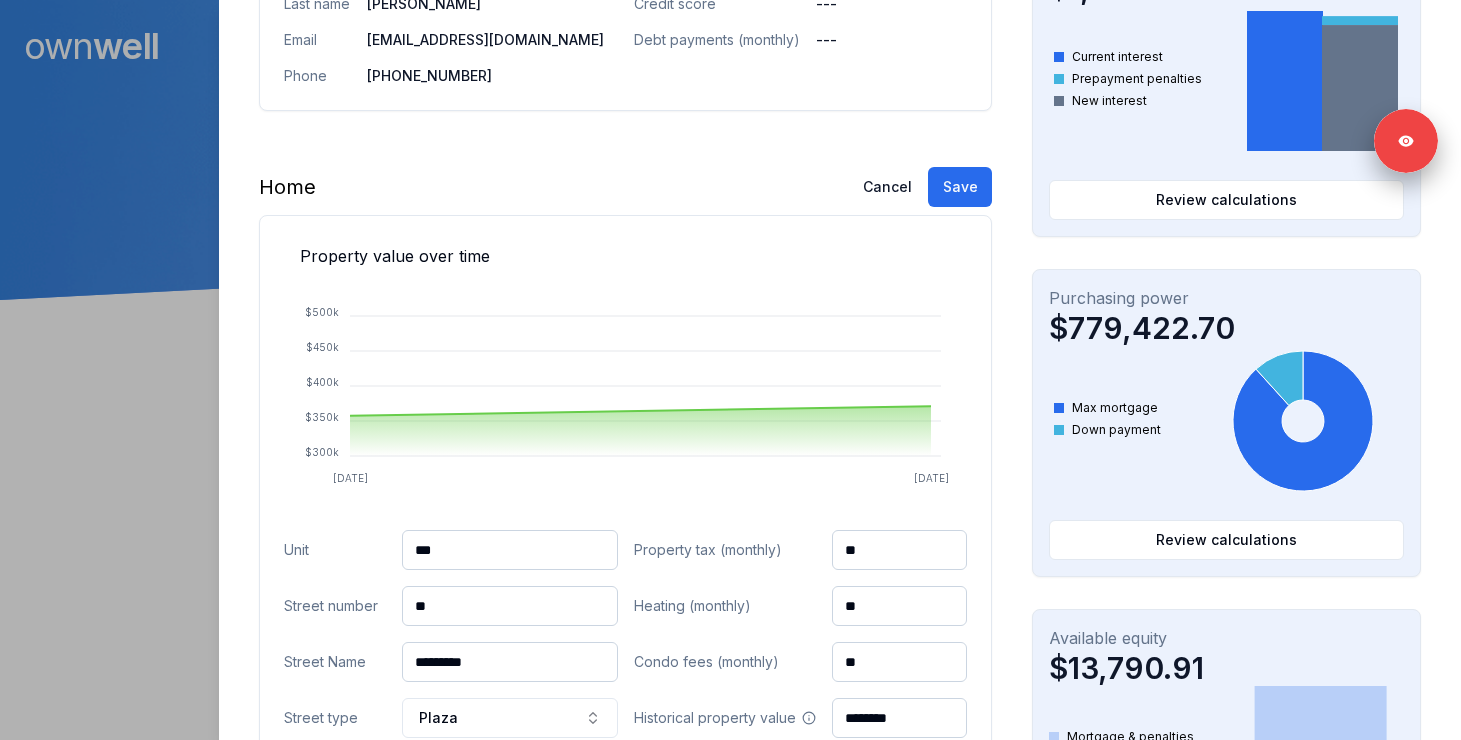 scroll, scrollTop: 338, scrollLeft: 0, axis: vertical 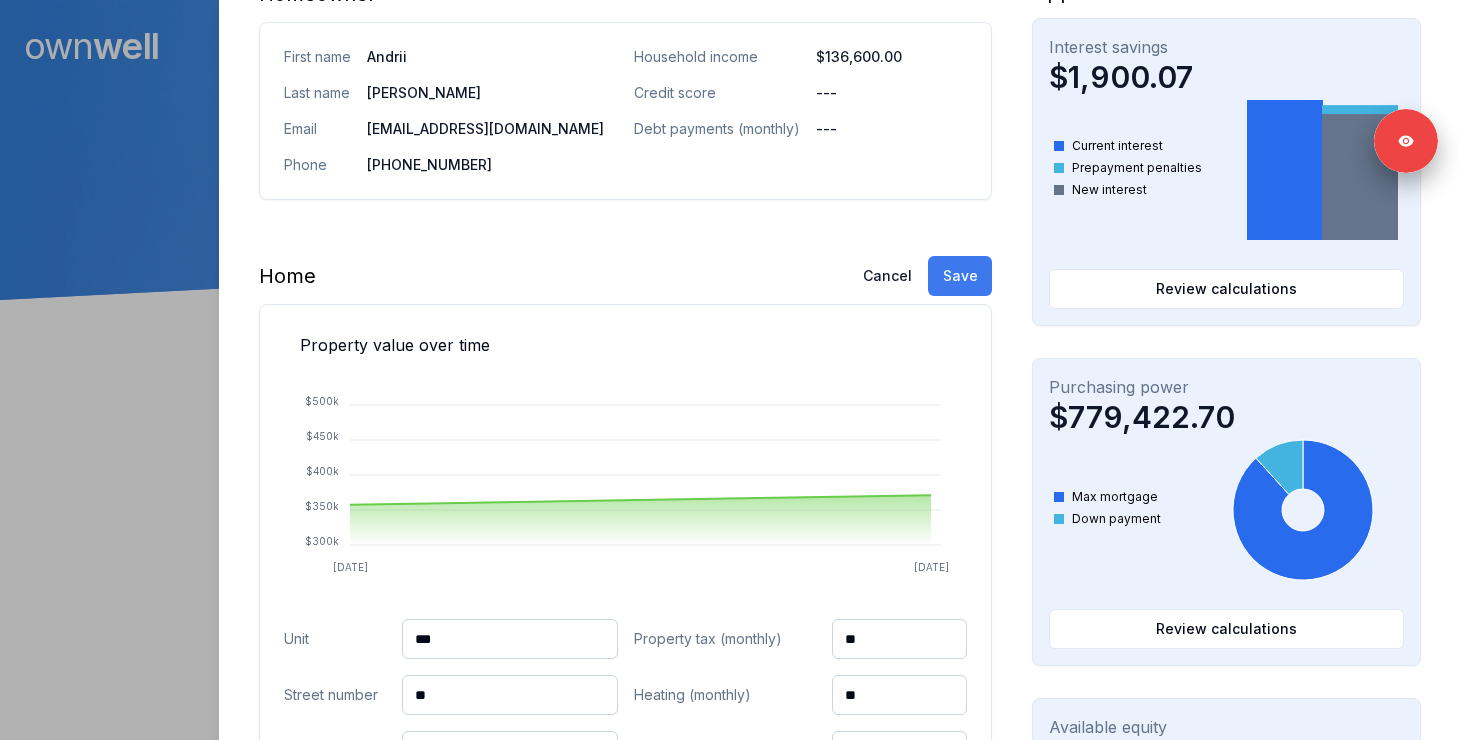 type on "*******" 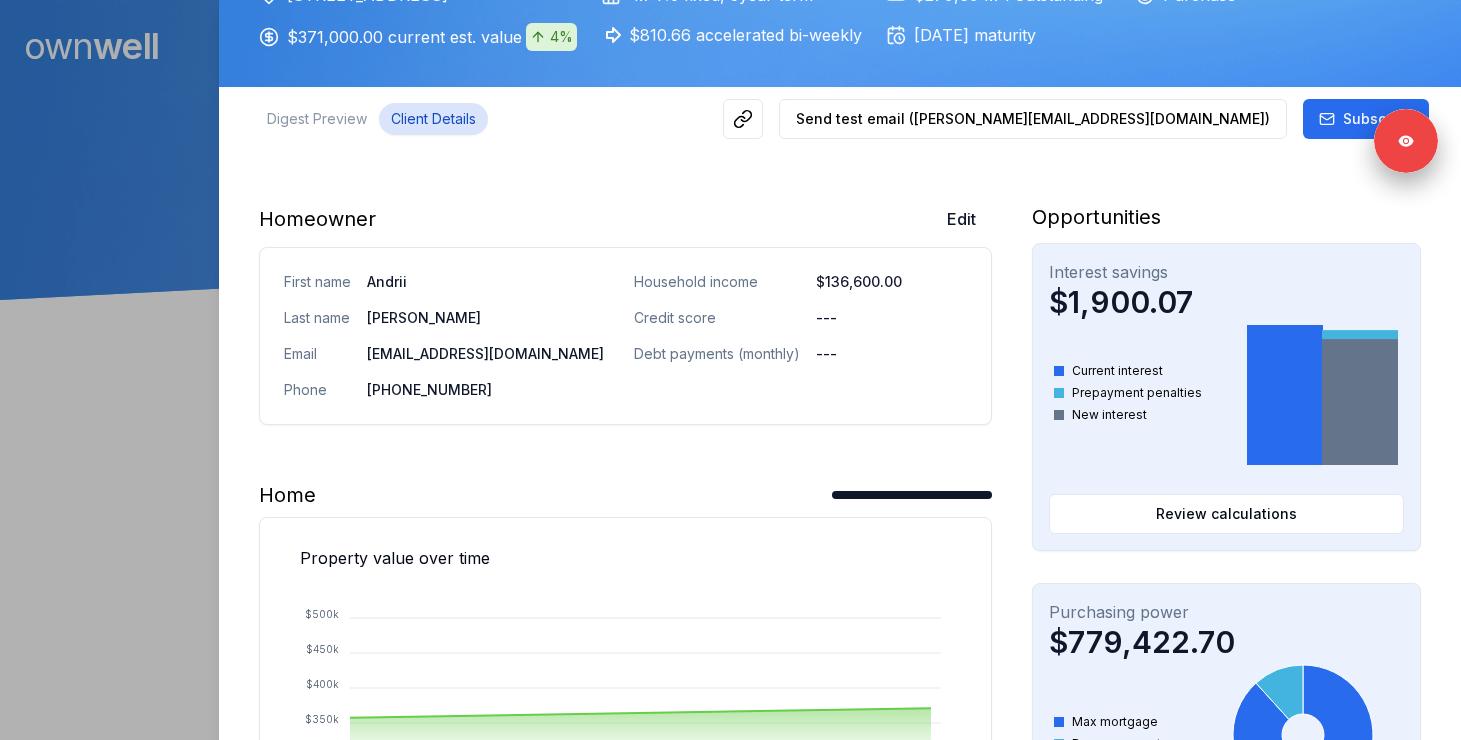 scroll, scrollTop: 0, scrollLeft: 0, axis: both 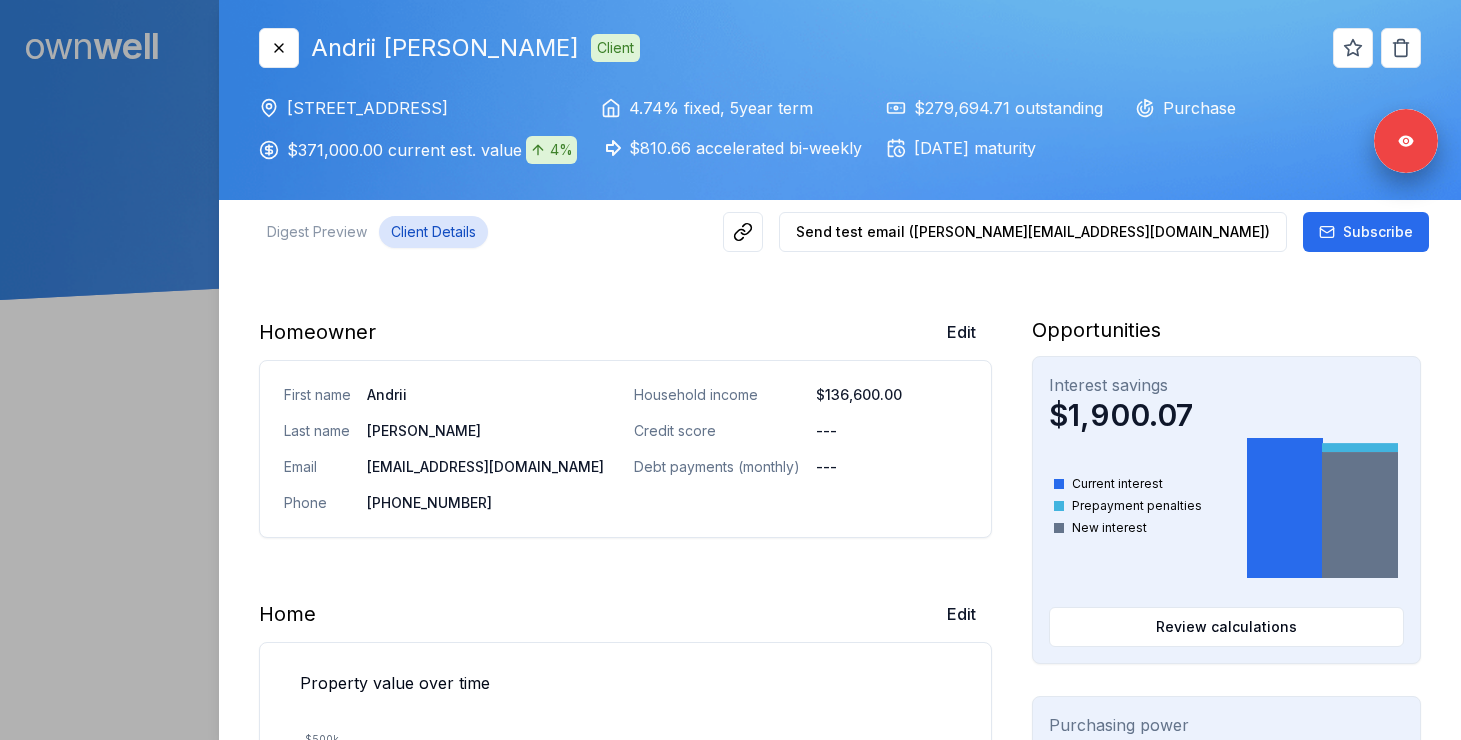 click at bounding box center [730, 370] 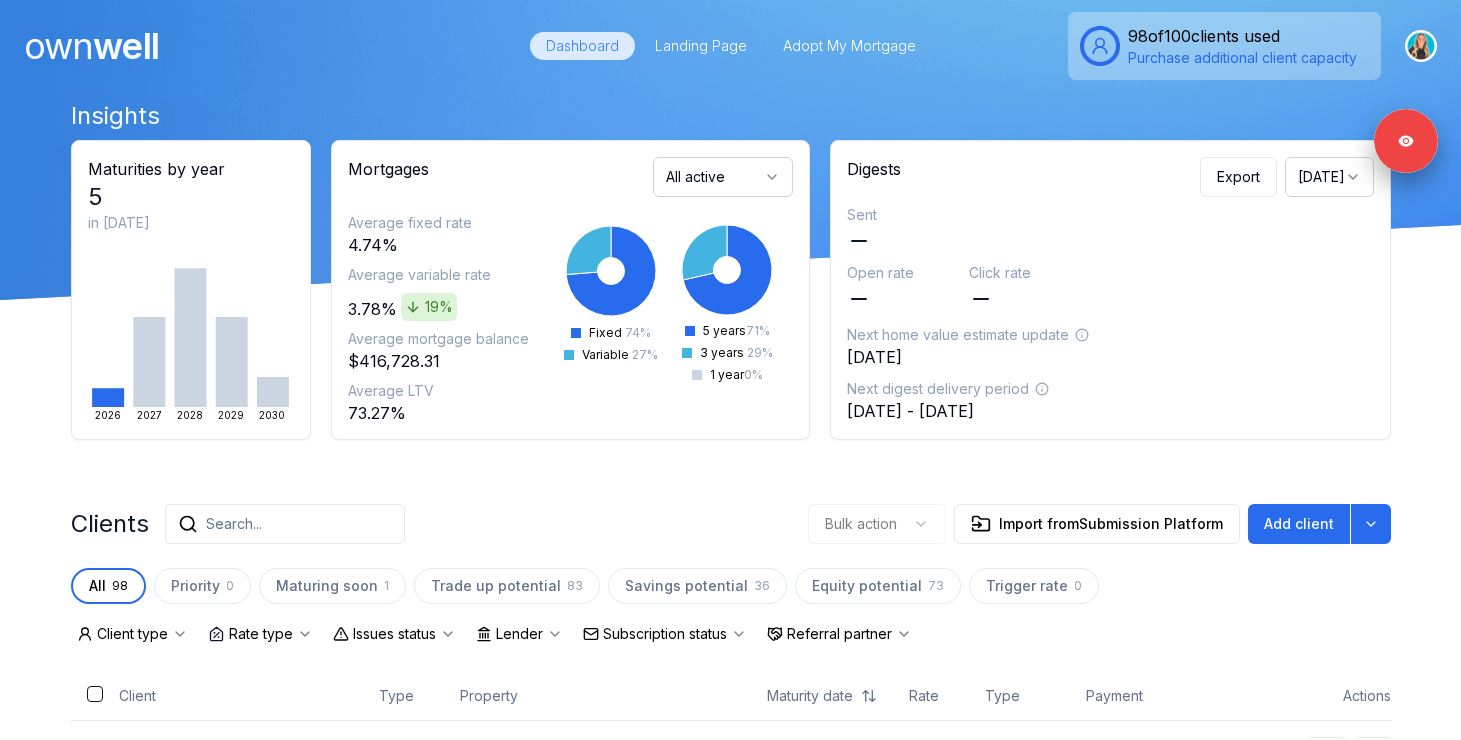 click on "Search..." at bounding box center (285, 524) 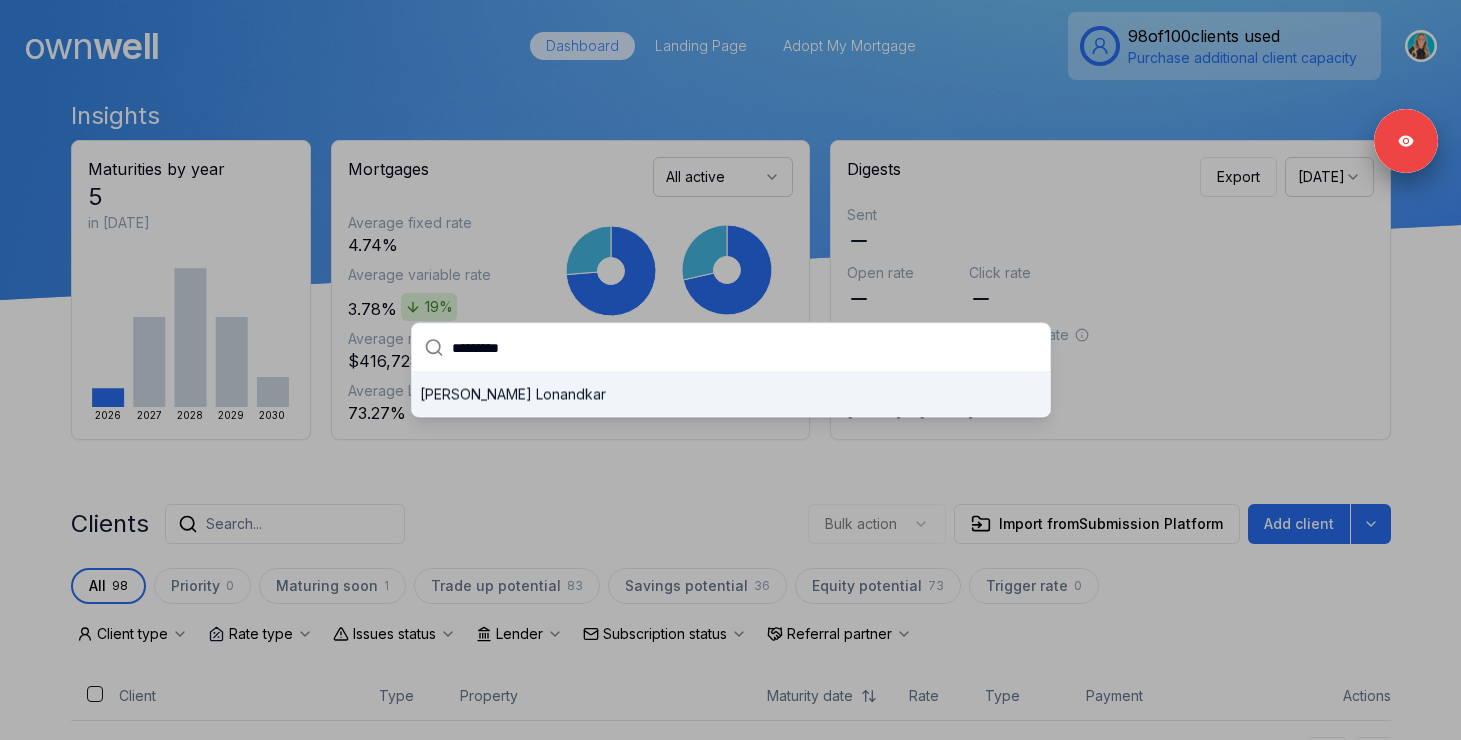 type on "*********" 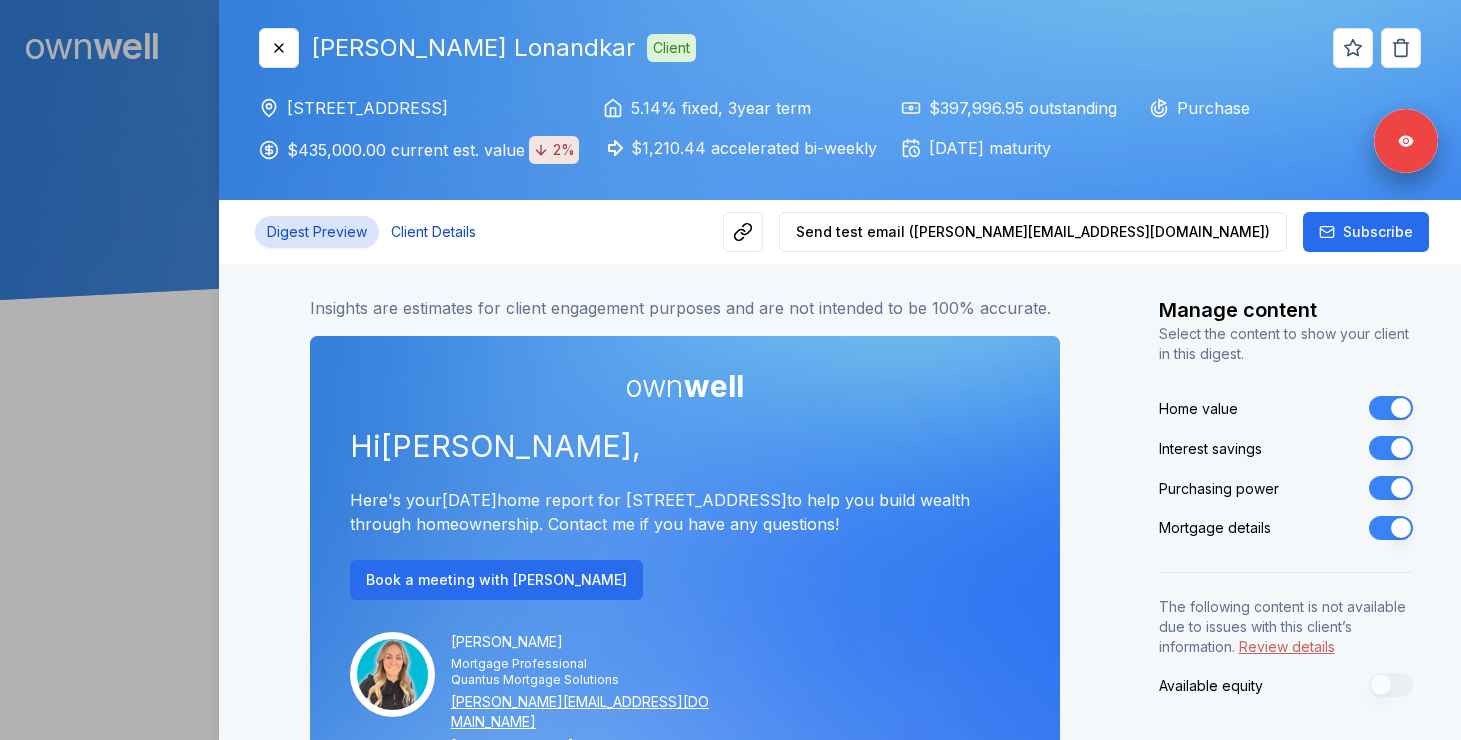 click on "Client Details" at bounding box center [433, 232] 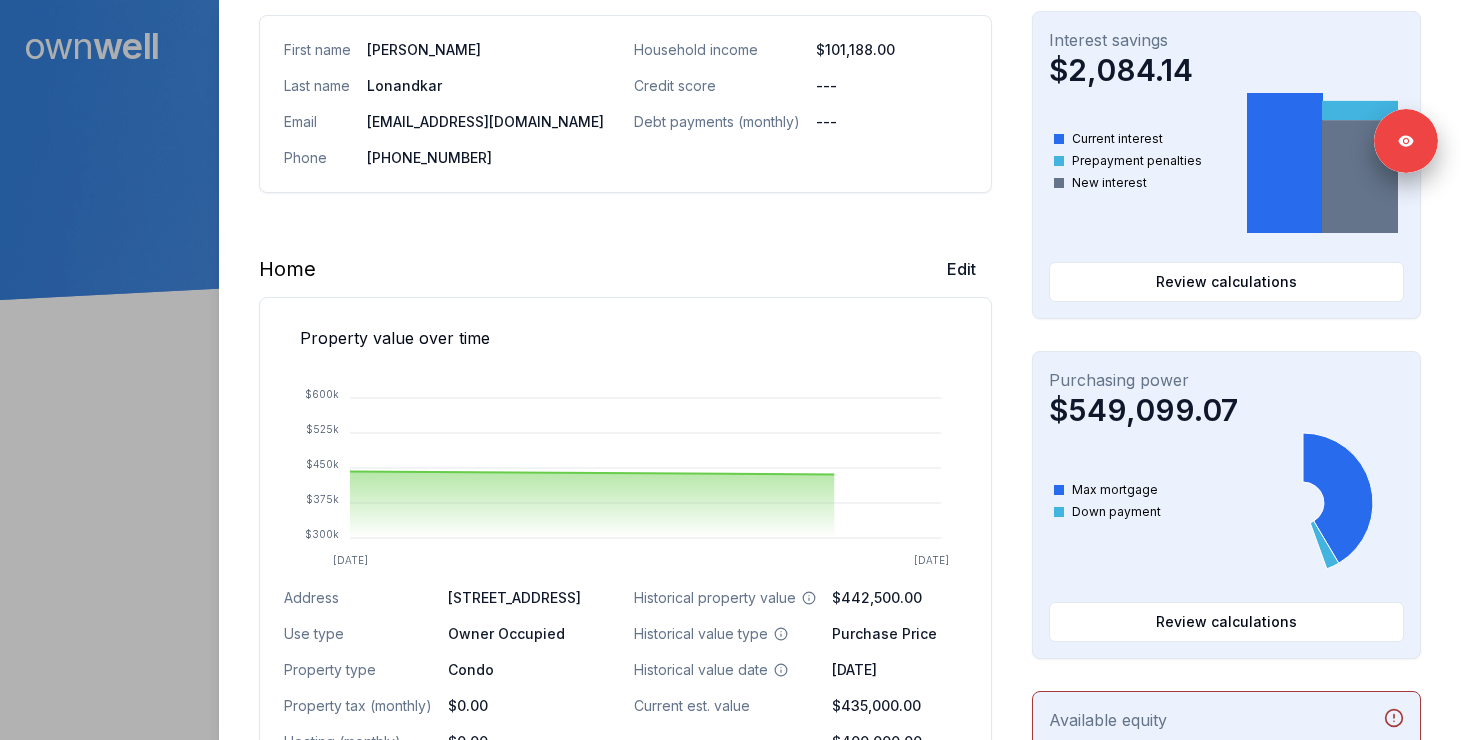 scroll, scrollTop: 502, scrollLeft: 0, axis: vertical 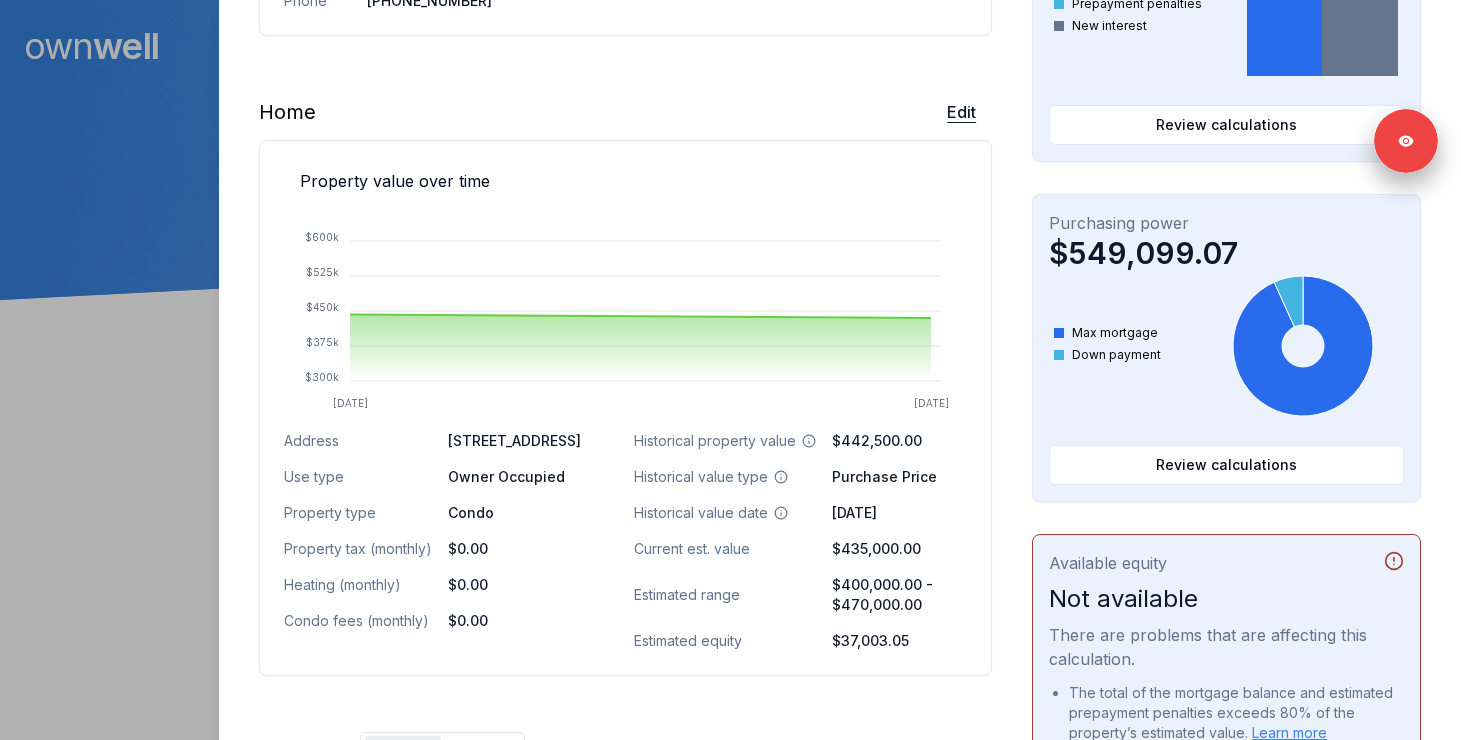click on "Edit" at bounding box center (961, 112) 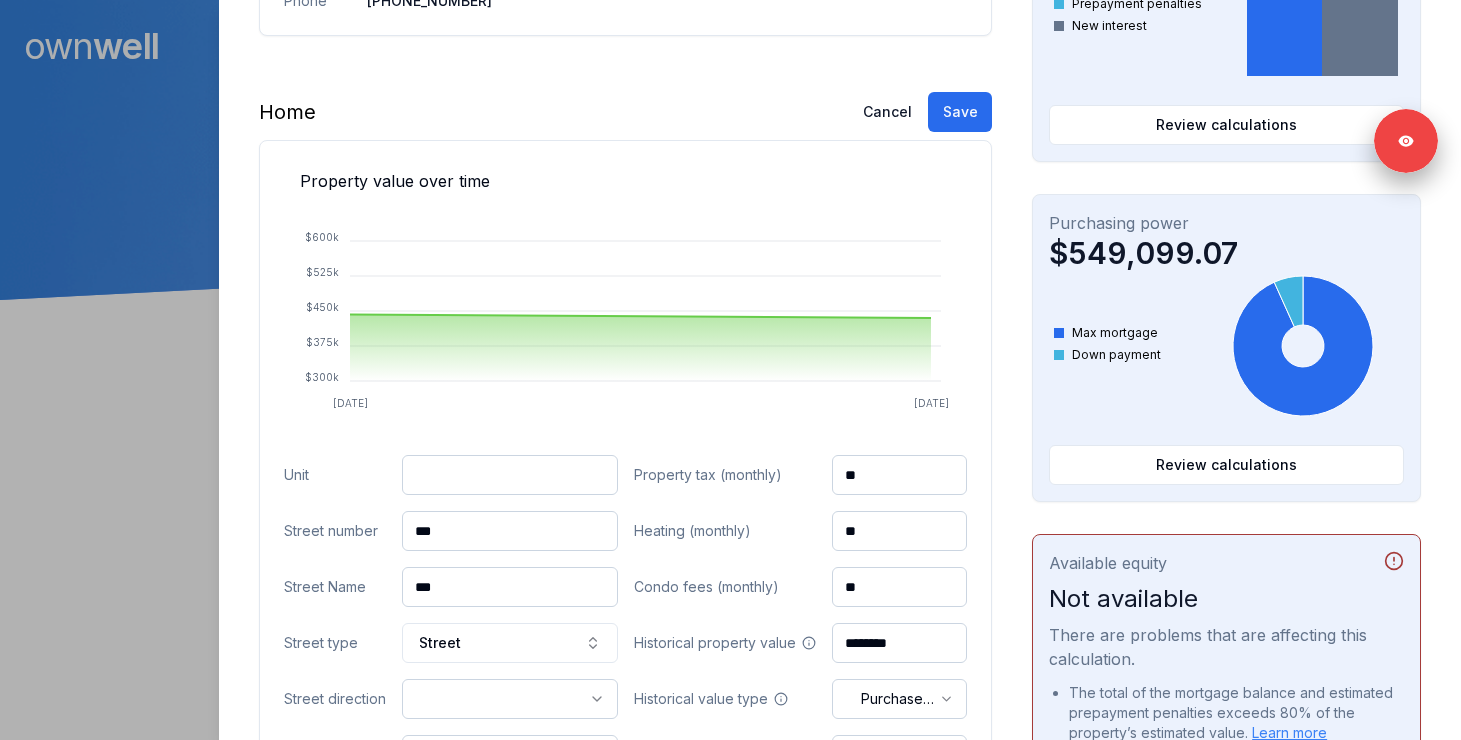 drag, startPoint x: 504, startPoint y: 541, endPoint x: 317, endPoint y: 511, distance: 189.39113 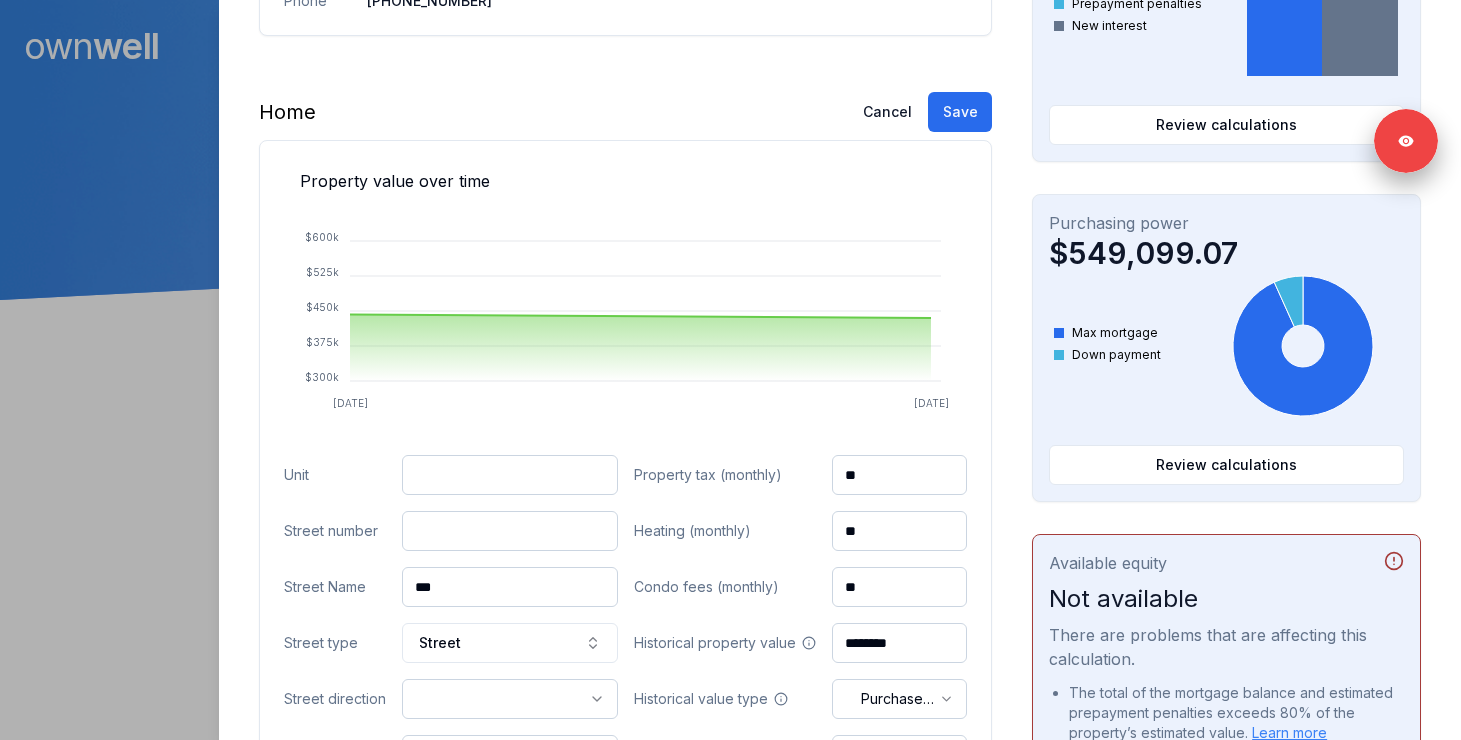 paste on "***" 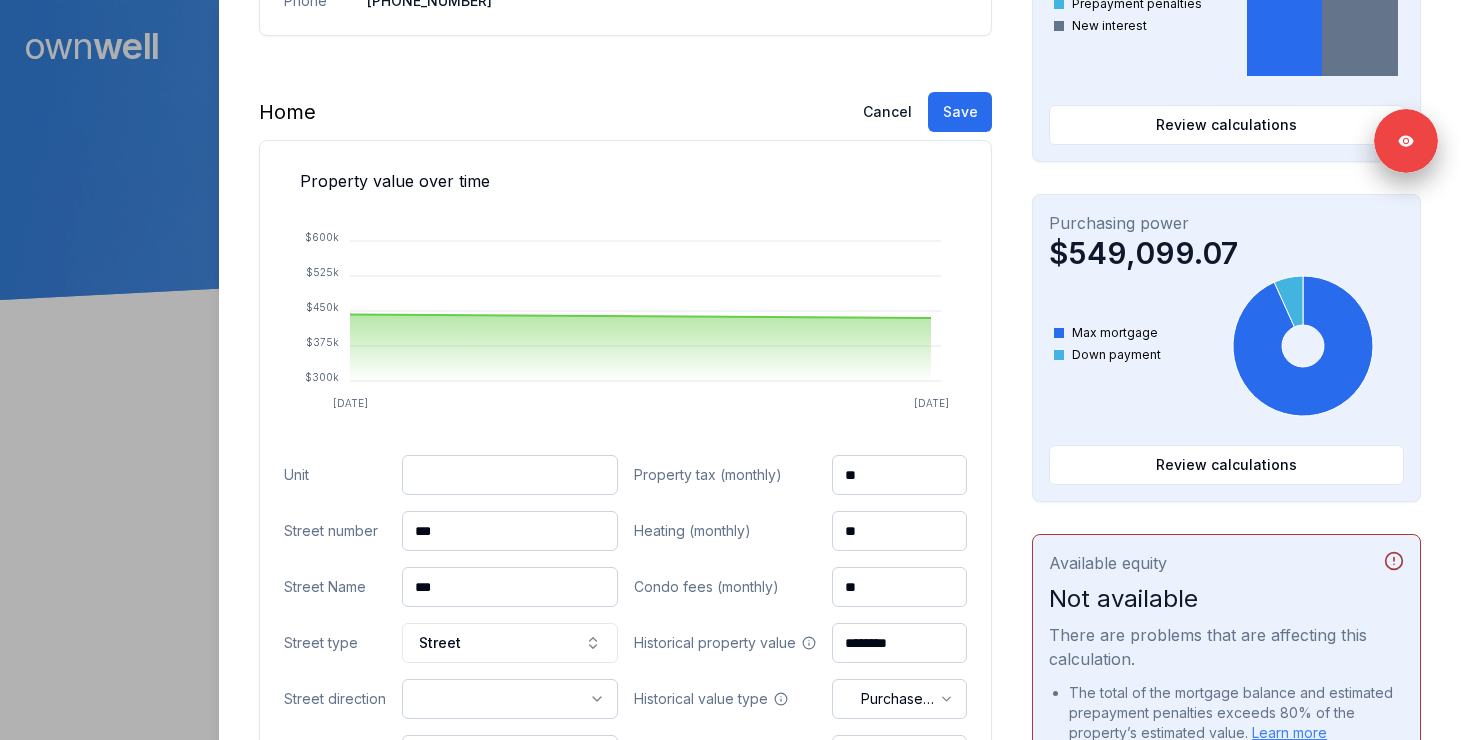 type on "***" 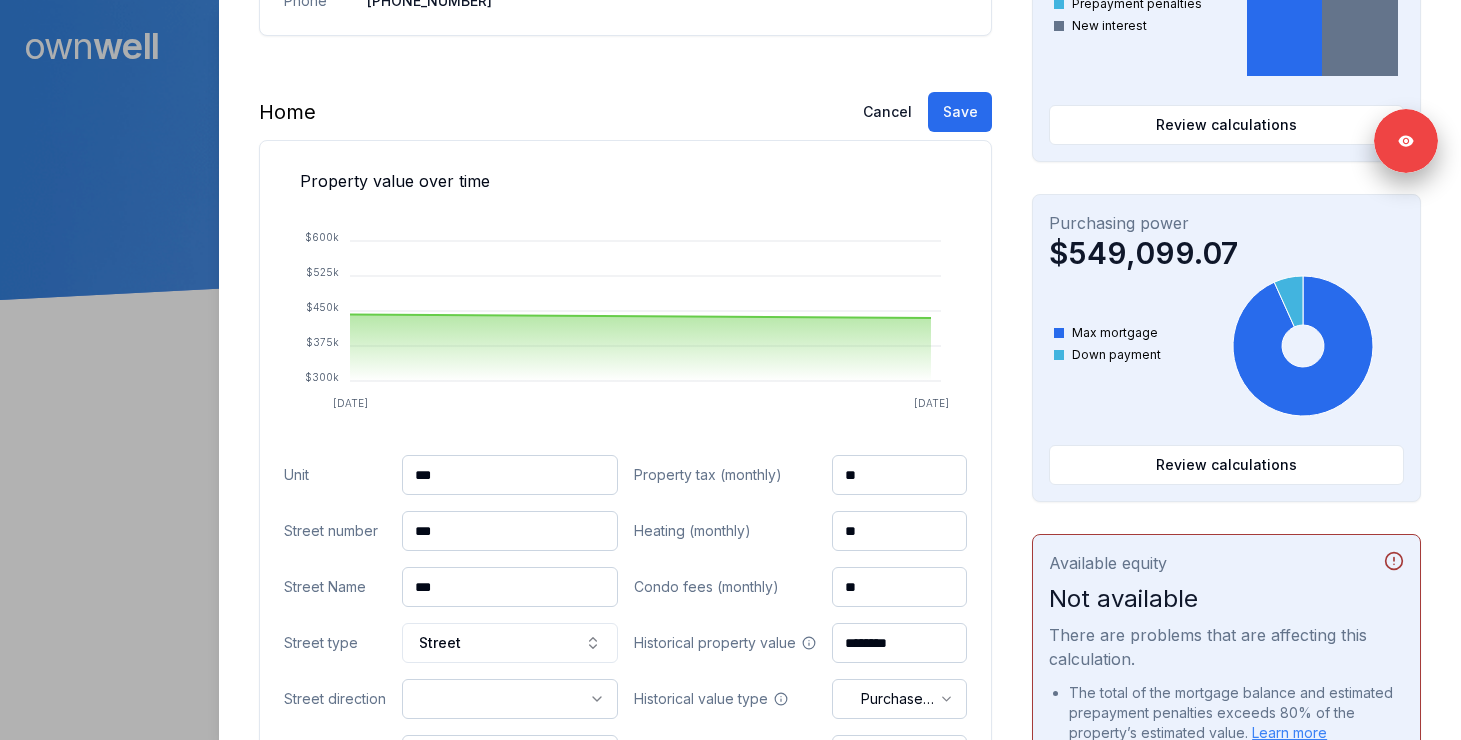 type on "***" 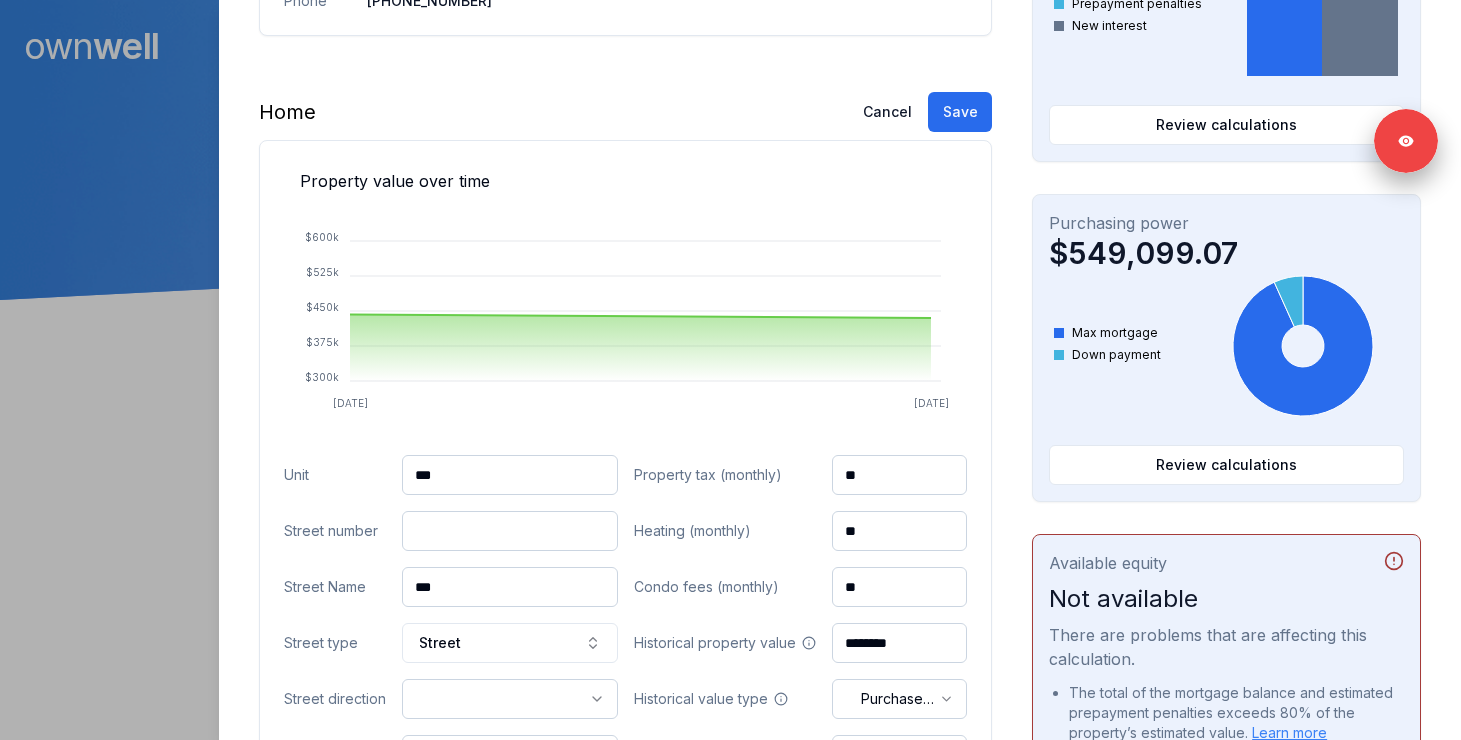 paste on "****" 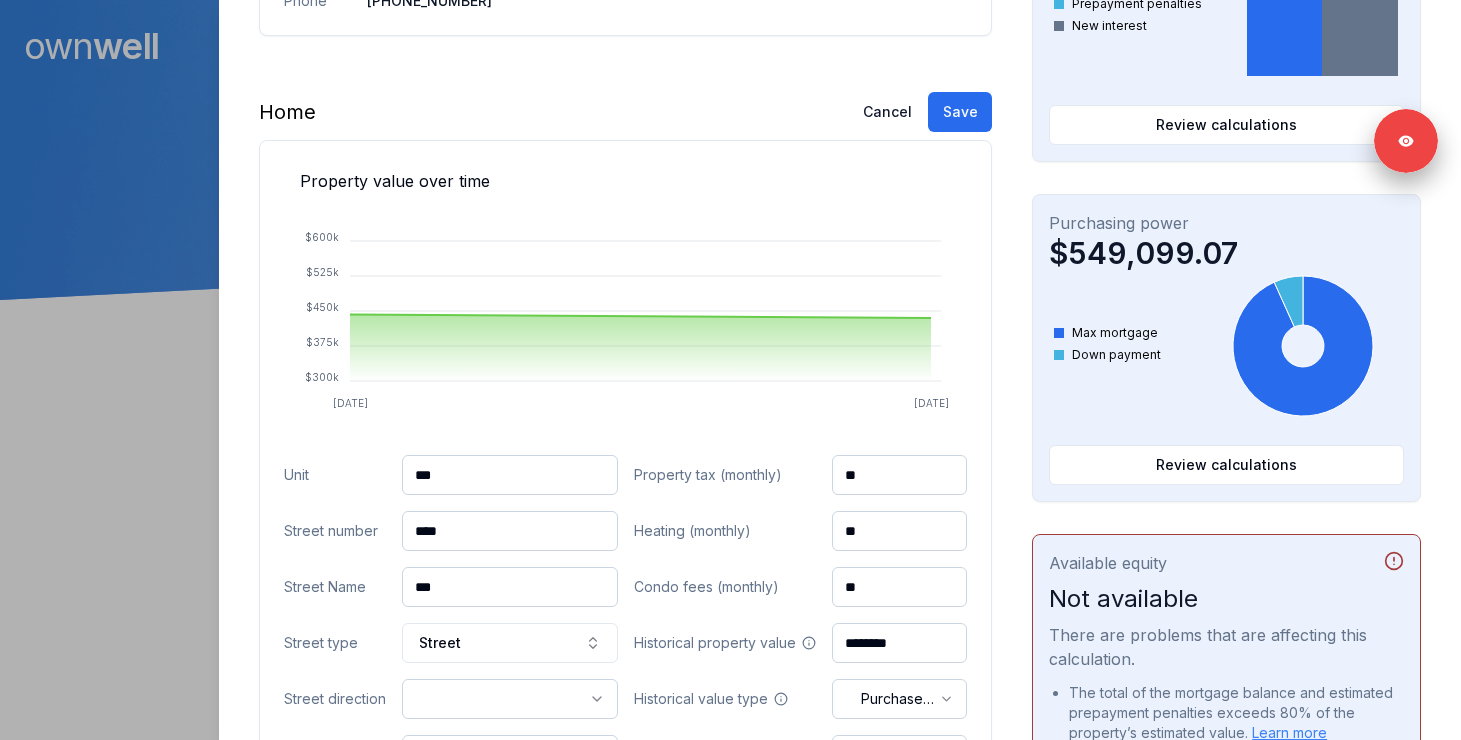 type on "****" 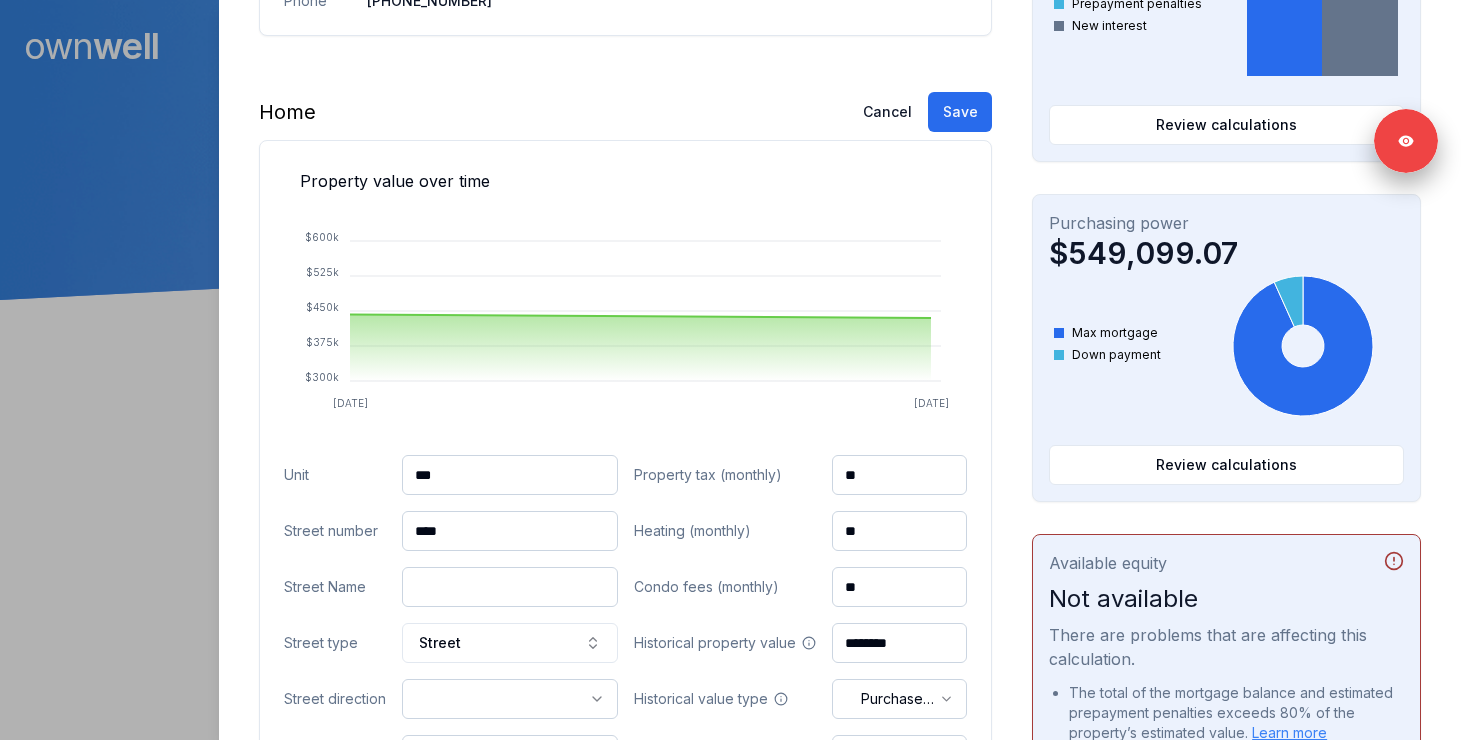 paste on "*" 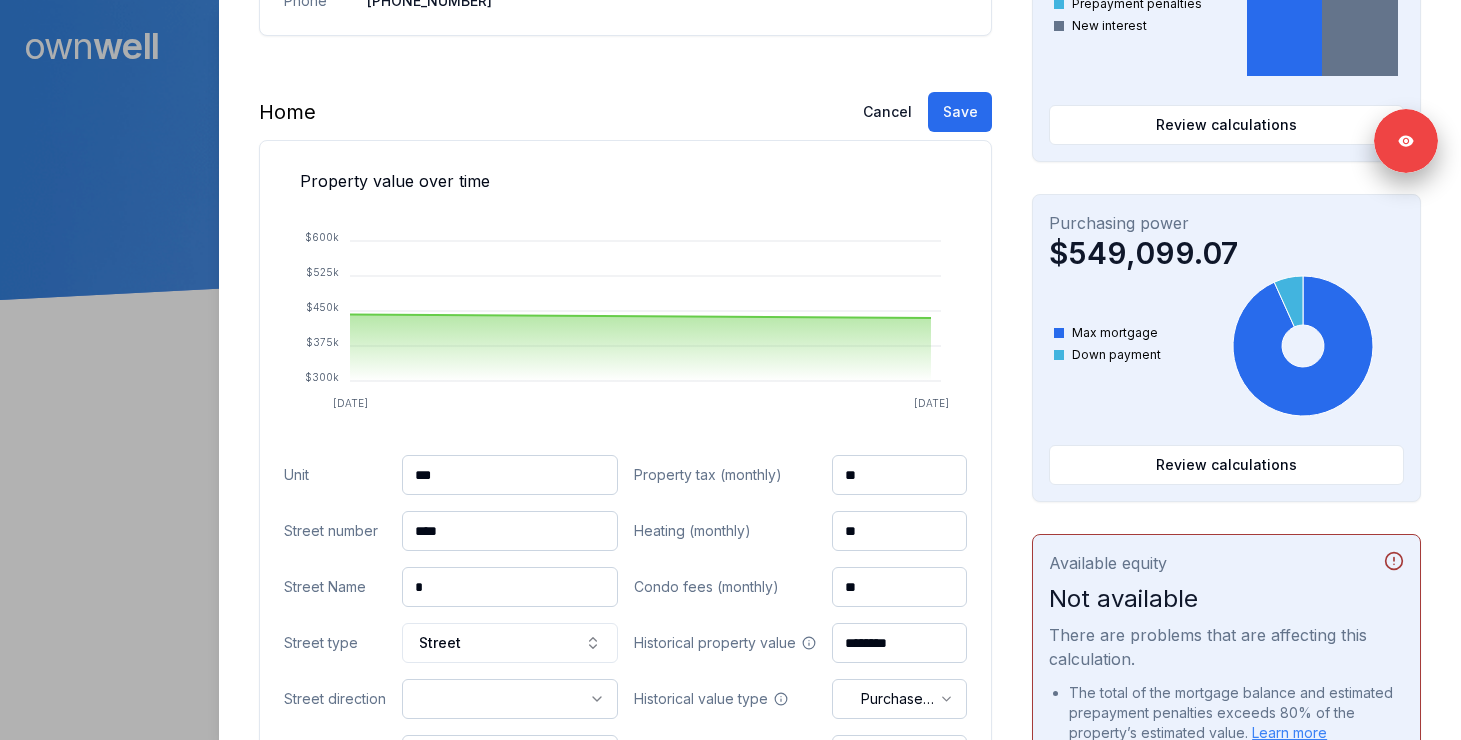 type on "*" 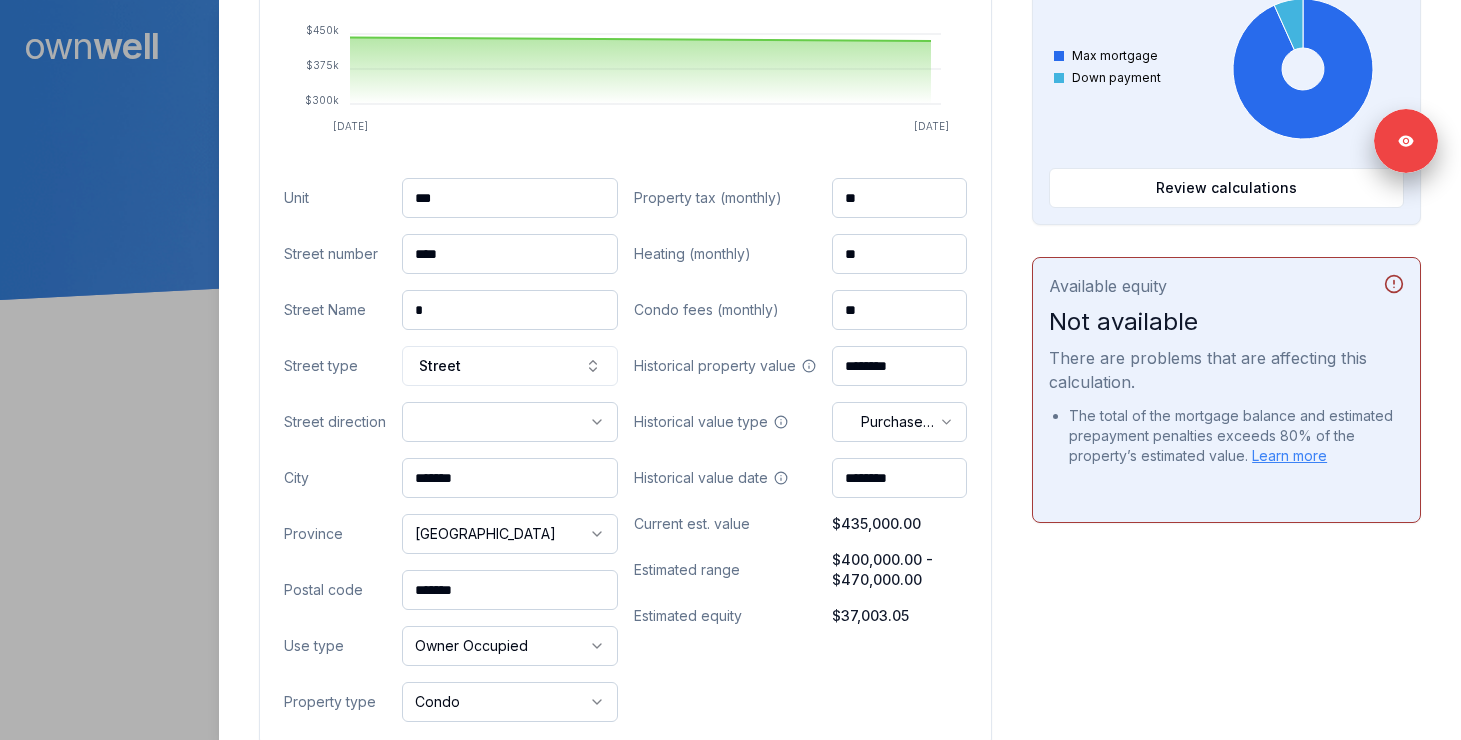 scroll, scrollTop: 904, scrollLeft: 0, axis: vertical 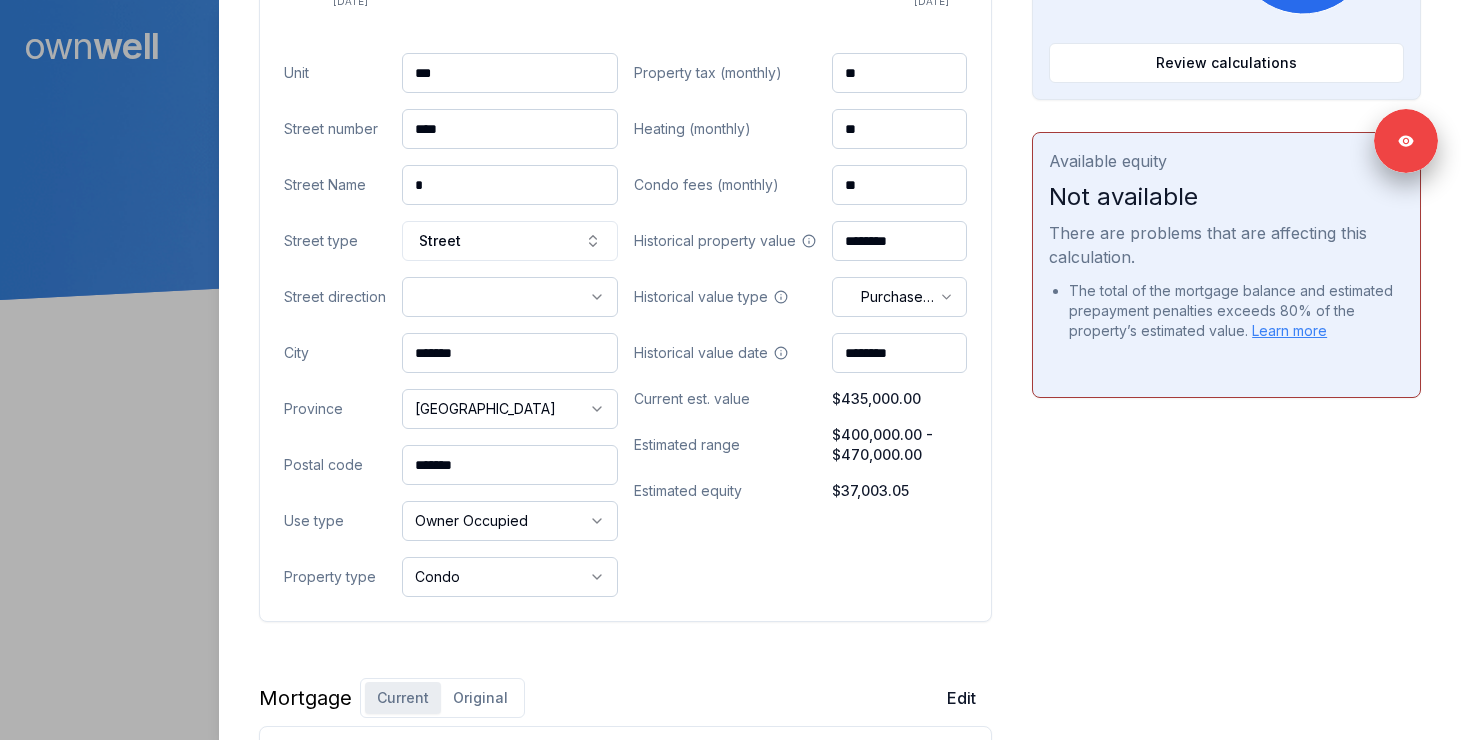 click on "*******" at bounding box center (510, 465) 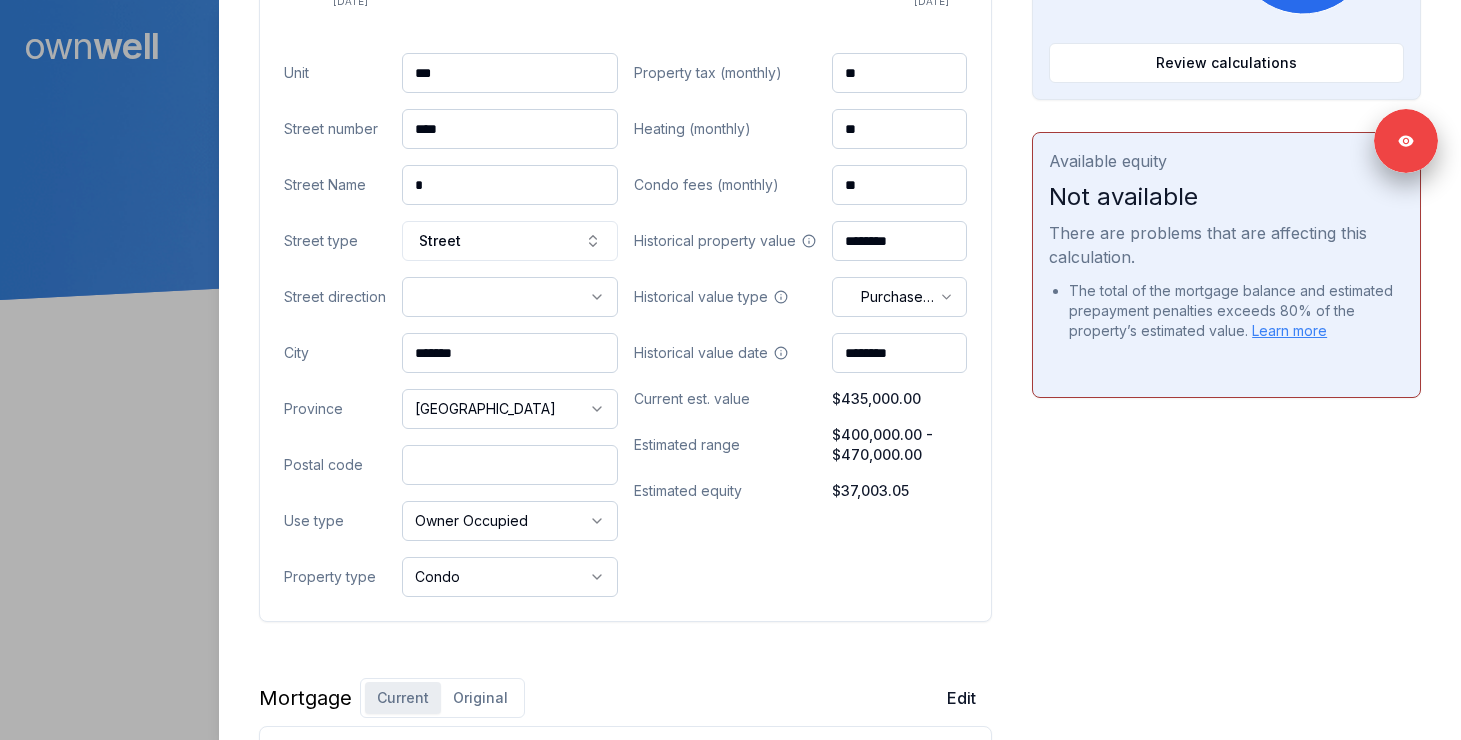 paste on "*******" 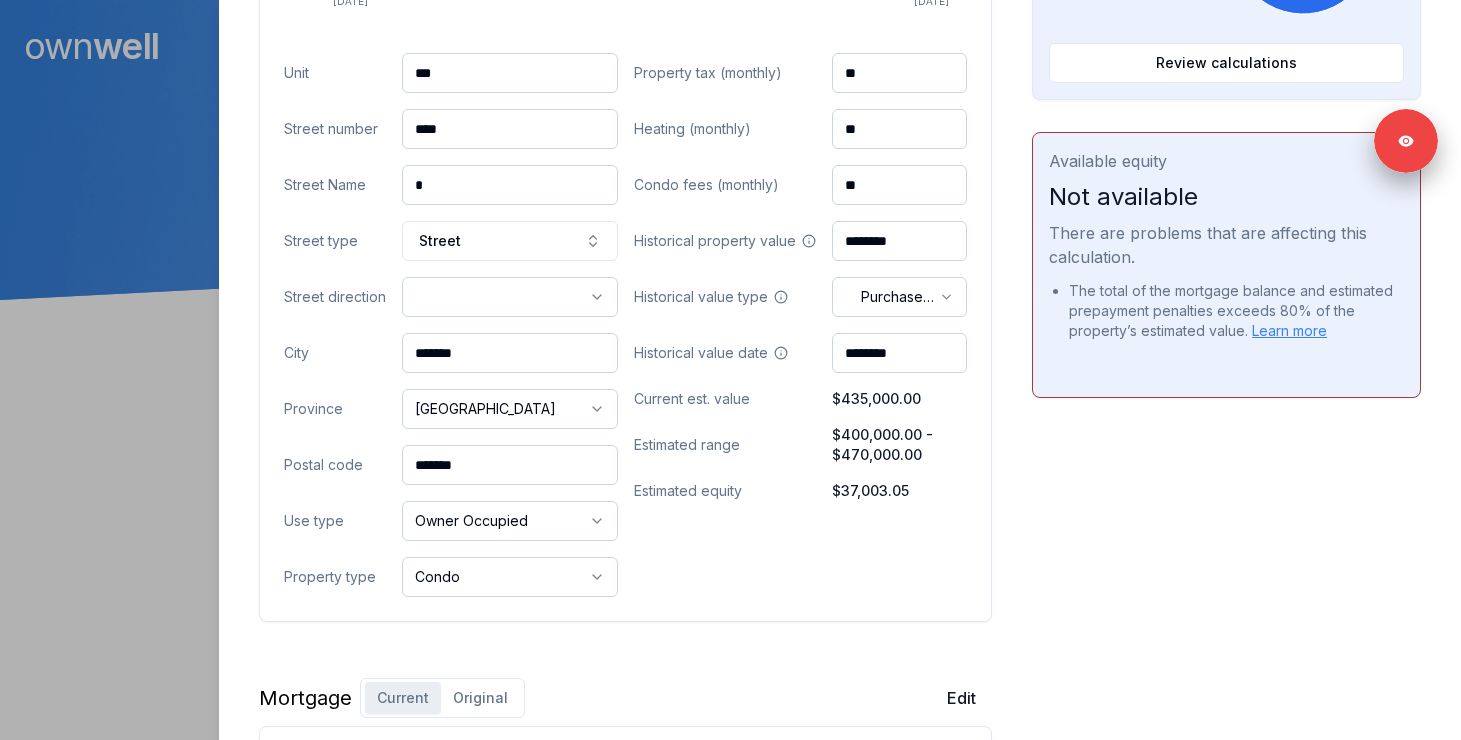type on "*******" 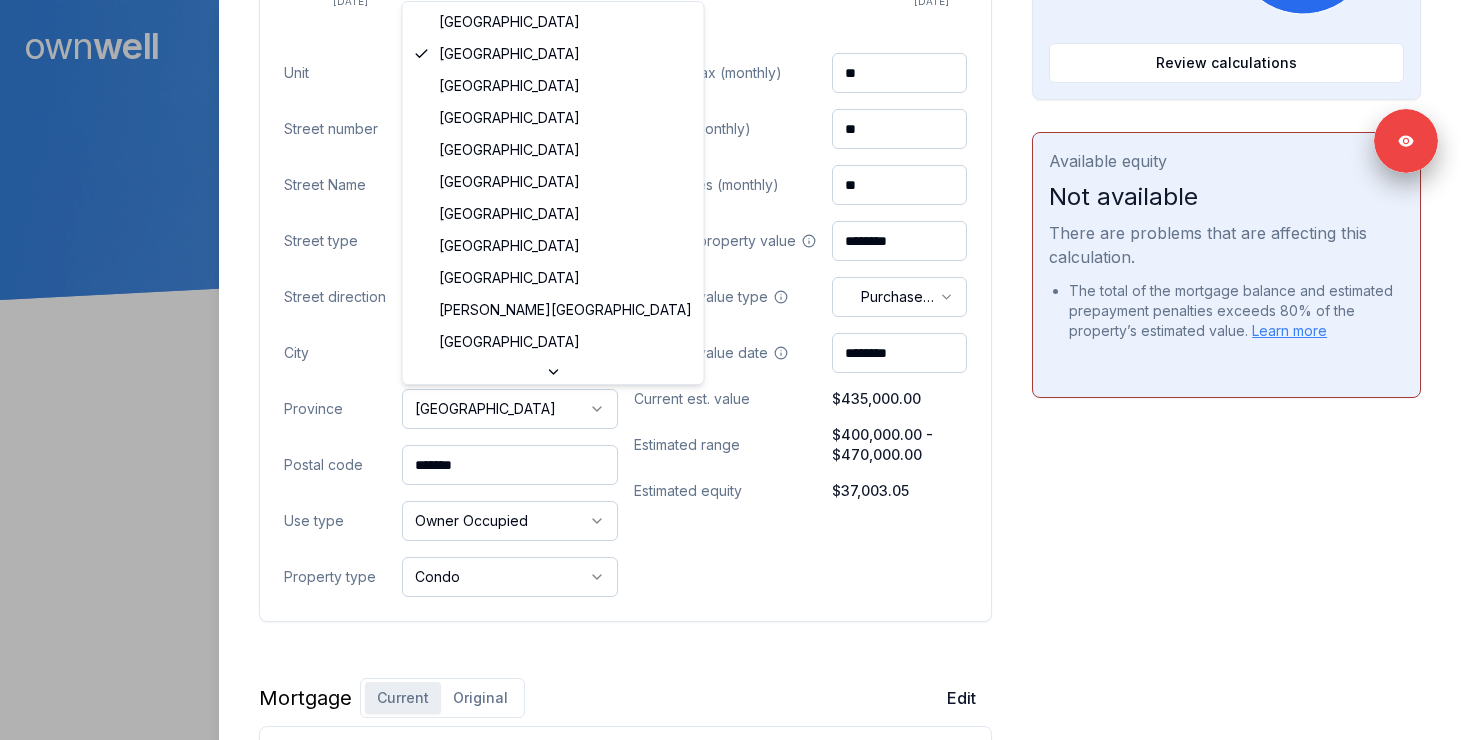 select on "**" 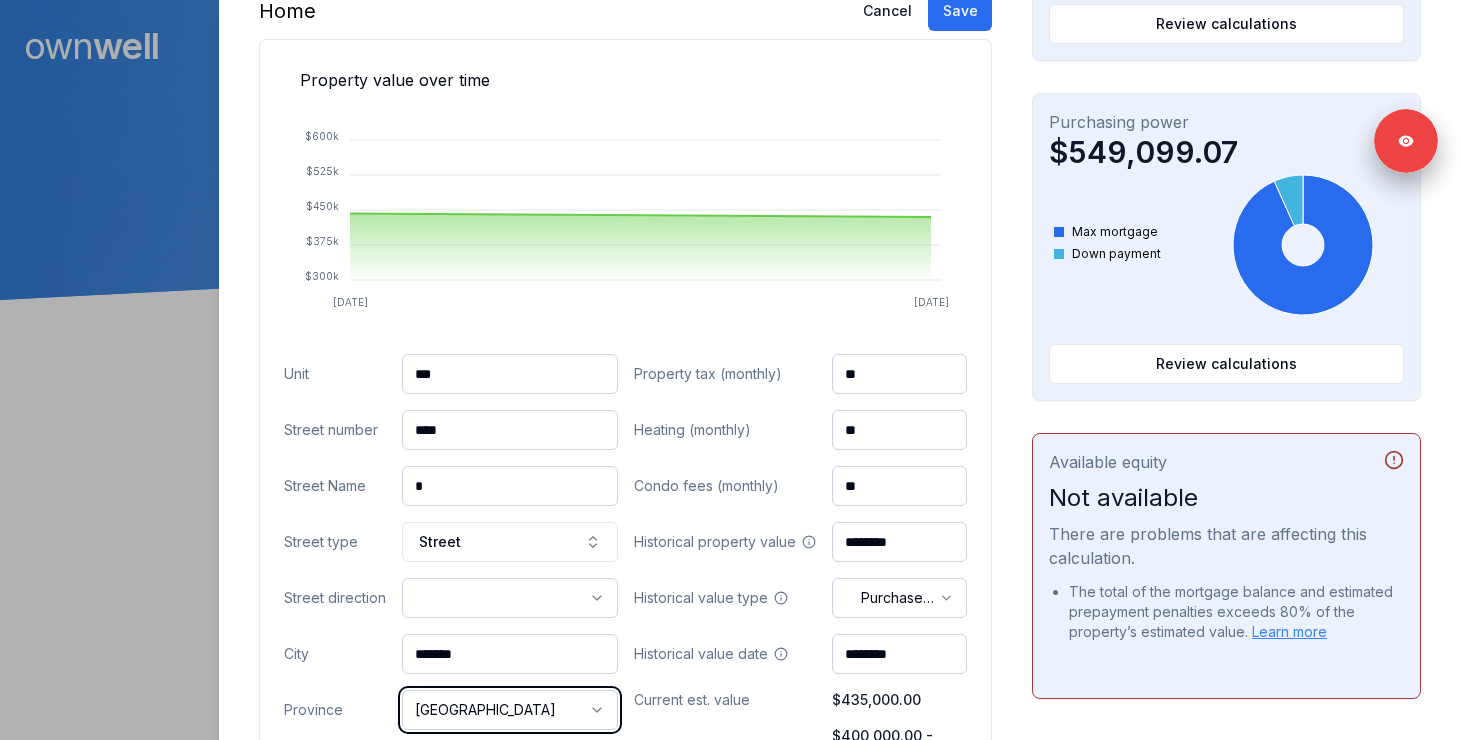 scroll, scrollTop: 595, scrollLeft: 0, axis: vertical 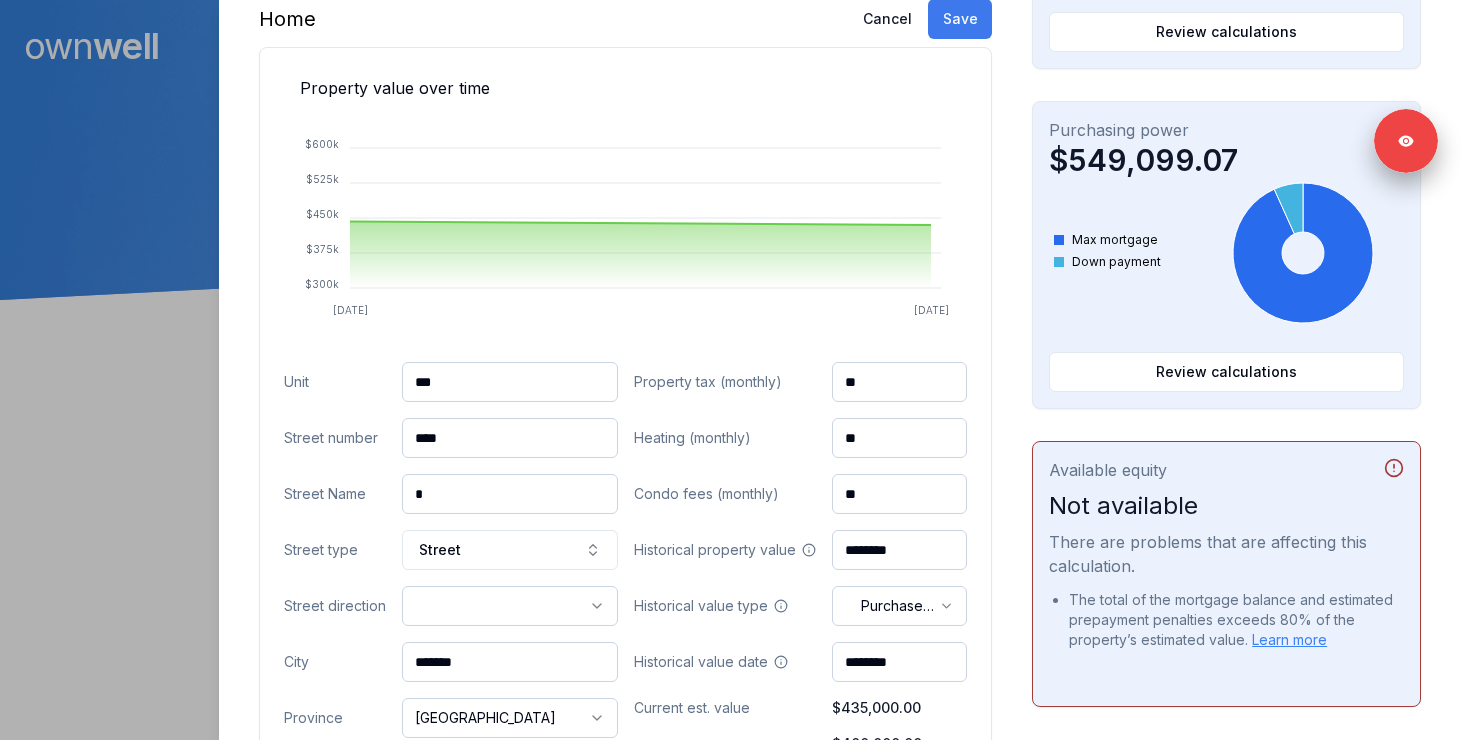 click on "Save" at bounding box center (960, 19) 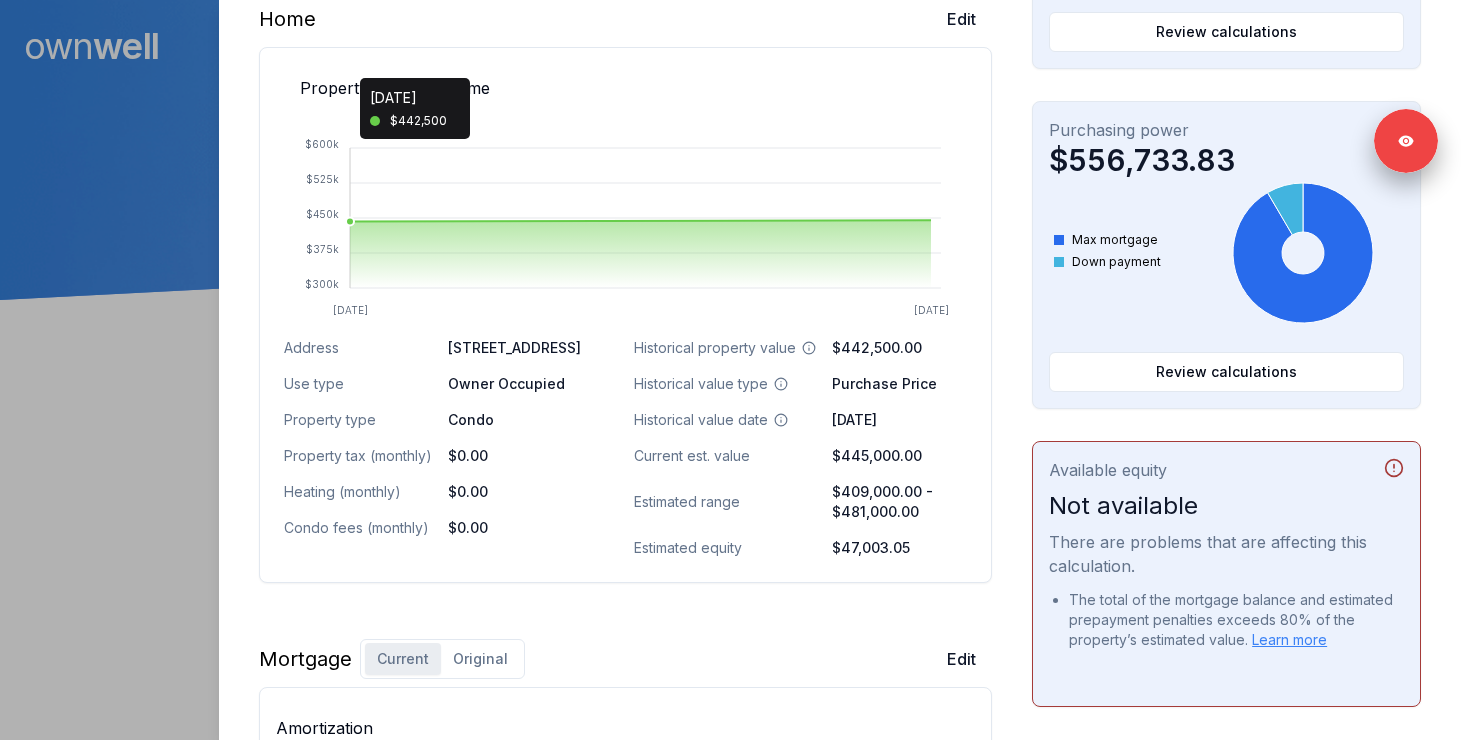 scroll, scrollTop: 0, scrollLeft: 0, axis: both 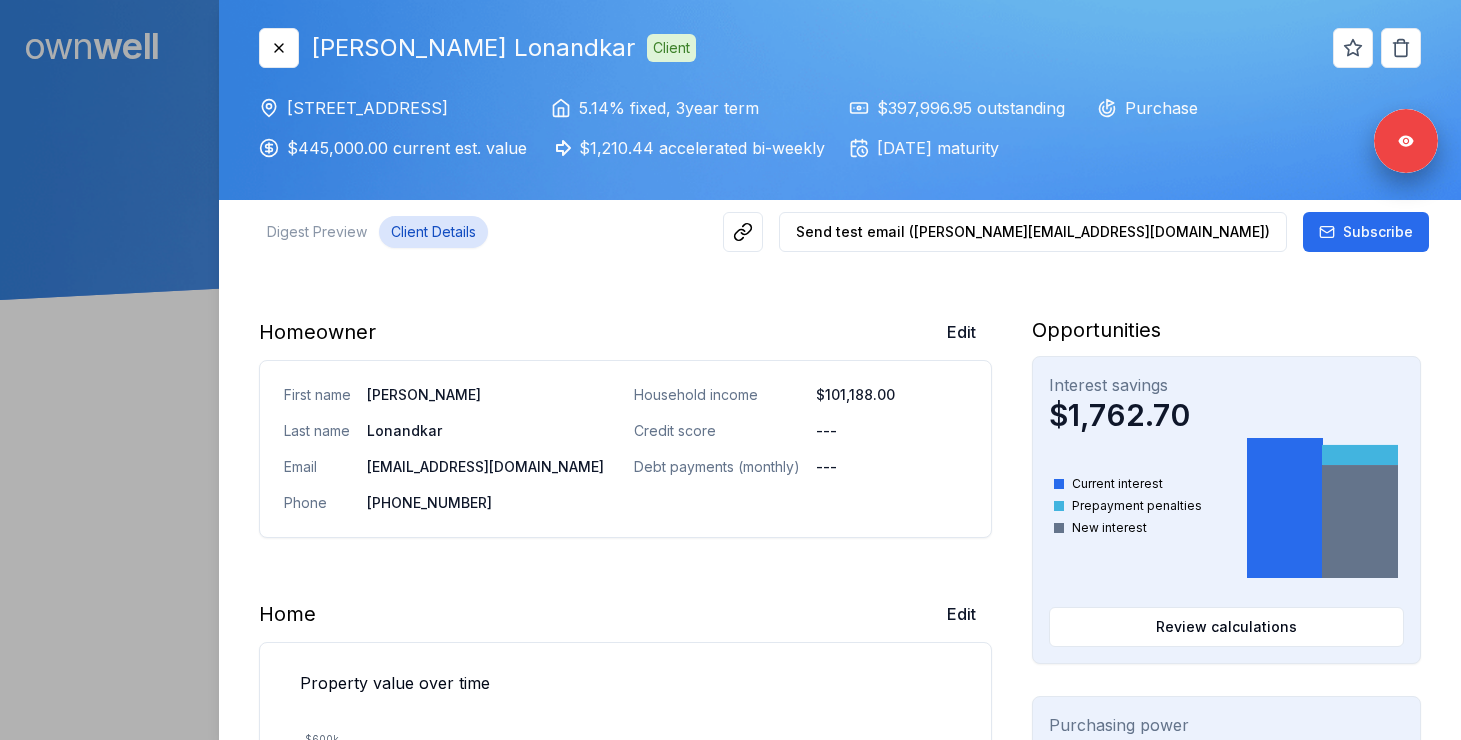 click at bounding box center [730, 370] 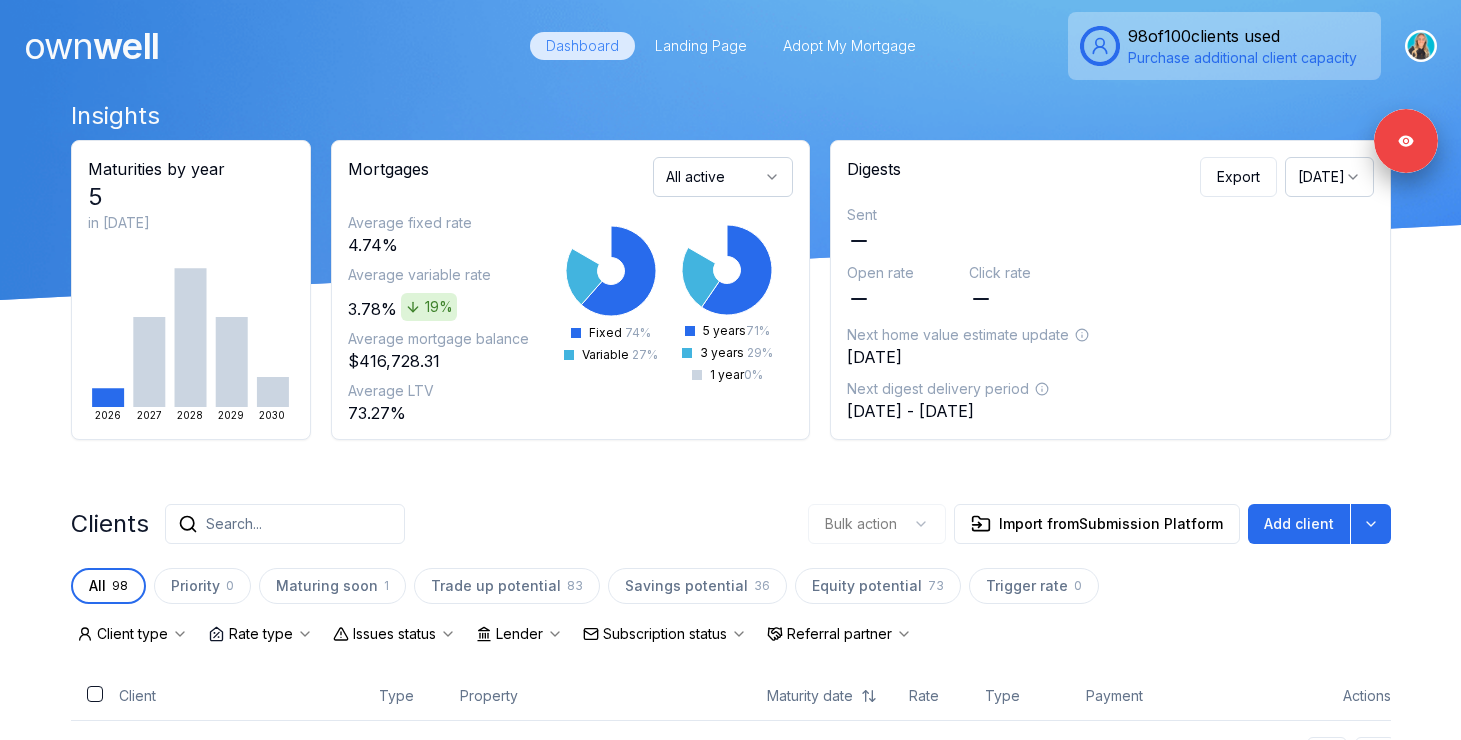 click on "Search..." at bounding box center (234, 524) 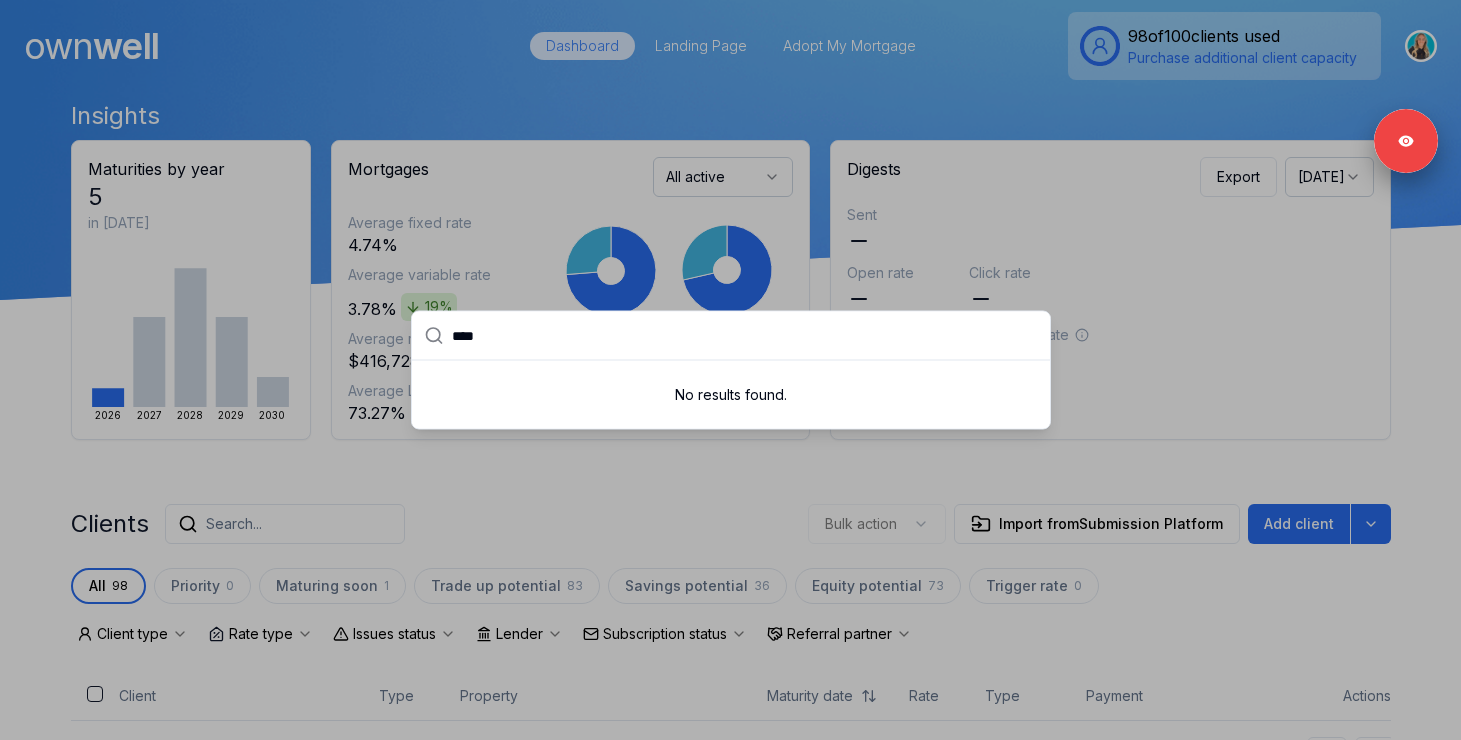 type on "****" 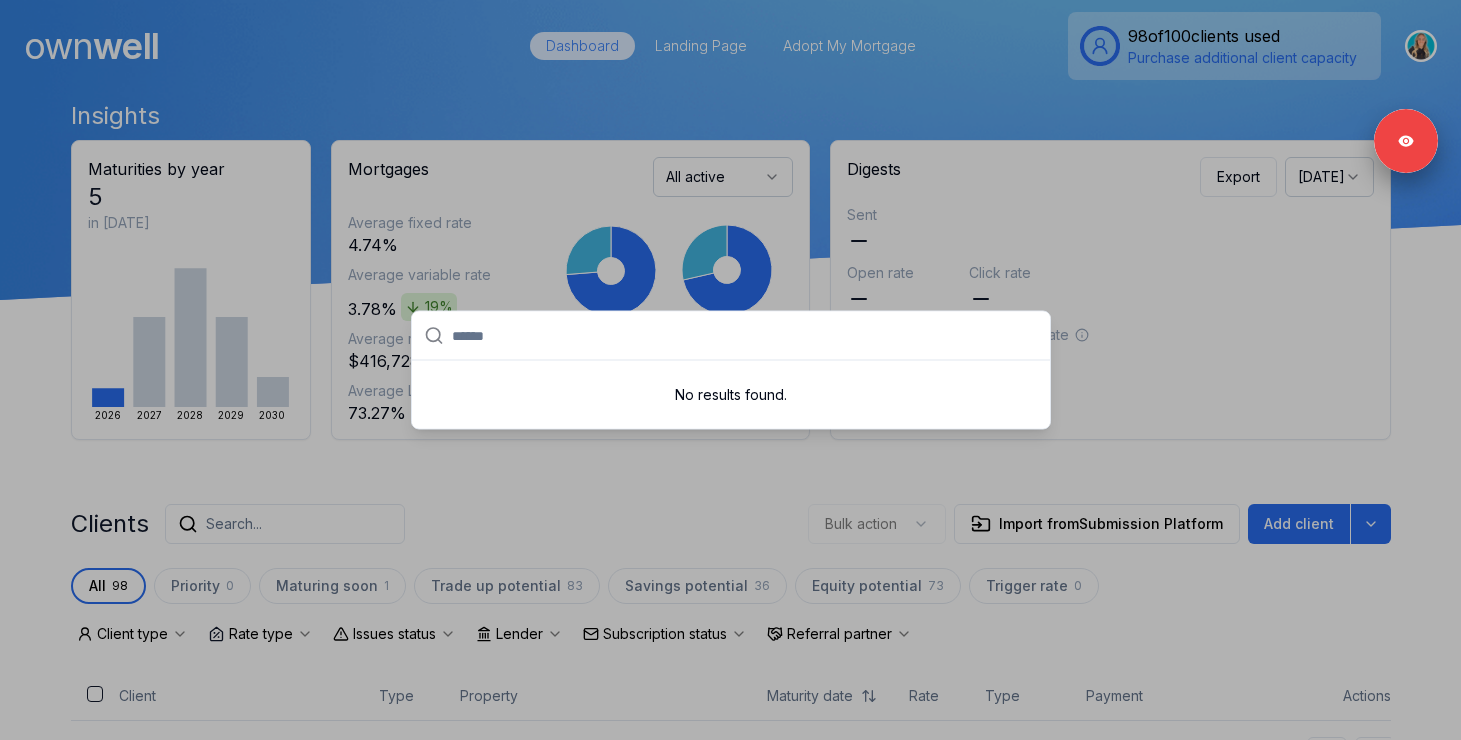 paste on "***" 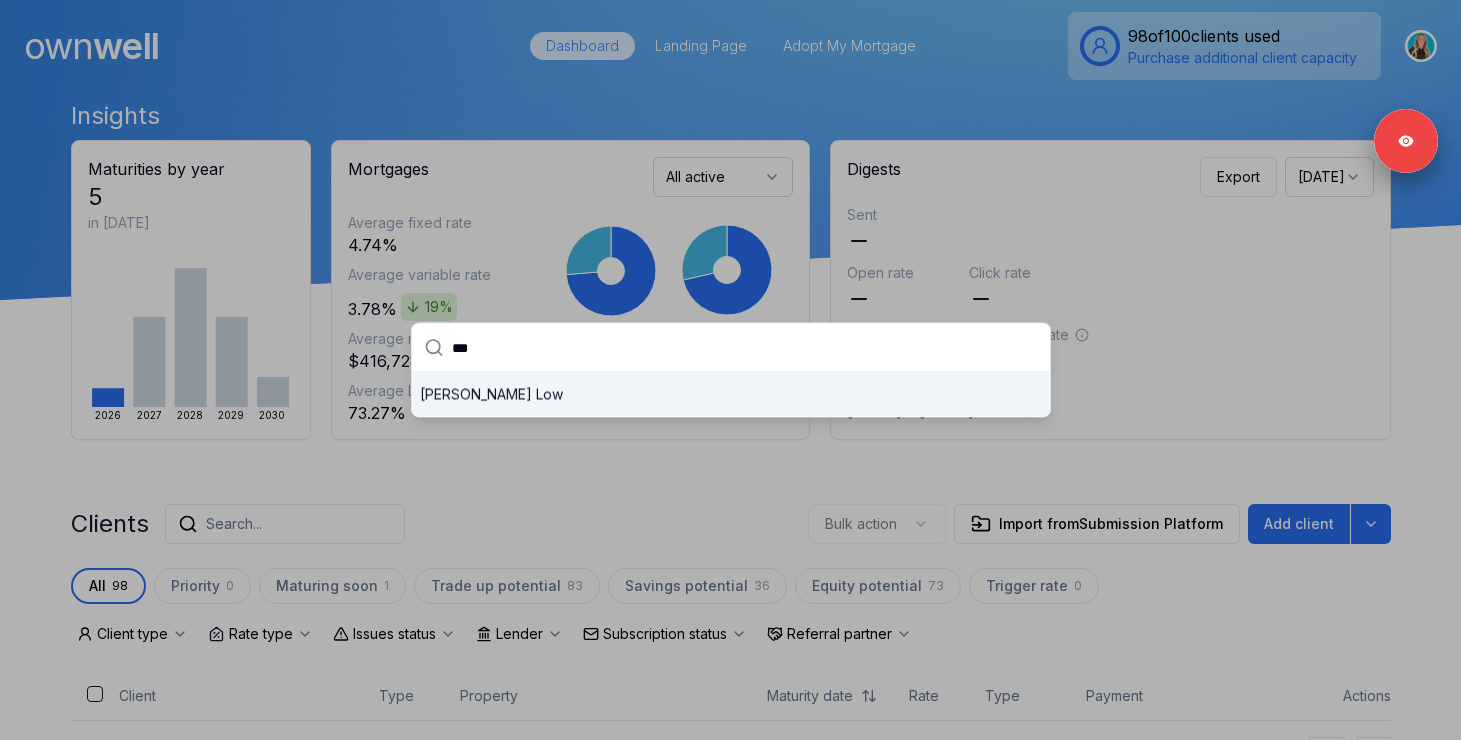 type on "***" 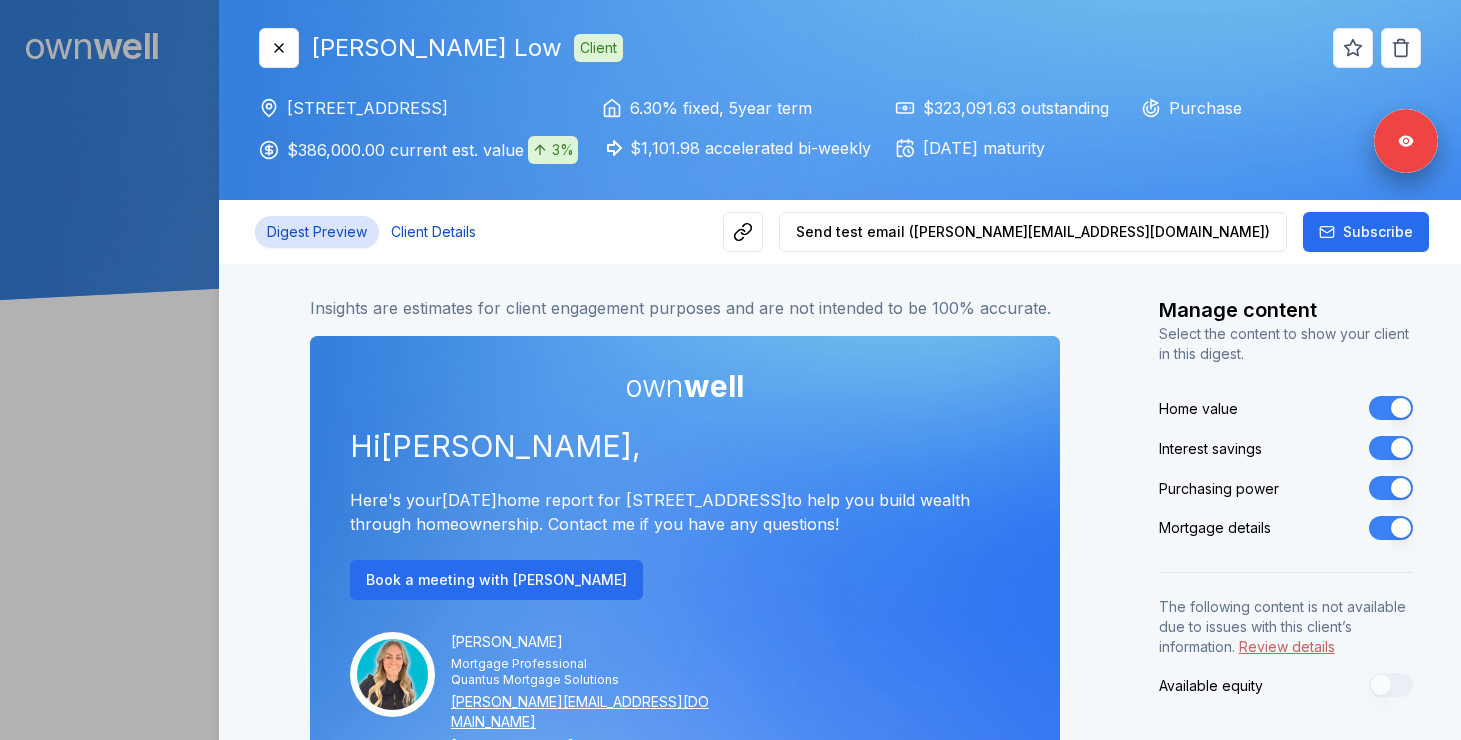 click on "Client Details" at bounding box center (433, 232) 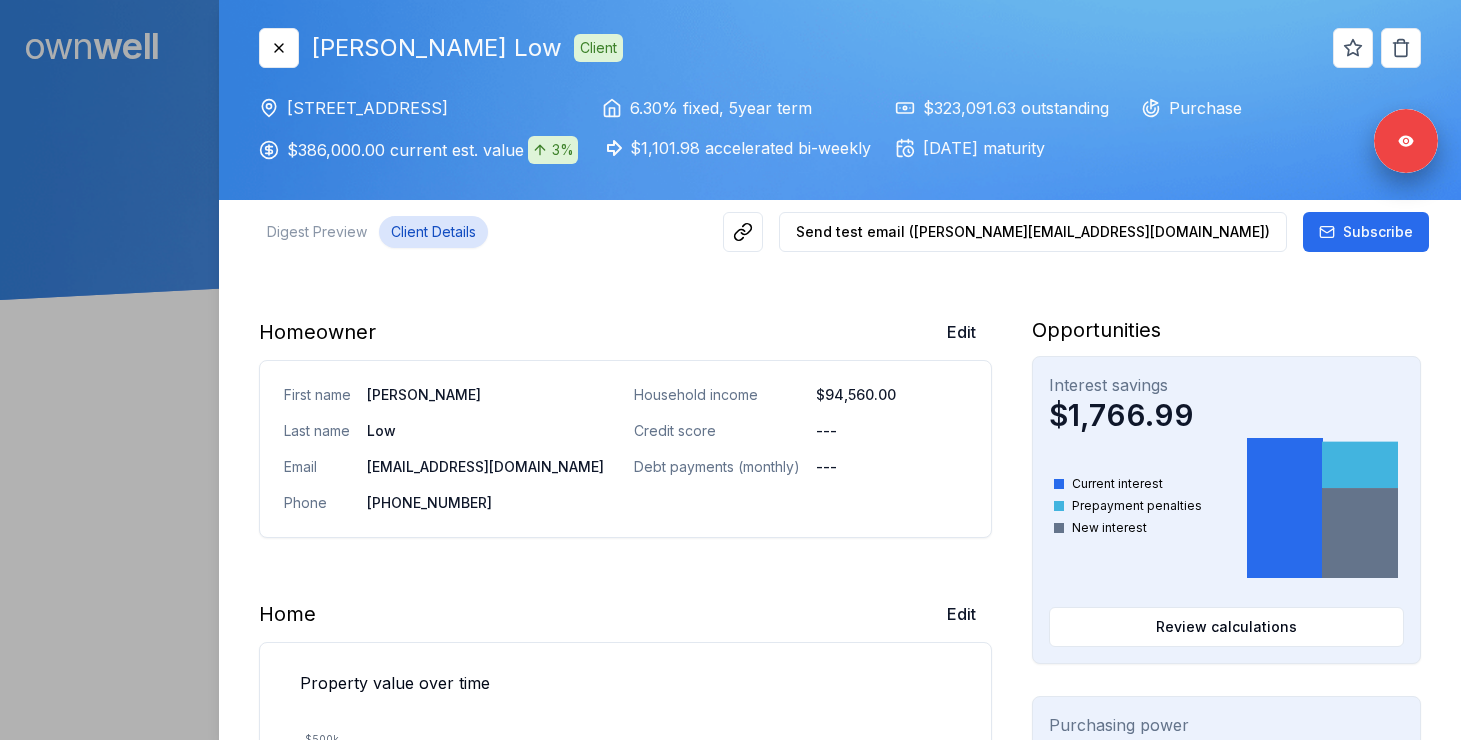 scroll, scrollTop: 506, scrollLeft: 0, axis: vertical 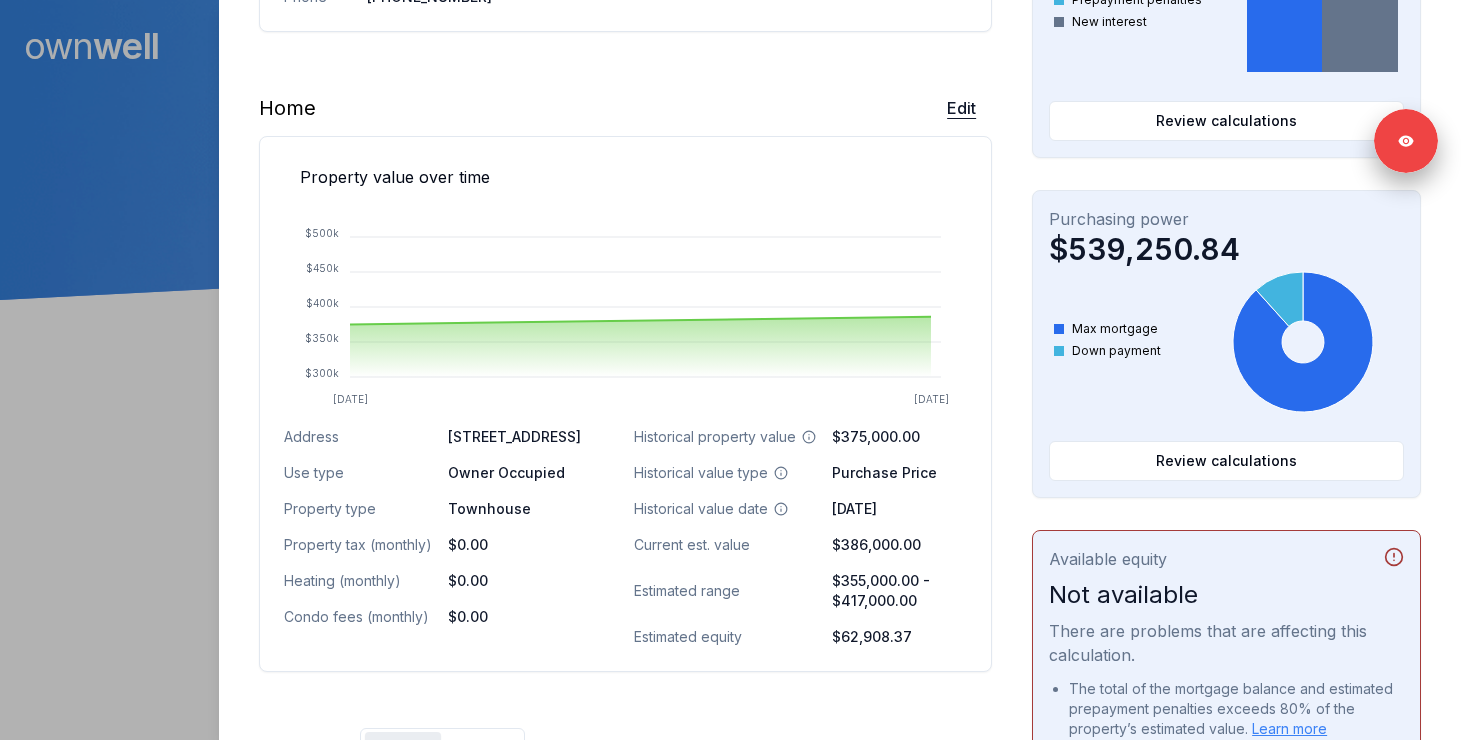 click on "Edit" at bounding box center (961, 108) 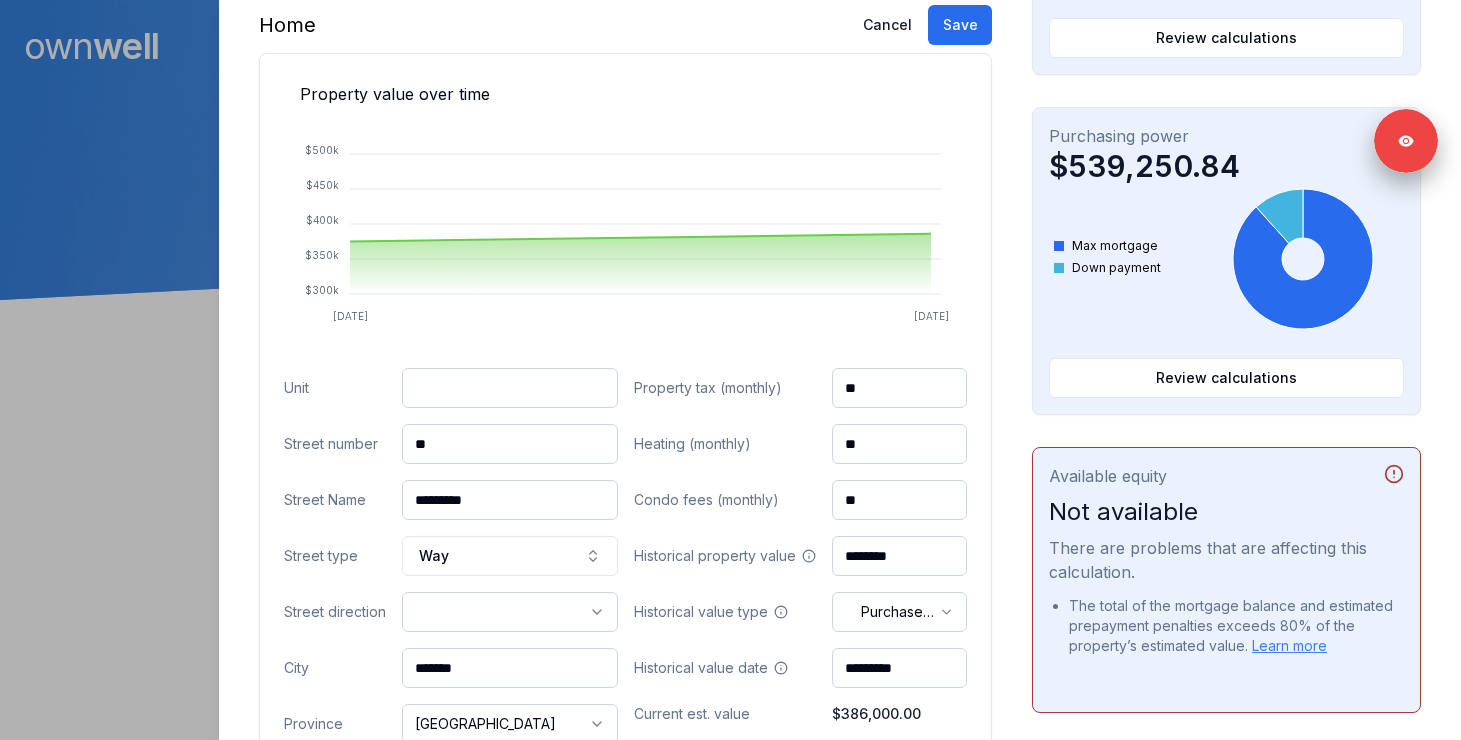 scroll, scrollTop: 651, scrollLeft: 0, axis: vertical 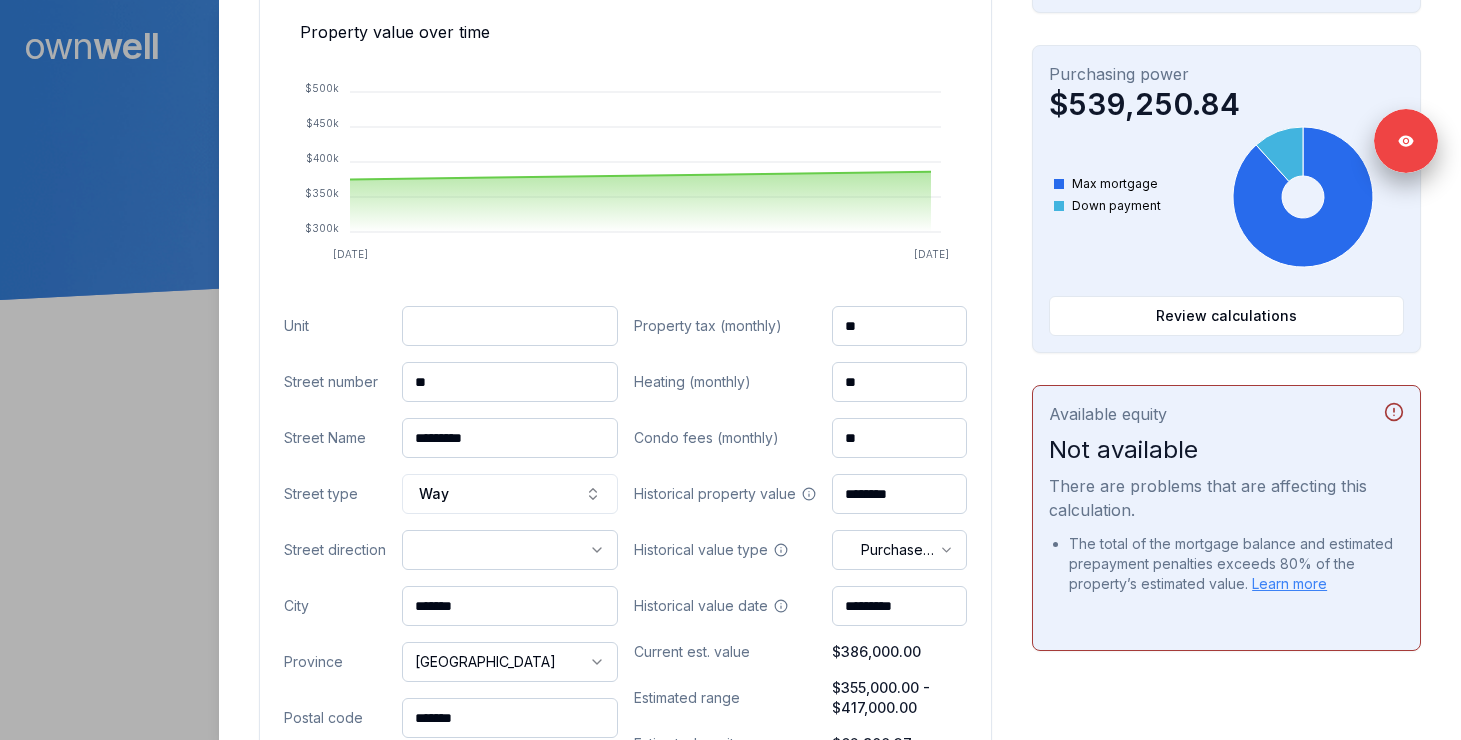 drag, startPoint x: 489, startPoint y: 378, endPoint x: 335, endPoint y: 372, distance: 154.11684 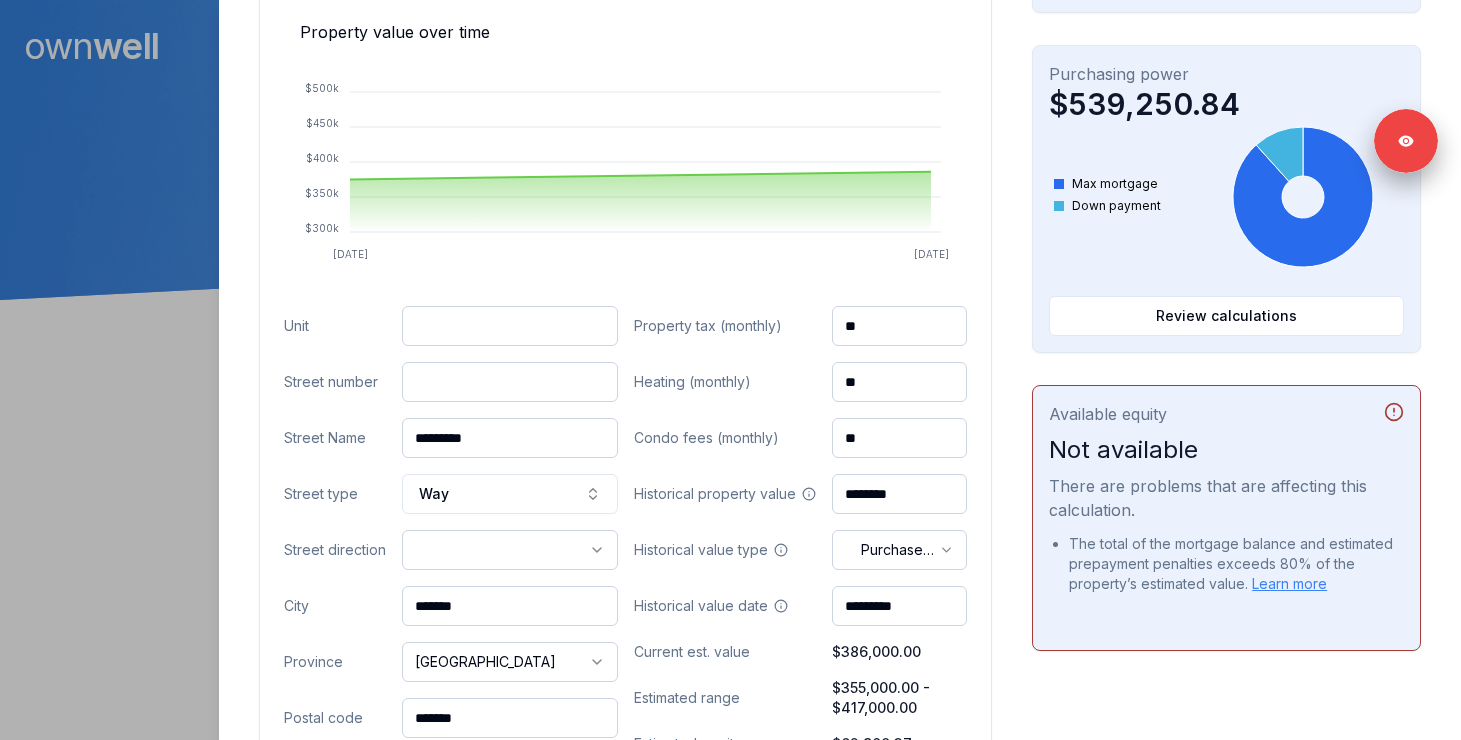 paste on "***" 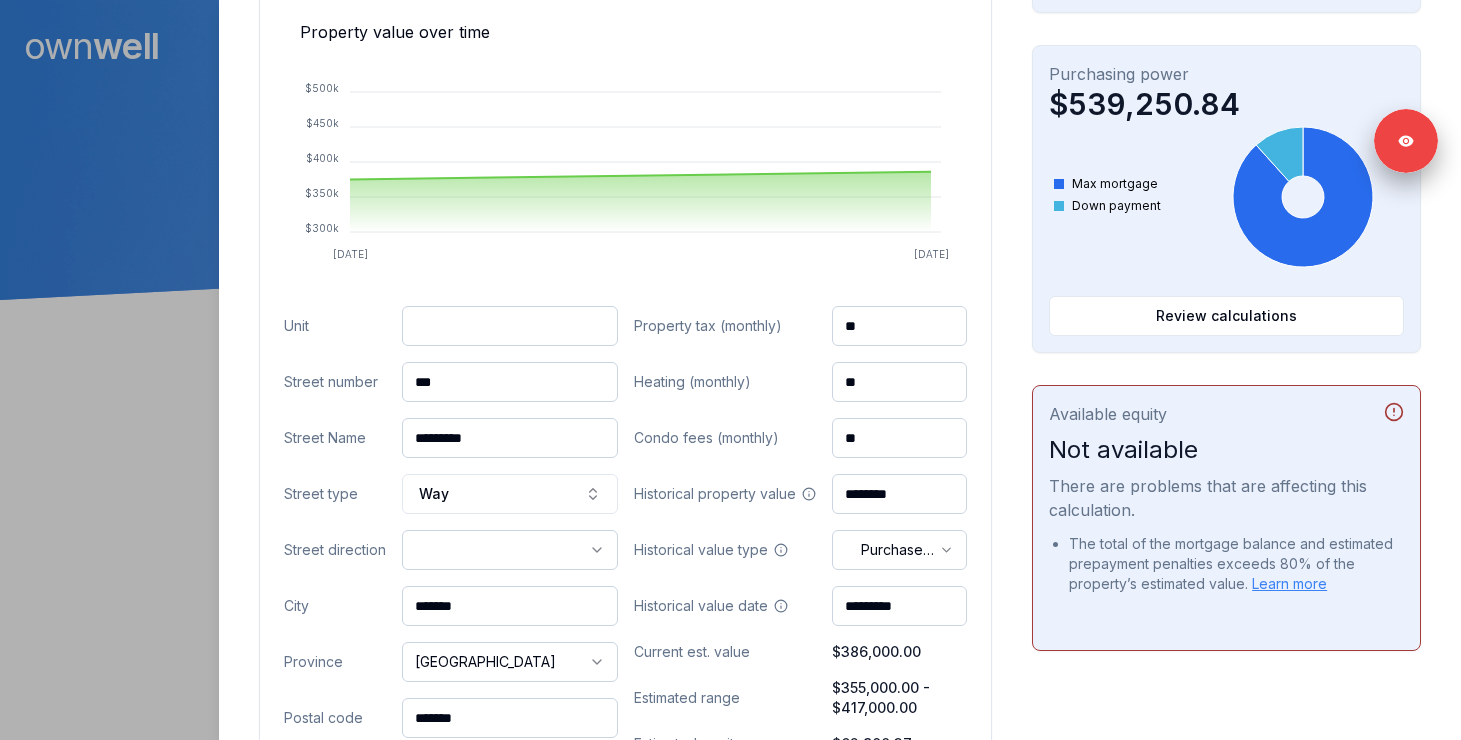 type on "***" 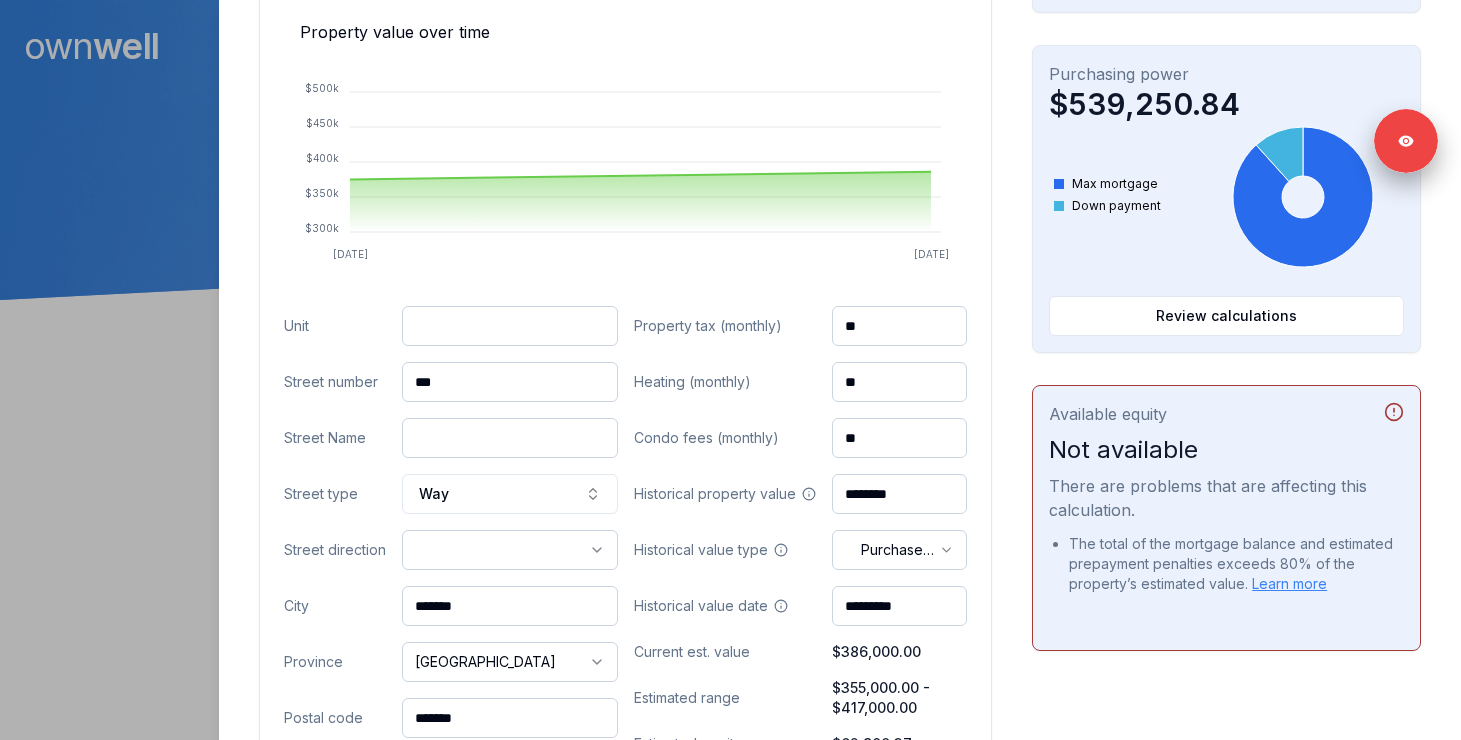 paste on "**********" 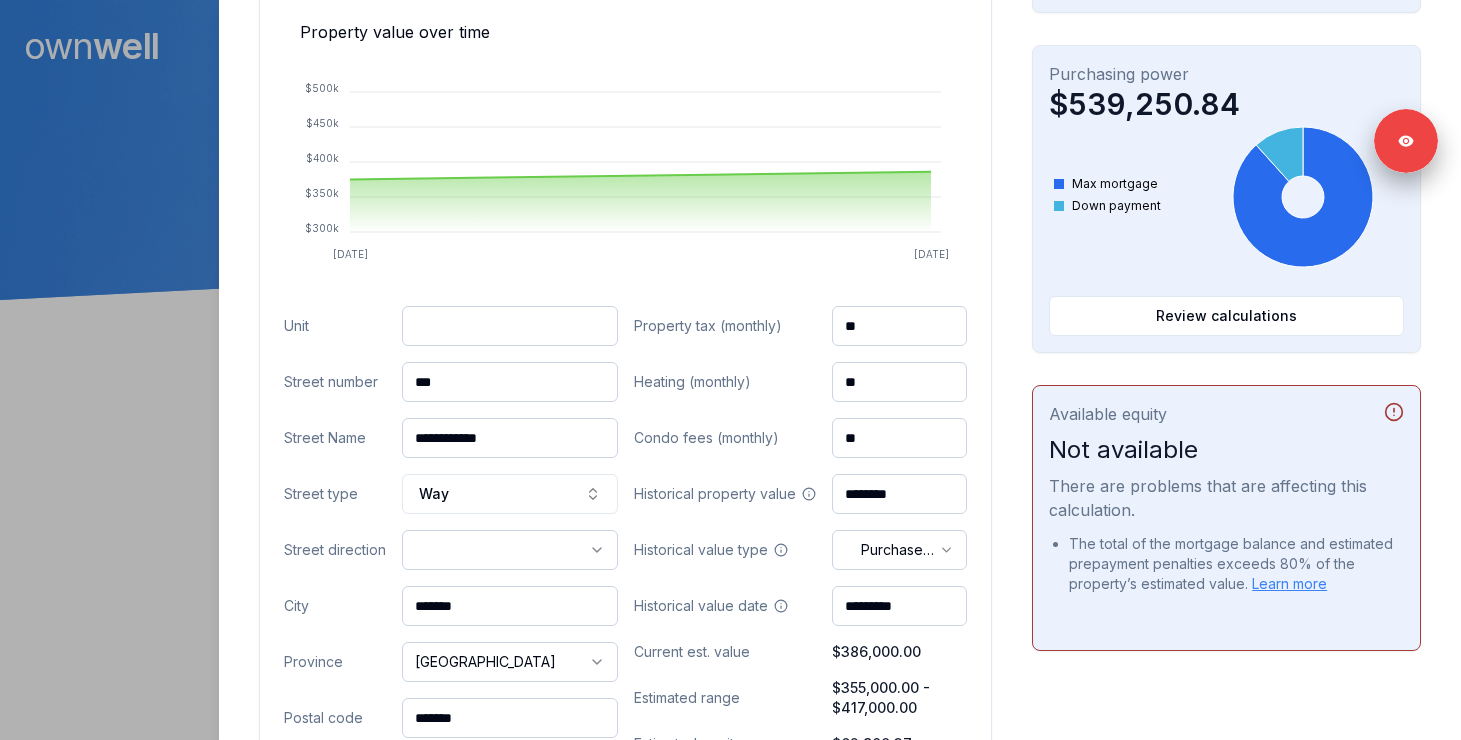 type on "**********" 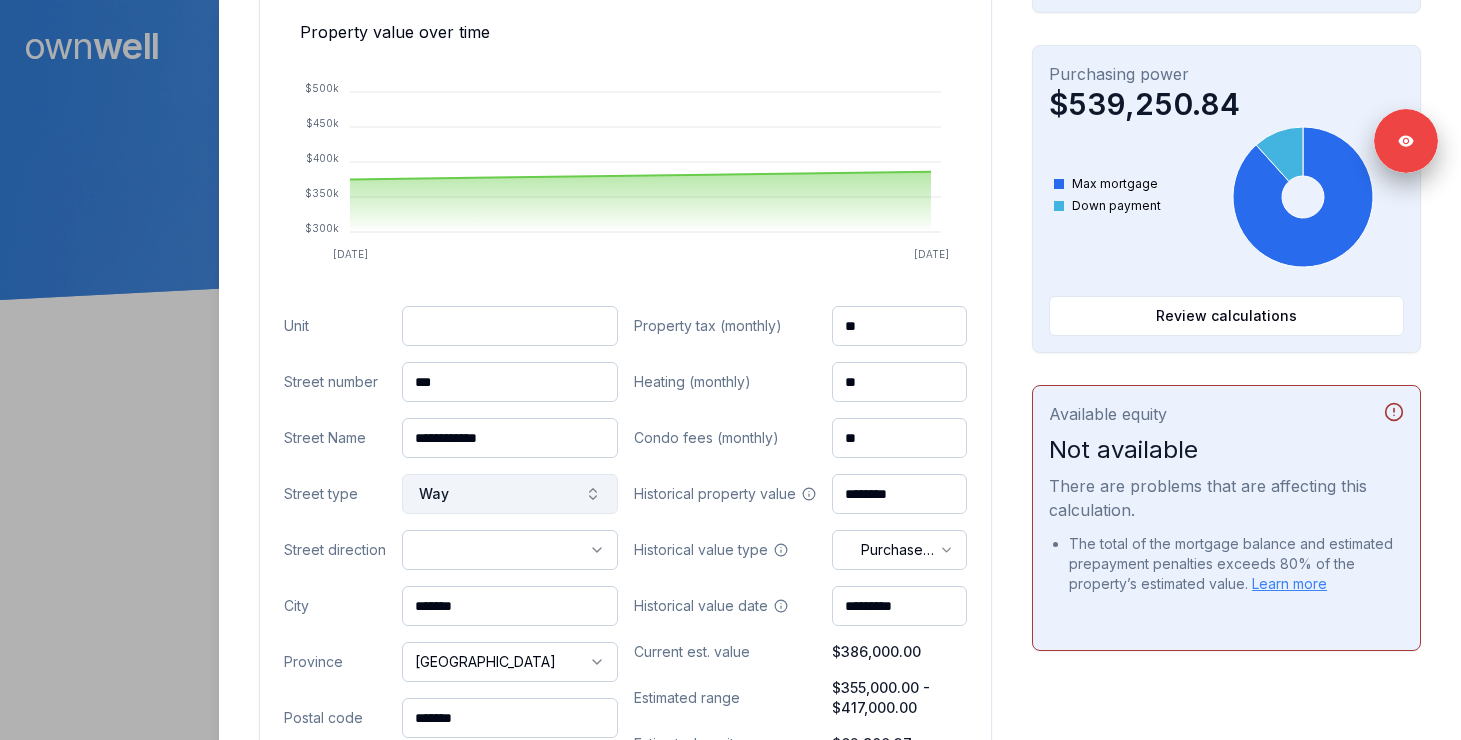 click on "Way" at bounding box center [510, 494] 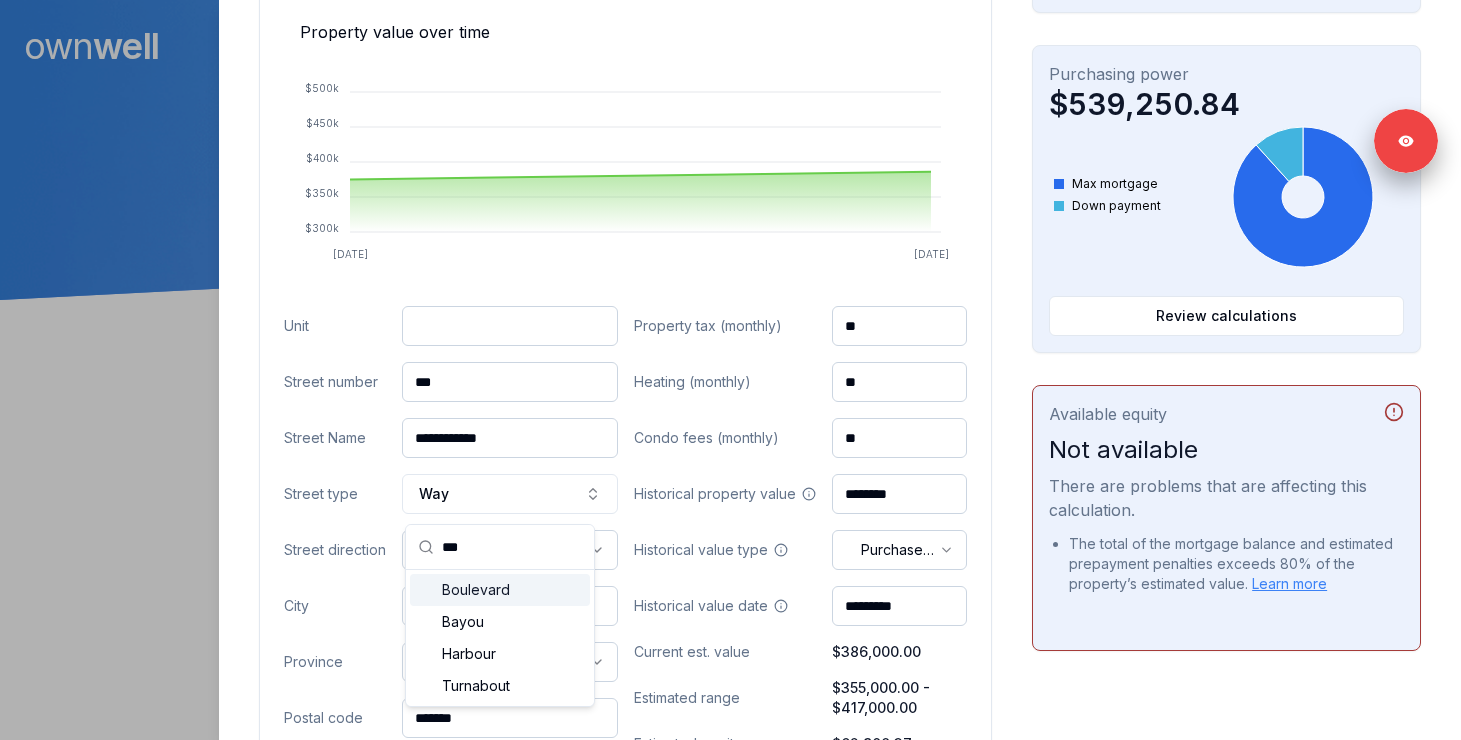 type on "***" 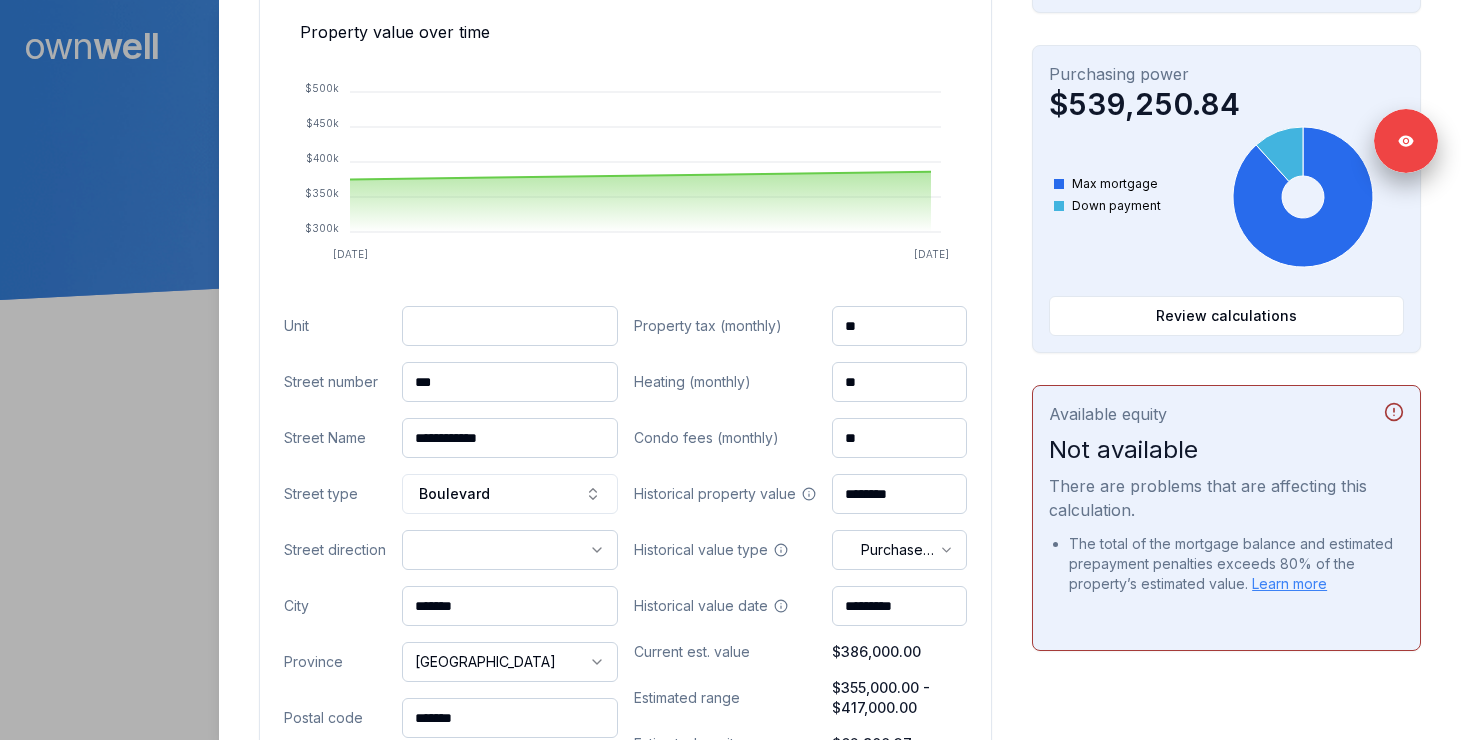 drag, startPoint x: 490, startPoint y: 609, endPoint x: 362, endPoint y: 606, distance: 128.03516 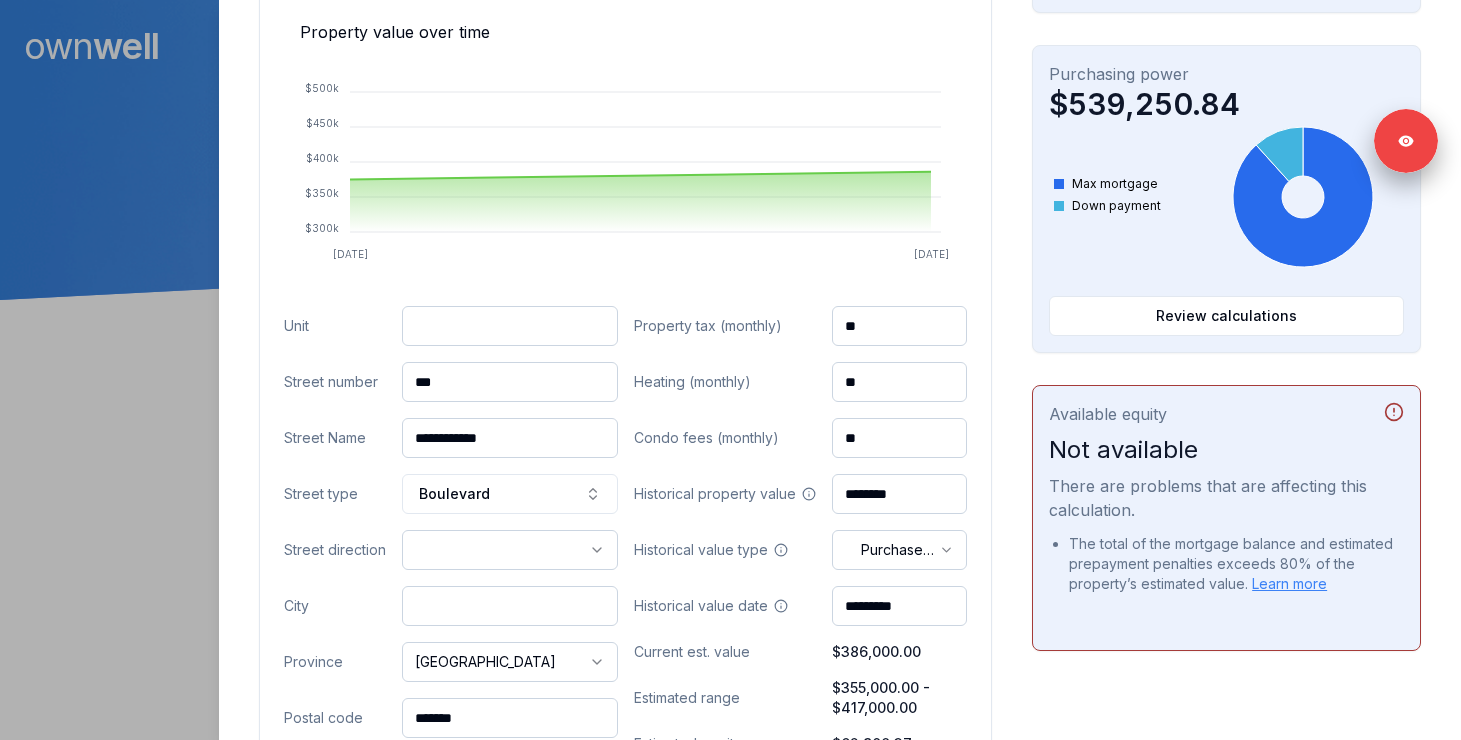 paste on "*******" 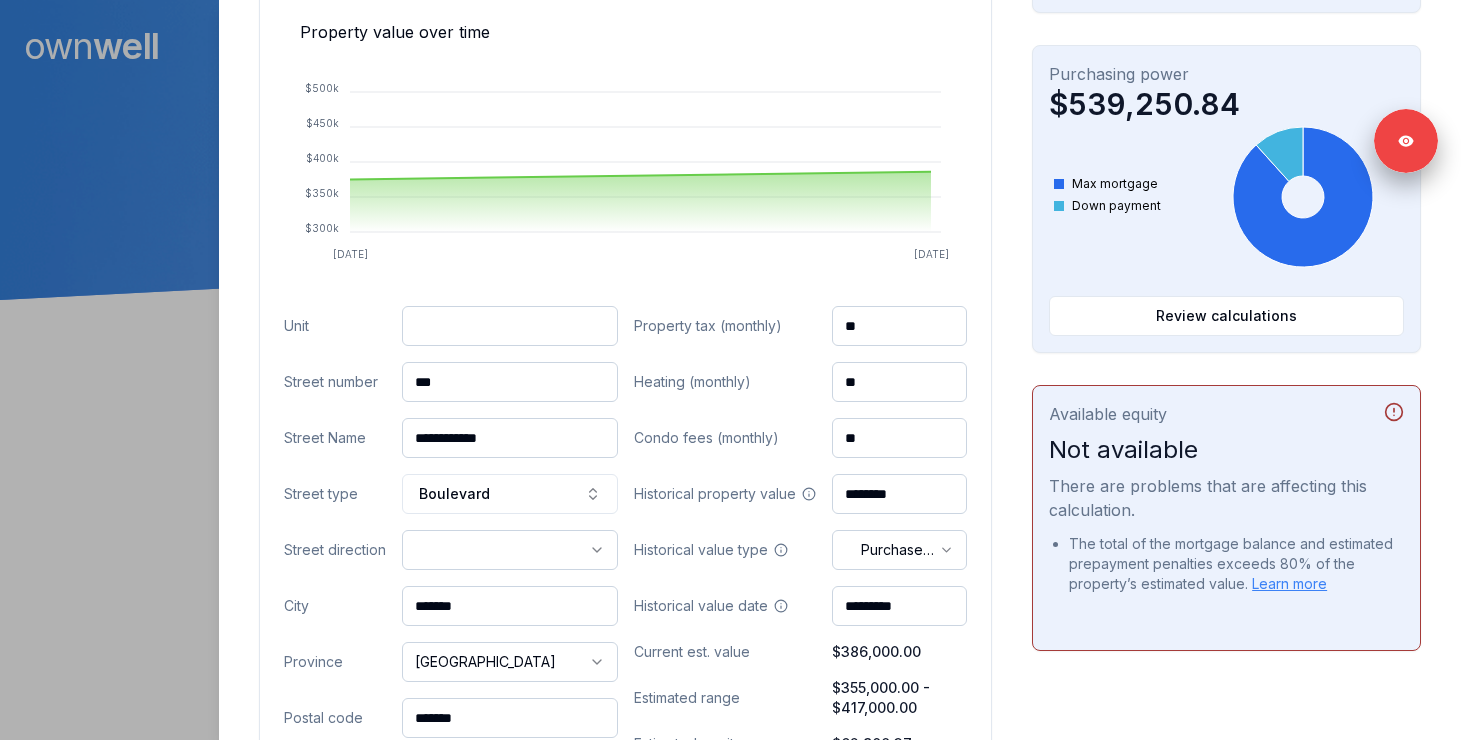 type on "*******" 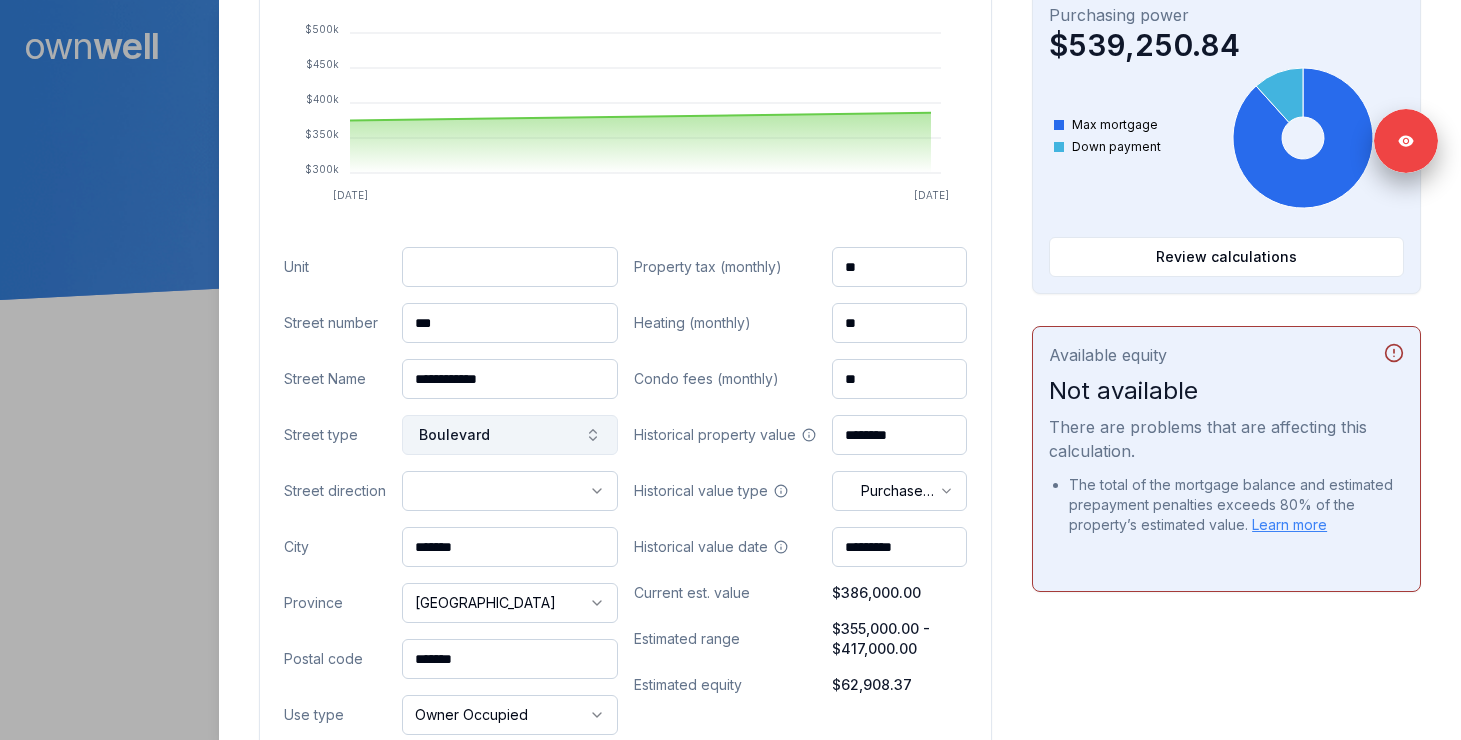 scroll, scrollTop: 739, scrollLeft: 0, axis: vertical 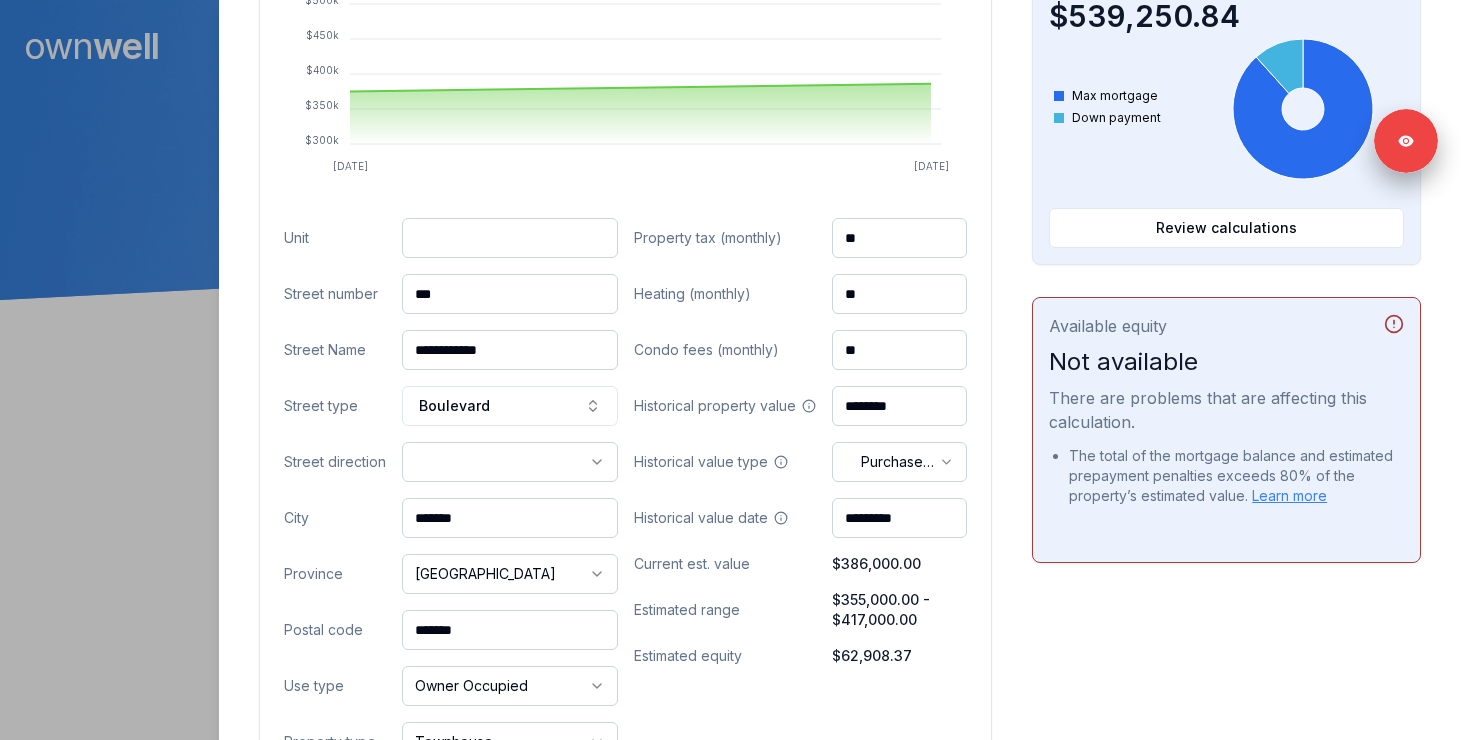drag, startPoint x: 500, startPoint y: 626, endPoint x: 277, endPoint y: 626, distance: 223 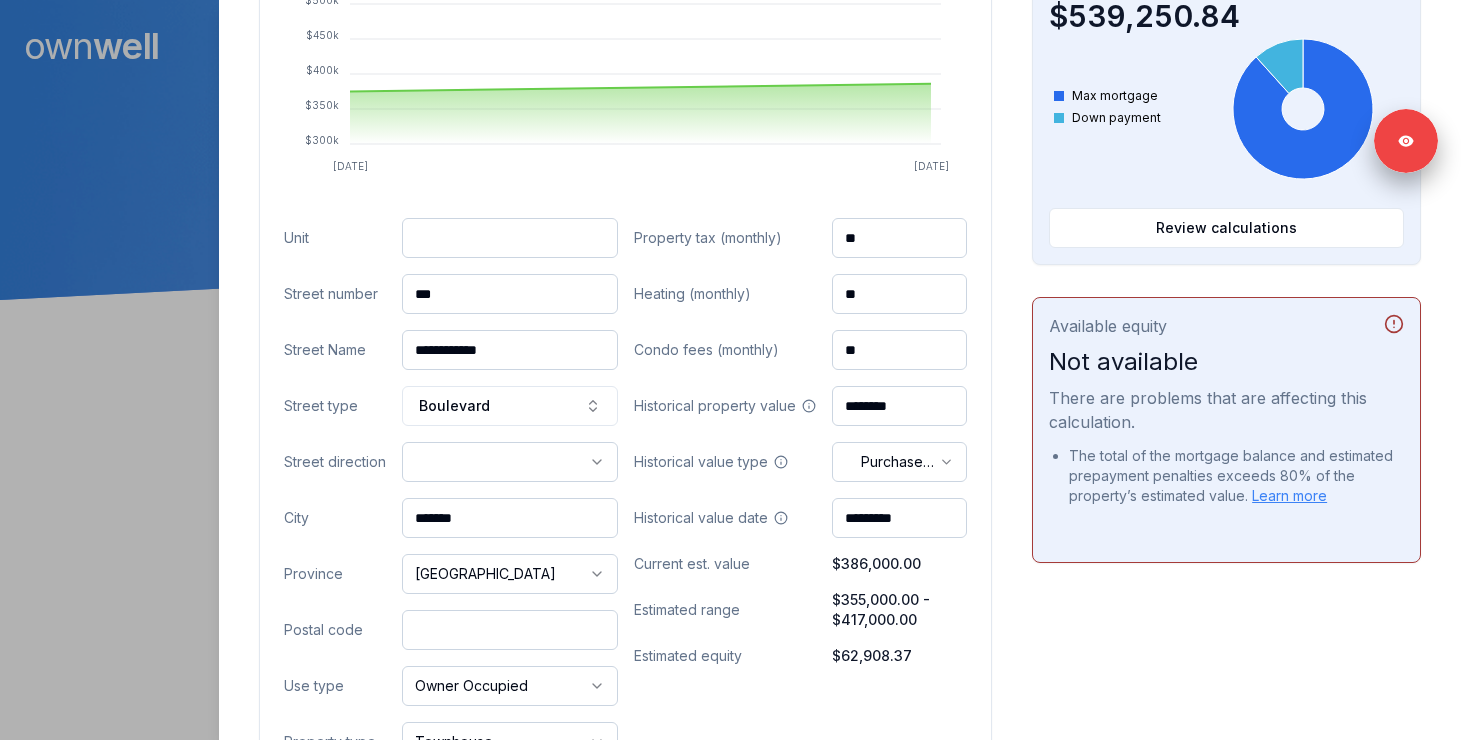 paste on "*******" 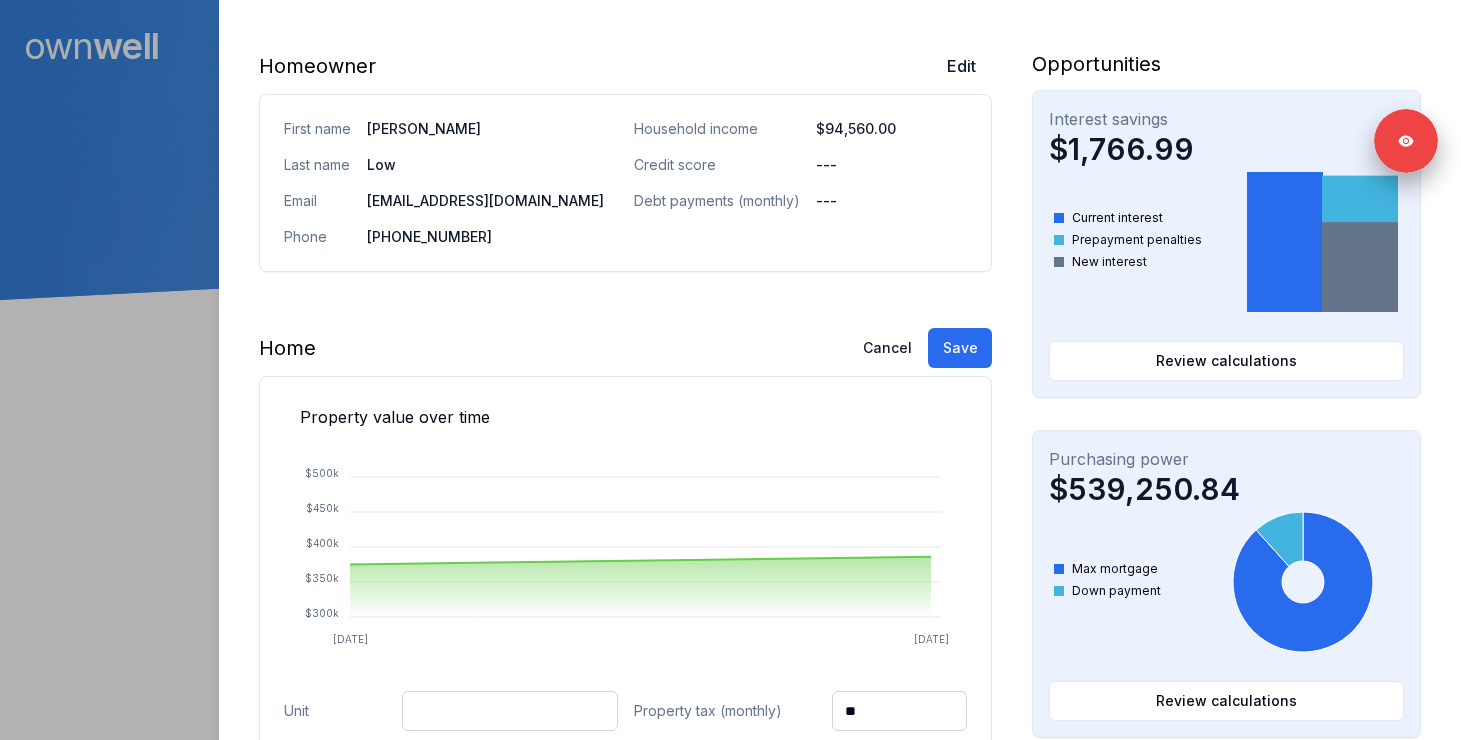 scroll, scrollTop: 0, scrollLeft: 0, axis: both 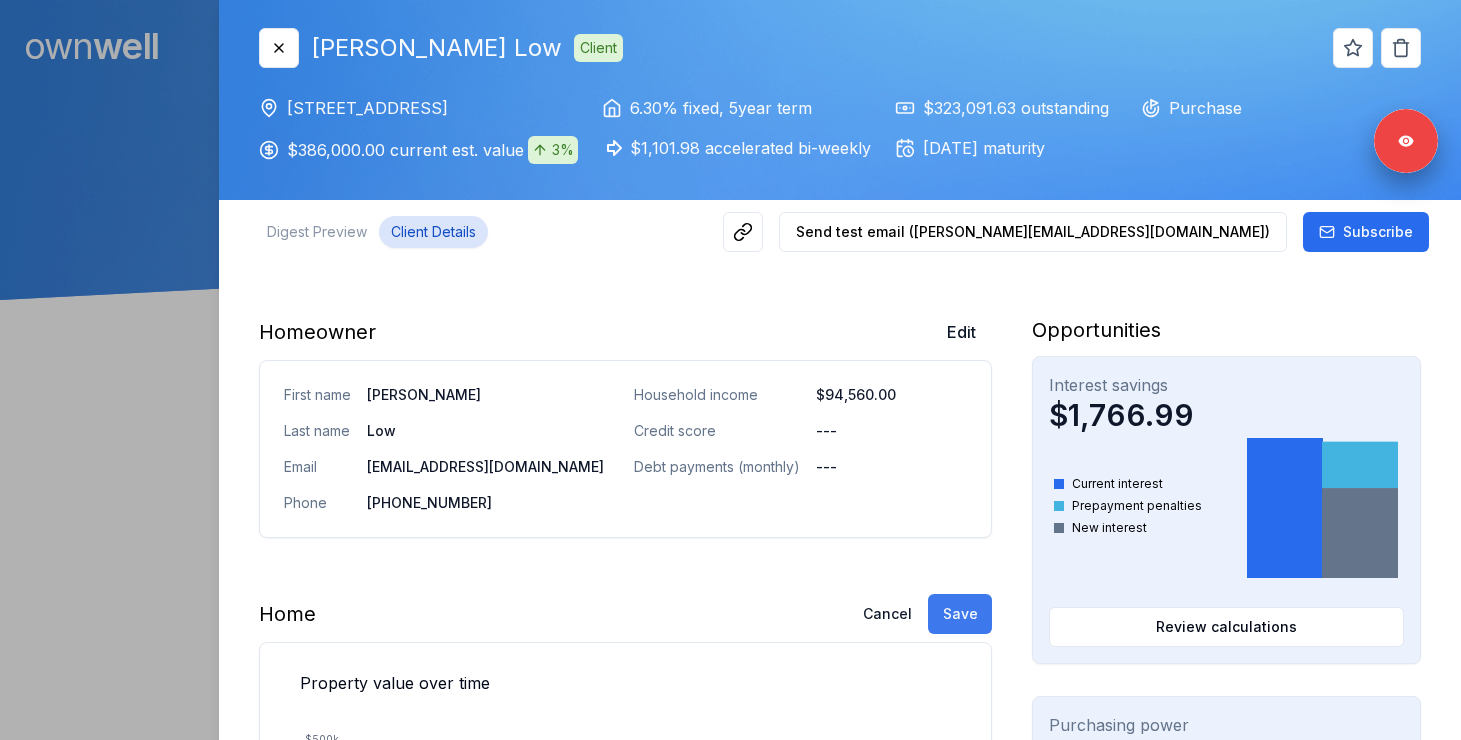 type on "*******" 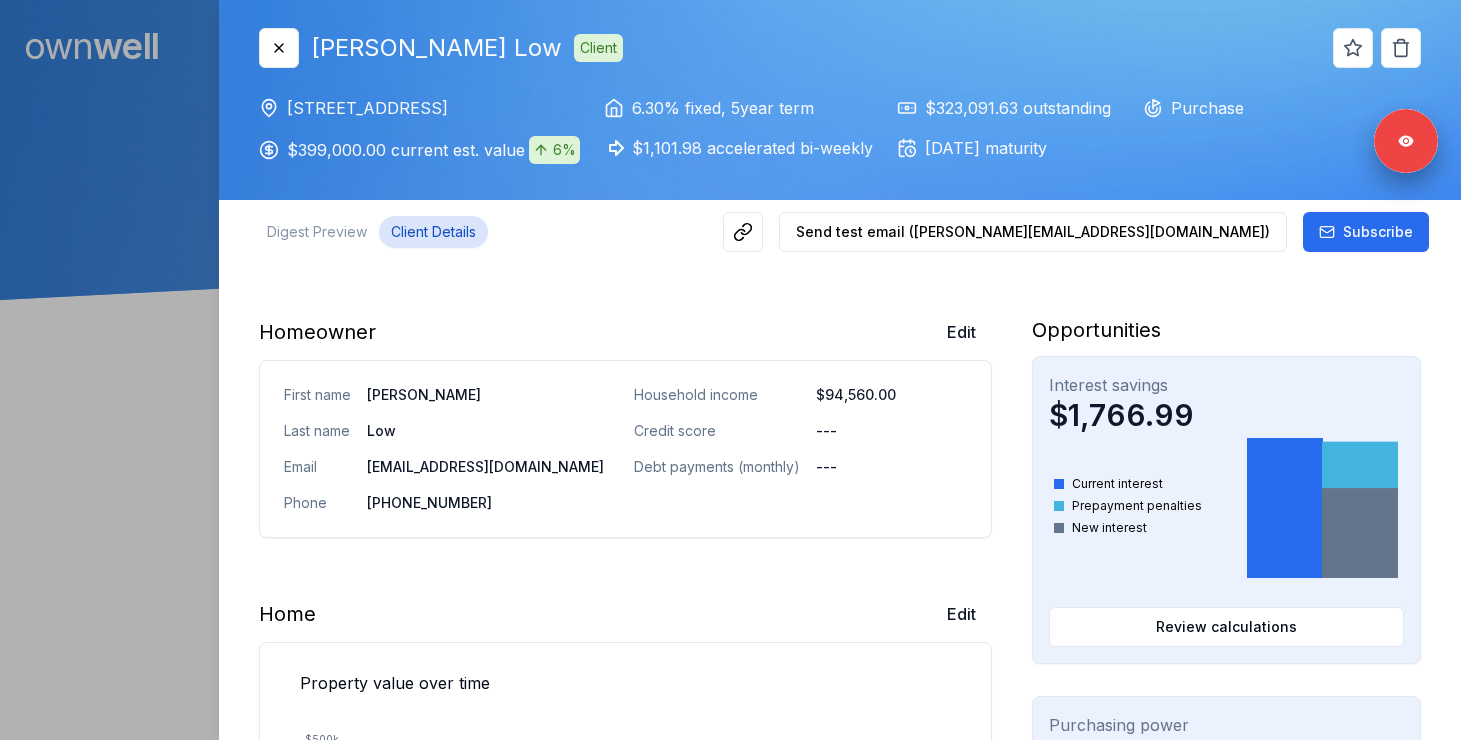 click at bounding box center [730, 370] 